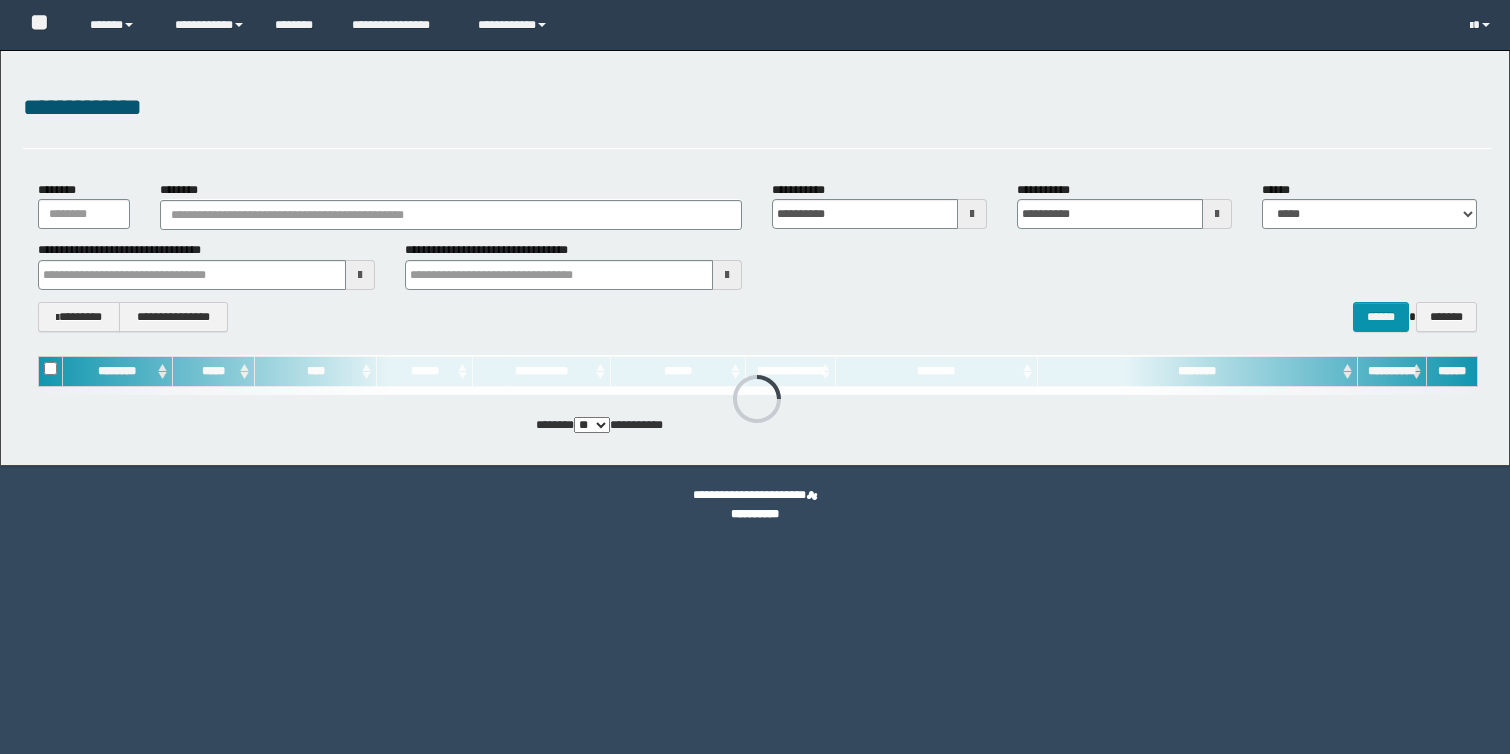 scroll, scrollTop: 0, scrollLeft: 0, axis: both 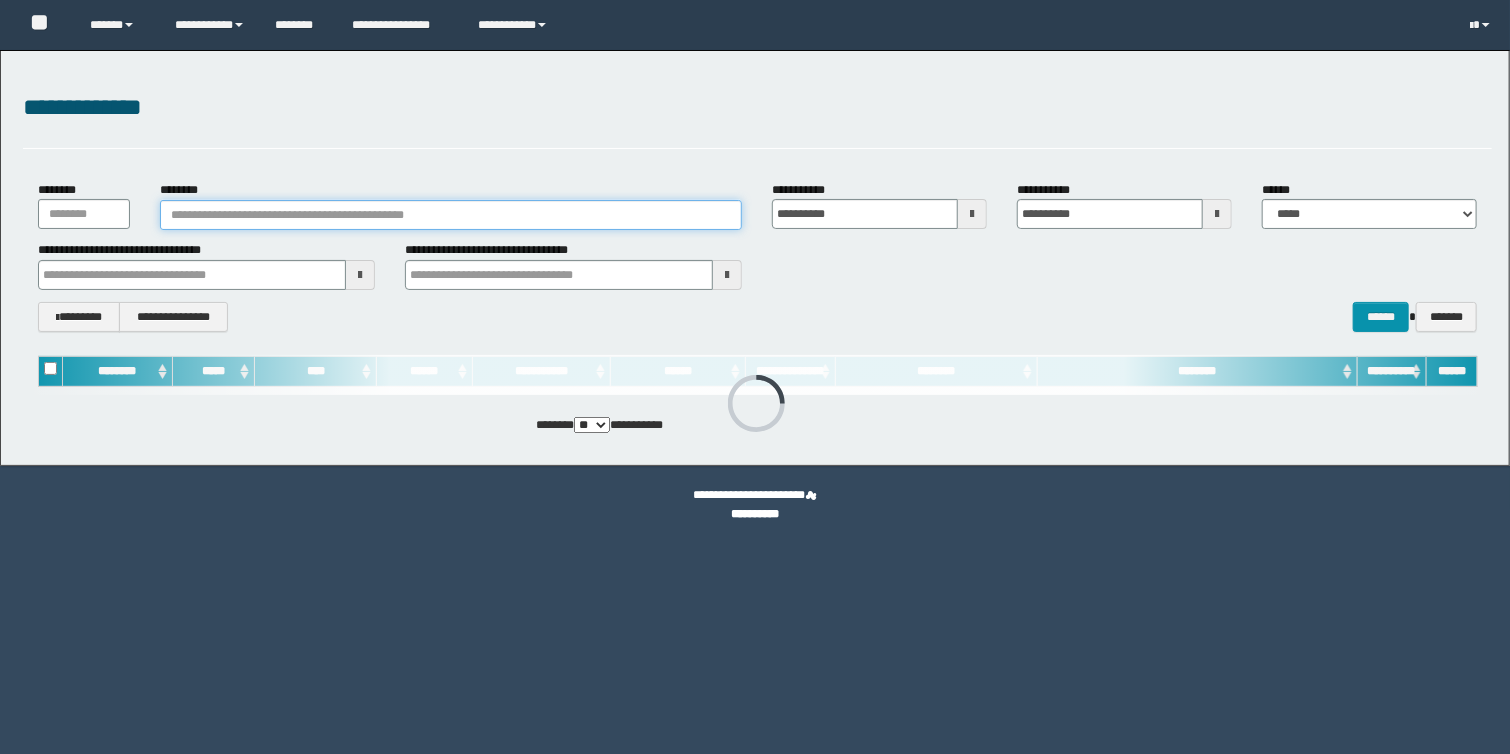 click on "********" at bounding box center [451, 215] 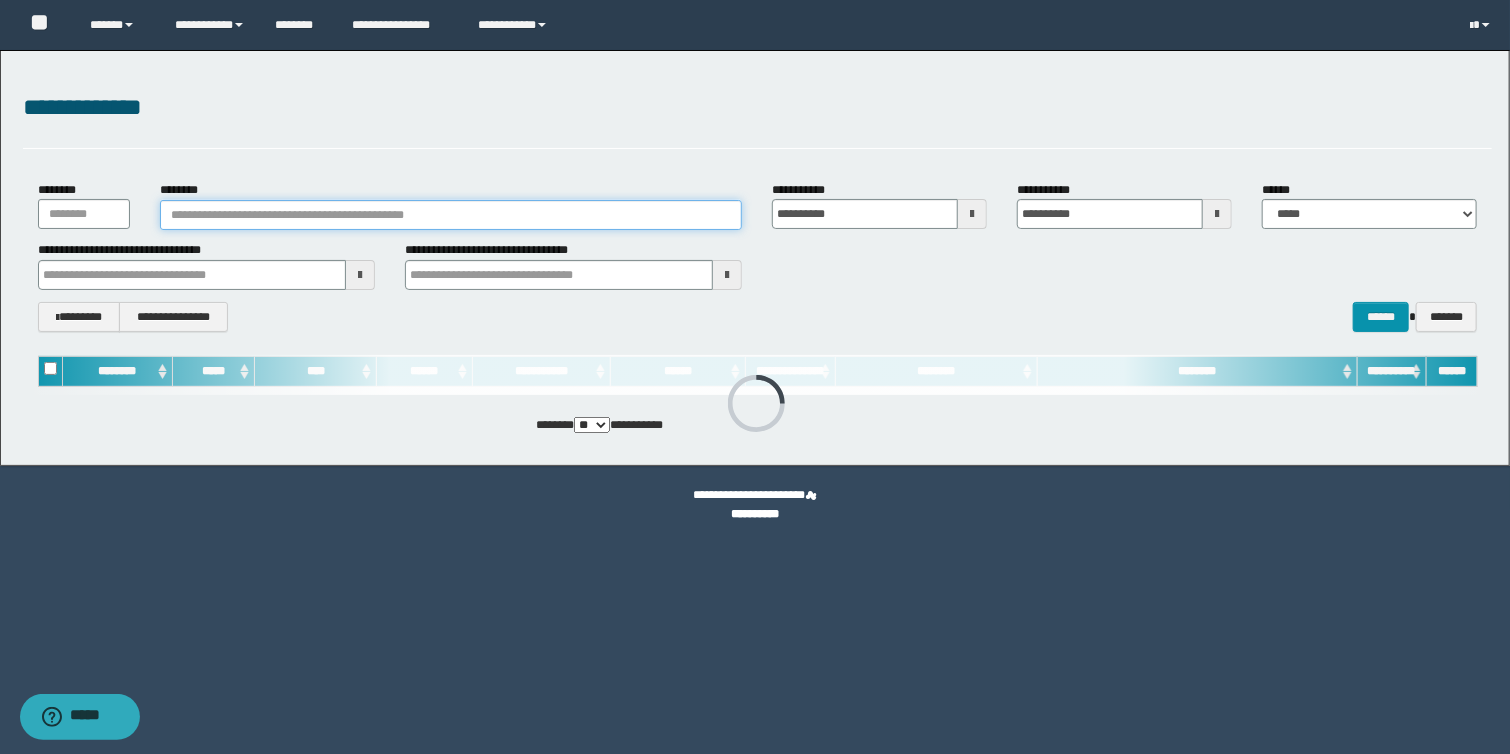 paste on "**********" 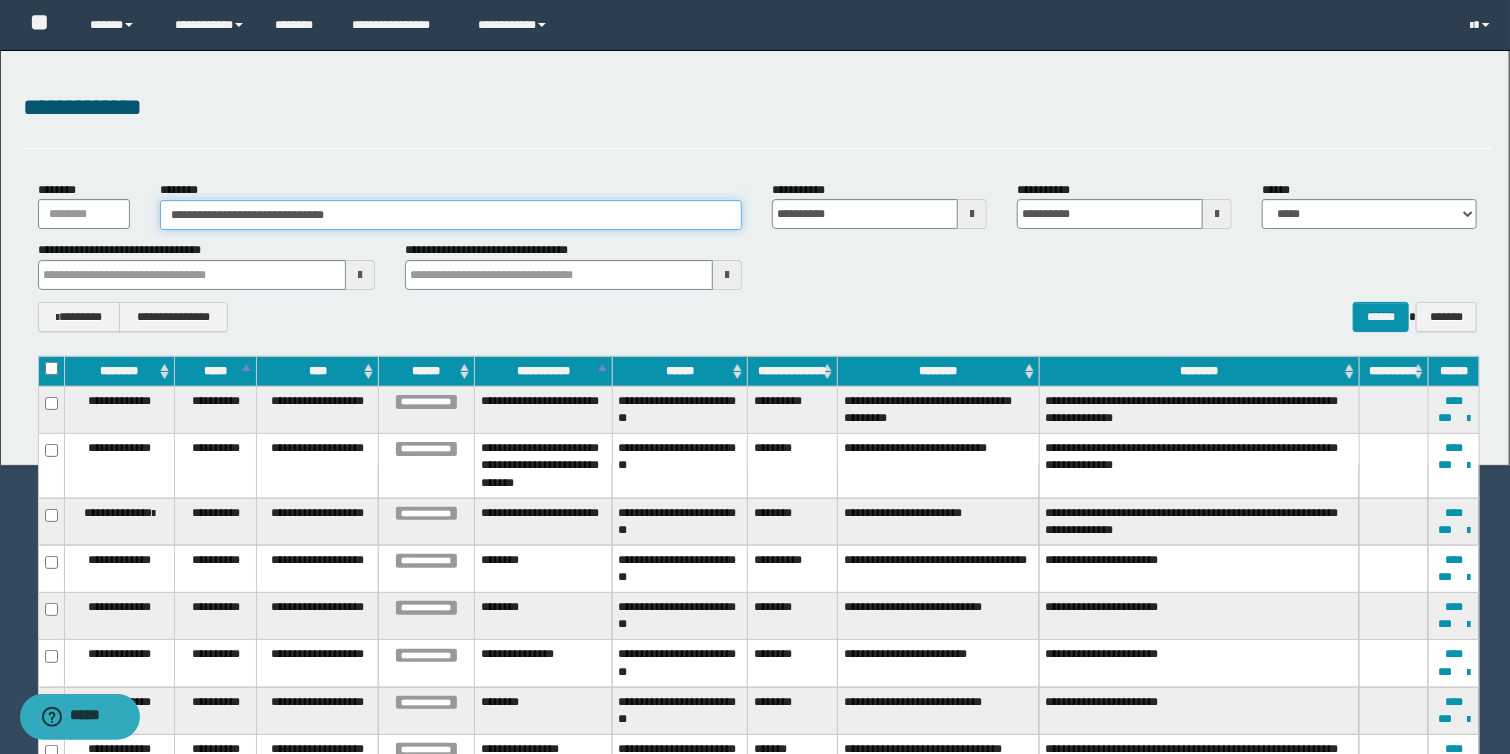 type on "**********" 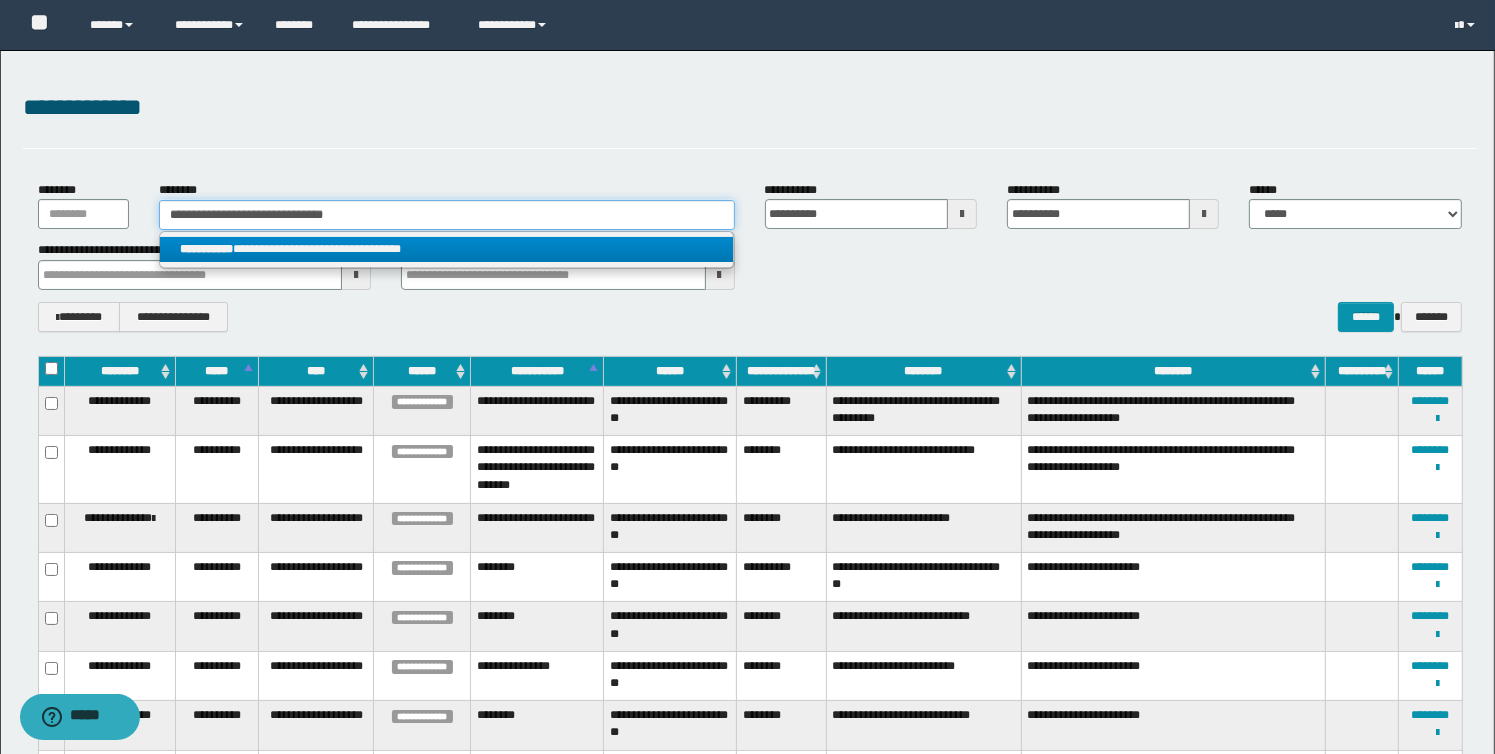 type on "**********" 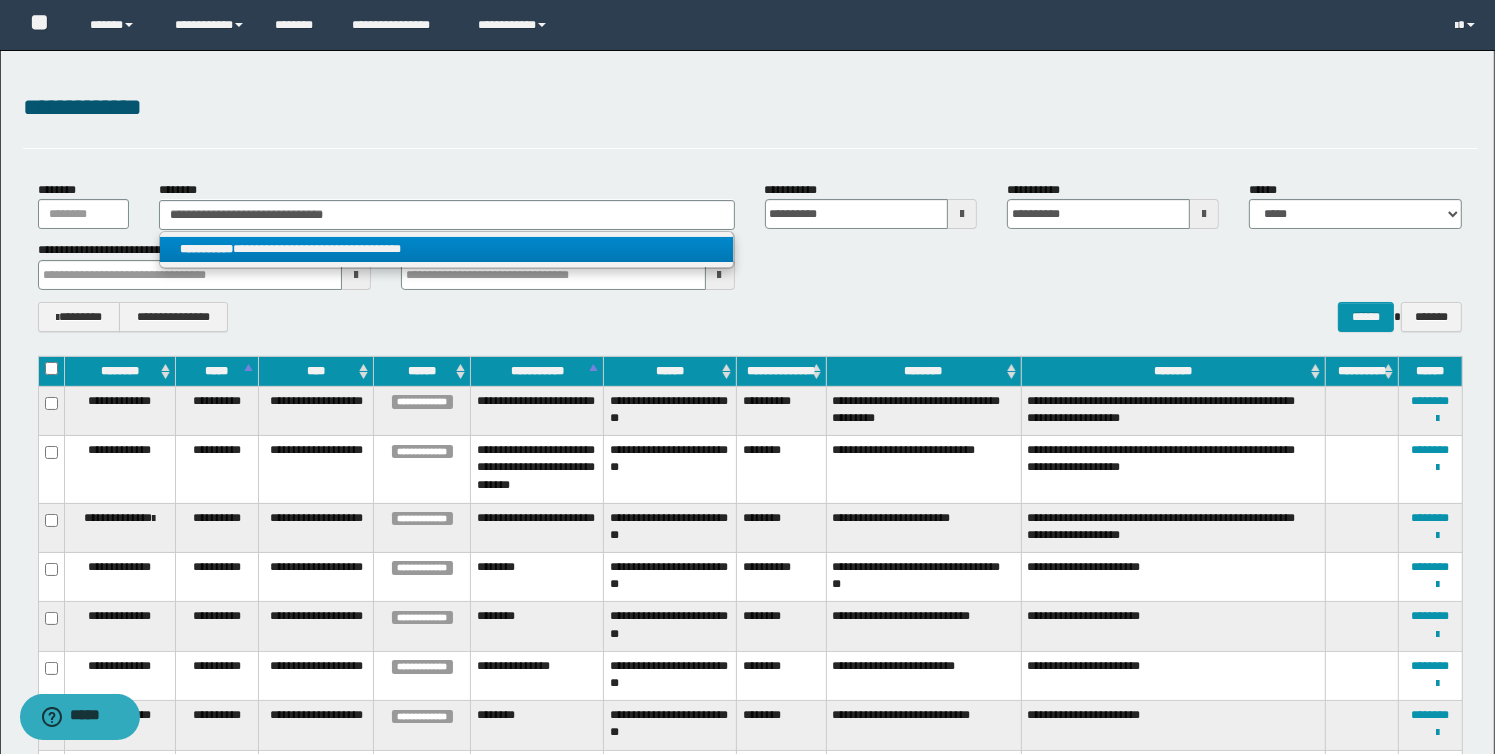 click on "**********" at bounding box center [446, 249] 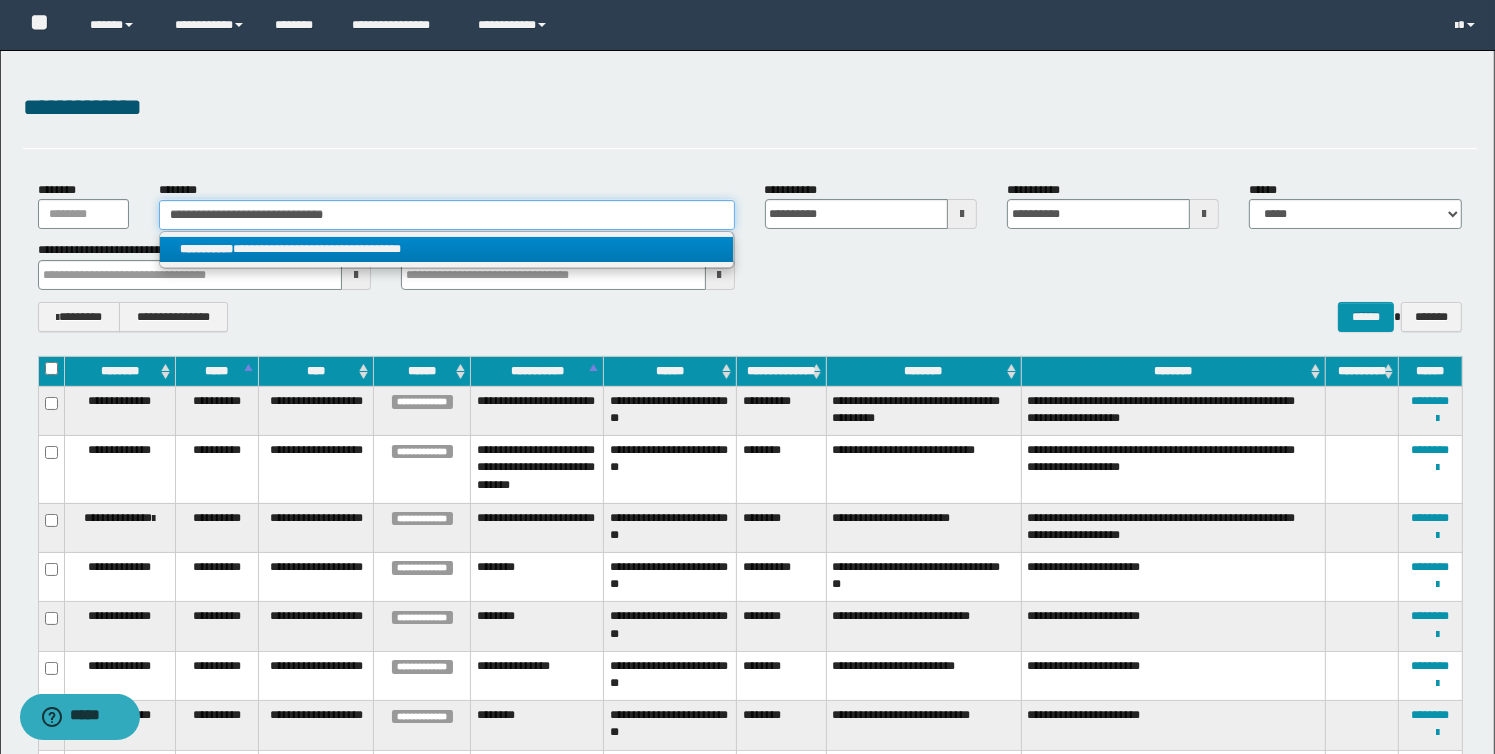 type 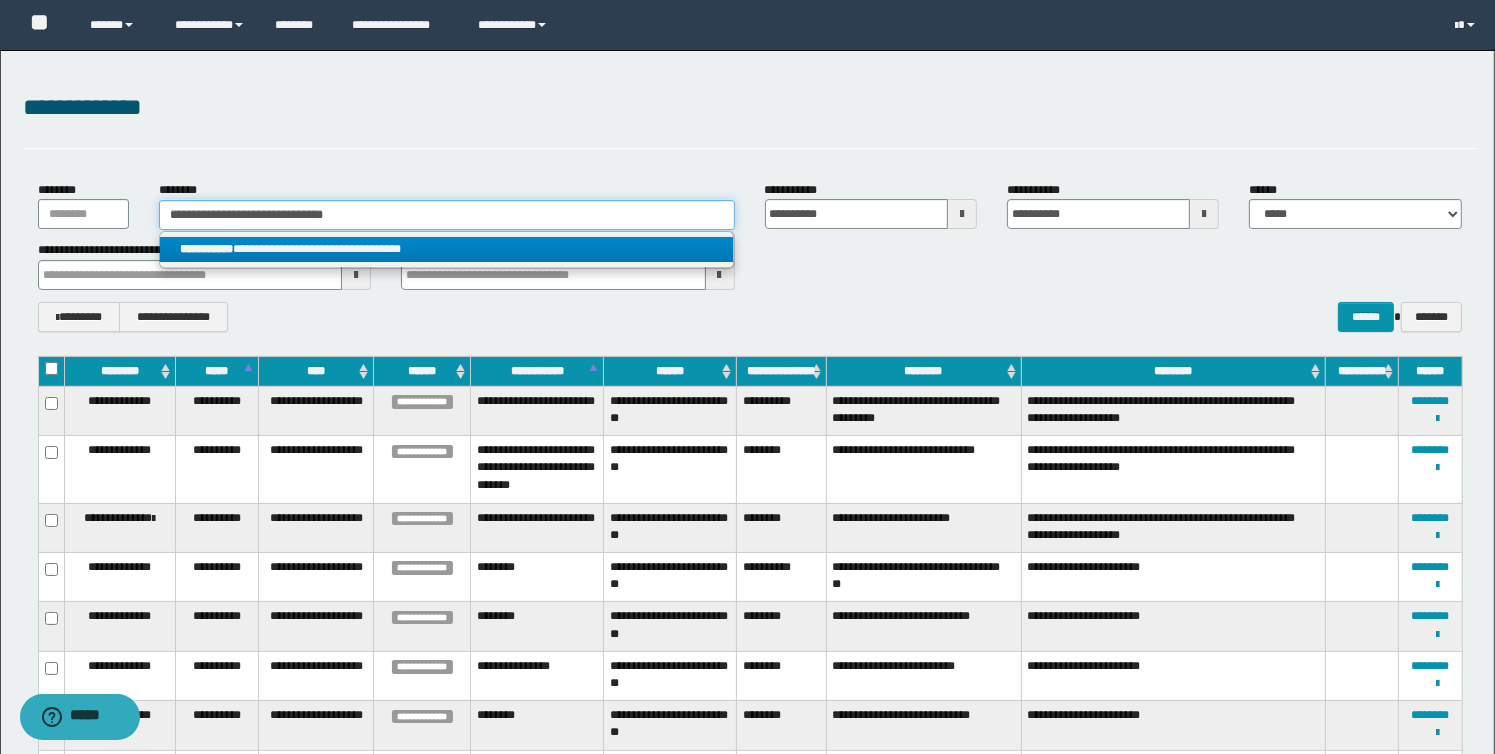 type on "**********" 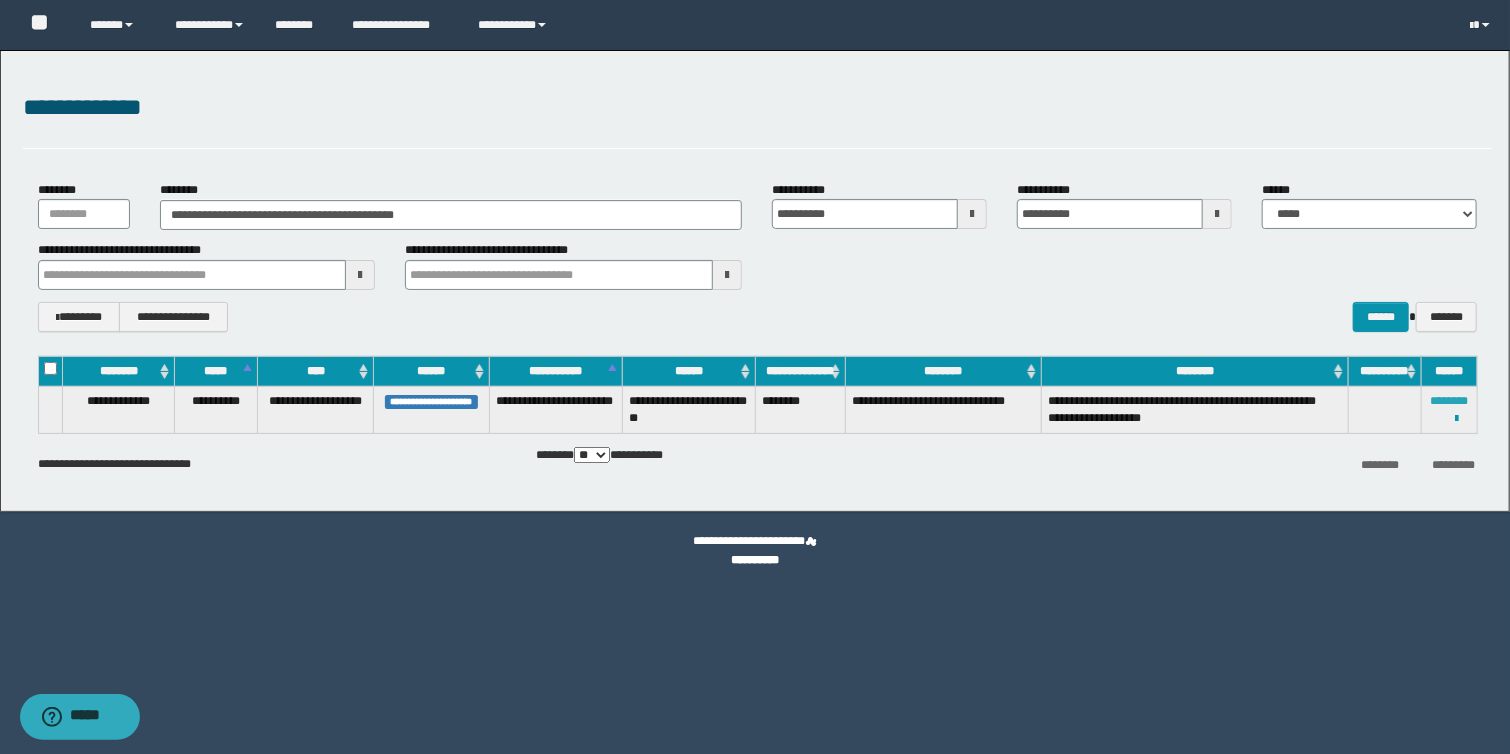 click on "********" at bounding box center [1449, 401] 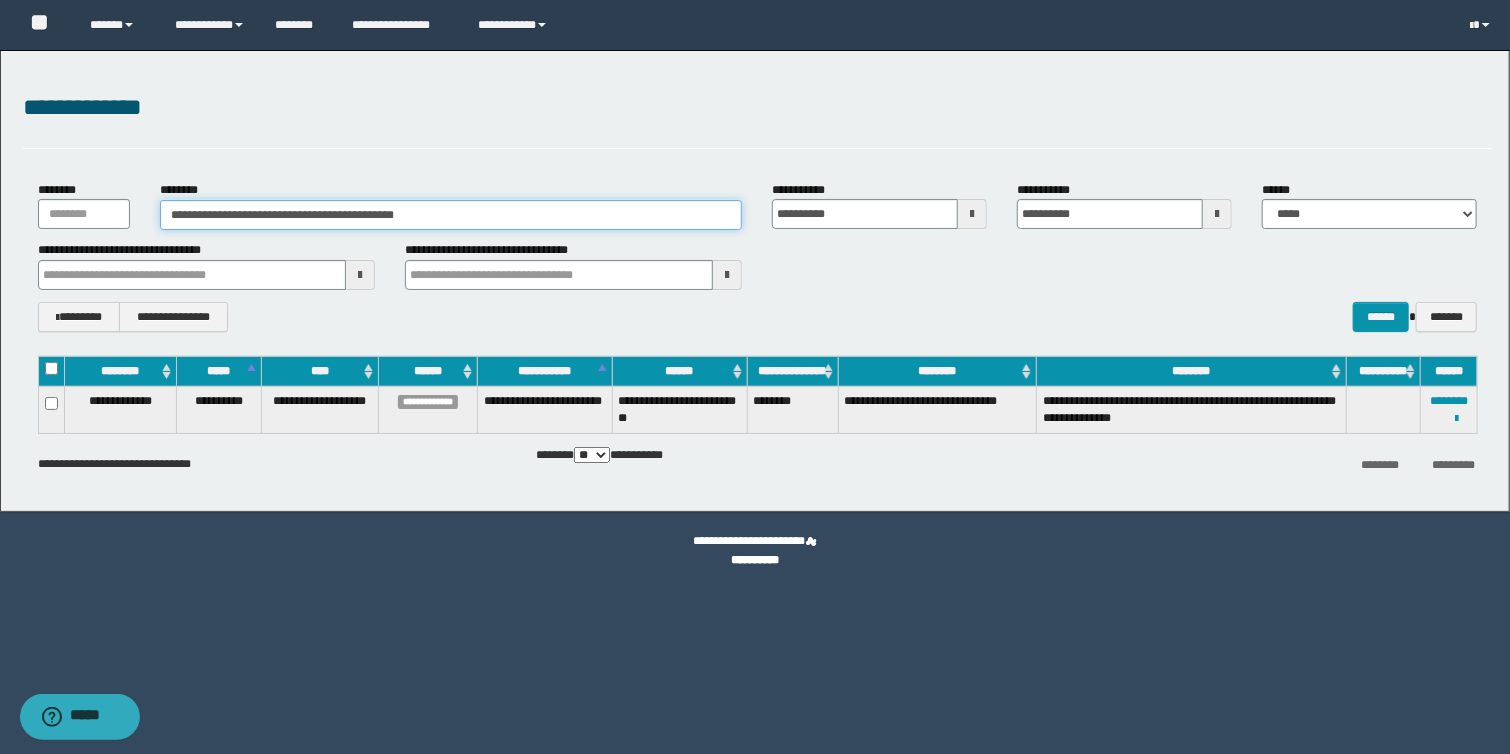 type on "*" 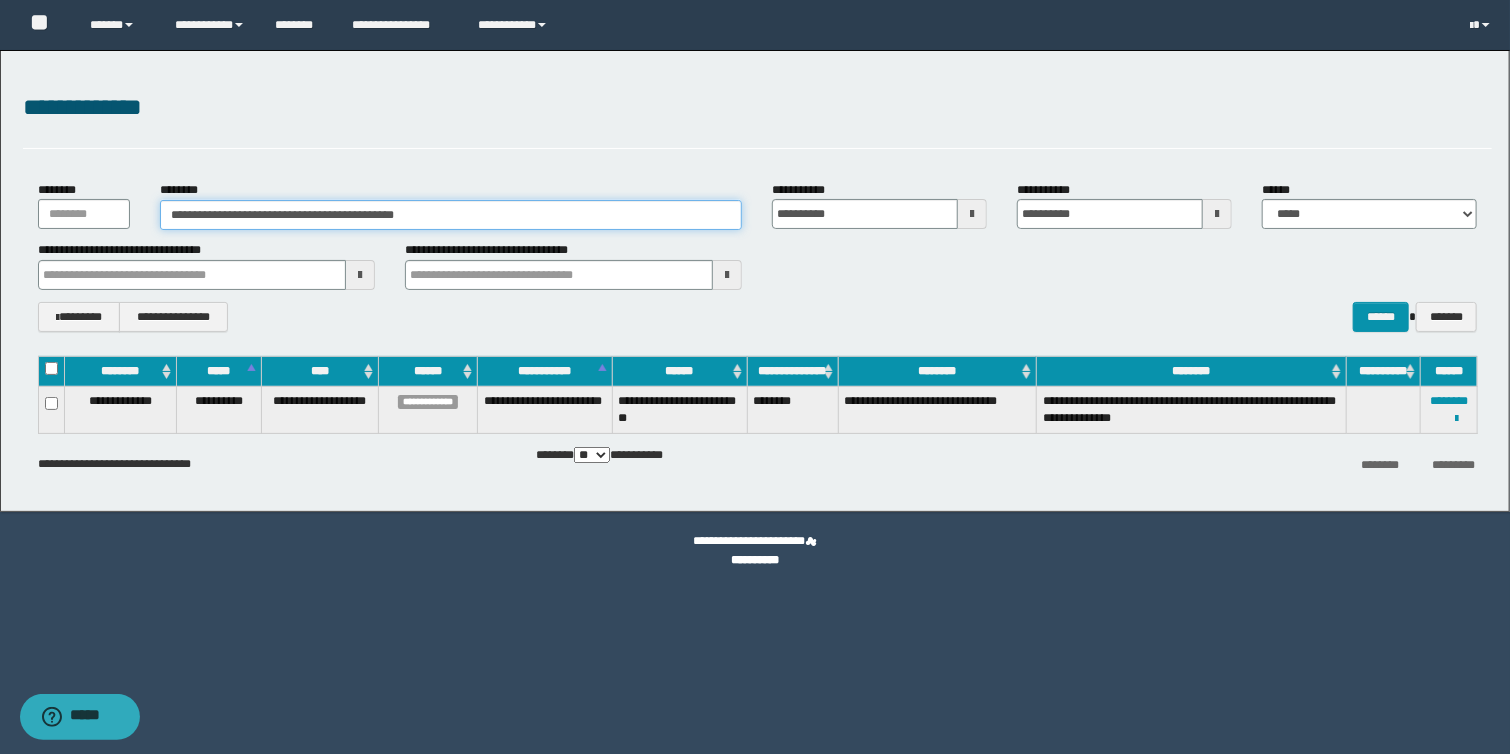 drag, startPoint x: 462, startPoint y: 216, endPoint x: 4, endPoint y: 224, distance: 458.06985 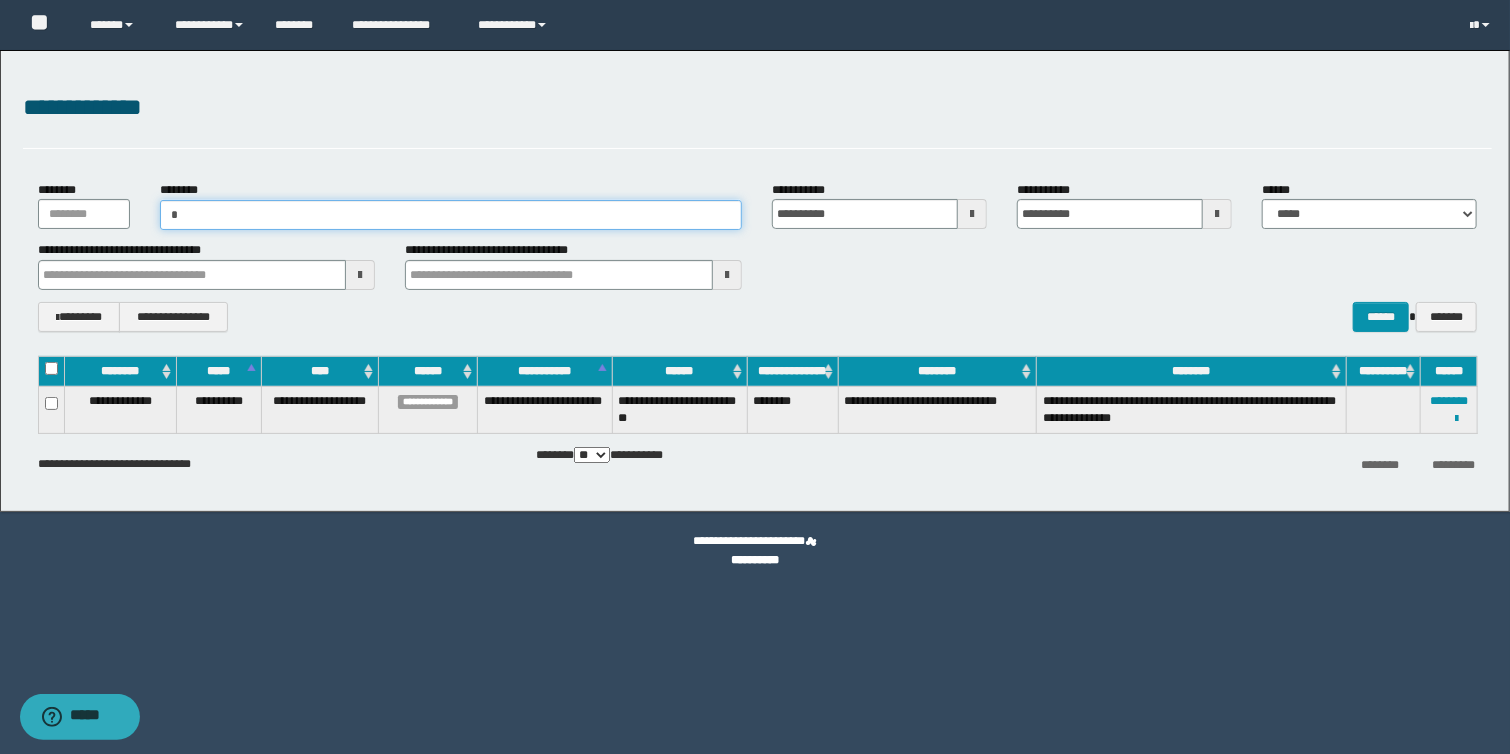 paste on "**********" 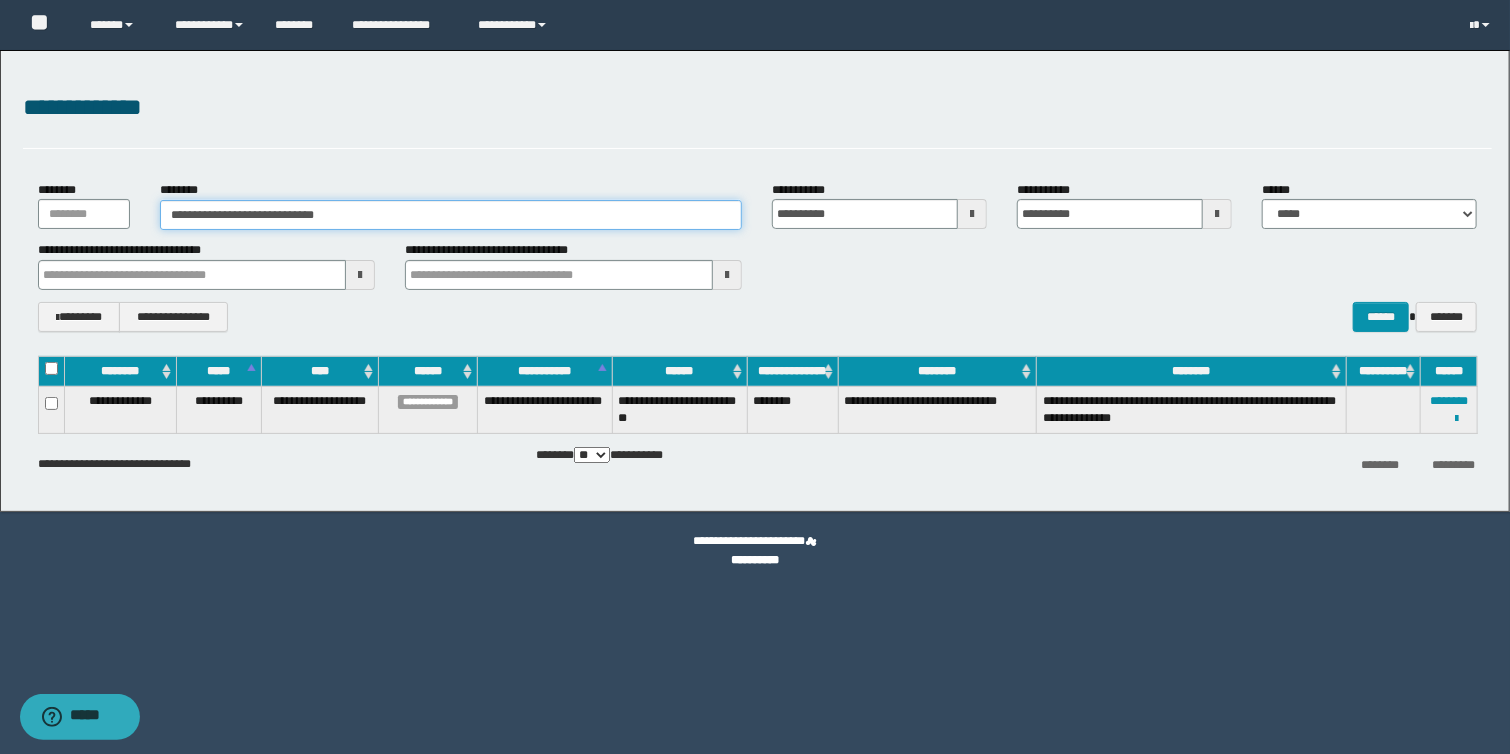 type on "**********" 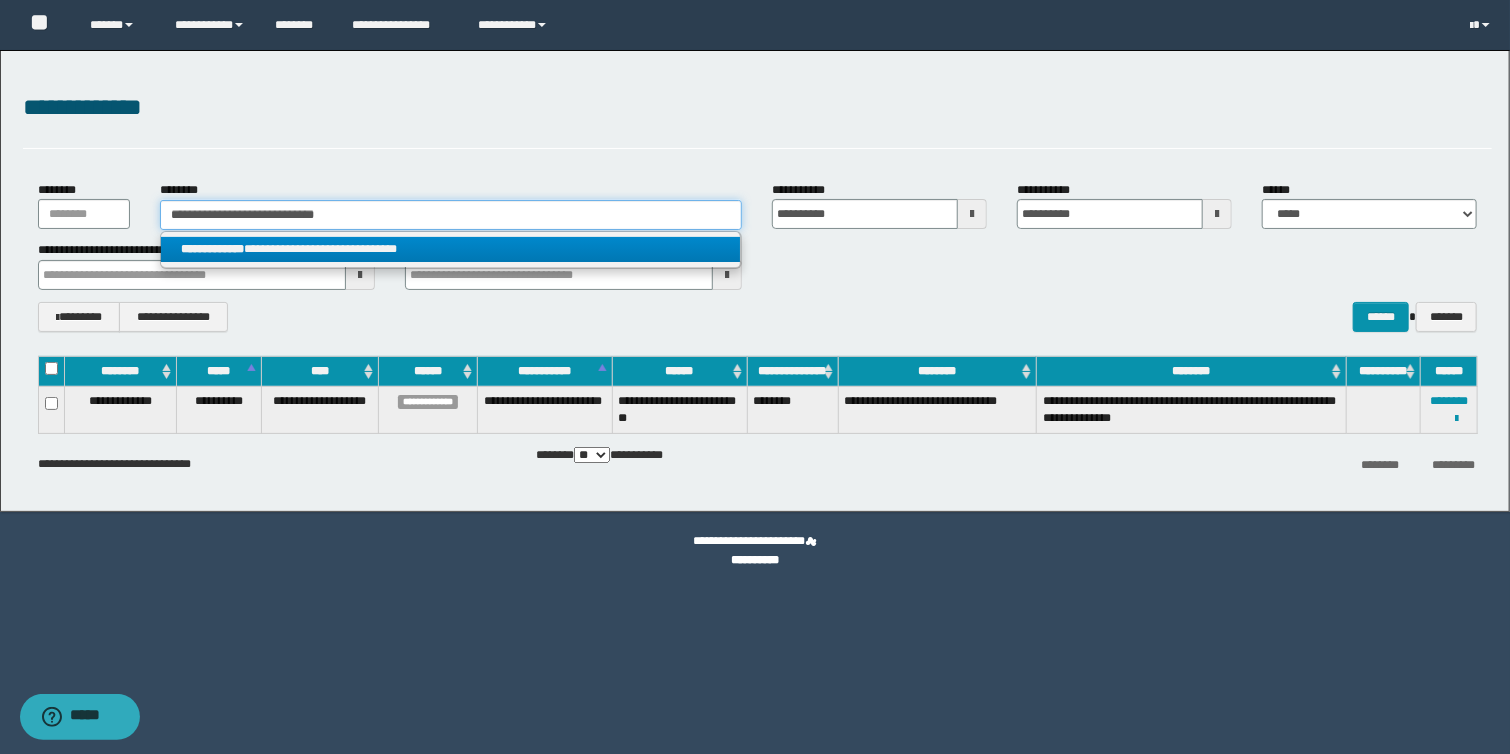 type on "**********" 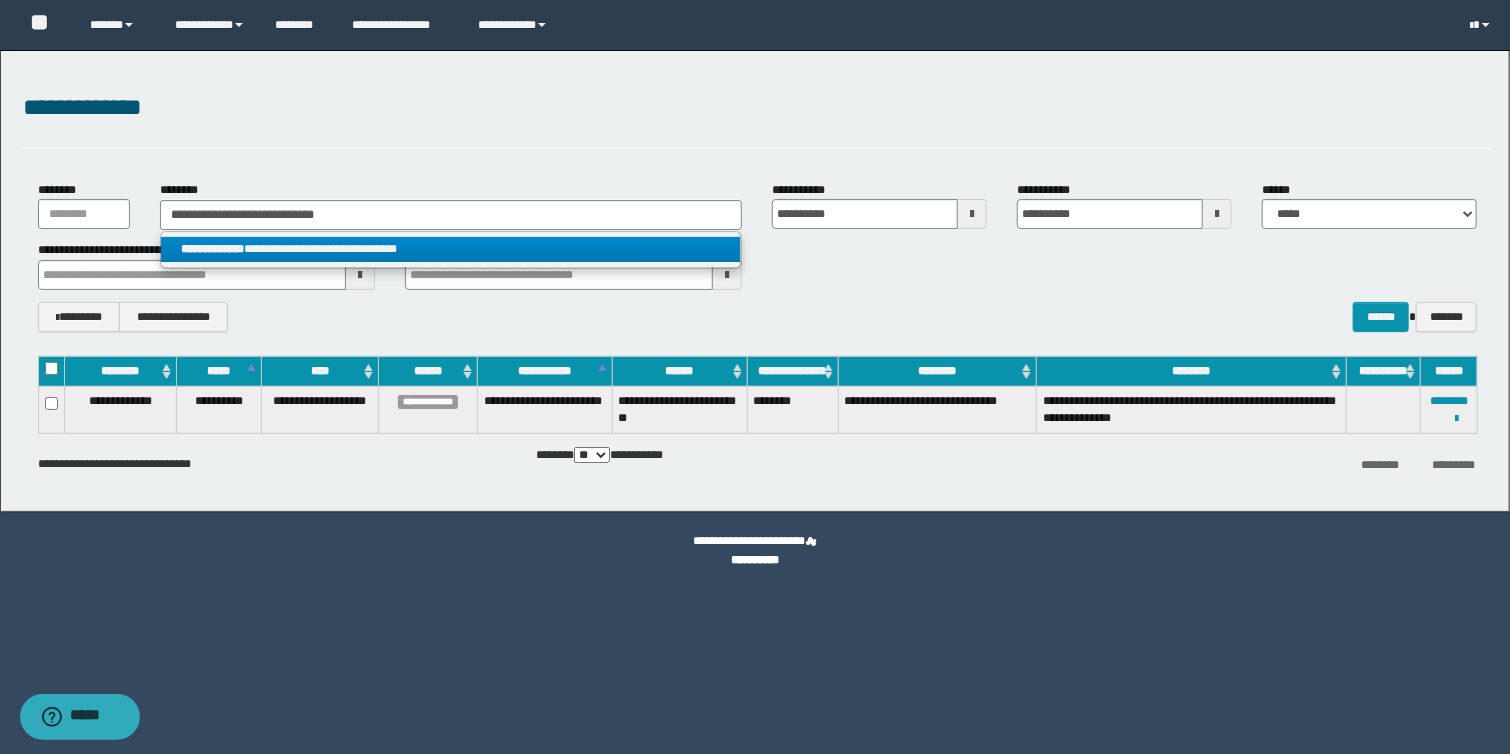 click on "**********" at bounding box center (451, 249) 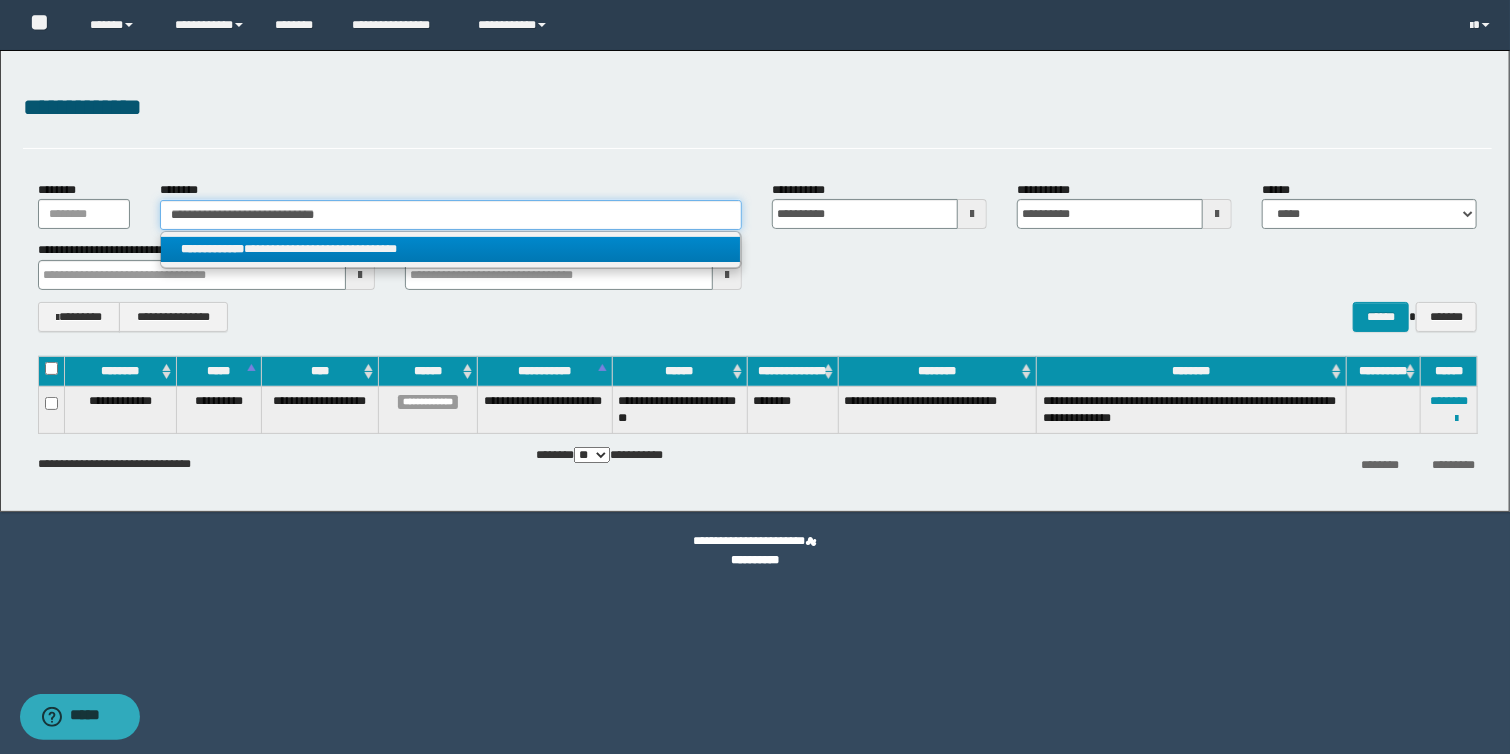 type 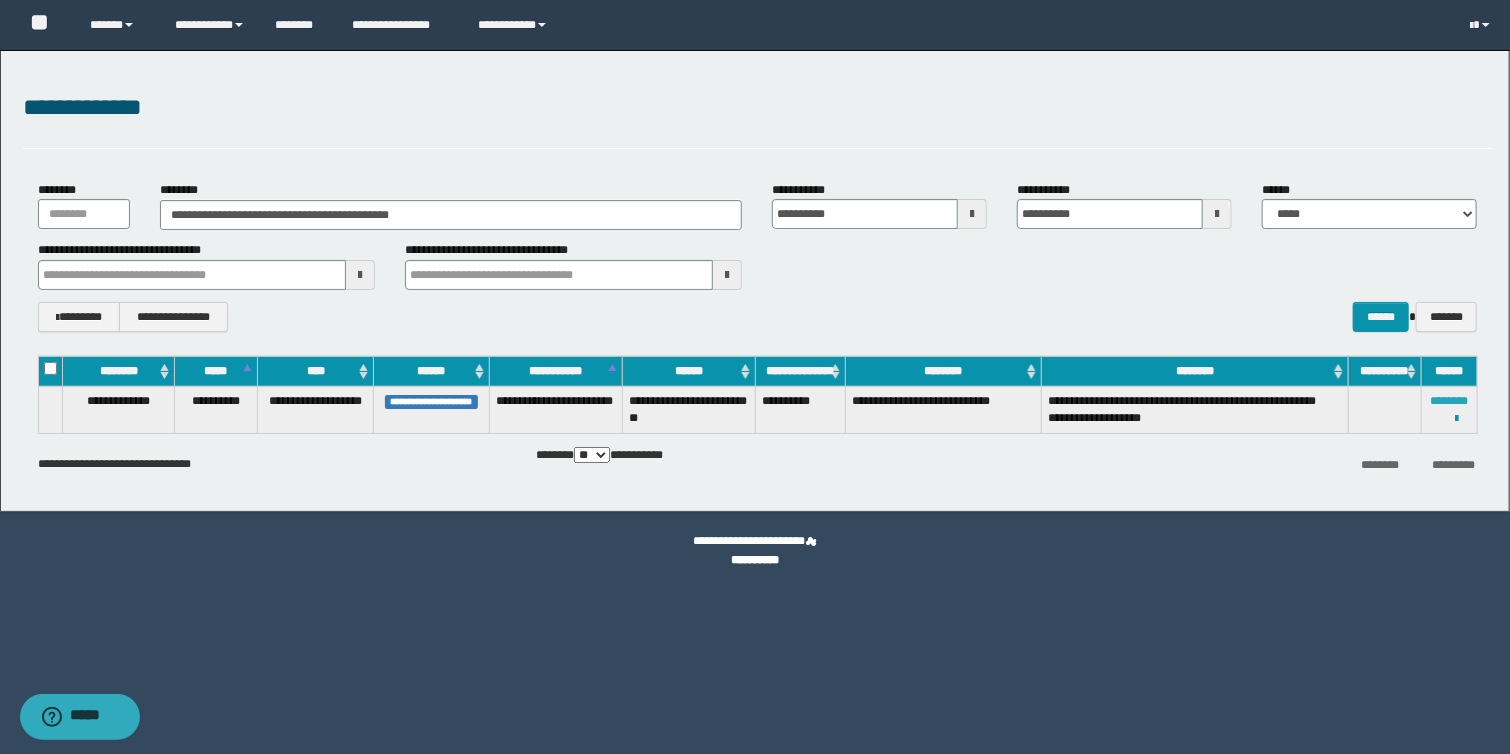 click on "********" at bounding box center [1449, 401] 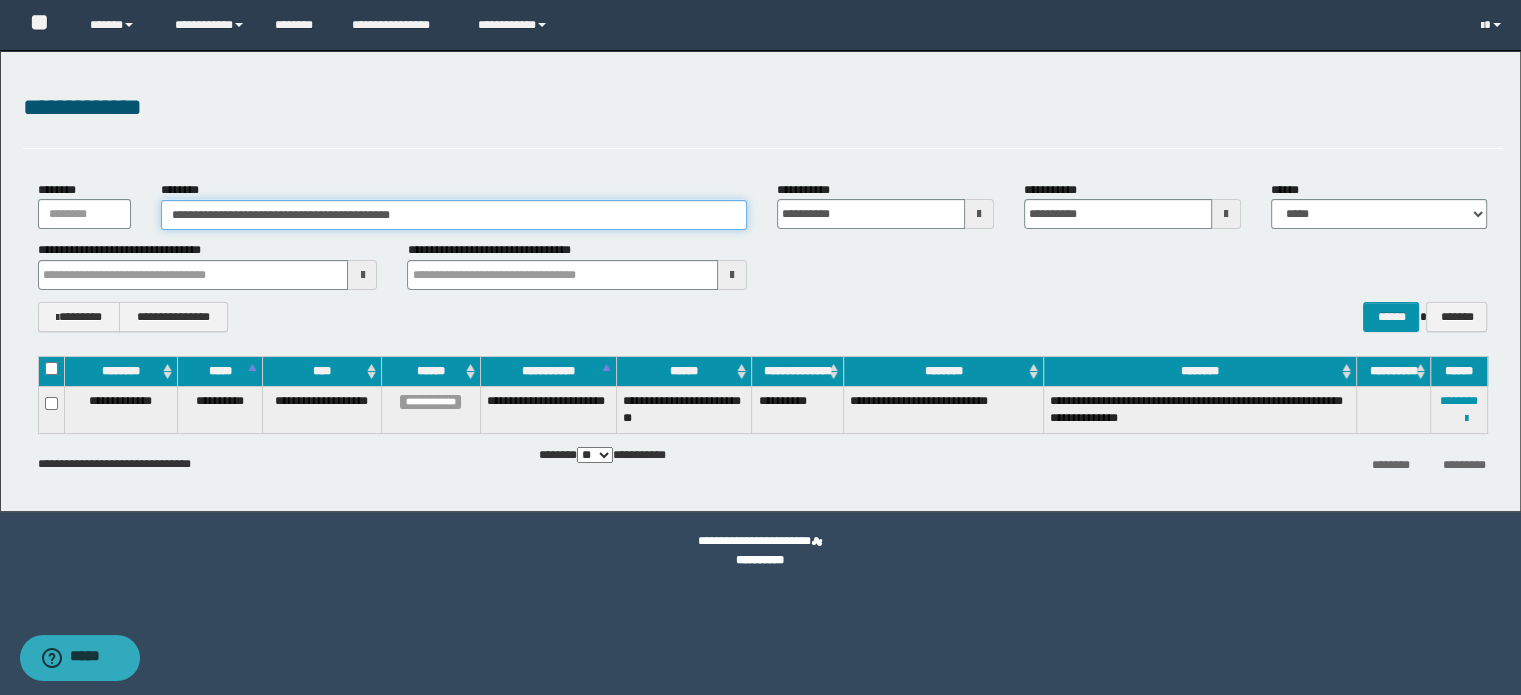 drag, startPoint x: 436, startPoint y: 207, endPoint x: 47, endPoint y: 213, distance: 389.04626 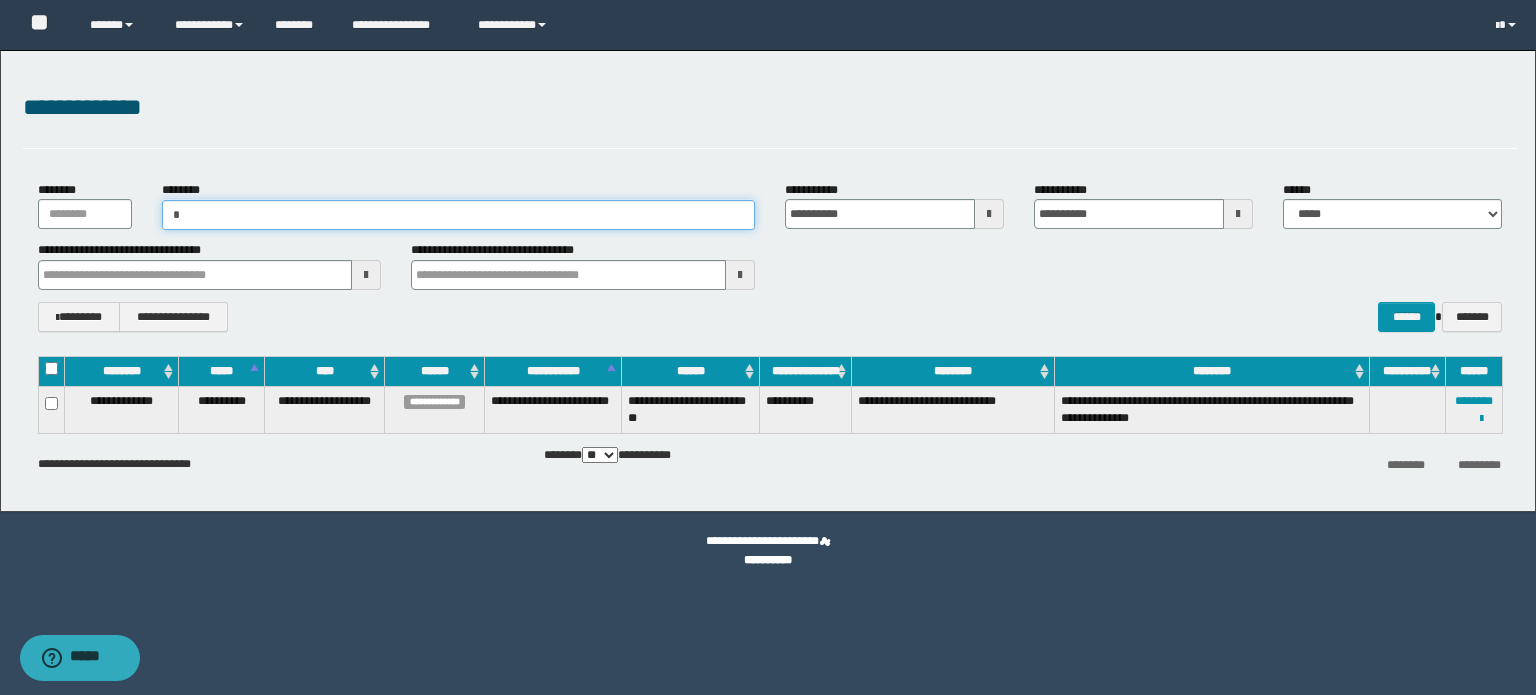 paste on "**********" 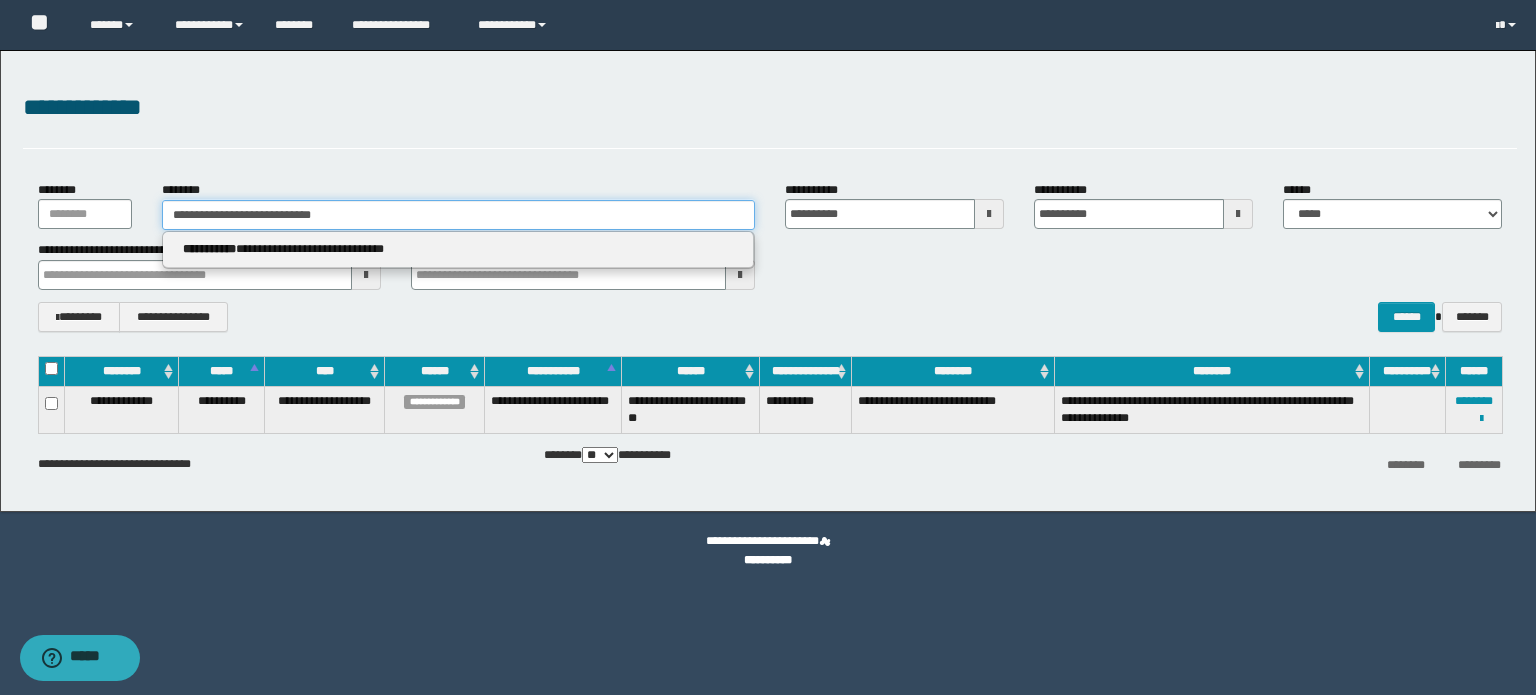 type on "**********" 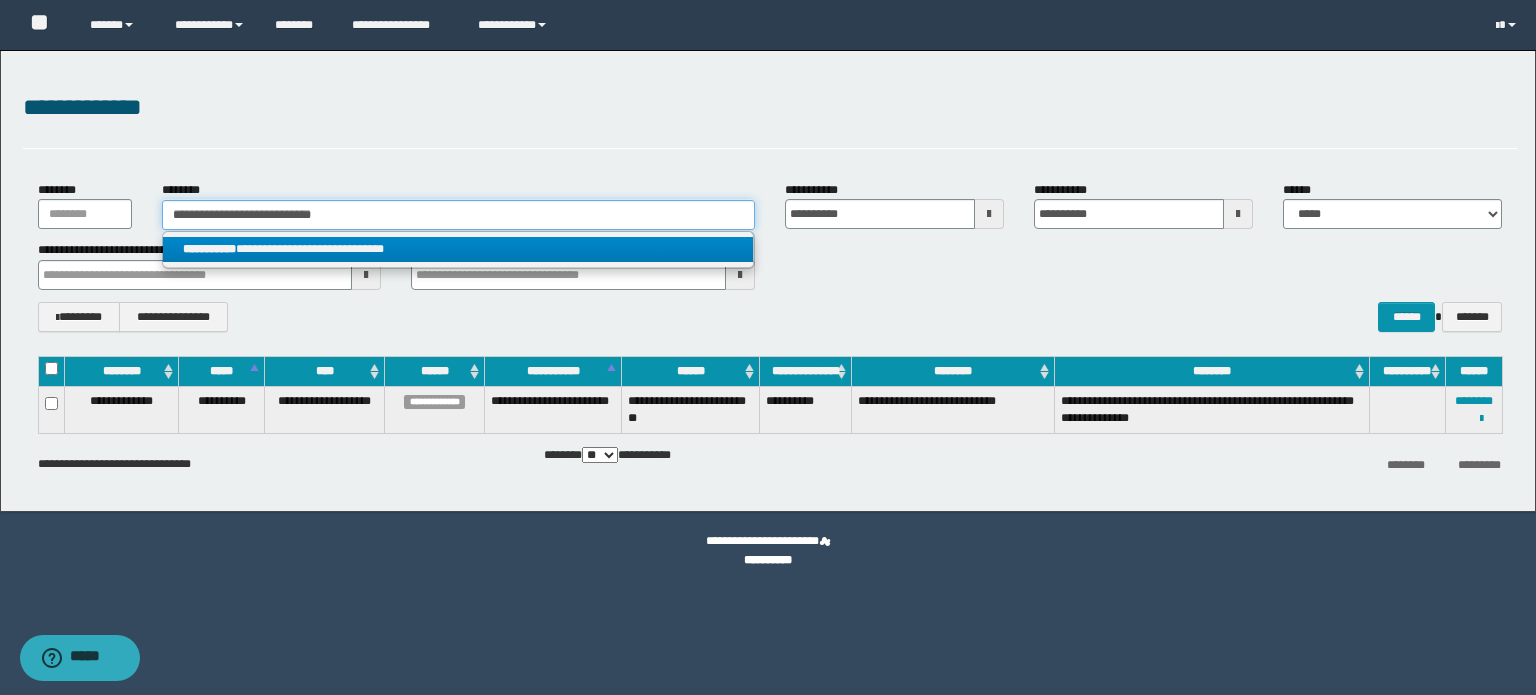 type on "**********" 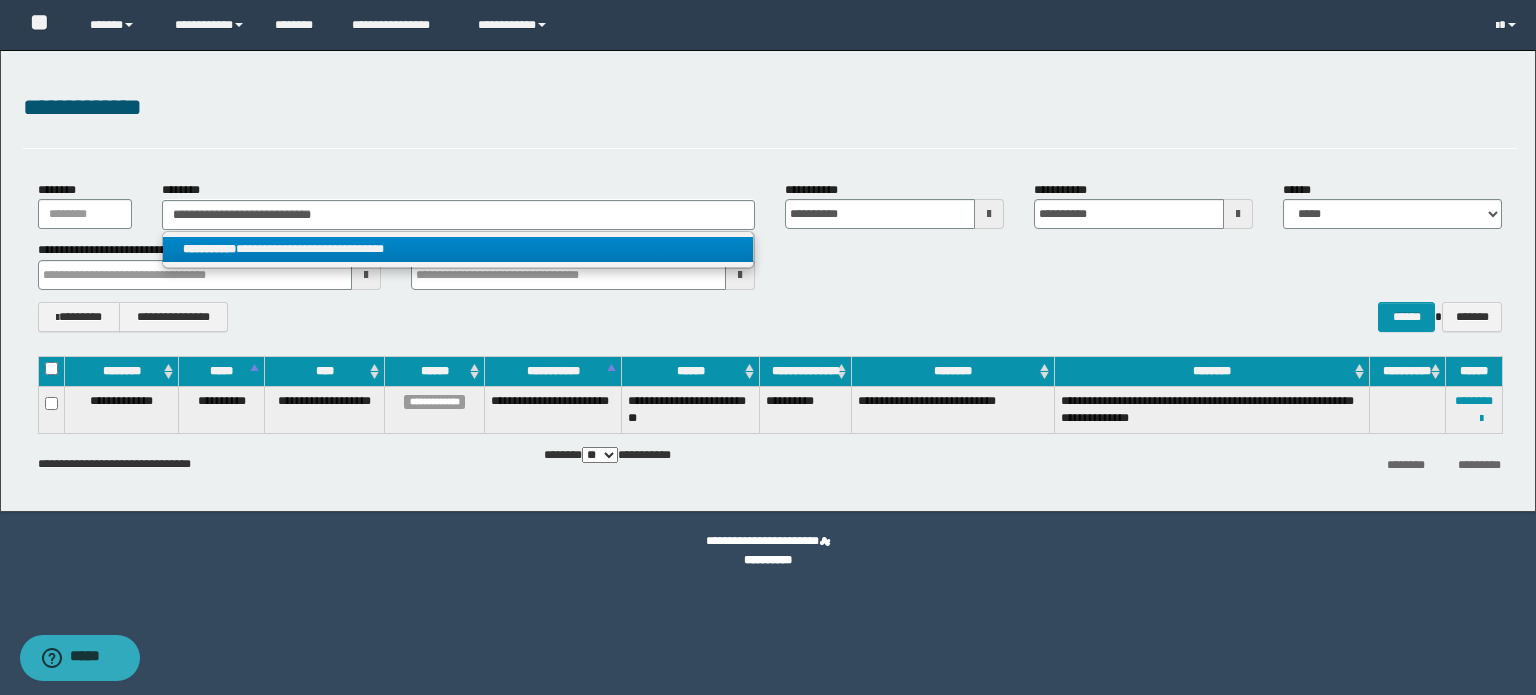 click on "**********" at bounding box center [458, 249] 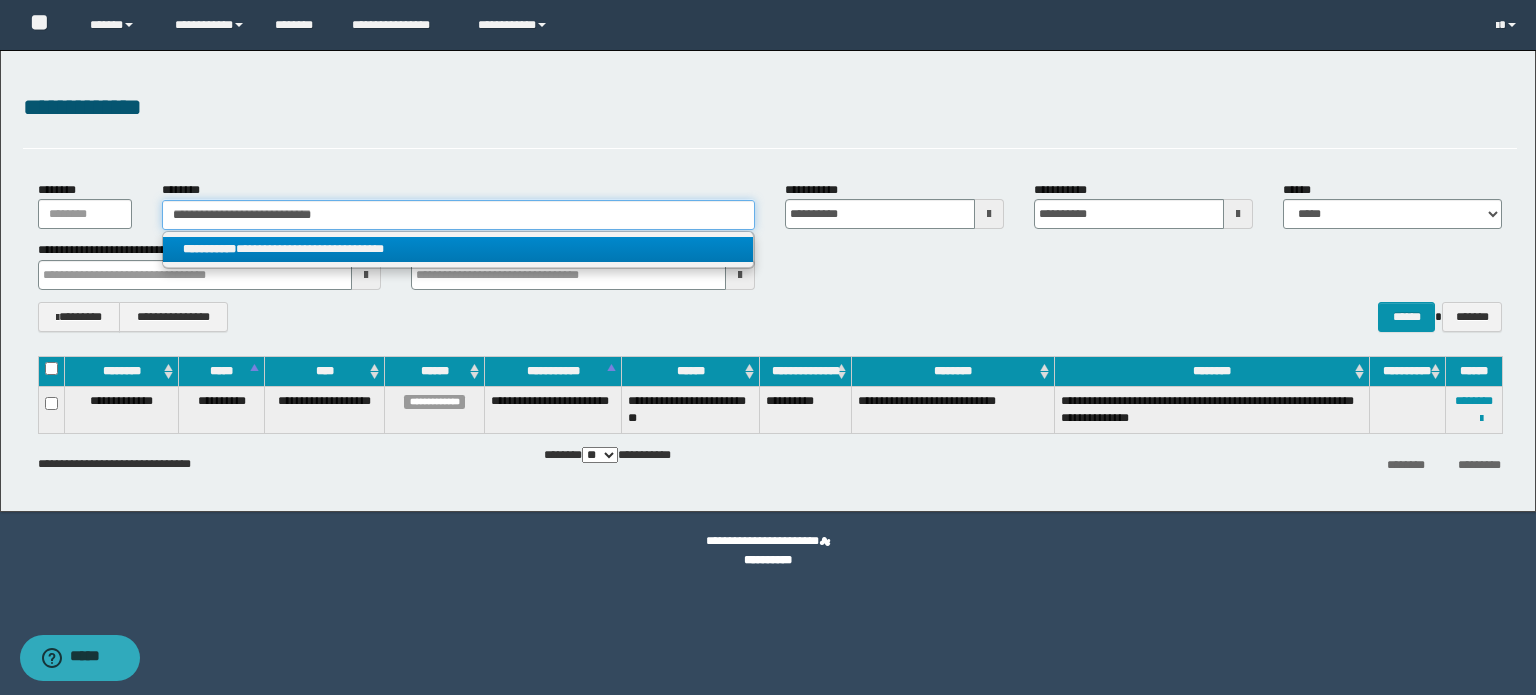 type 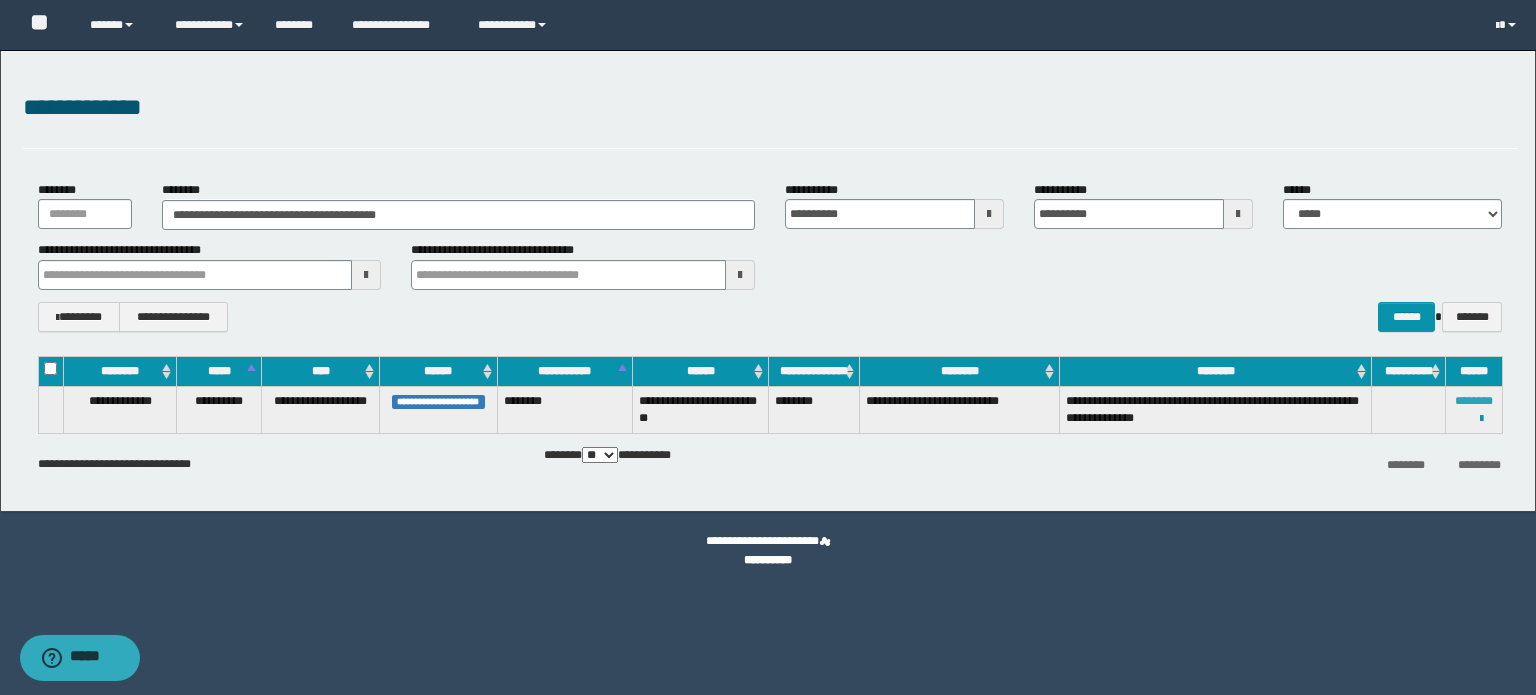 click on "********" at bounding box center (1474, 401) 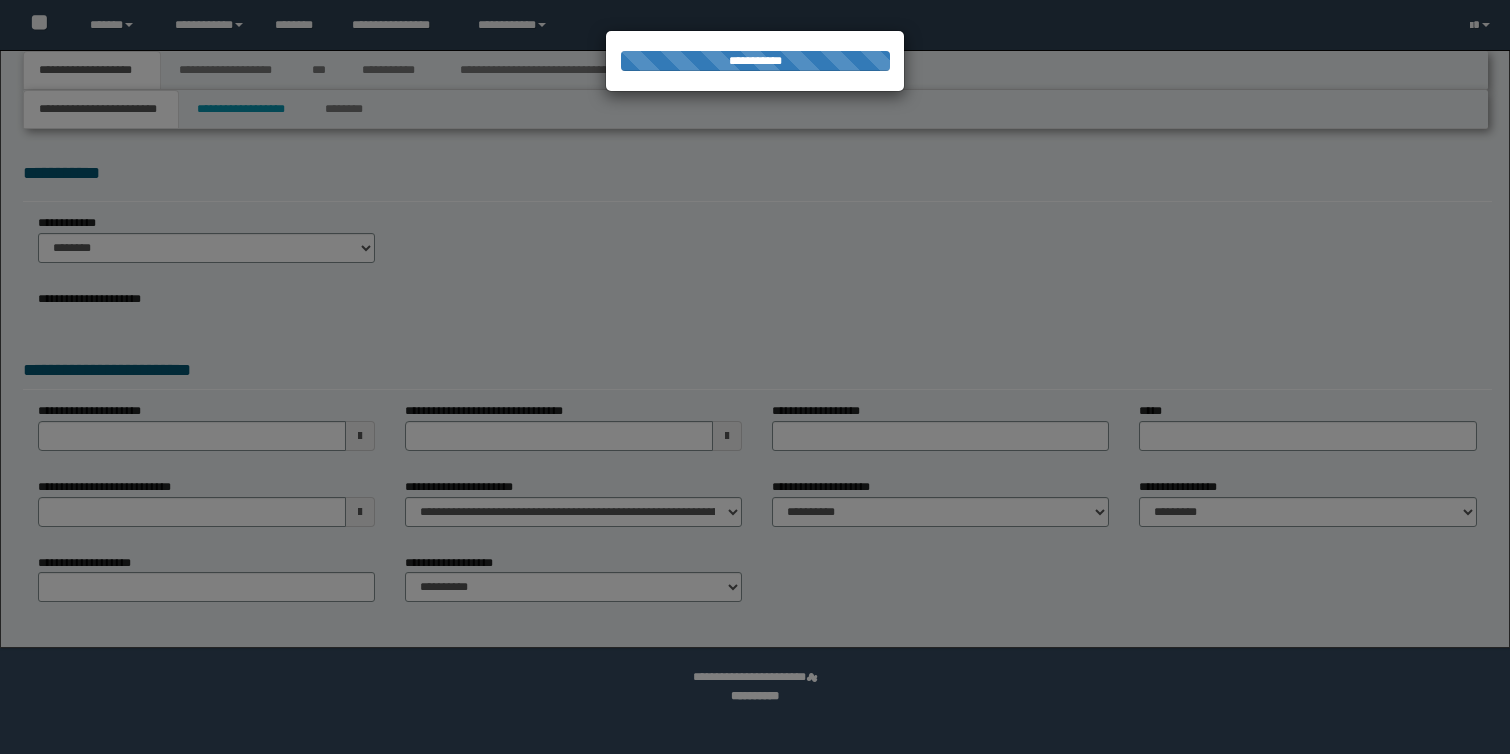 scroll, scrollTop: 0, scrollLeft: 0, axis: both 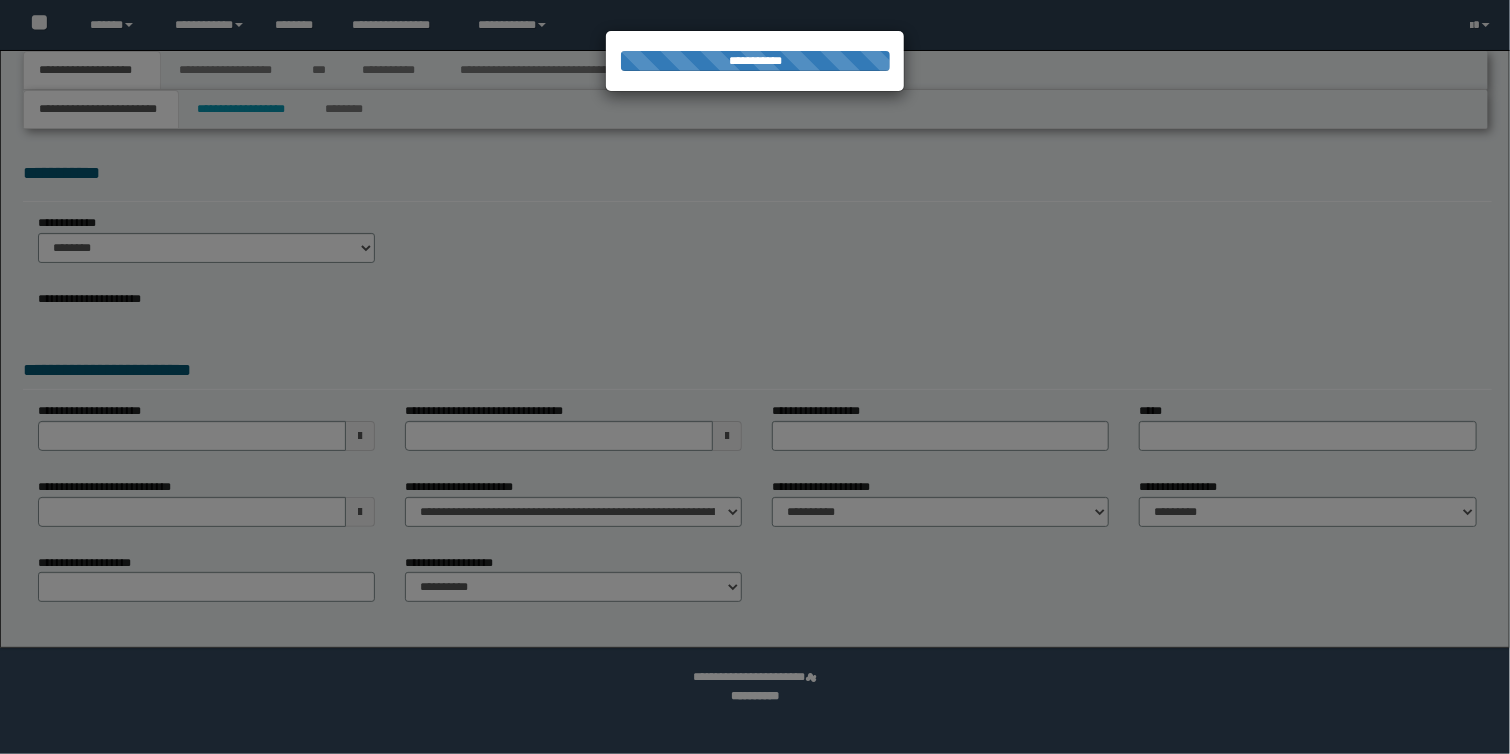 select on "*" 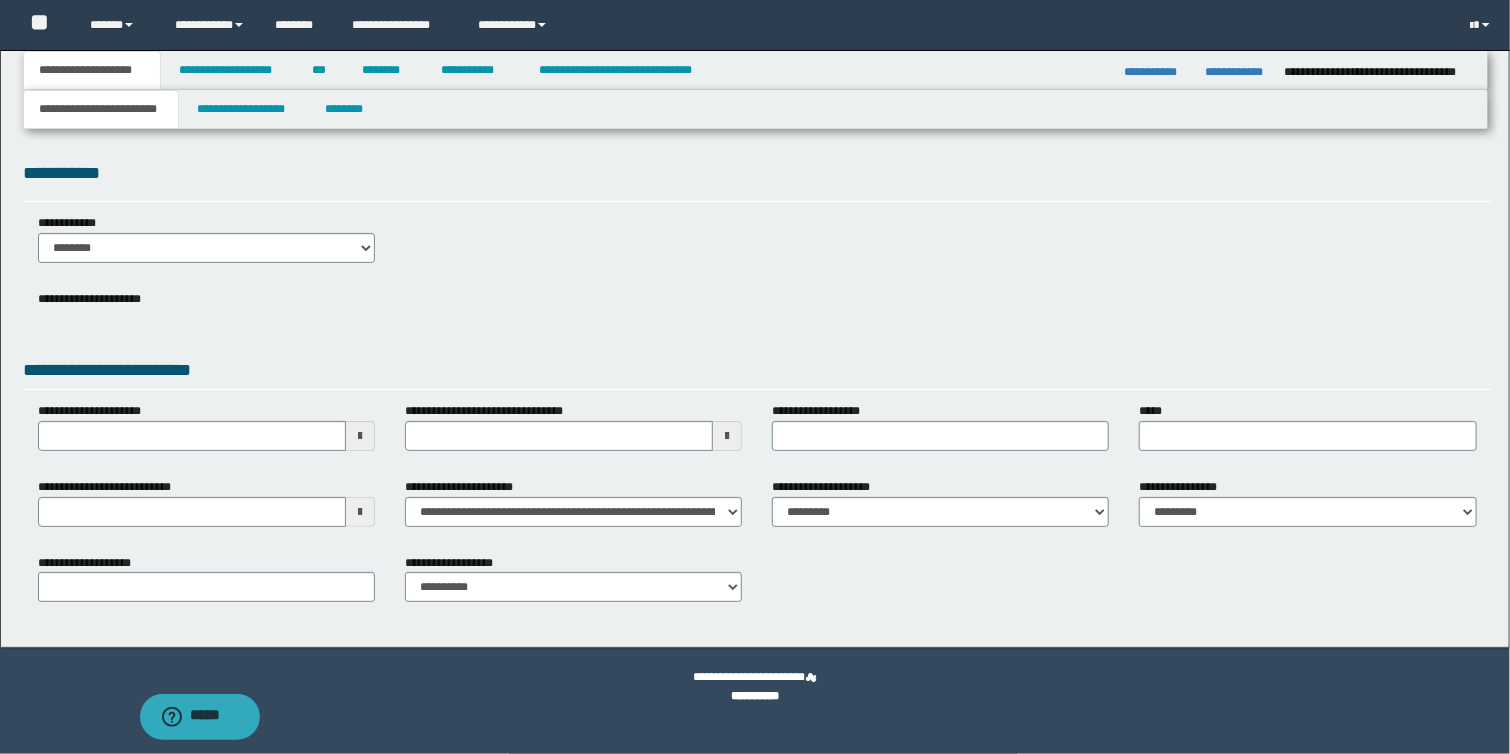 scroll, scrollTop: 0, scrollLeft: 0, axis: both 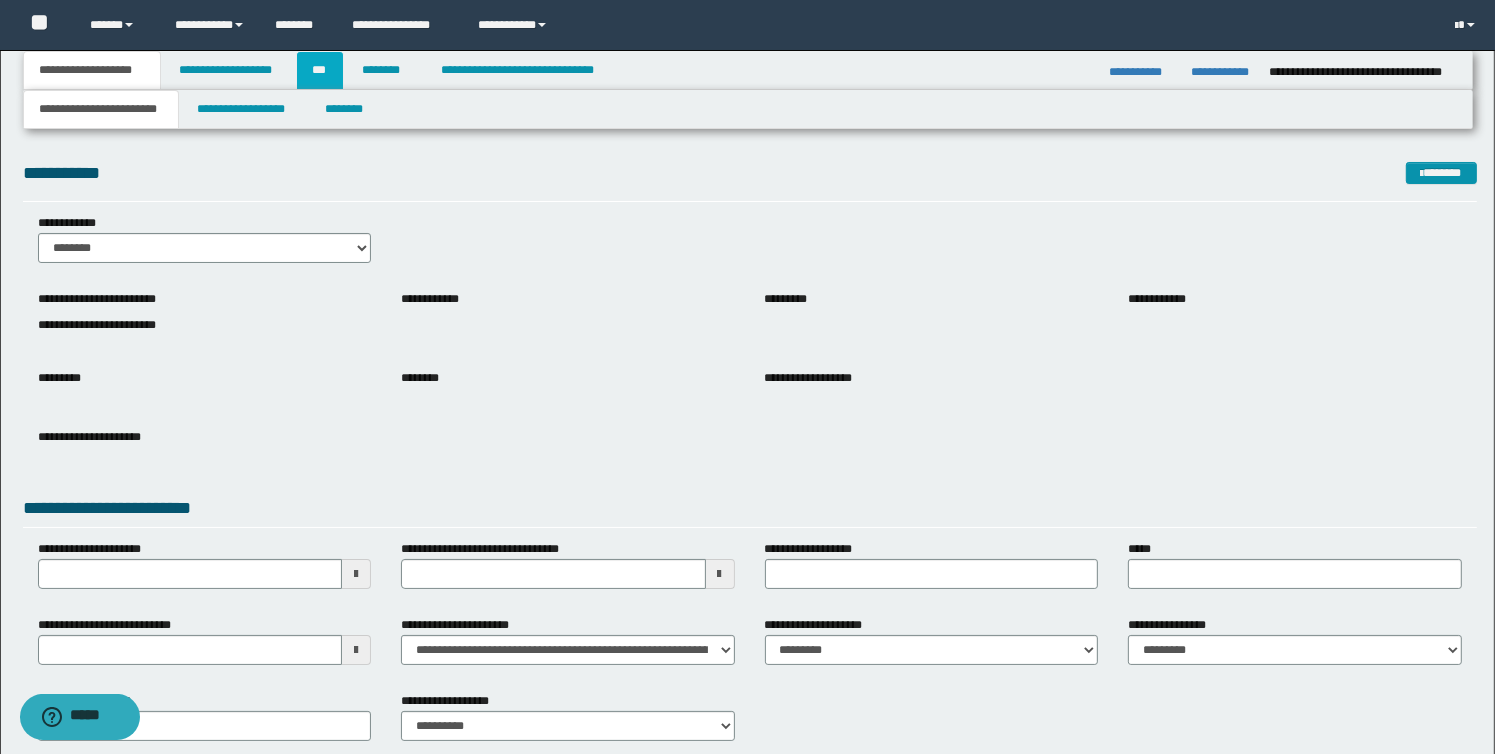 click on "***" at bounding box center (320, 70) 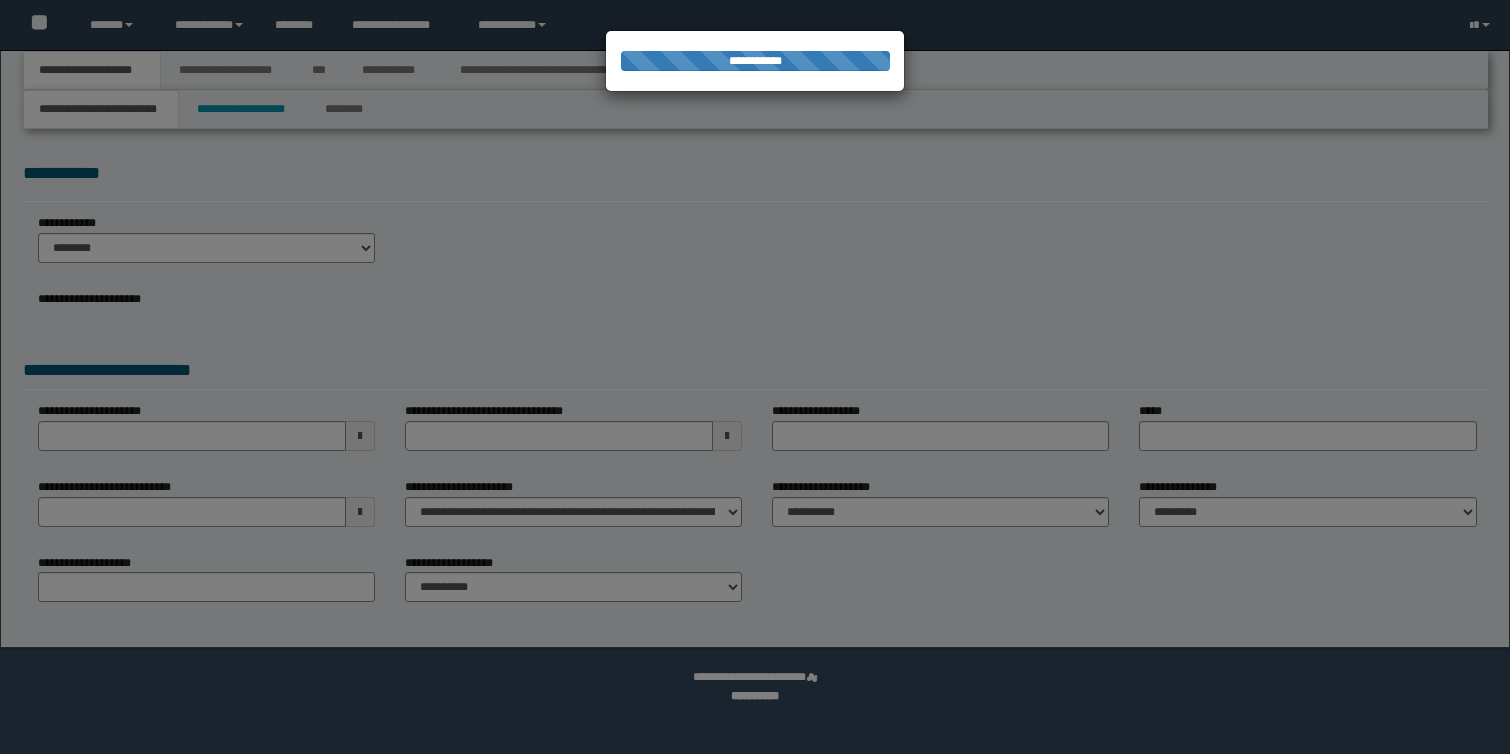 scroll, scrollTop: 0, scrollLeft: 0, axis: both 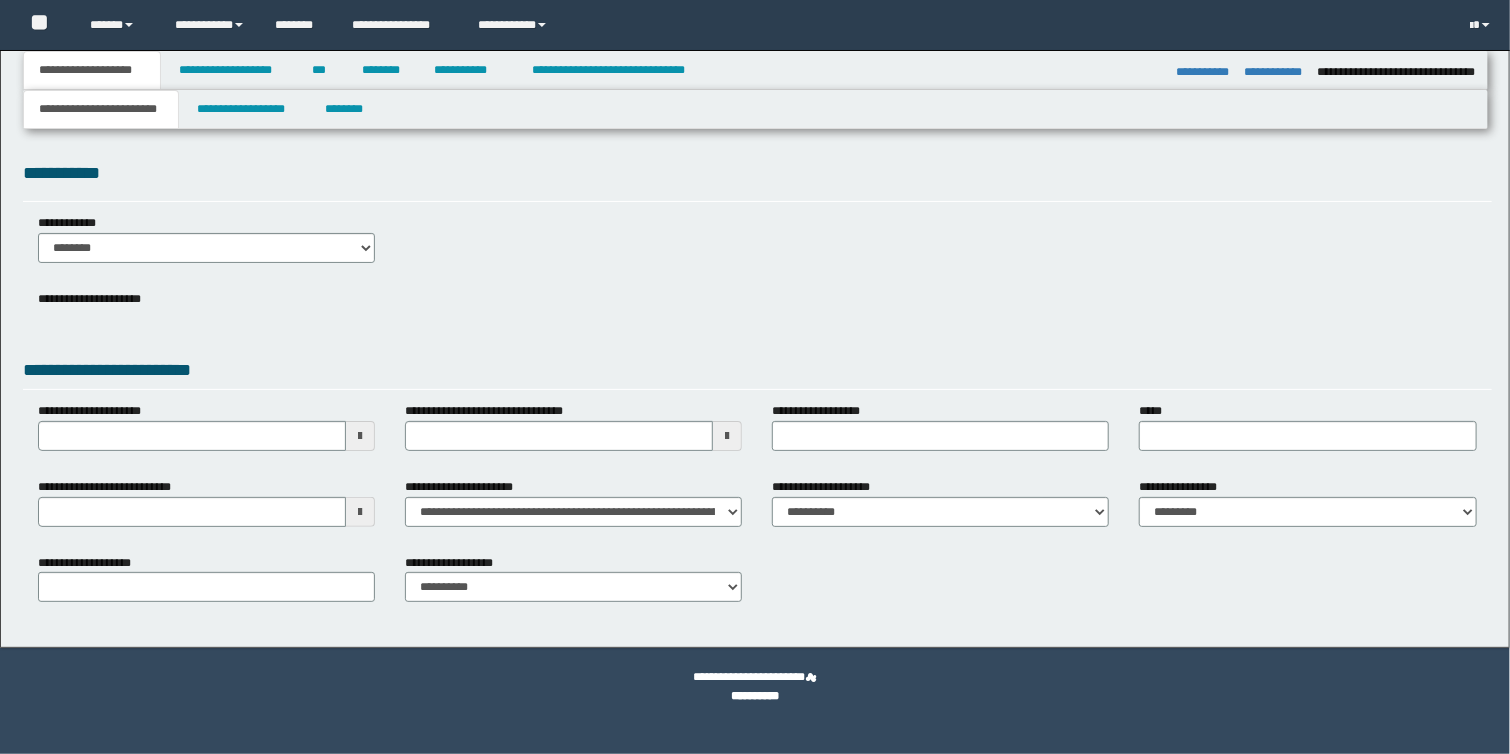 select on "*" 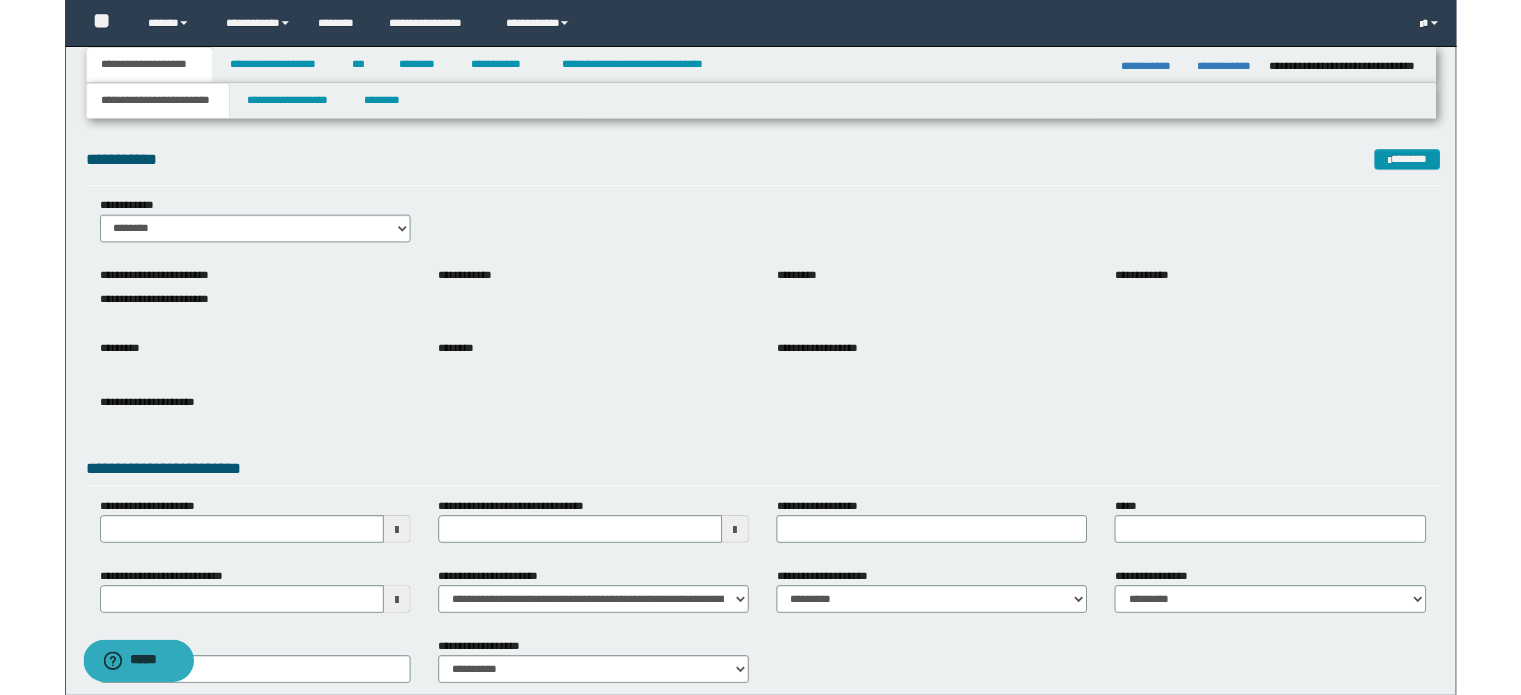 scroll, scrollTop: 0, scrollLeft: 0, axis: both 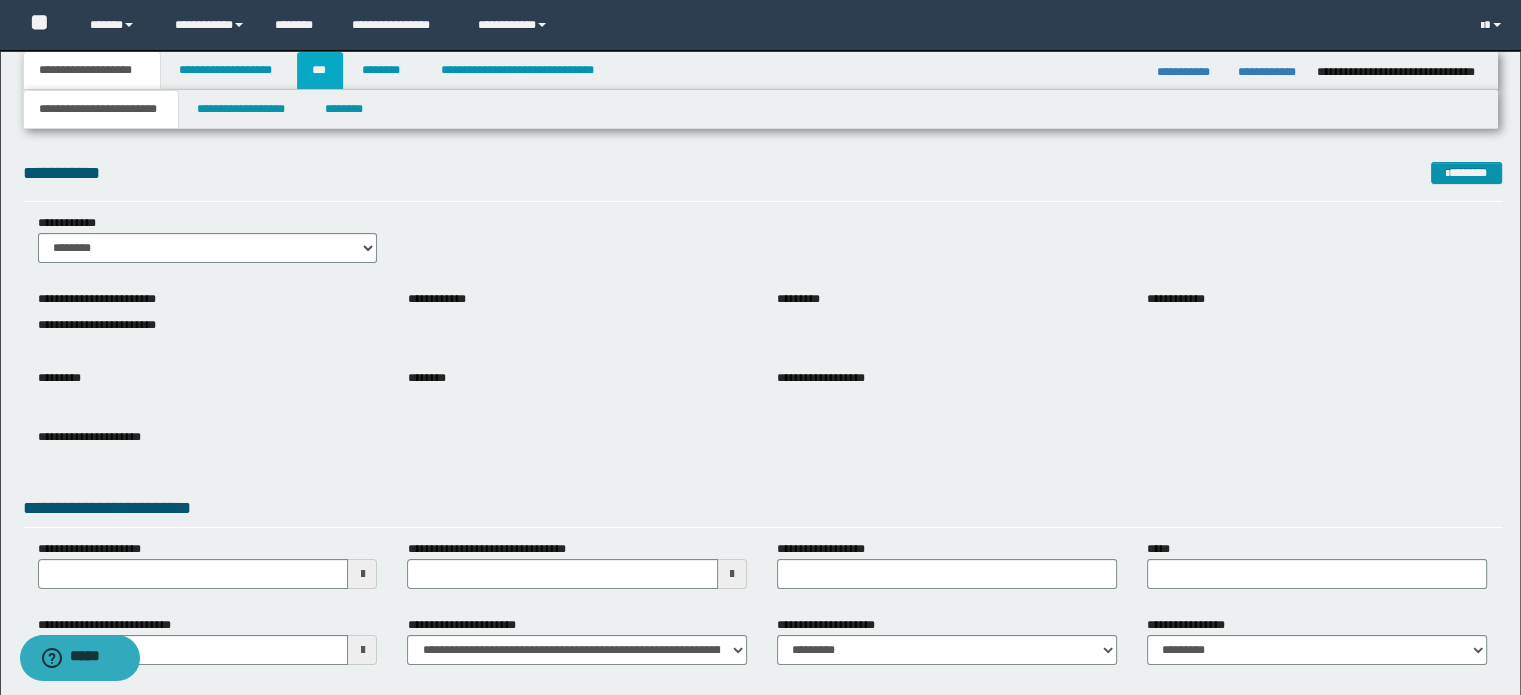click on "***" at bounding box center [320, 70] 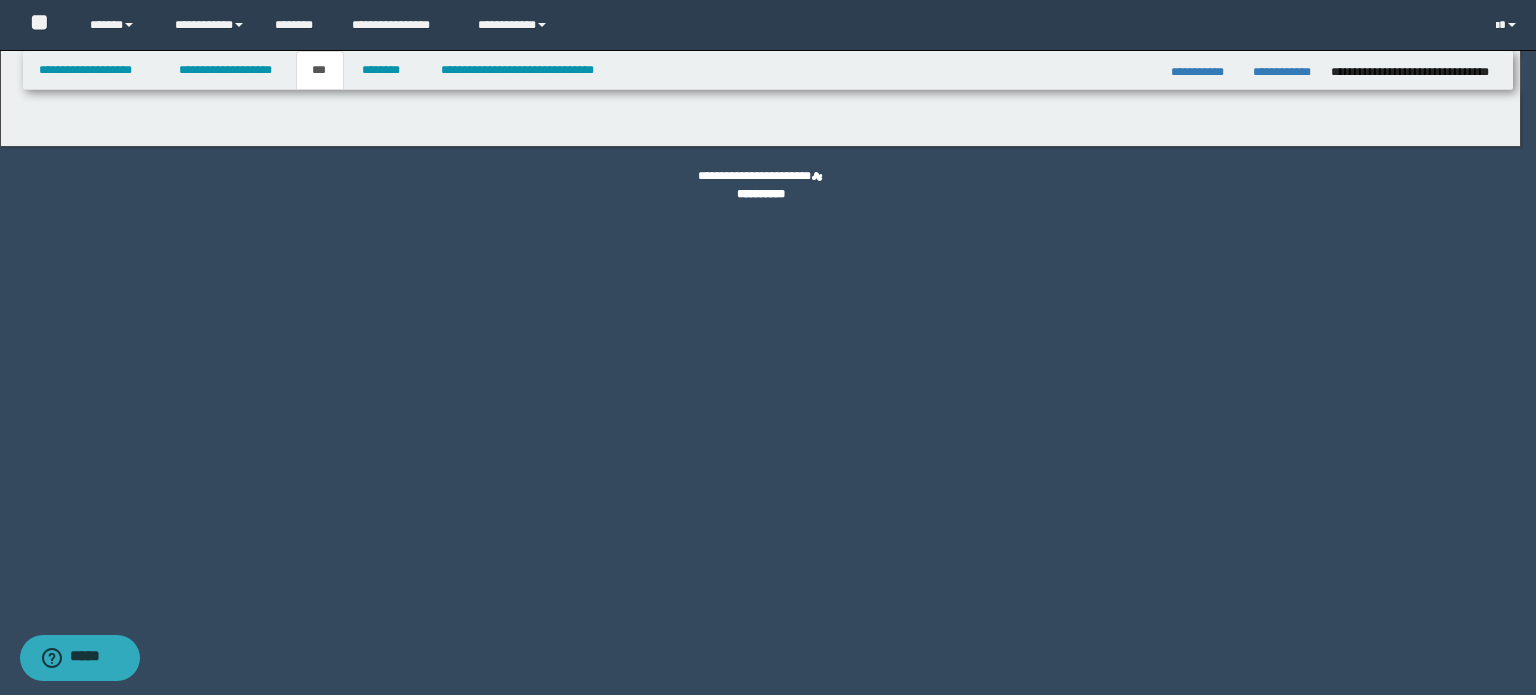 select on "***" 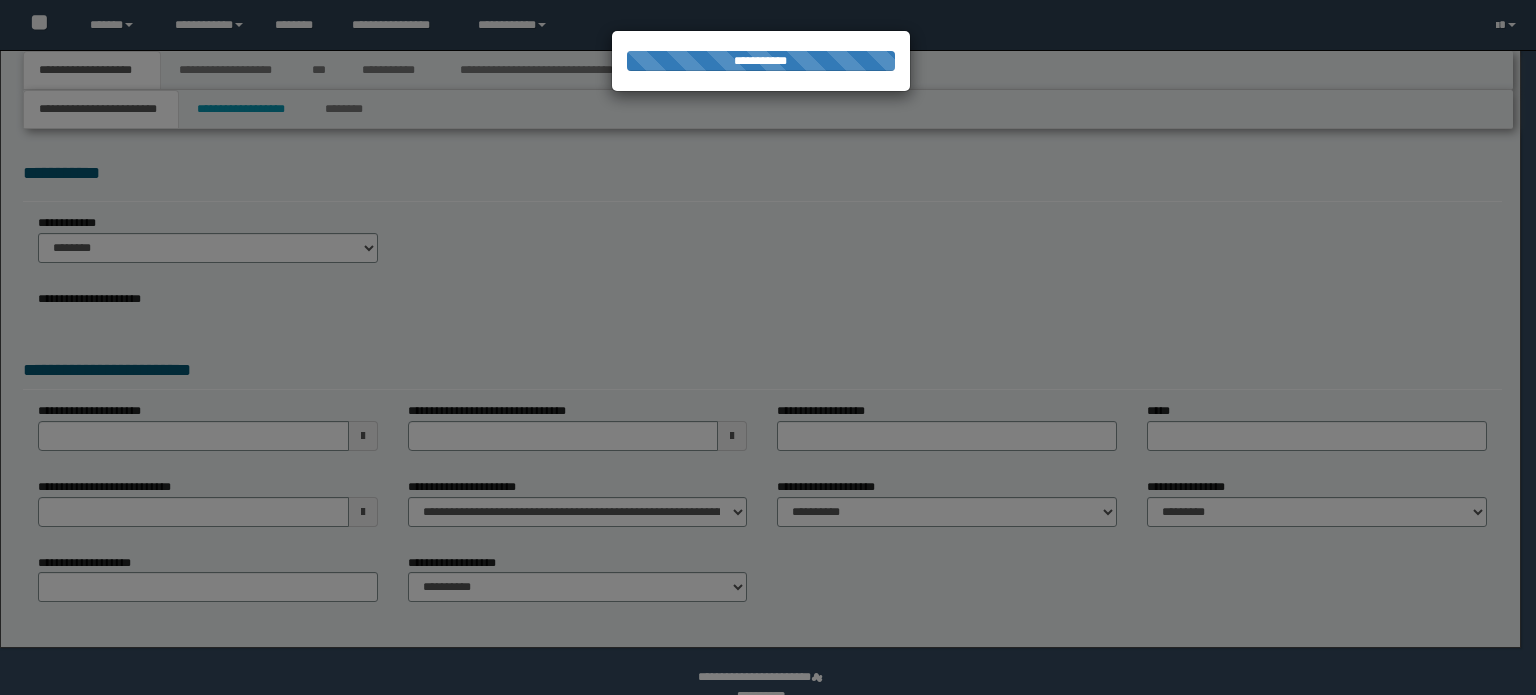scroll, scrollTop: 0, scrollLeft: 0, axis: both 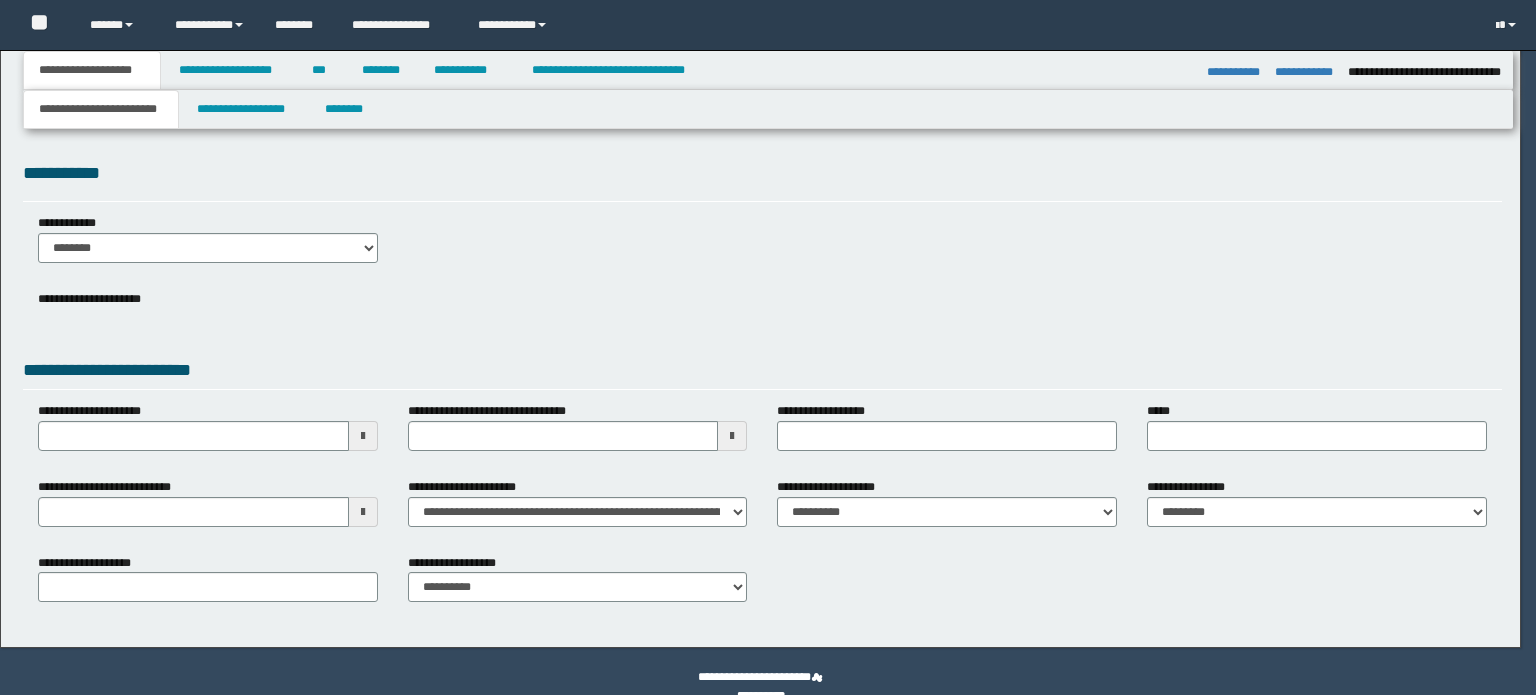 select on "*" 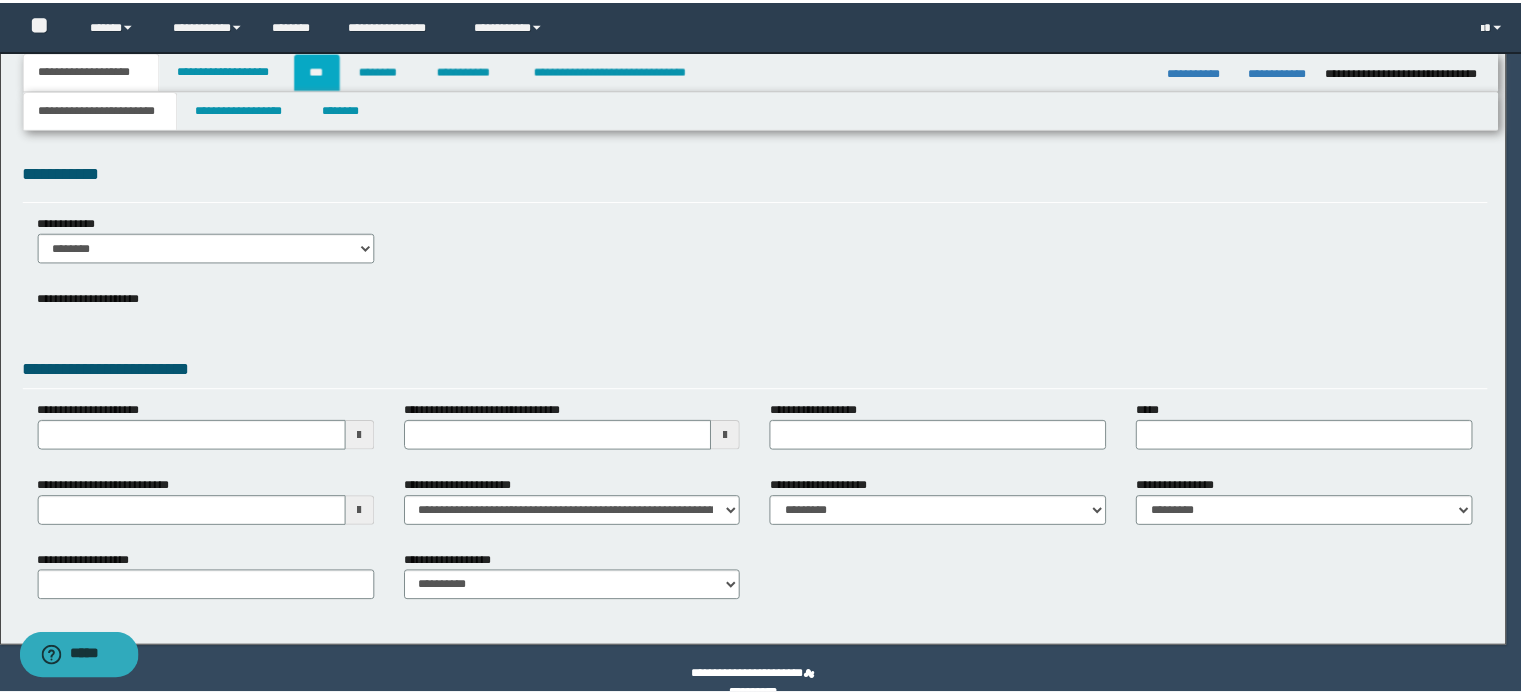 scroll, scrollTop: 0, scrollLeft: 0, axis: both 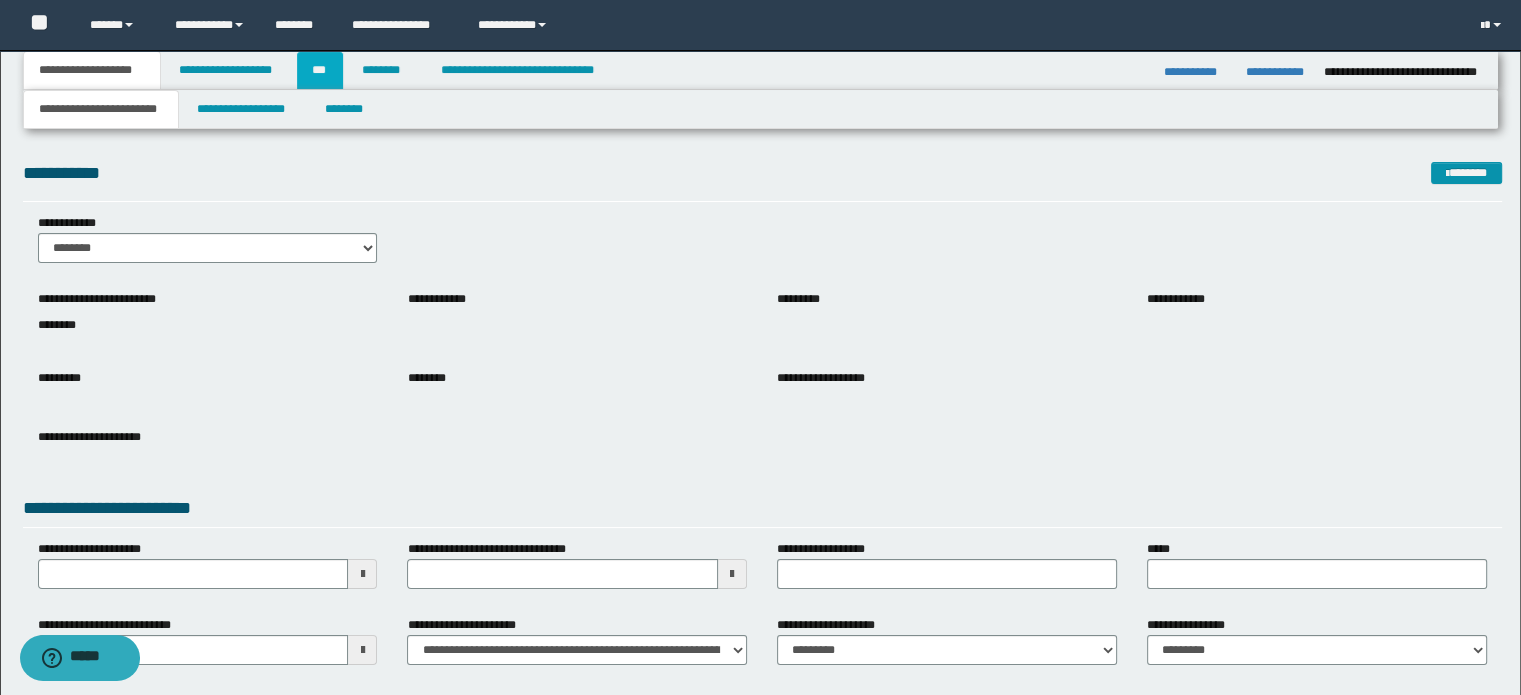 click on "***" at bounding box center [320, 70] 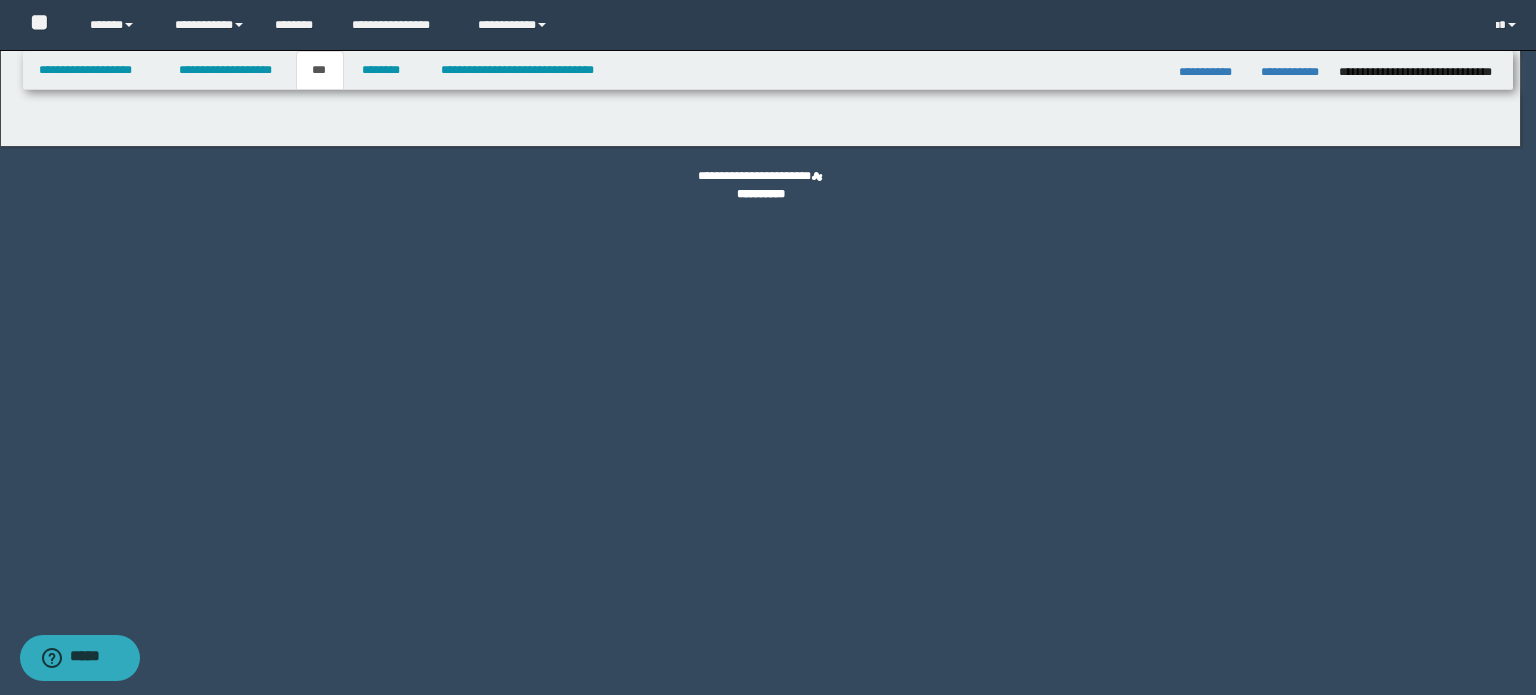 select on "*" 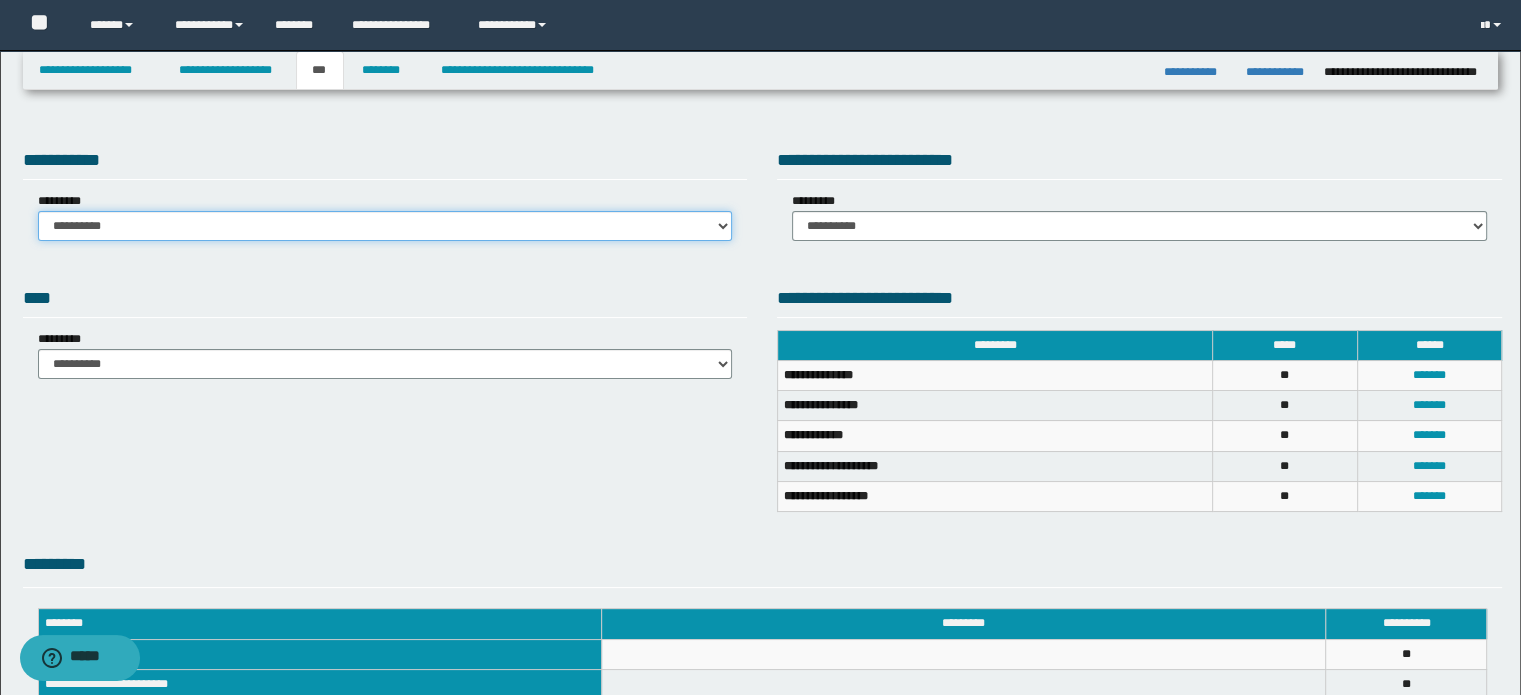 click on "**********" at bounding box center [385, 226] 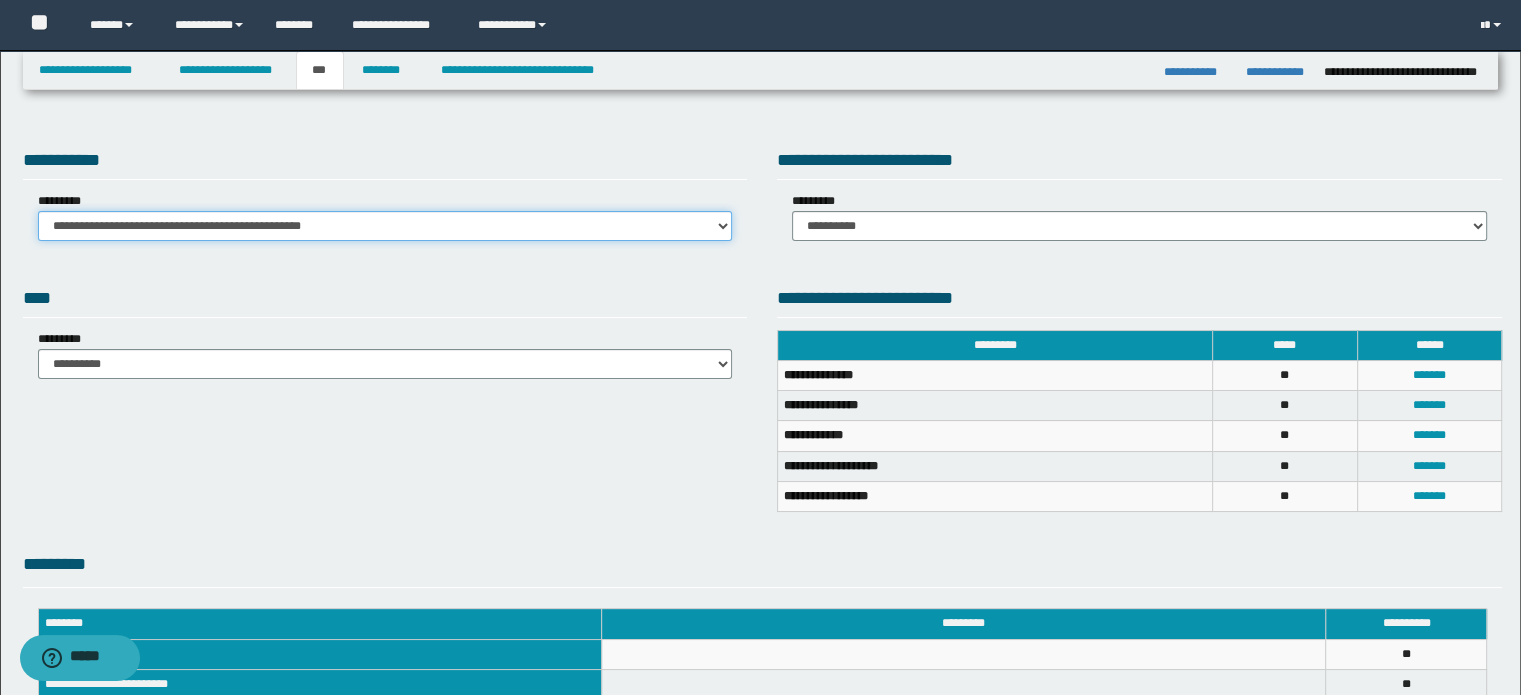 click on "**********" at bounding box center (385, 226) 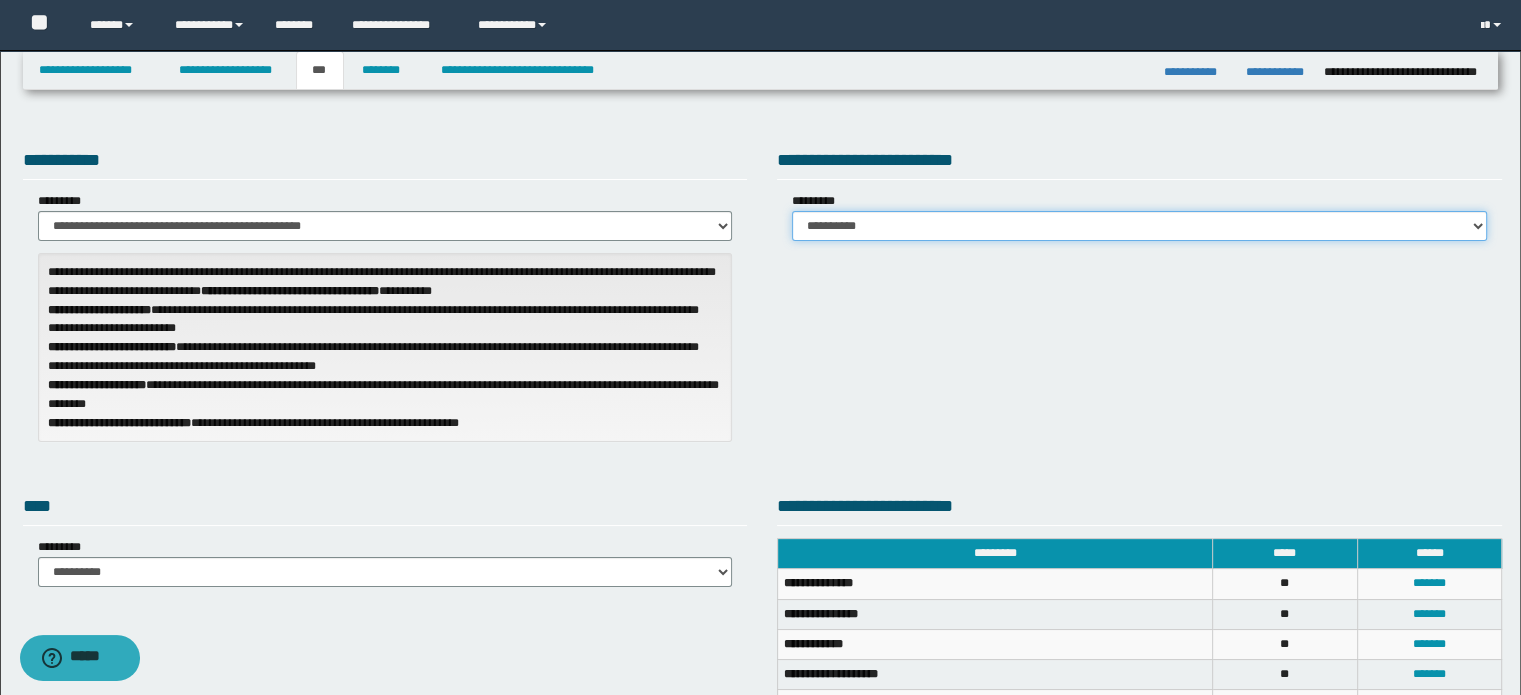 drag, startPoint x: 1080, startPoint y: 223, endPoint x: 1075, endPoint y: 233, distance: 11.18034 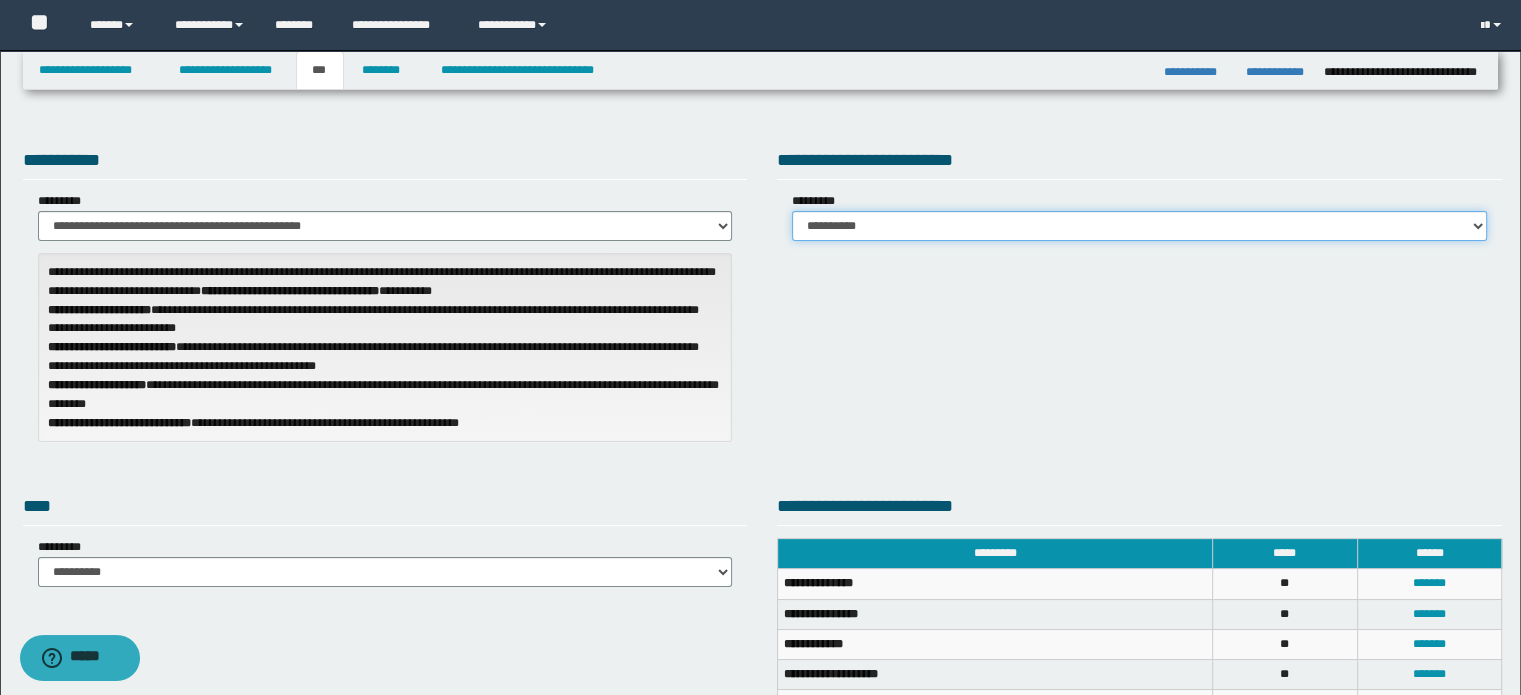 select on "*" 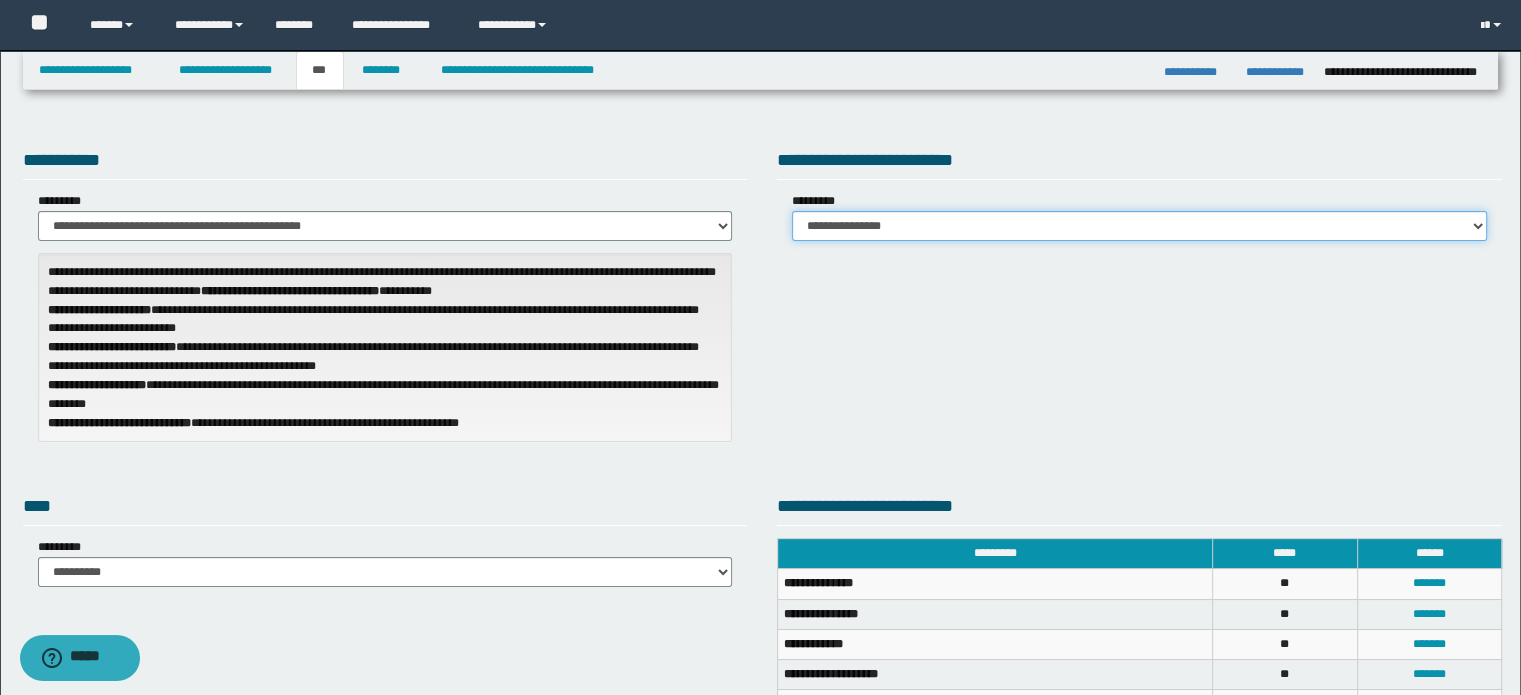 click on "**********" at bounding box center (1139, 226) 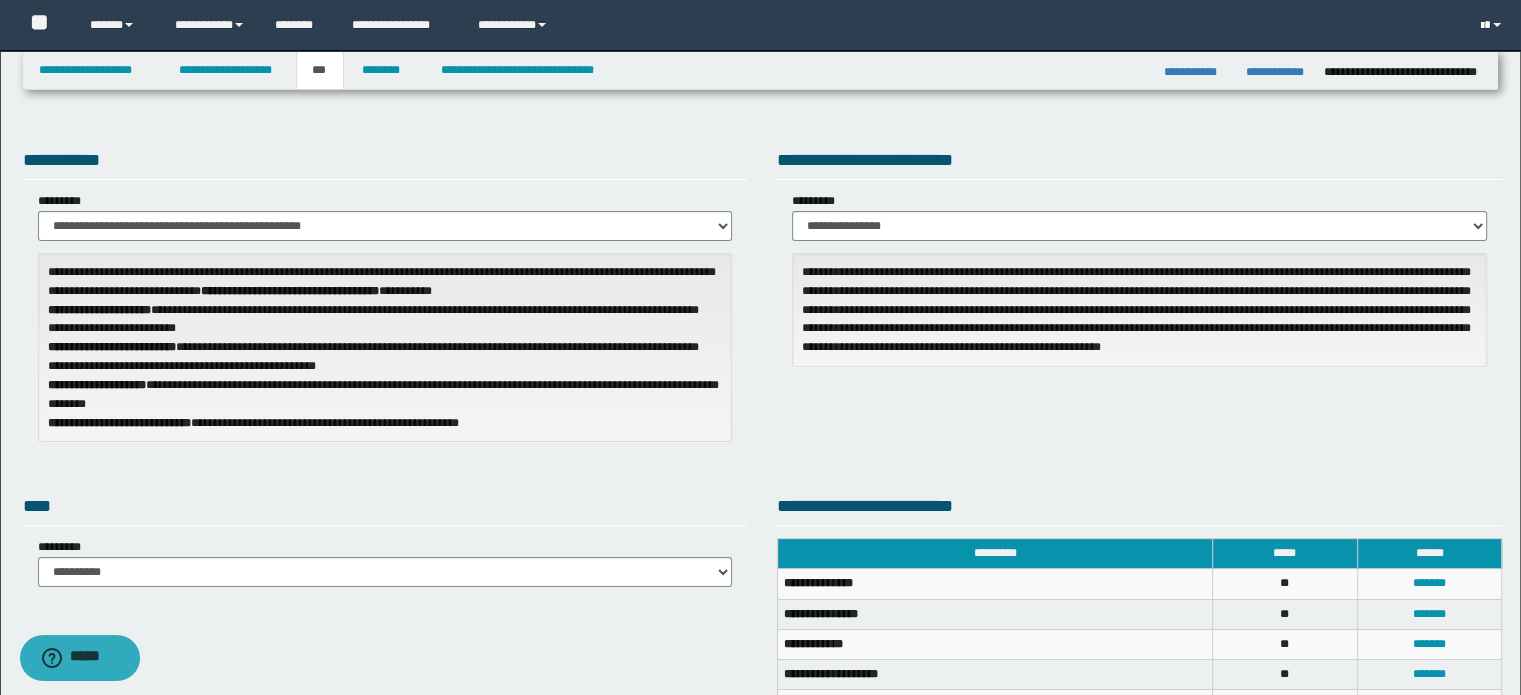 click at bounding box center (1493, 25) 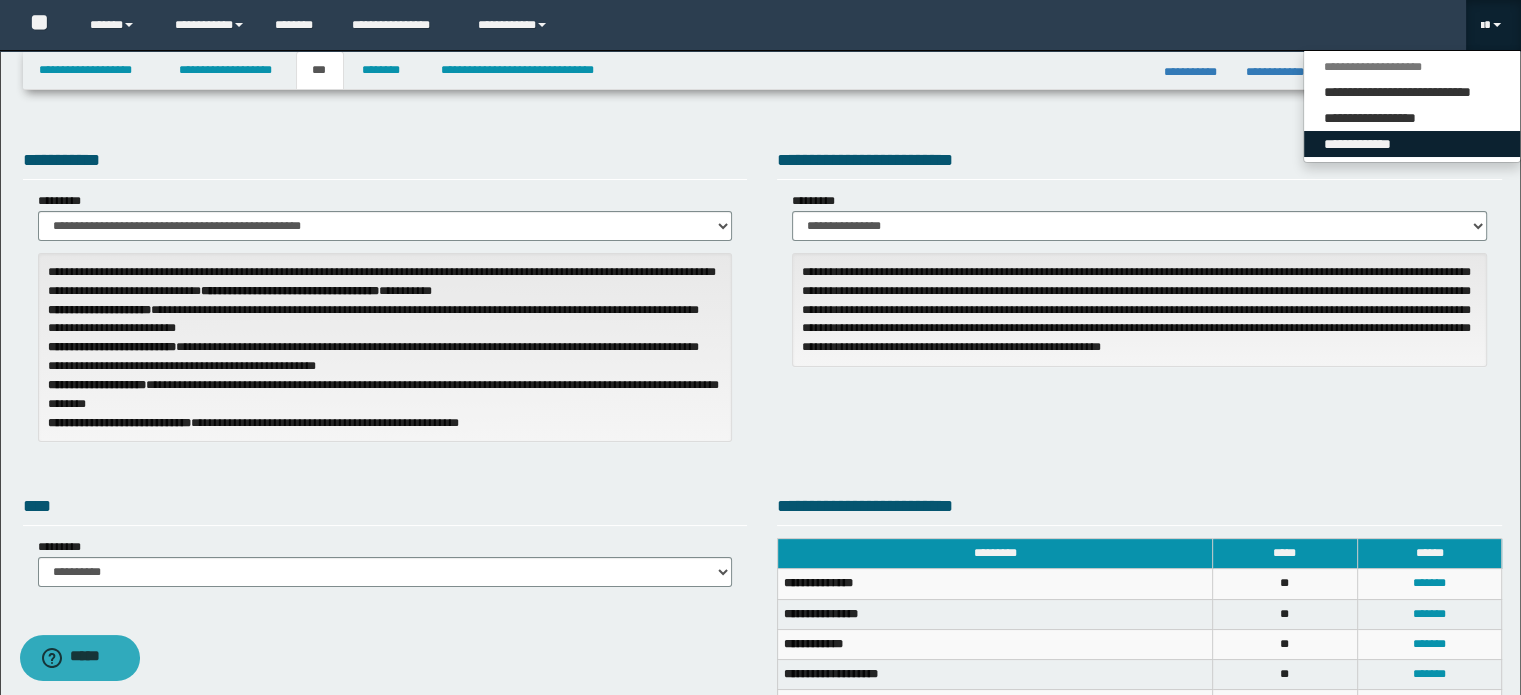 click on "**********" at bounding box center [1412, 144] 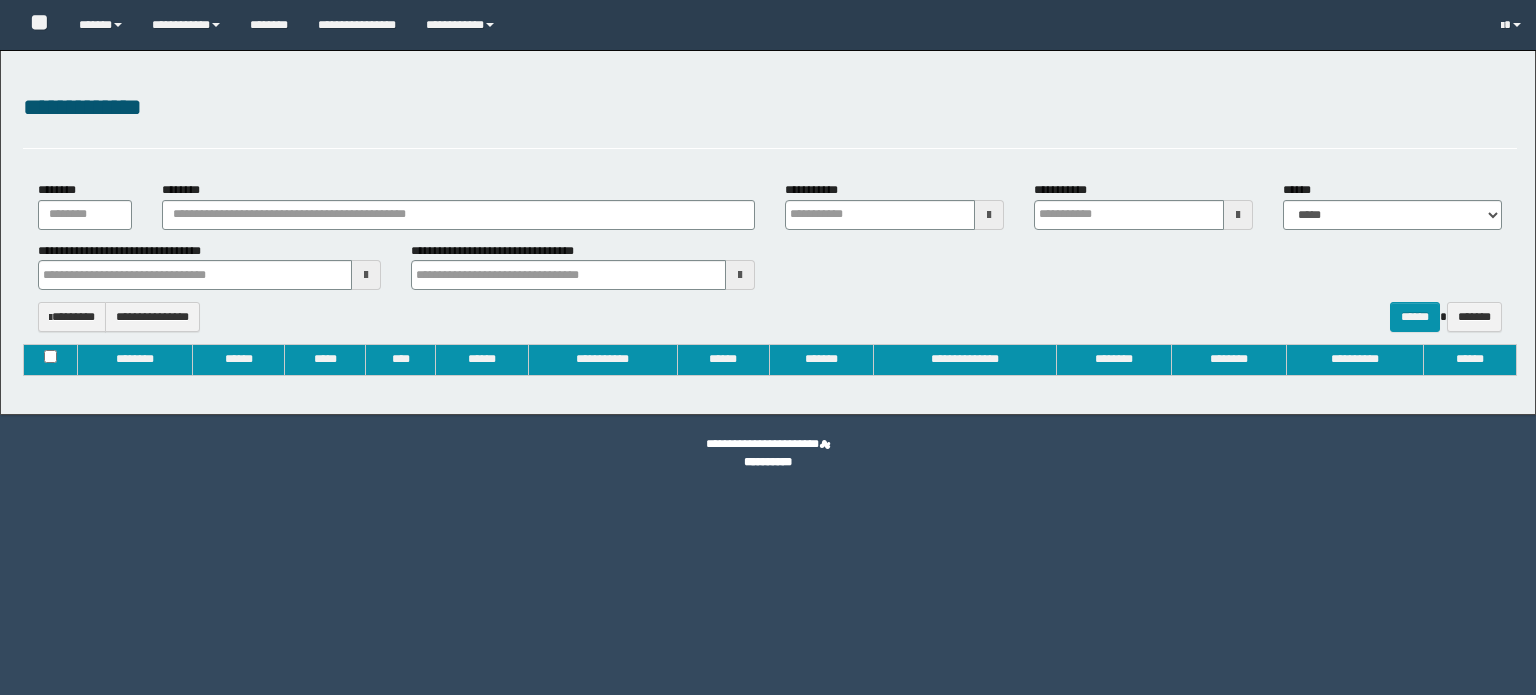 type on "**********" 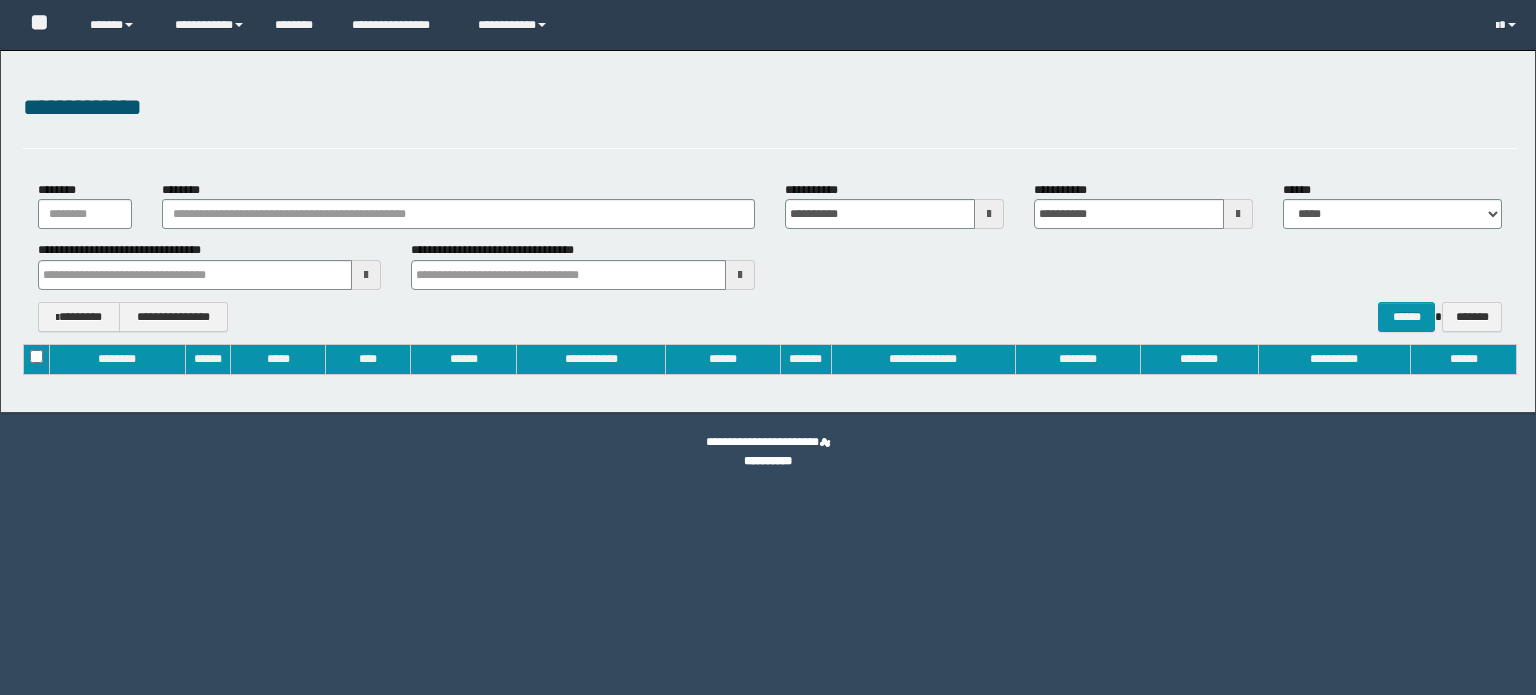 scroll, scrollTop: 0, scrollLeft: 0, axis: both 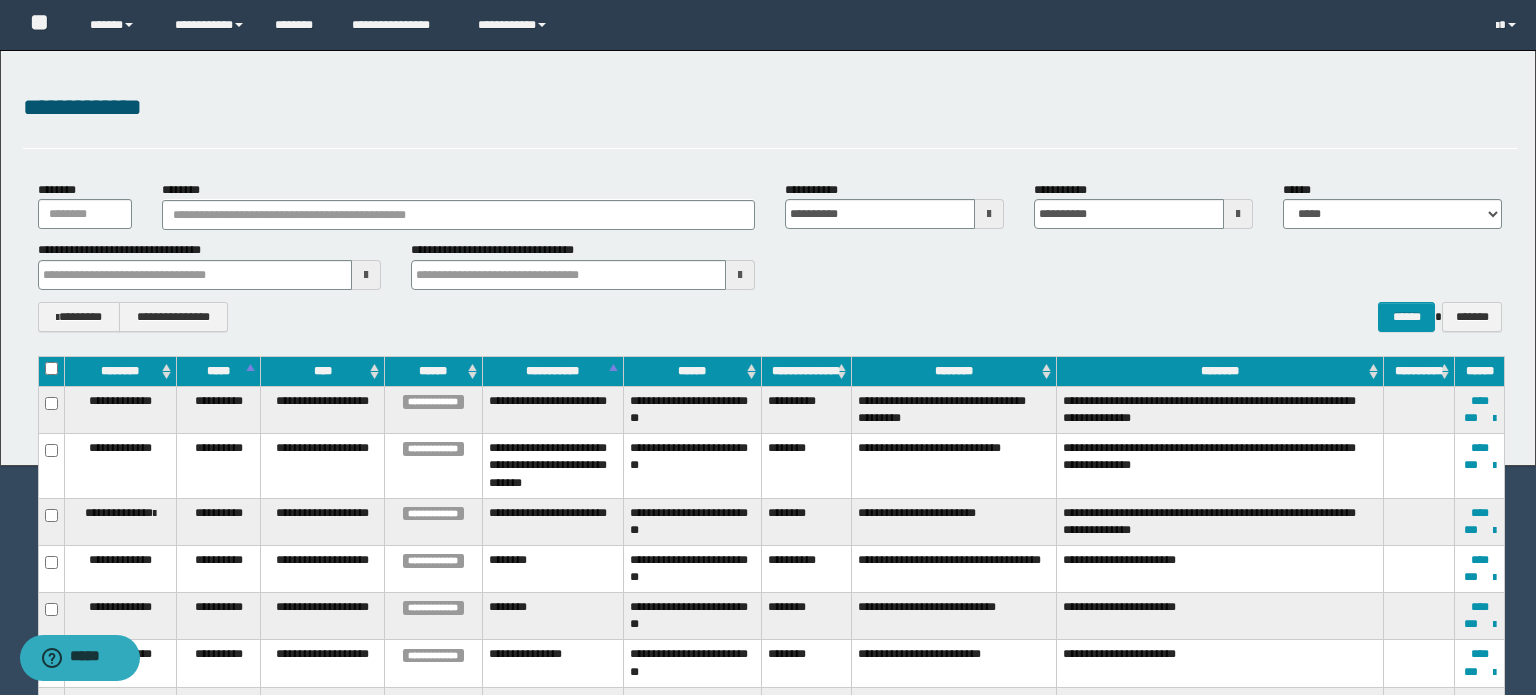 type 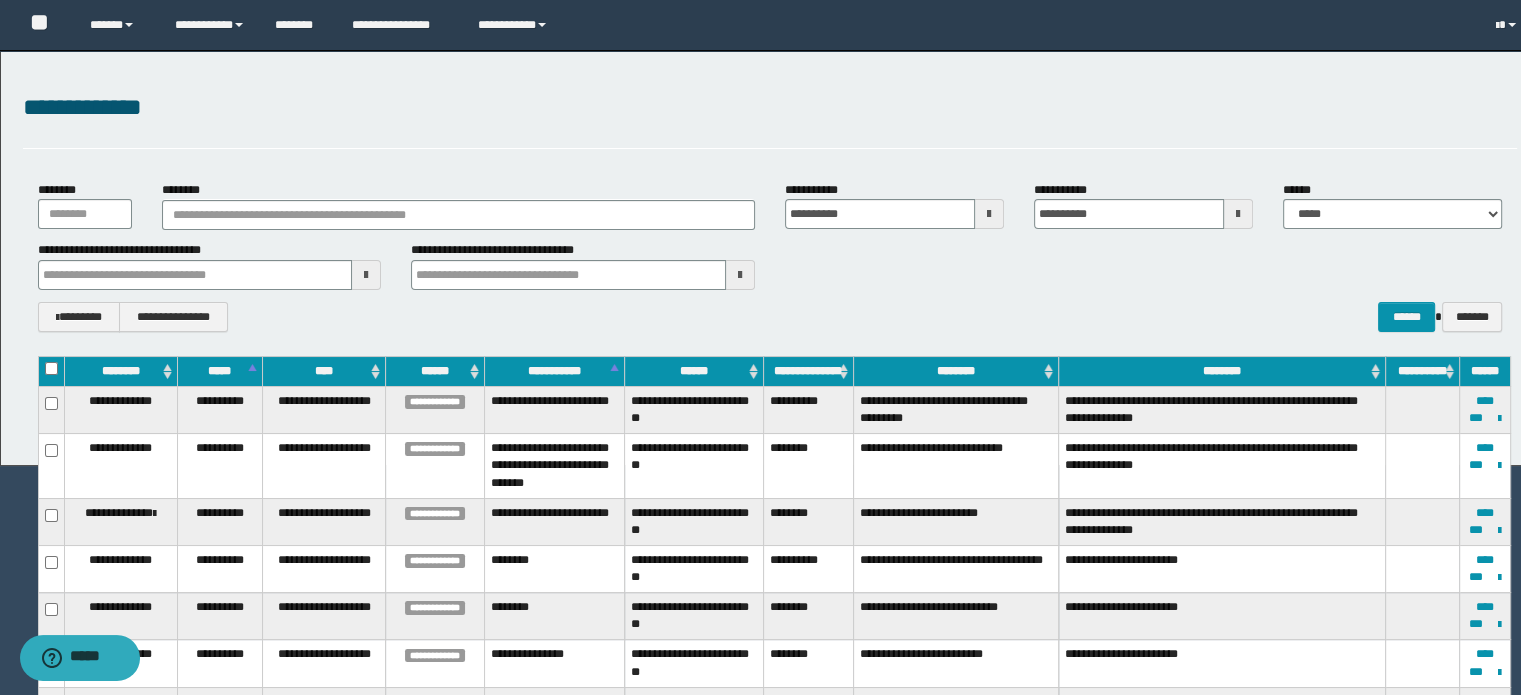 type 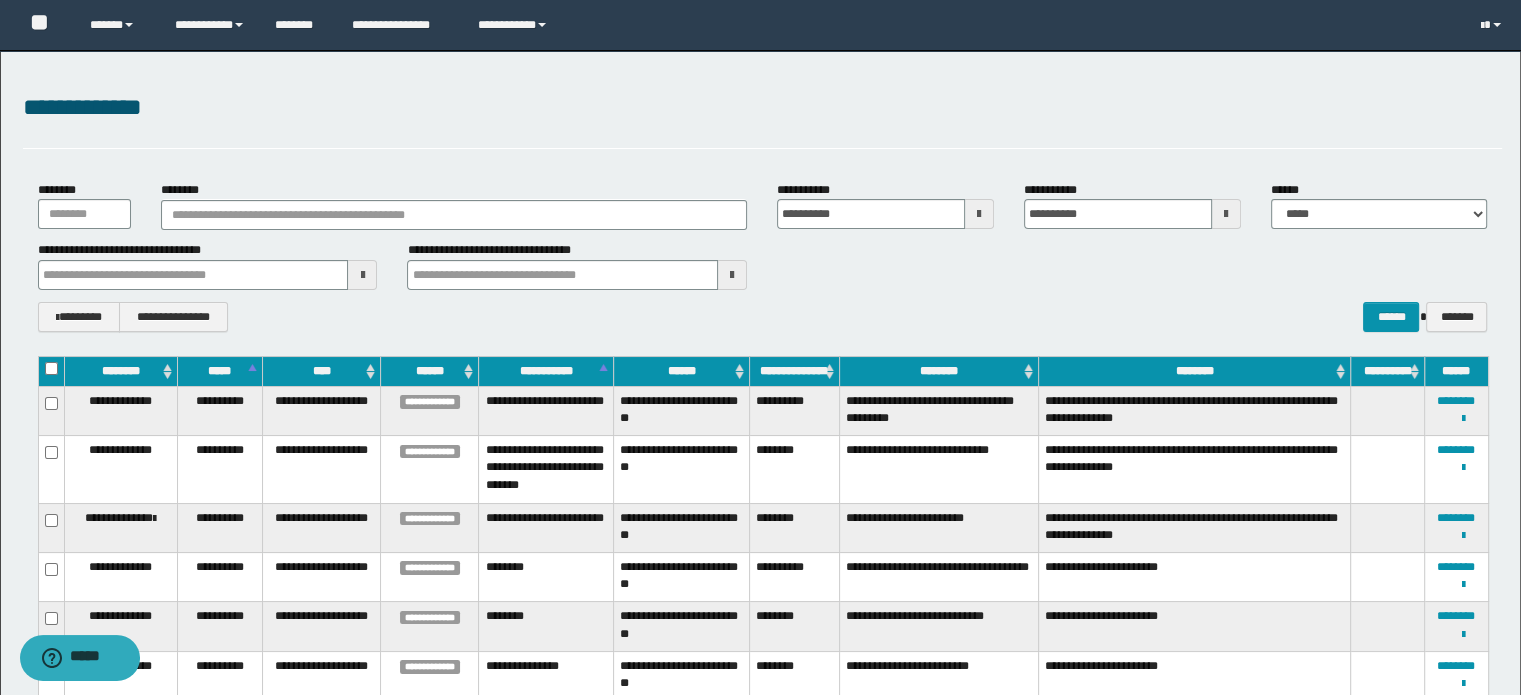 type 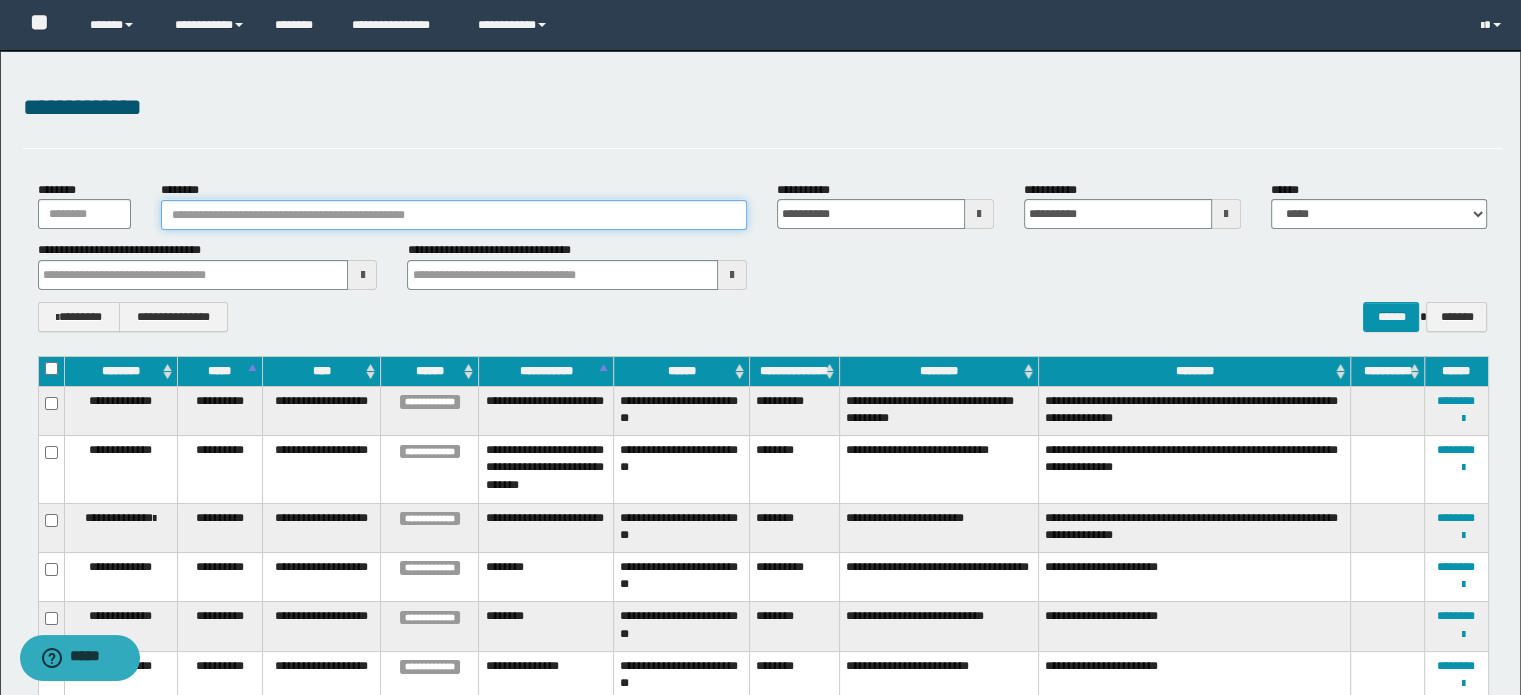 click on "********" at bounding box center [454, 215] 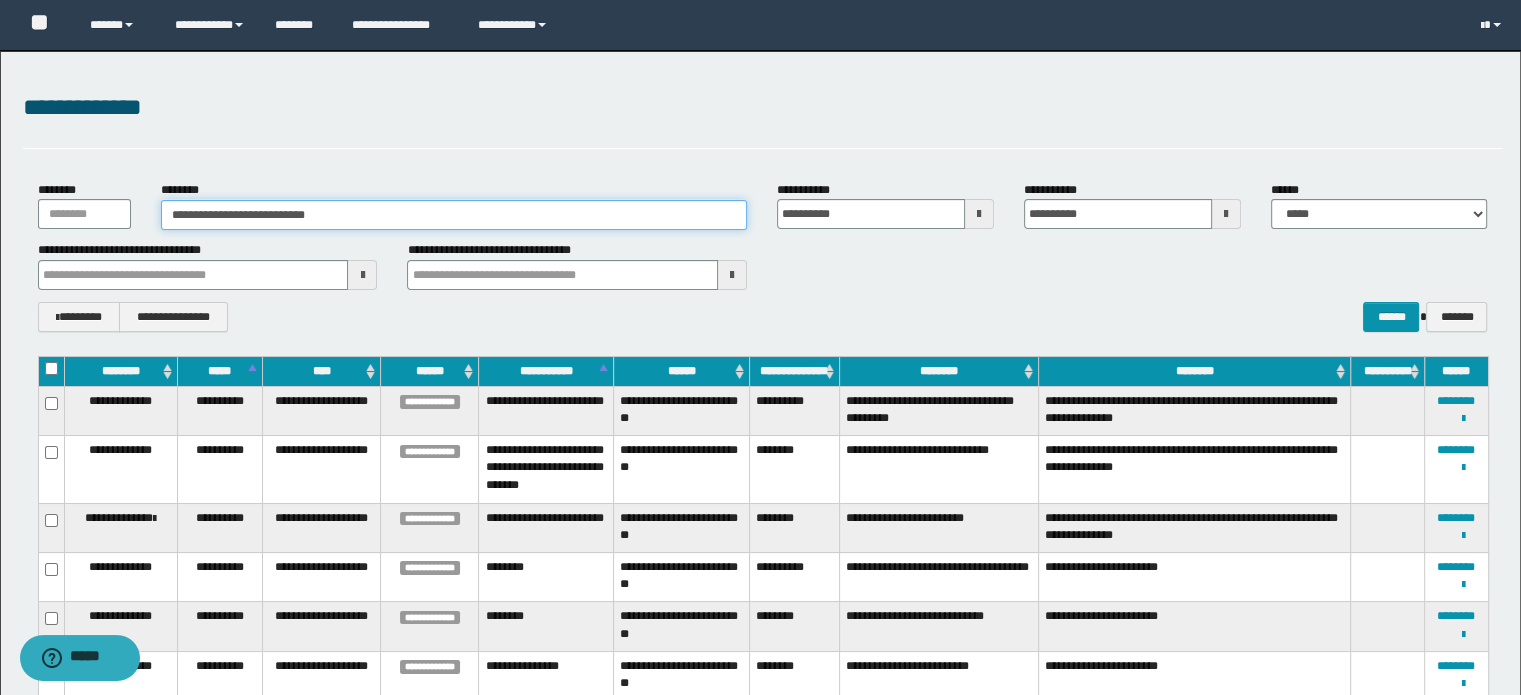 type 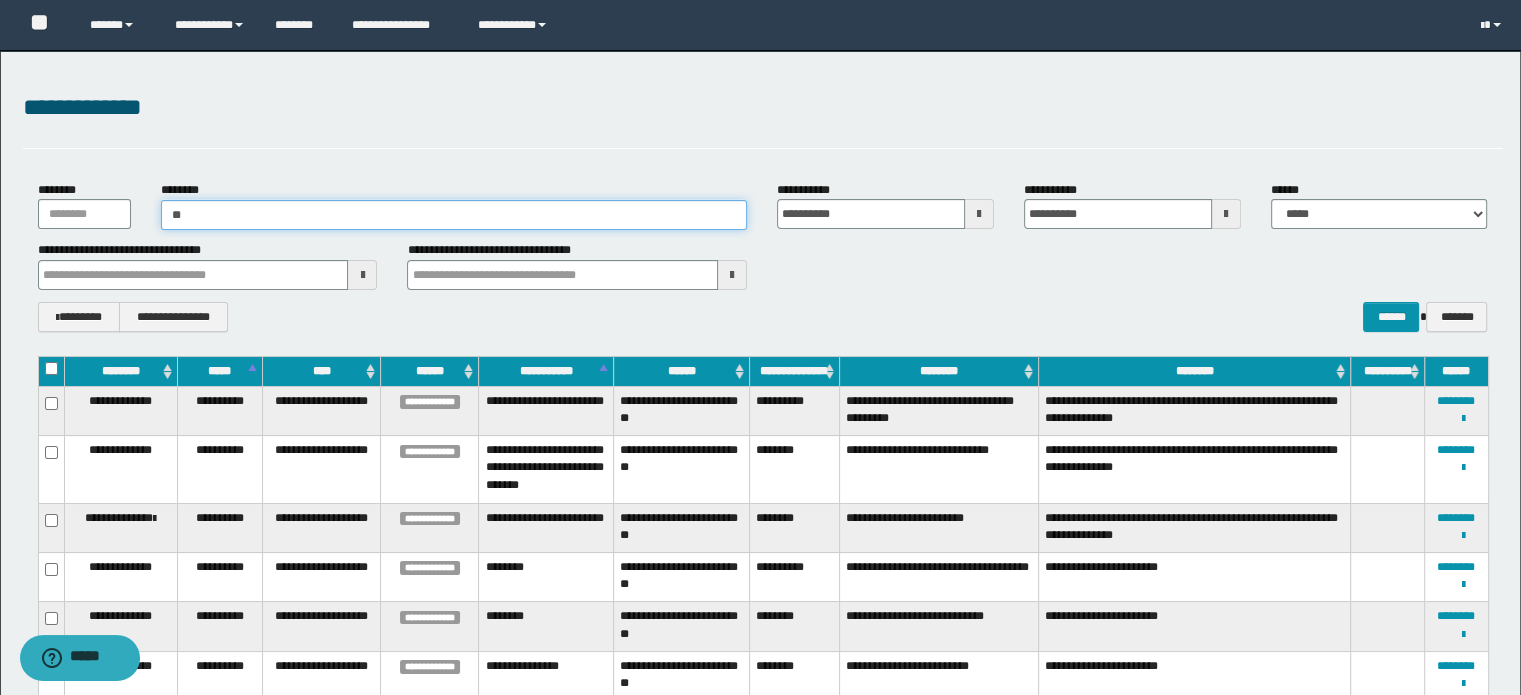 type on "*" 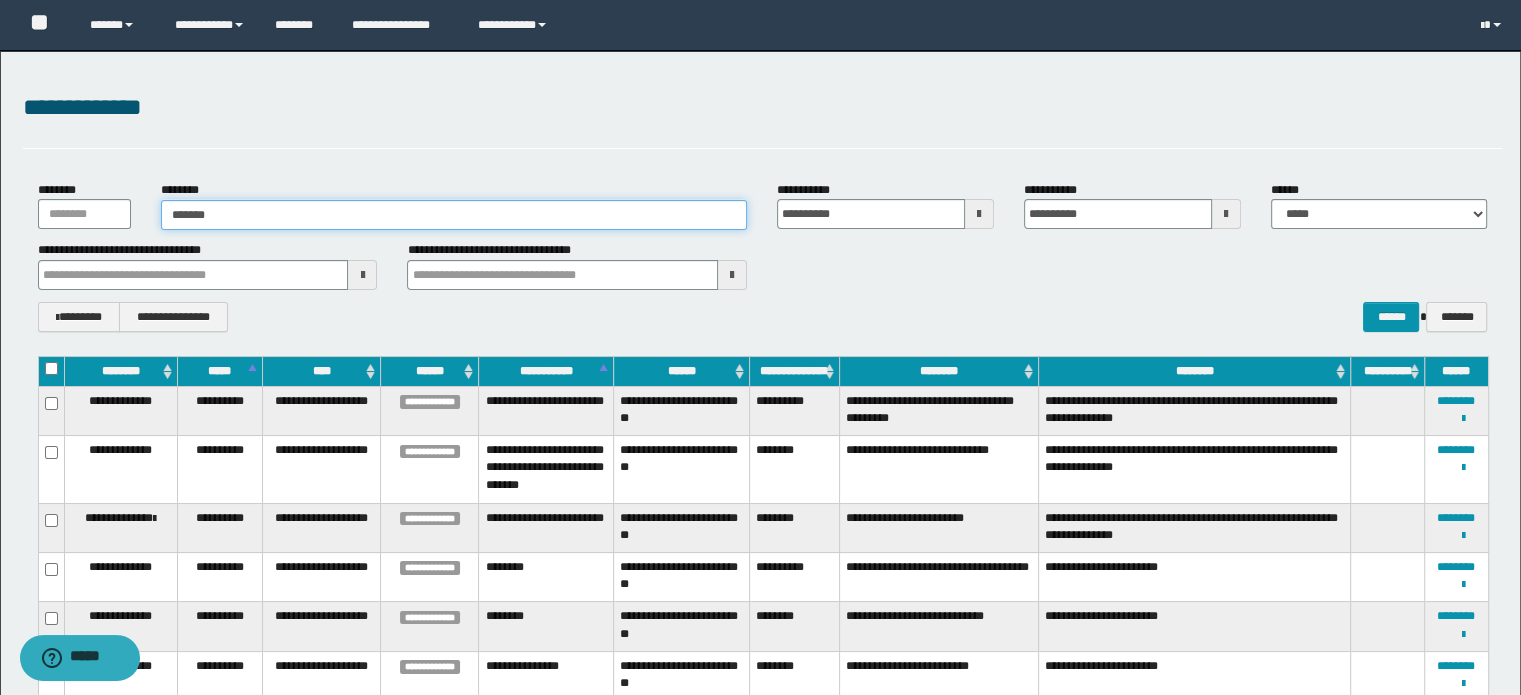 type on "*****" 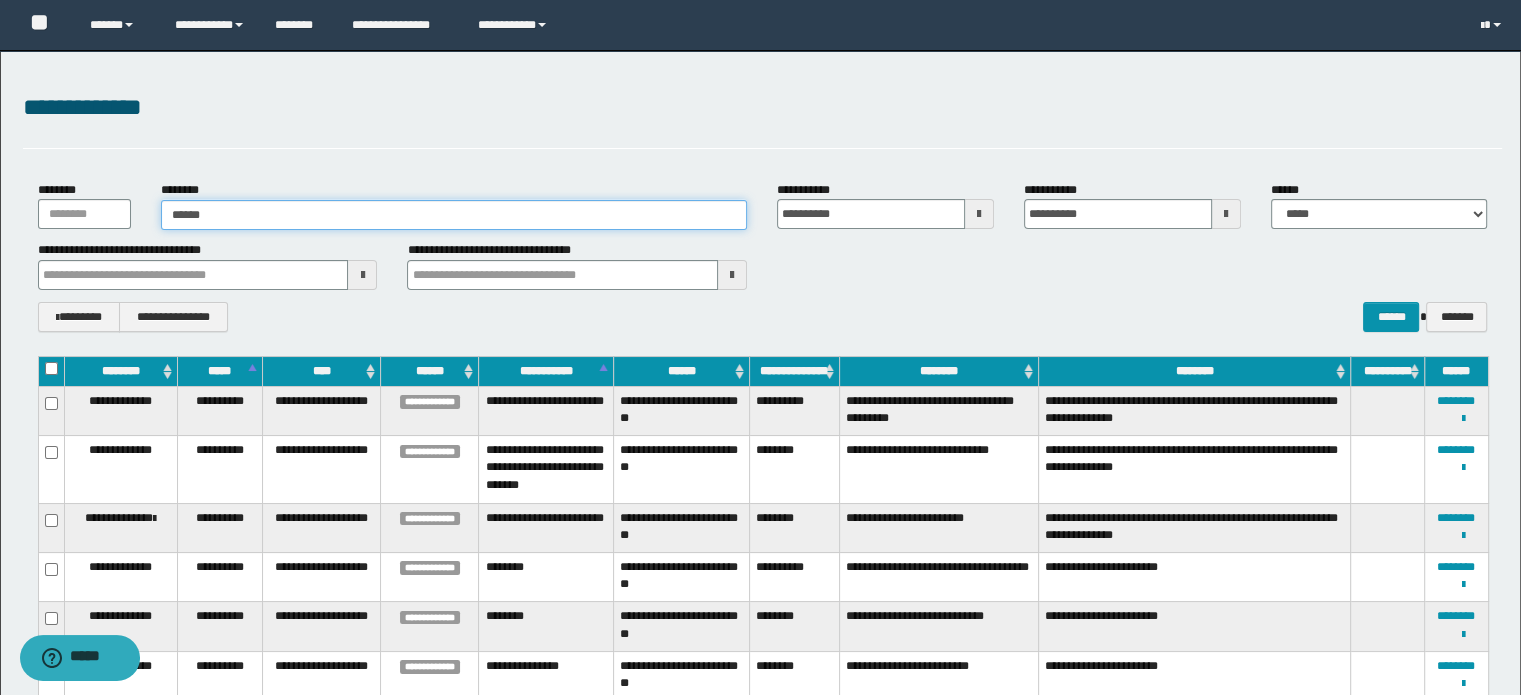 type on "*****" 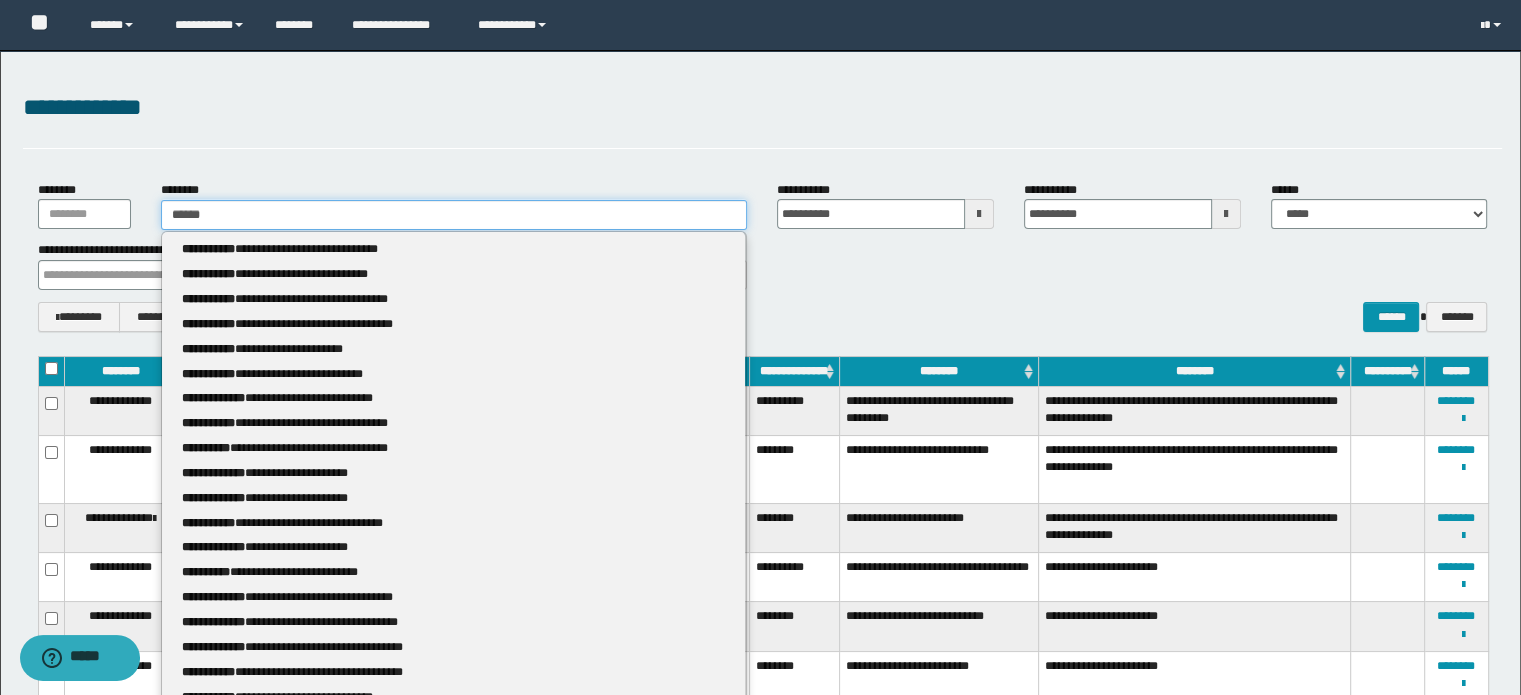 type 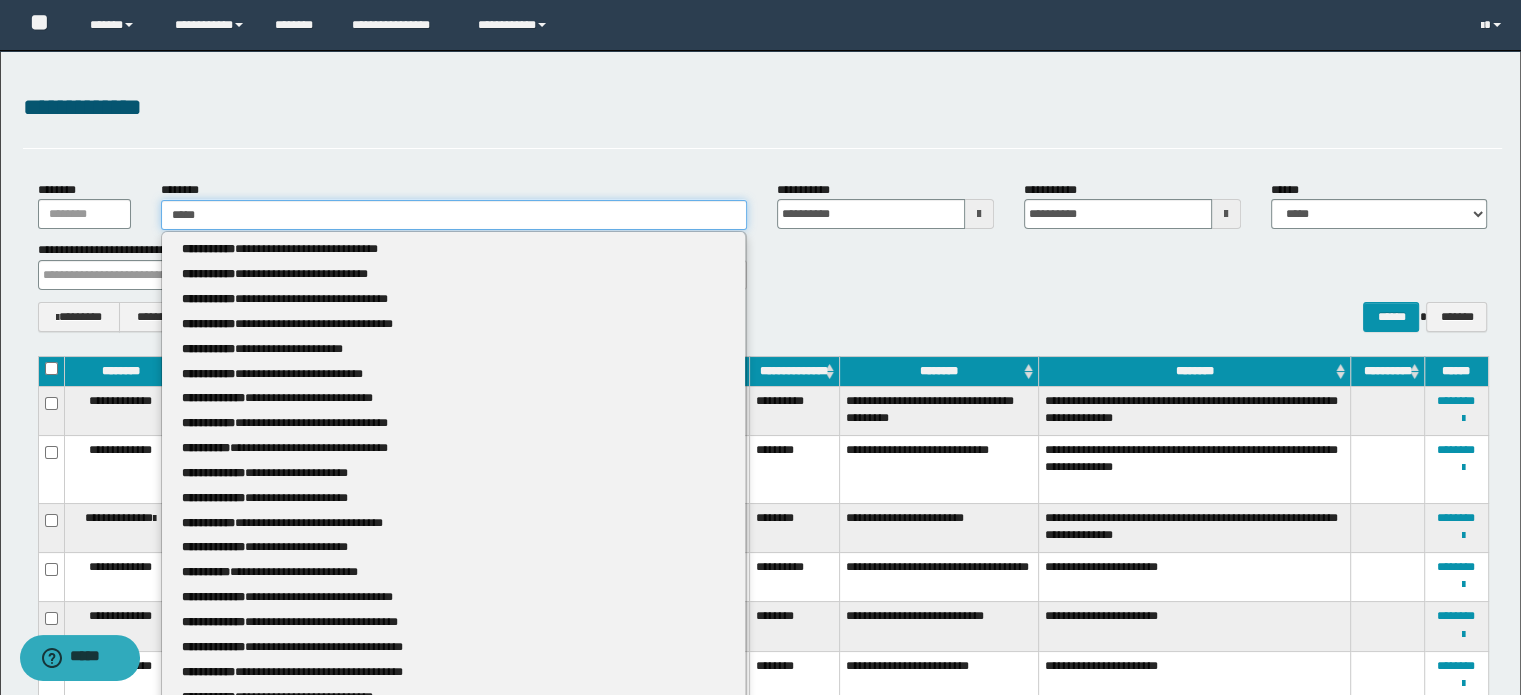 type on "*****" 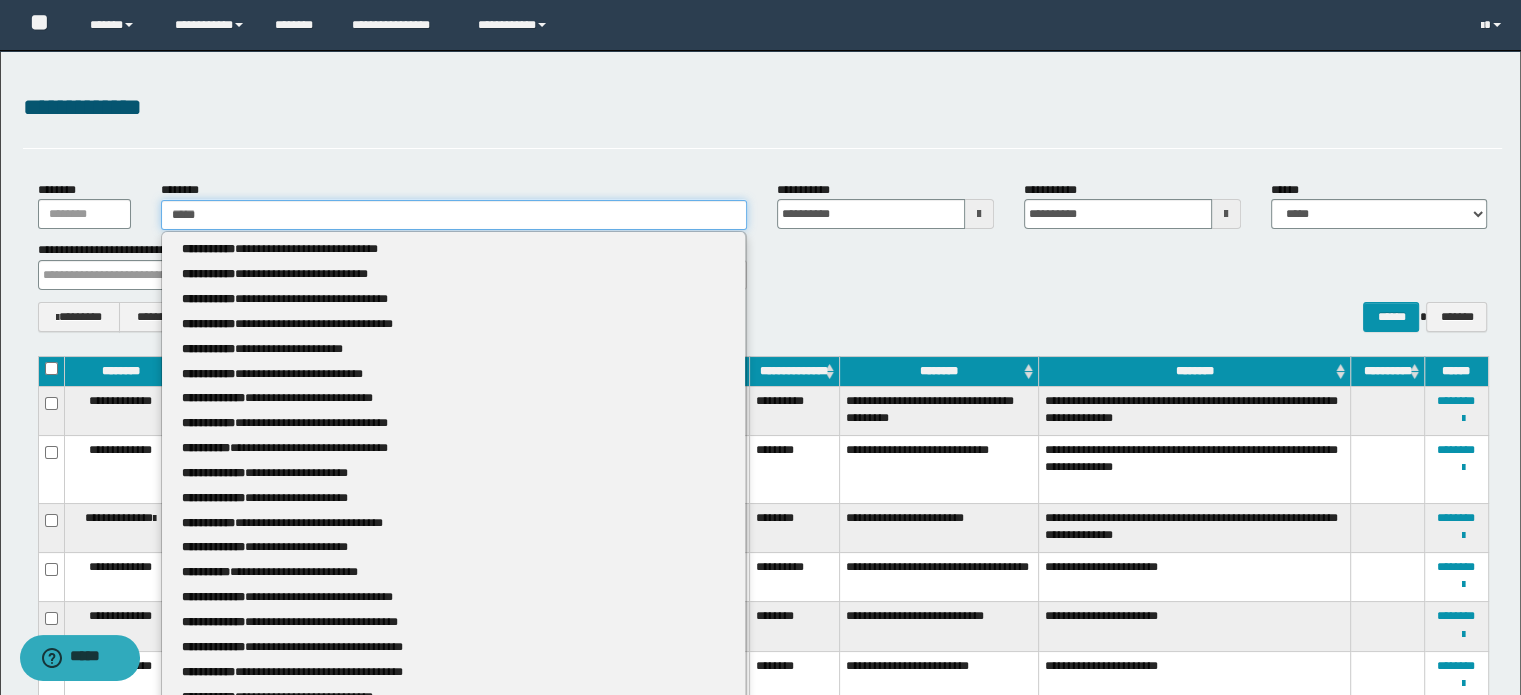 type 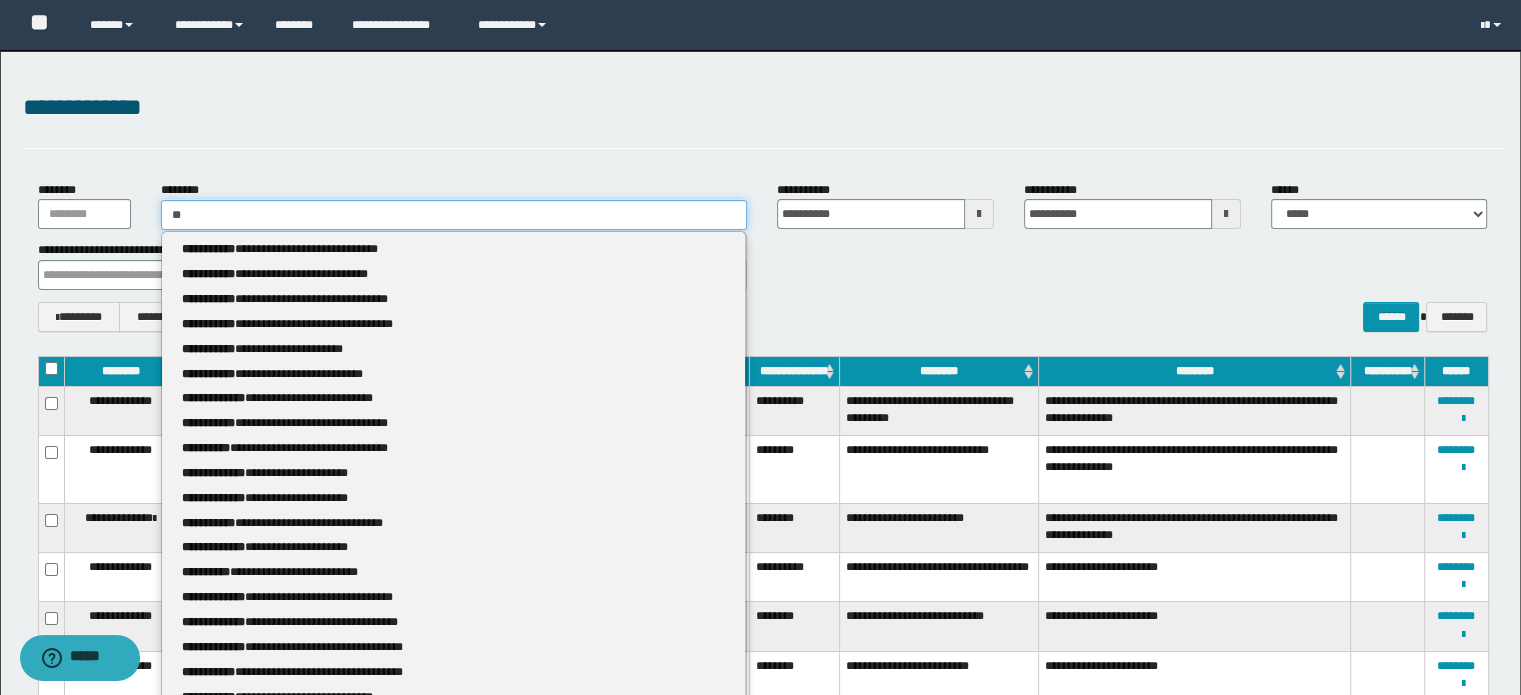 type on "*" 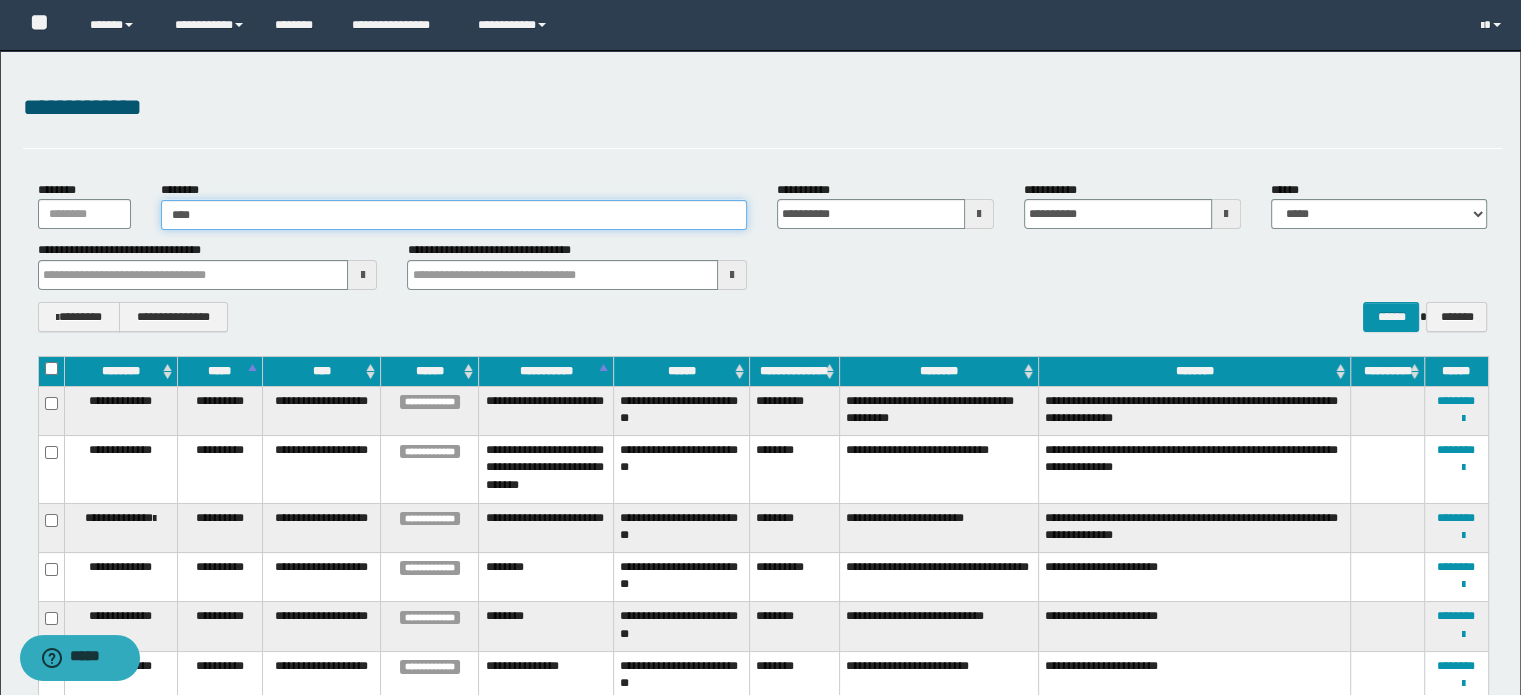 type on "*****" 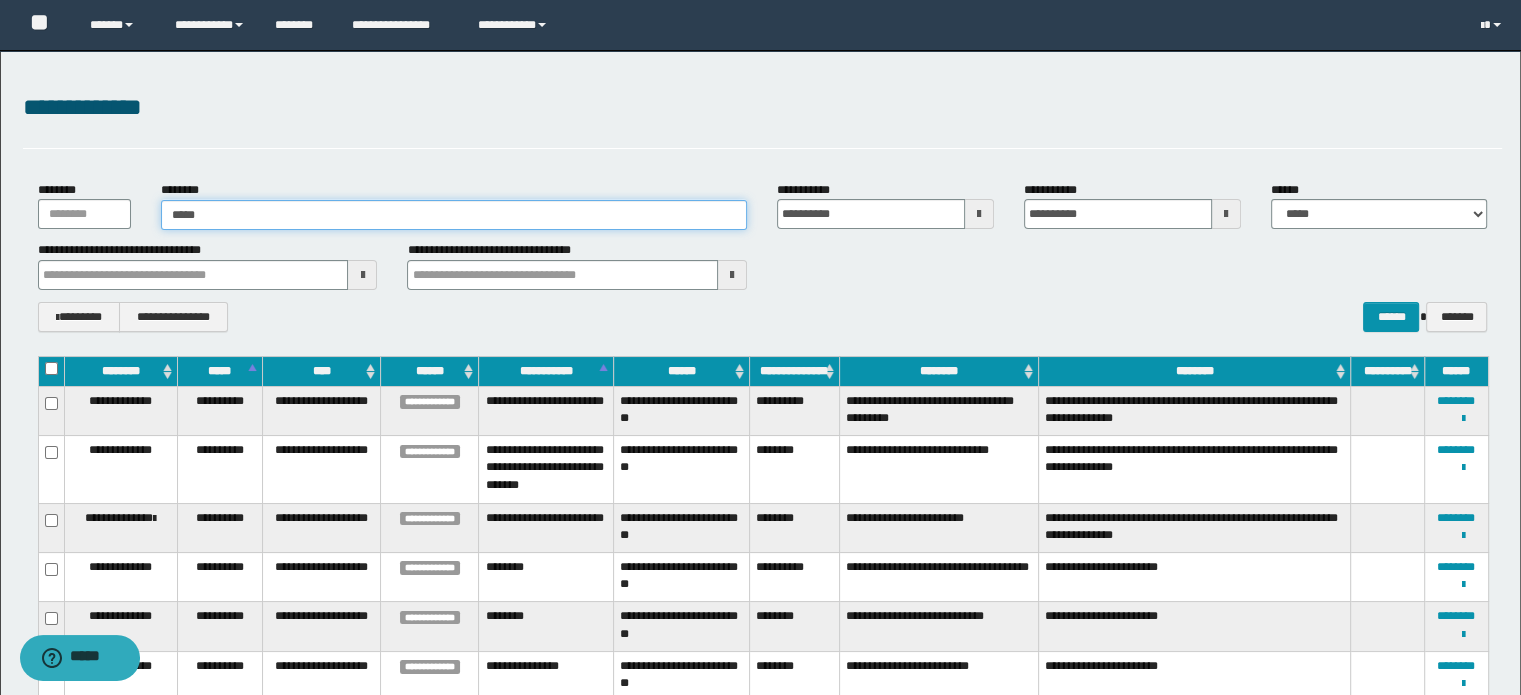 type on "*****" 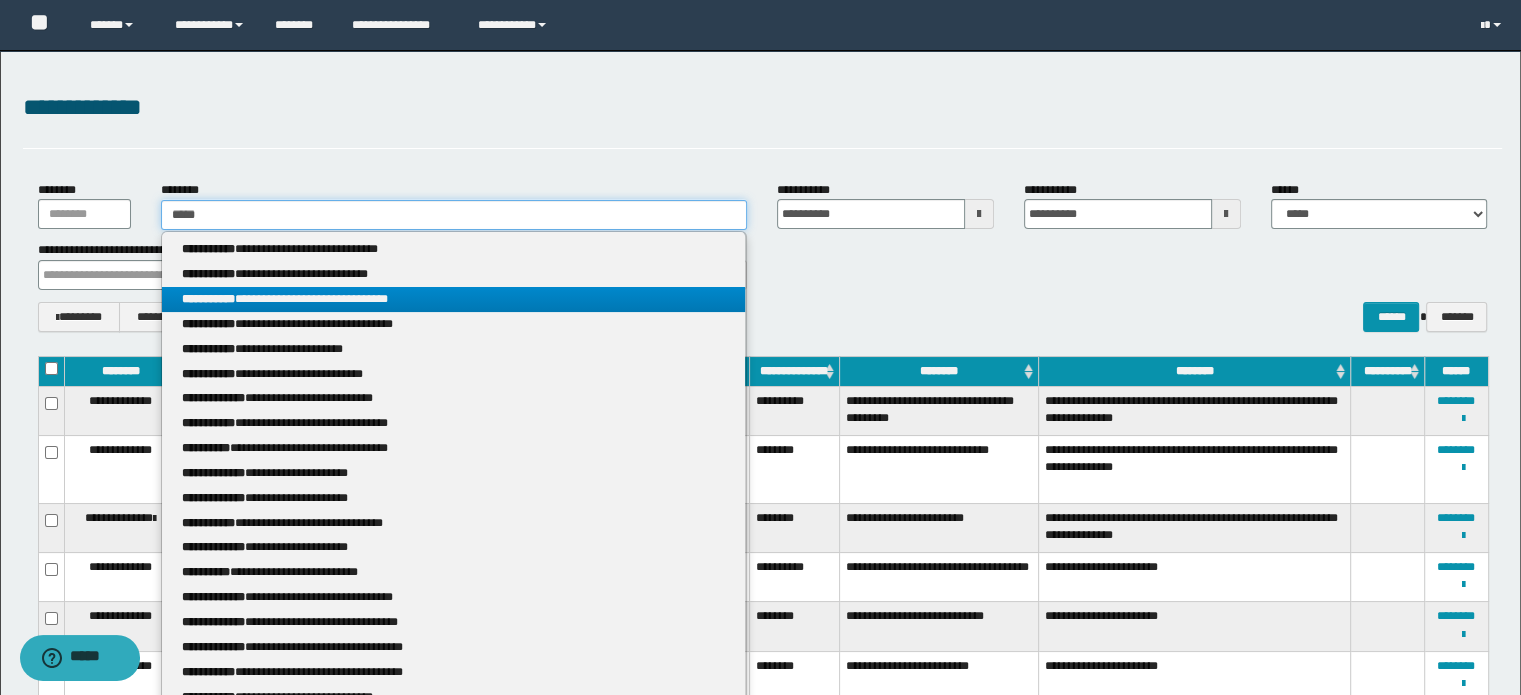 type 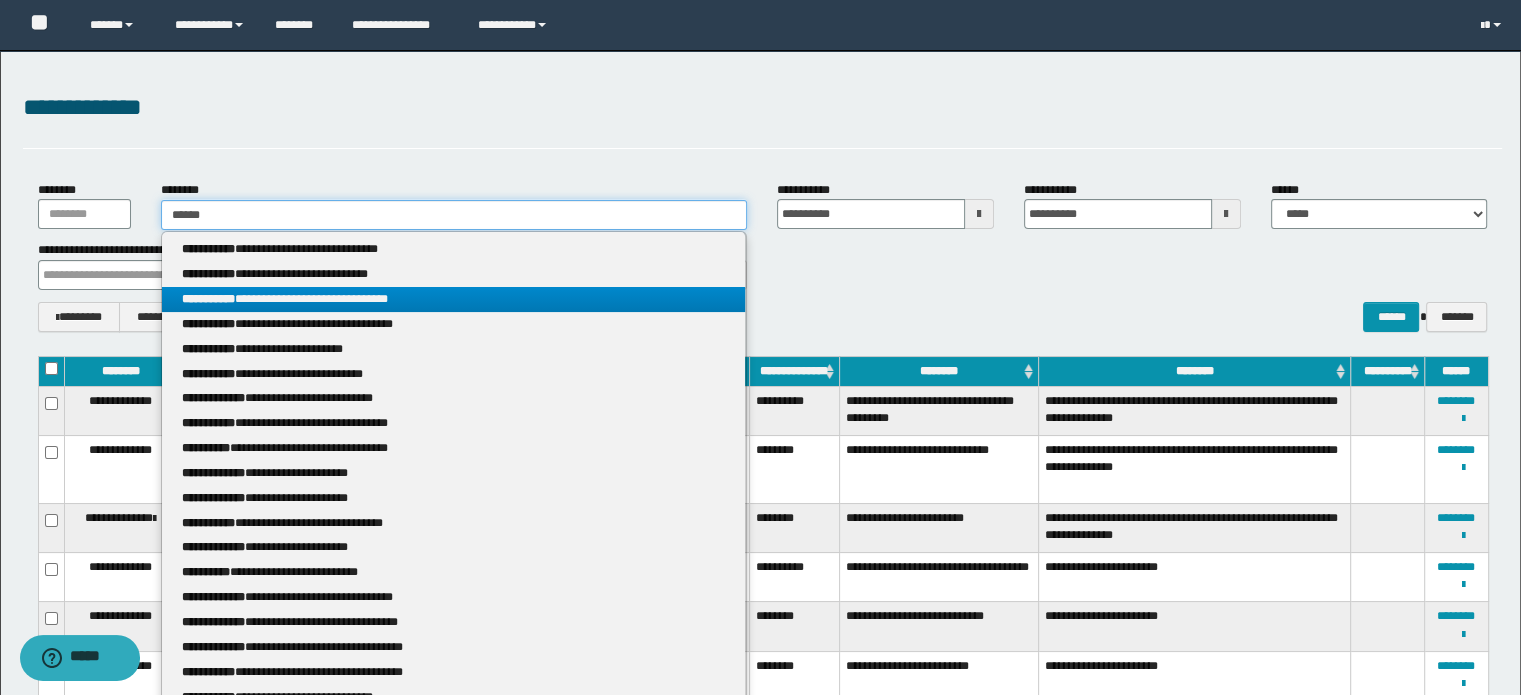 type on "*****" 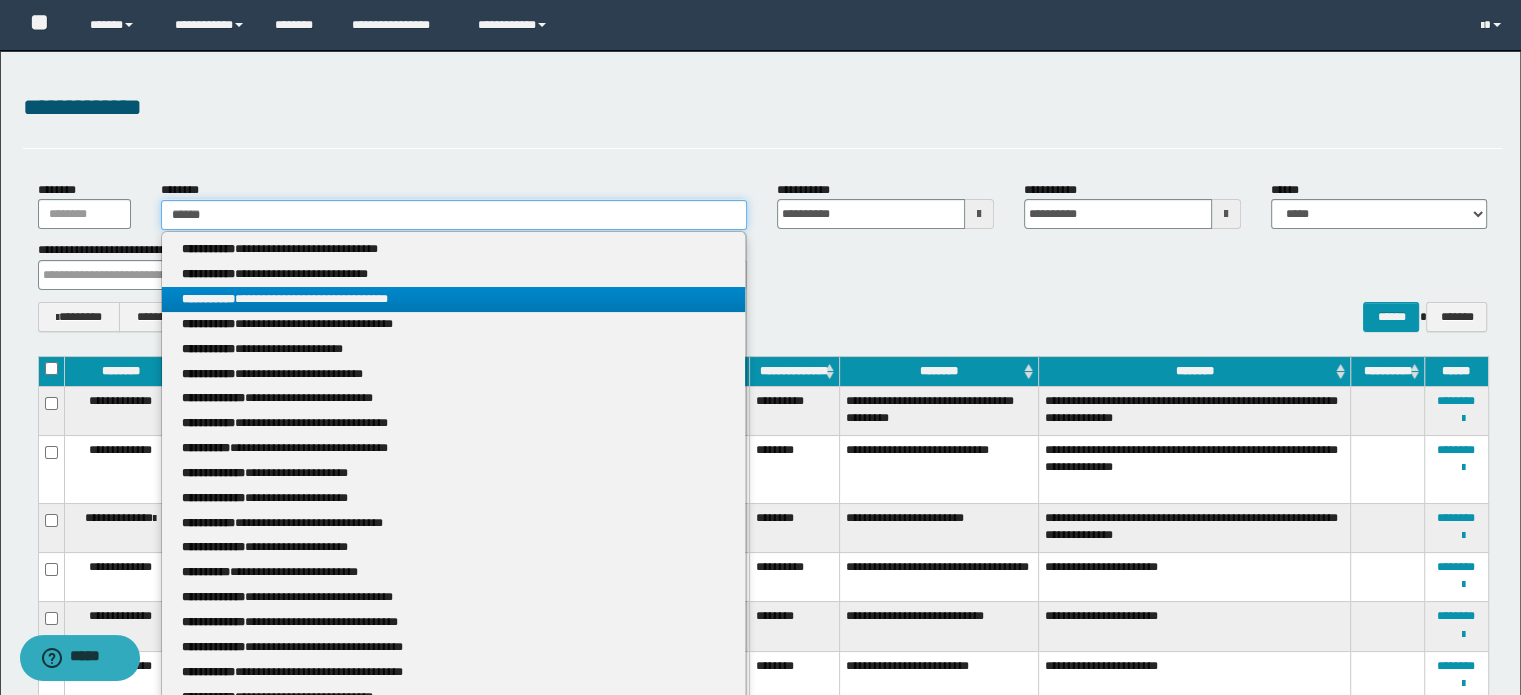 type 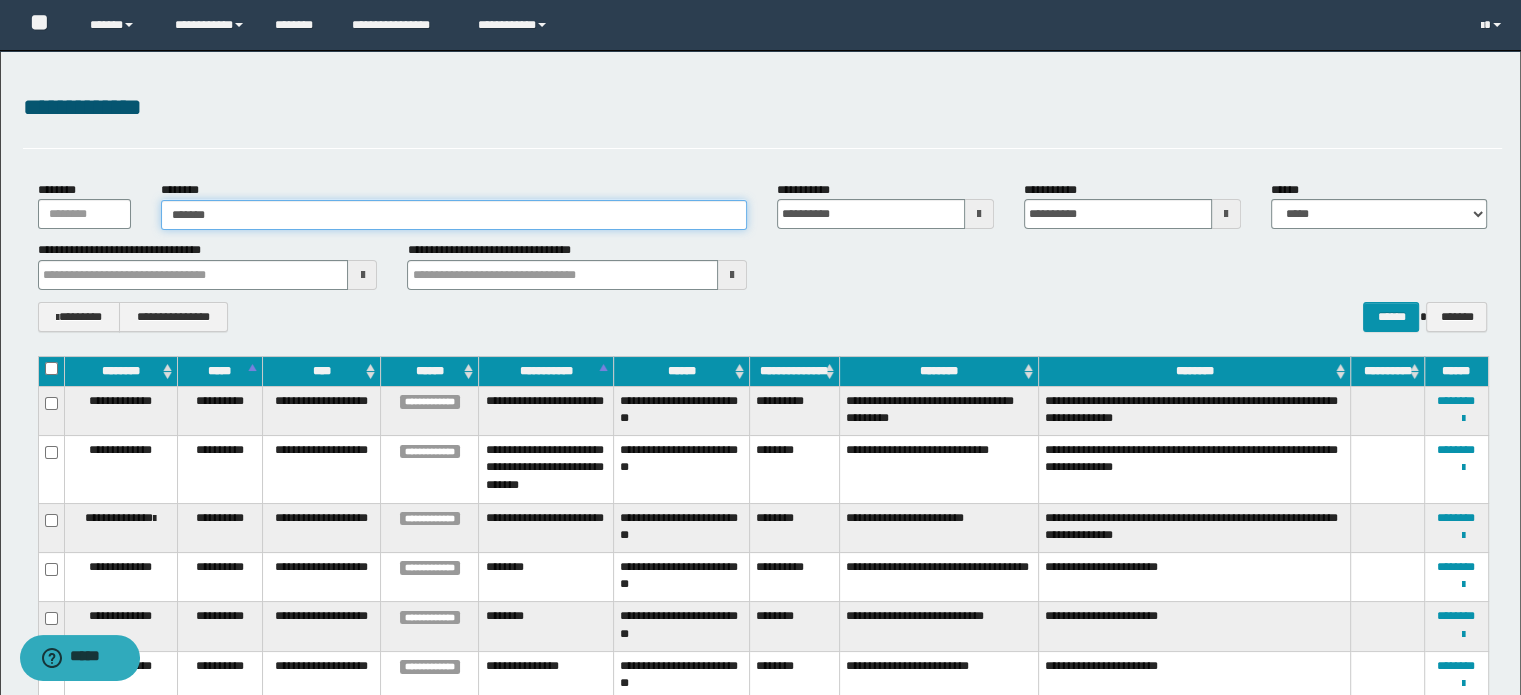 type on "*****" 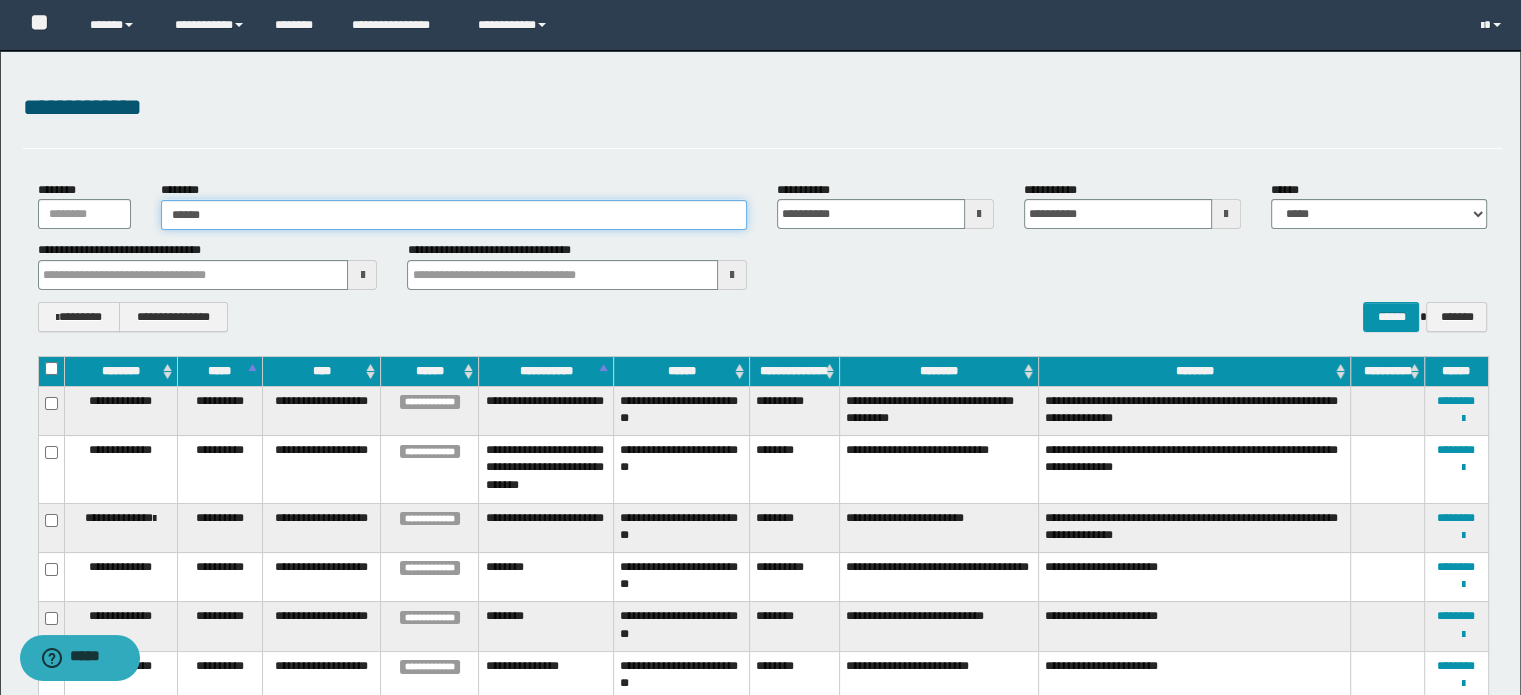 type on "*****" 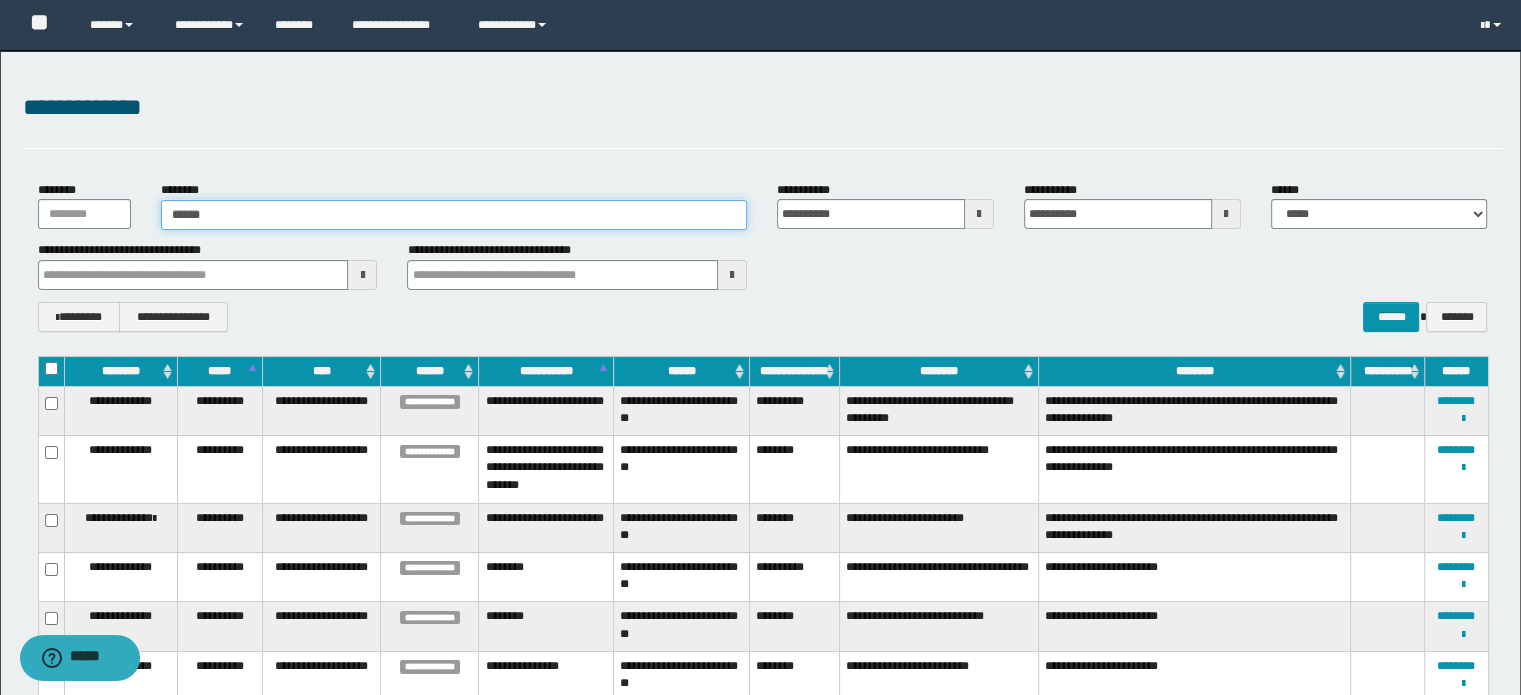 type 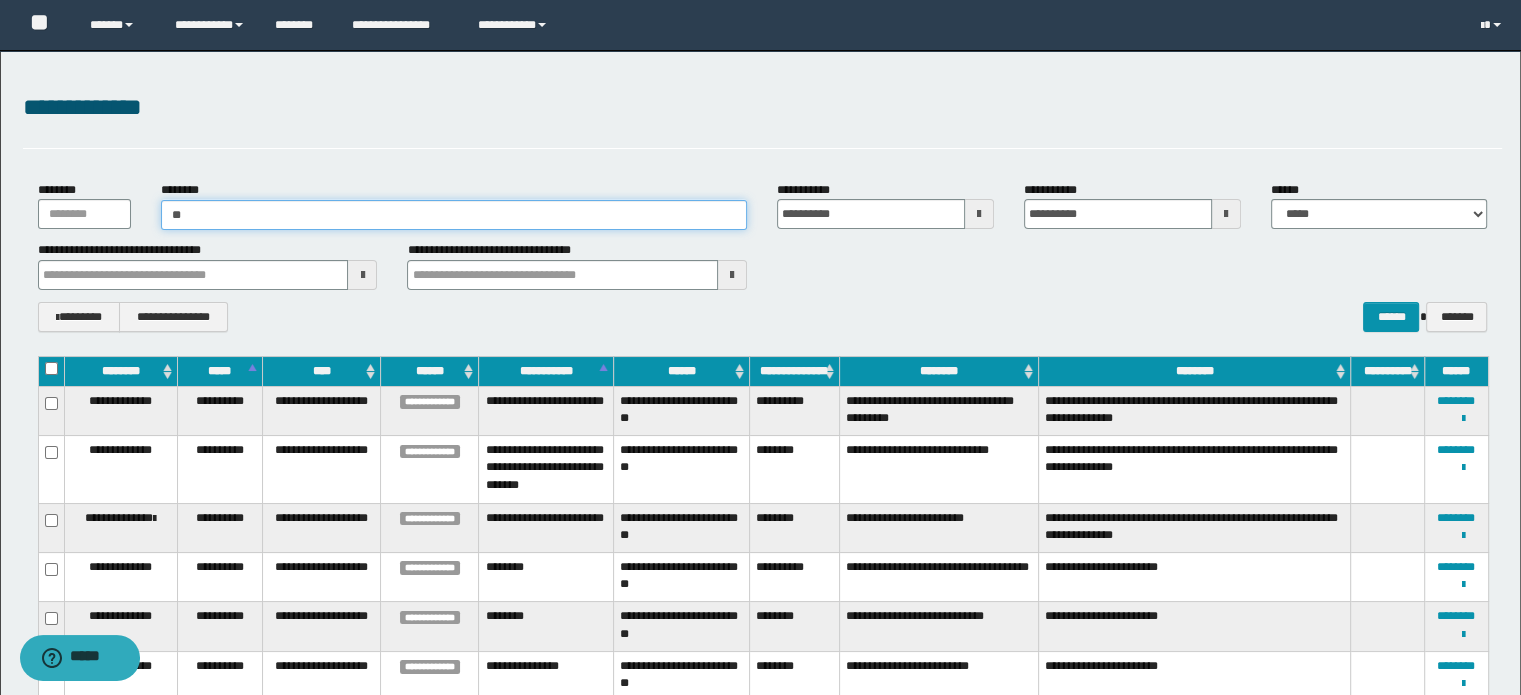type on "*" 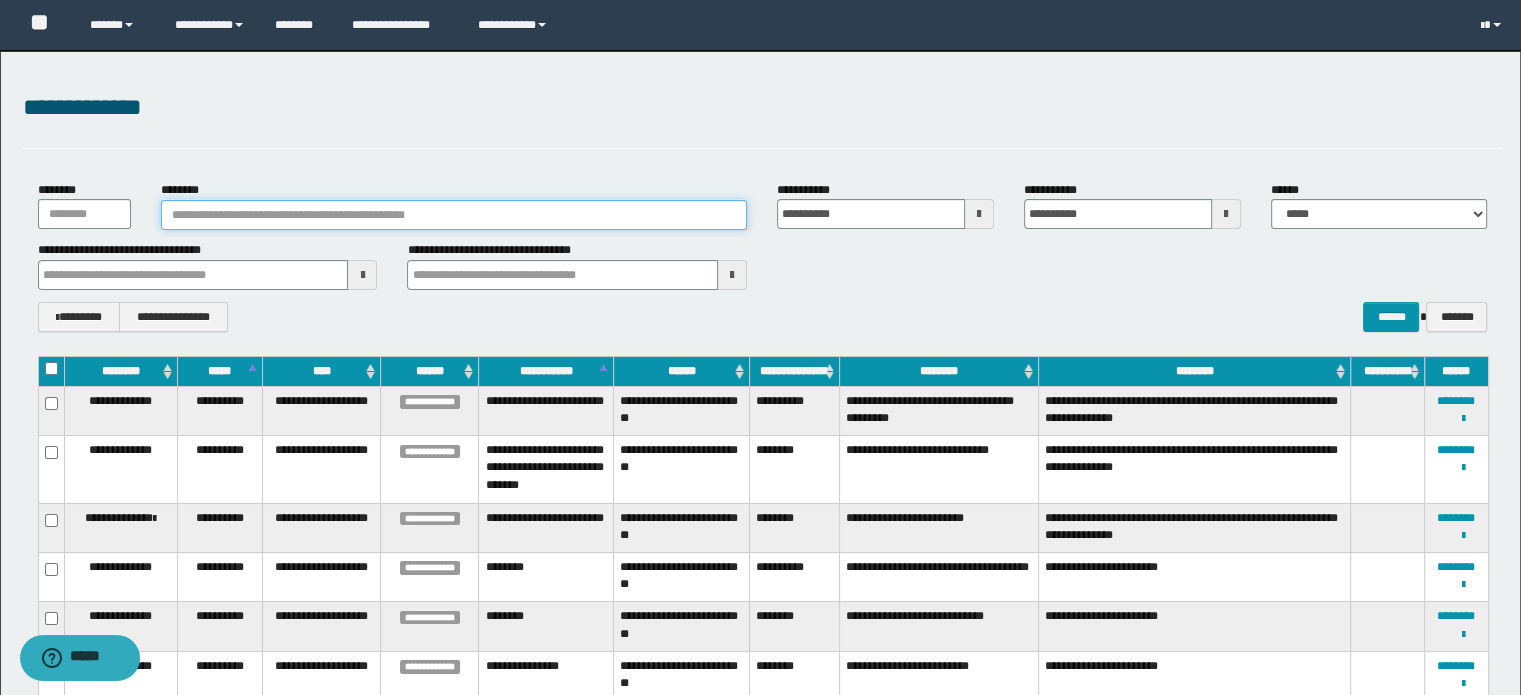 type on "*" 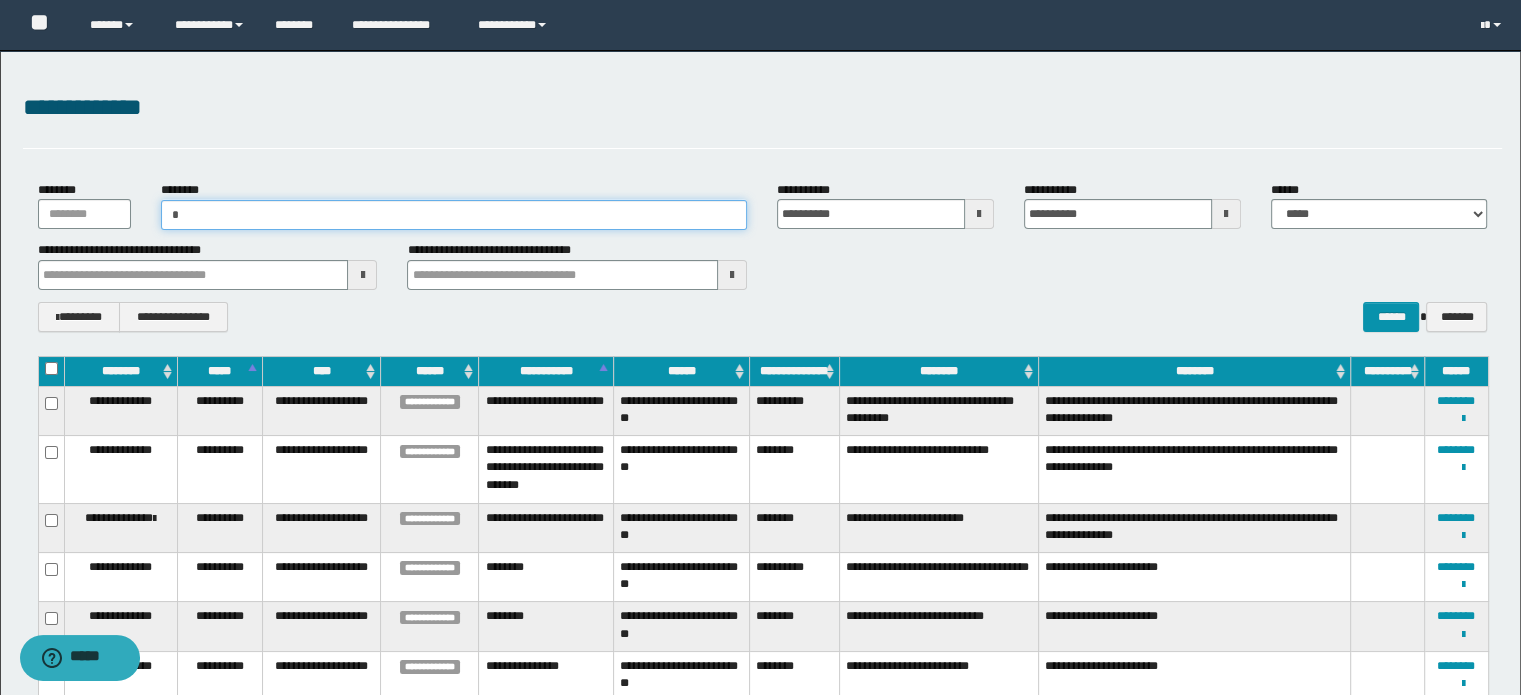 type 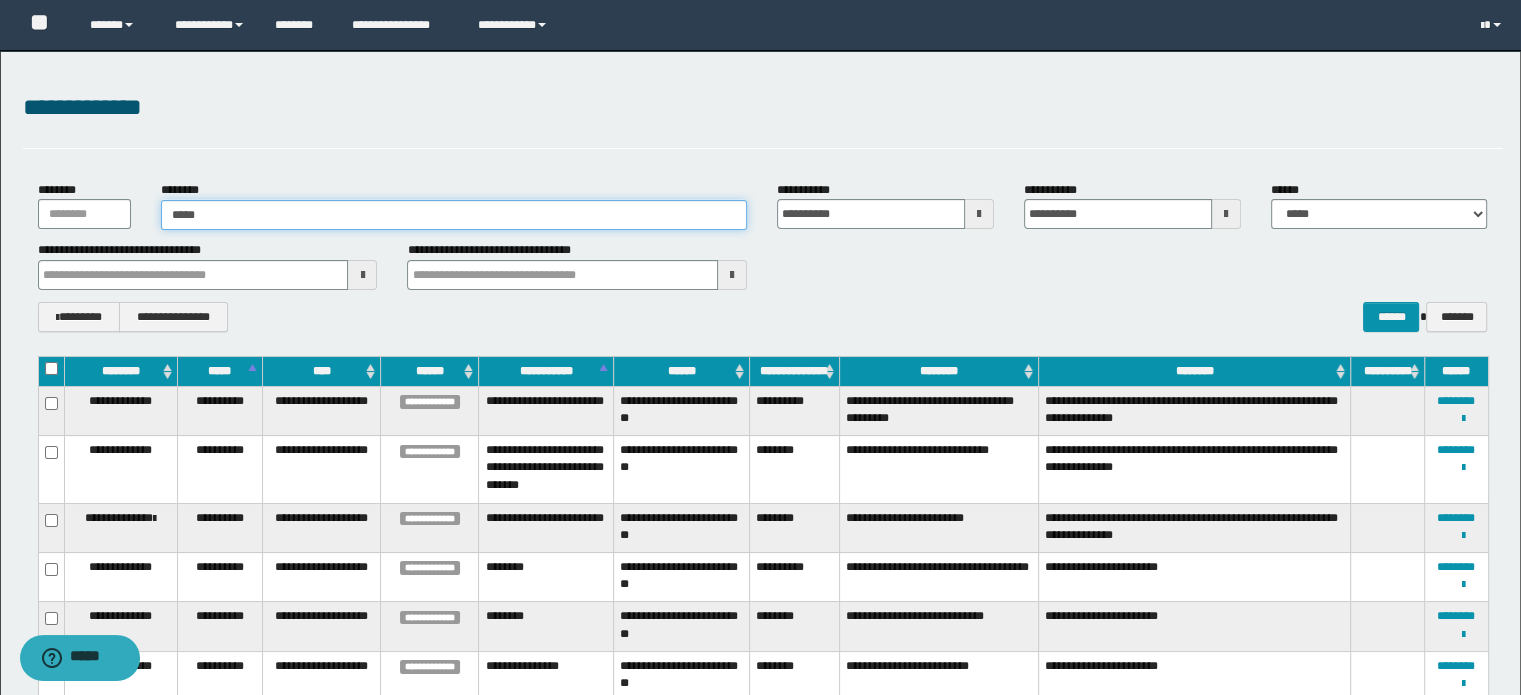 type on "******" 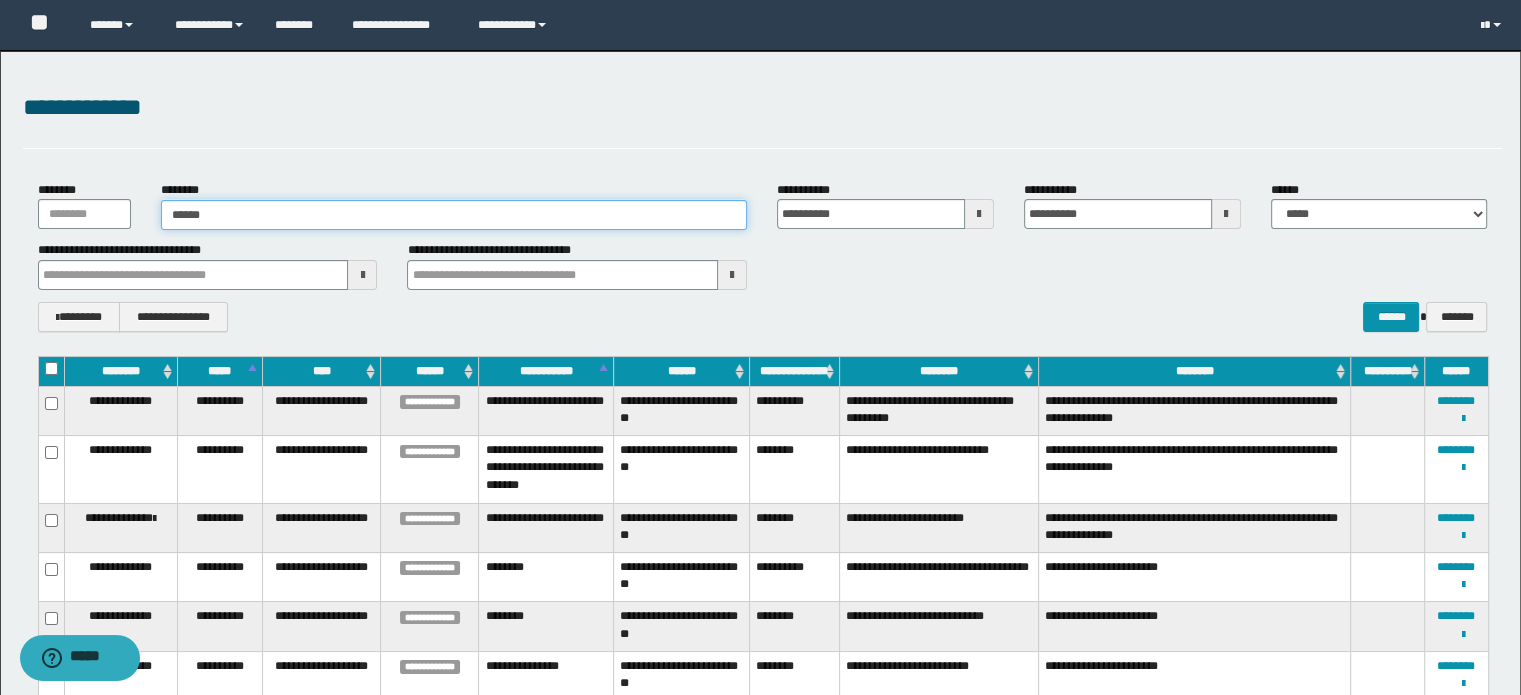 type on "******" 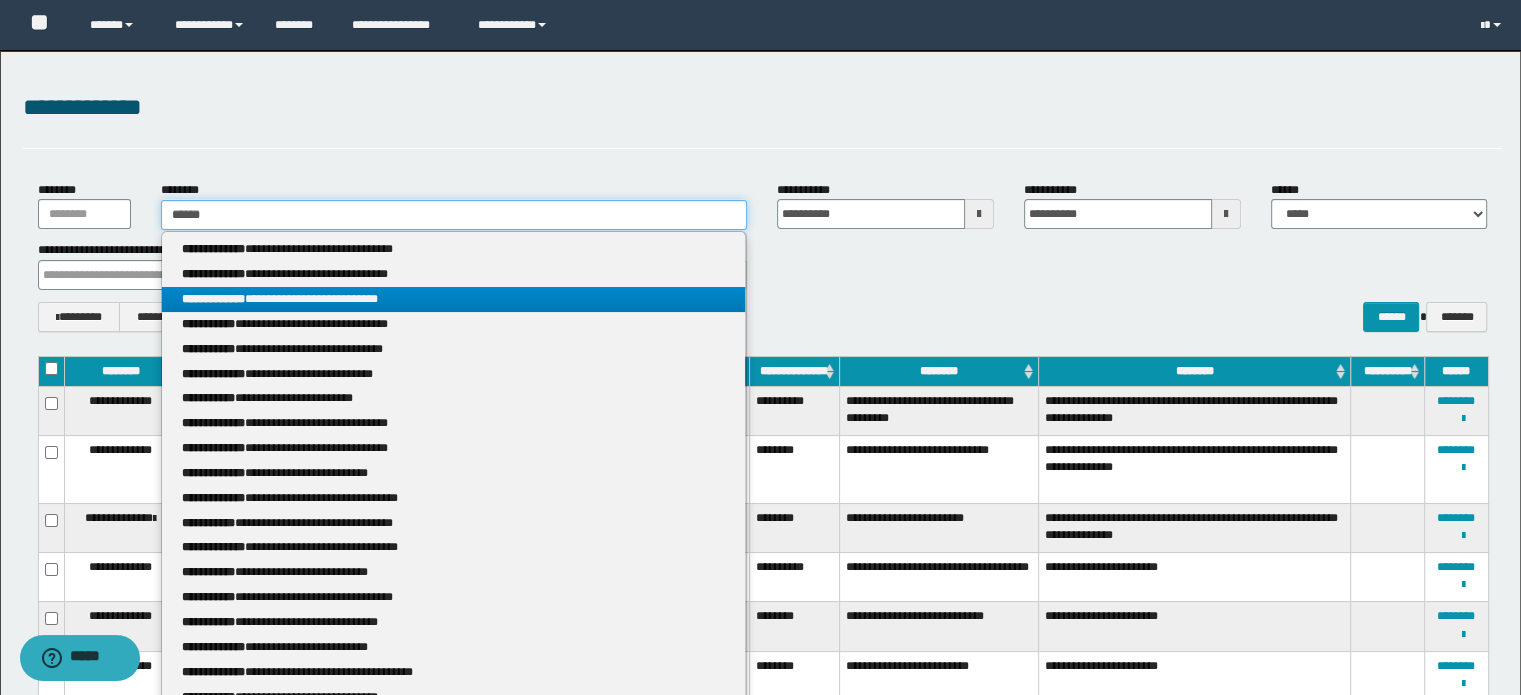 type 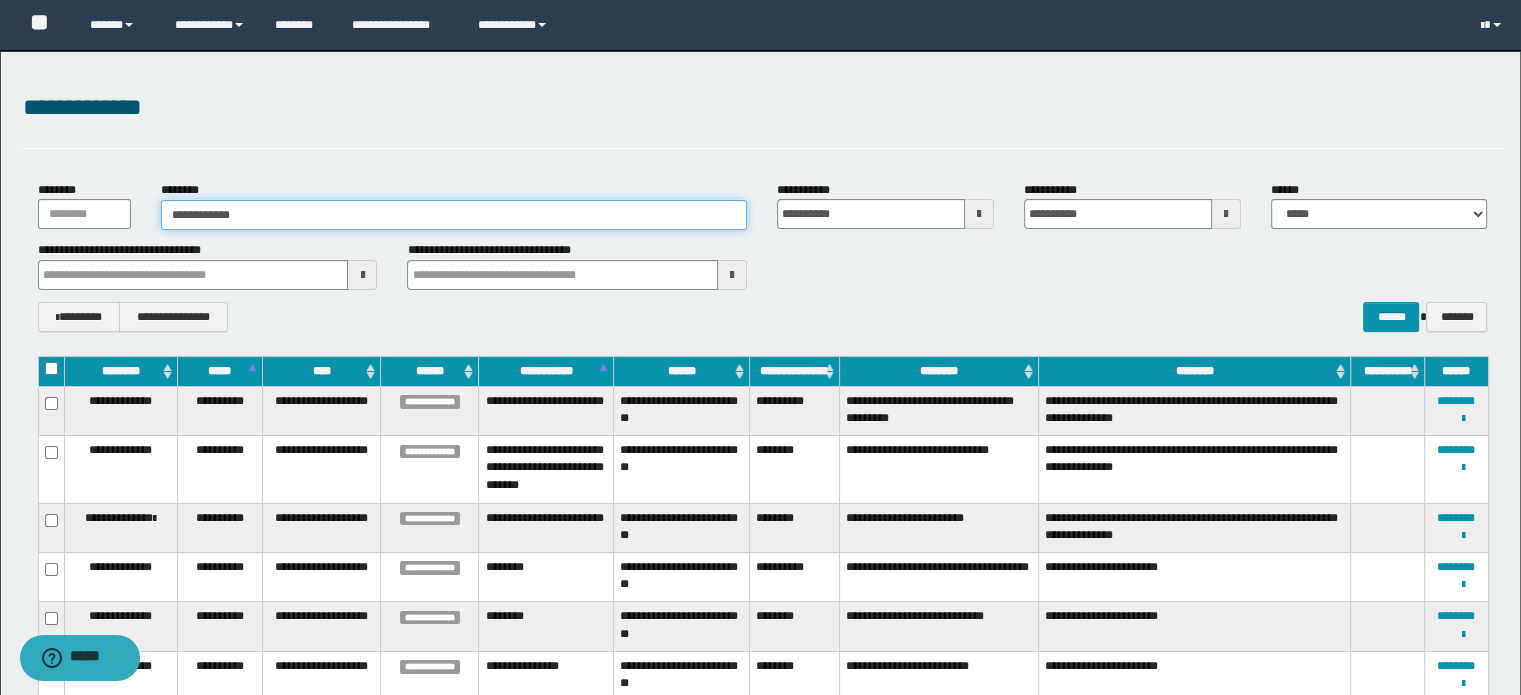 type on "**********" 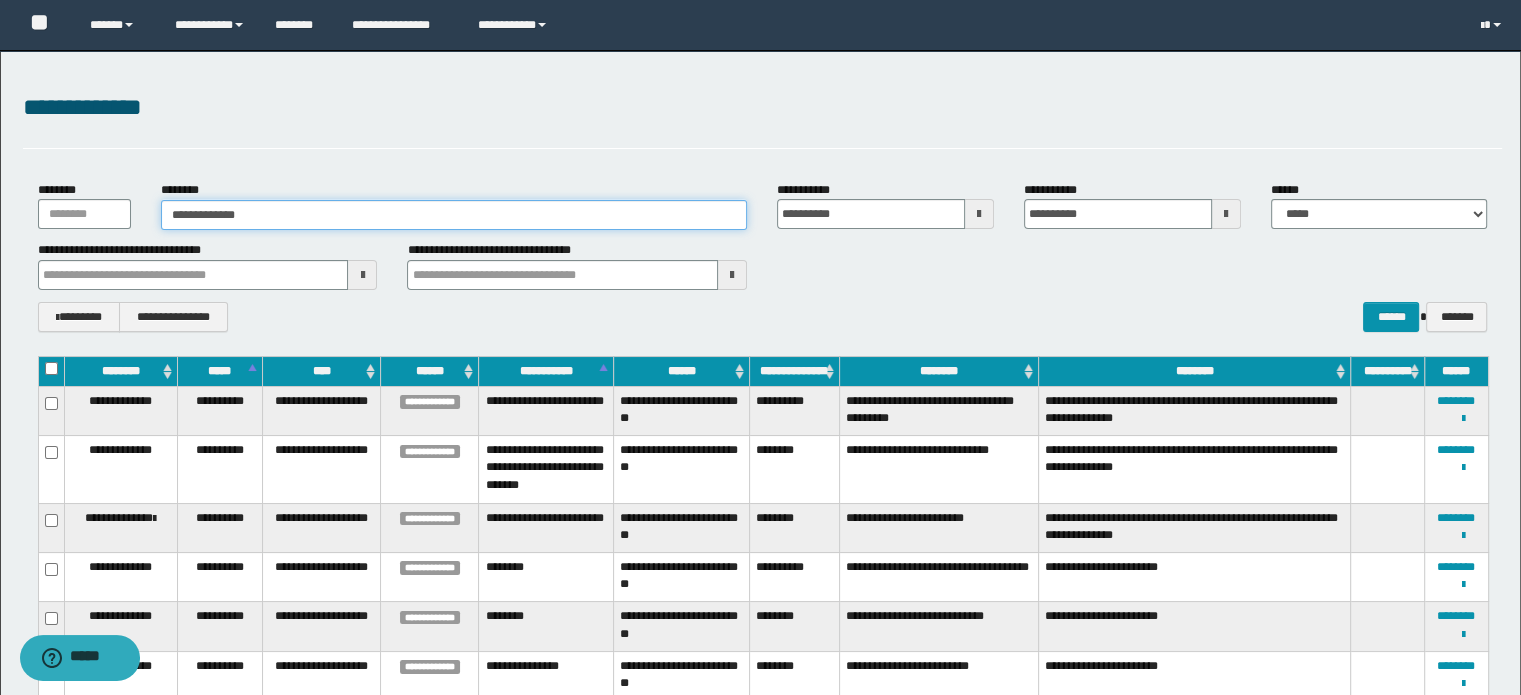 type on "**********" 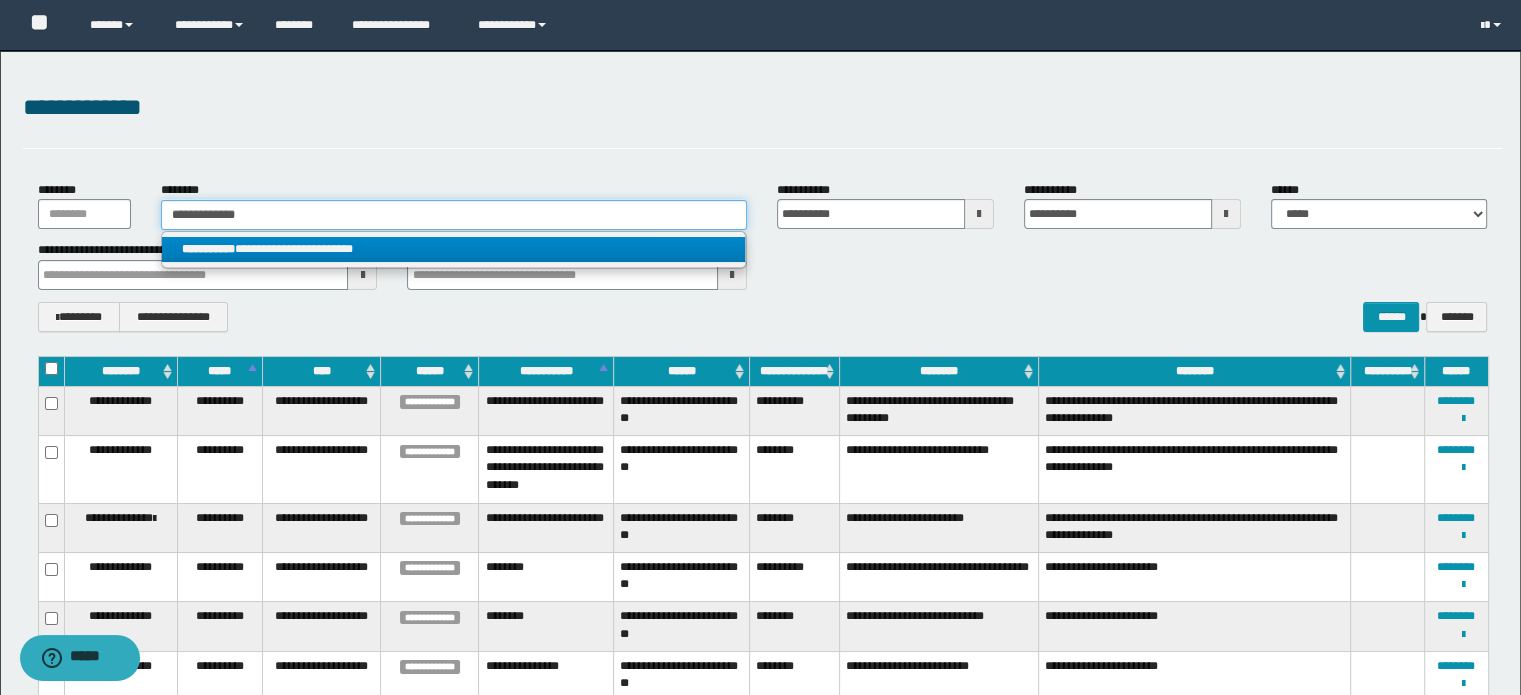 type on "**********" 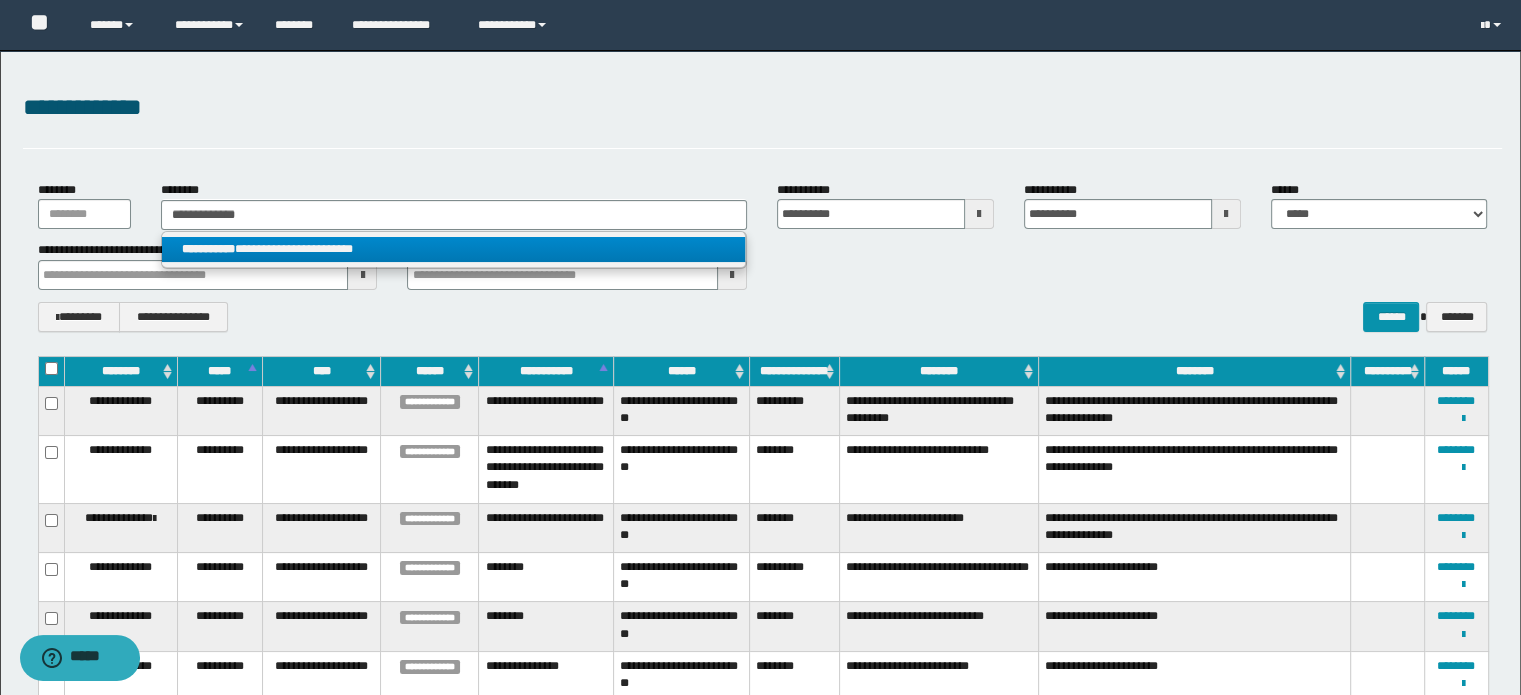 click on "**********" at bounding box center [454, 249] 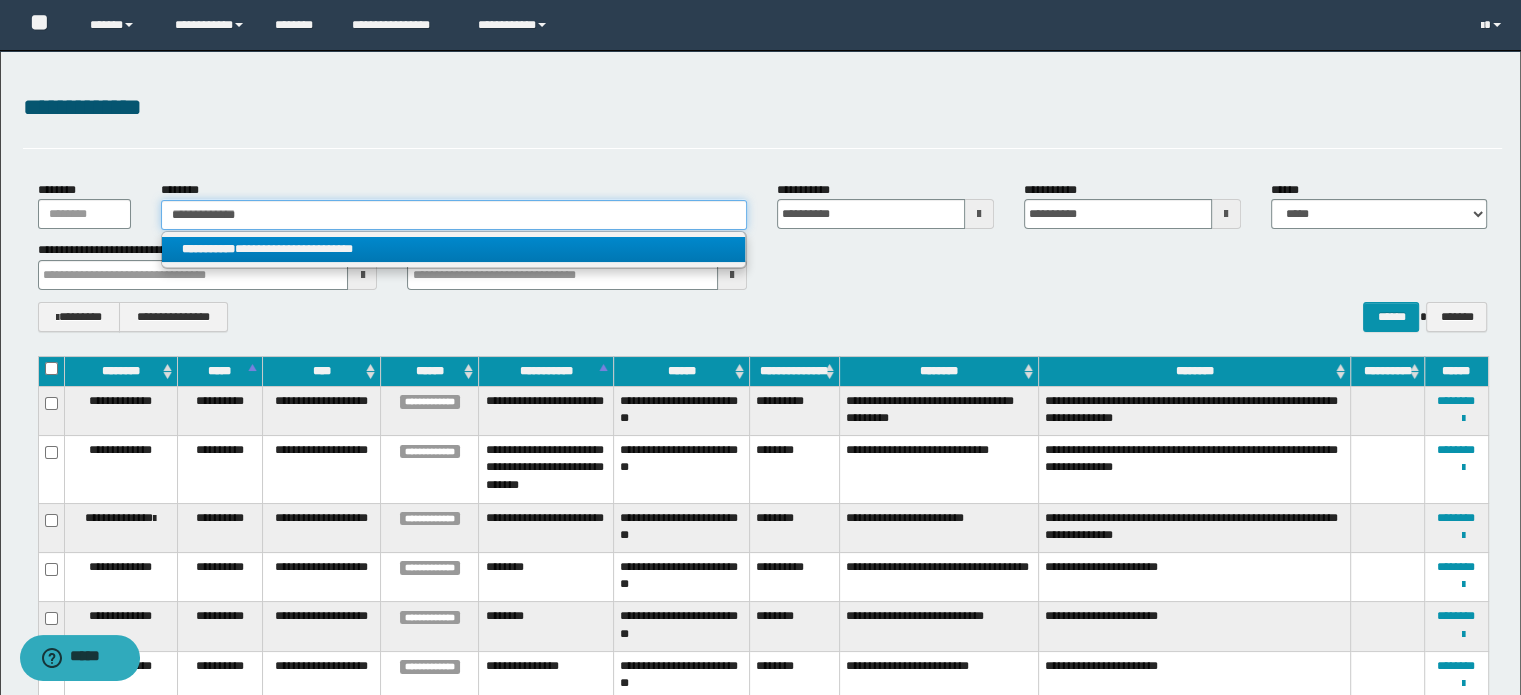 type 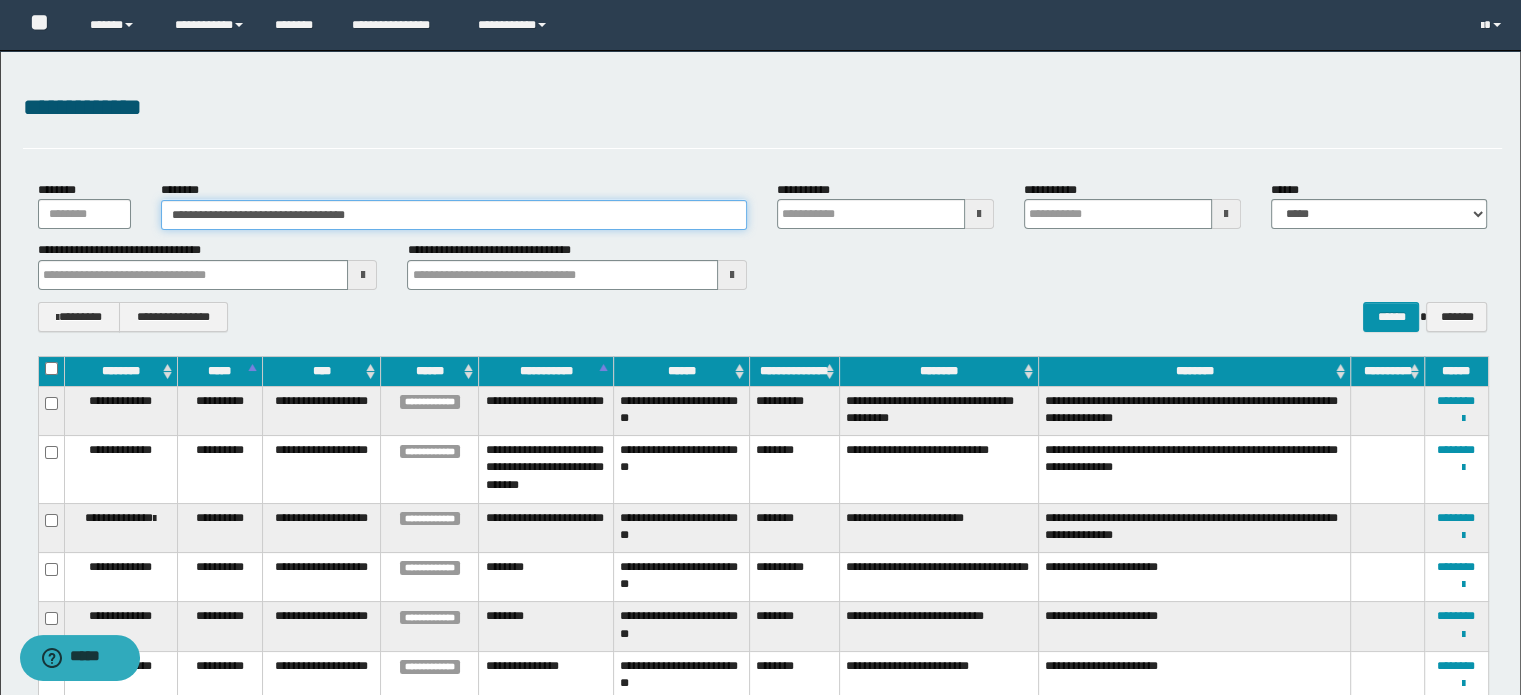 type 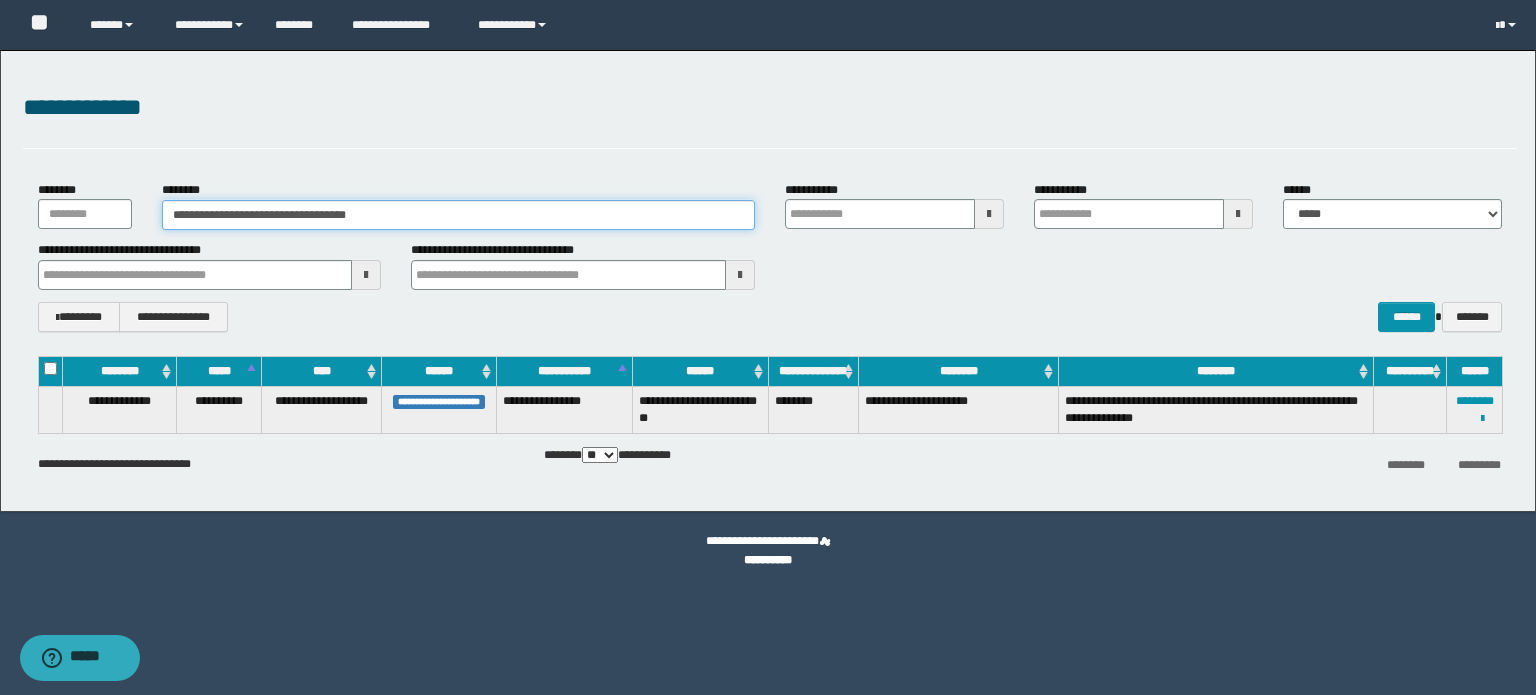 type 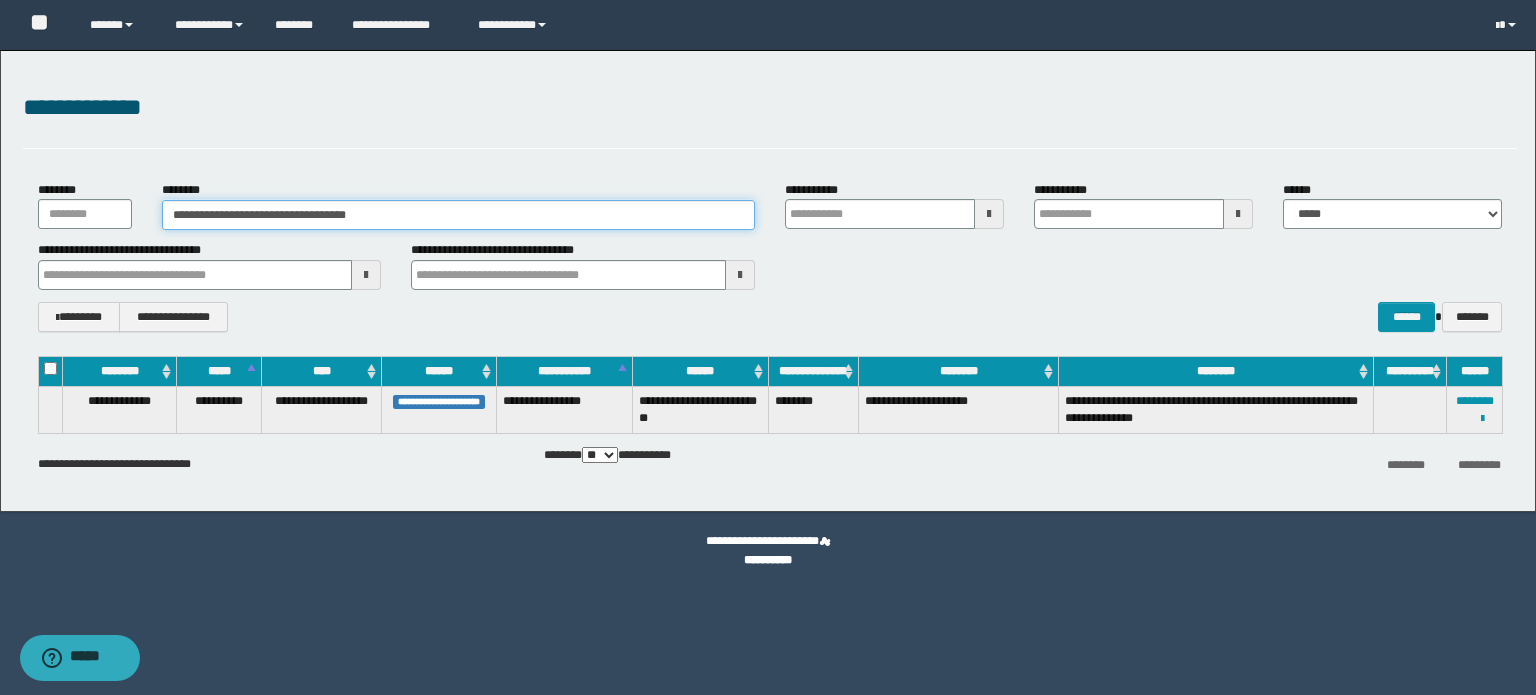type 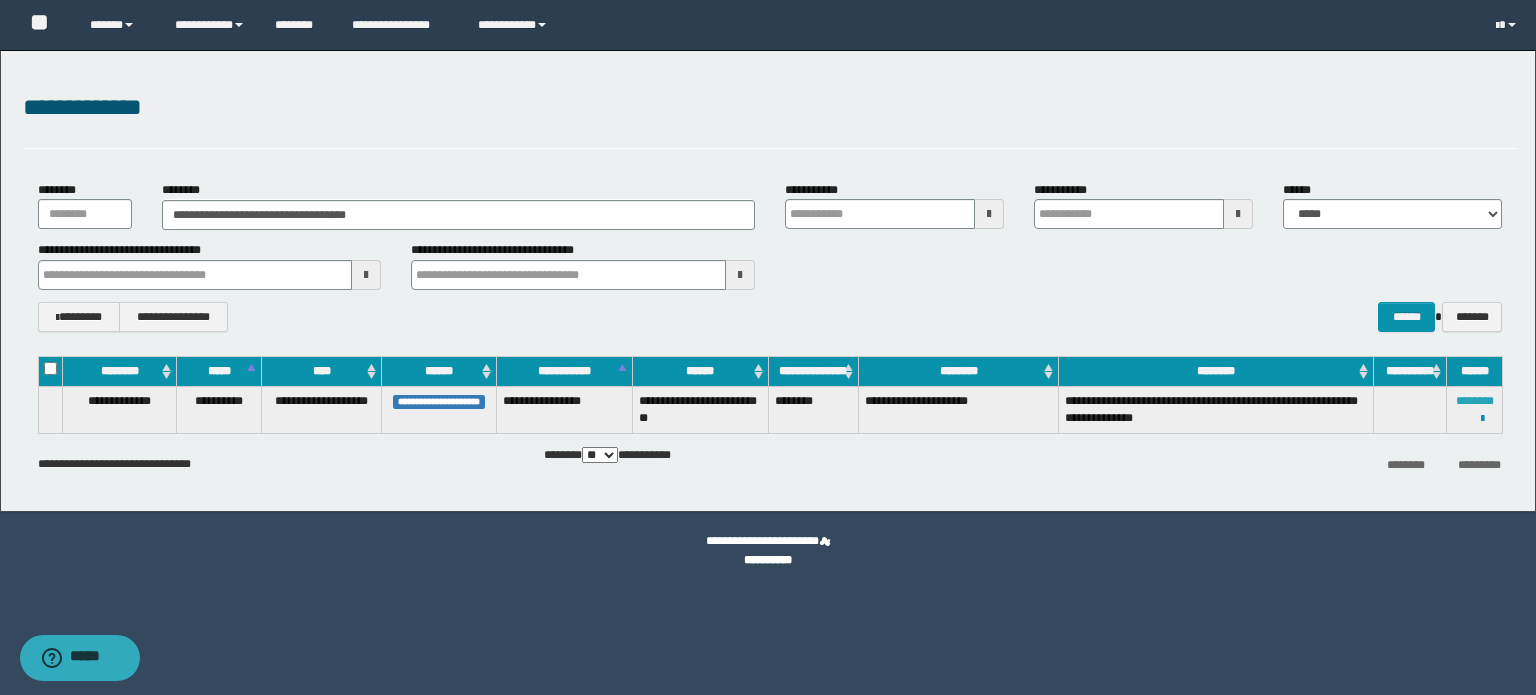 click on "********" at bounding box center (1475, 401) 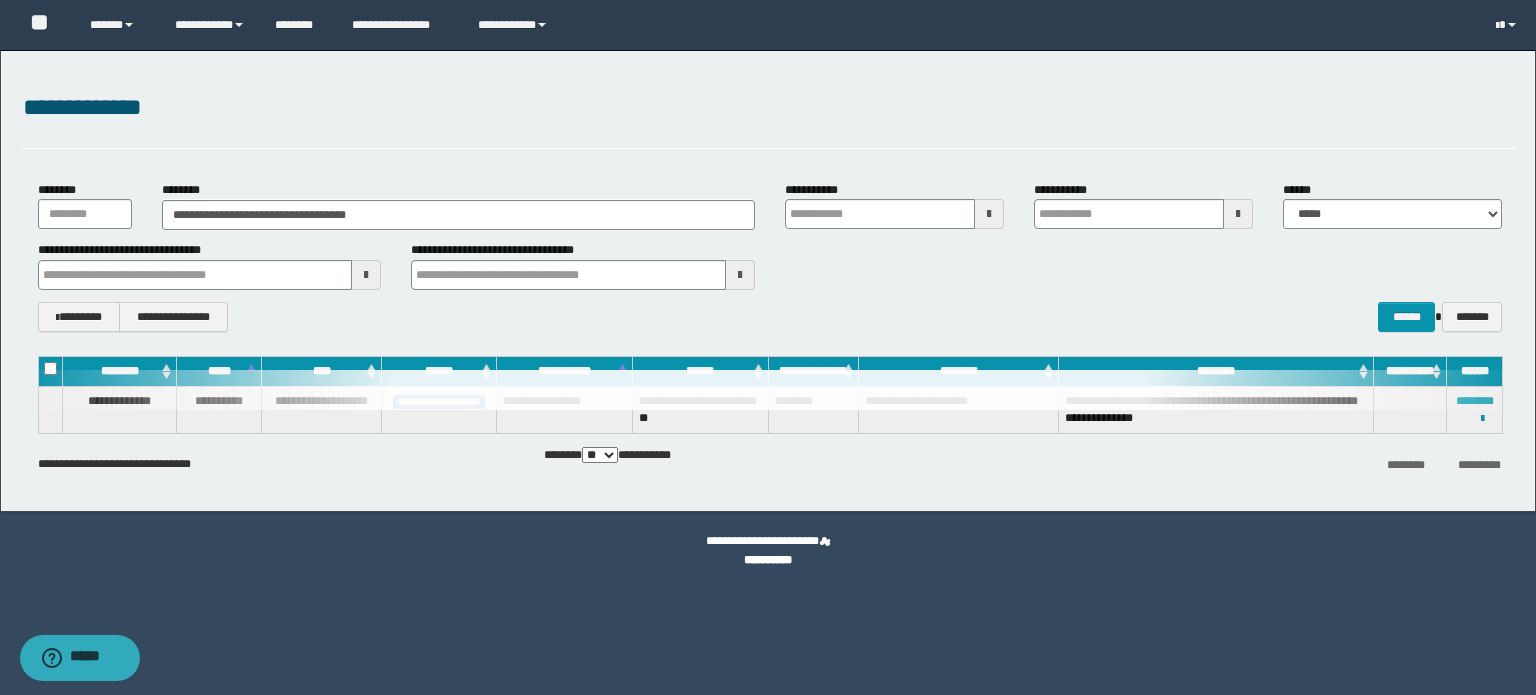 type 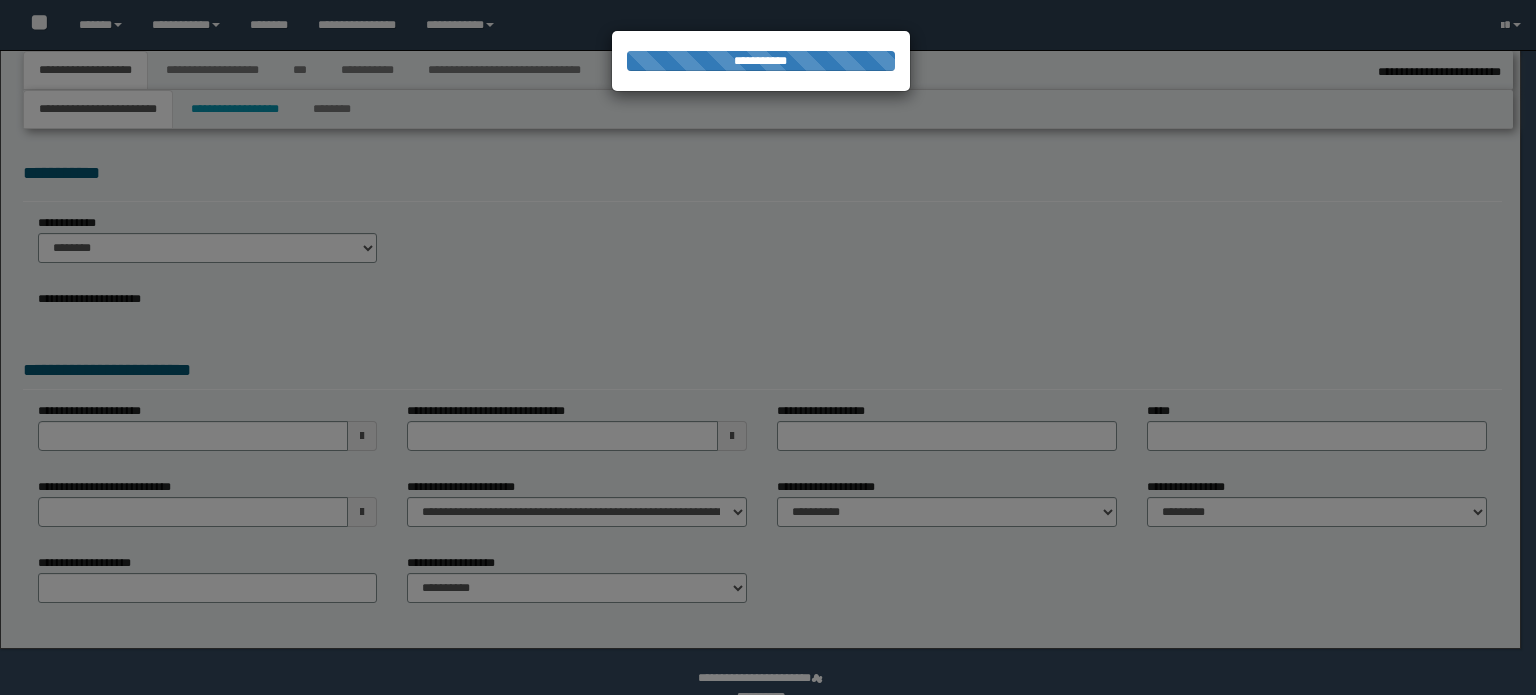 select on "*" 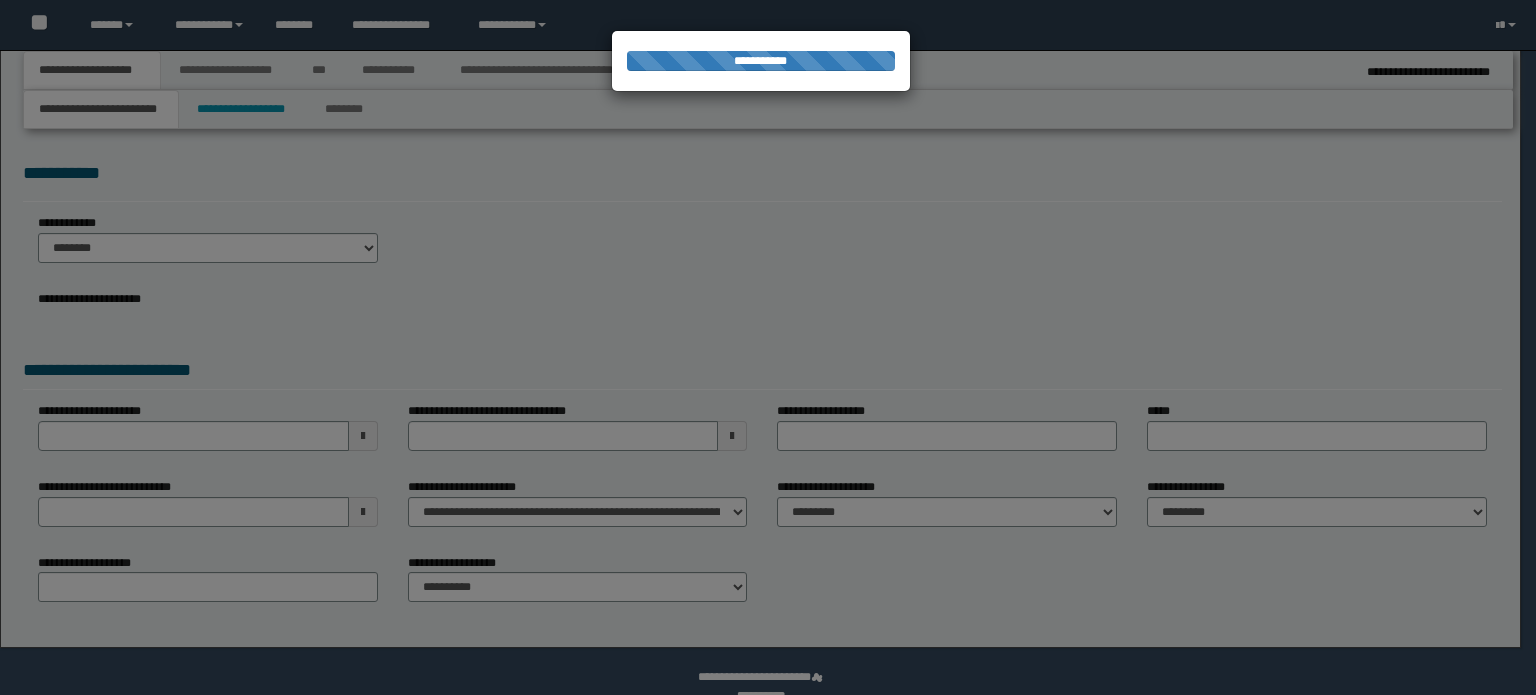 scroll, scrollTop: 0, scrollLeft: 0, axis: both 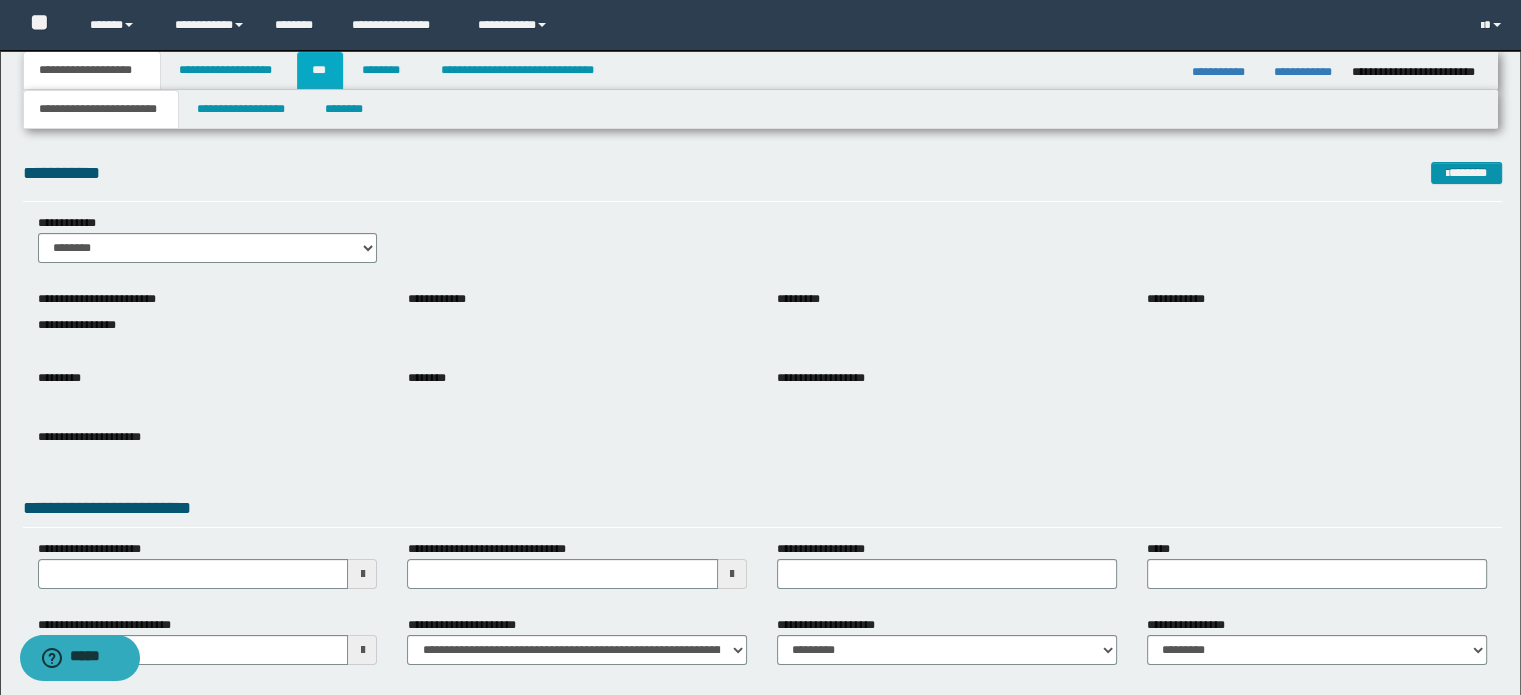 click on "***" at bounding box center [320, 70] 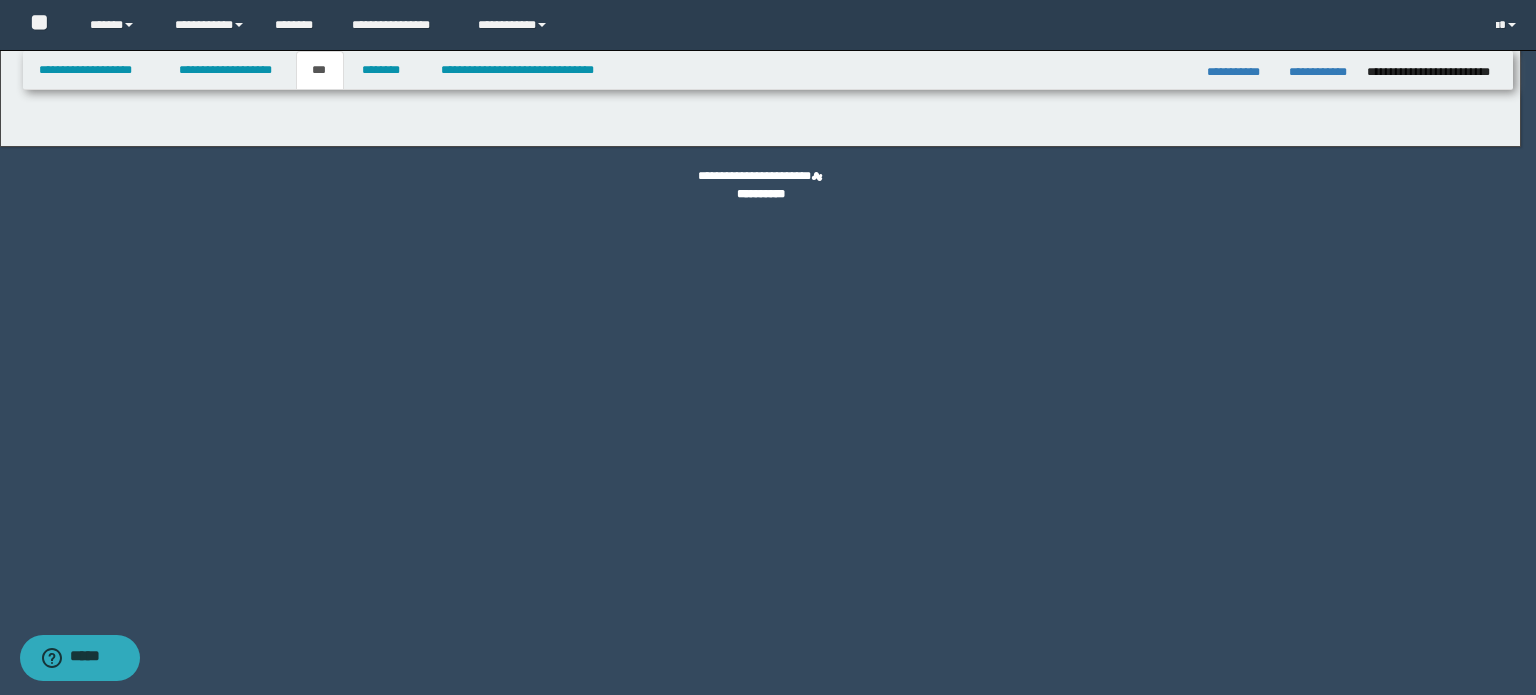 select on "***" 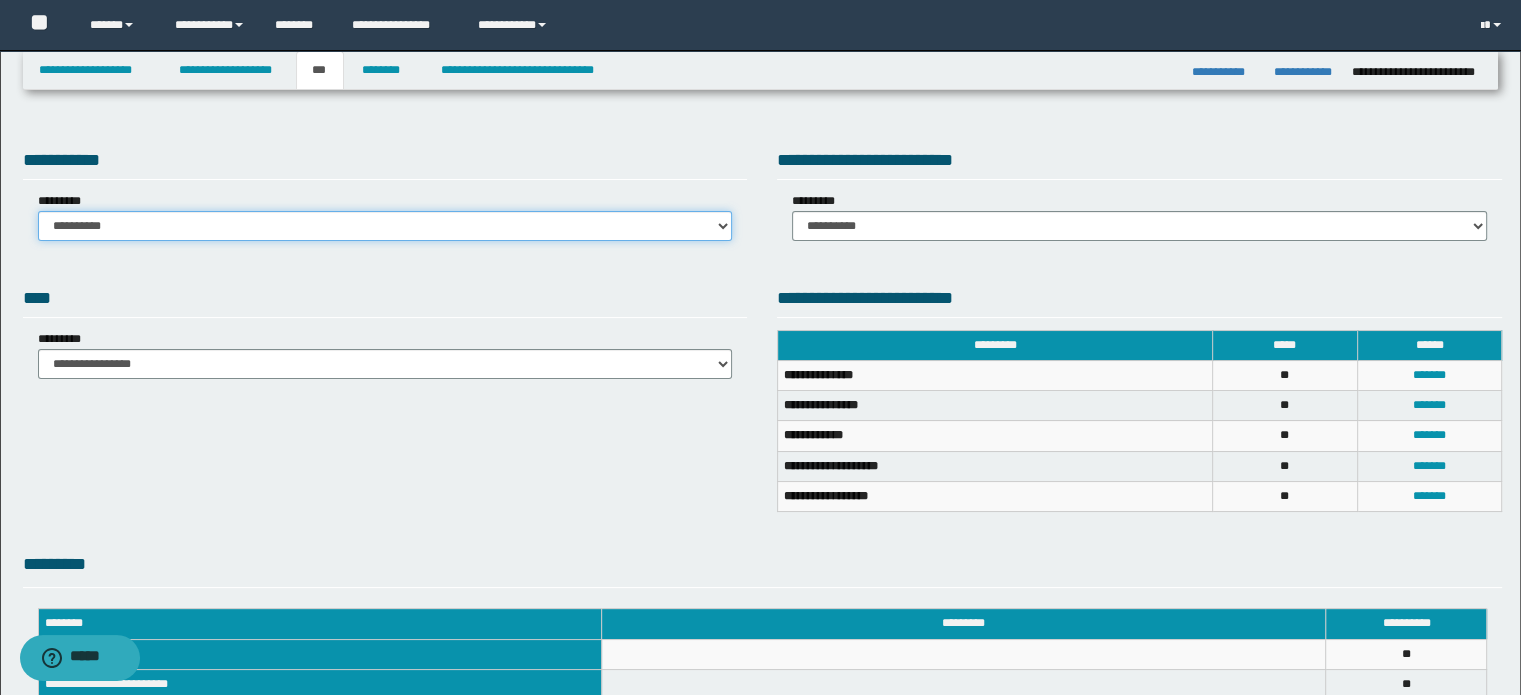 click on "**********" at bounding box center (385, 226) 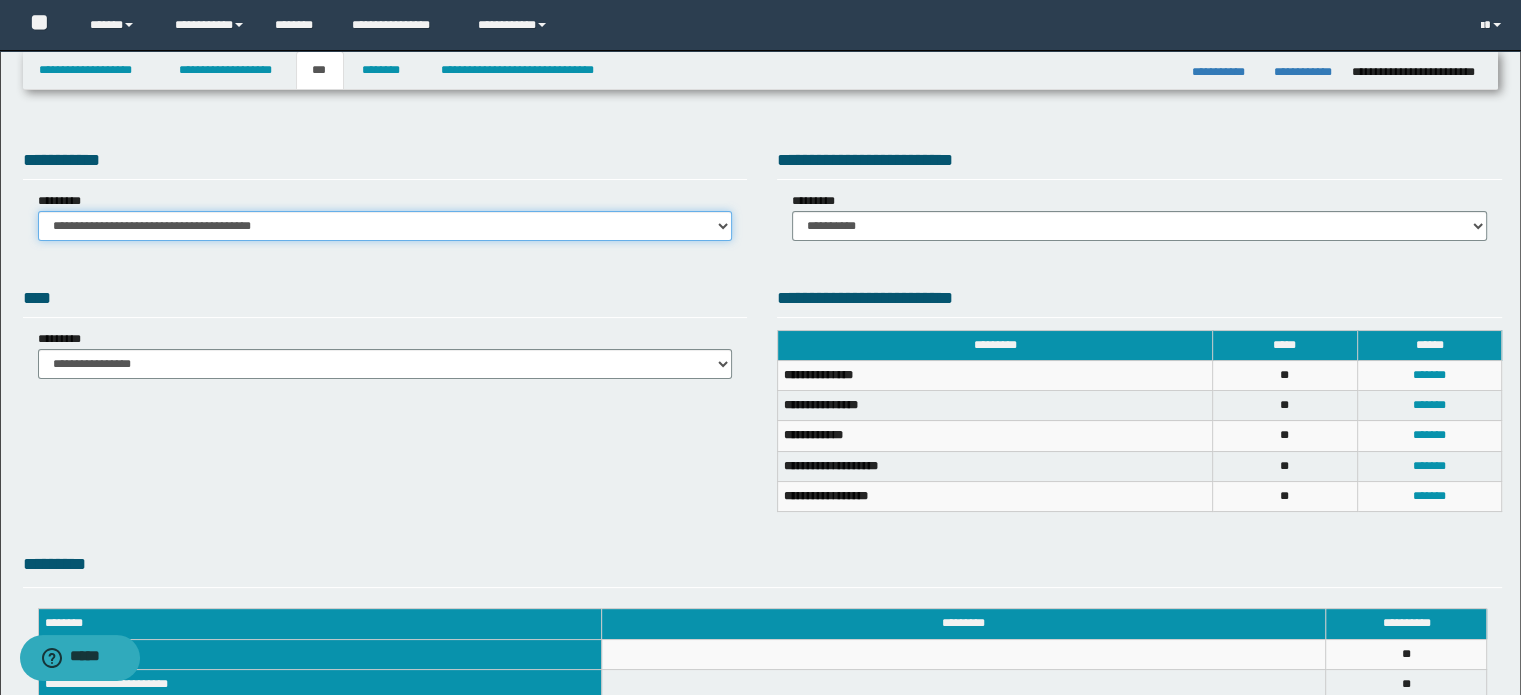 click on "**********" at bounding box center [385, 226] 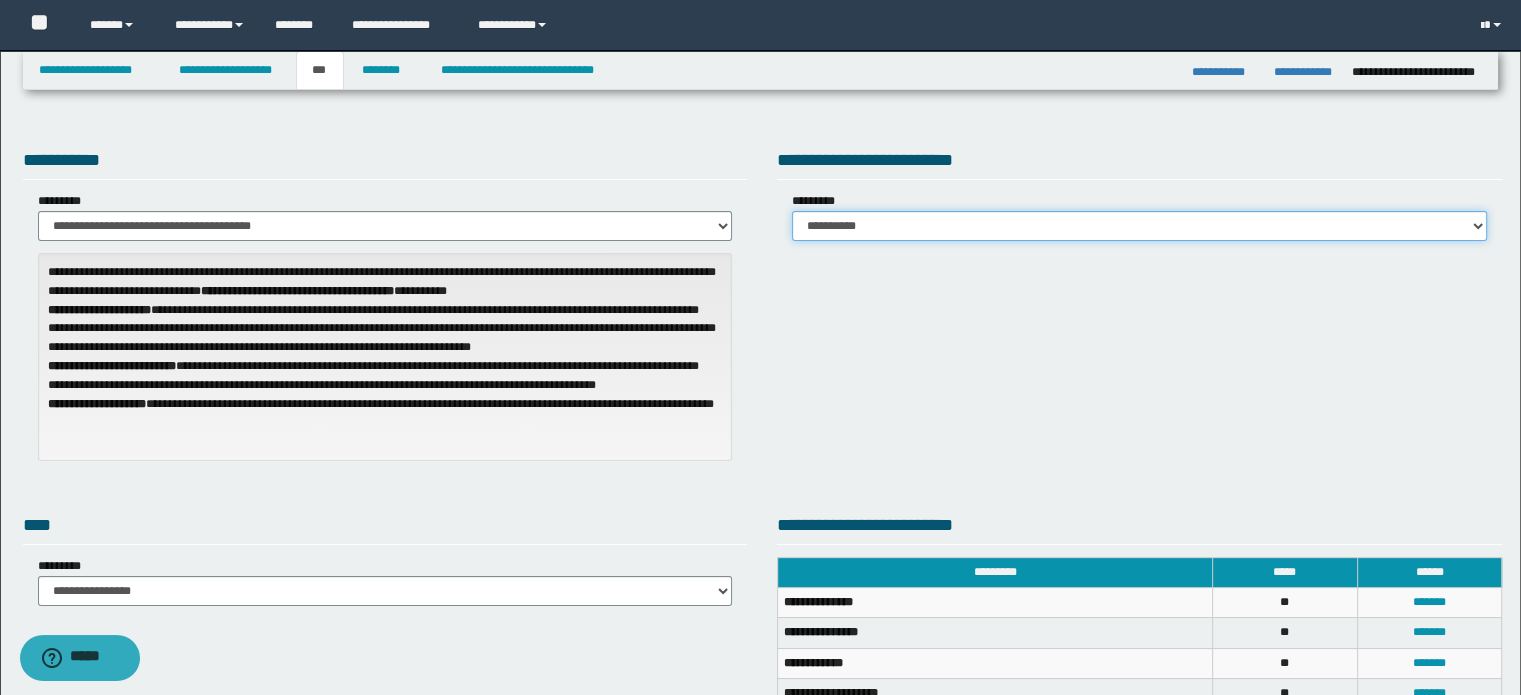 drag, startPoint x: 977, startPoint y: 221, endPoint x: 977, endPoint y: 239, distance: 18 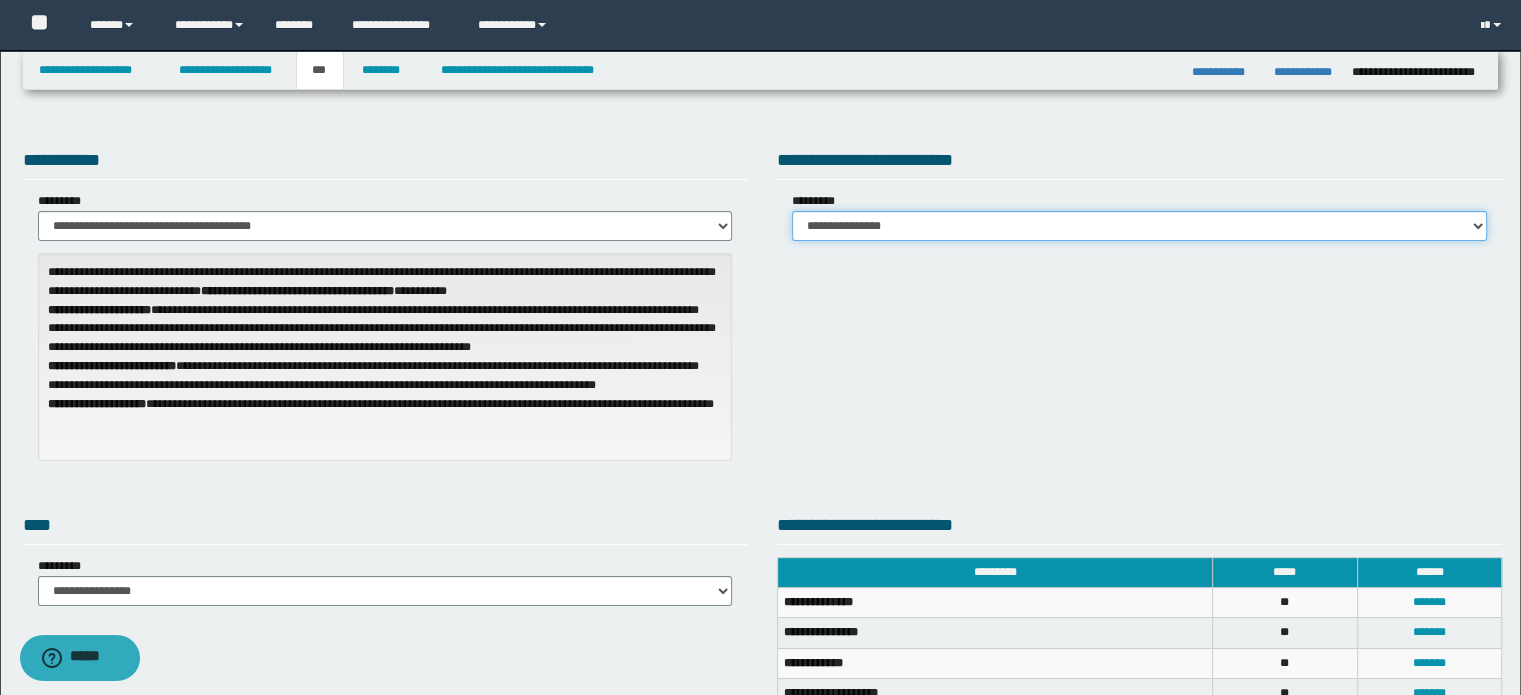 click on "**********" at bounding box center (1139, 226) 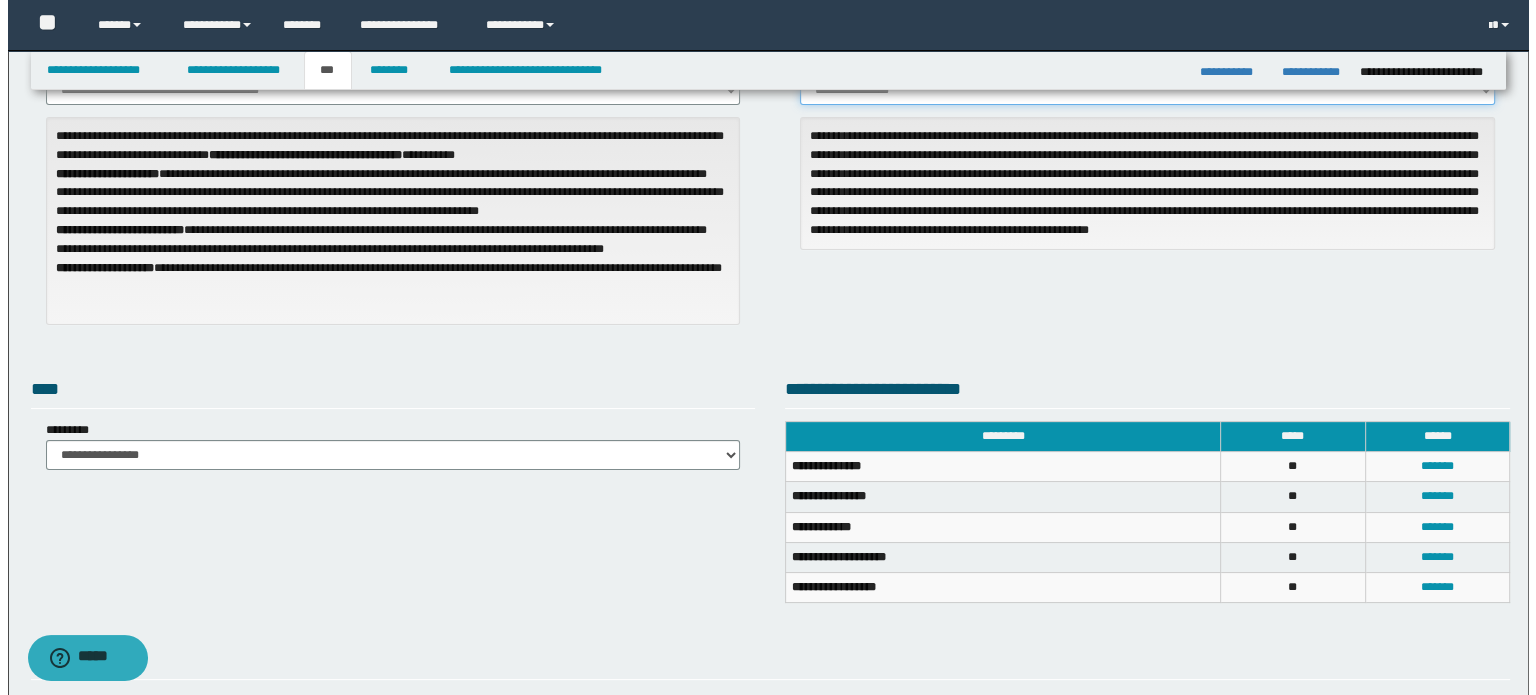 scroll, scrollTop: 300, scrollLeft: 0, axis: vertical 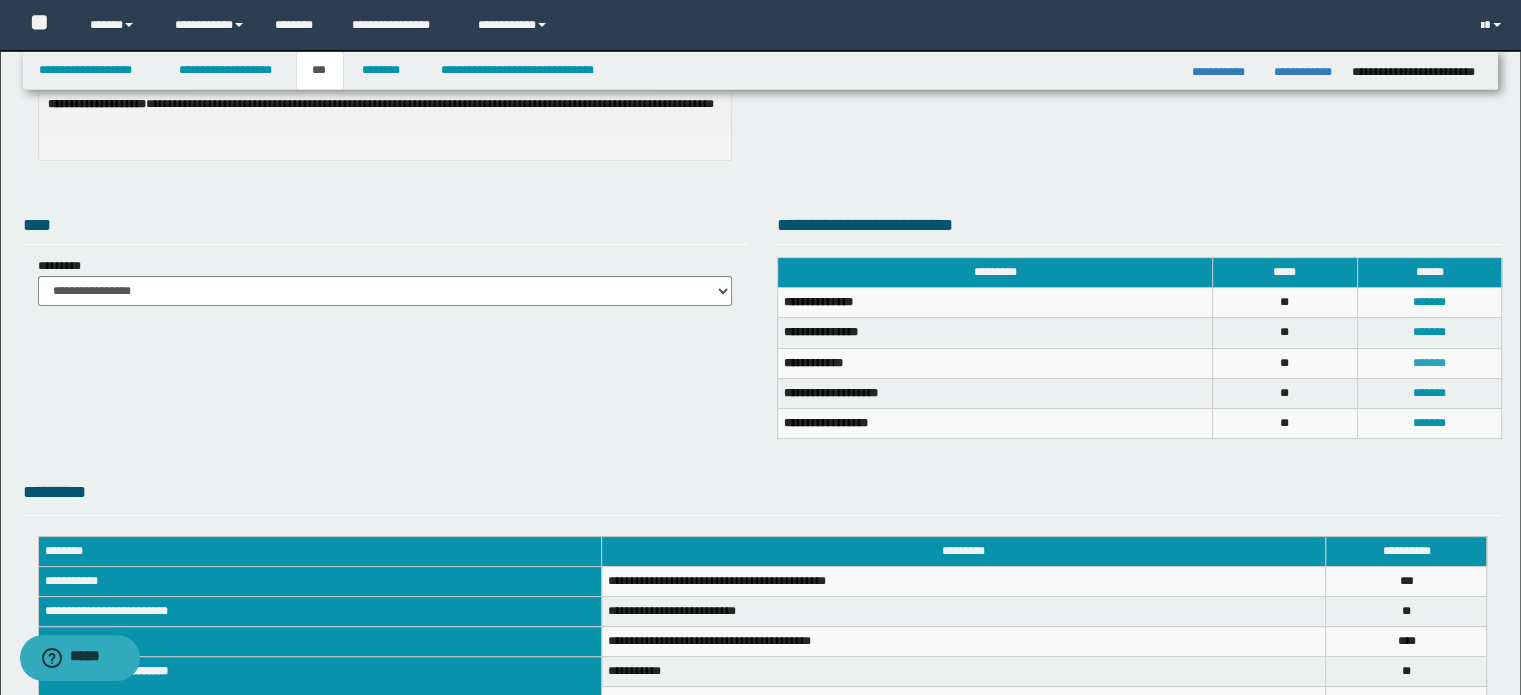 click on "*******" at bounding box center (1429, 363) 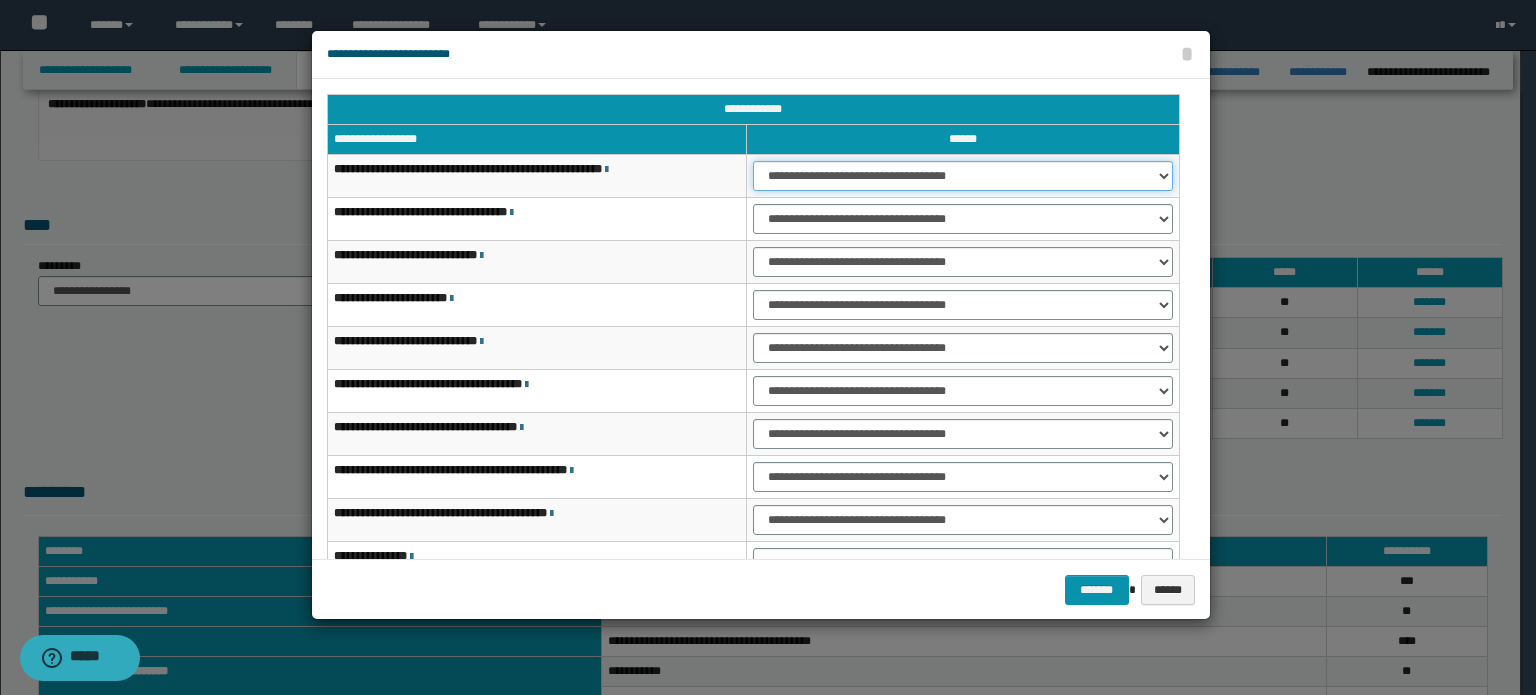 click on "**********" at bounding box center (963, 176) 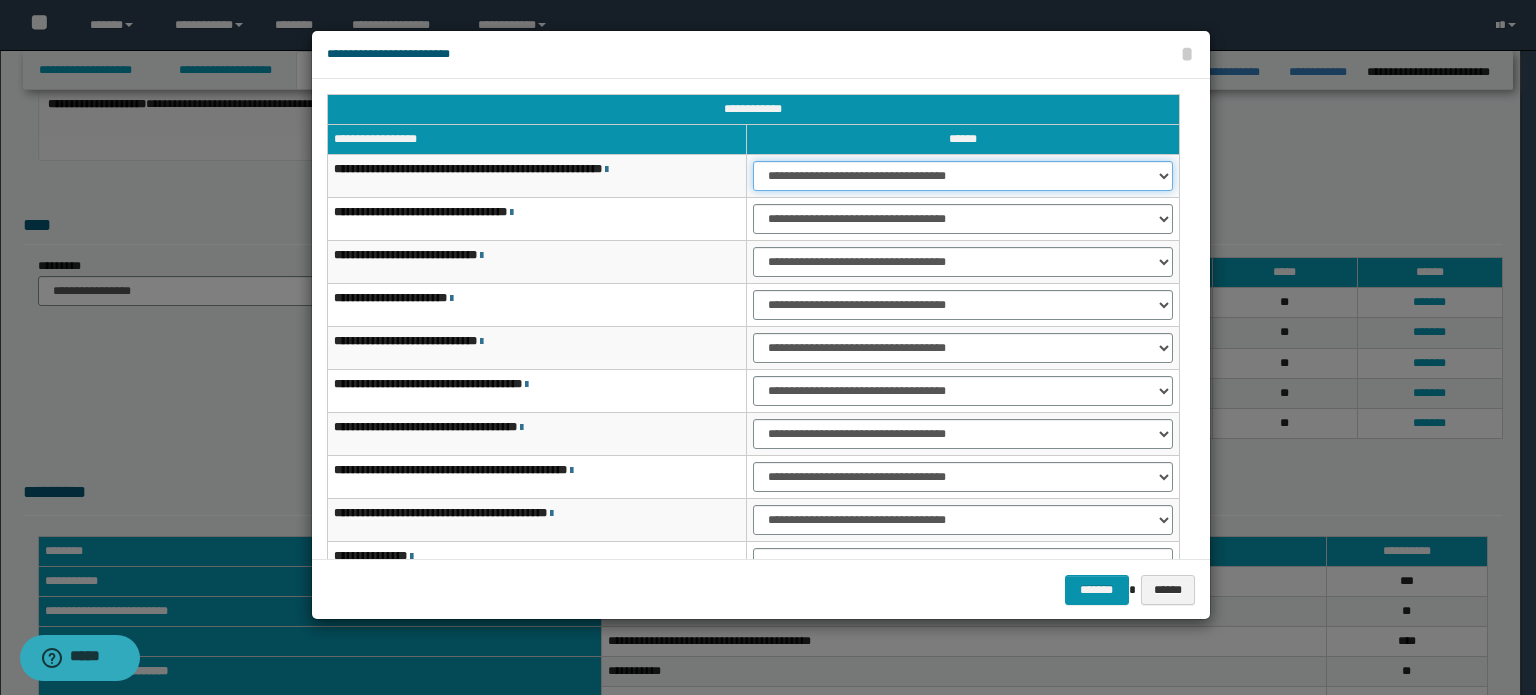 select on "***" 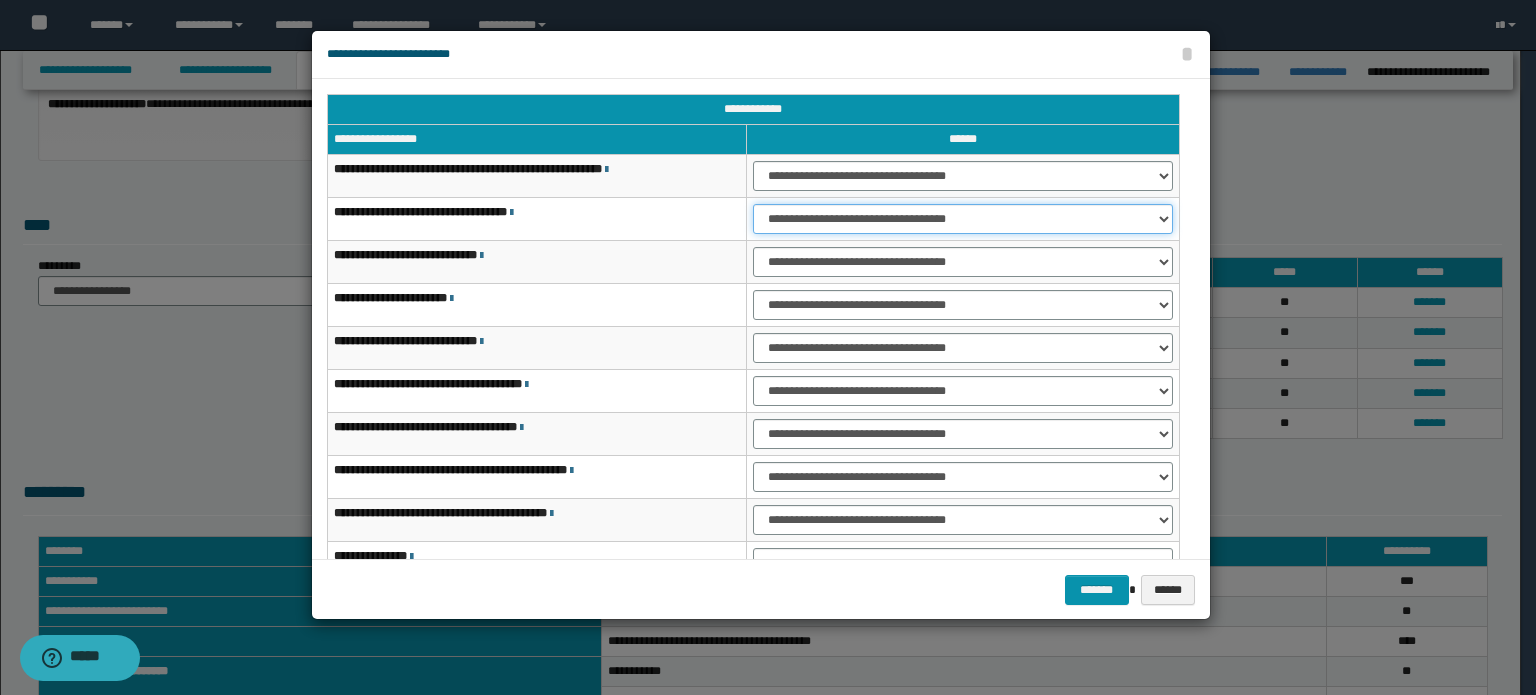 drag, startPoint x: 1010, startPoint y: 214, endPoint x: 1007, endPoint y: 231, distance: 17.262676 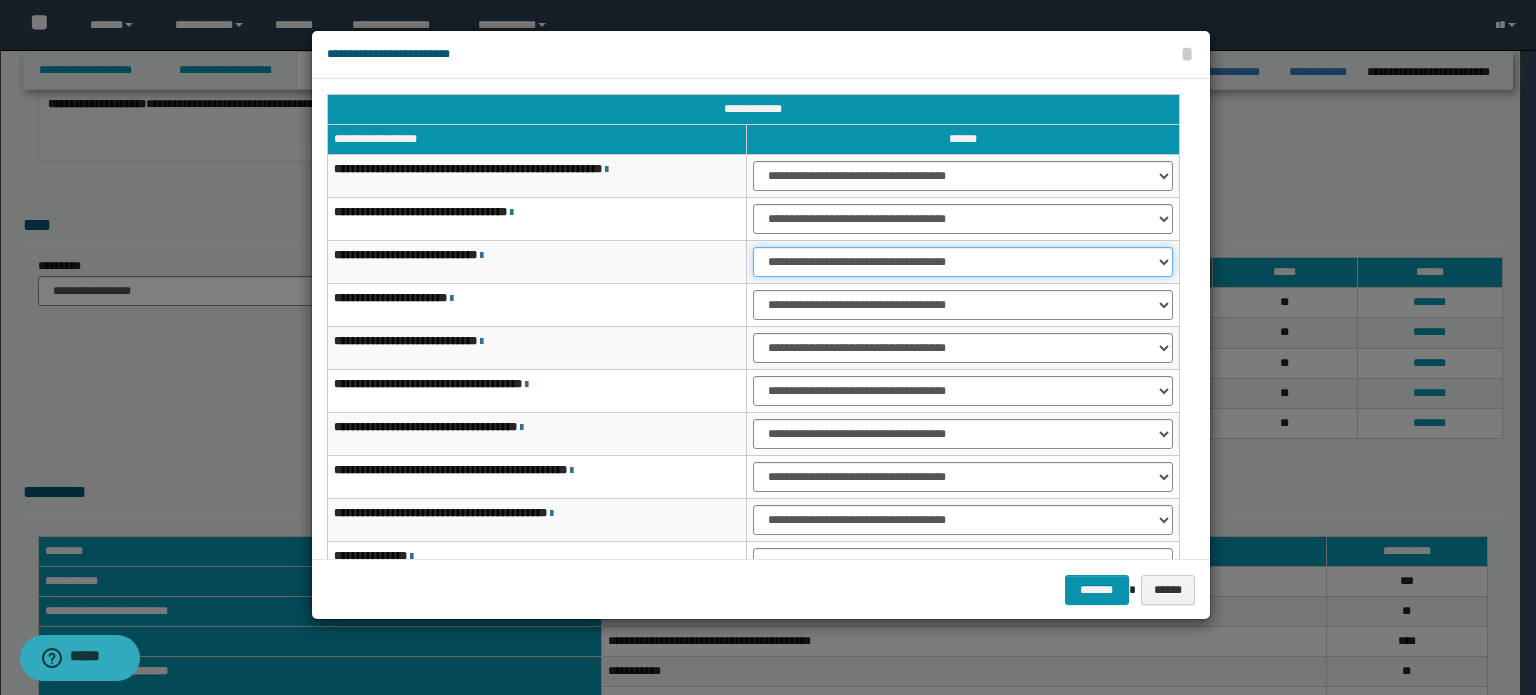 drag, startPoint x: 1051, startPoint y: 255, endPoint x: 1047, endPoint y: 274, distance: 19.416489 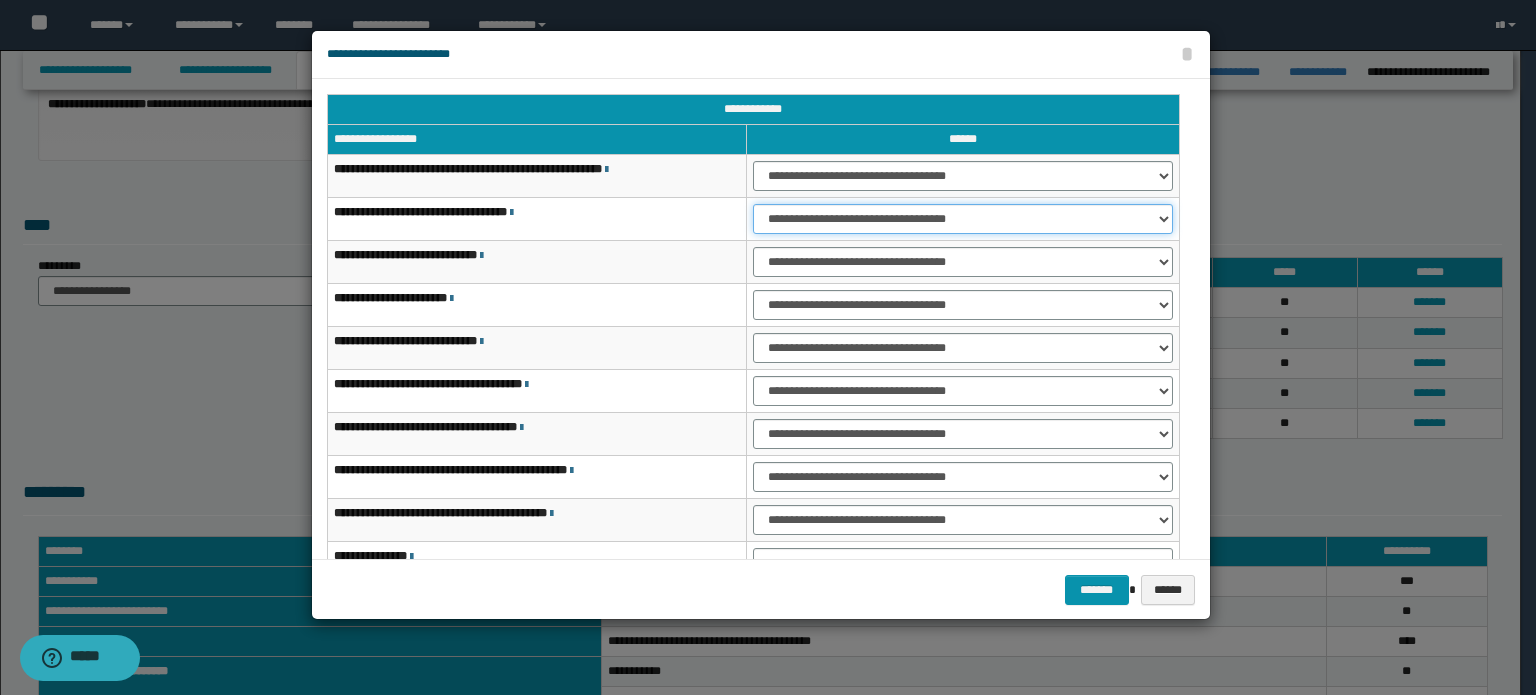 click on "**********" at bounding box center (963, 219) 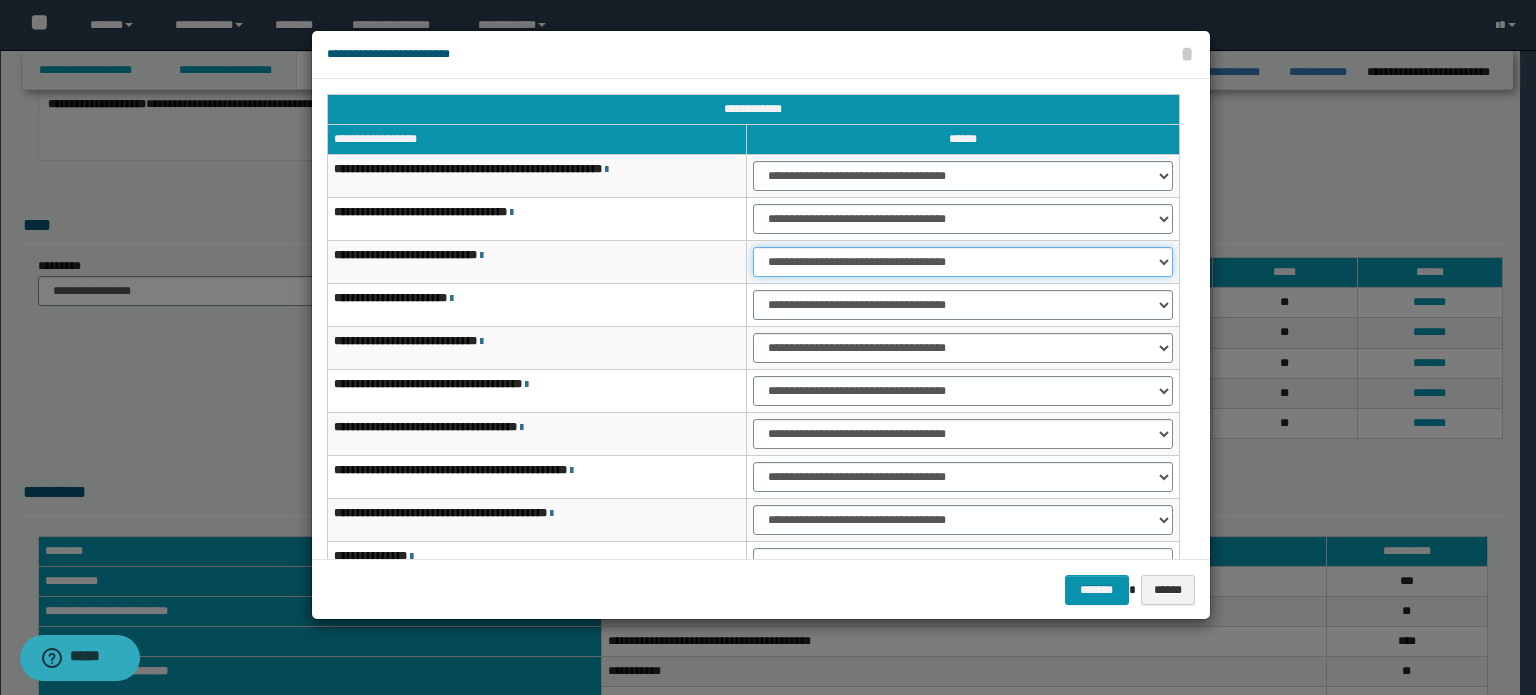 click on "**********" at bounding box center (963, 262) 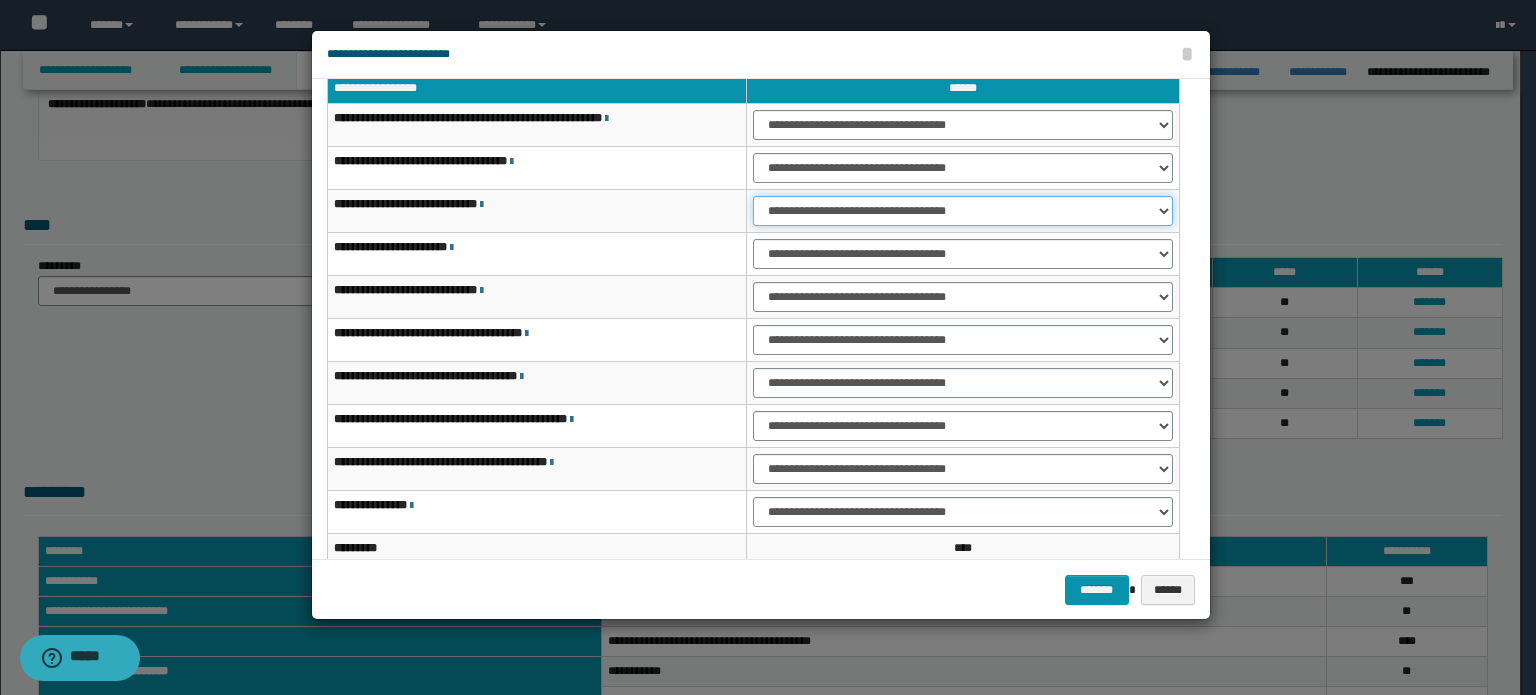 scroll, scrollTop: 118, scrollLeft: 0, axis: vertical 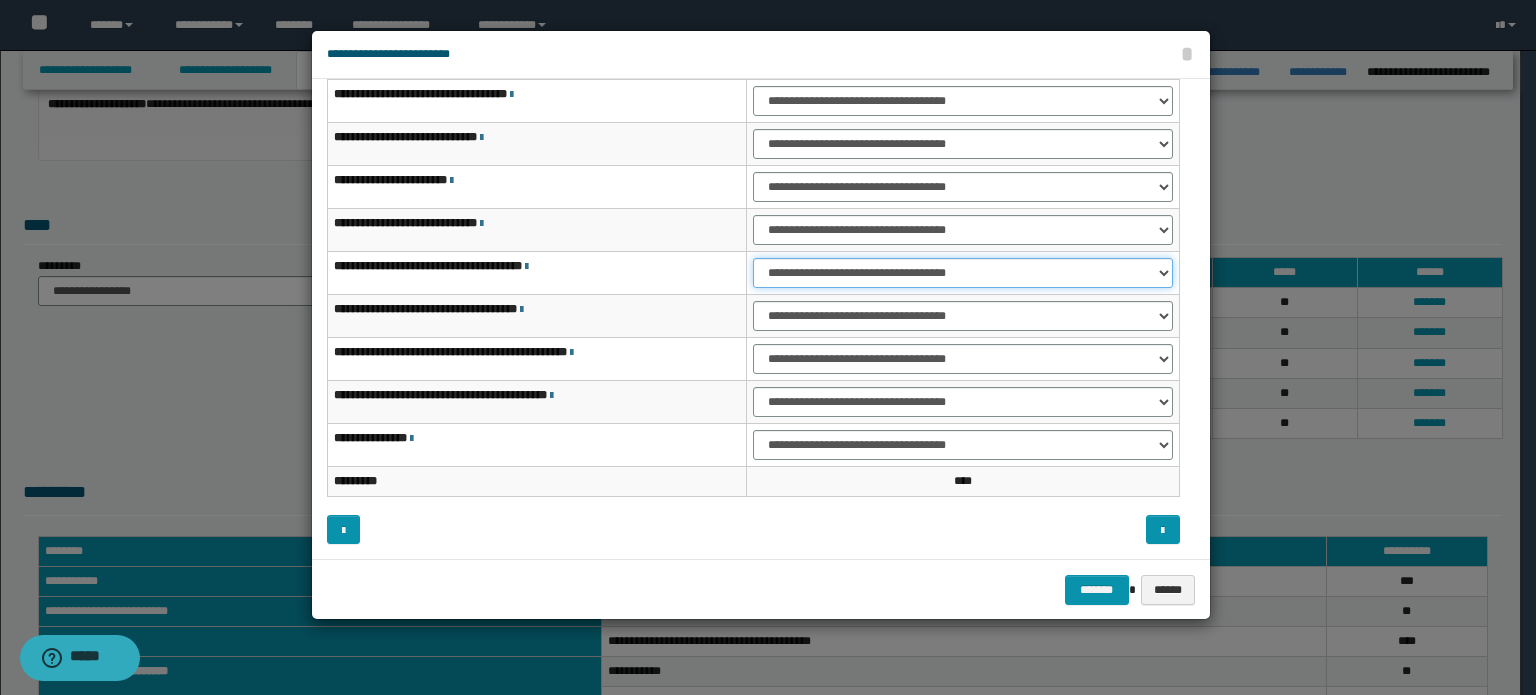 drag, startPoint x: 1071, startPoint y: 273, endPoint x: 1068, endPoint y: 283, distance: 10.440307 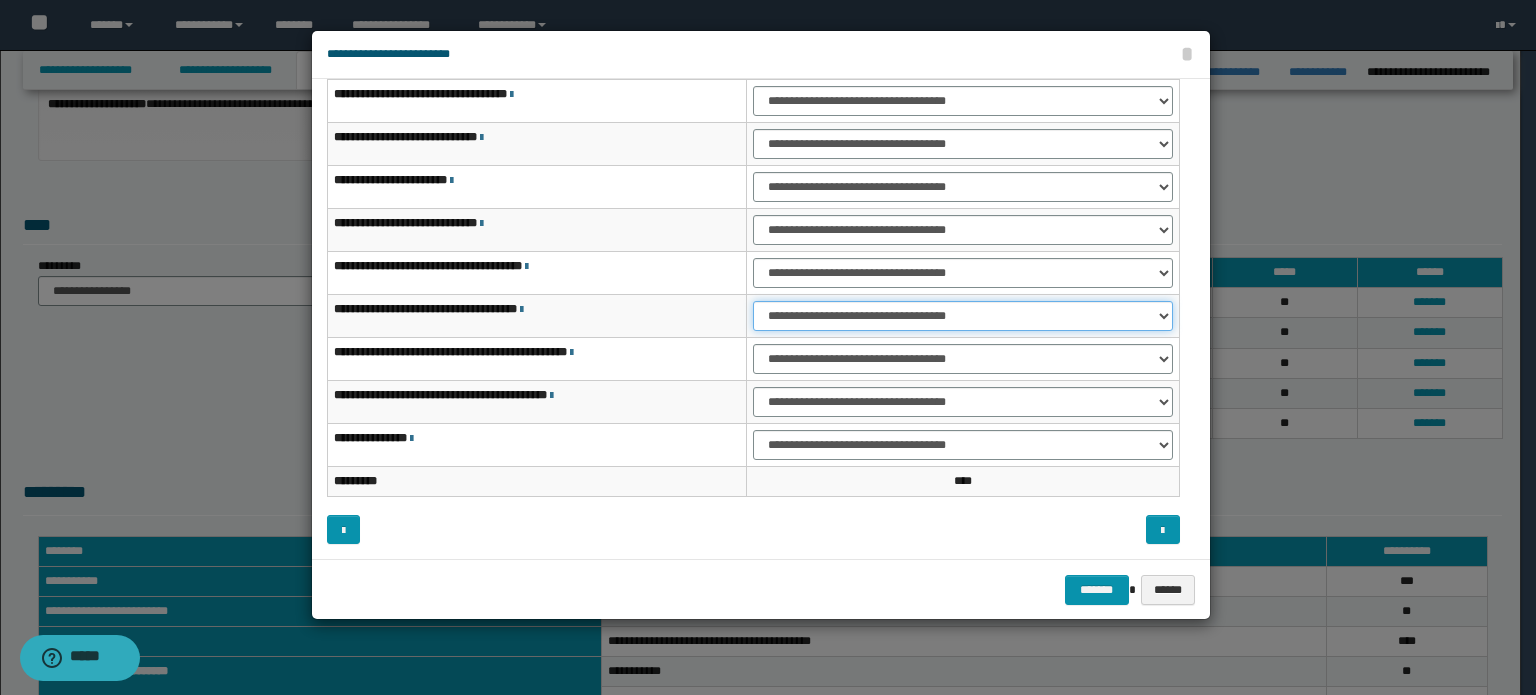 drag, startPoint x: 1064, startPoint y: 312, endPoint x: 1056, endPoint y: 326, distance: 16.124516 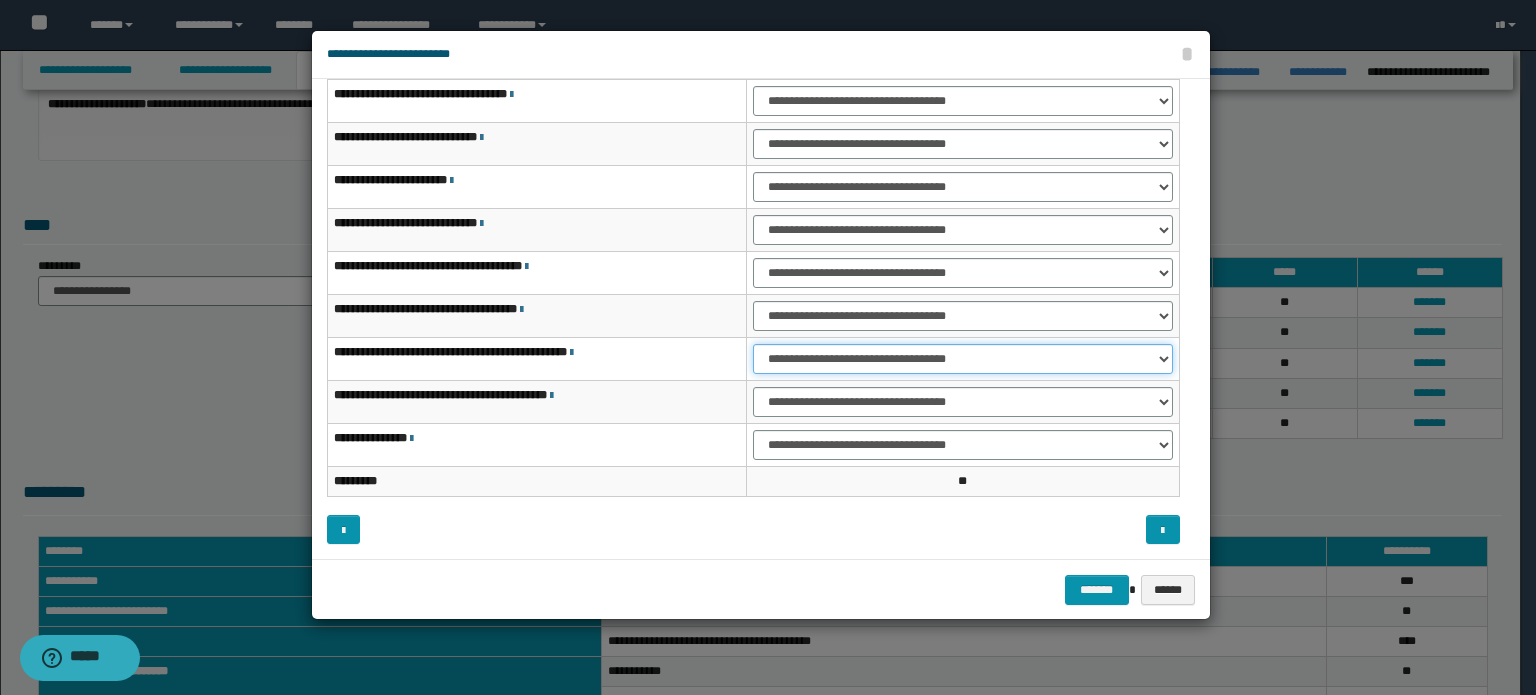click on "**********" at bounding box center (963, 359) 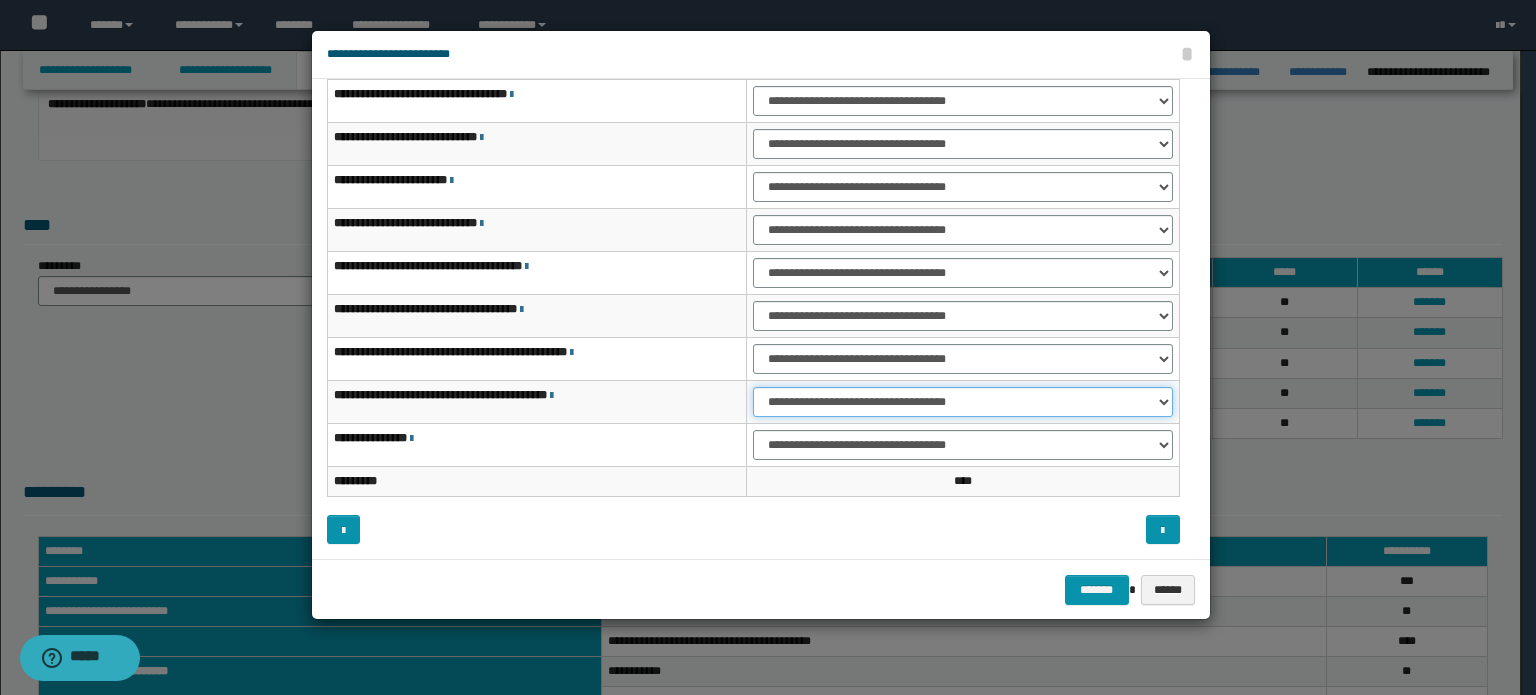drag, startPoint x: 1094, startPoint y: 393, endPoint x: 1093, endPoint y: 411, distance: 18.027756 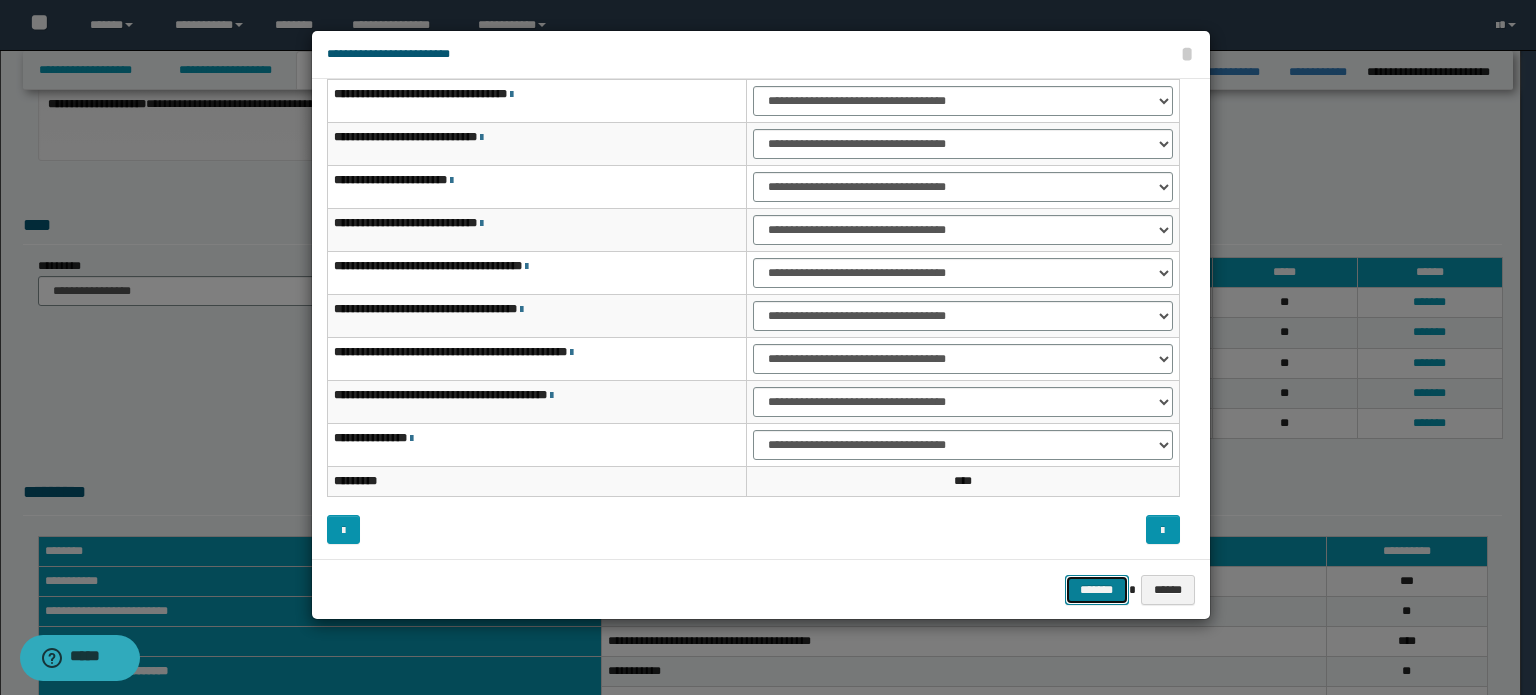 click on "*******" at bounding box center (1097, 590) 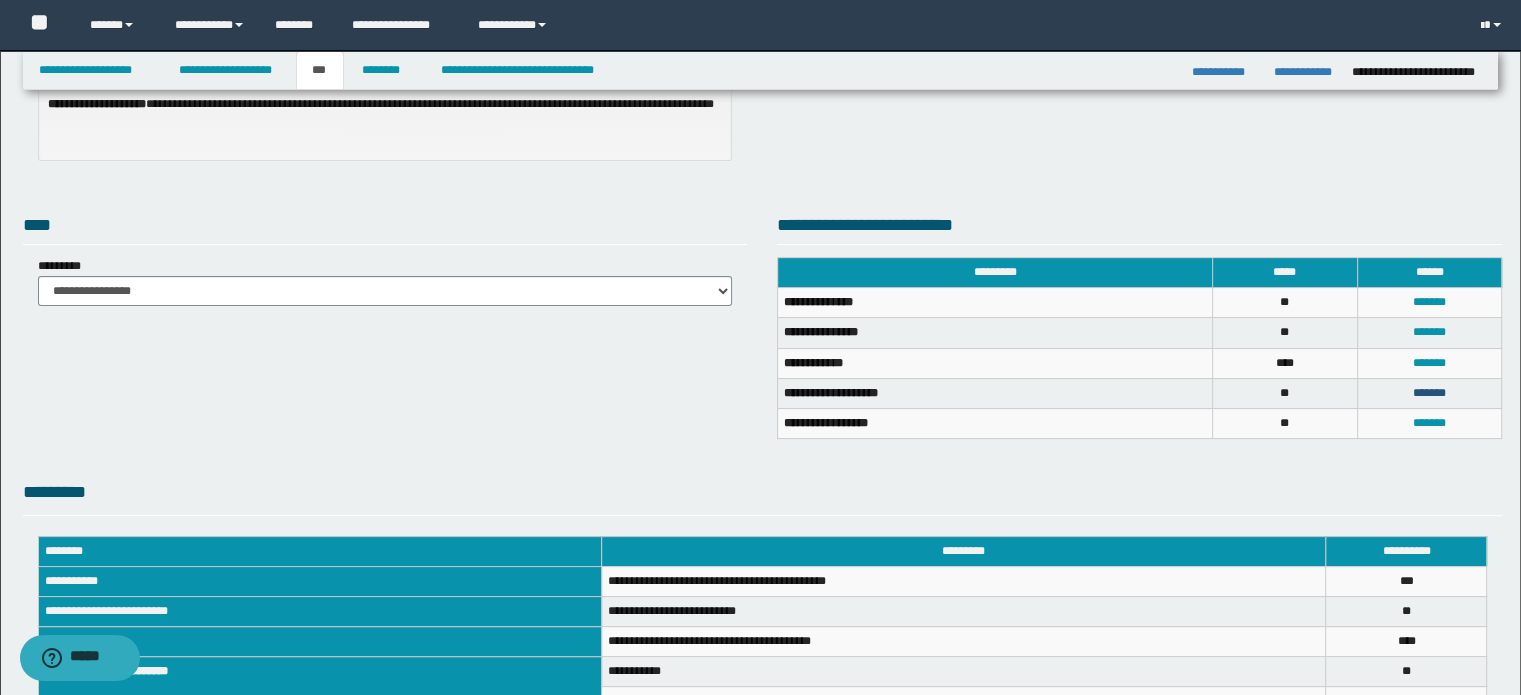 drag, startPoint x: 1422, startPoint y: 387, endPoint x: 1388, endPoint y: 371, distance: 37.576588 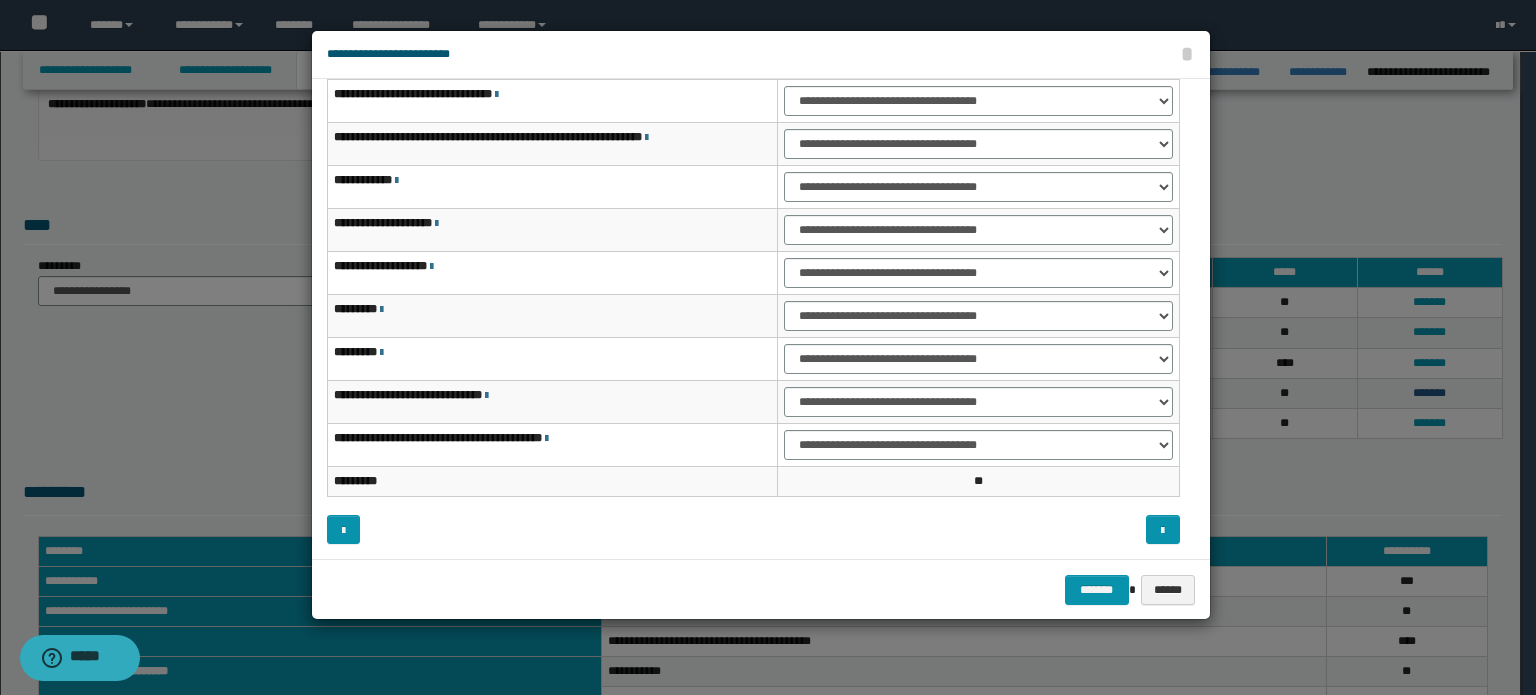 scroll, scrollTop: 56, scrollLeft: 0, axis: vertical 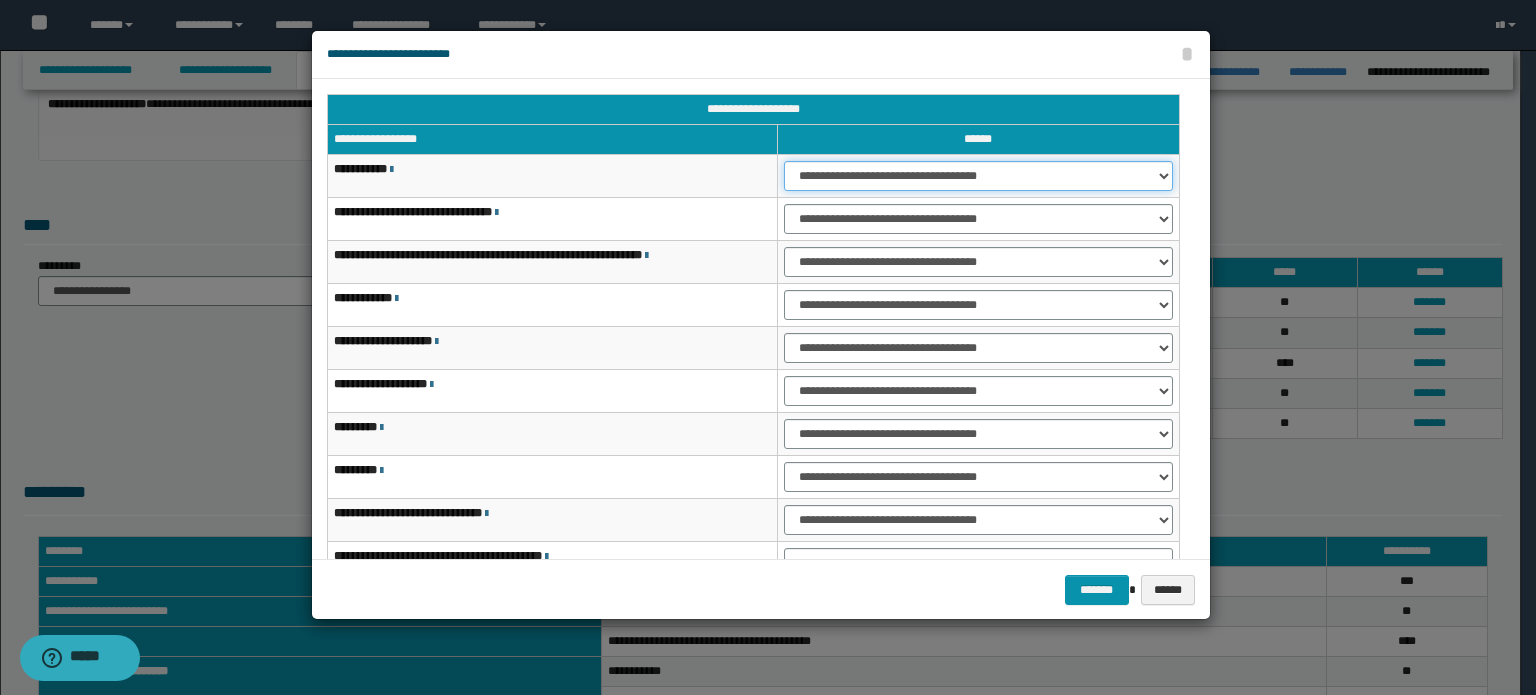 click on "**********" at bounding box center [978, 176] 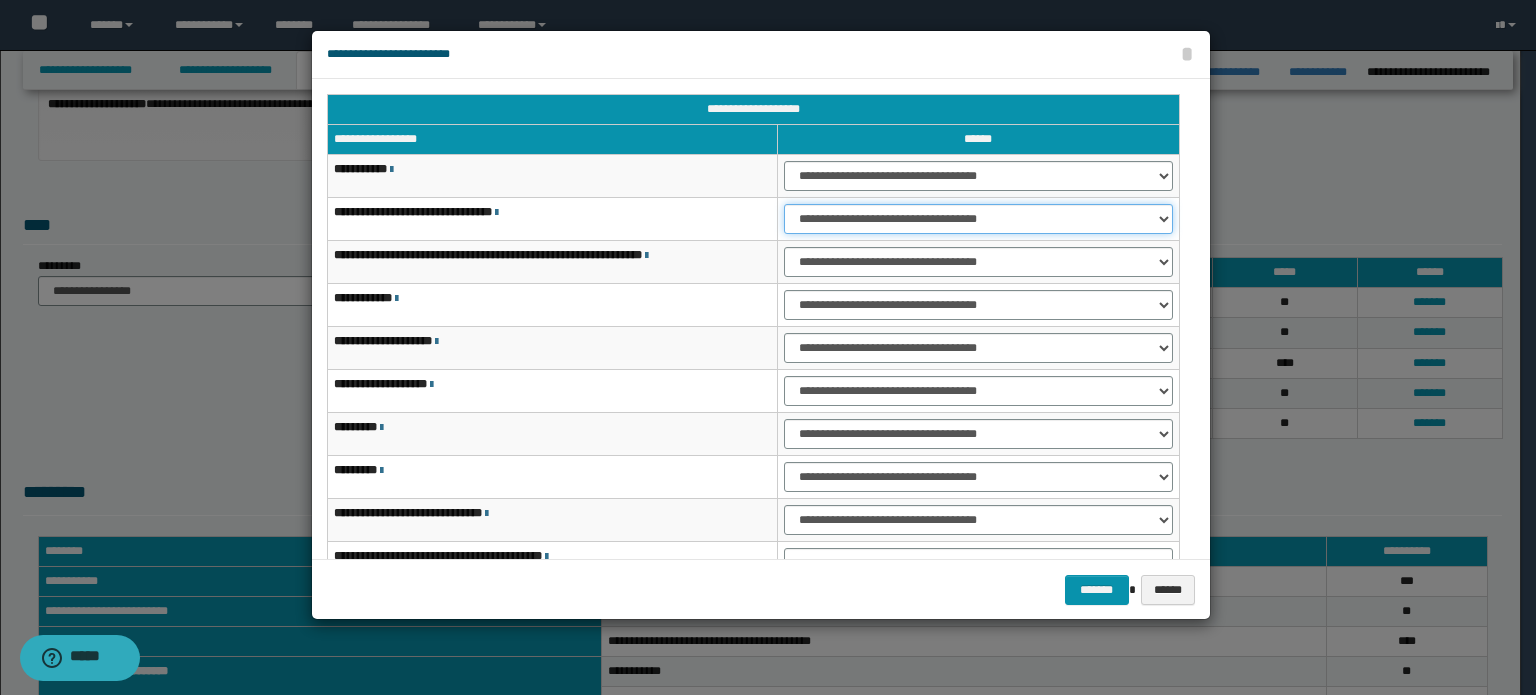 click on "**********" at bounding box center (978, 219) 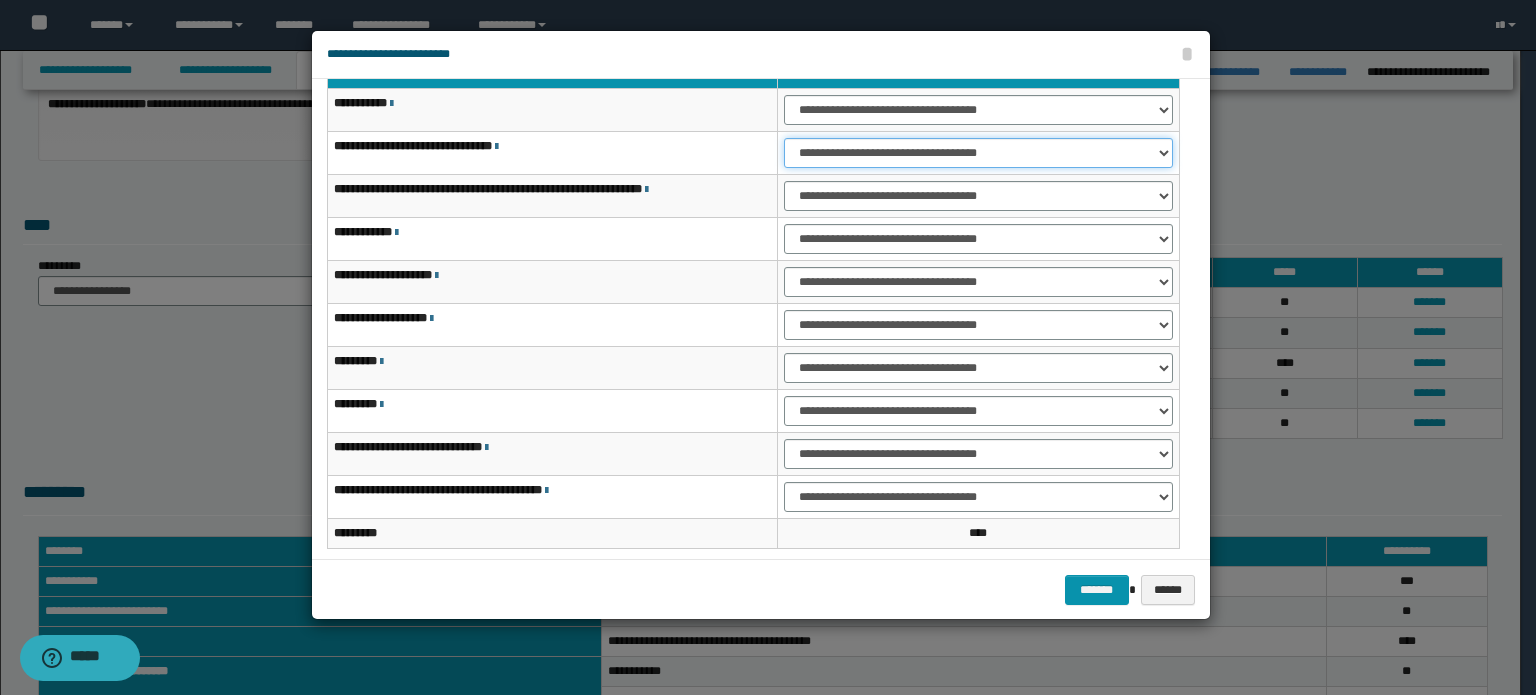 scroll, scrollTop: 118, scrollLeft: 0, axis: vertical 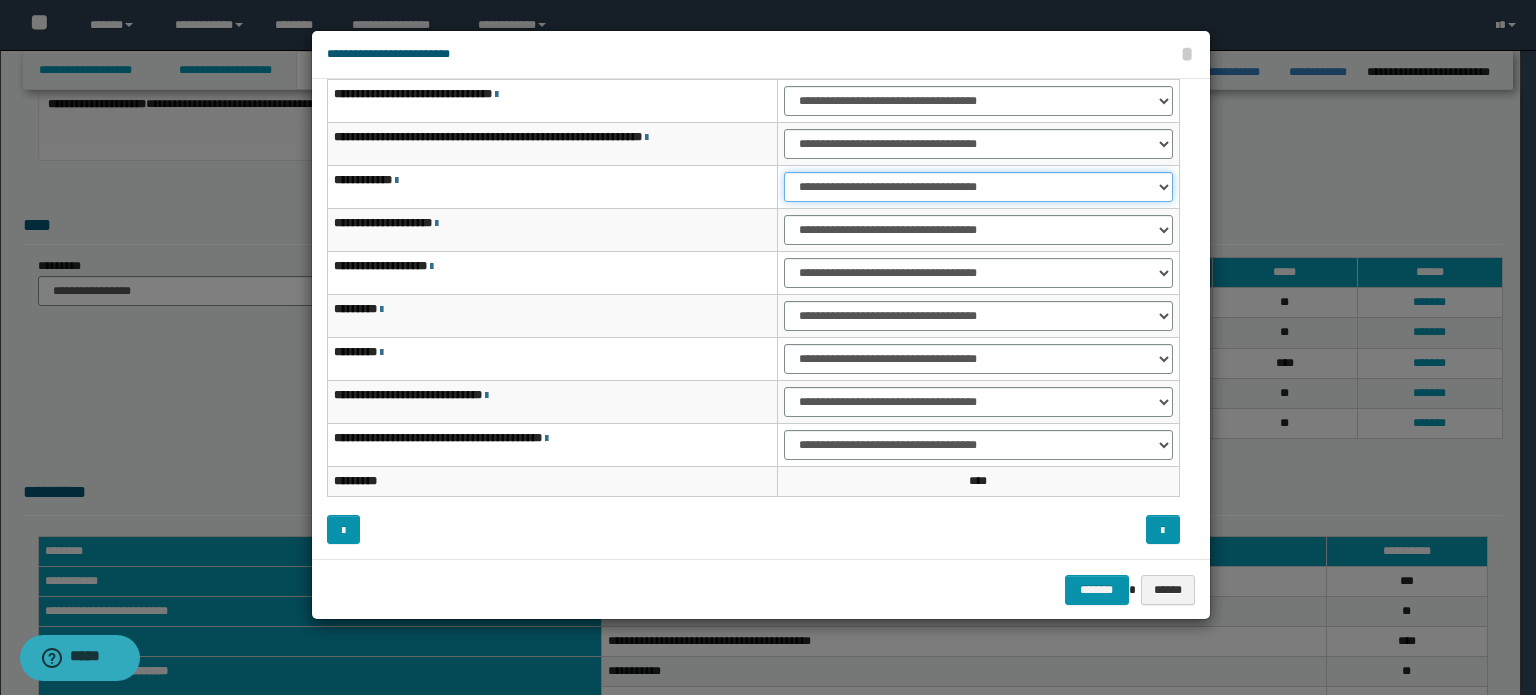 click on "**********" at bounding box center [978, 187] 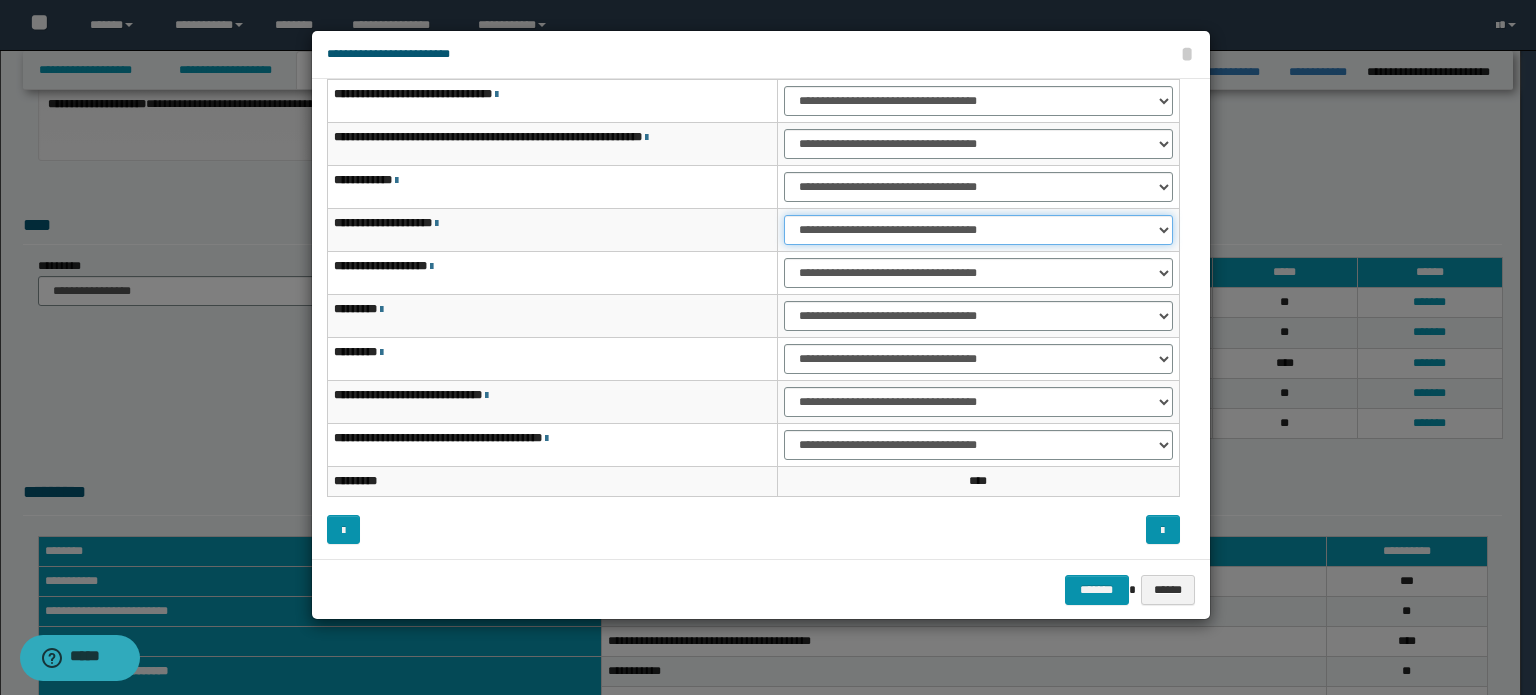 drag, startPoint x: 1013, startPoint y: 219, endPoint x: 1008, endPoint y: 232, distance: 13.928389 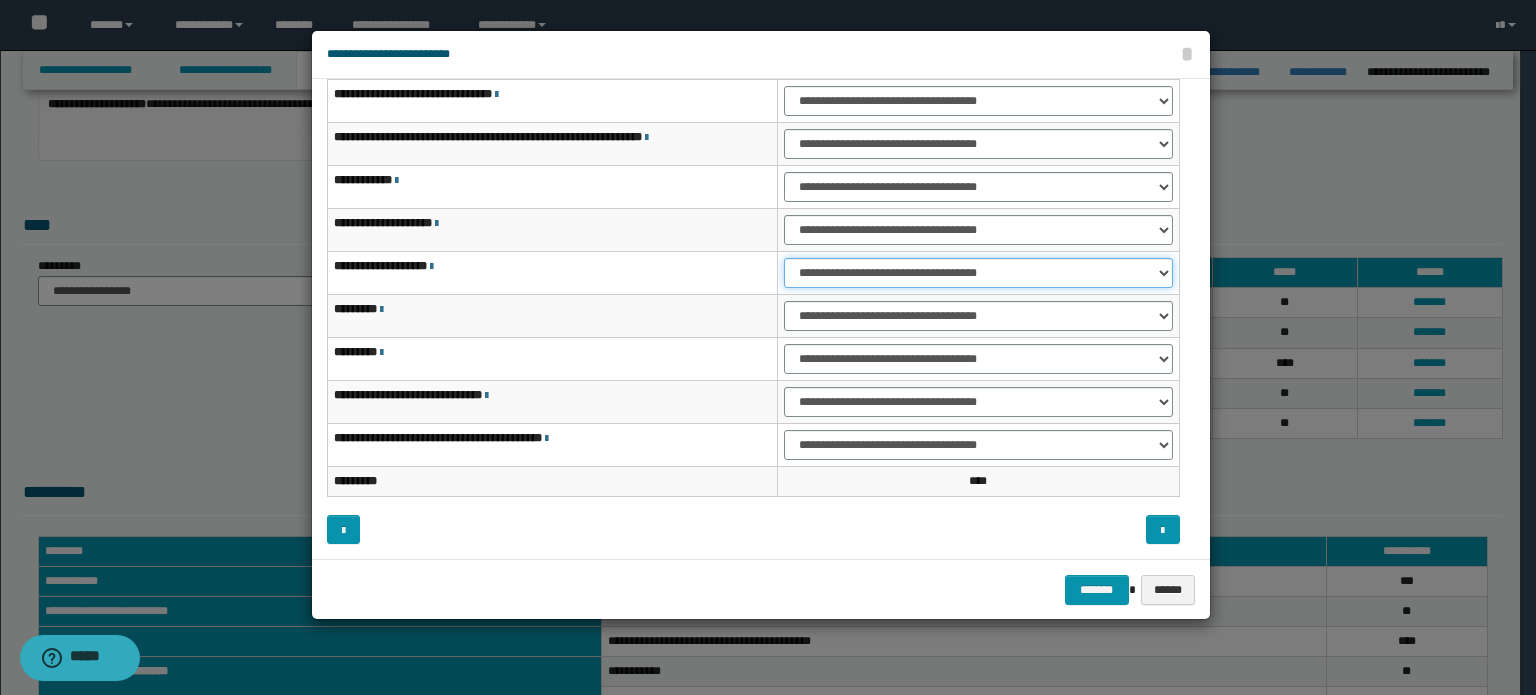 click on "**********" at bounding box center [978, 273] 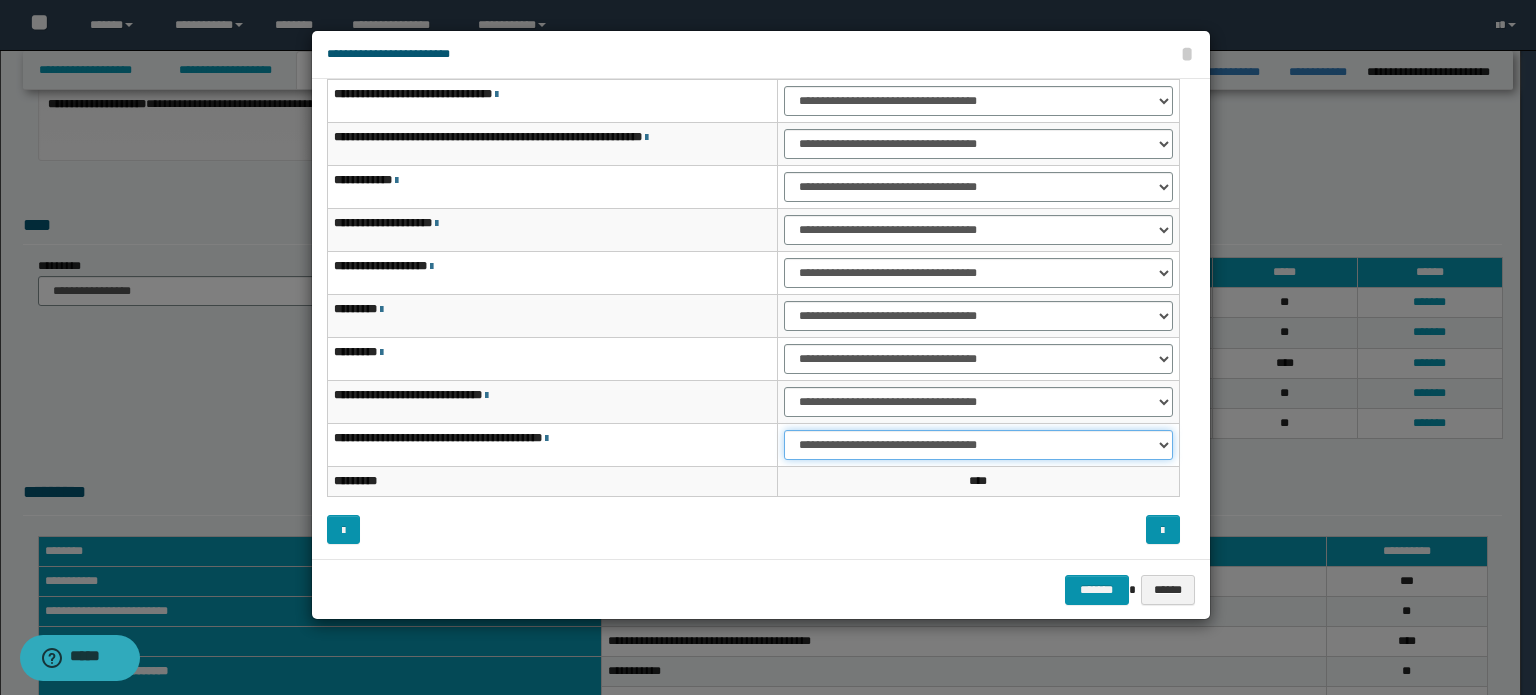 click on "**********" at bounding box center (978, 445) 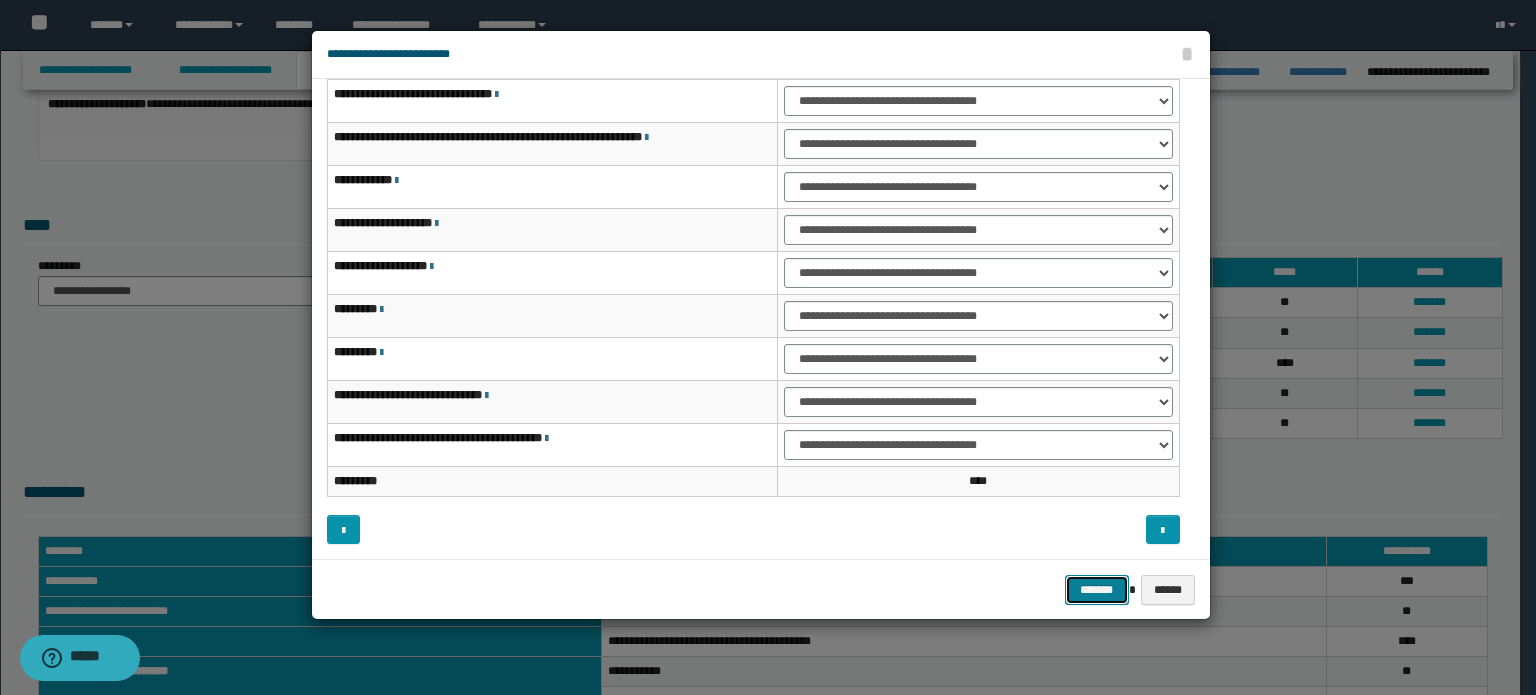 click on "*******" at bounding box center [1097, 590] 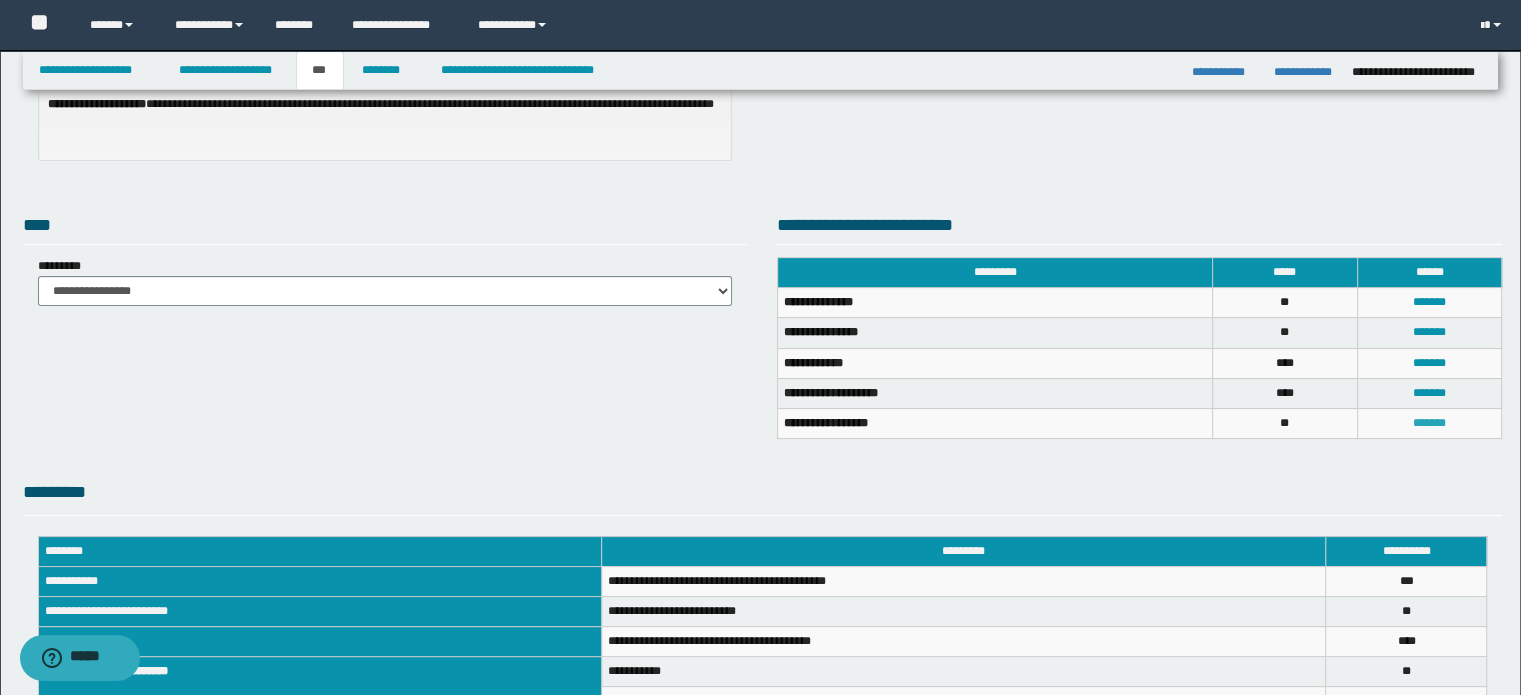 click on "*******" at bounding box center [1429, 423] 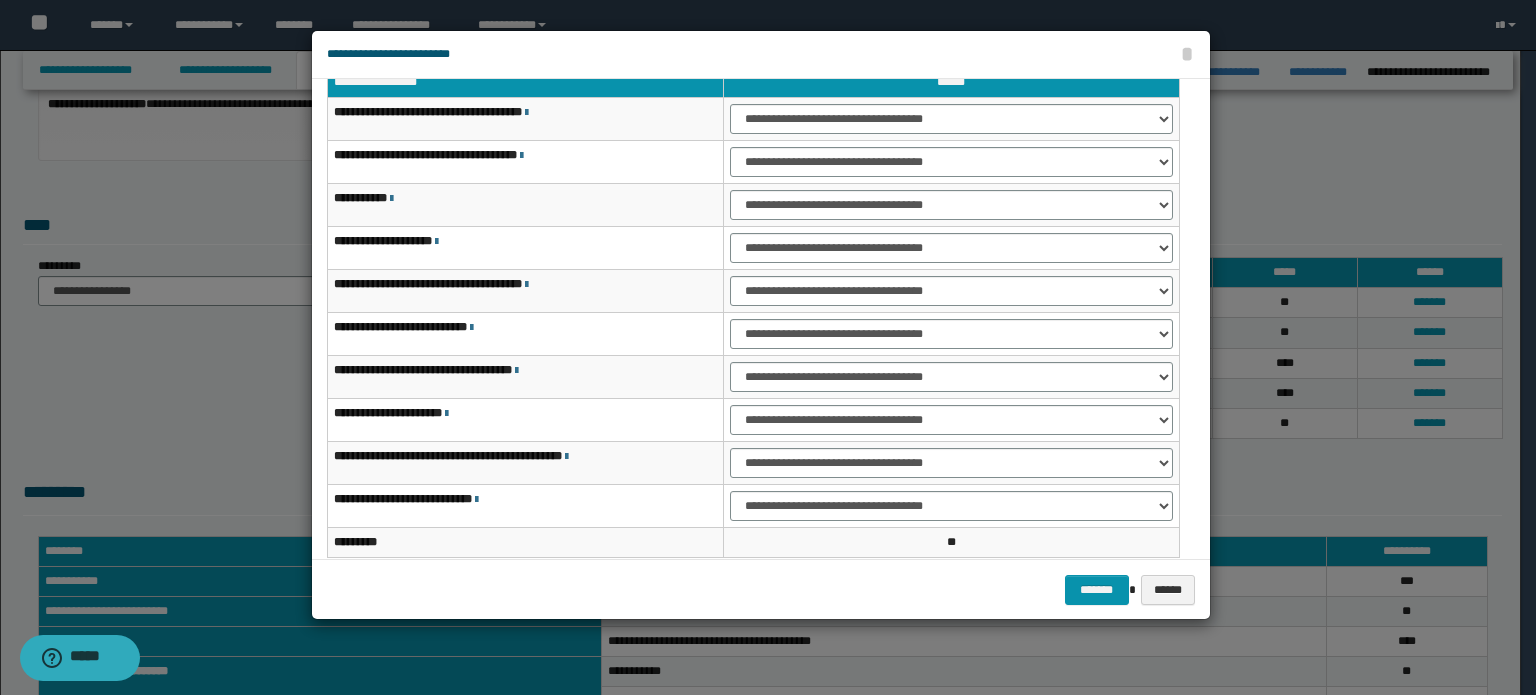 scroll, scrollTop: 0, scrollLeft: 0, axis: both 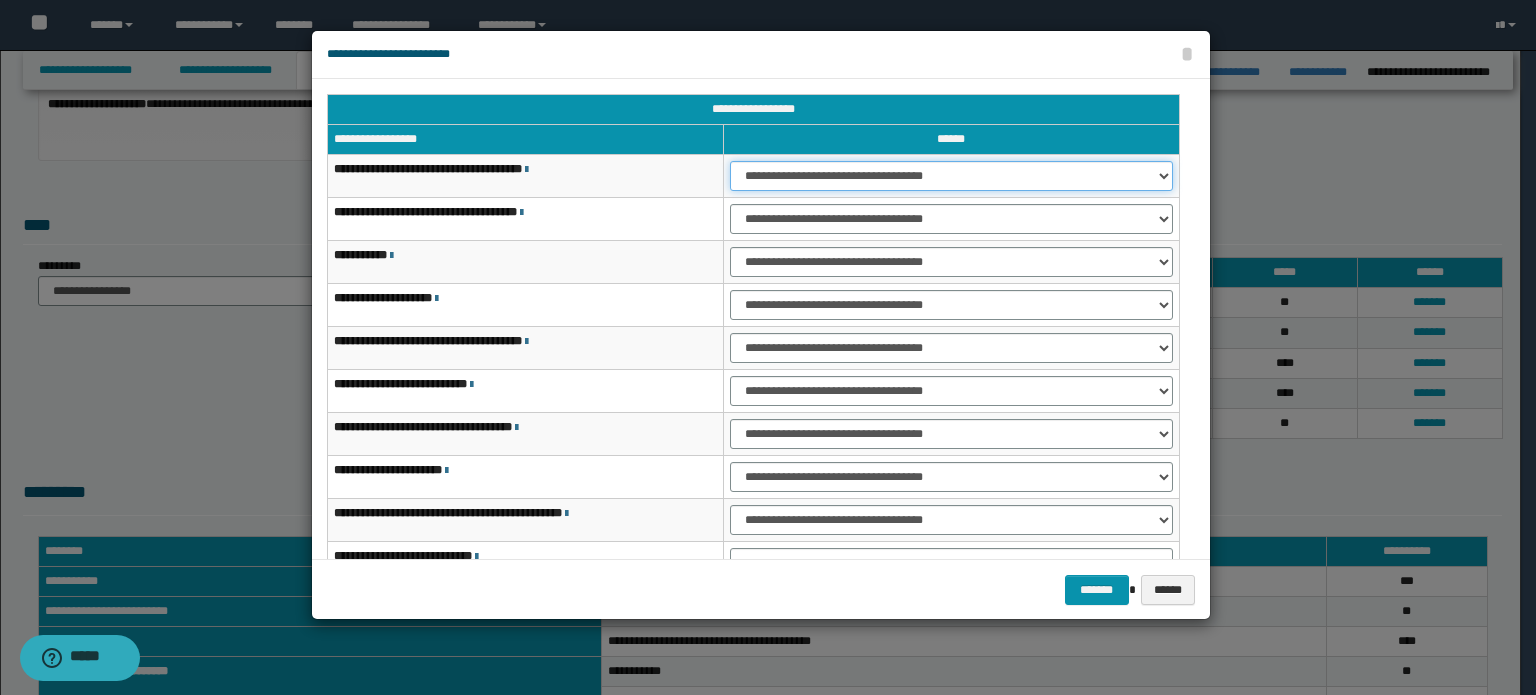 click on "**********" at bounding box center (951, 176) 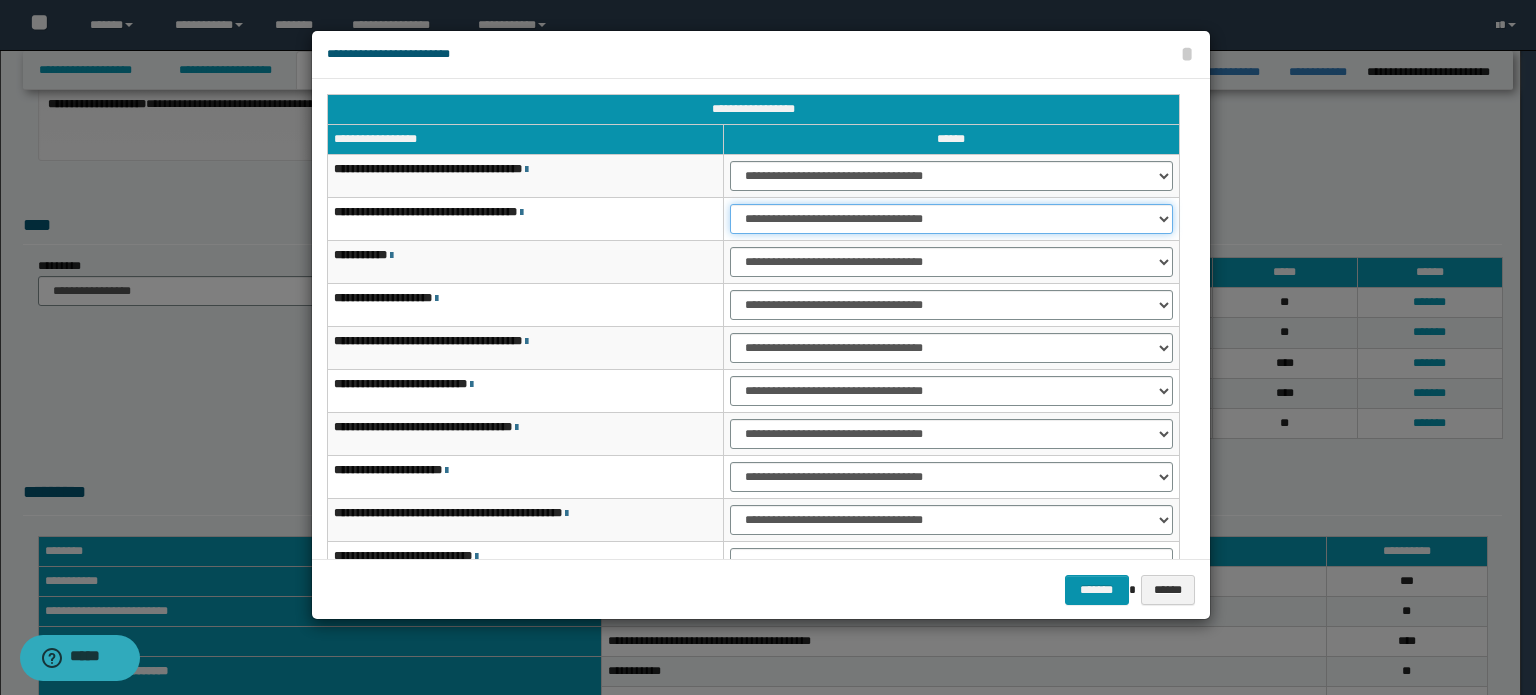 click on "**********" at bounding box center (951, 219) 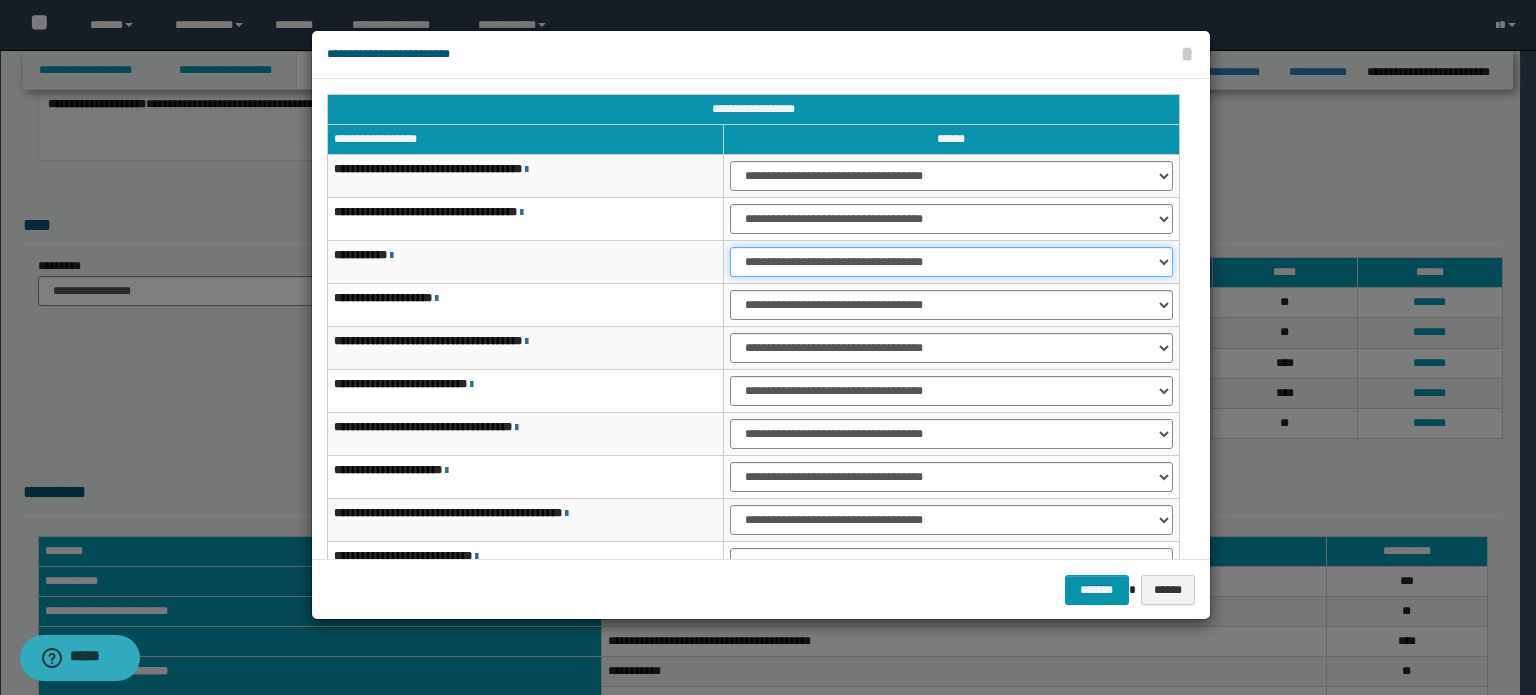 drag, startPoint x: 1036, startPoint y: 258, endPoint x: 1032, endPoint y: 274, distance: 16.492422 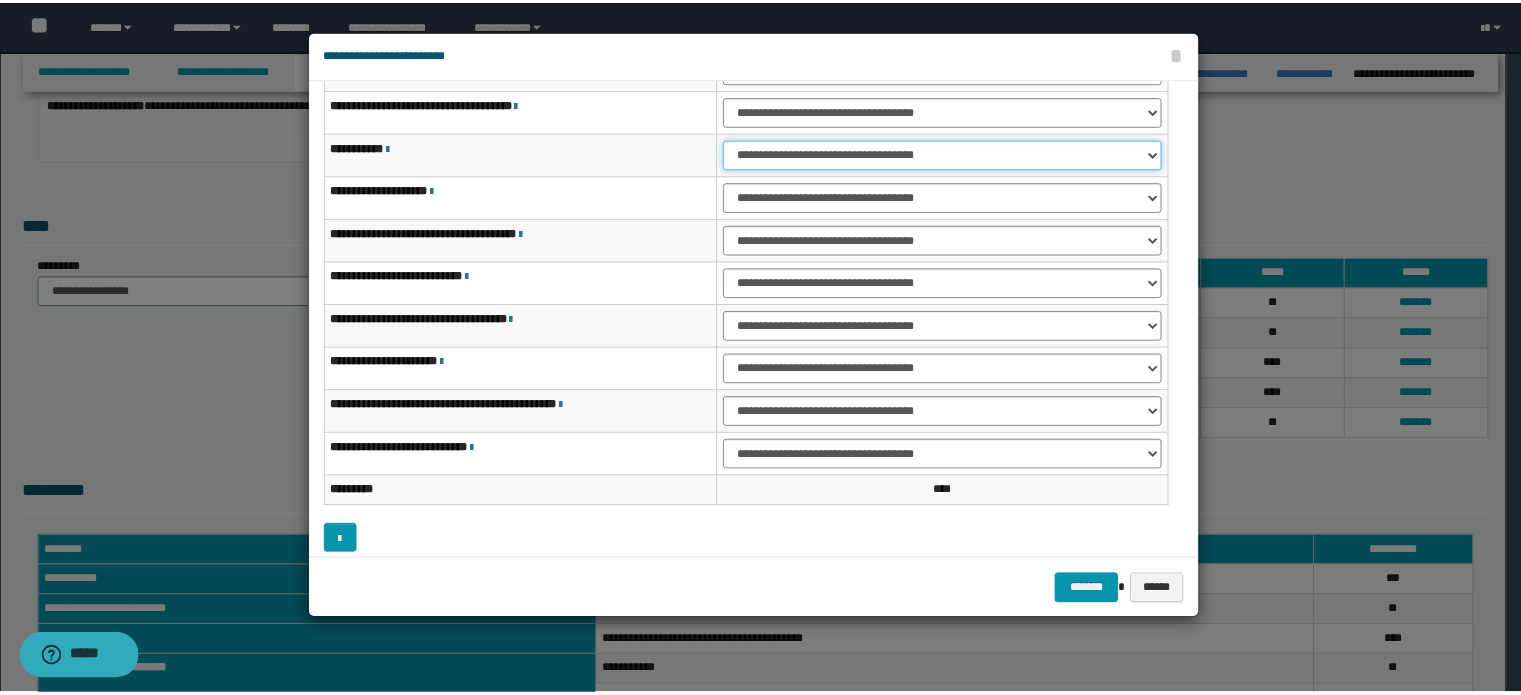 scroll, scrollTop: 118, scrollLeft: 0, axis: vertical 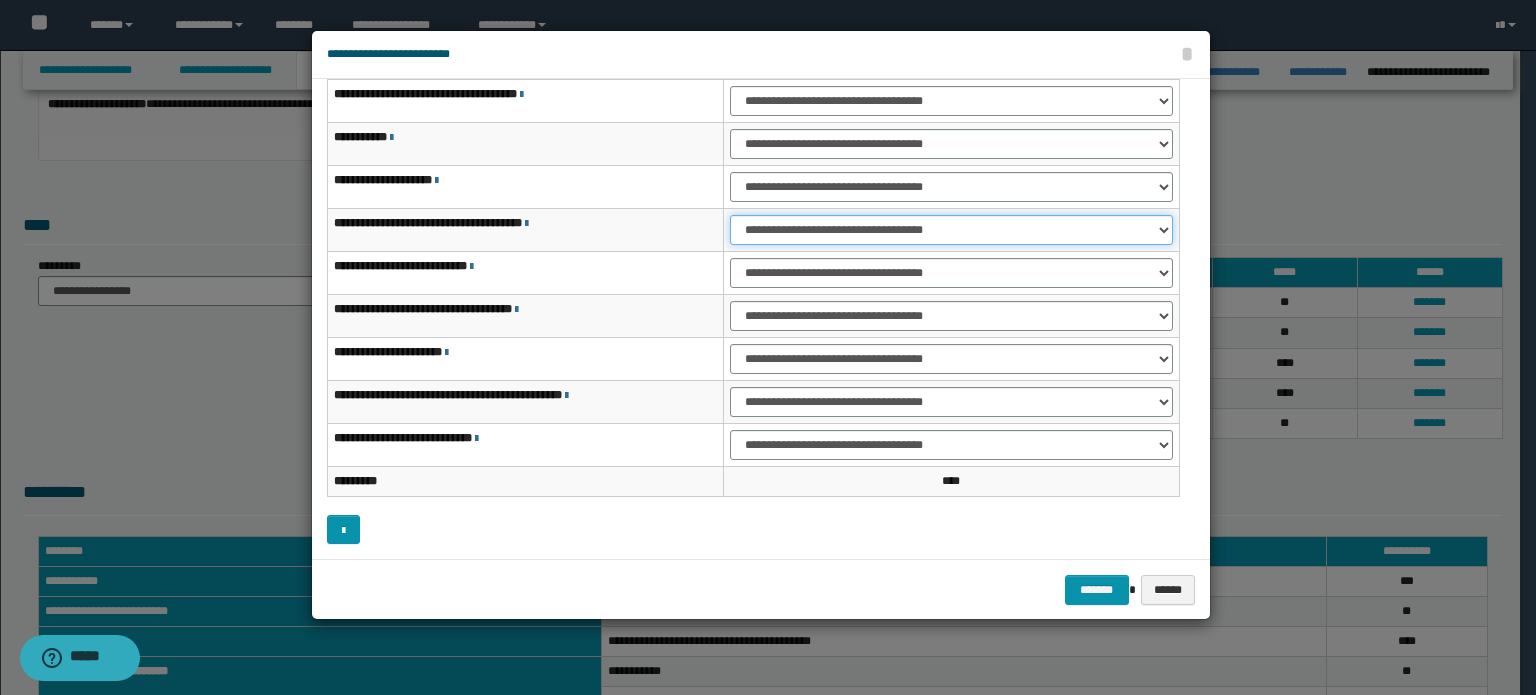 click on "**********" at bounding box center (951, 230) 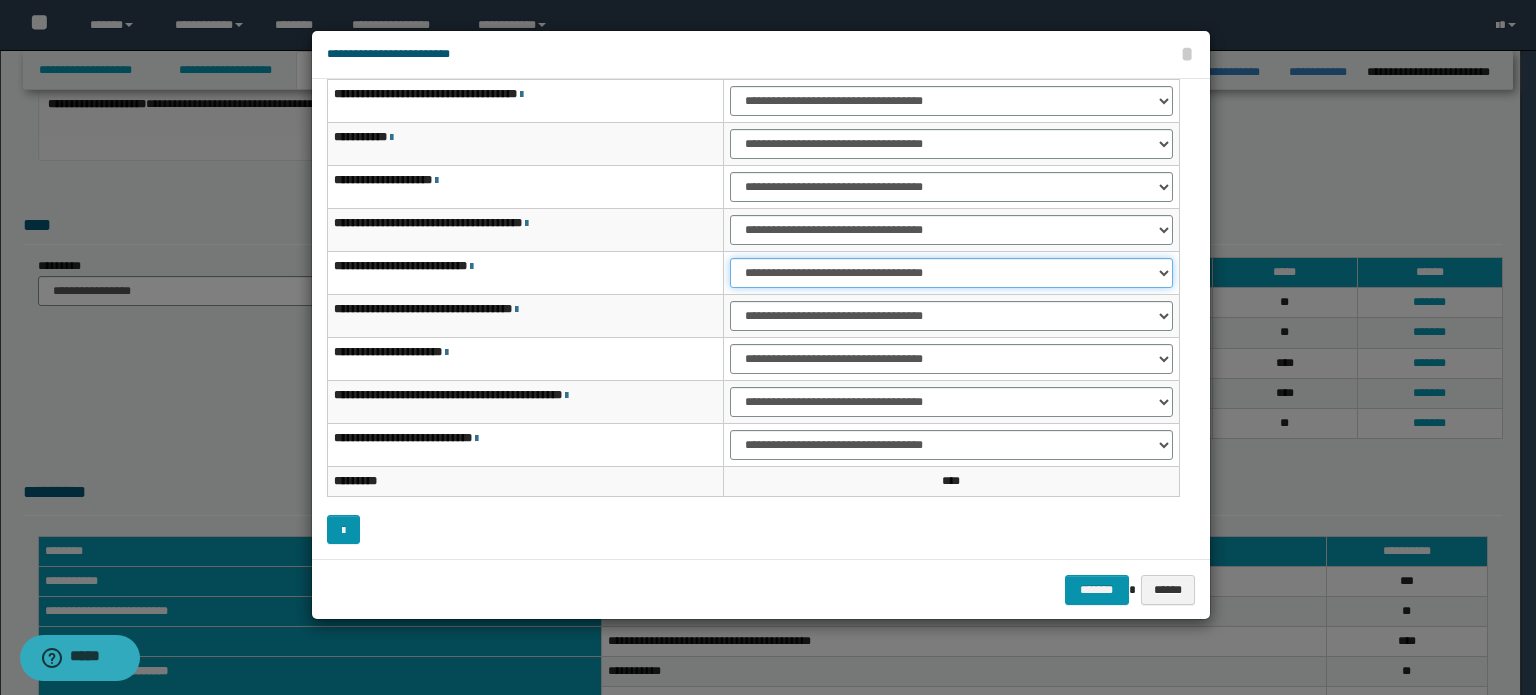 drag, startPoint x: 1056, startPoint y: 267, endPoint x: 1052, endPoint y: 283, distance: 16.492422 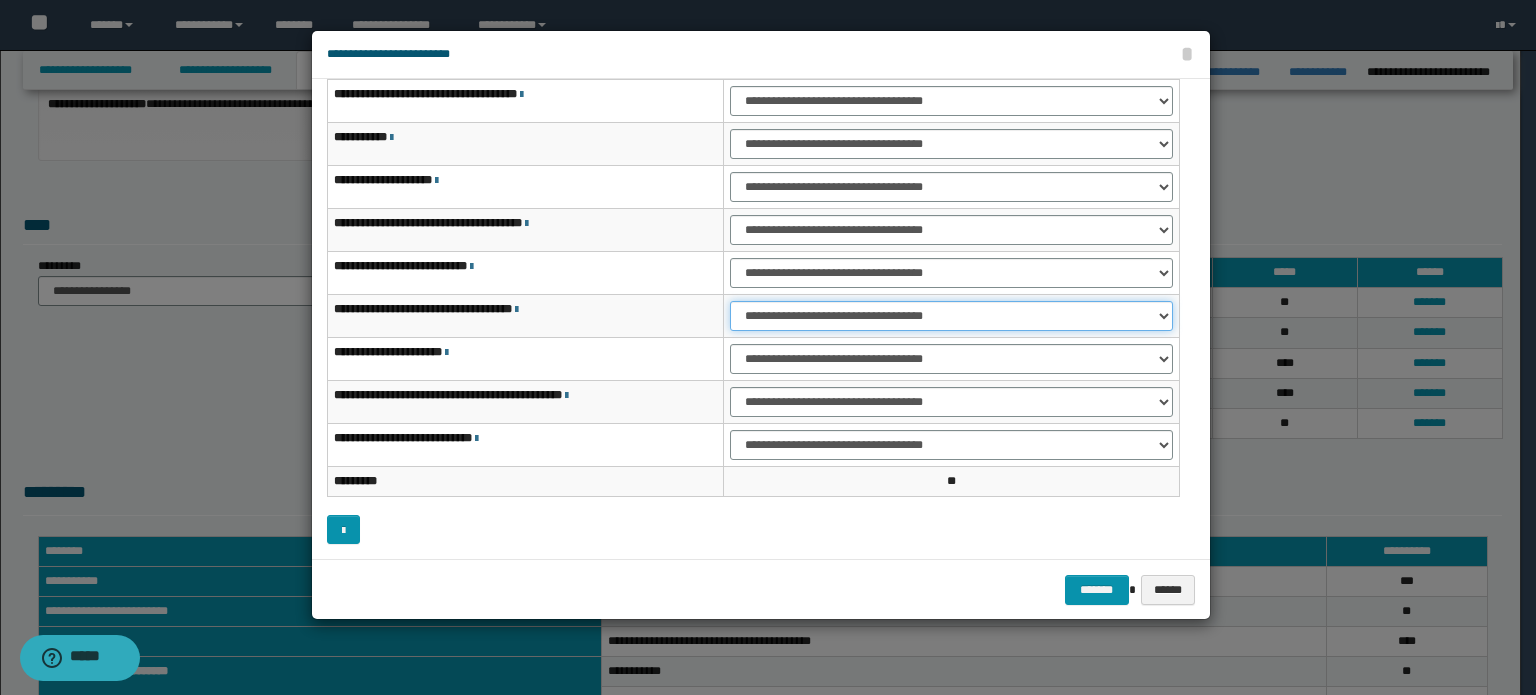 drag, startPoint x: 1057, startPoint y: 303, endPoint x: 1046, endPoint y: 326, distance: 25.495098 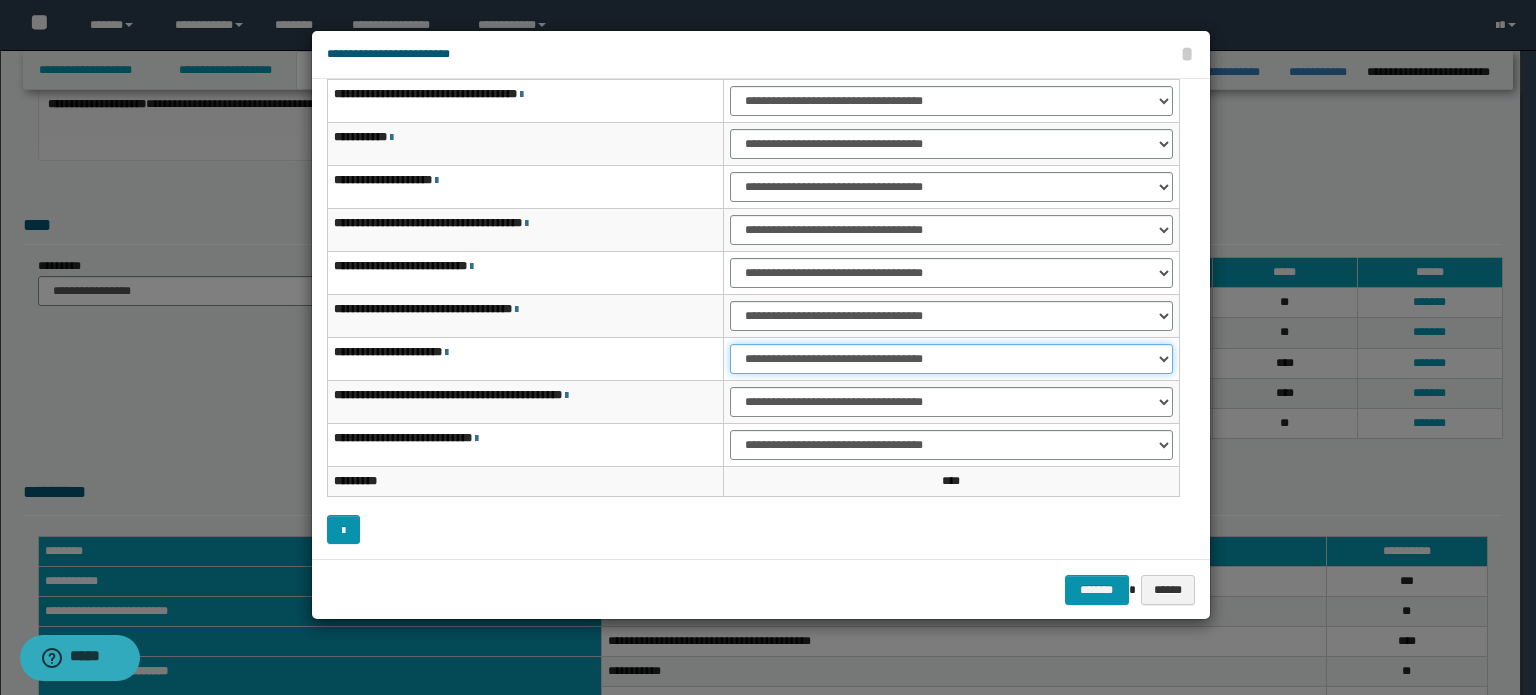 drag, startPoint x: 1052, startPoint y: 349, endPoint x: 1048, endPoint y: 368, distance: 19.416489 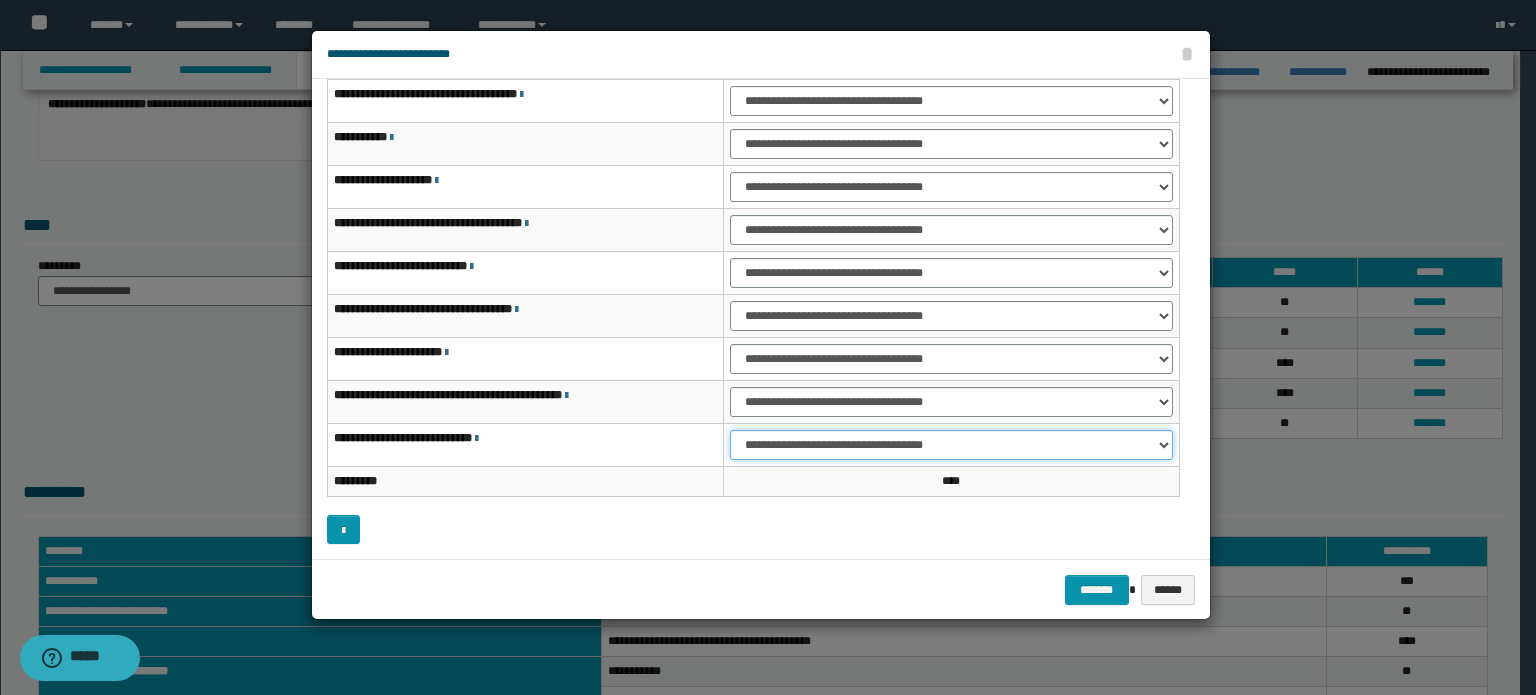 drag, startPoint x: 1092, startPoint y: 439, endPoint x: 1088, endPoint y: 454, distance: 15.524175 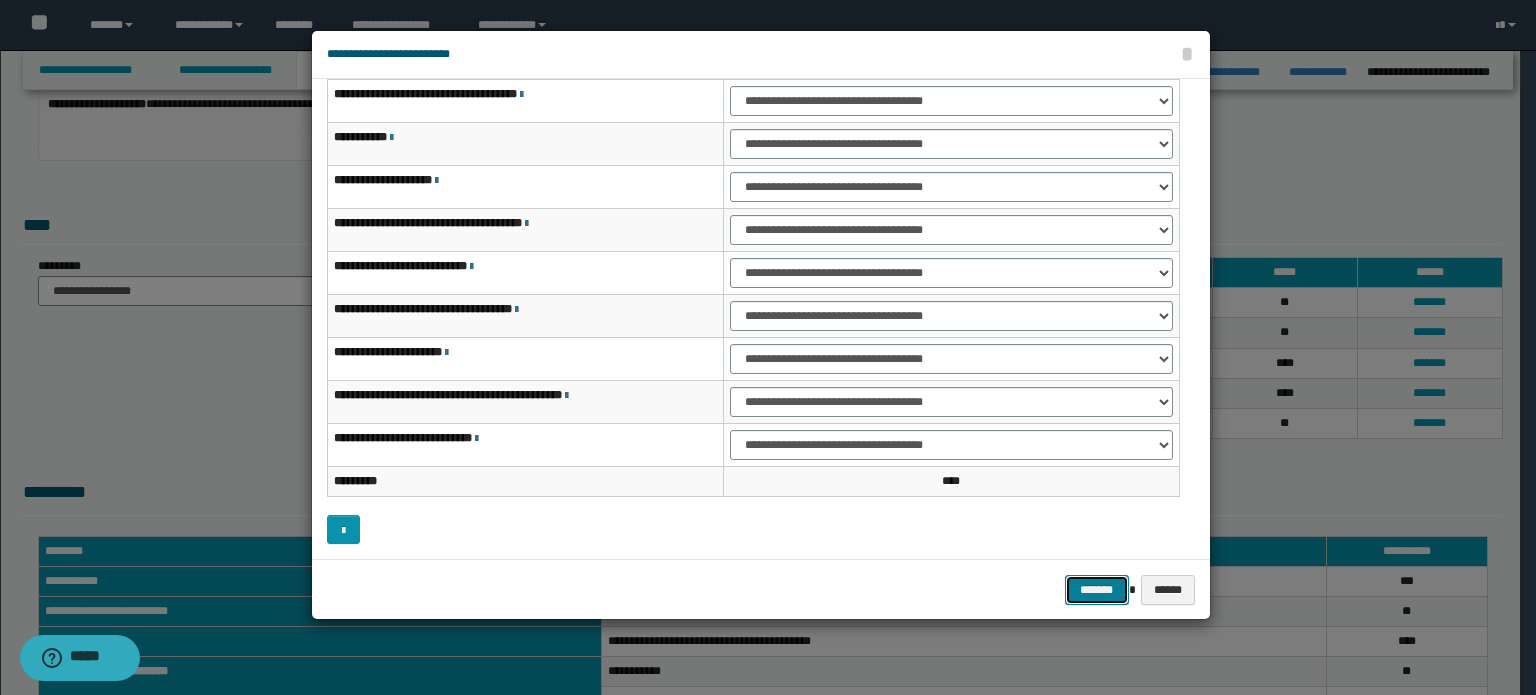 click on "*******" at bounding box center [1097, 590] 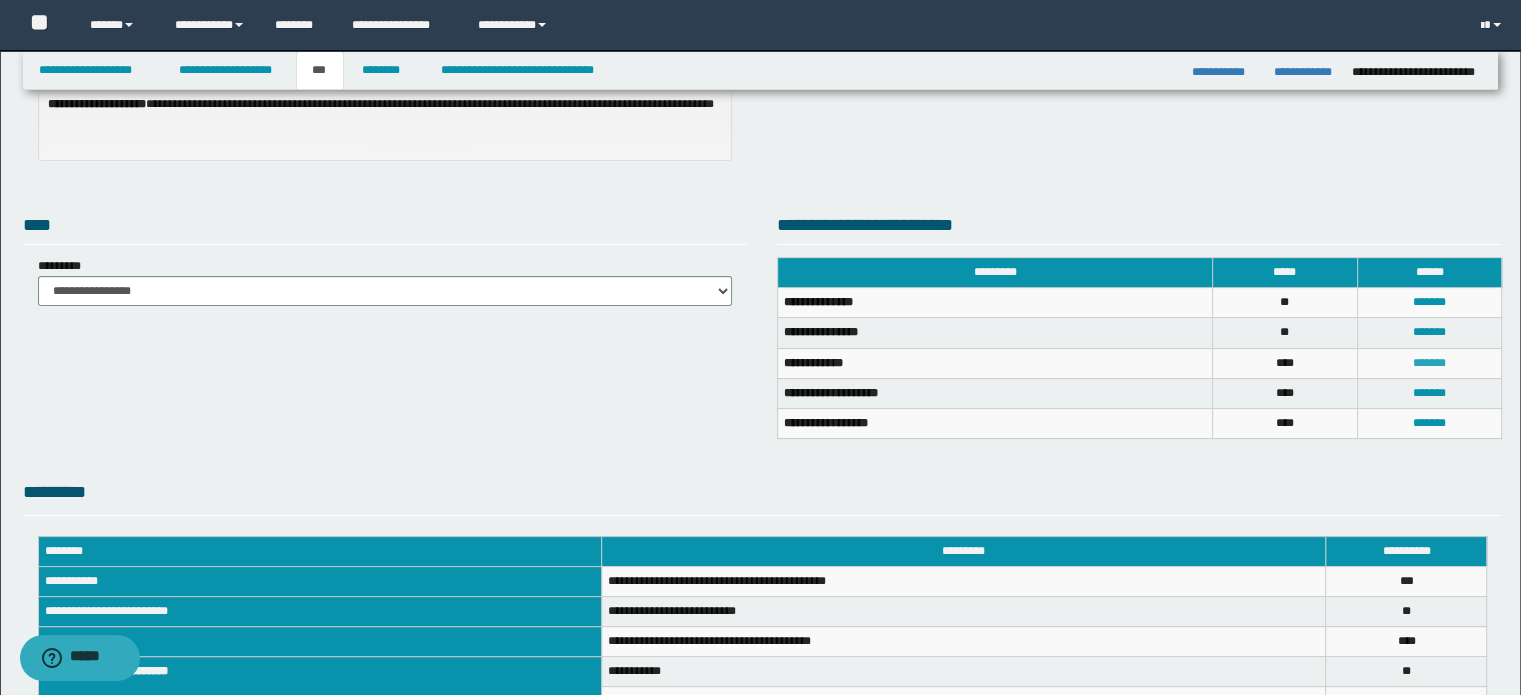 click on "*******" at bounding box center [1429, 363] 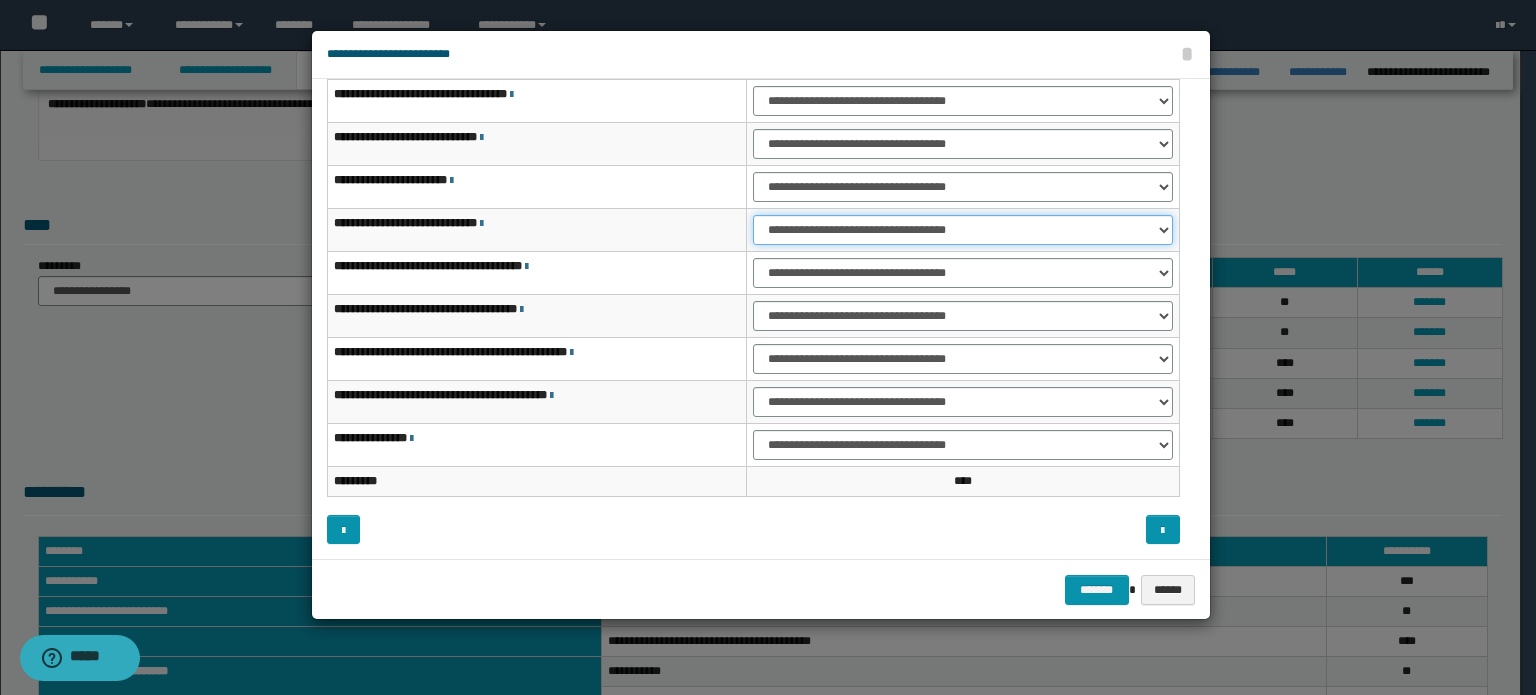 click on "**********" at bounding box center (963, 230) 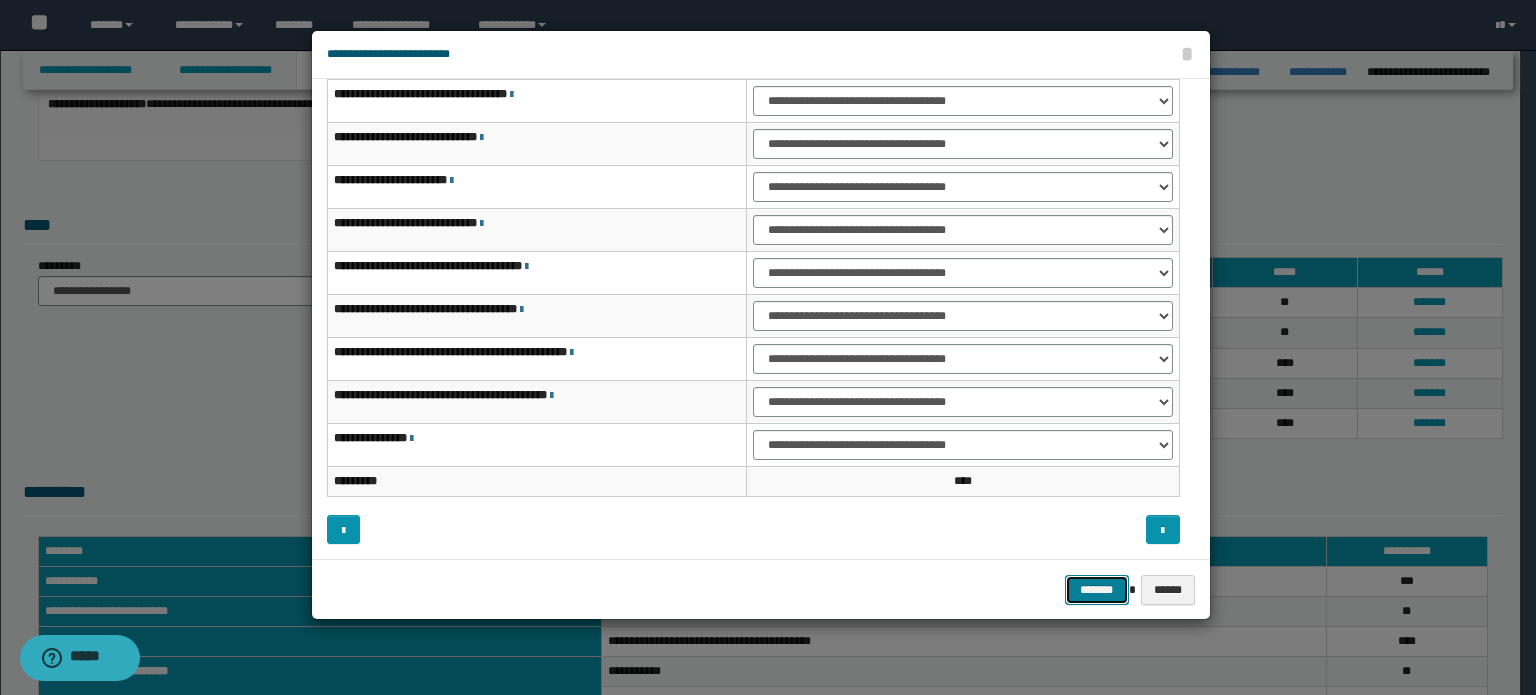 click on "*******" at bounding box center (1097, 590) 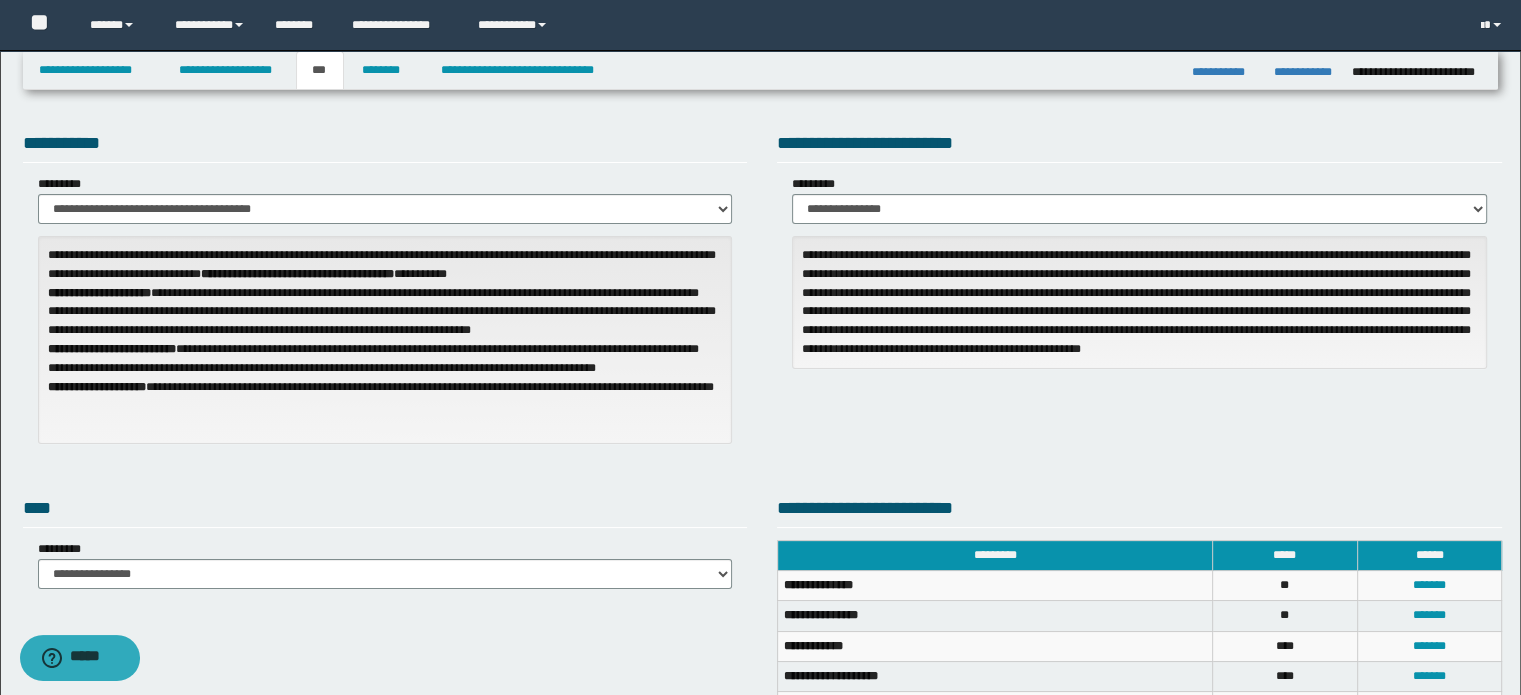 scroll, scrollTop: 0, scrollLeft: 0, axis: both 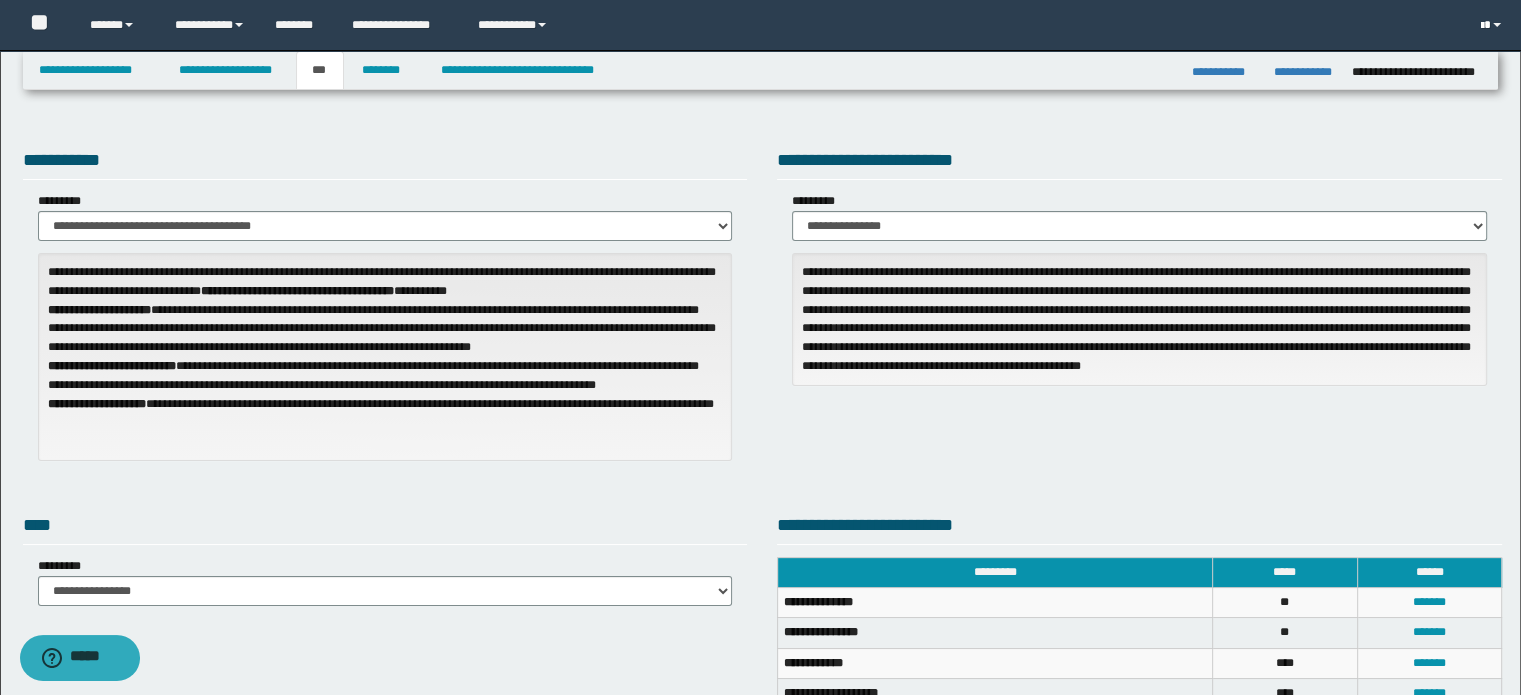 click at bounding box center [1497, 25] 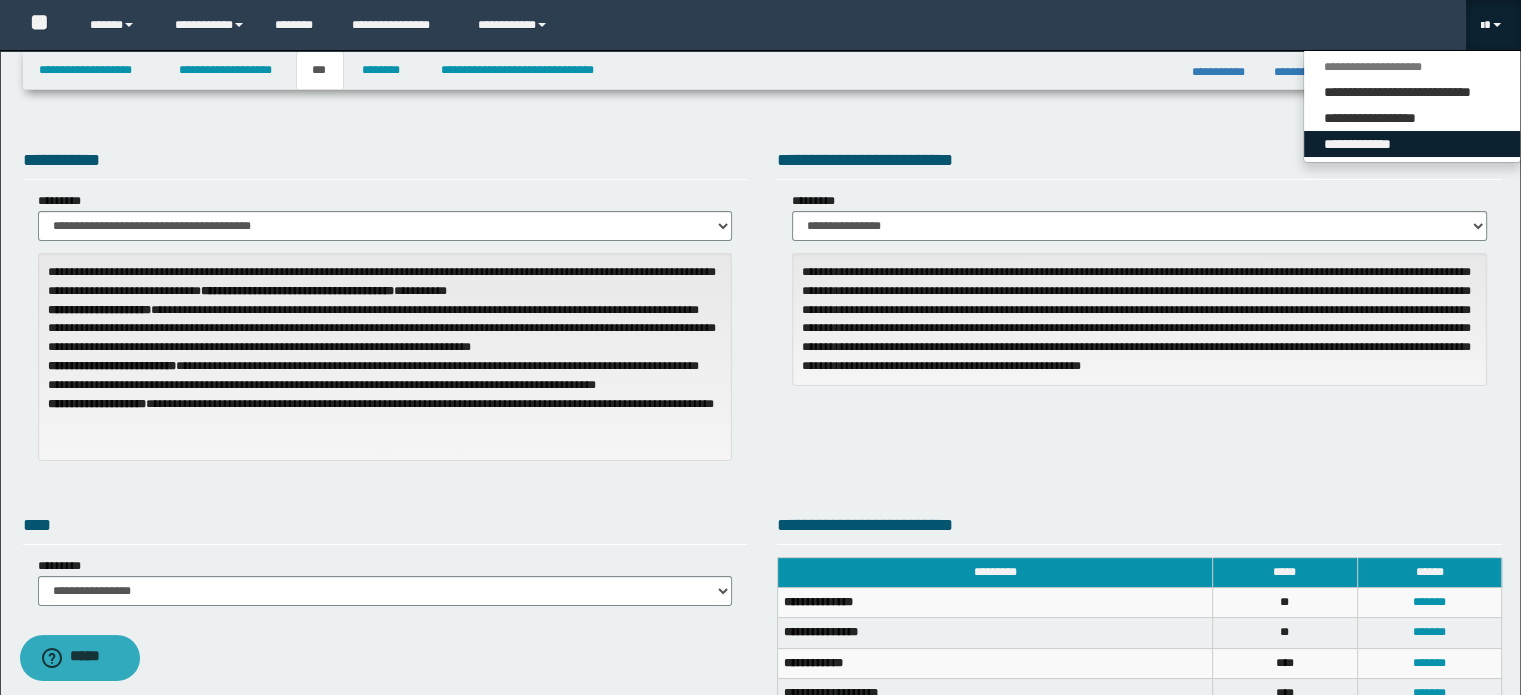 drag, startPoint x: 1448, startPoint y: 135, endPoint x: 1435, endPoint y: 138, distance: 13.341664 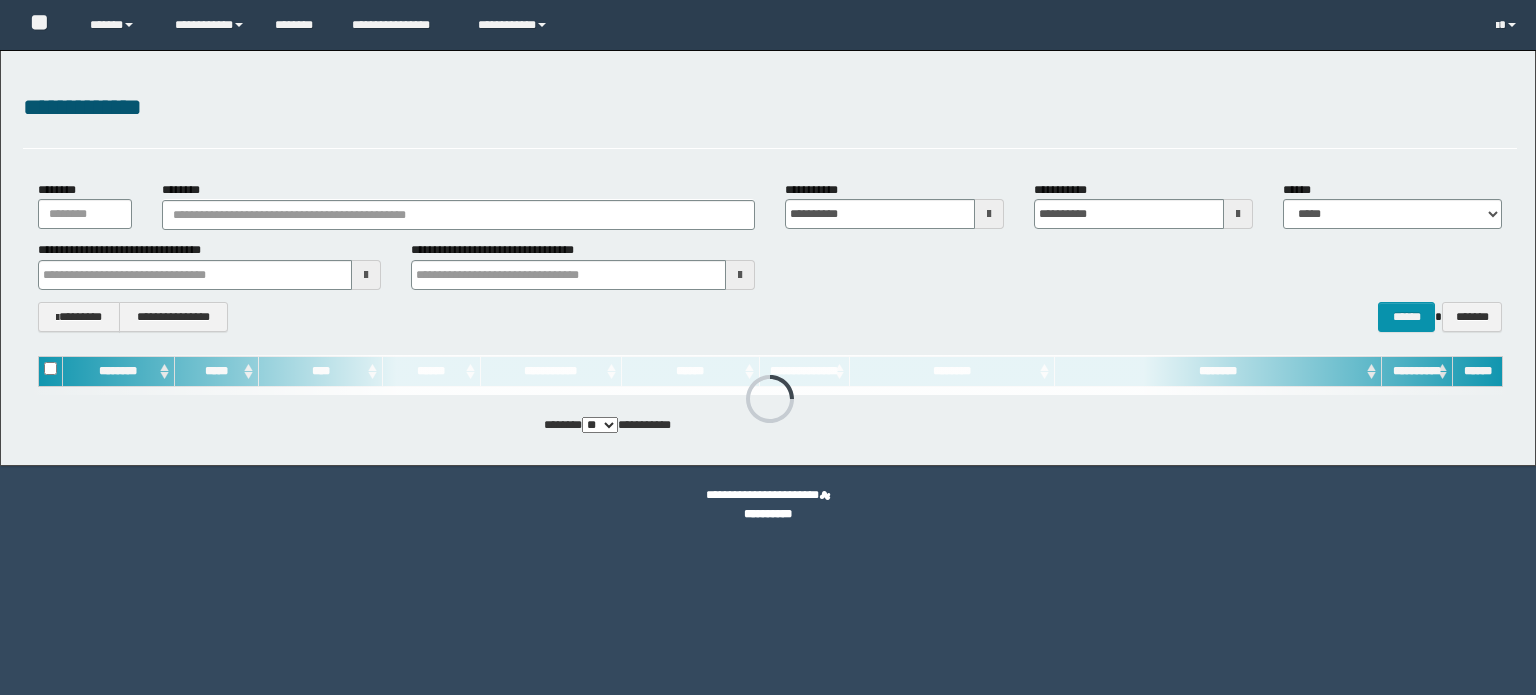 scroll, scrollTop: 0, scrollLeft: 0, axis: both 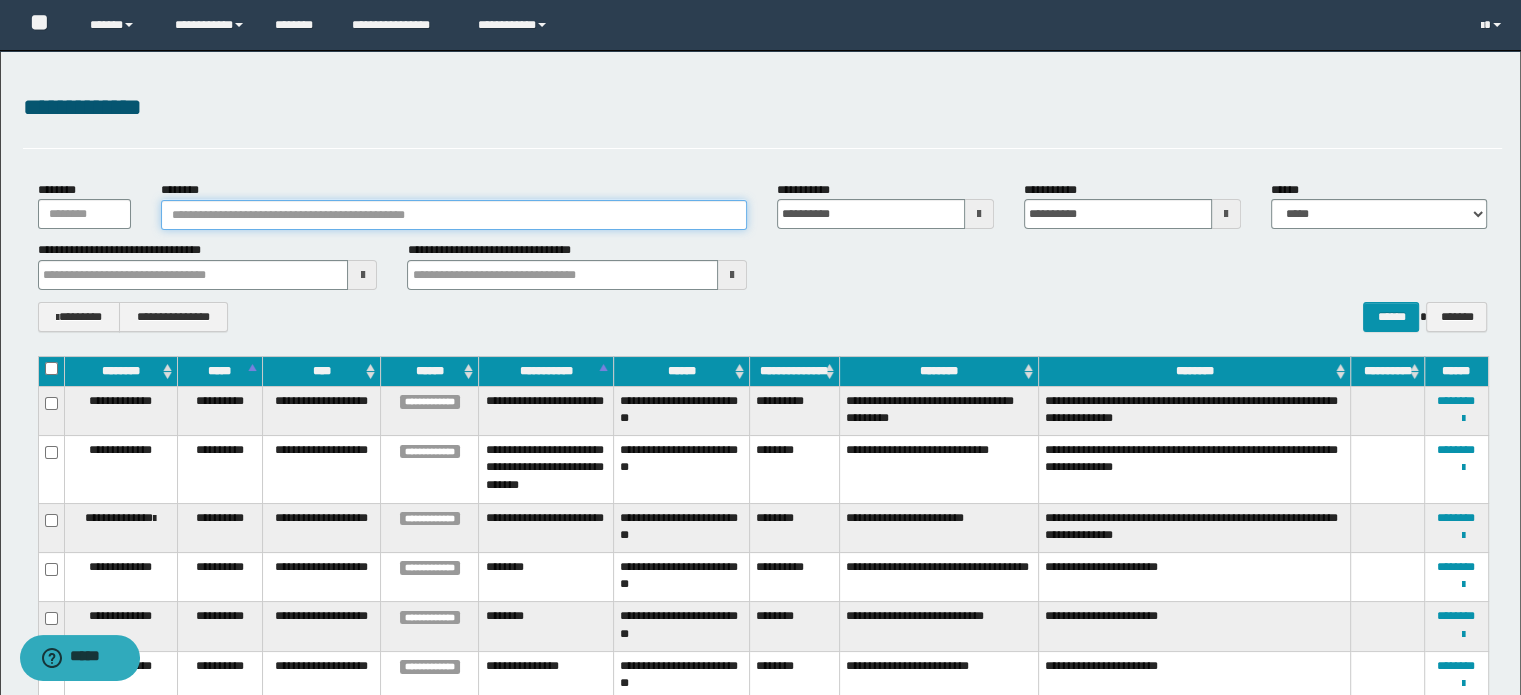 paste on "**********" 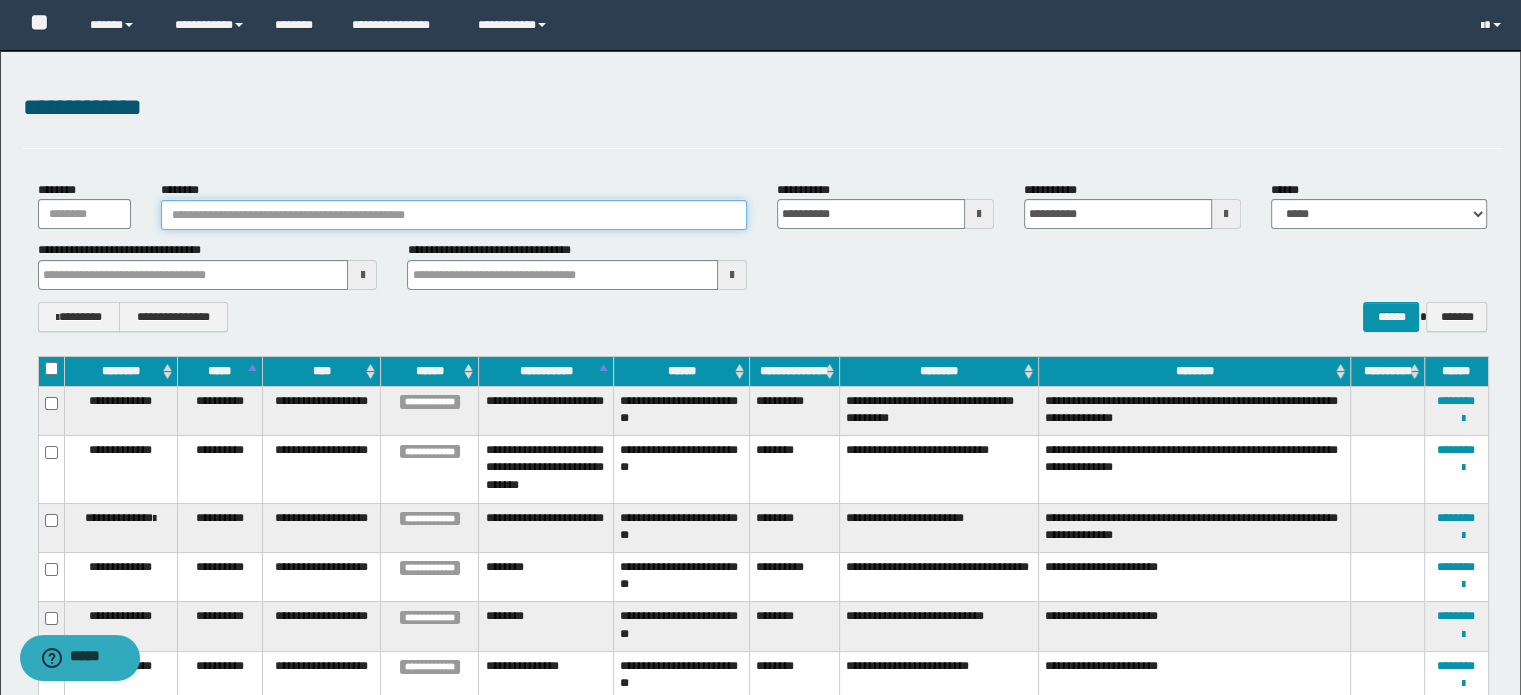 type on "**********" 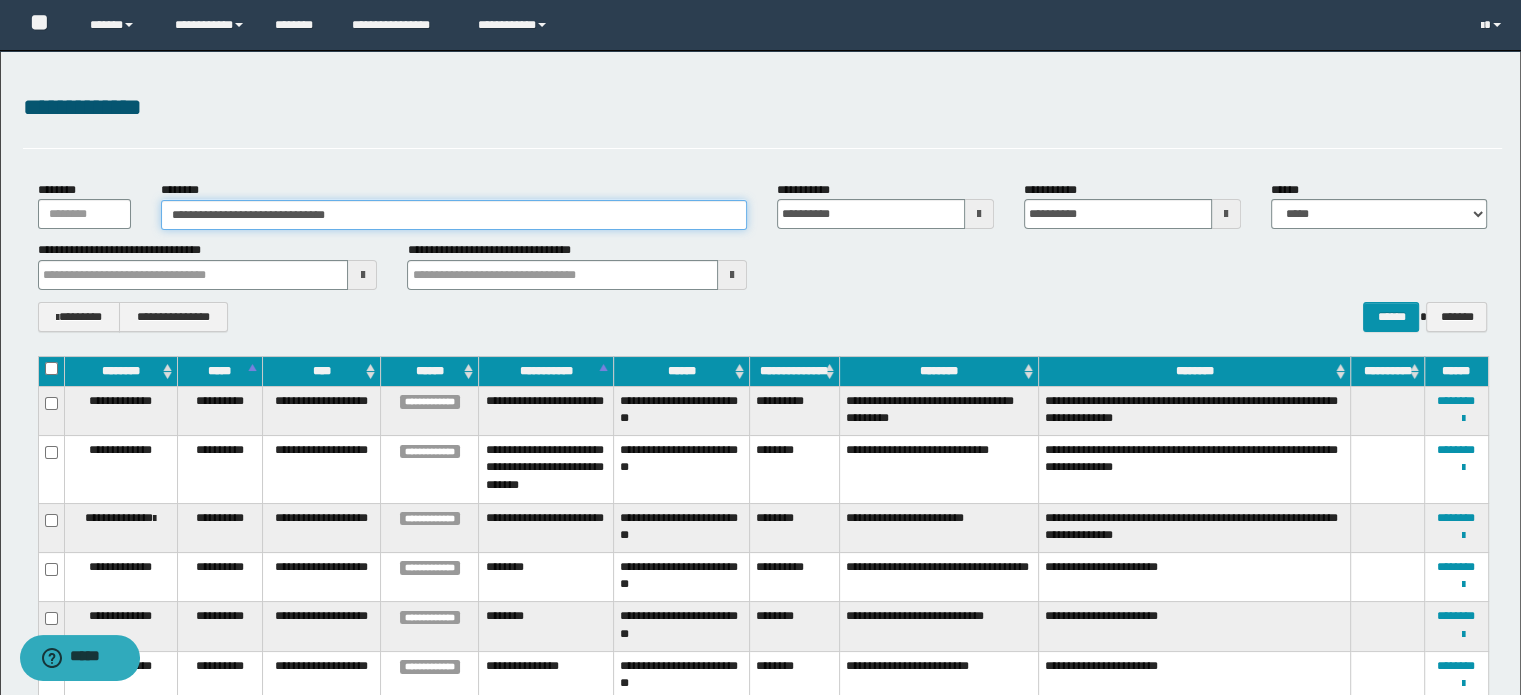 type on "**********" 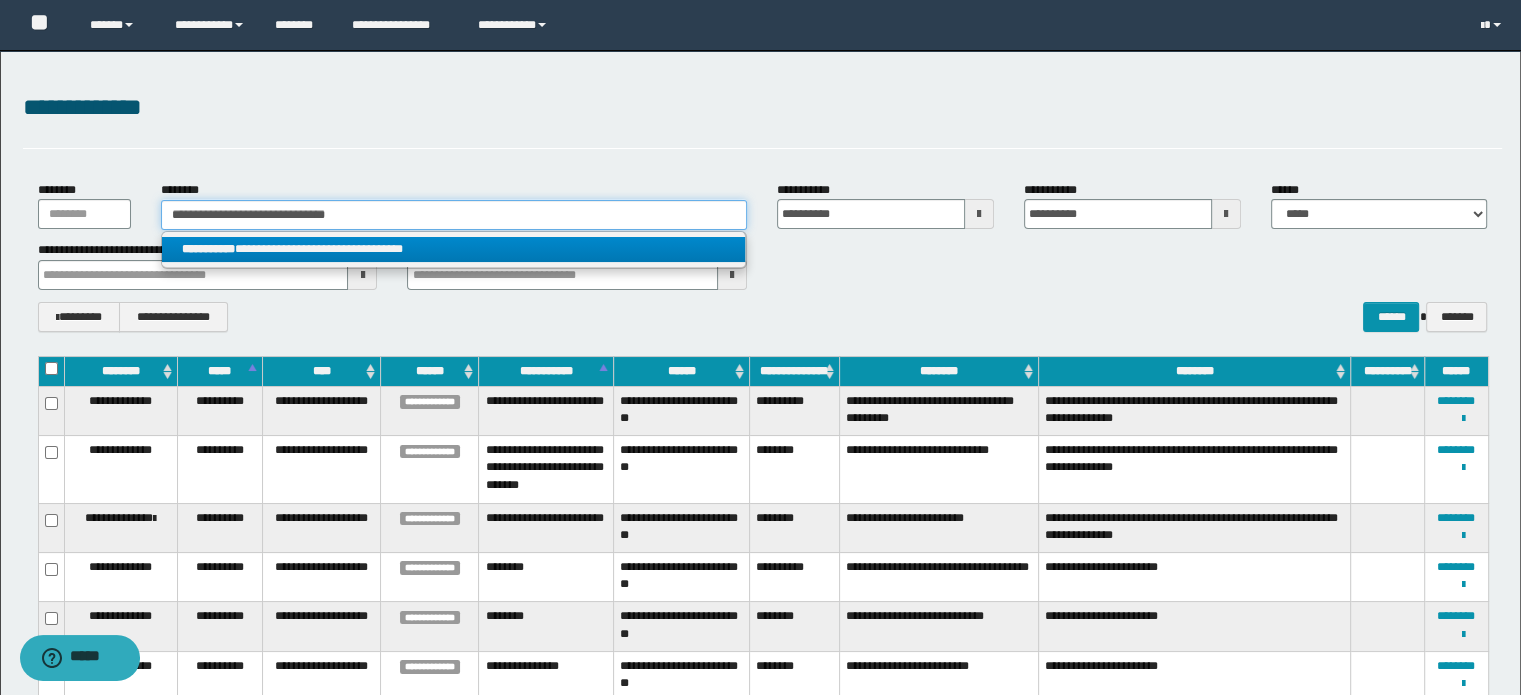 type on "**********" 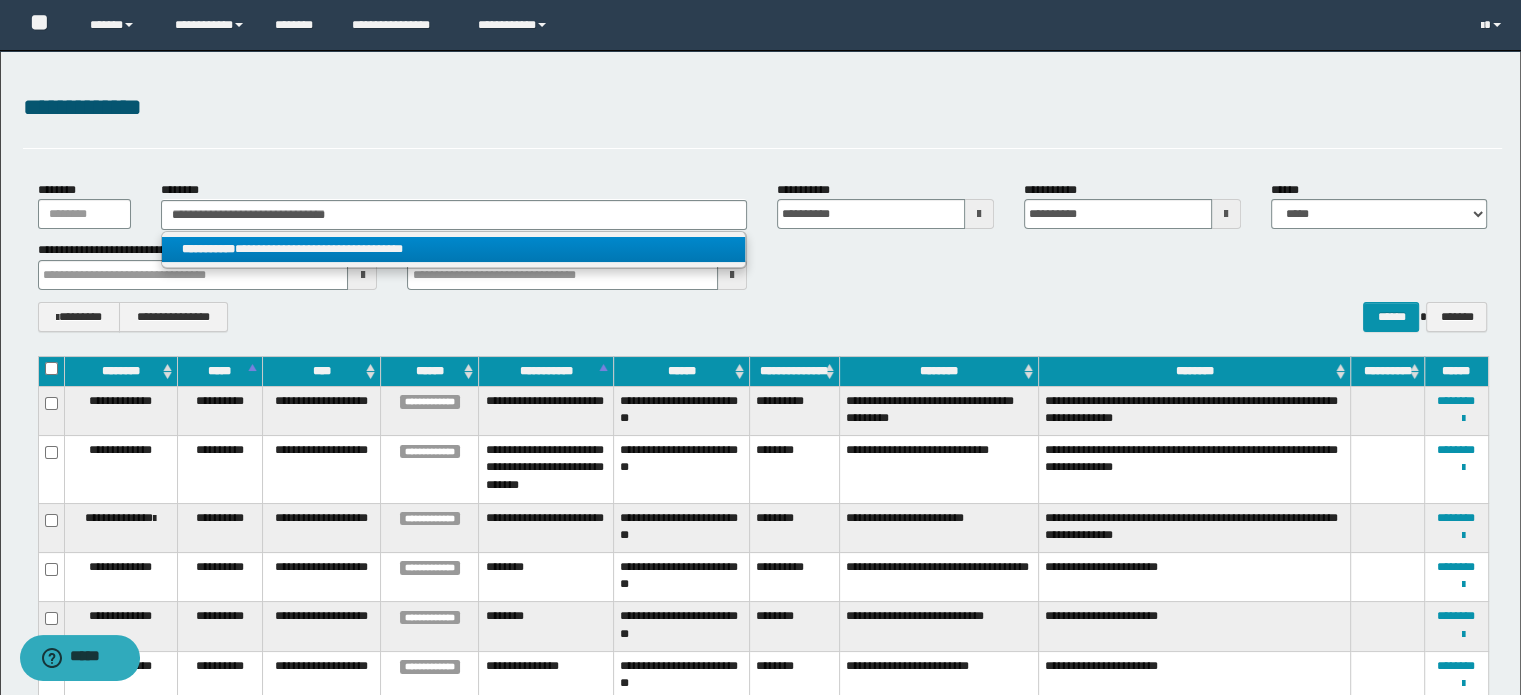 click on "**********" at bounding box center (454, 249) 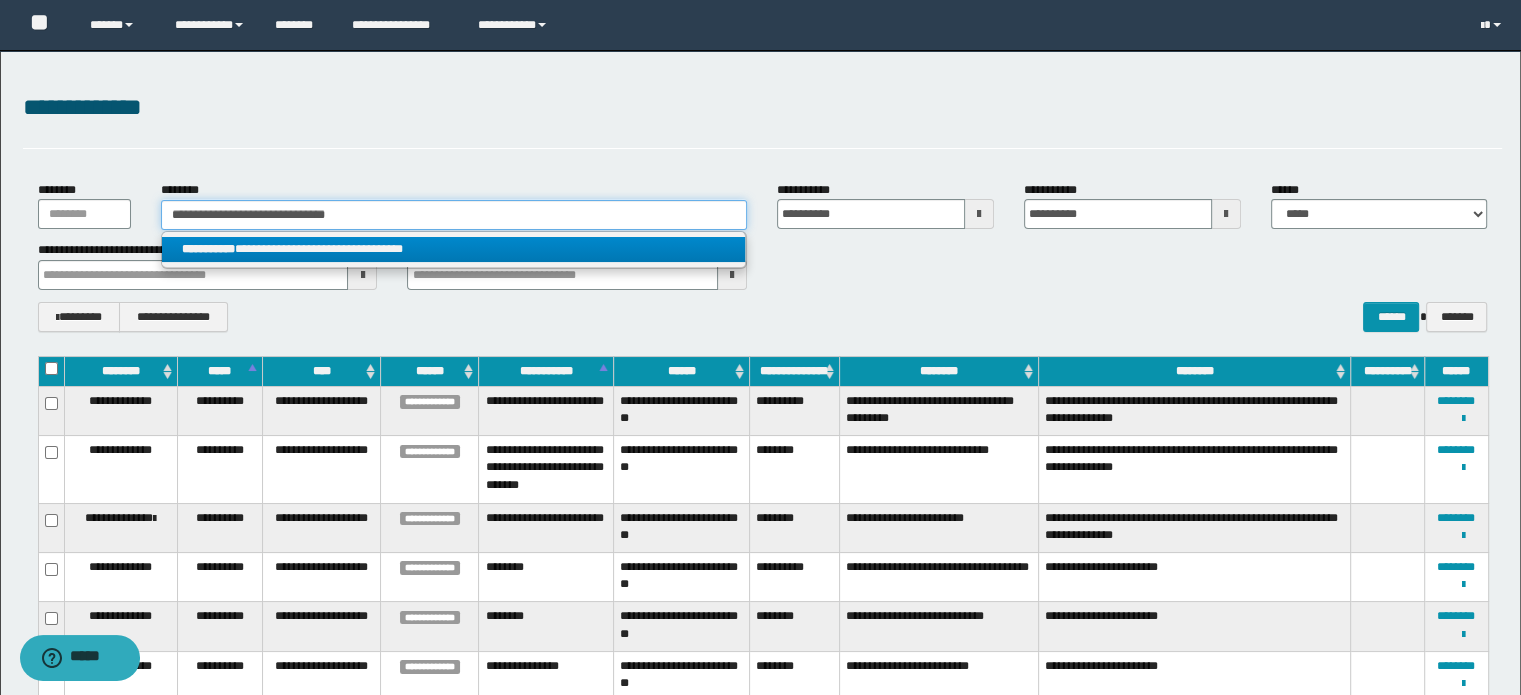 type 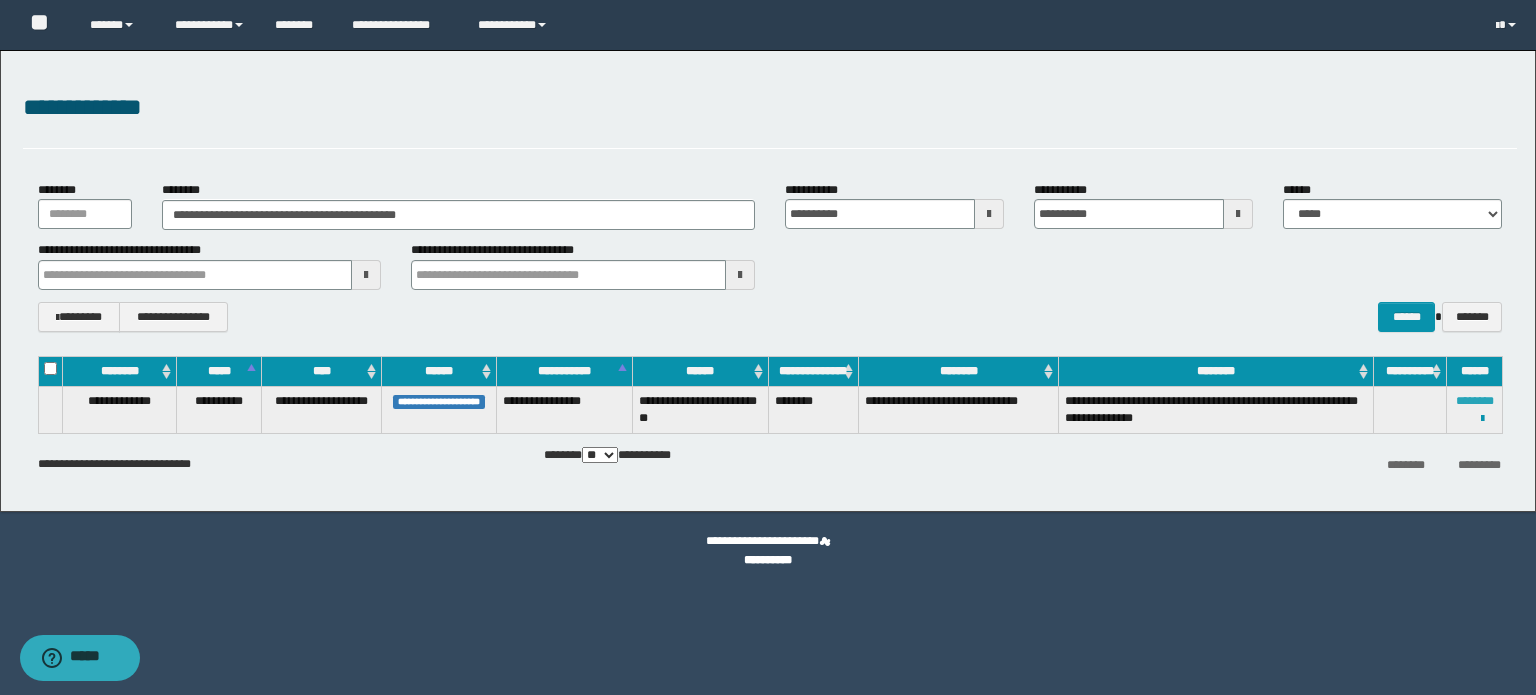 click on "********" at bounding box center [1475, 401] 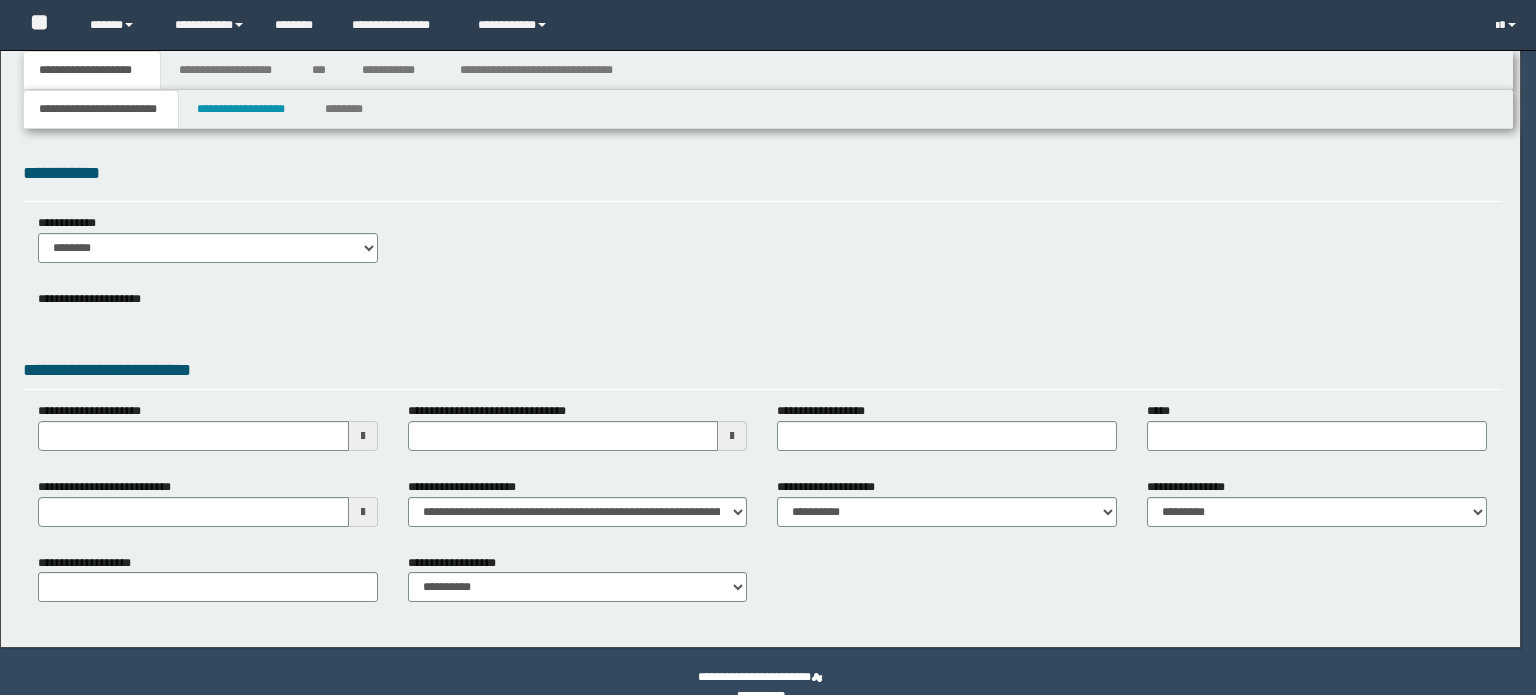 scroll, scrollTop: 0, scrollLeft: 0, axis: both 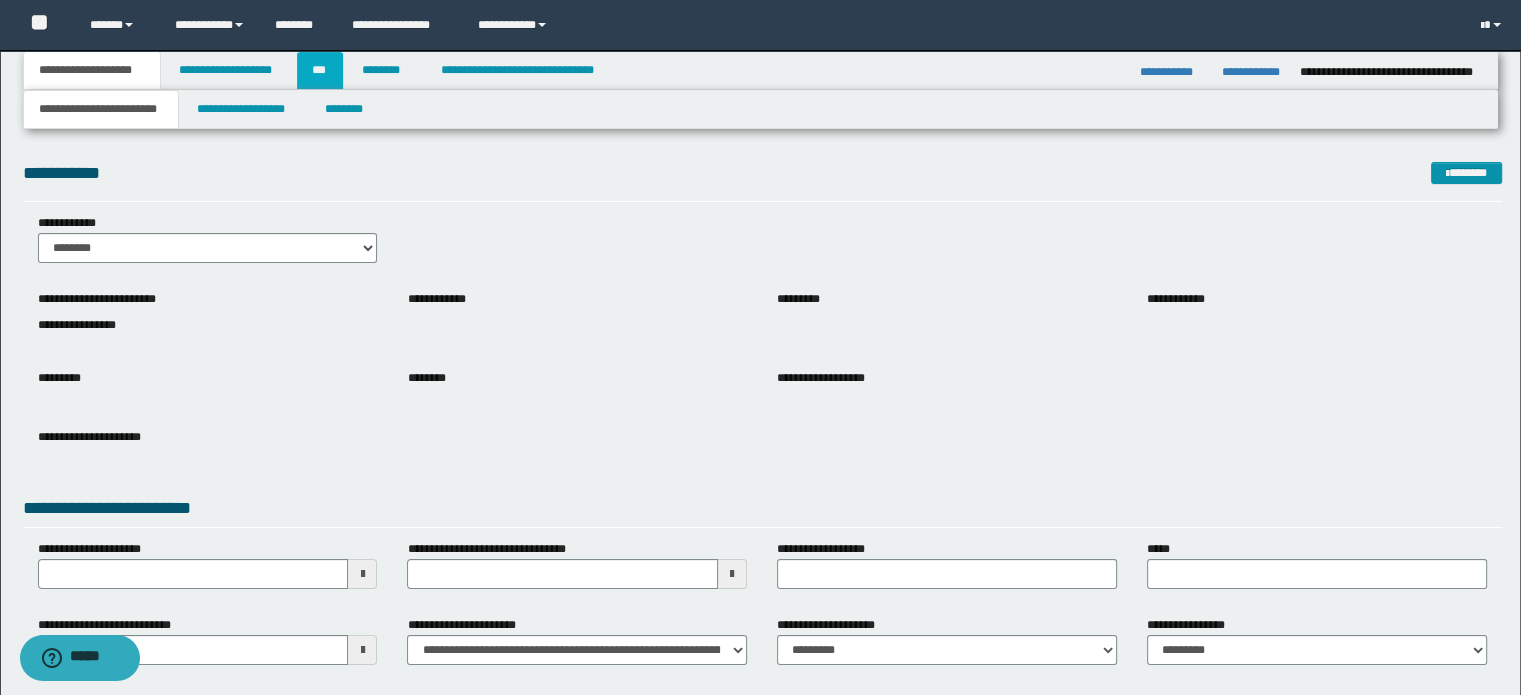 click on "***" at bounding box center (320, 70) 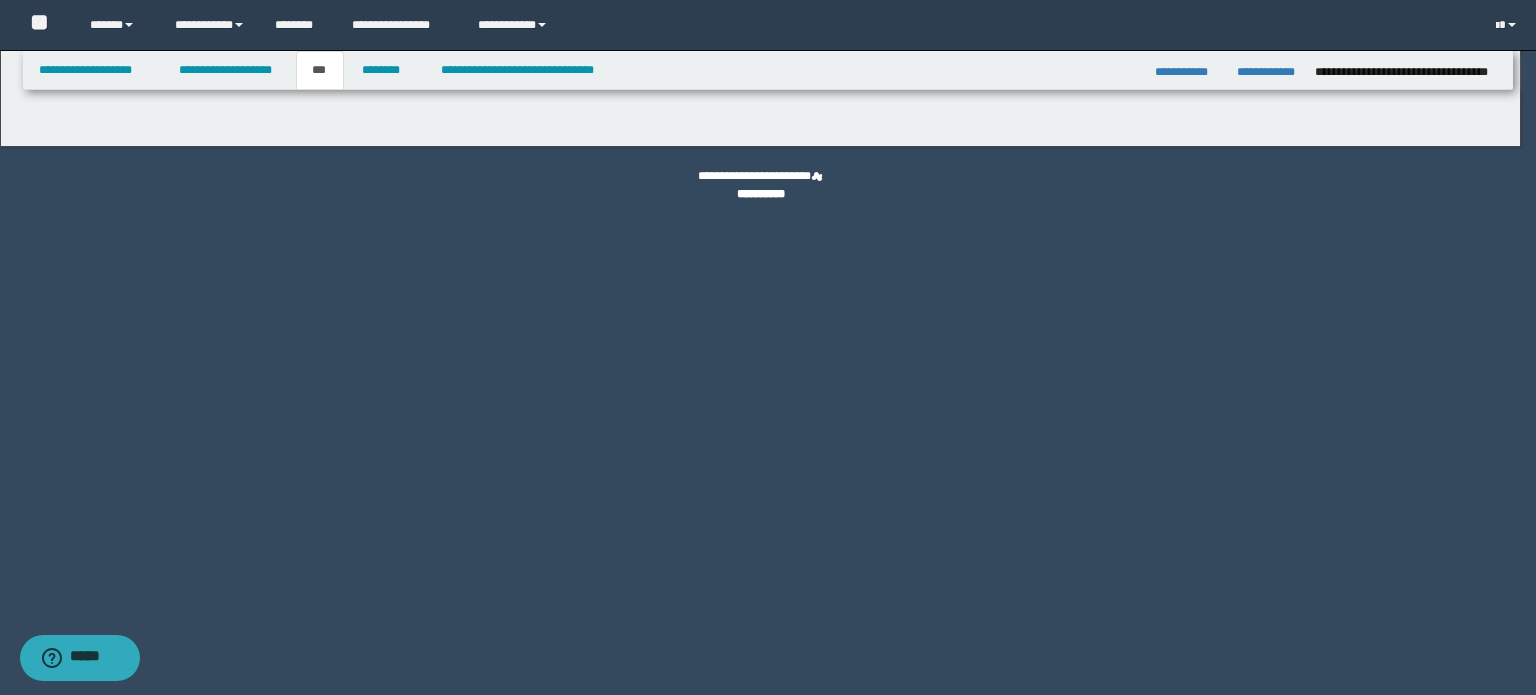 select on "*" 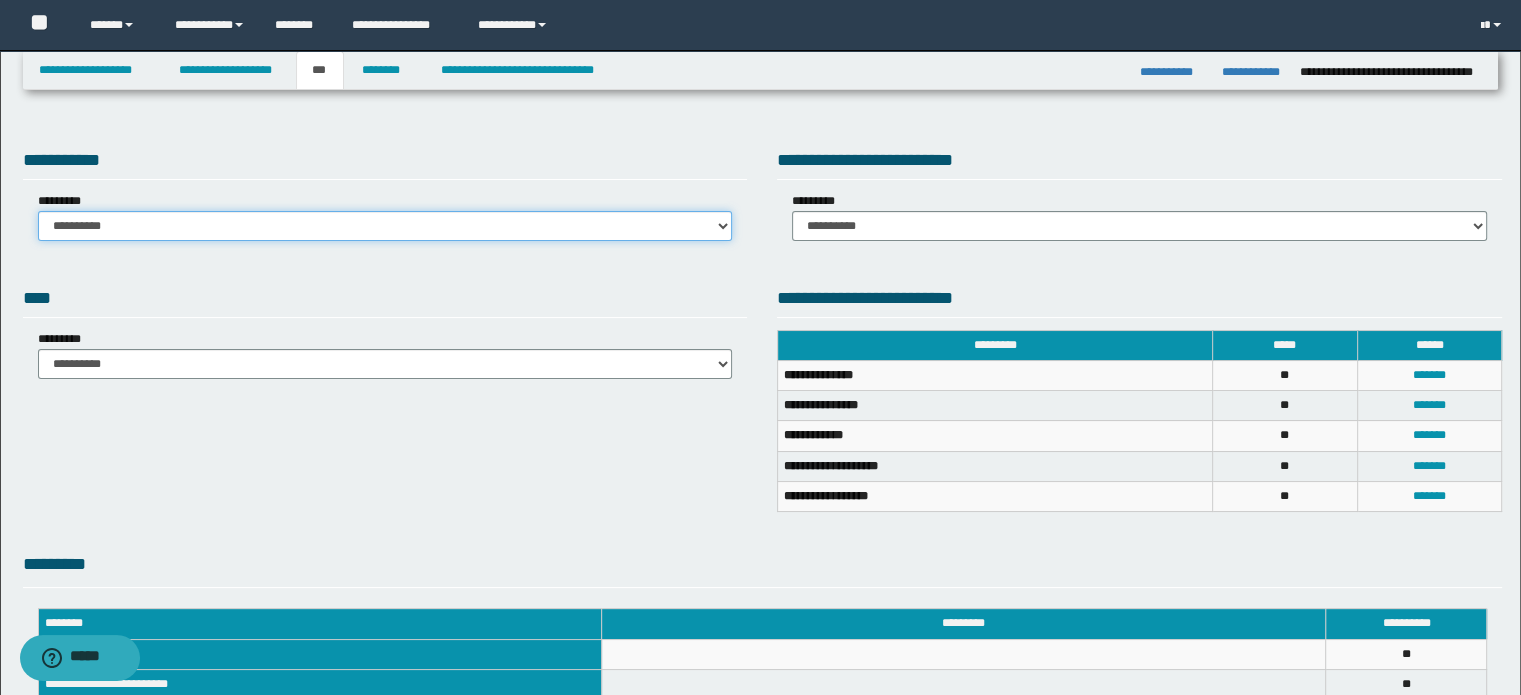 click on "**********" at bounding box center [385, 226] 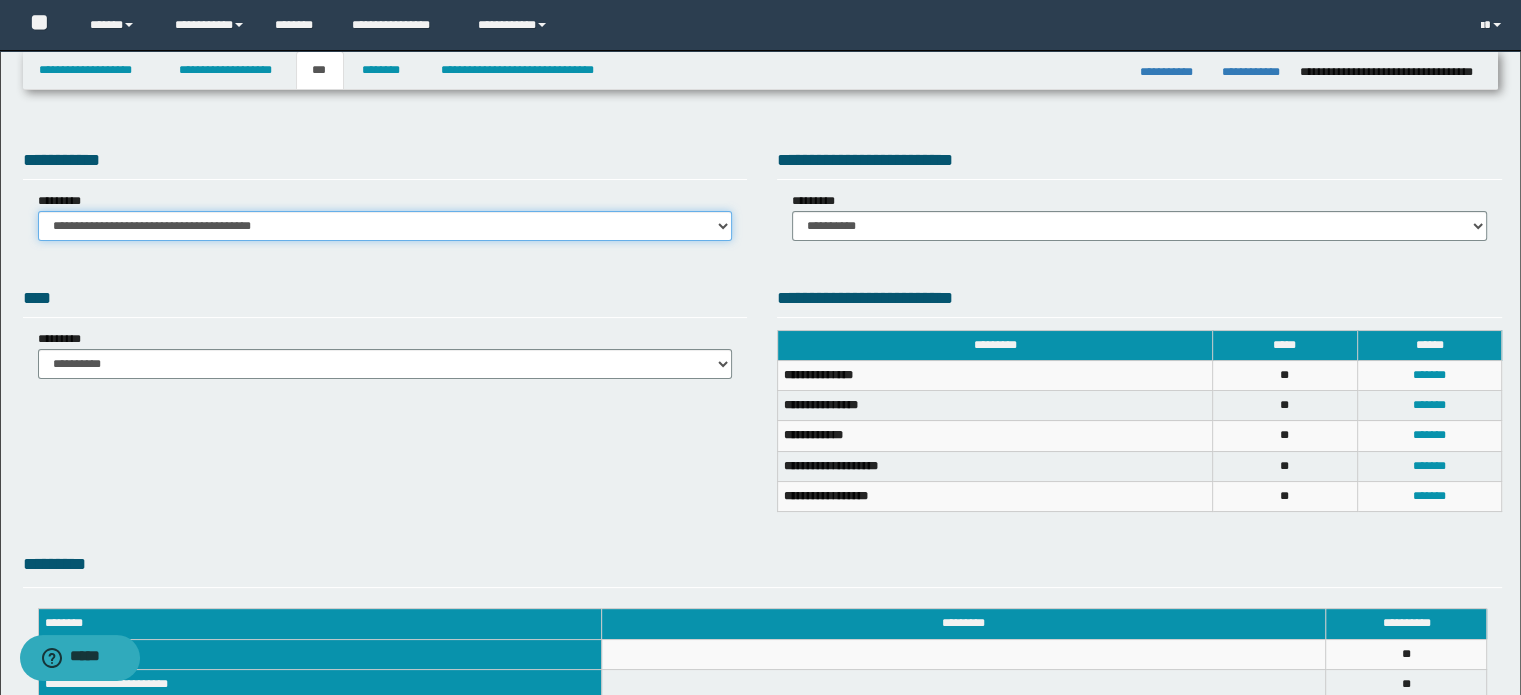 click on "**********" at bounding box center [385, 226] 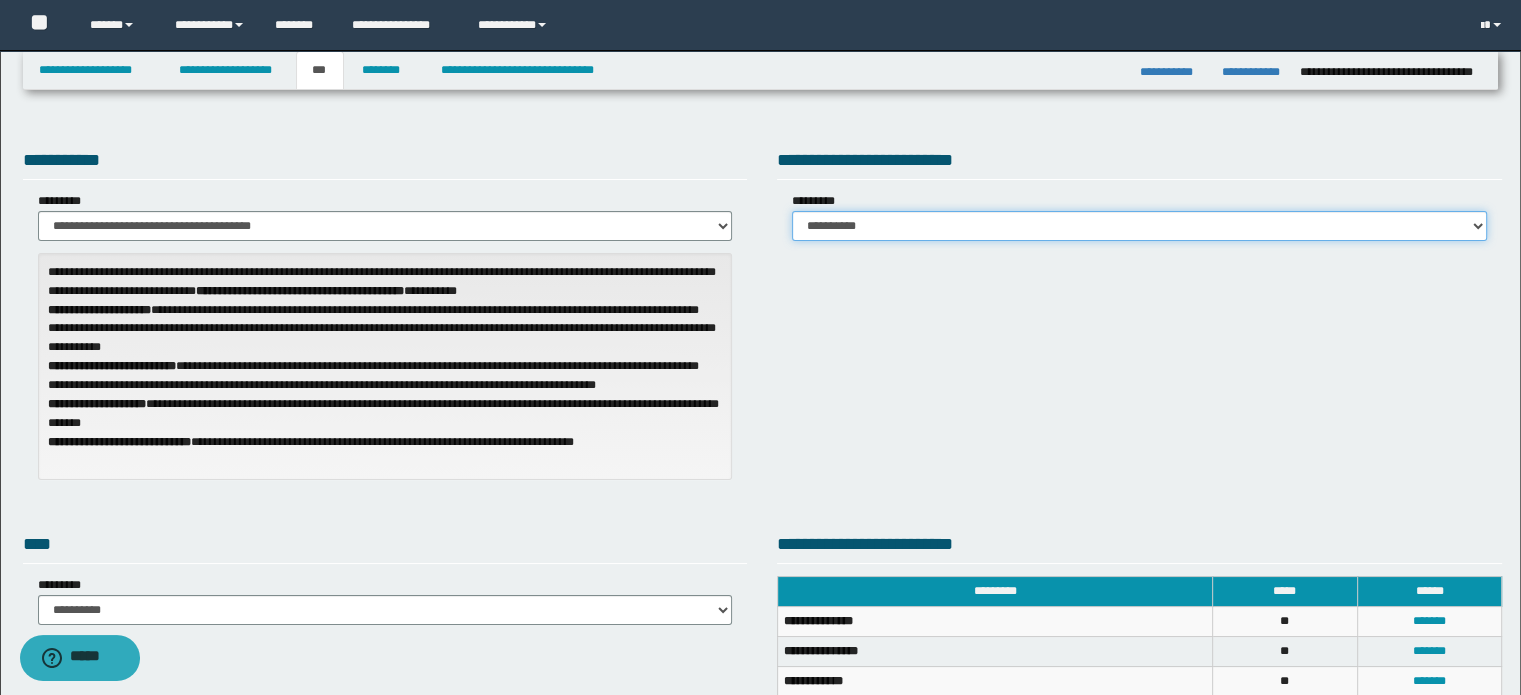click on "**********" at bounding box center (1139, 226) 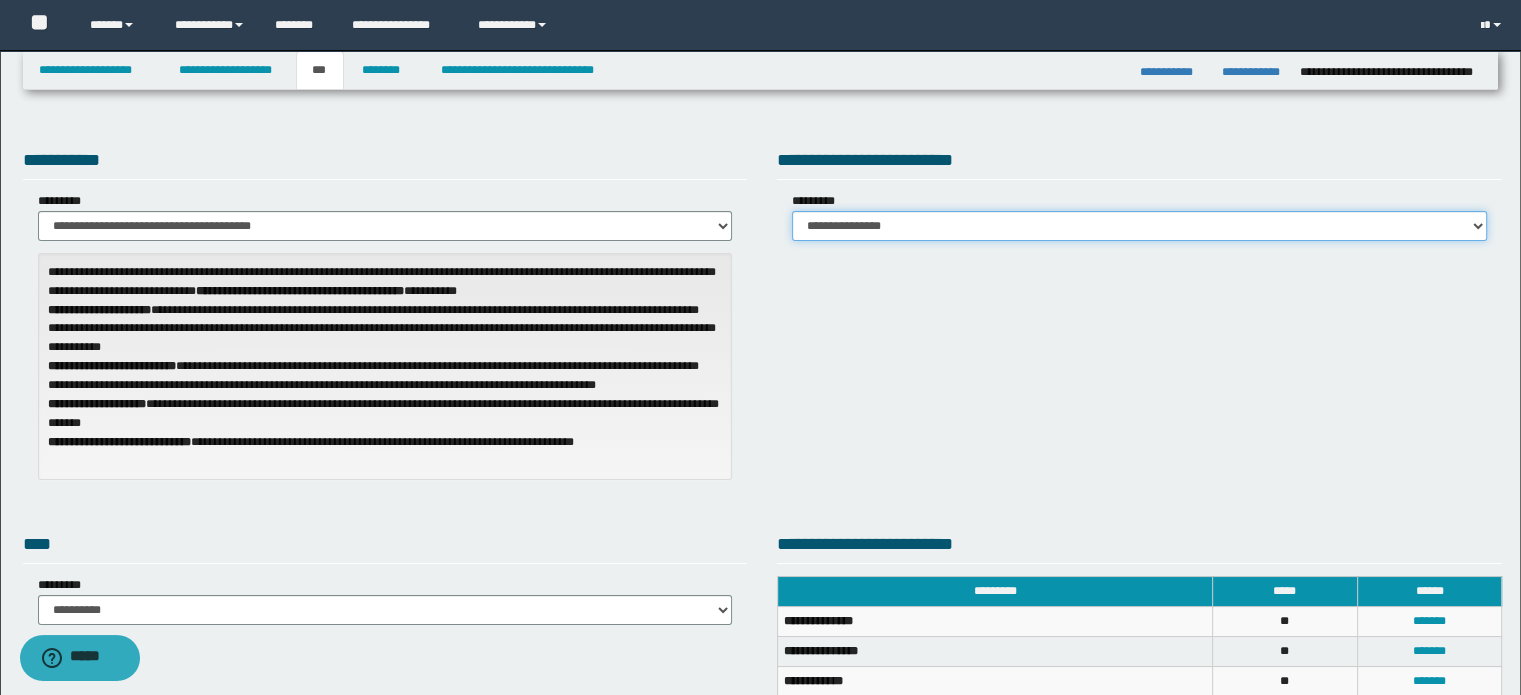 click on "**********" at bounding box center (1139, 226) 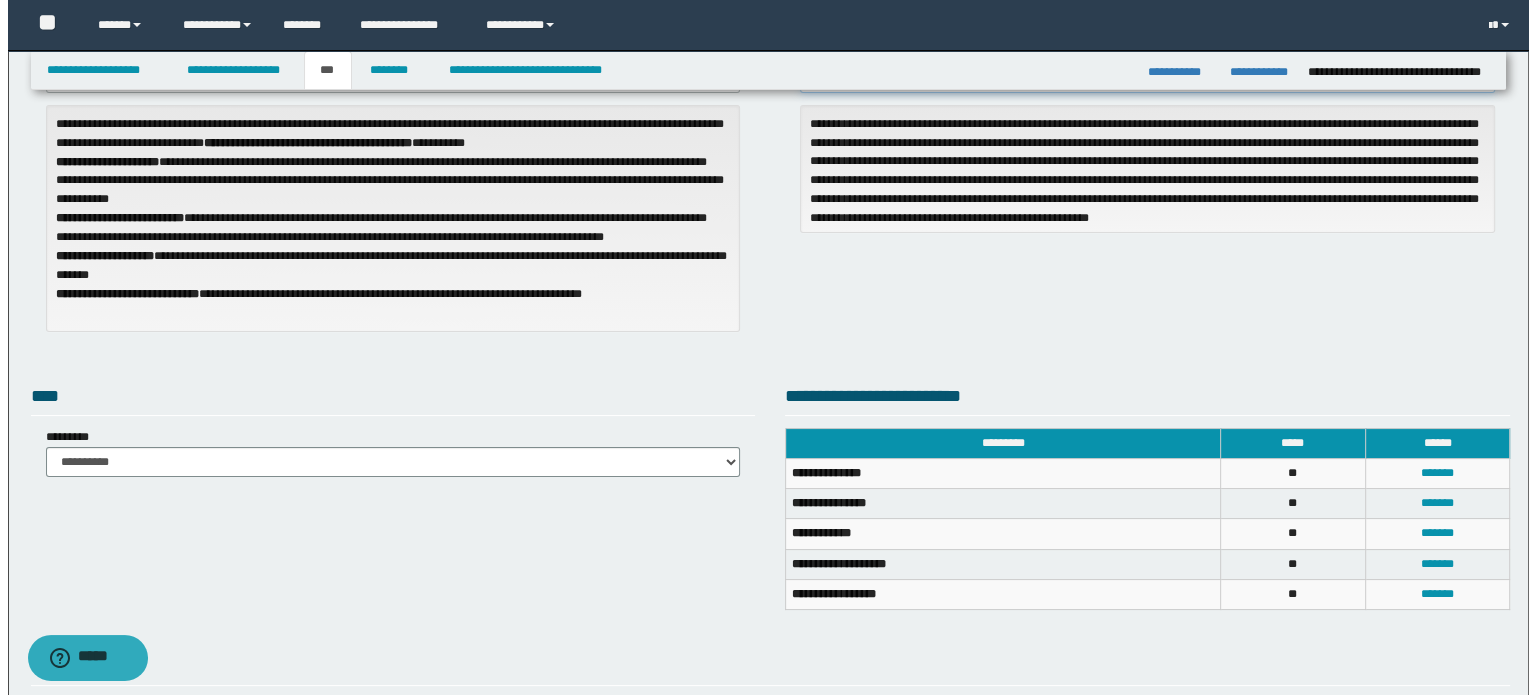 scroll, scrollTop: 300, scrollLeft: 0, axis: vertical 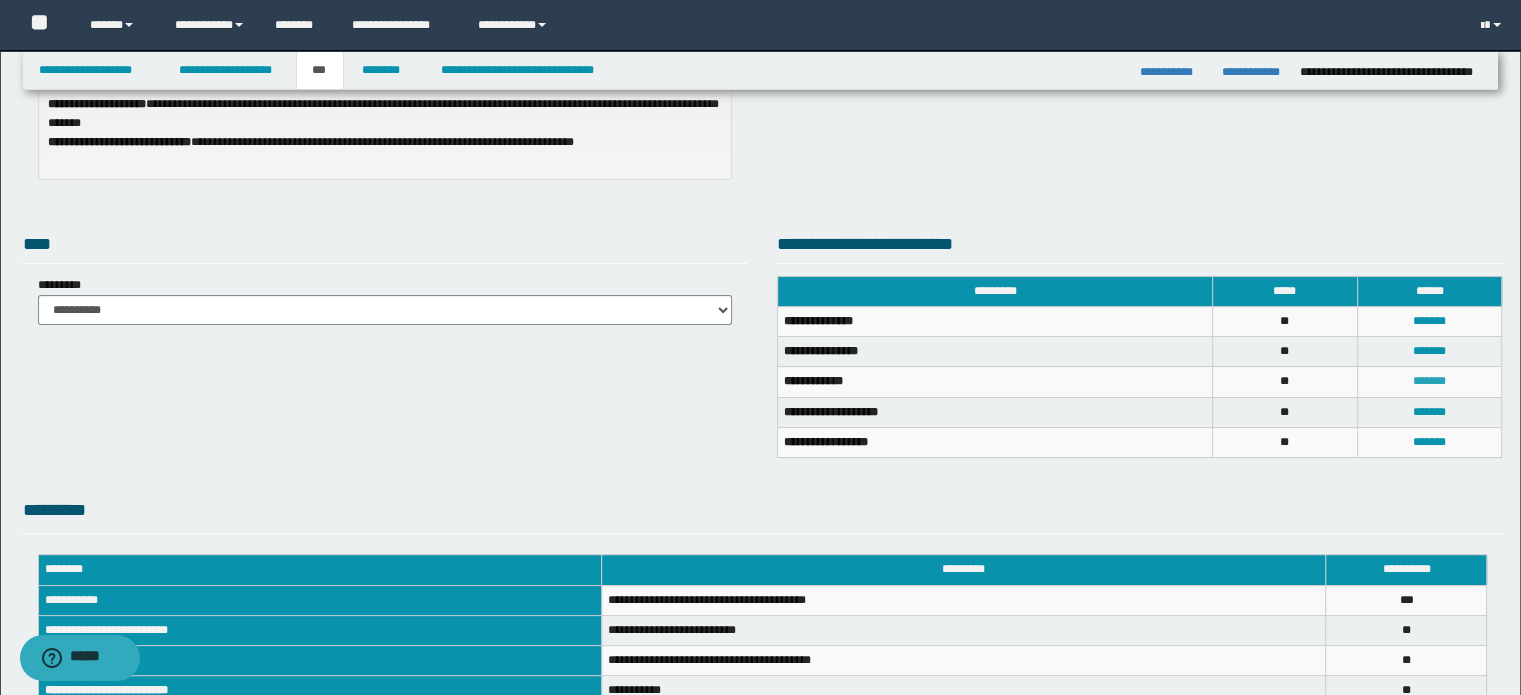 click on "*******" at bounding box center [1429, 381] 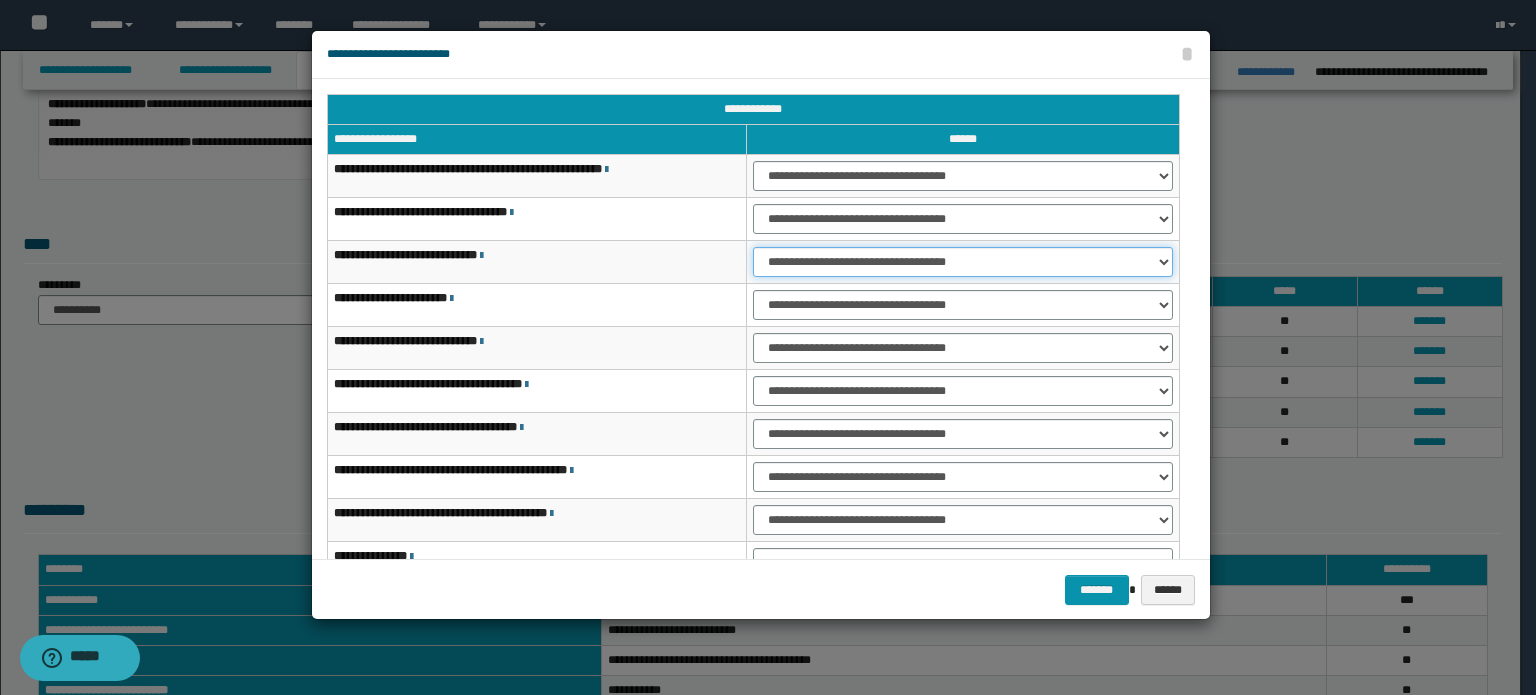 drag, startPoint x: 987, startPoint y: 256, endPoint x: 984, endPoint y: 273, distance: 17.262676 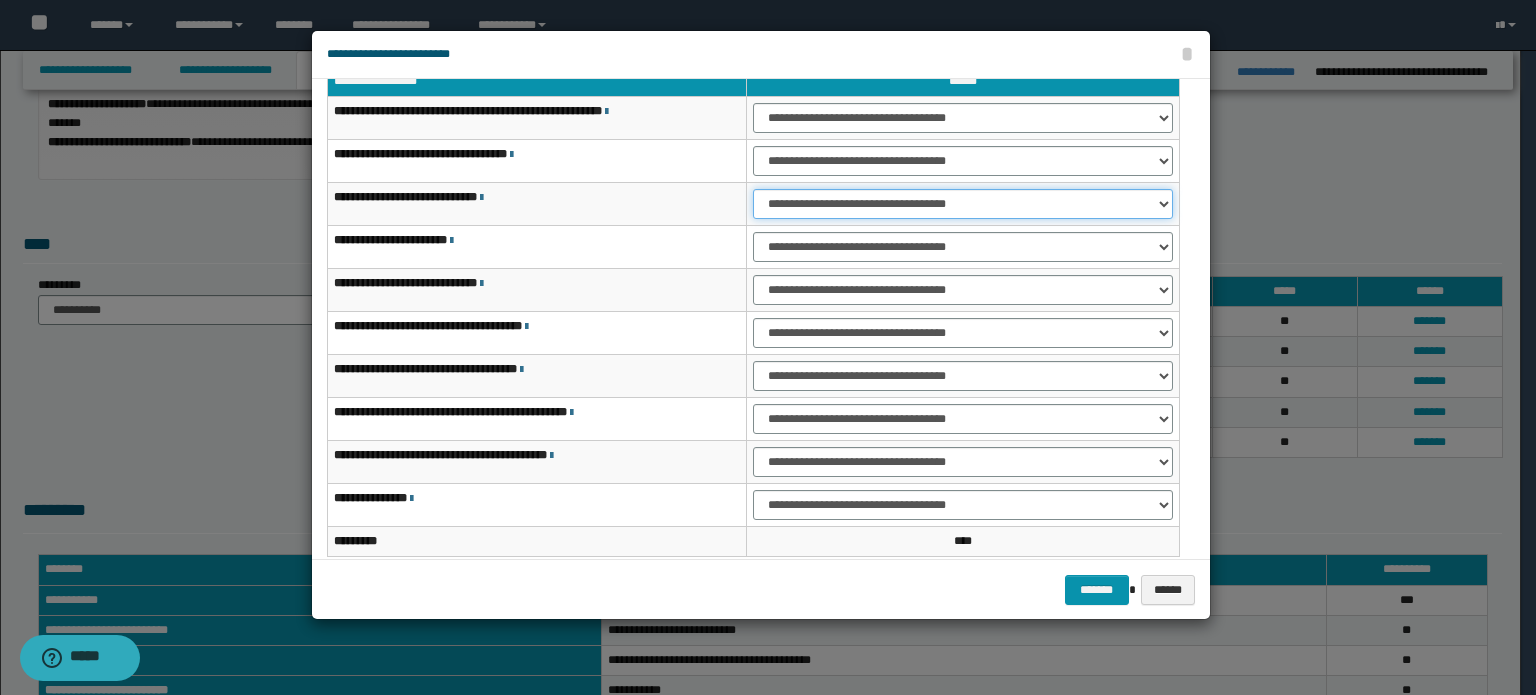 scroll, scrollTop: 118, scrollLeft: 0, axis: vertical 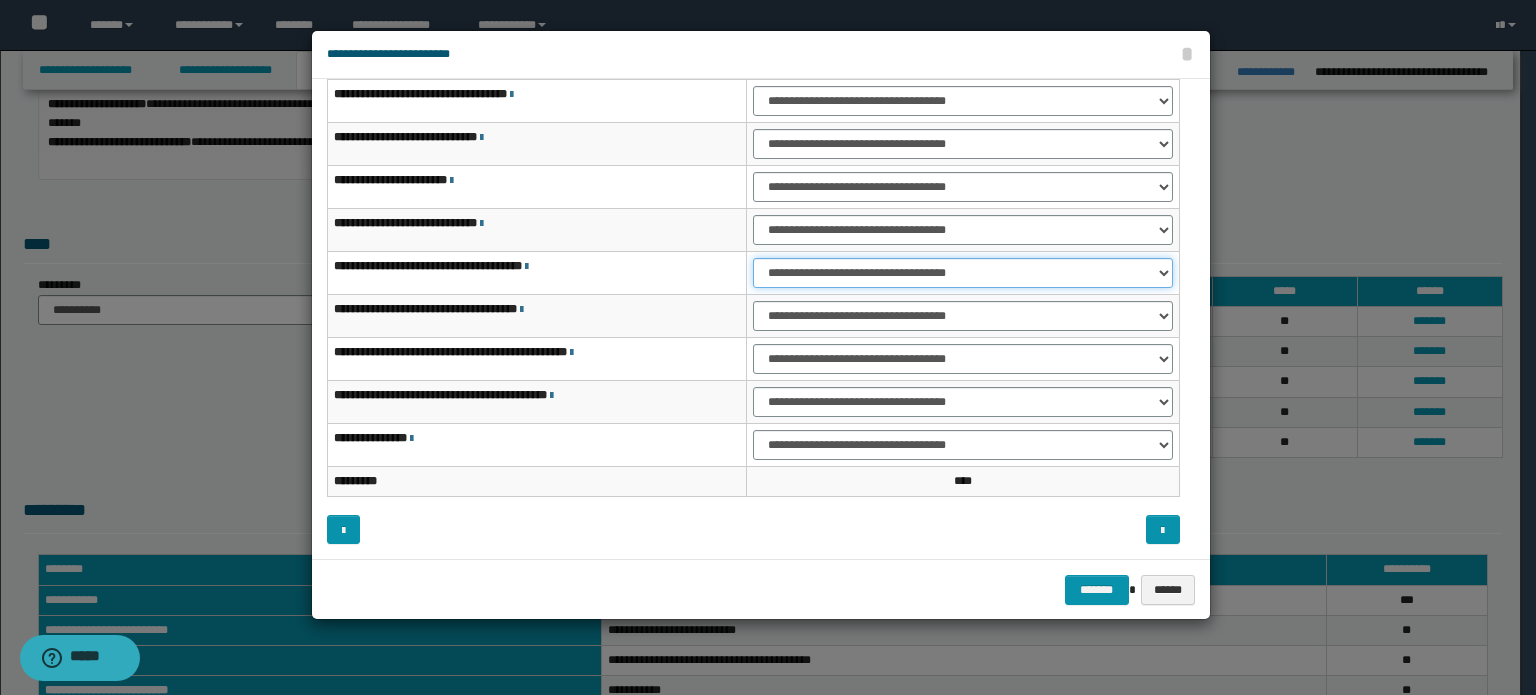 drag, startPoint x: 972, startPoint y: 267, endPoint x: 970, endPoint y: 281, distance: 14.142136 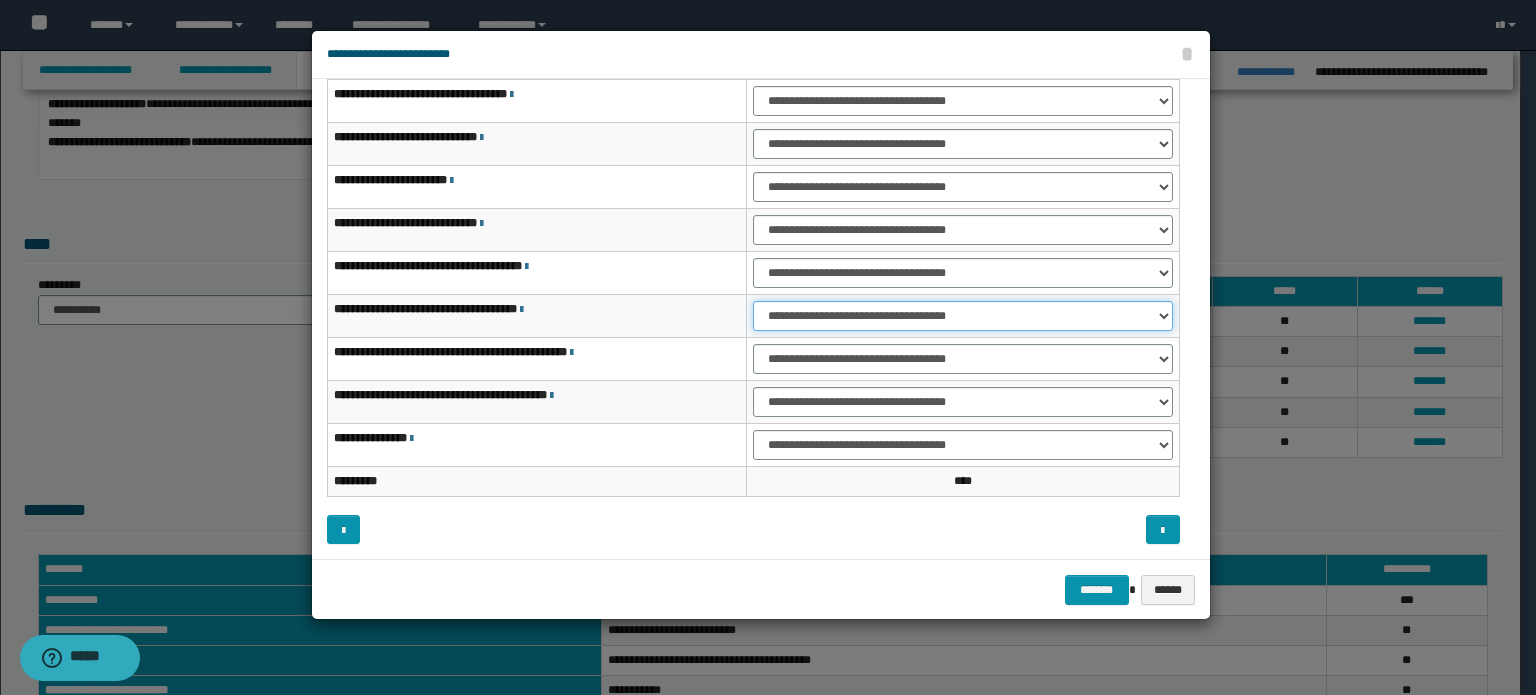click on "**********" at bounding box center (963, 316) 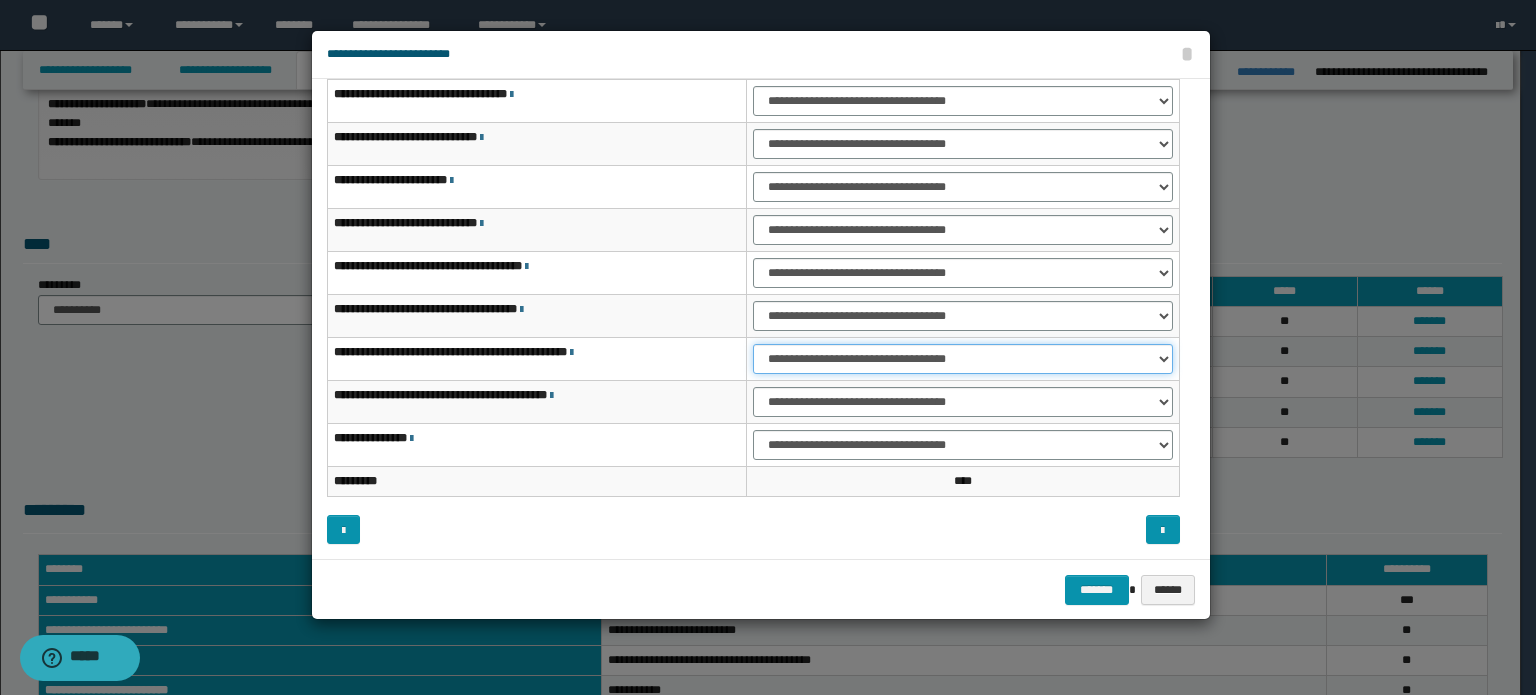 click on "**********" at bounding box center (963, 359) 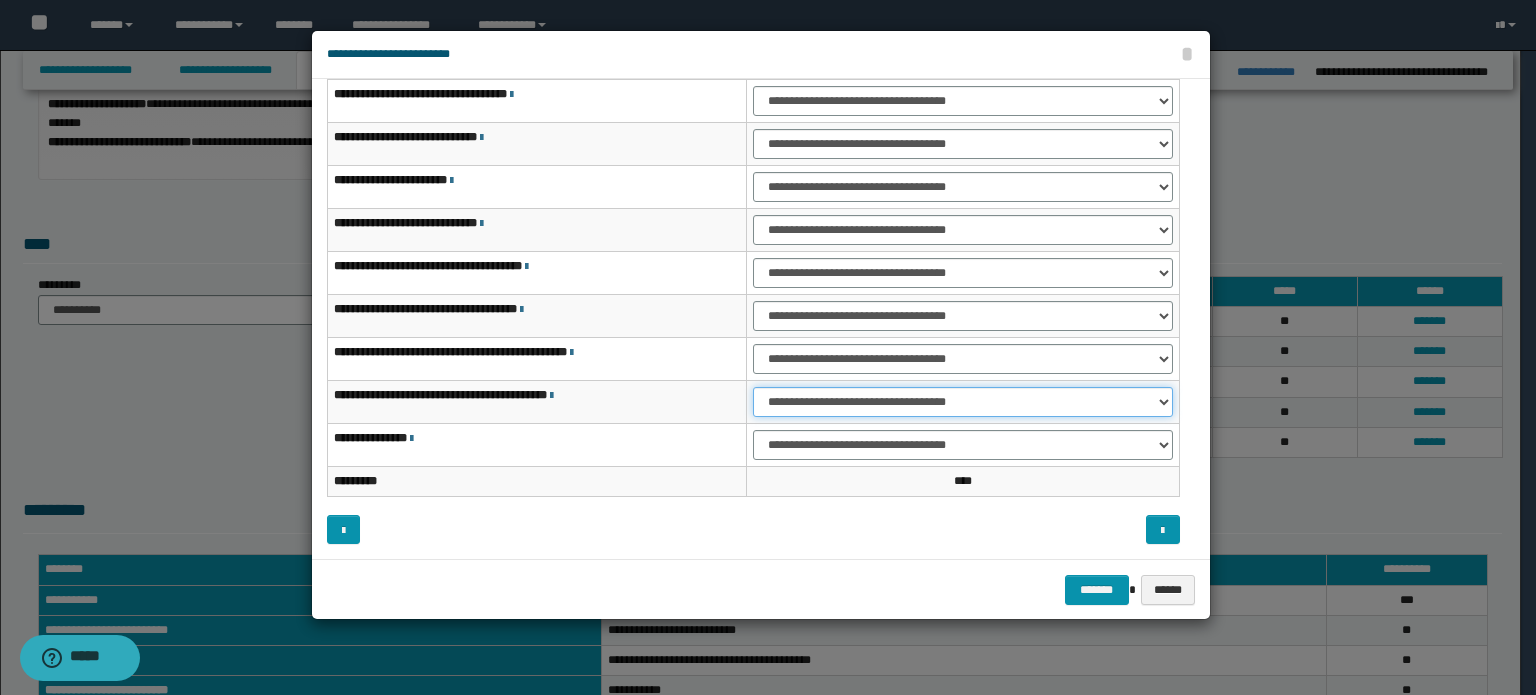 drag, startPoint x: 1018, startPoint y: 395, endPoint x: 1008, endPoint y: 407, distance: 15.6205 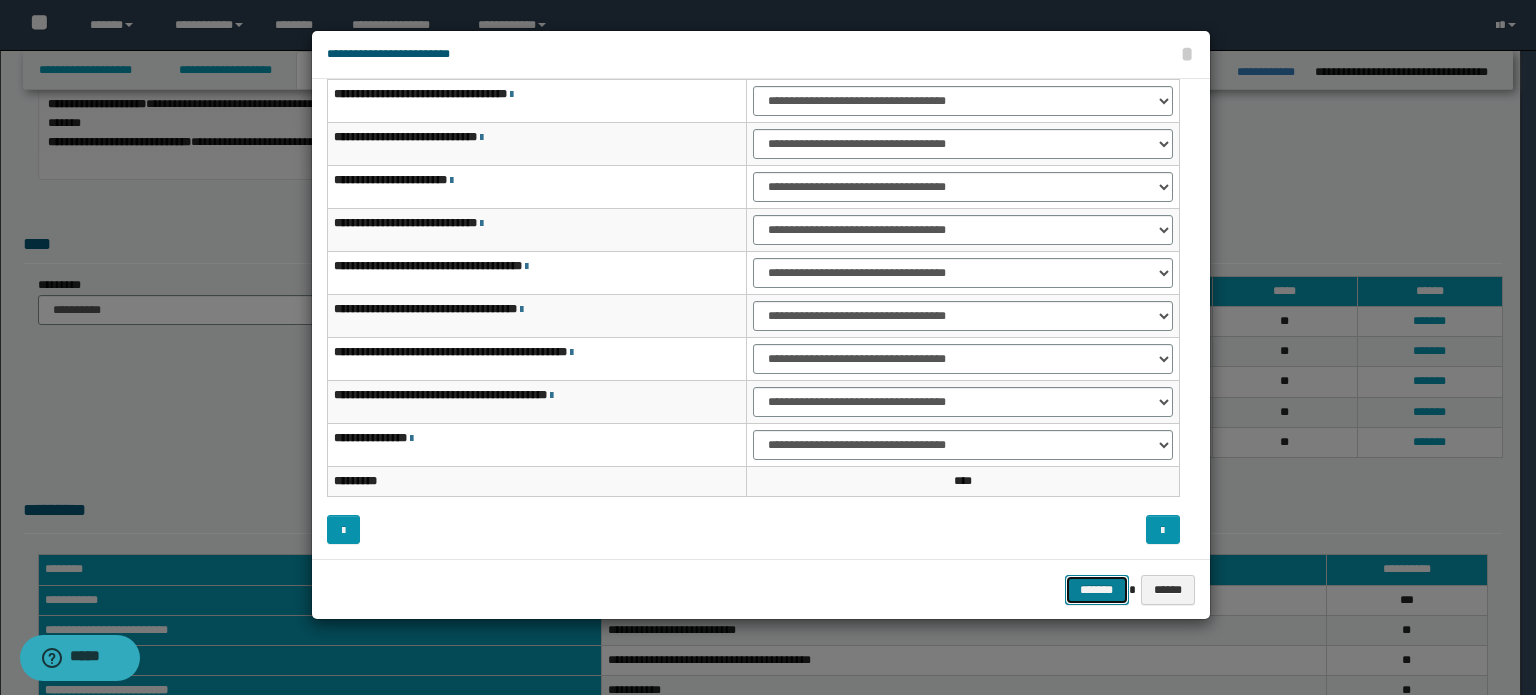 click on "*******" at bounding box center [1097, 590] 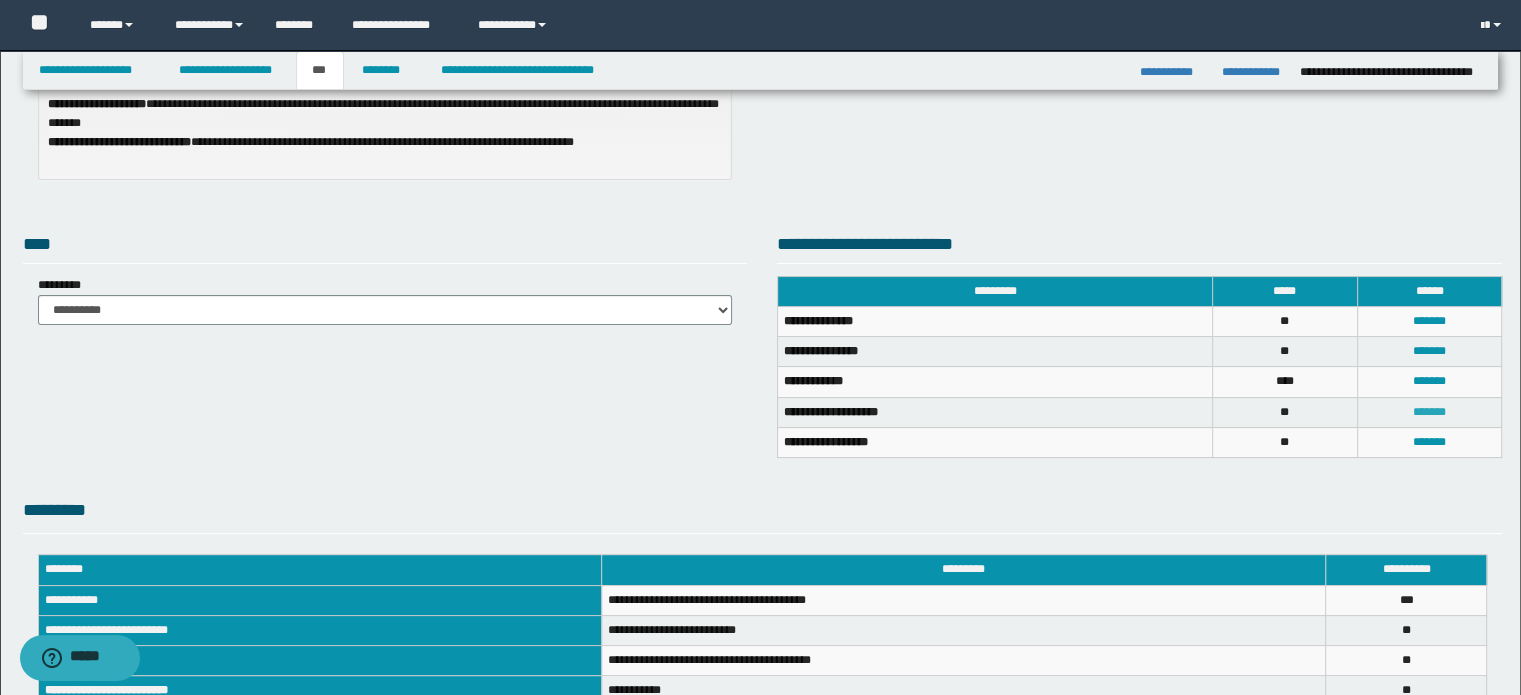 click on "*******" at bounding box center [1429, 412] 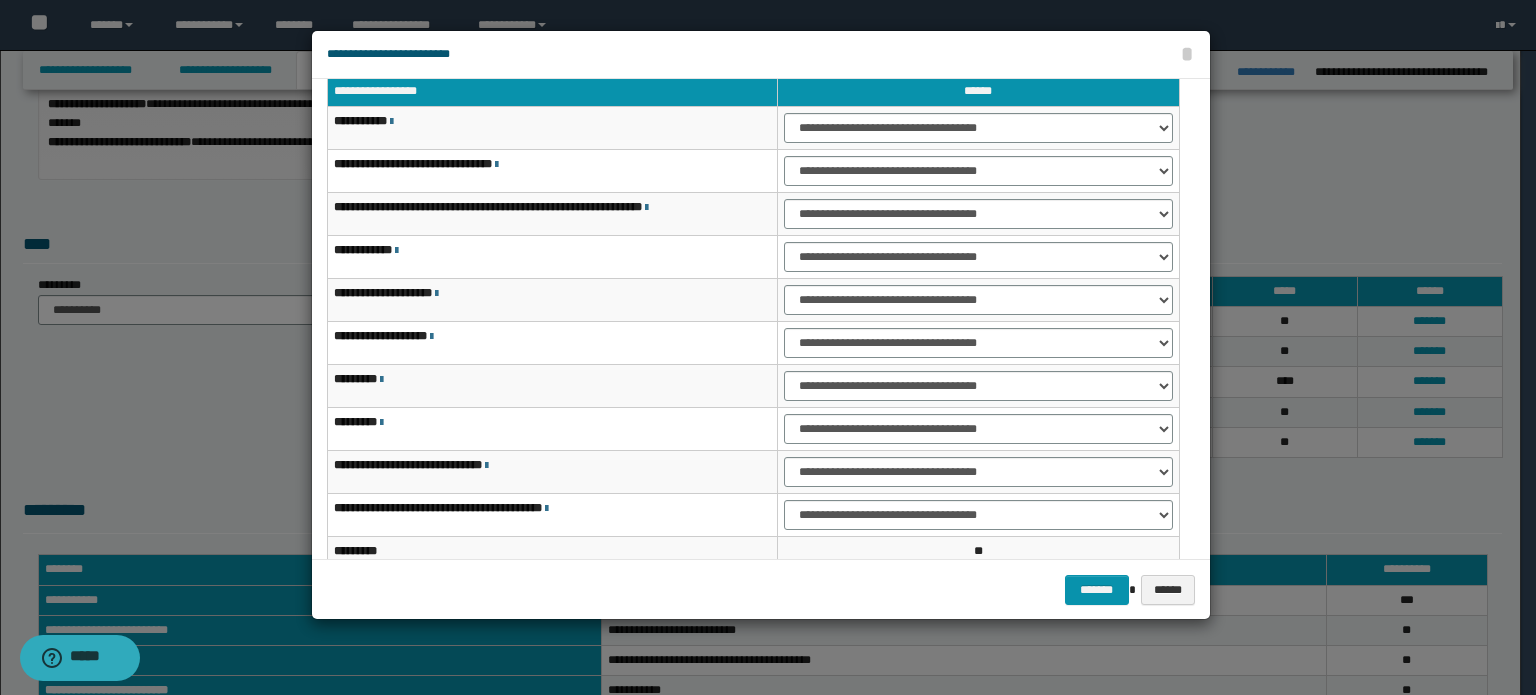 scroll, scrollTop: 0, scrollLeft: 0, axis: both 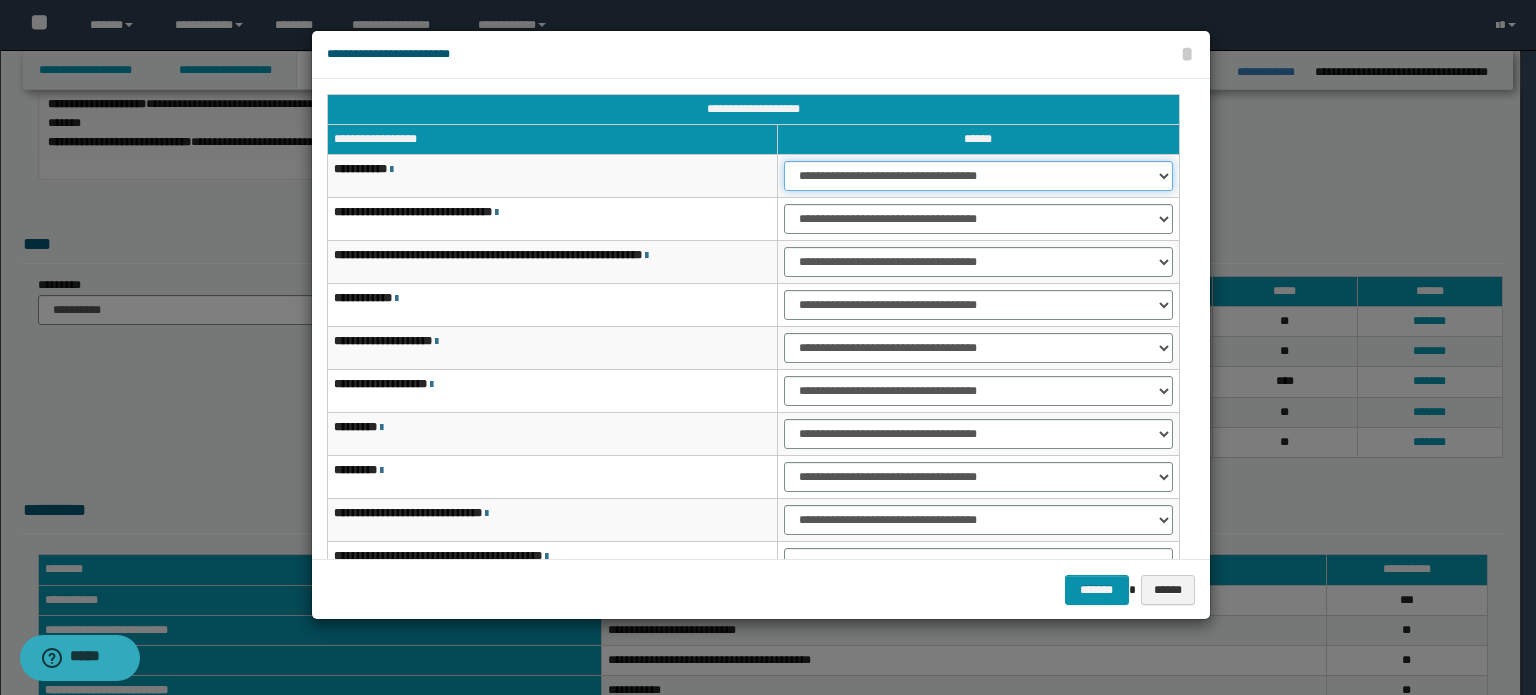 click on "**********" at bounding box center (978, 176) 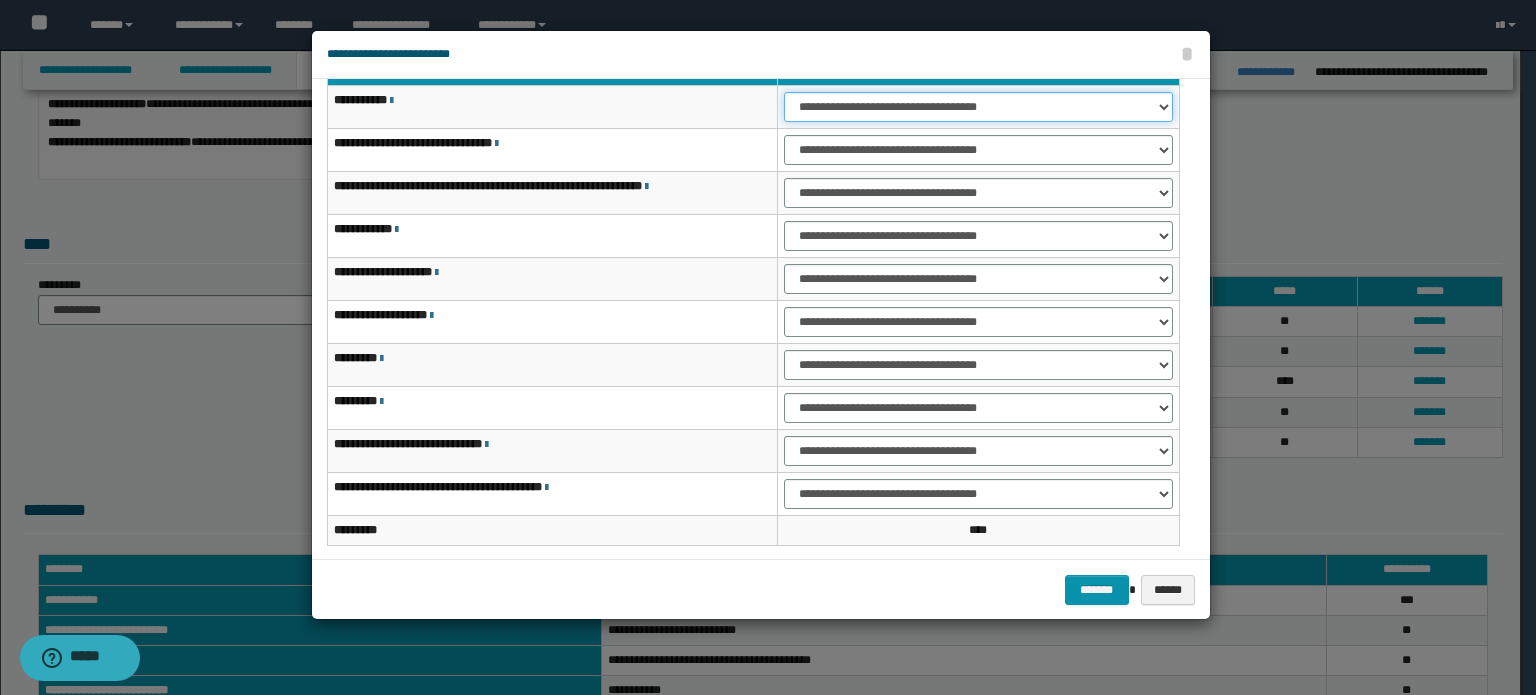 scroll, scrollTop: 118, scrollLeft: 0, axis: vertical 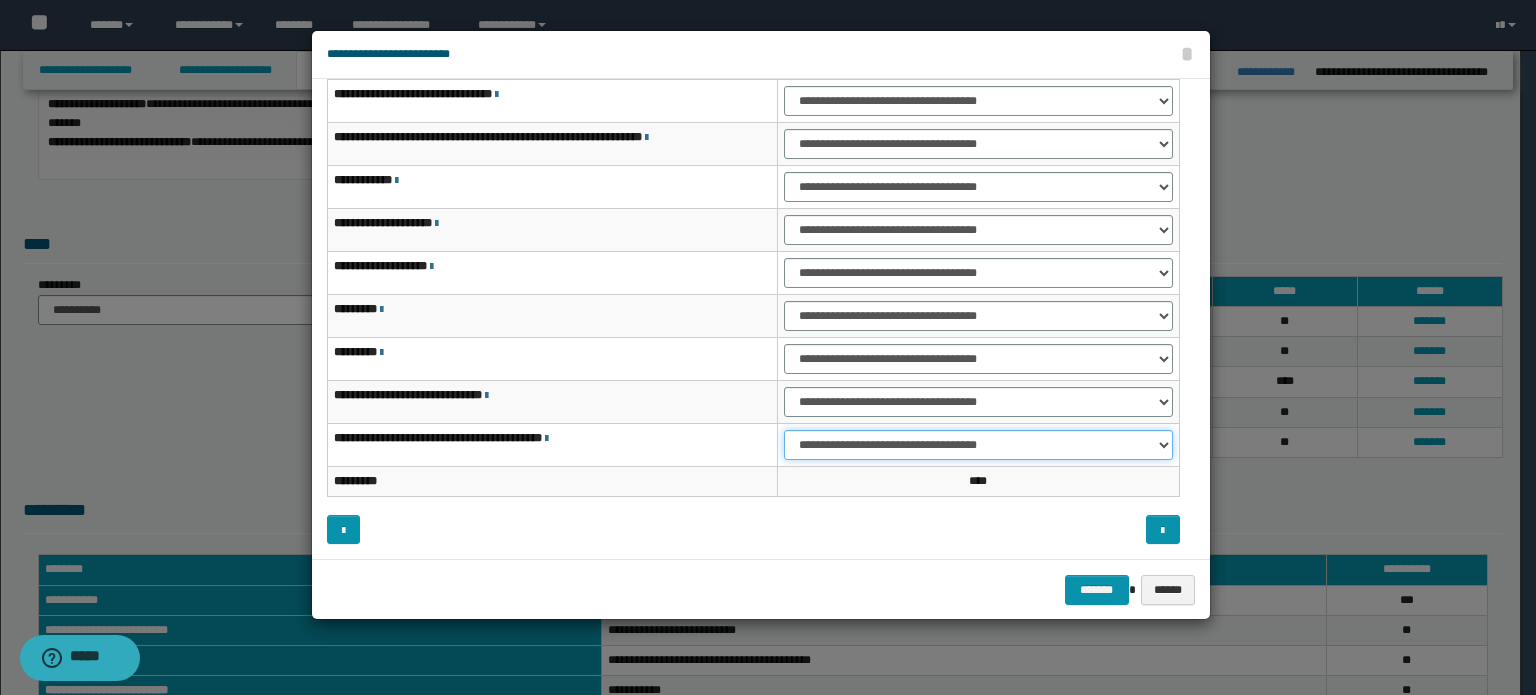click on "**********" at bounding box center [978, 445] 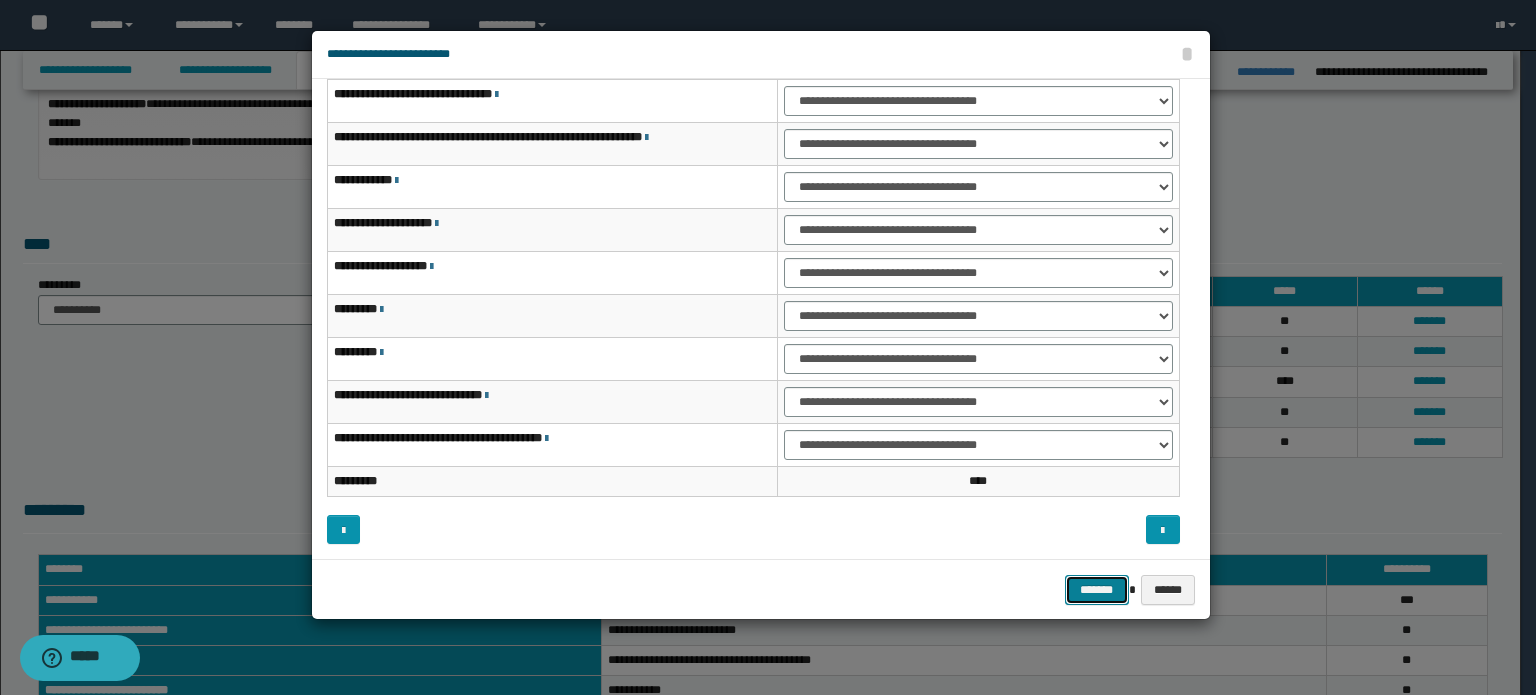 click on "*******" at bounding box center [1097, 590] 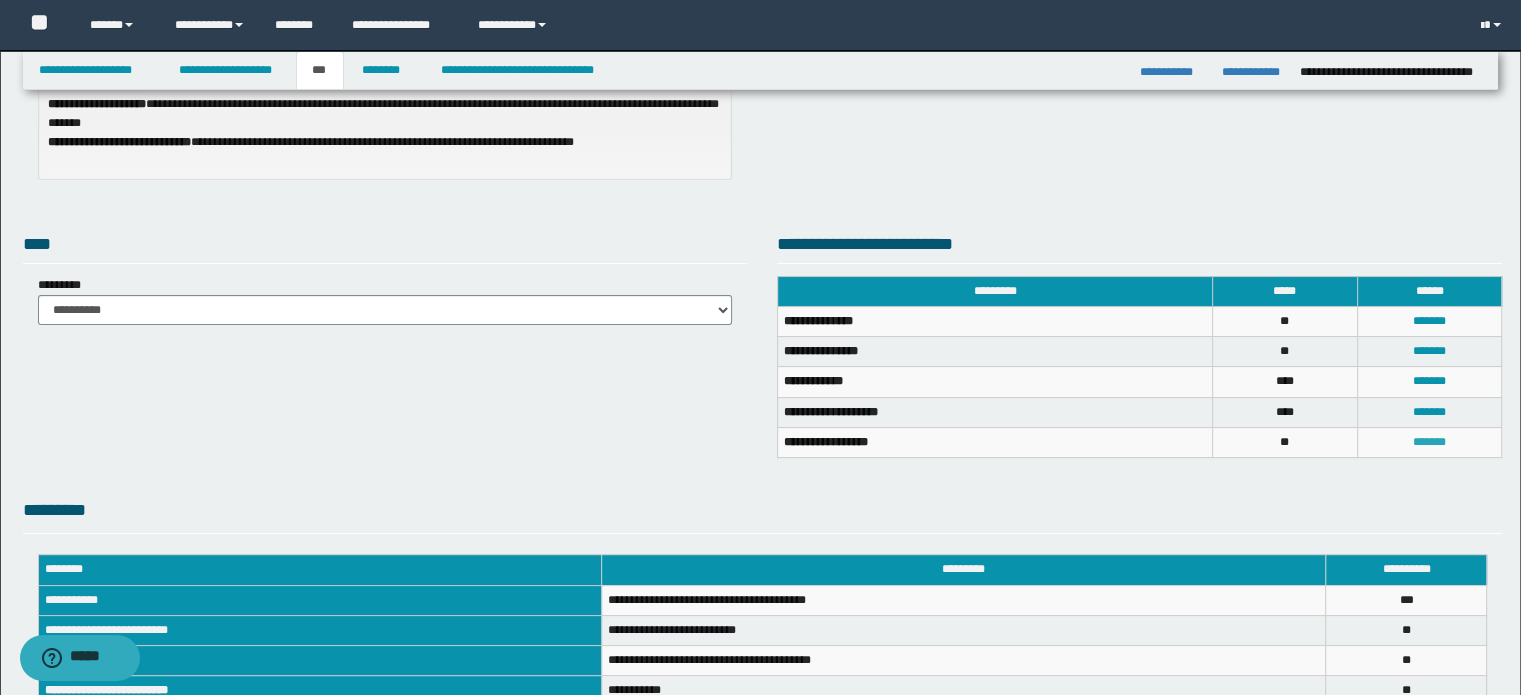 click on "*******" at bounding box center [1429, 442] 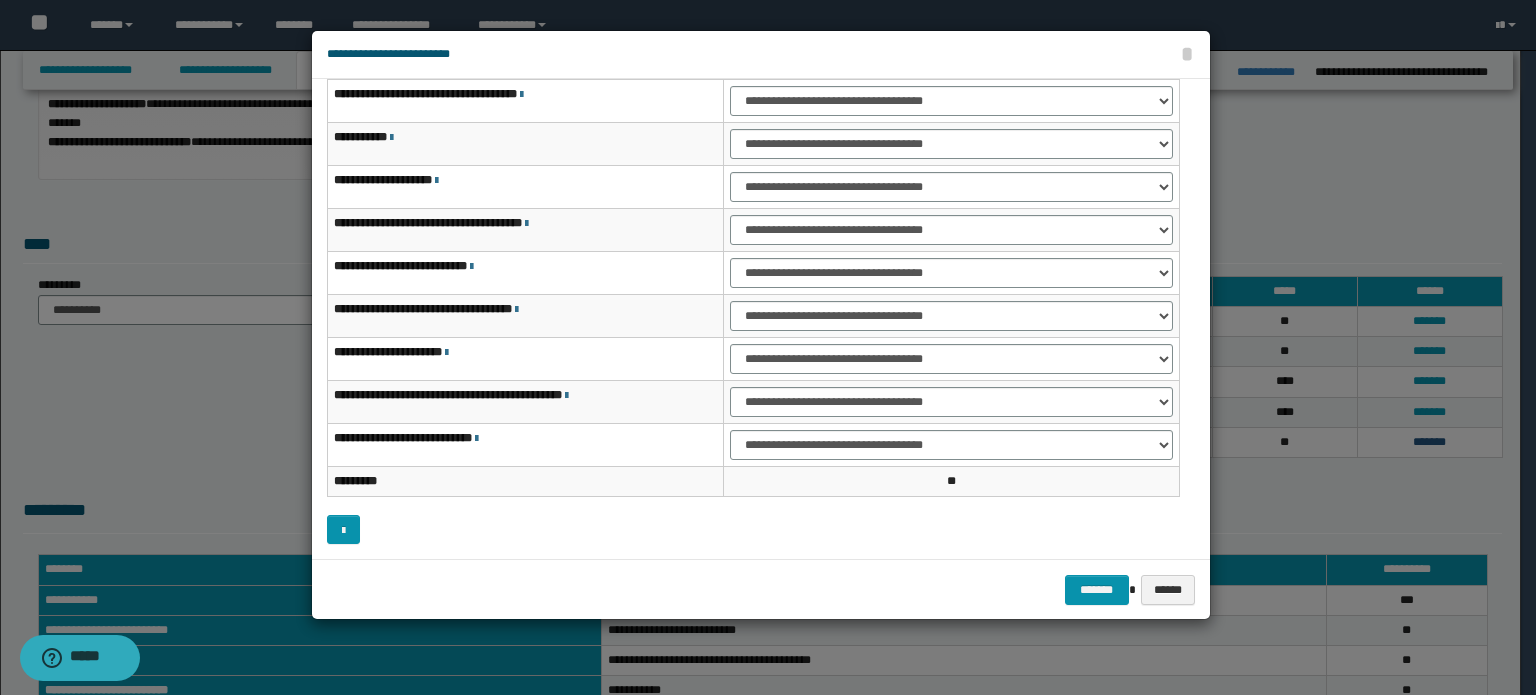 scroll, scrollTop: 57, scrollLeft: 0, axis: vertical 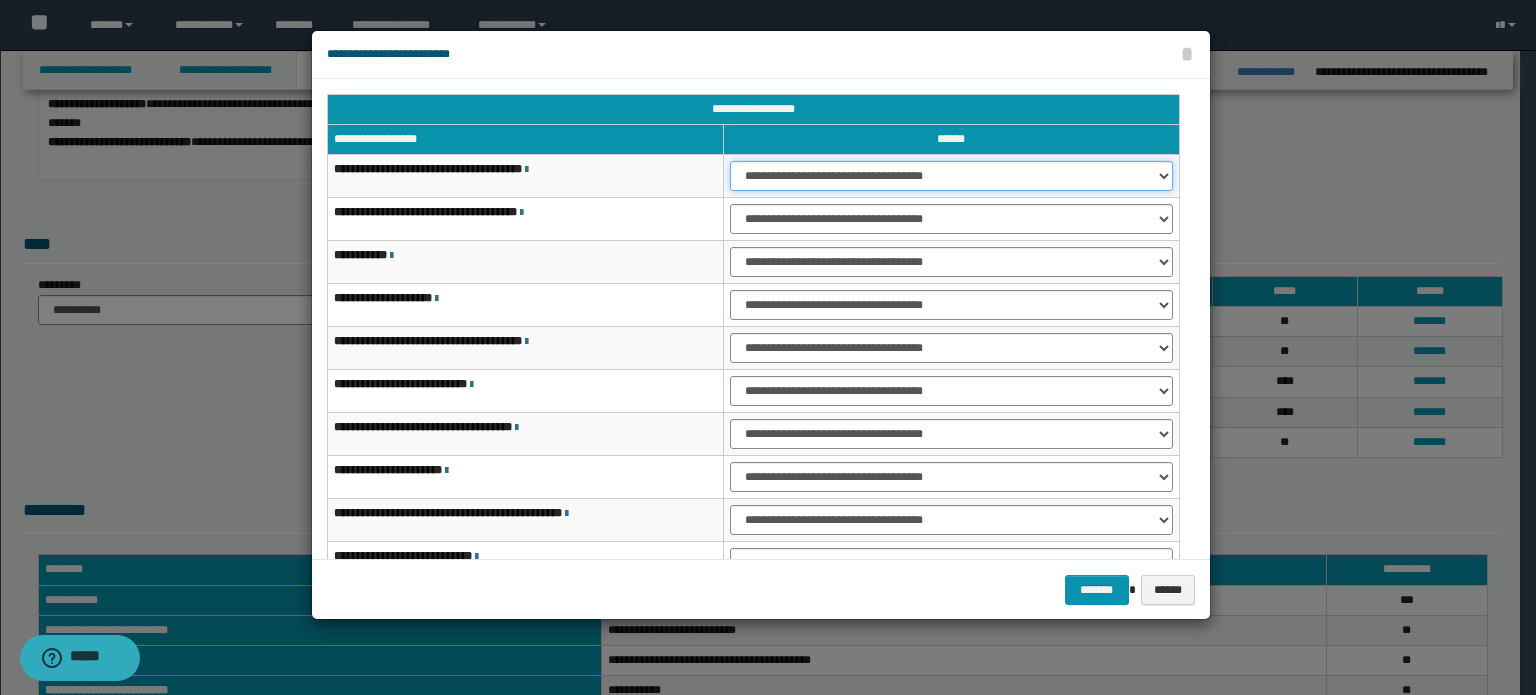 drag, startPoint x: 985, startPoint y: 175, endPoint x: 977, endPoint y: 188, distance: 15.264338 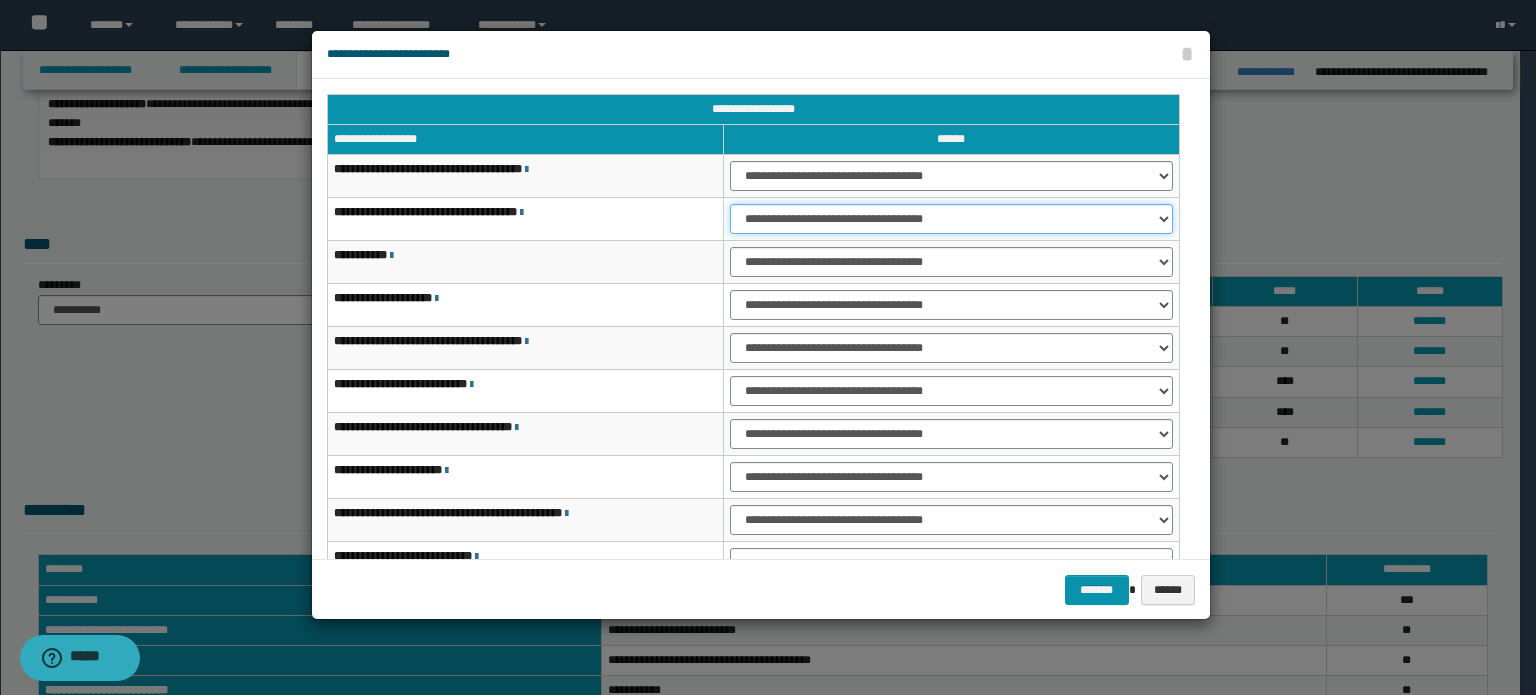 drag, startPoint x: 983, startPoint y: 210, endPoint x: 980, endPoint y: 231, distance: 21.213203 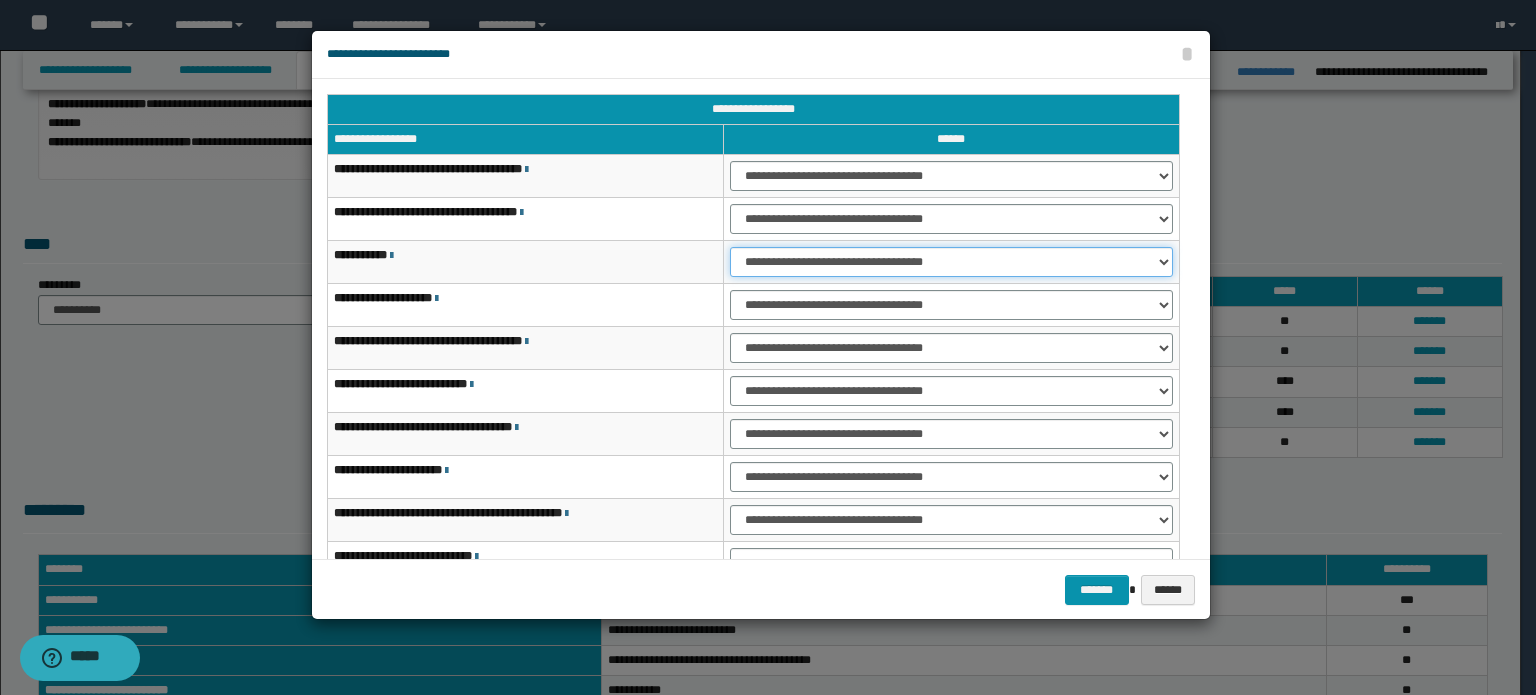 drag, startPoint x: 992, startPoint y: 254, endPoint x: 988, endPoint y: 274, distance: 20.396078 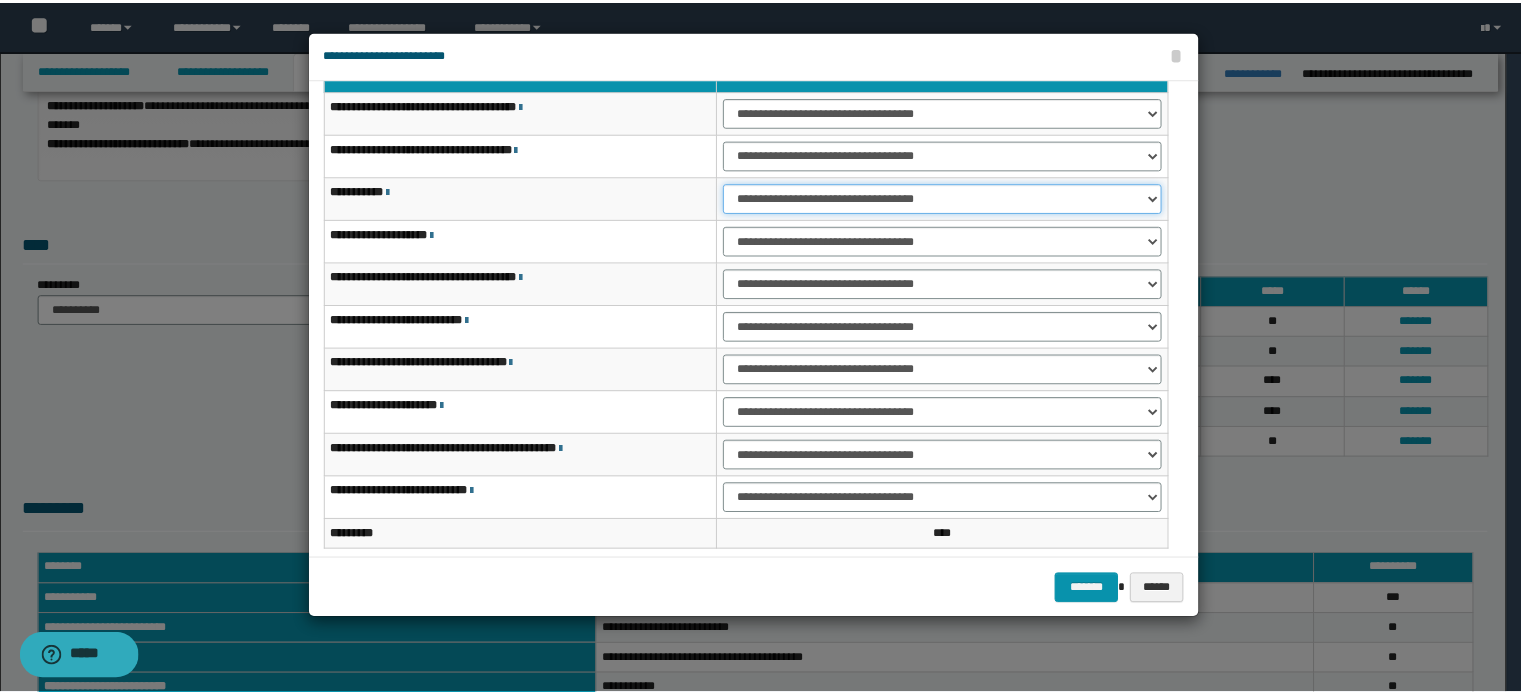 scroll, scrollTop: 118, scrollLeft: 0, axis: vertical 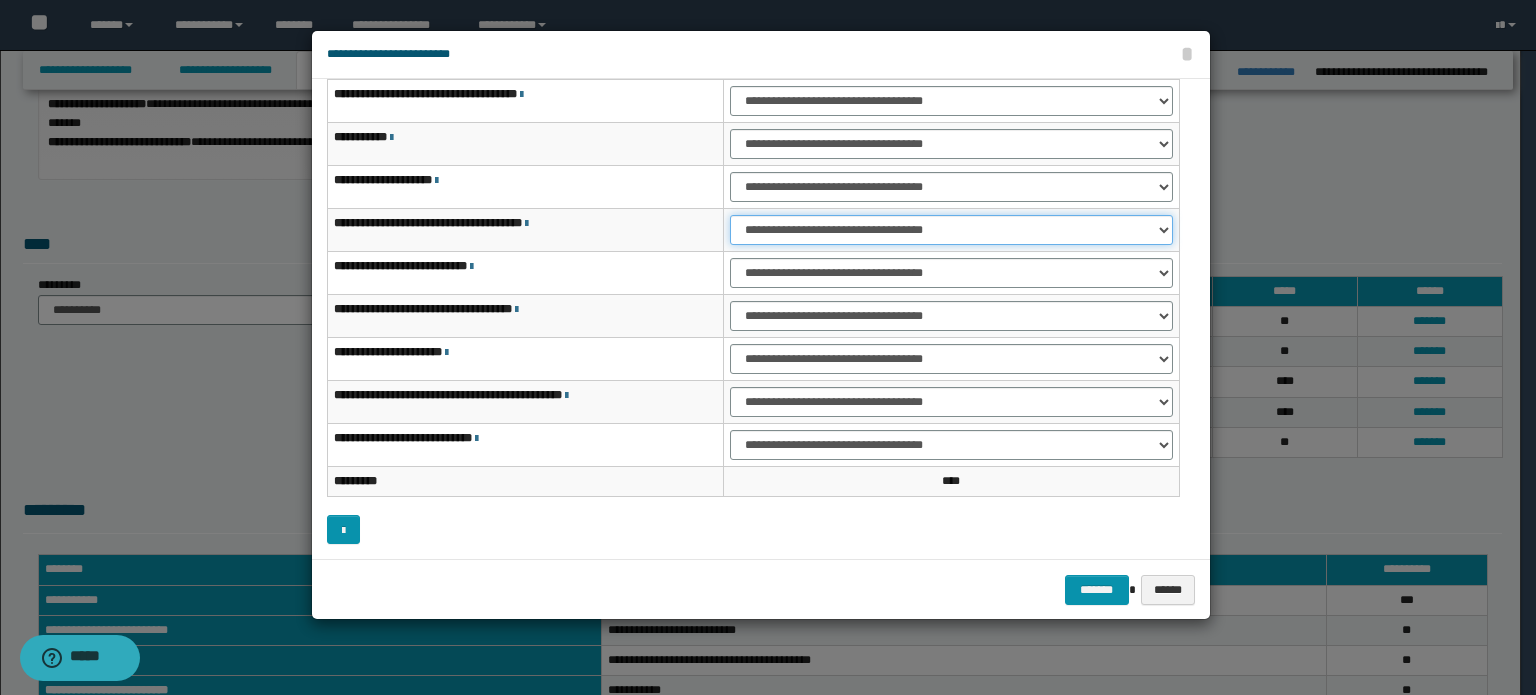 click on "**********" at bounding box center (951, 230) 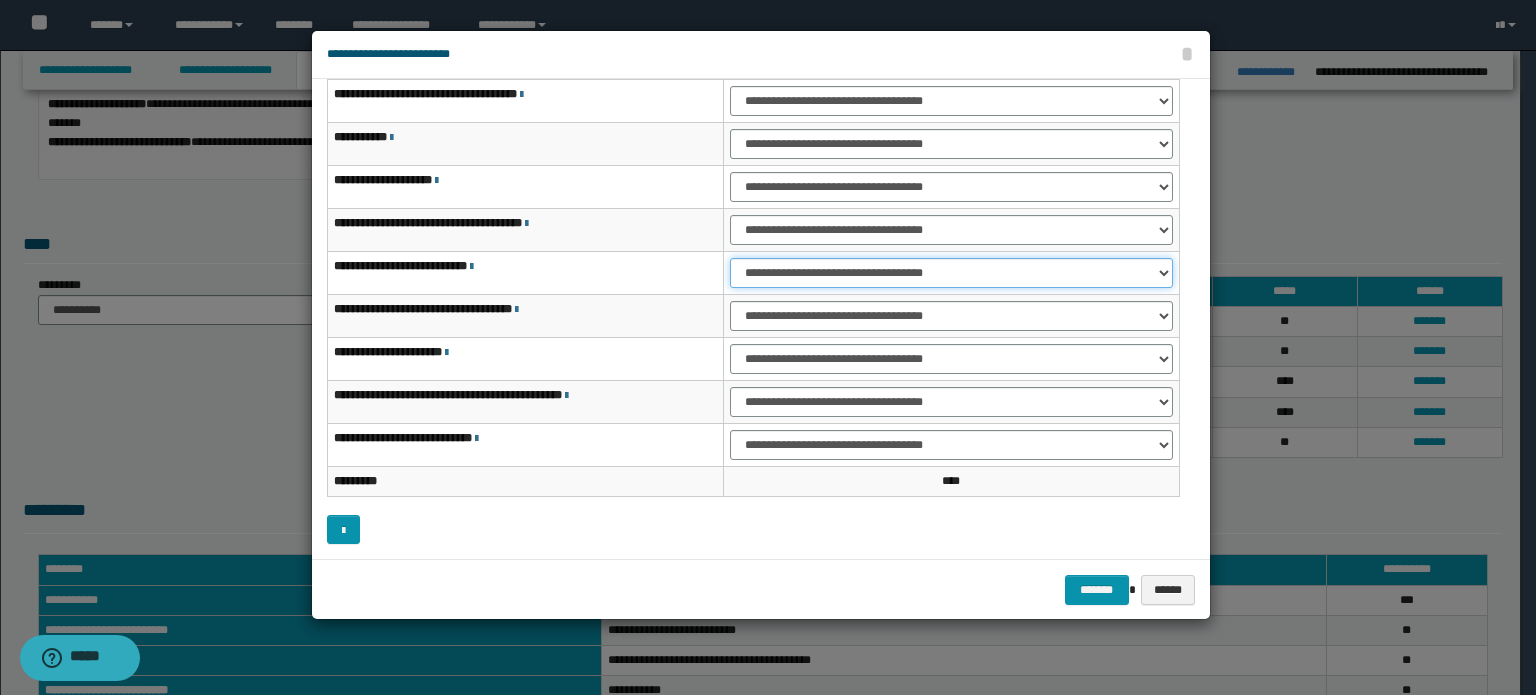 click on "**********" at bounding box center [951, 273] 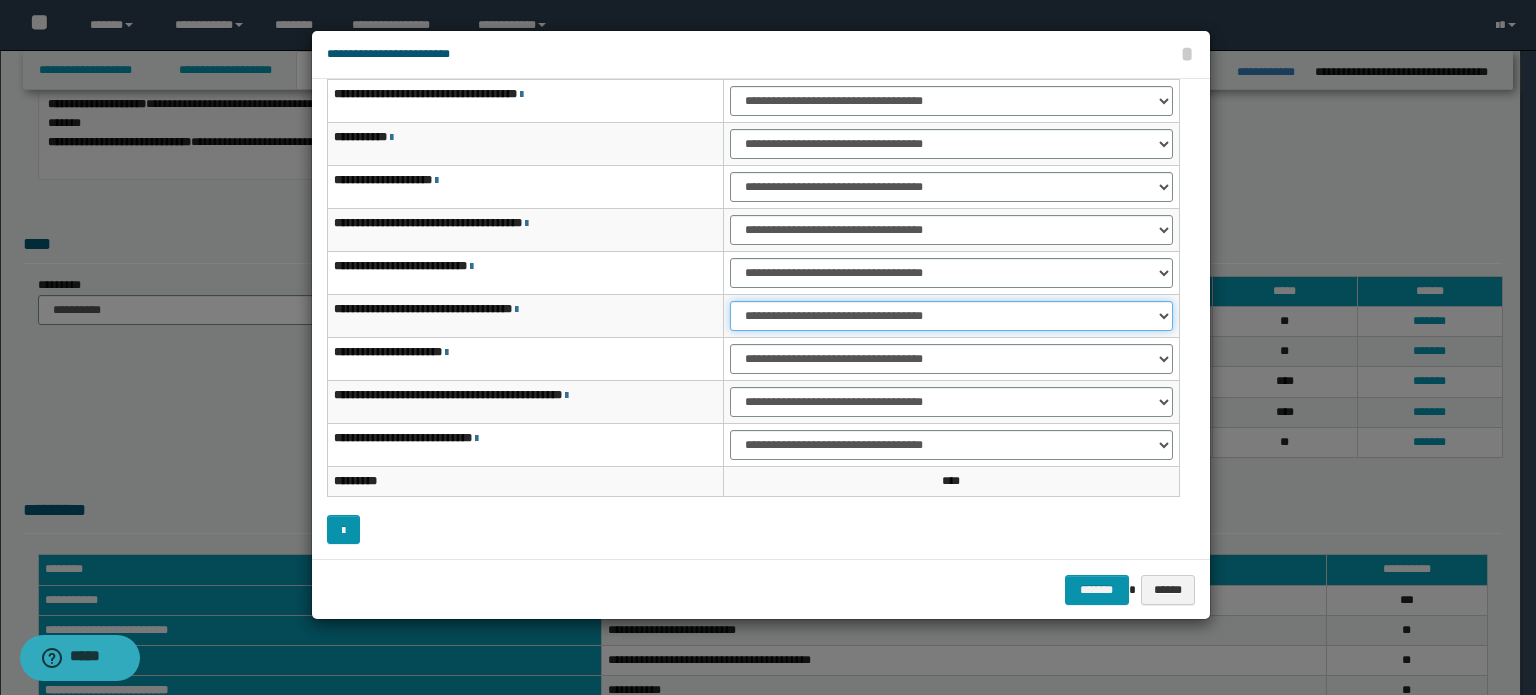 drag, startPoint x: 997, startPoint y: 306, endPoint x: 992, endPoint y: 315, distance: 10.29563 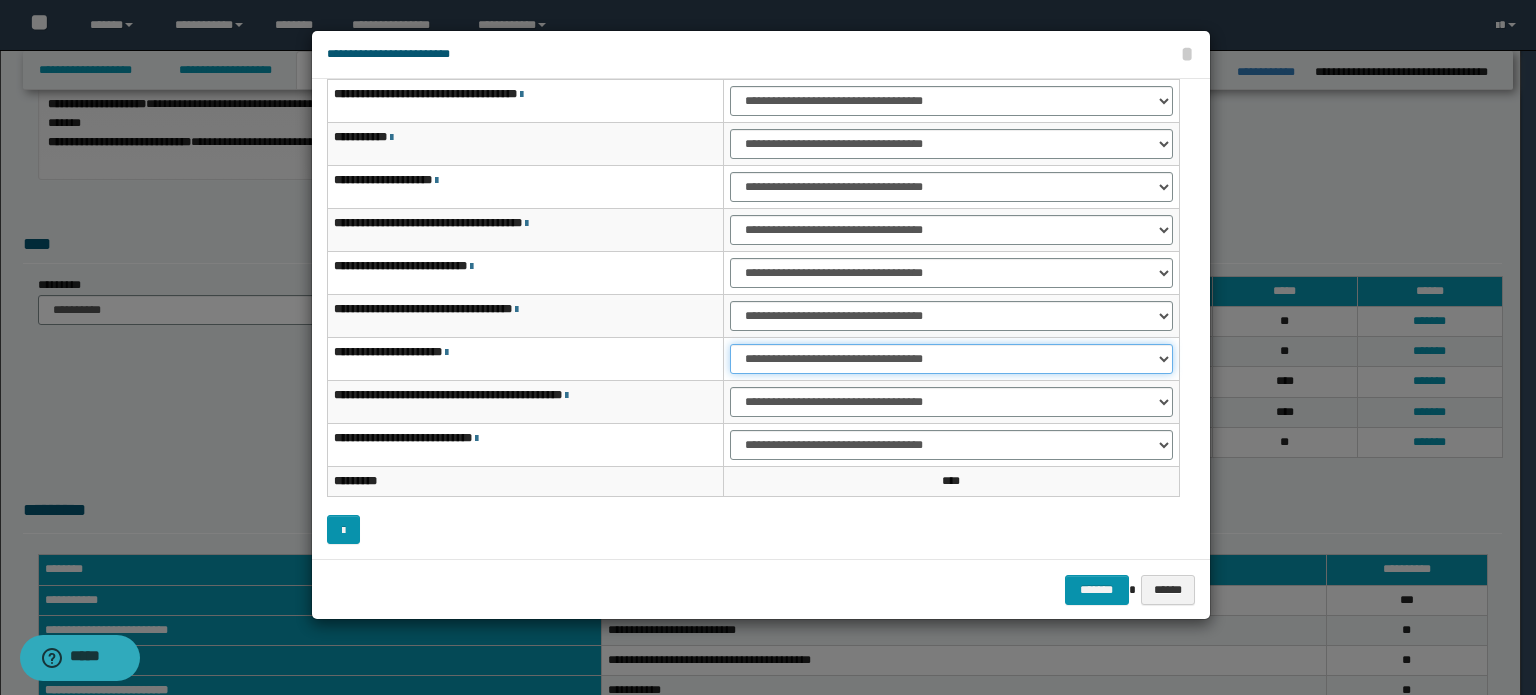 click on "**********" at bounding box center [951, 359] 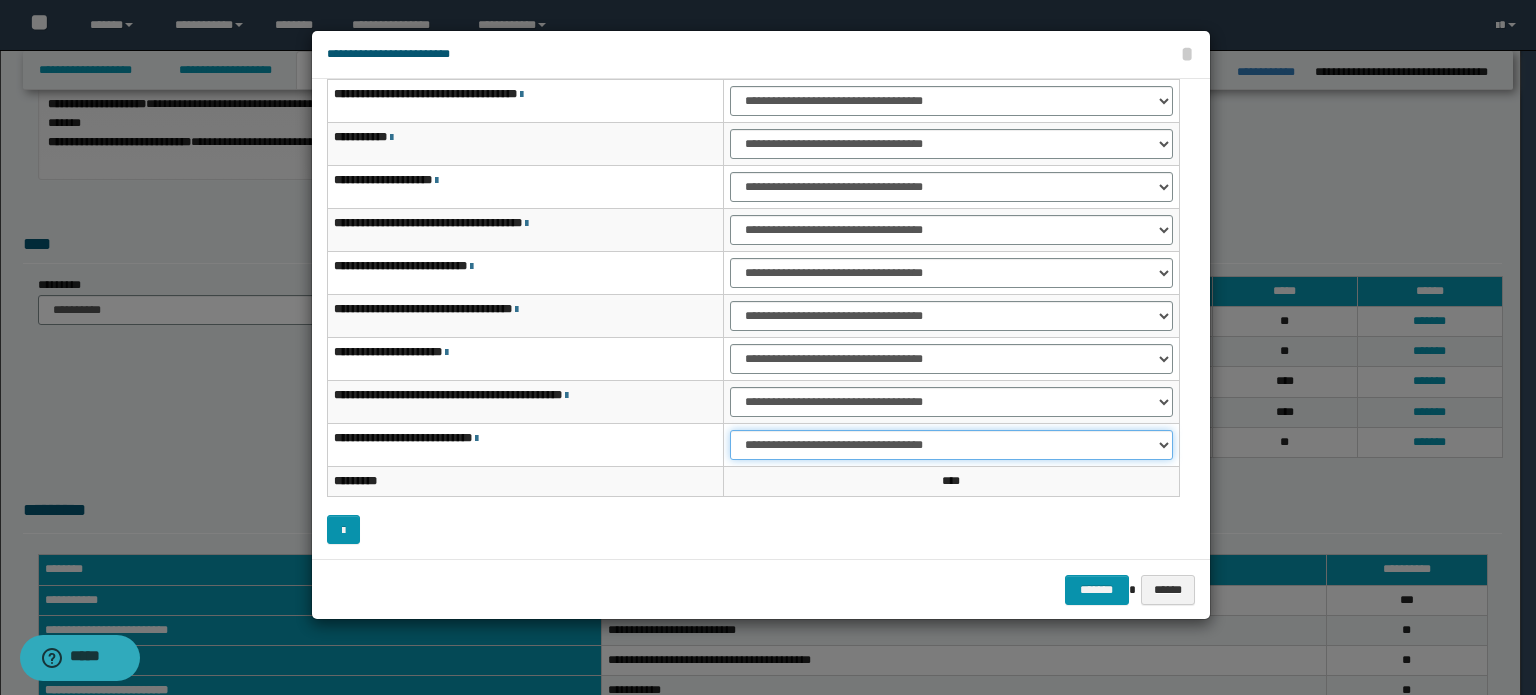 click on "**********" at bounding box center [951, 445] 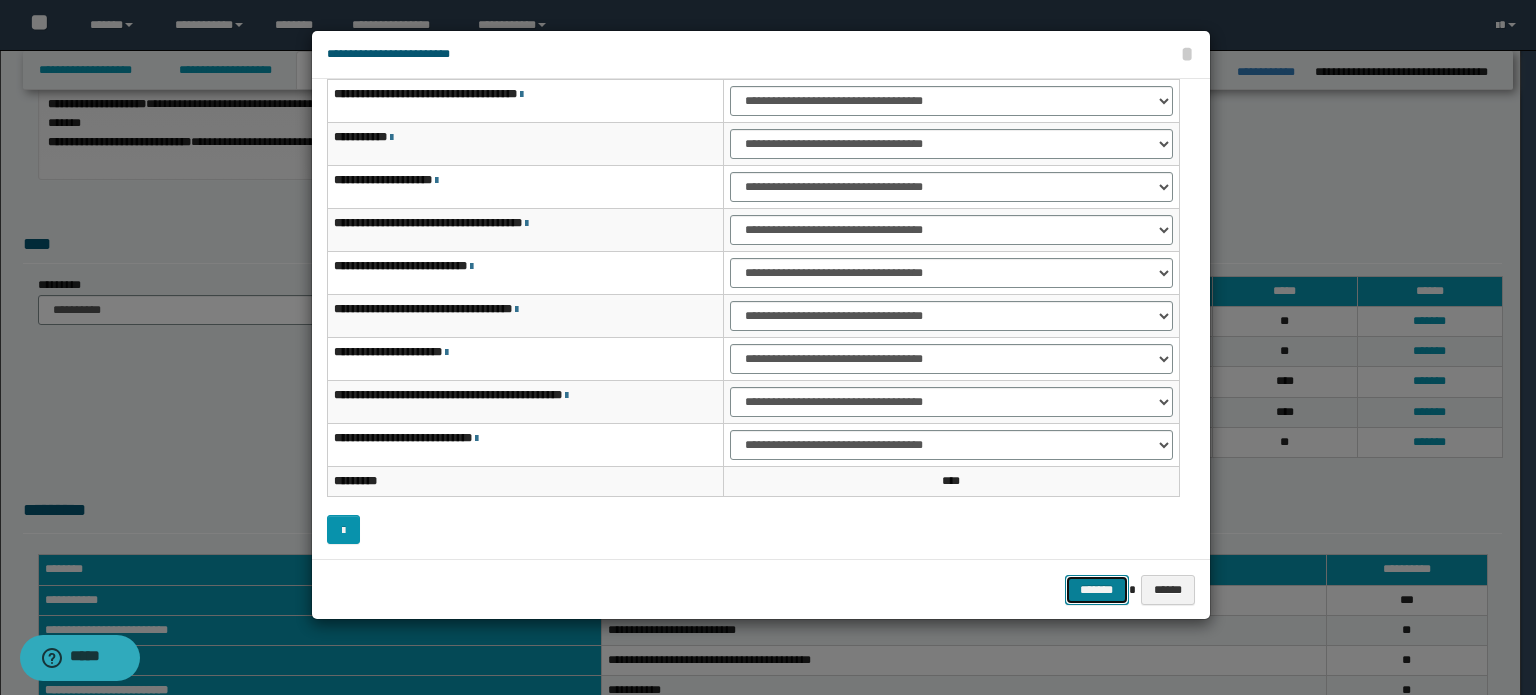 click on "*******" at bounding box center [1097, 590] 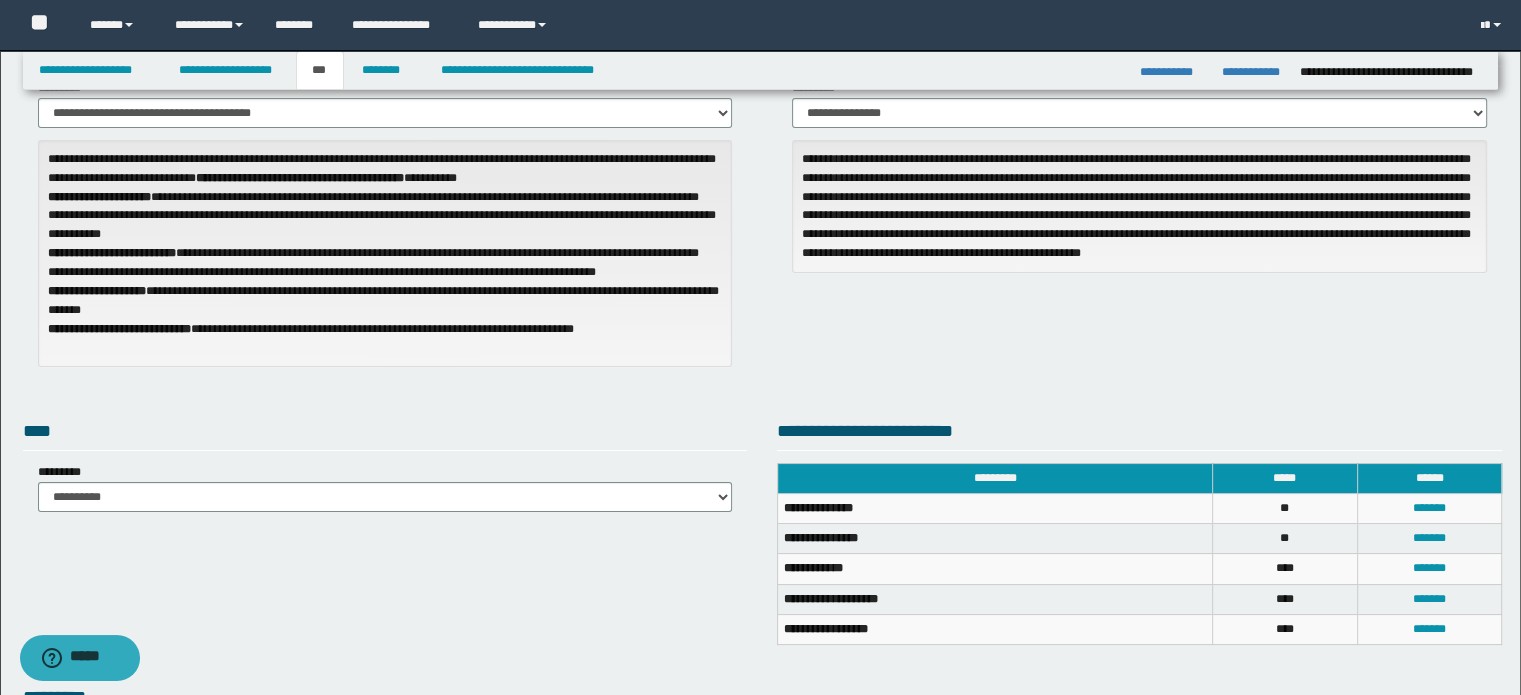 scroll, scrollTop: 0, scrollLeft: 0, axis: both 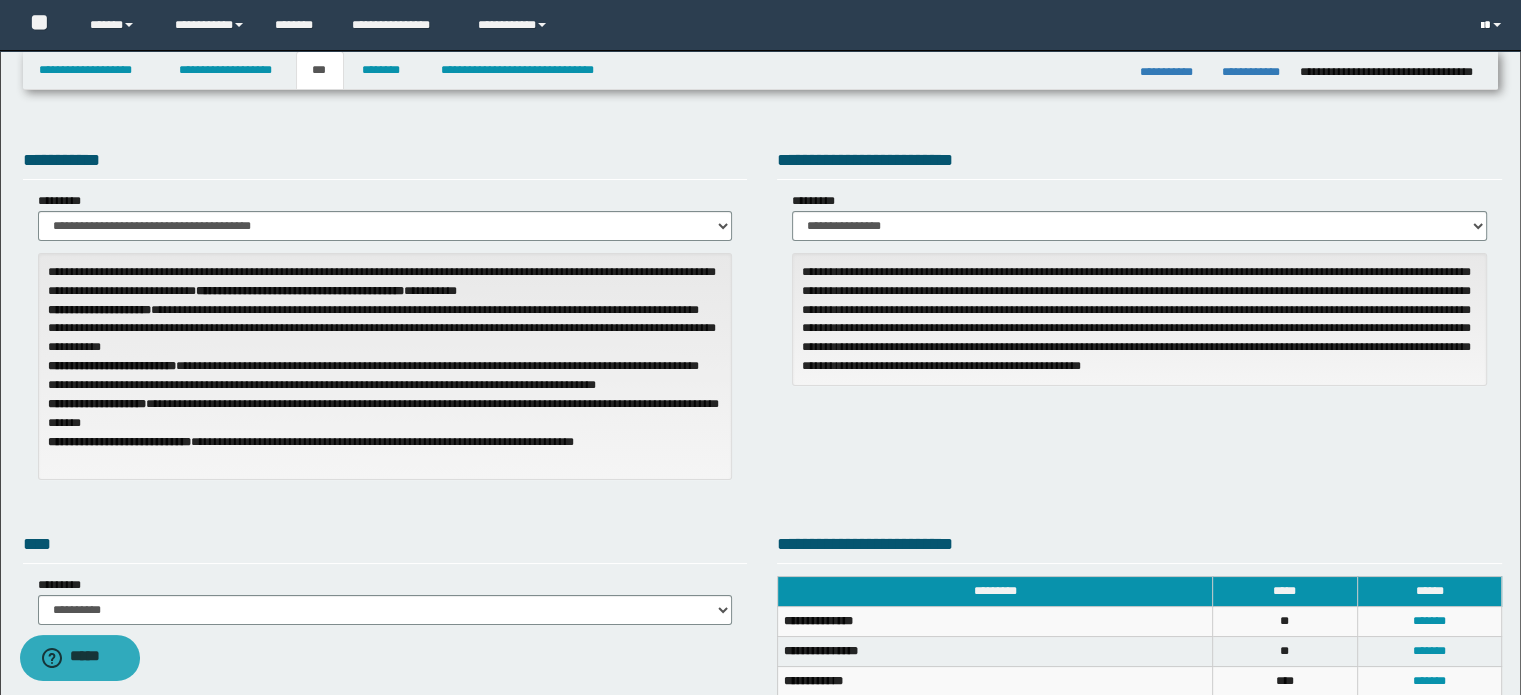 click at bounding box center (1493, 25) 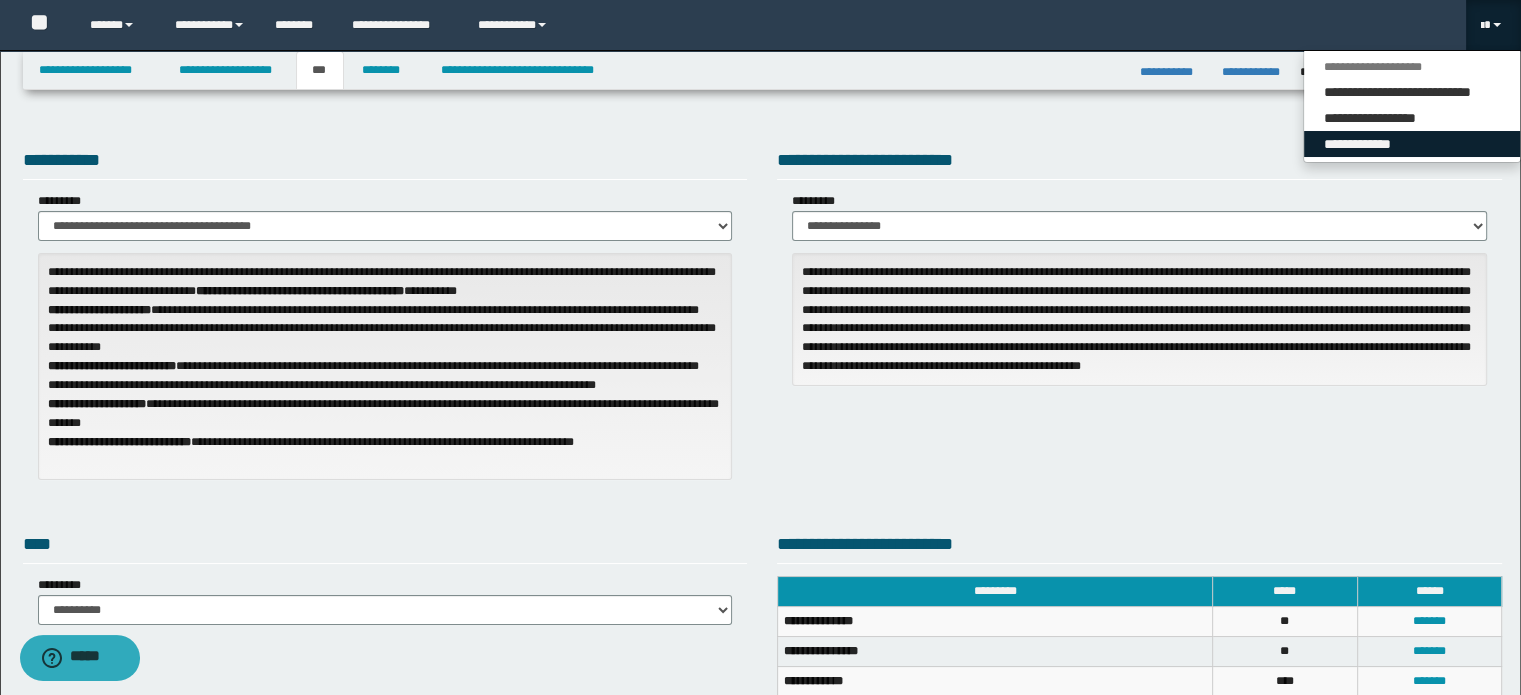 click on "**********" at bounding box center (1412, 144) 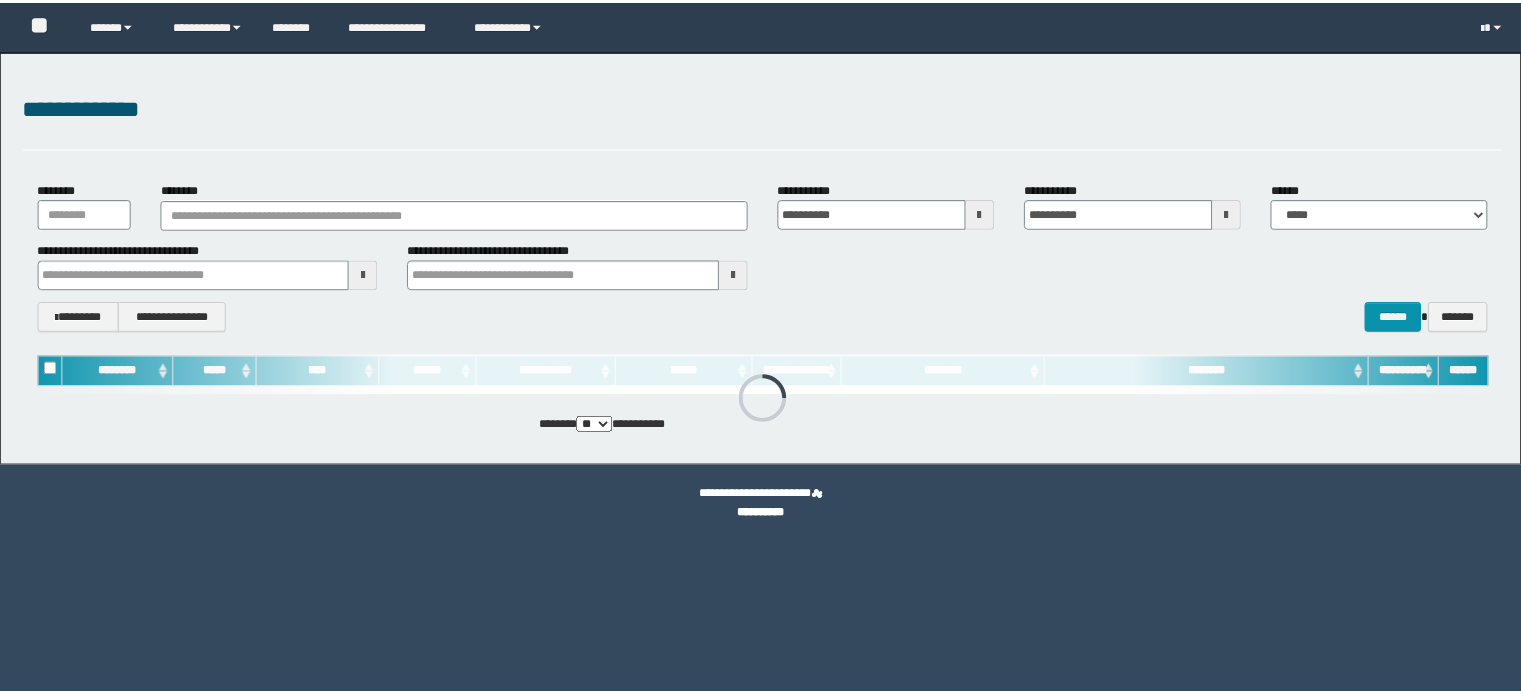 scroll, scrollTop: 0, scrollLeft: 0, axis: both 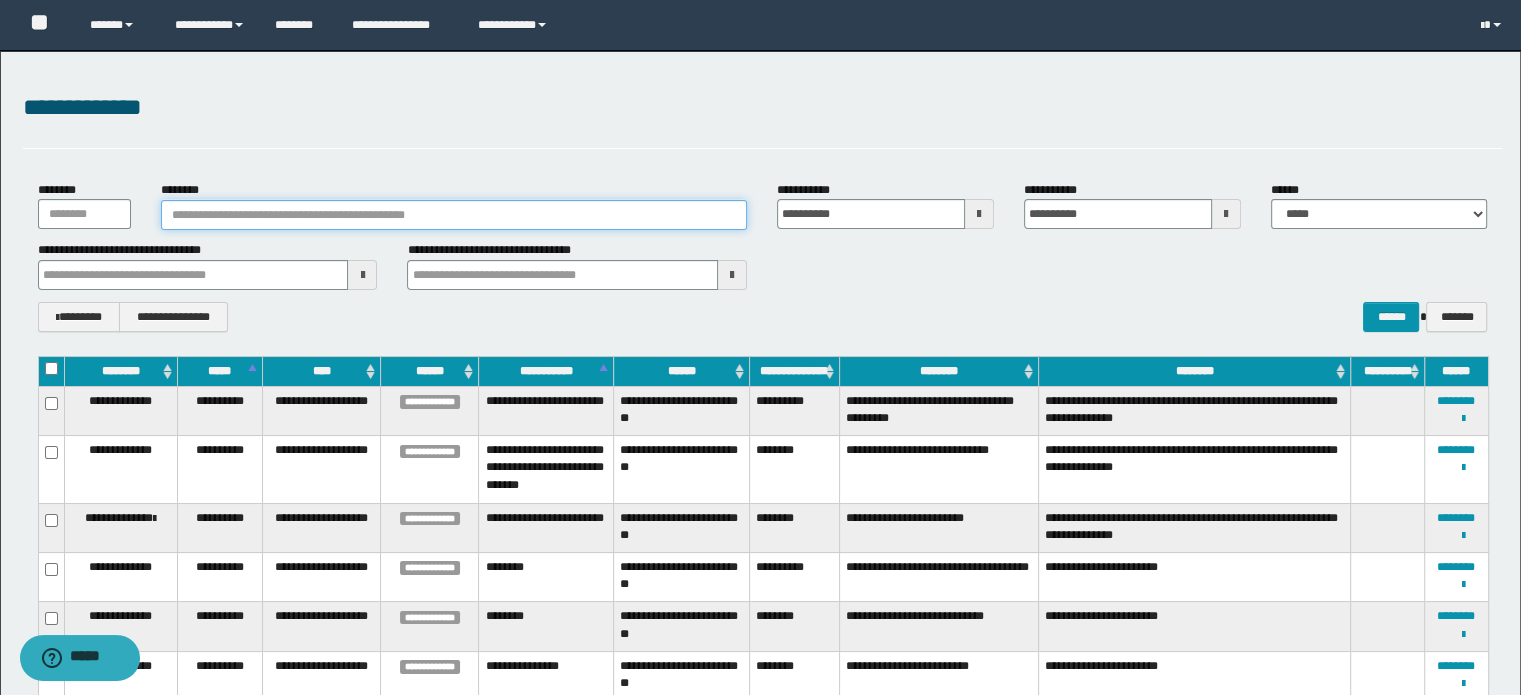 click on "********" at bounding box center (454, 215) 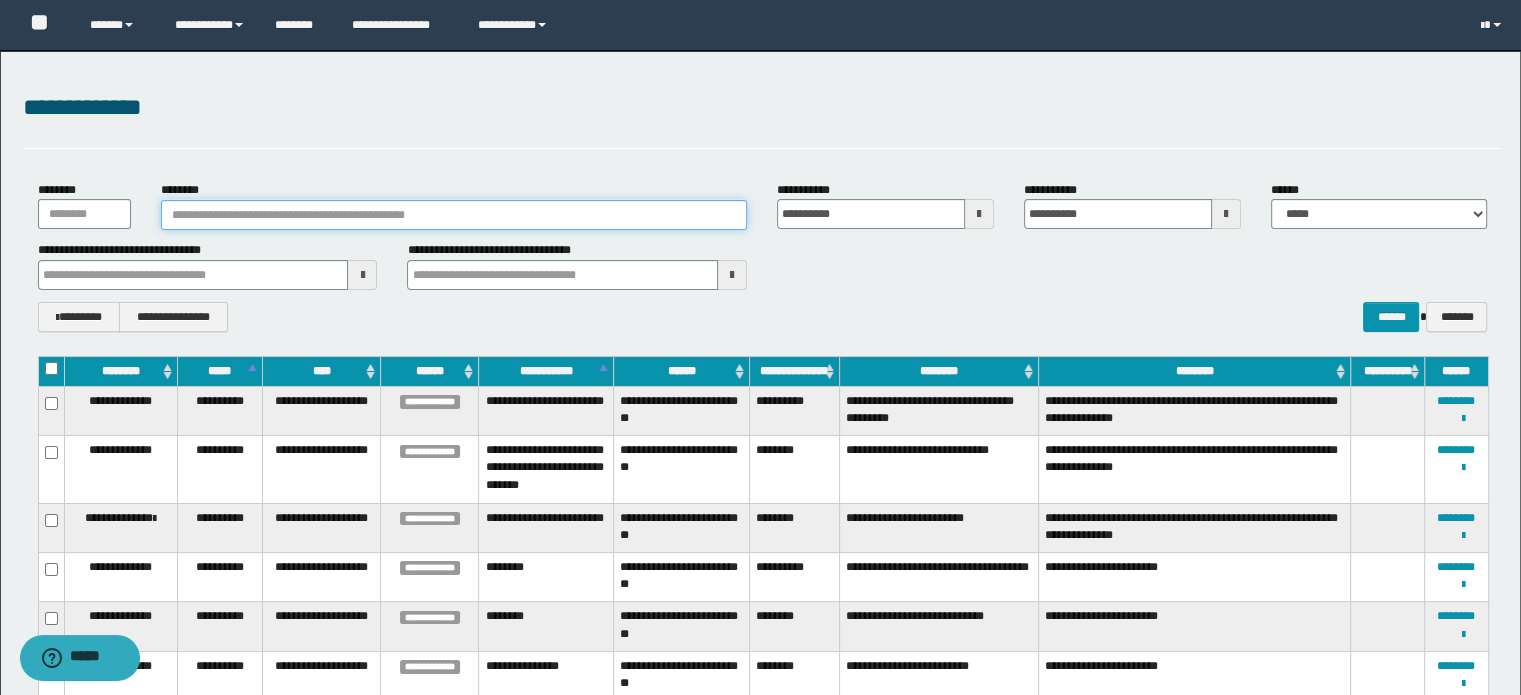 paste on "**********" 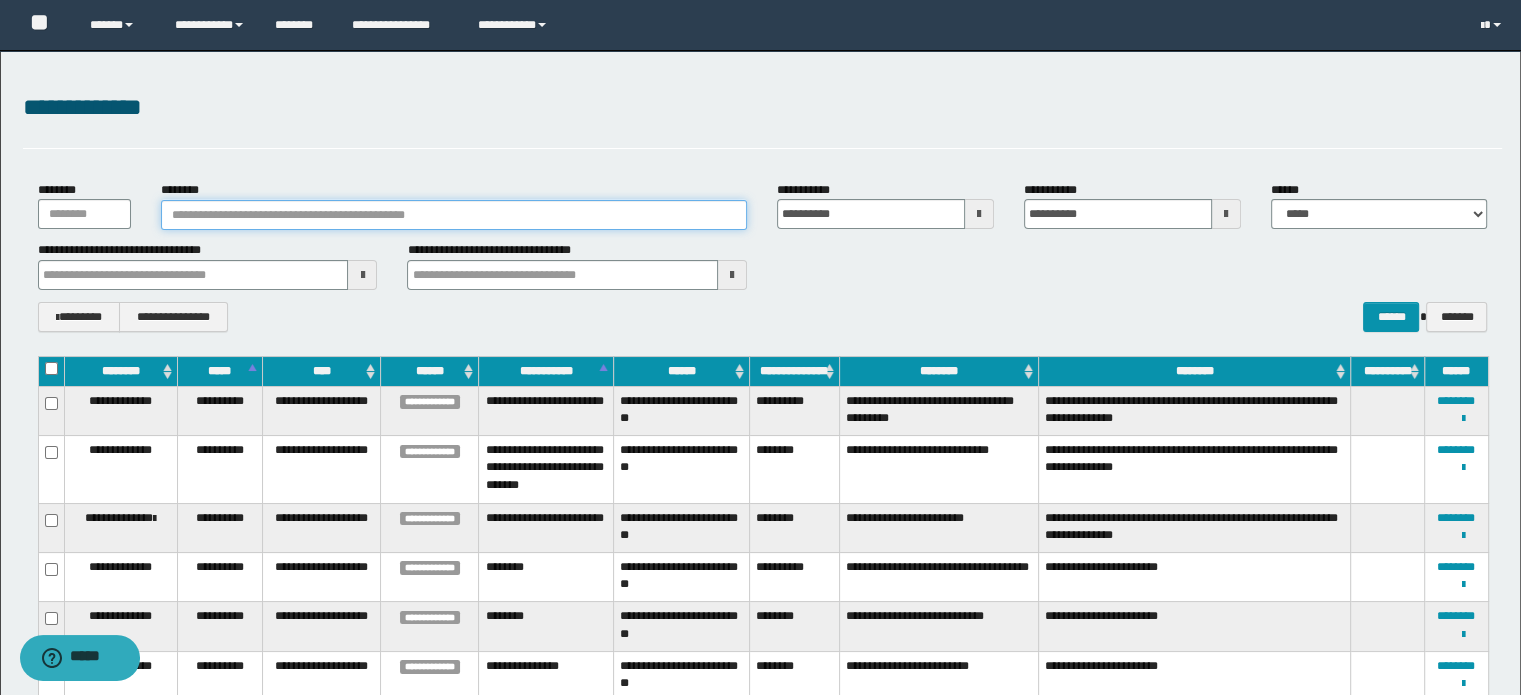 type on "**********" 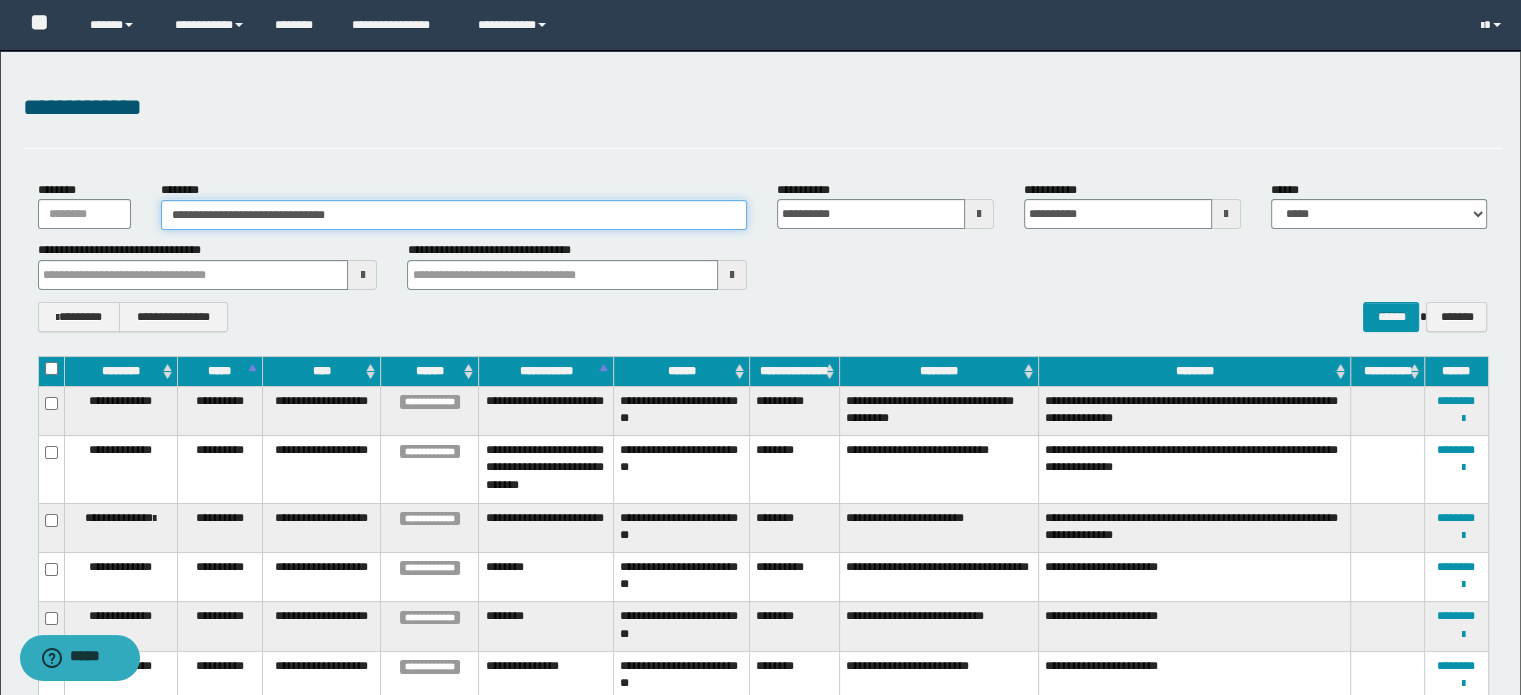 type on "**********" 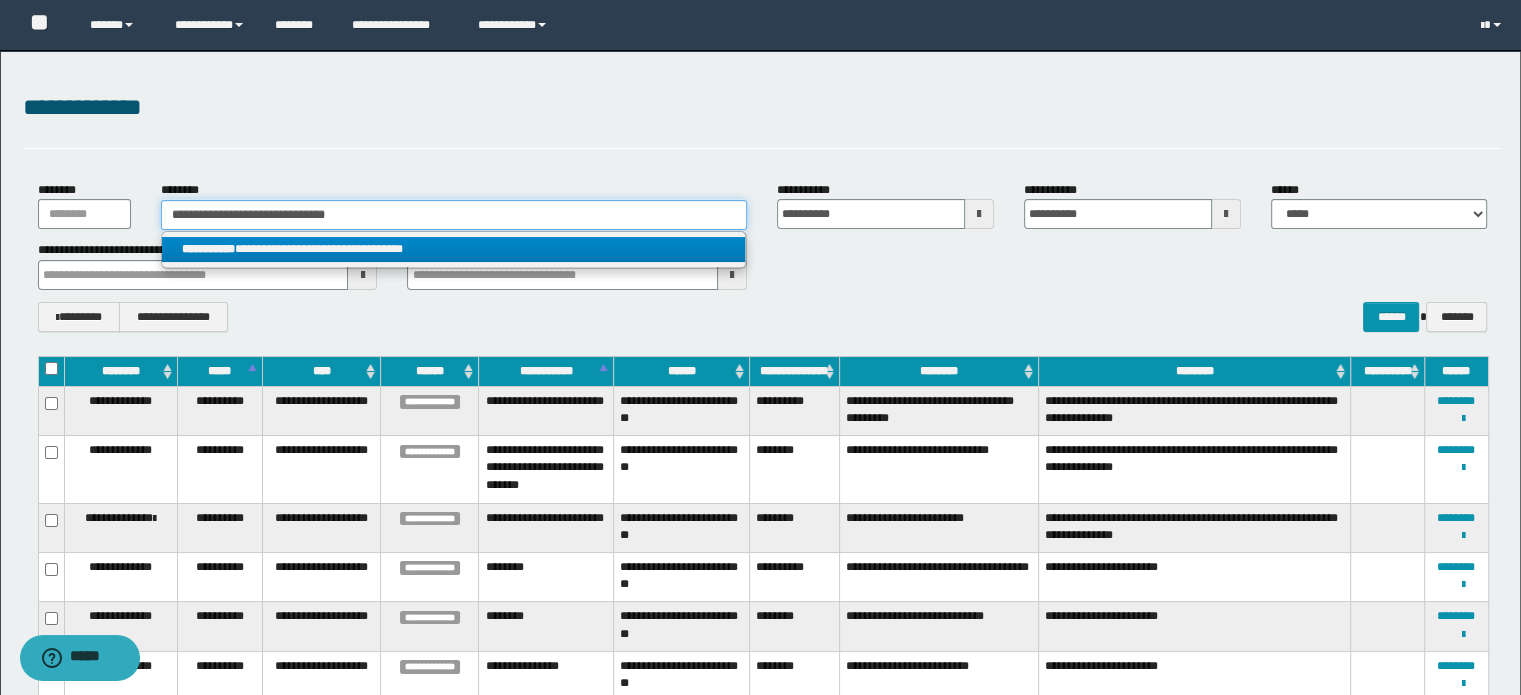 type on "**********" 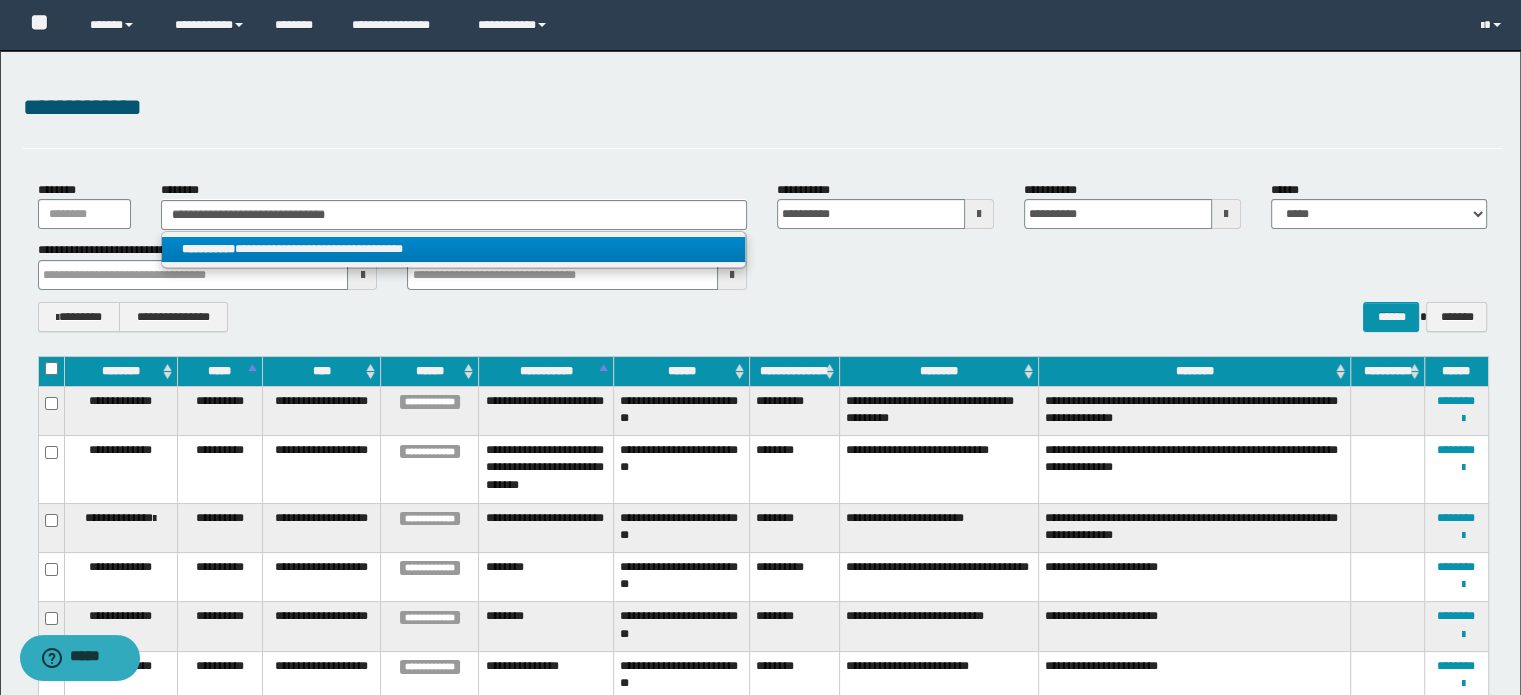click on "**********" at bounding box center [454, 249] 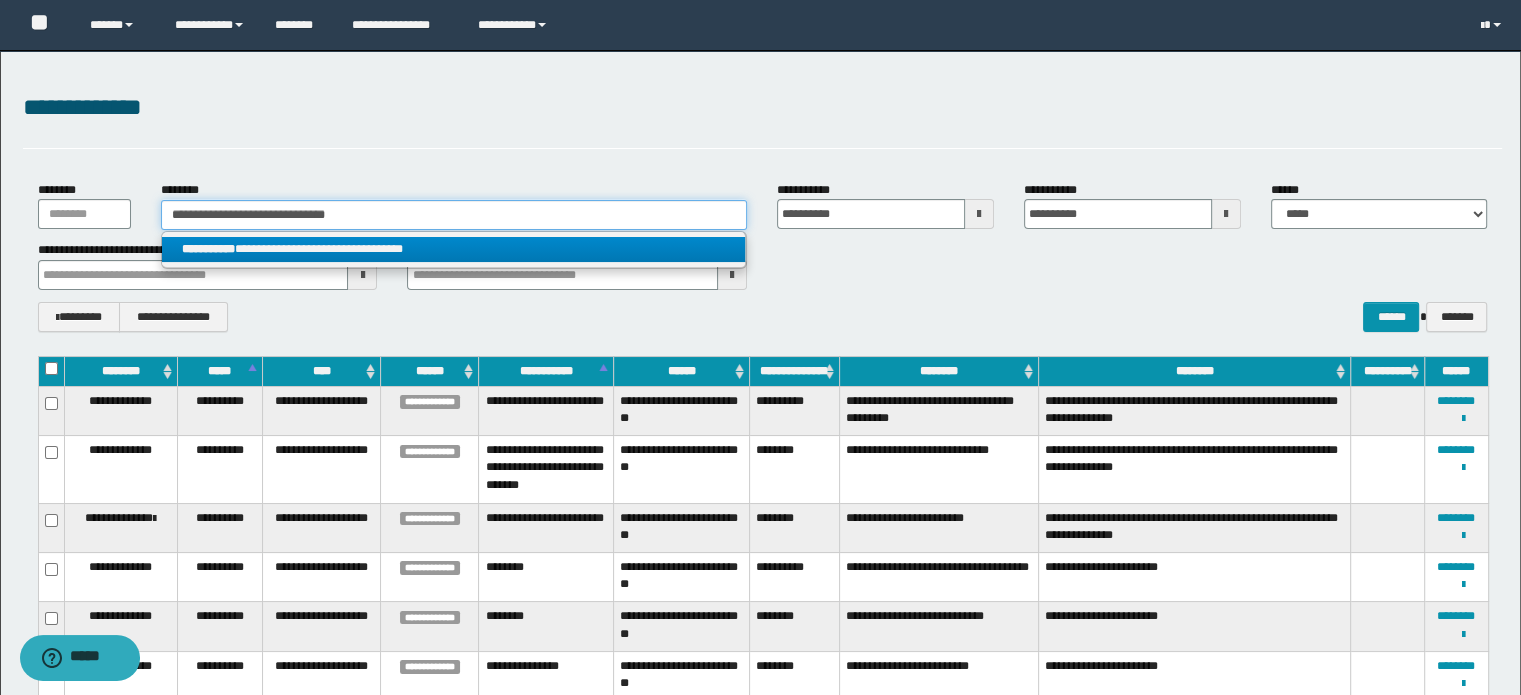 type 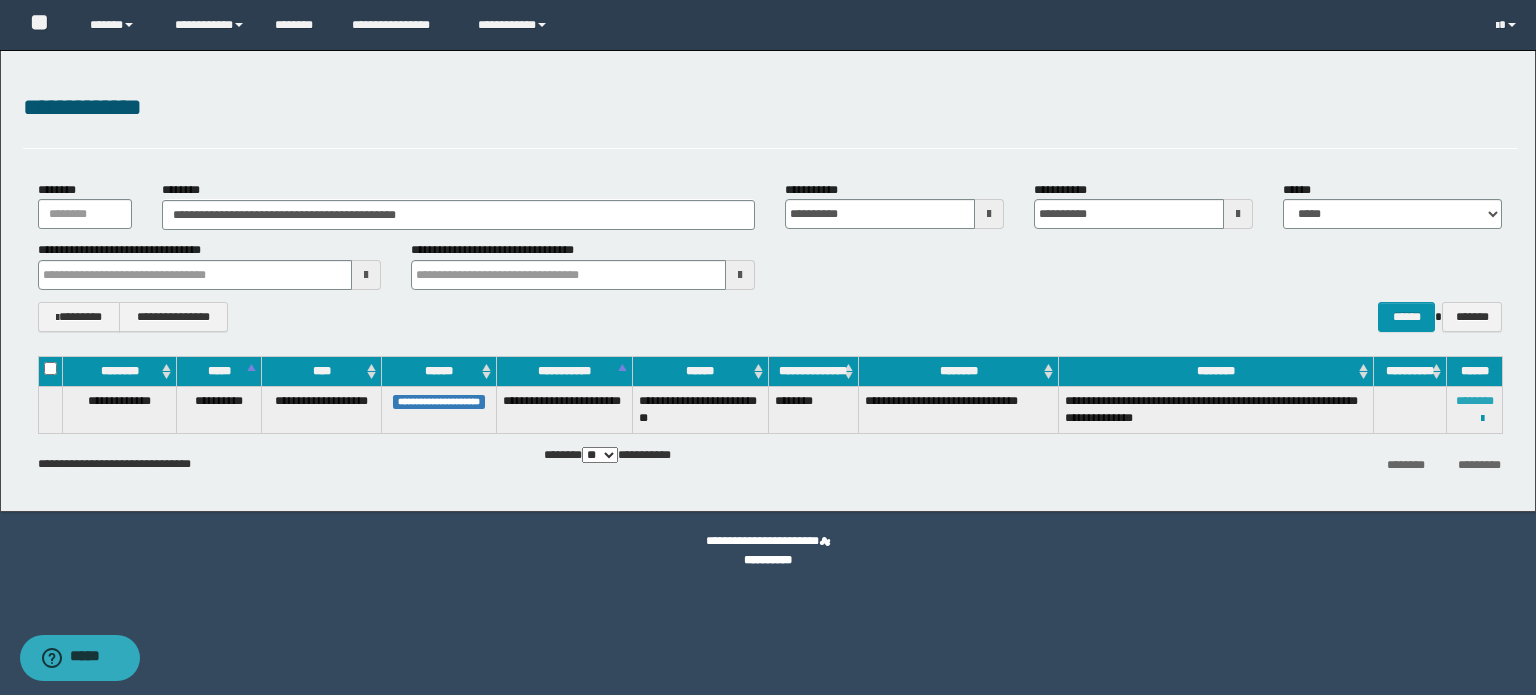 click on "********" at bounding box center [1475, 401] 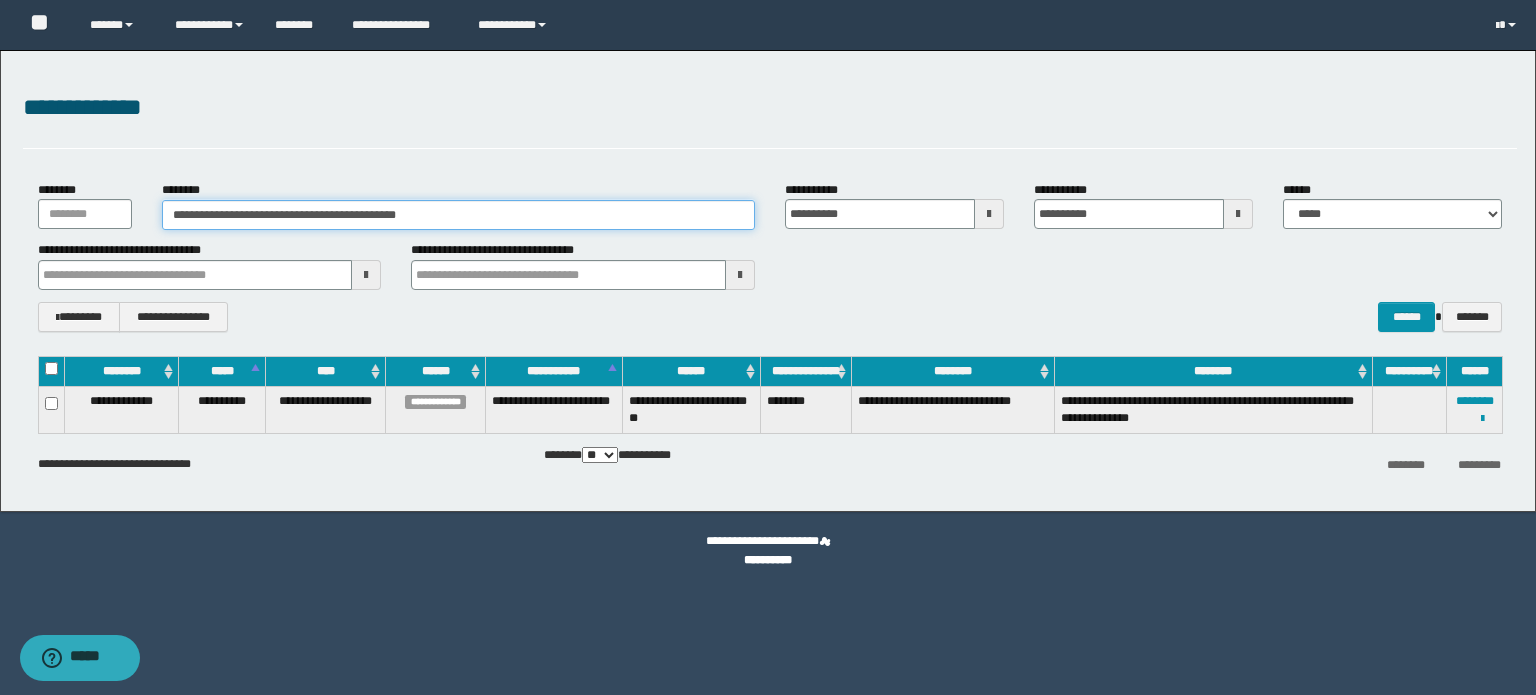 type on "***" 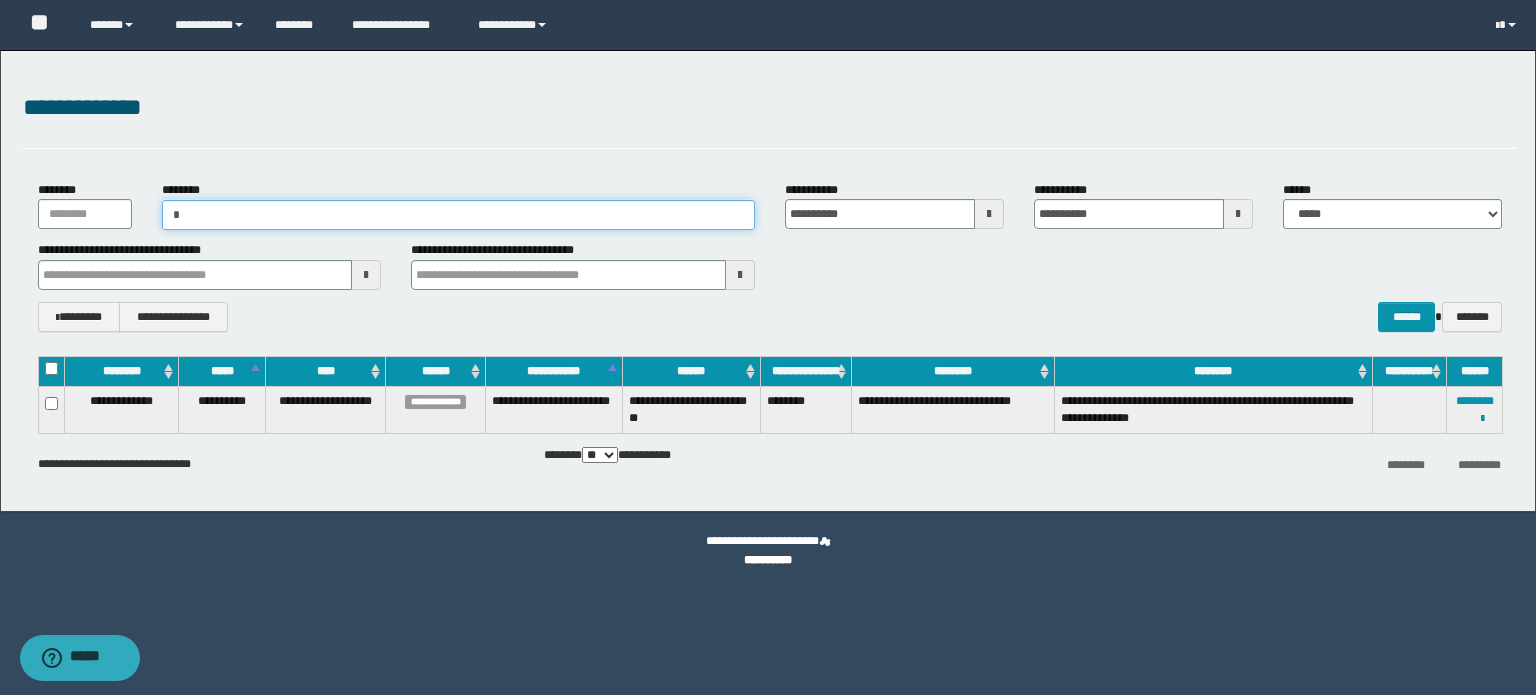paste on "**********" 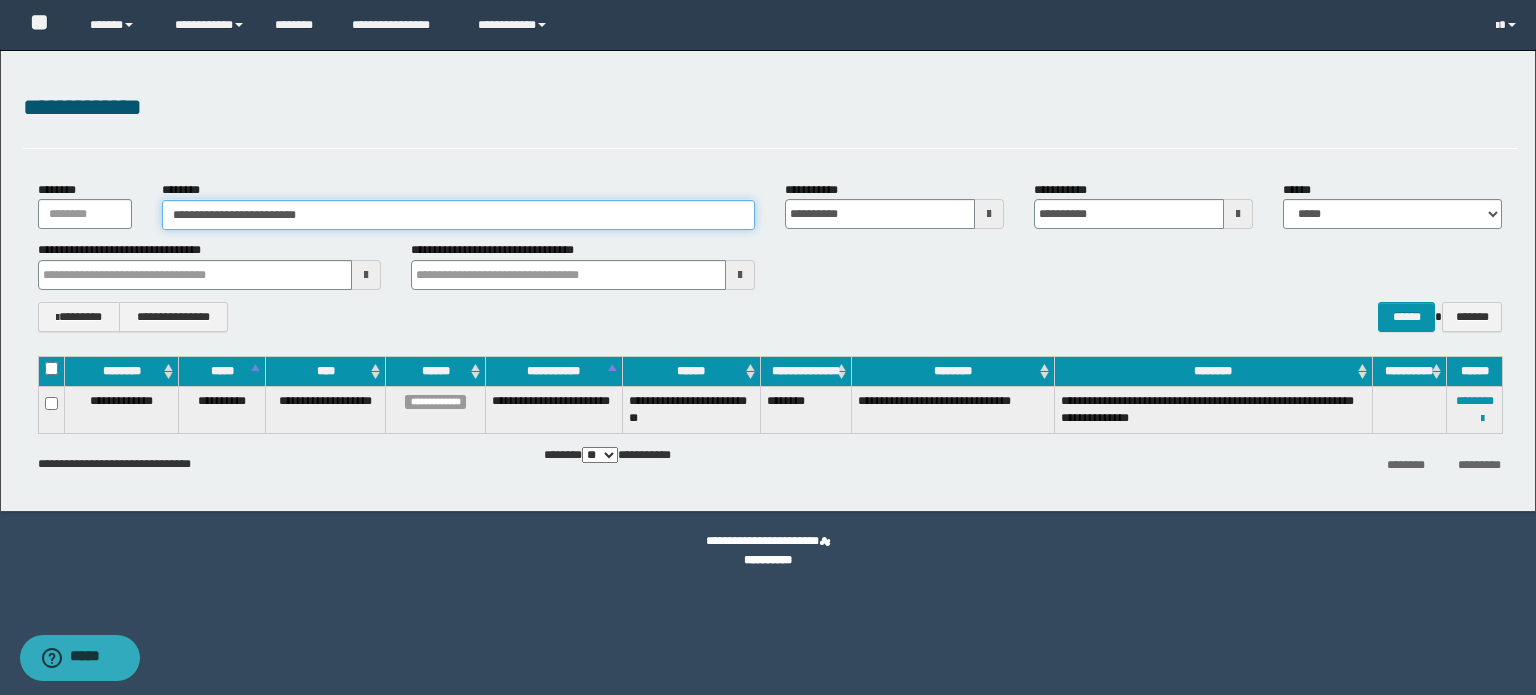 type on "**********" 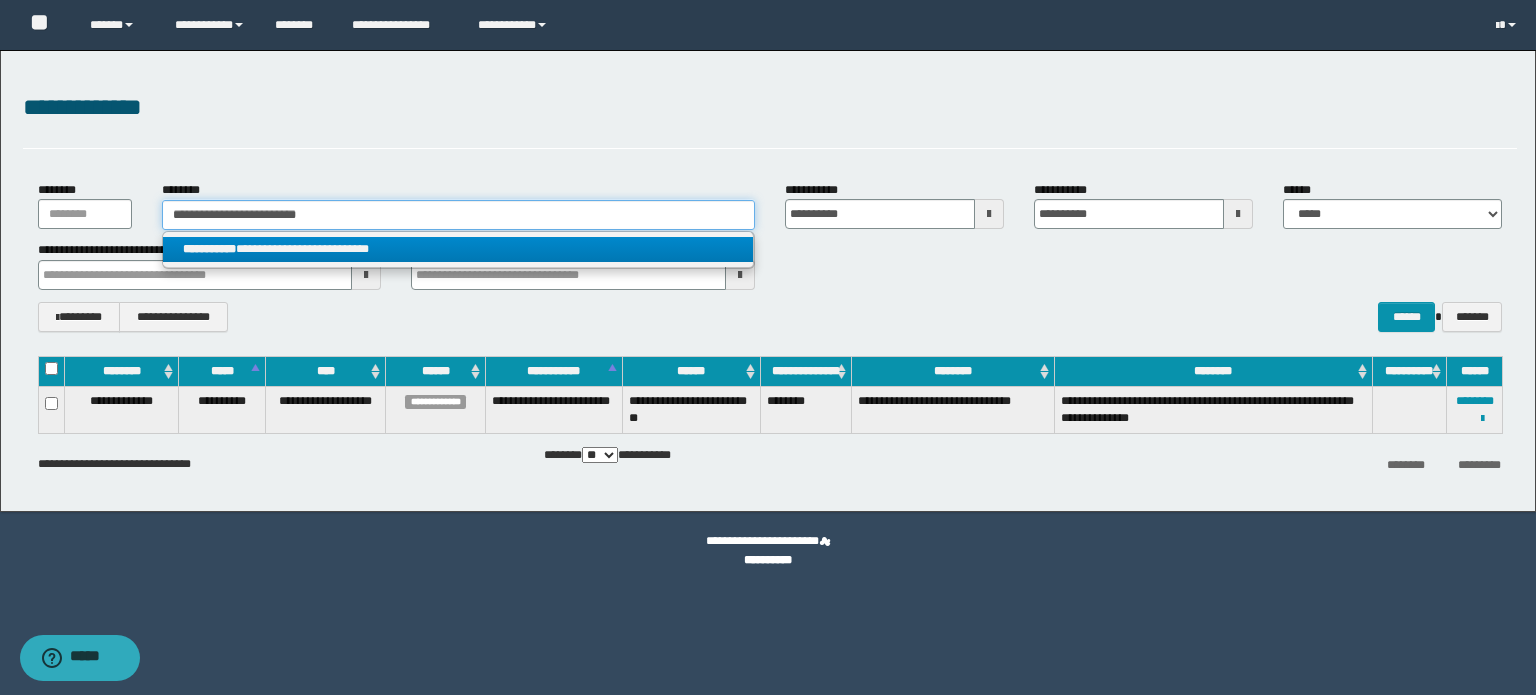 type on "**********" 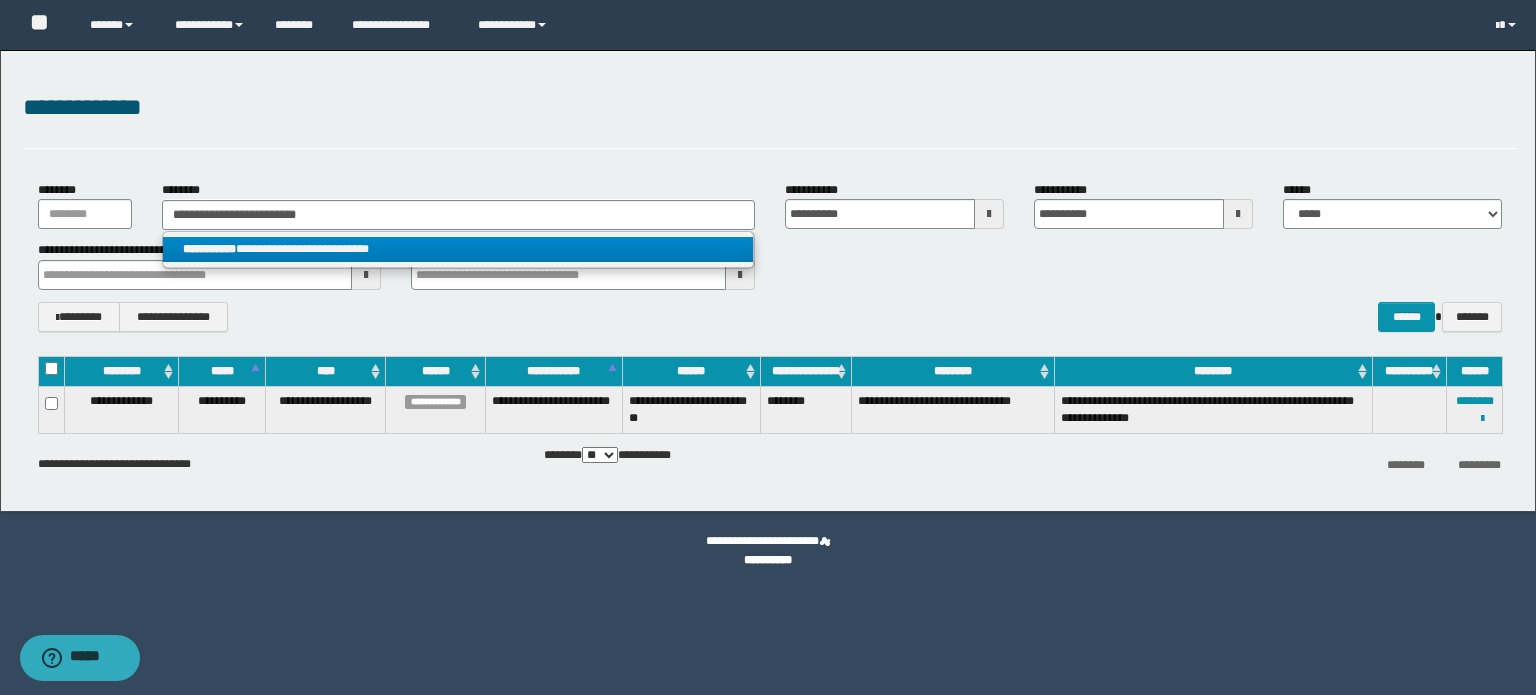click on "**********" at bounding box center [458, 249] 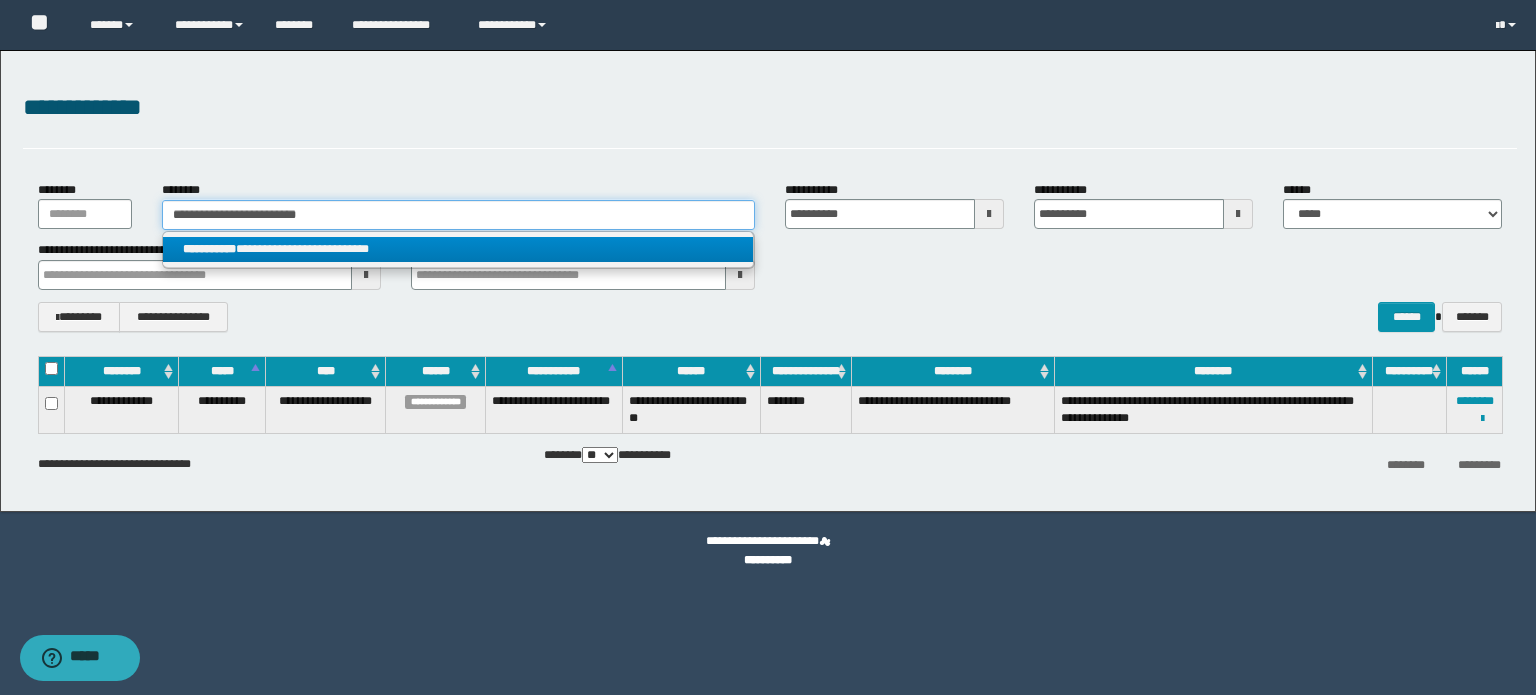 type 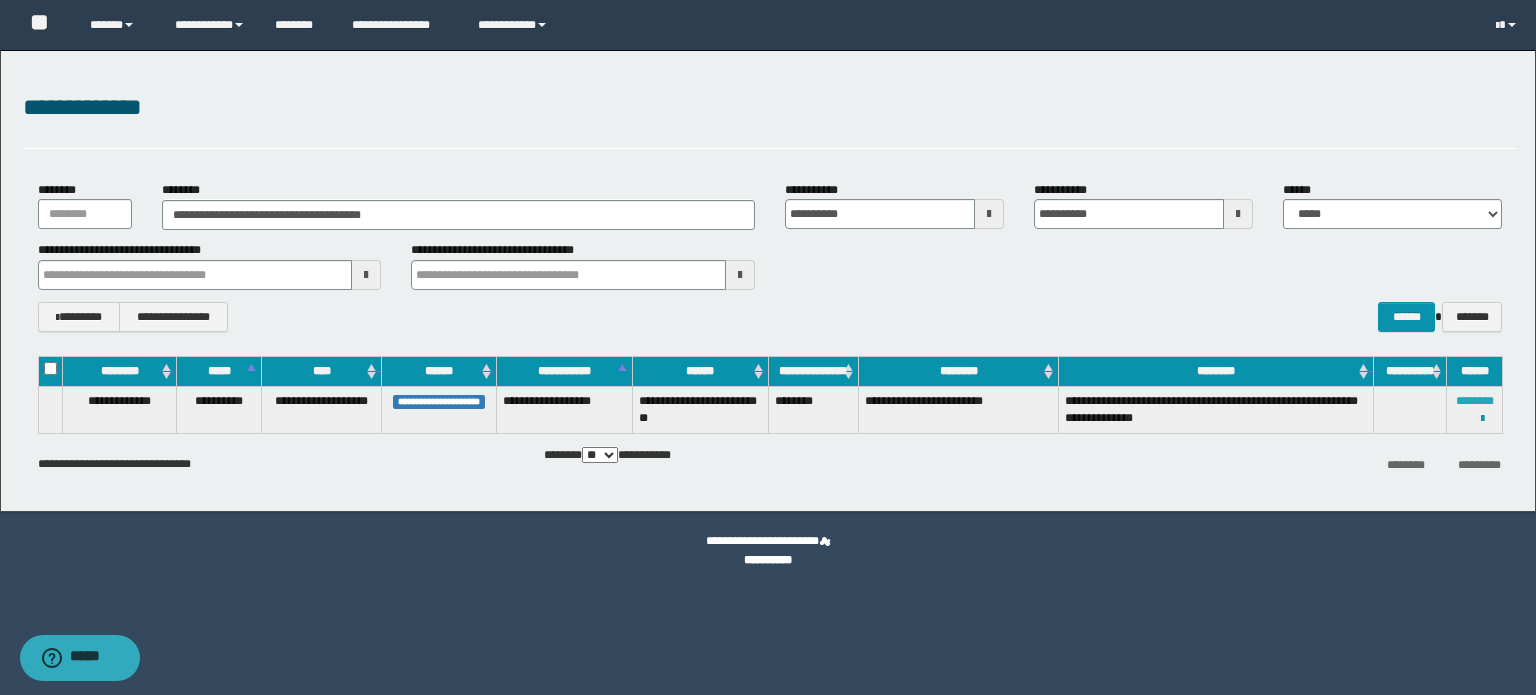 click on "********" at bounding box center [1475, 401] 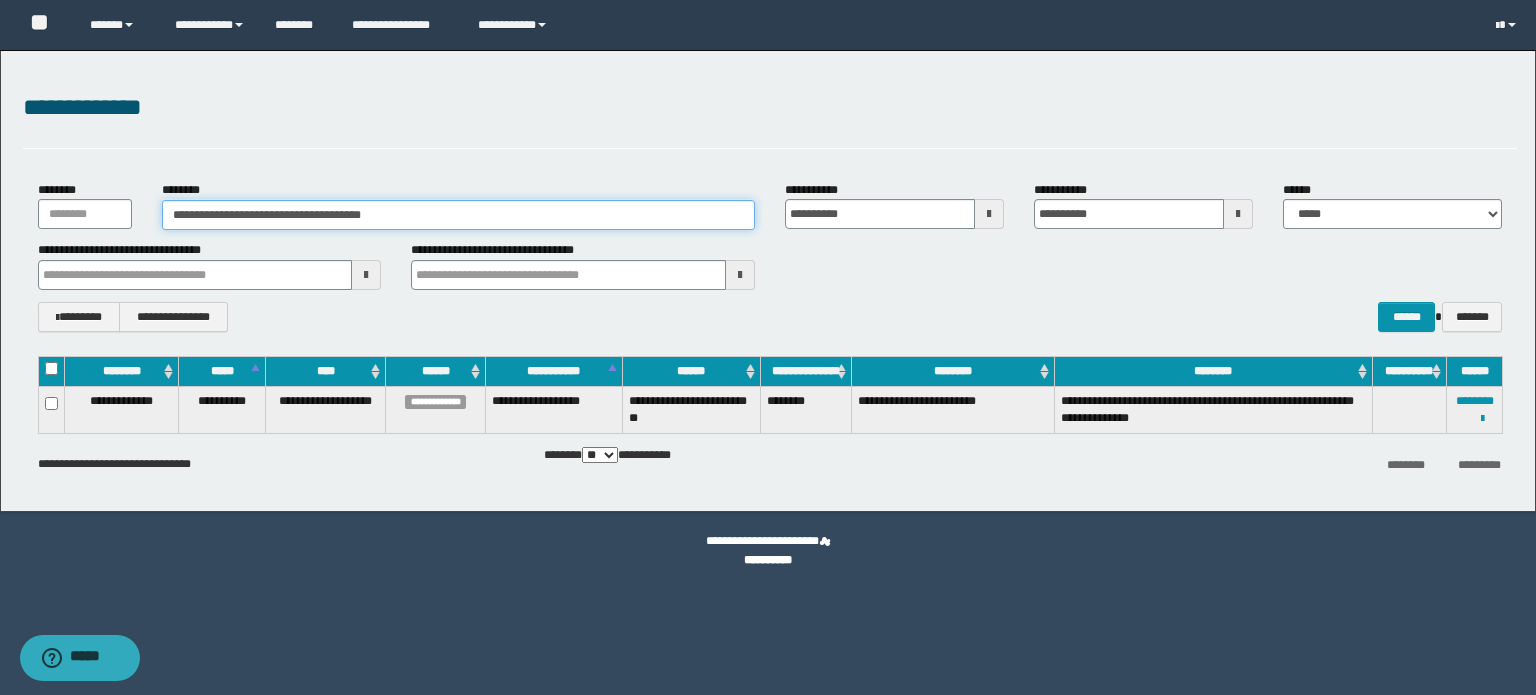 drag, startPoint x: 413, startPoint y: 205, endPoint x: 36, endPoint y: 220, distance: 377.29828 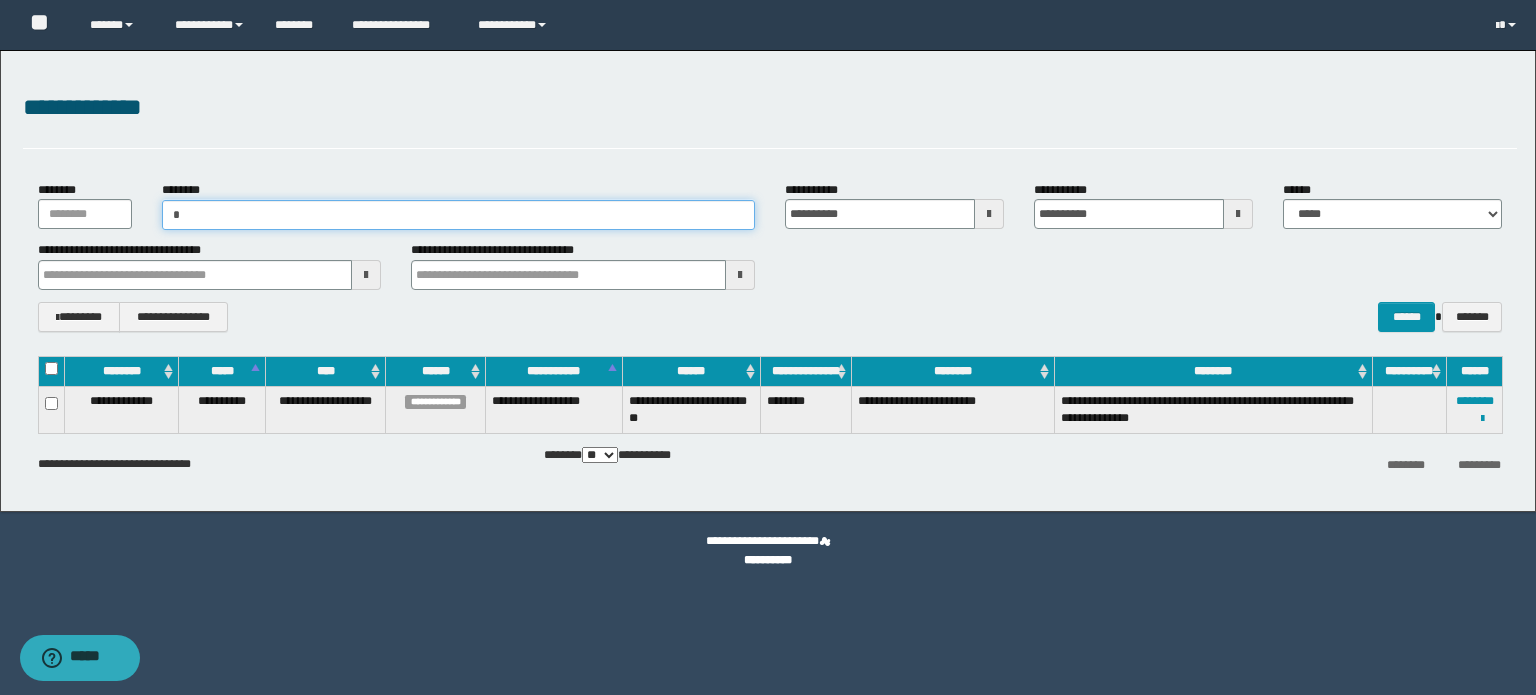 paste on "**********" 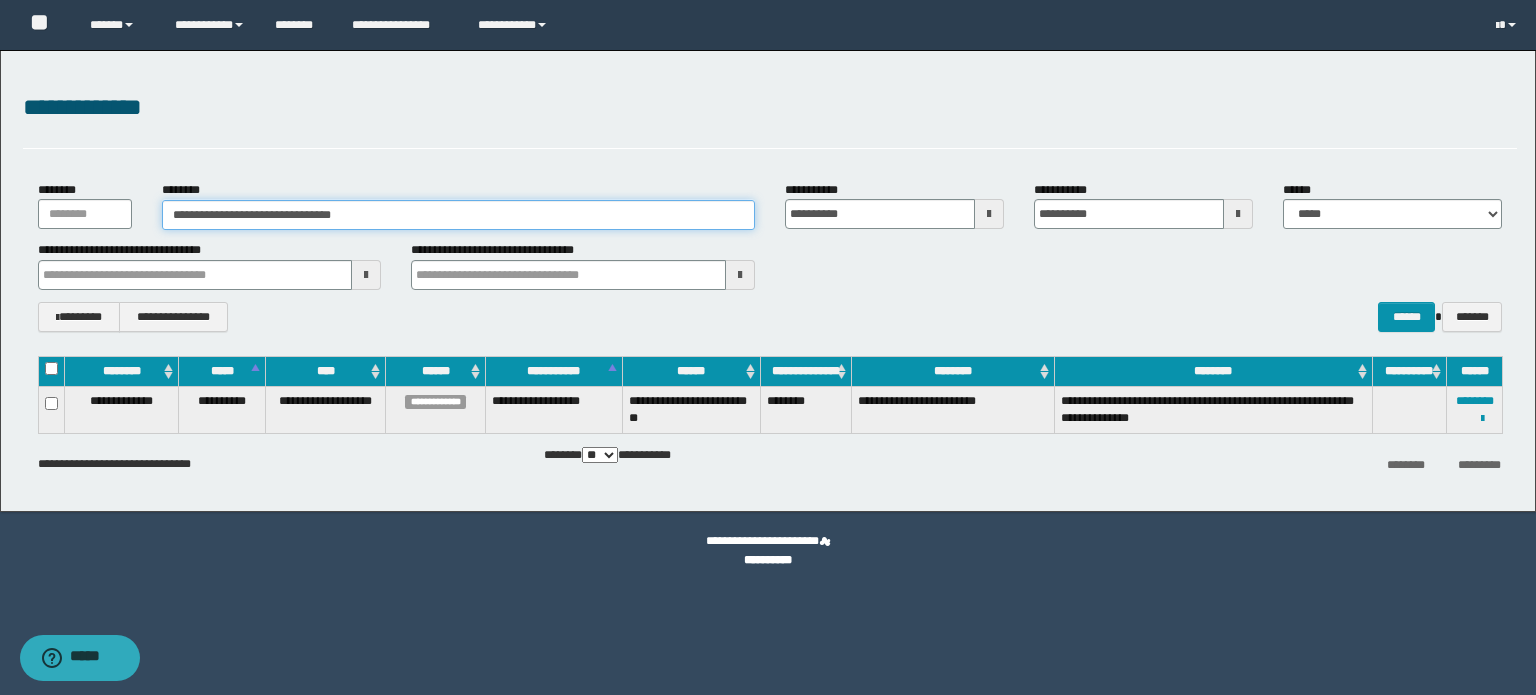 type on "**********" 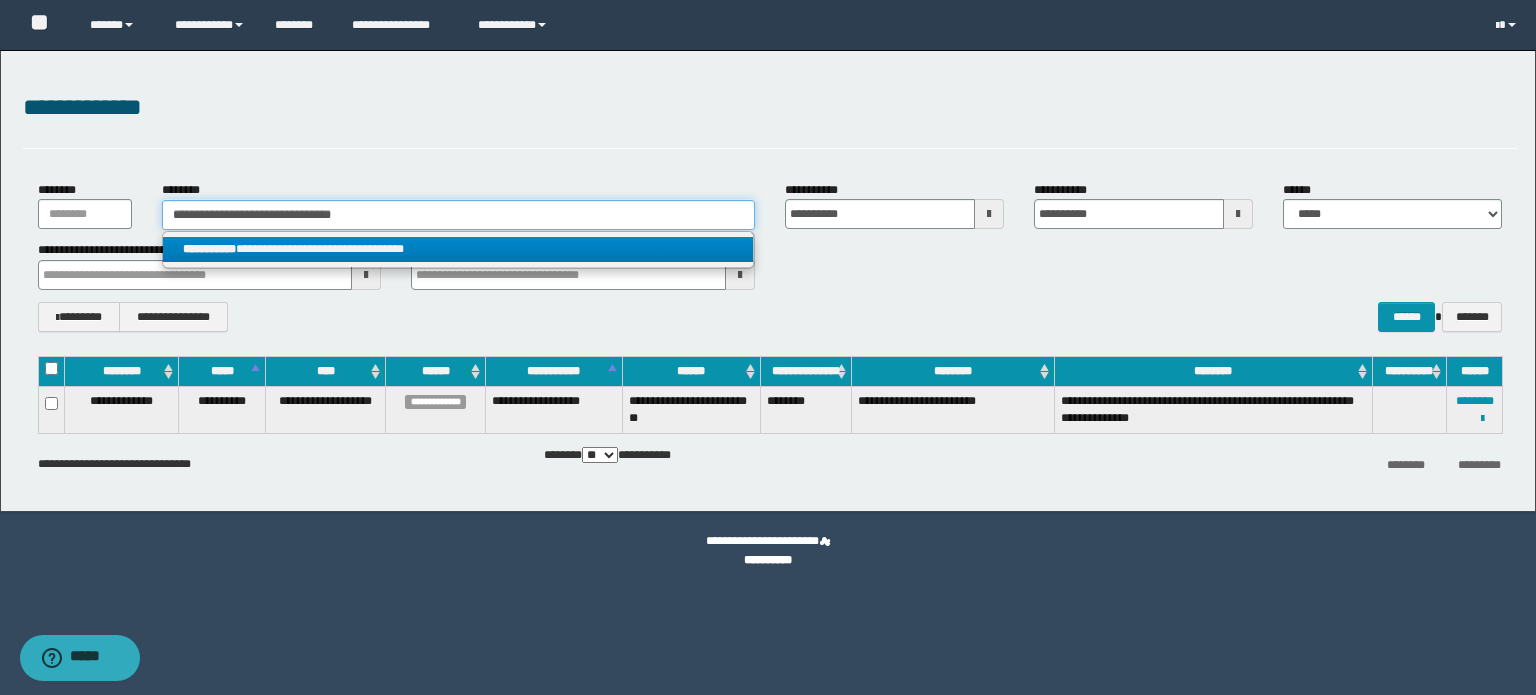 type on "**********" 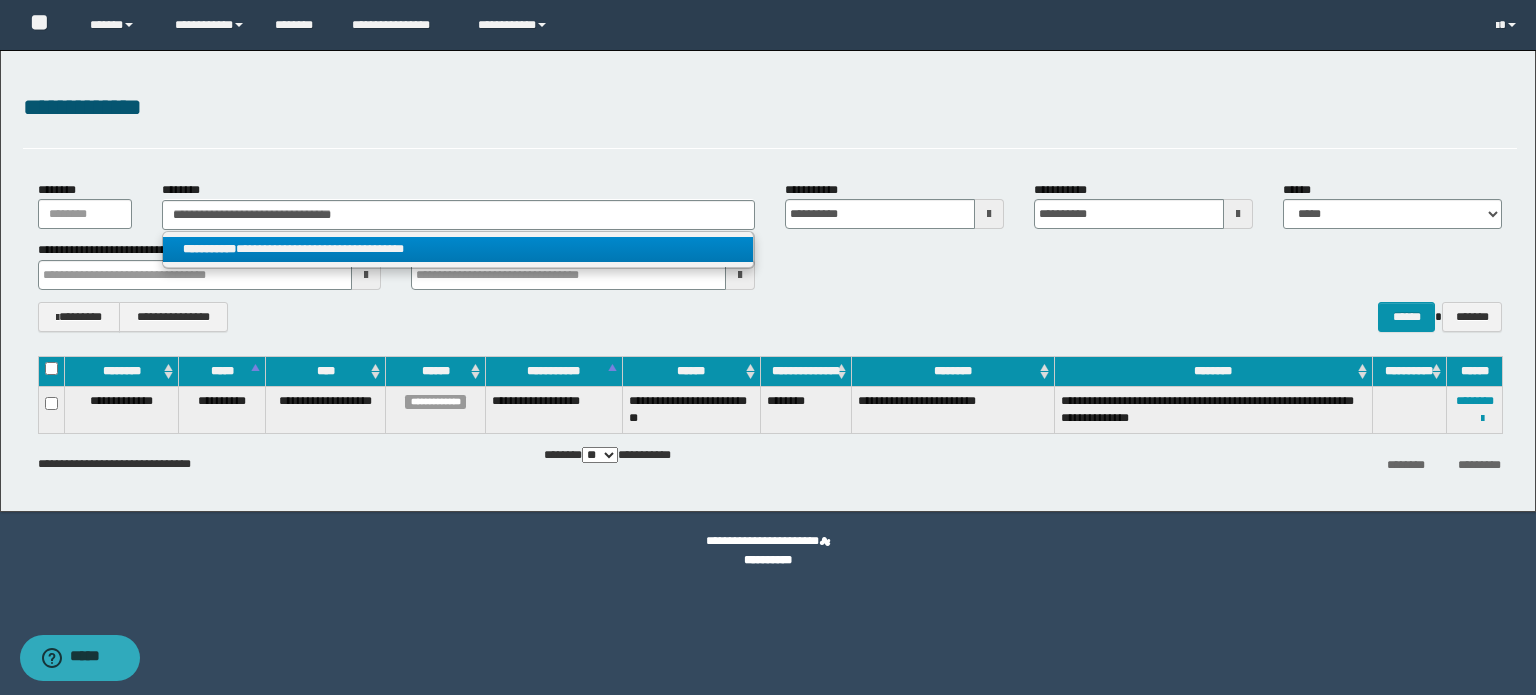 click on "**********" at bounding box center [458, 249] 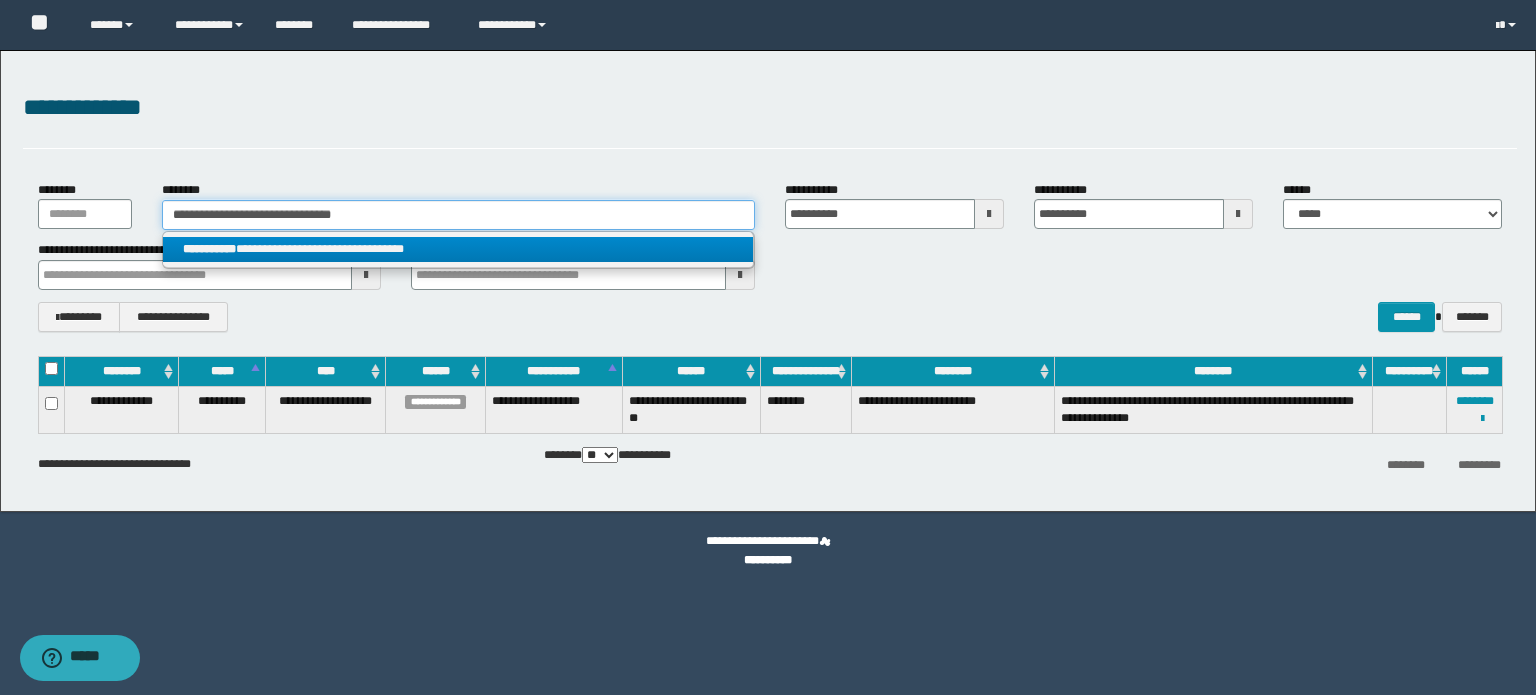 type 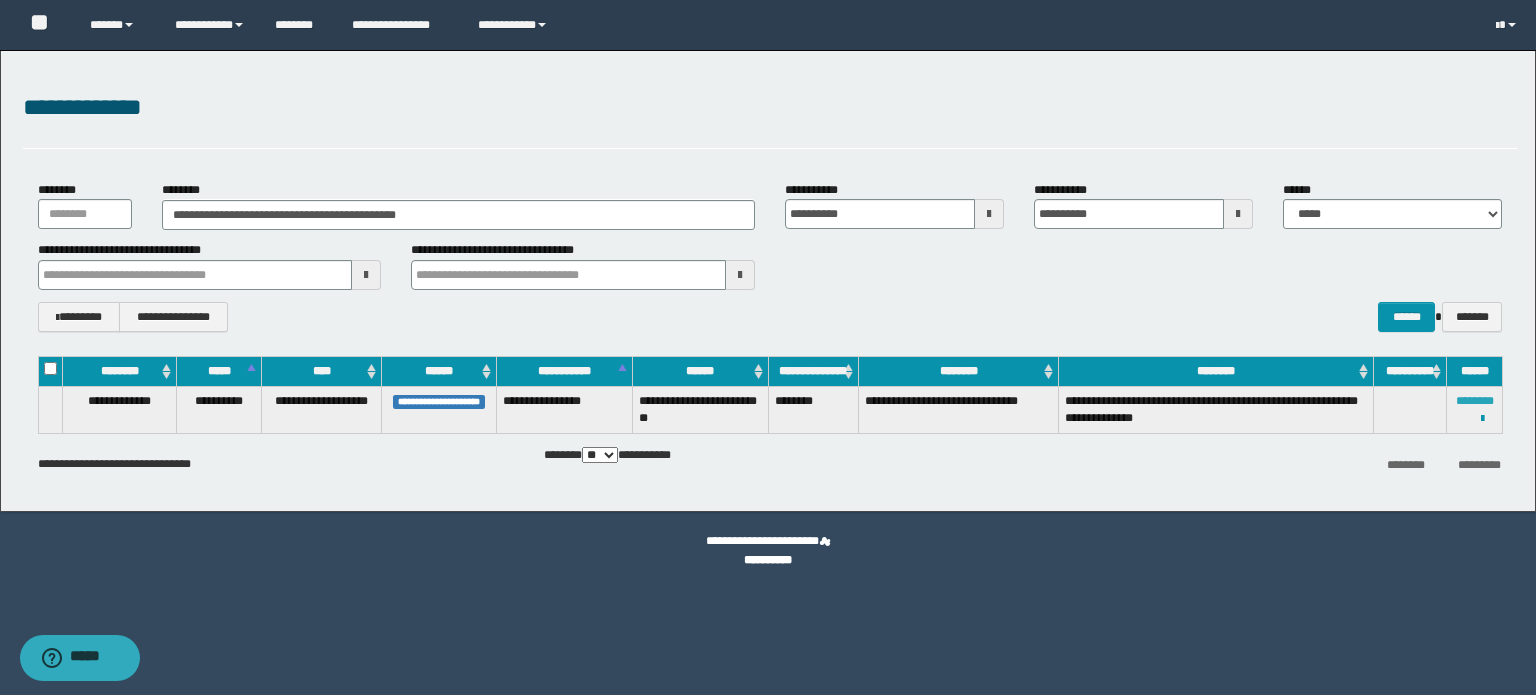 click on "********" at bounding box center (1475, 401) 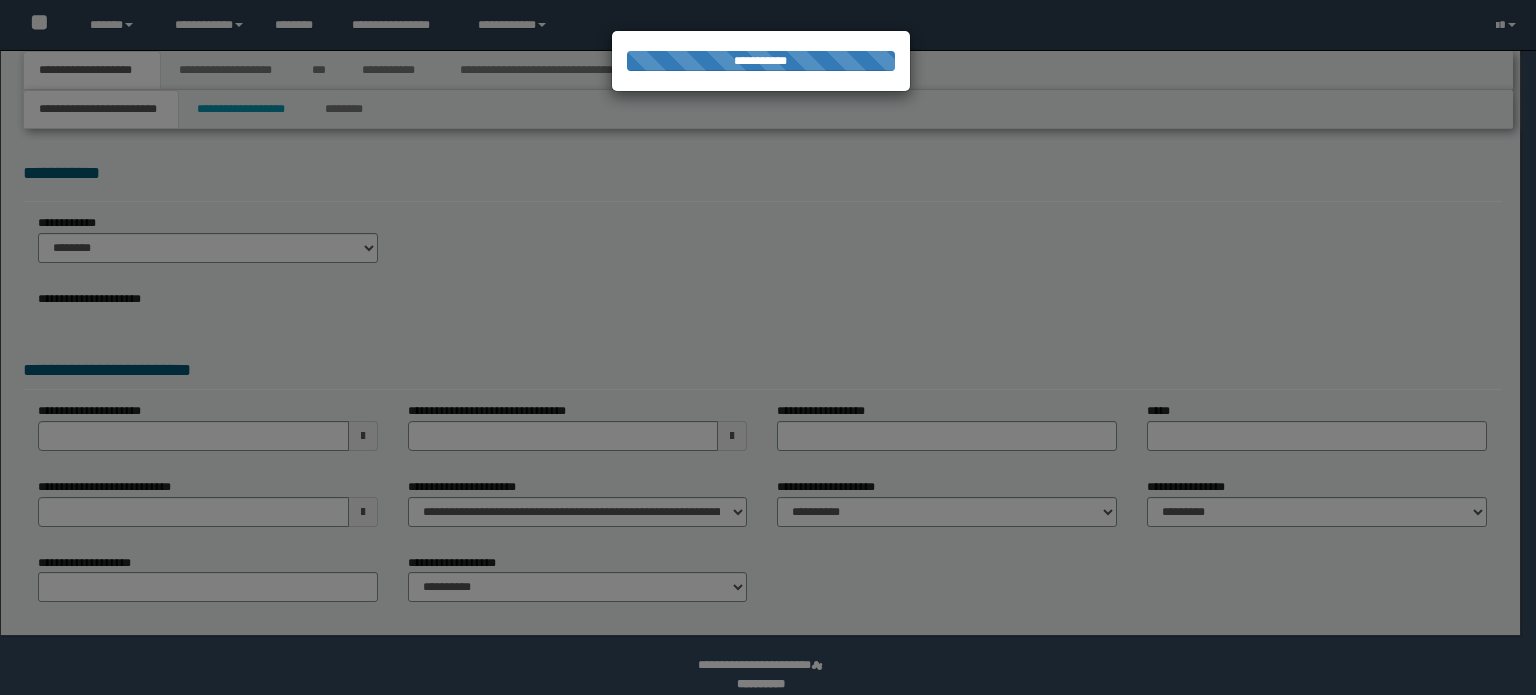 scroll, scrollTop: 0, scrollLeft: 0, axis: both 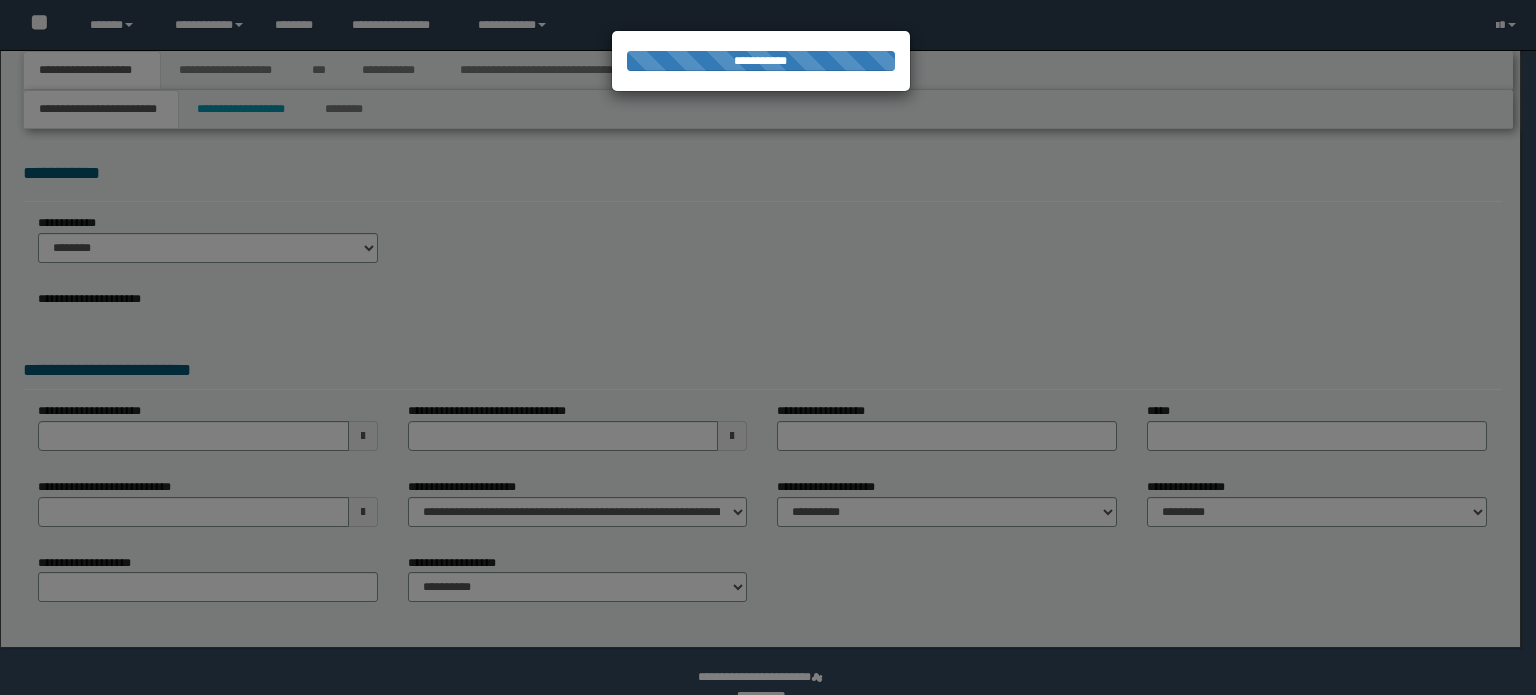 select on "*" 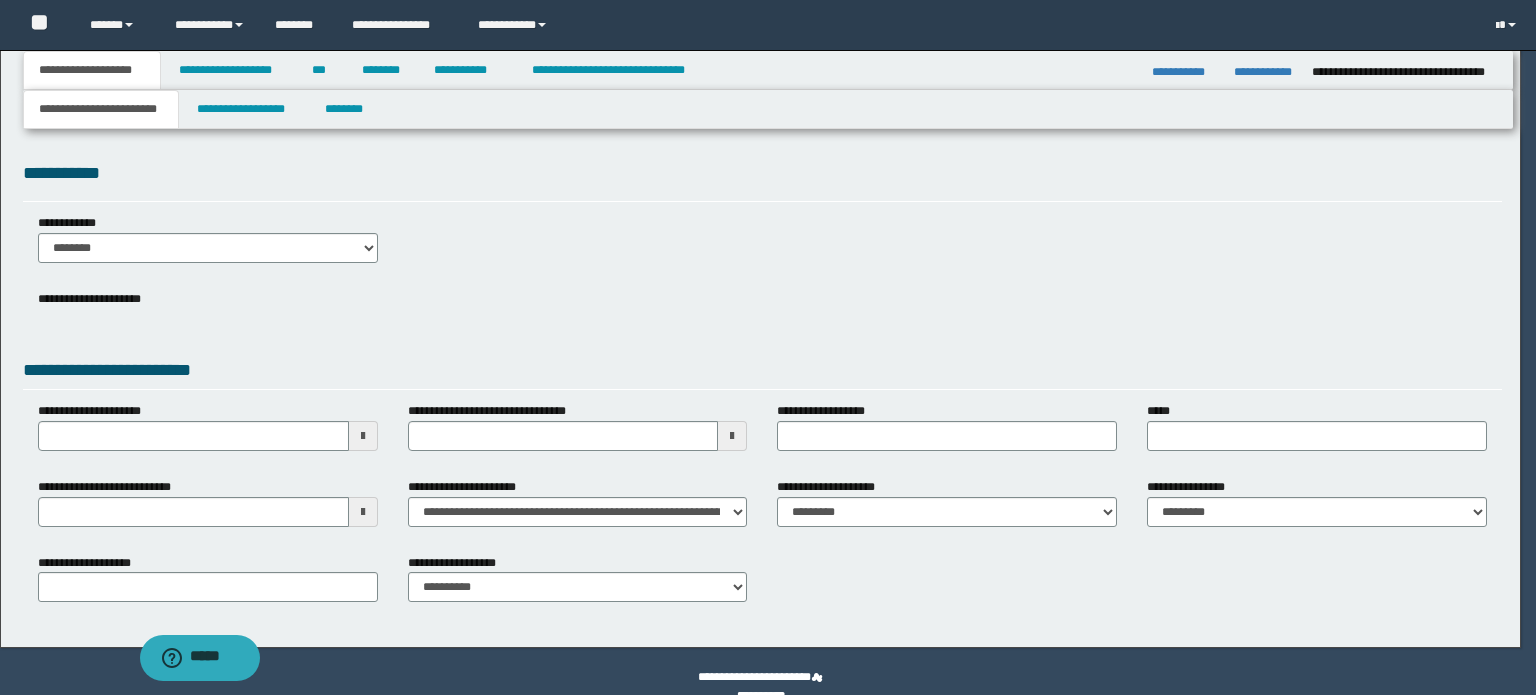 scroll, scrollTop: 0, scrollLeft: 0, axis: both 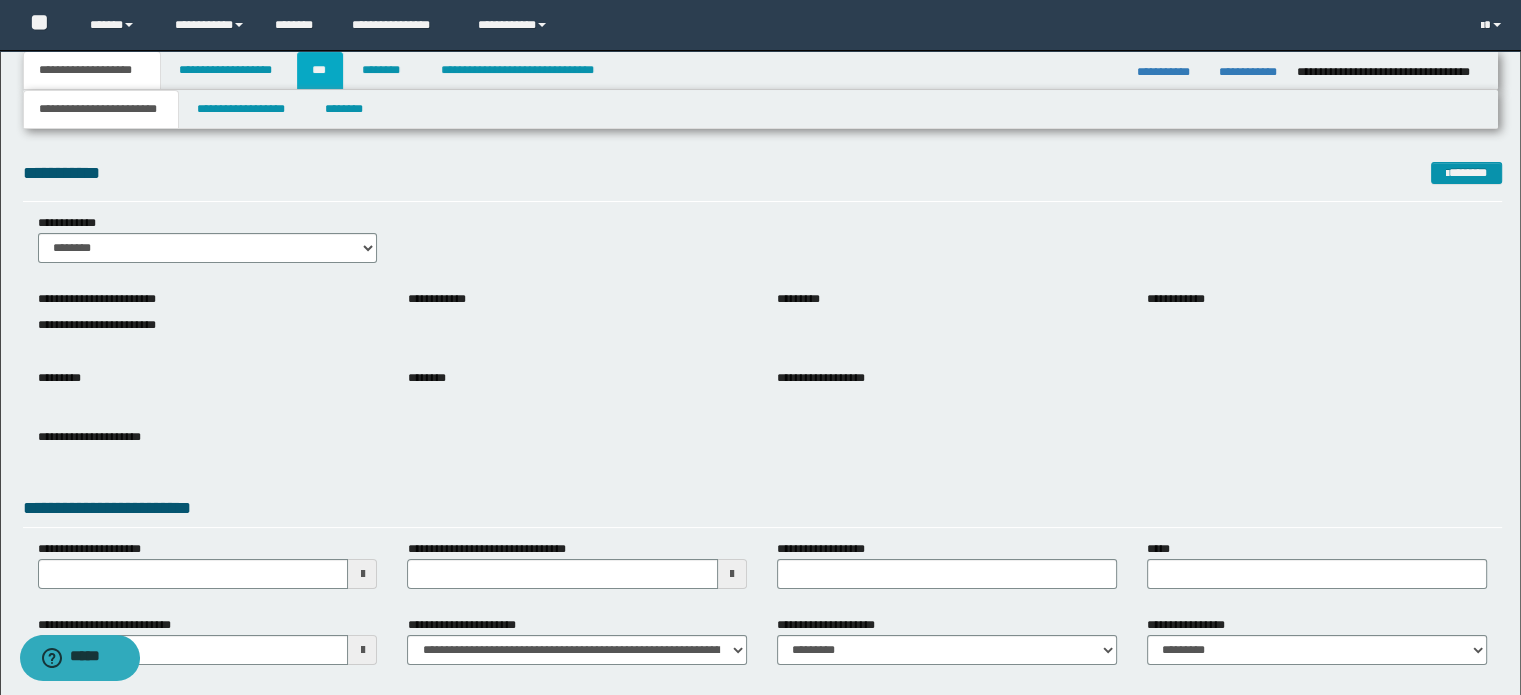 click on "***" at bounding box center (320, 70) 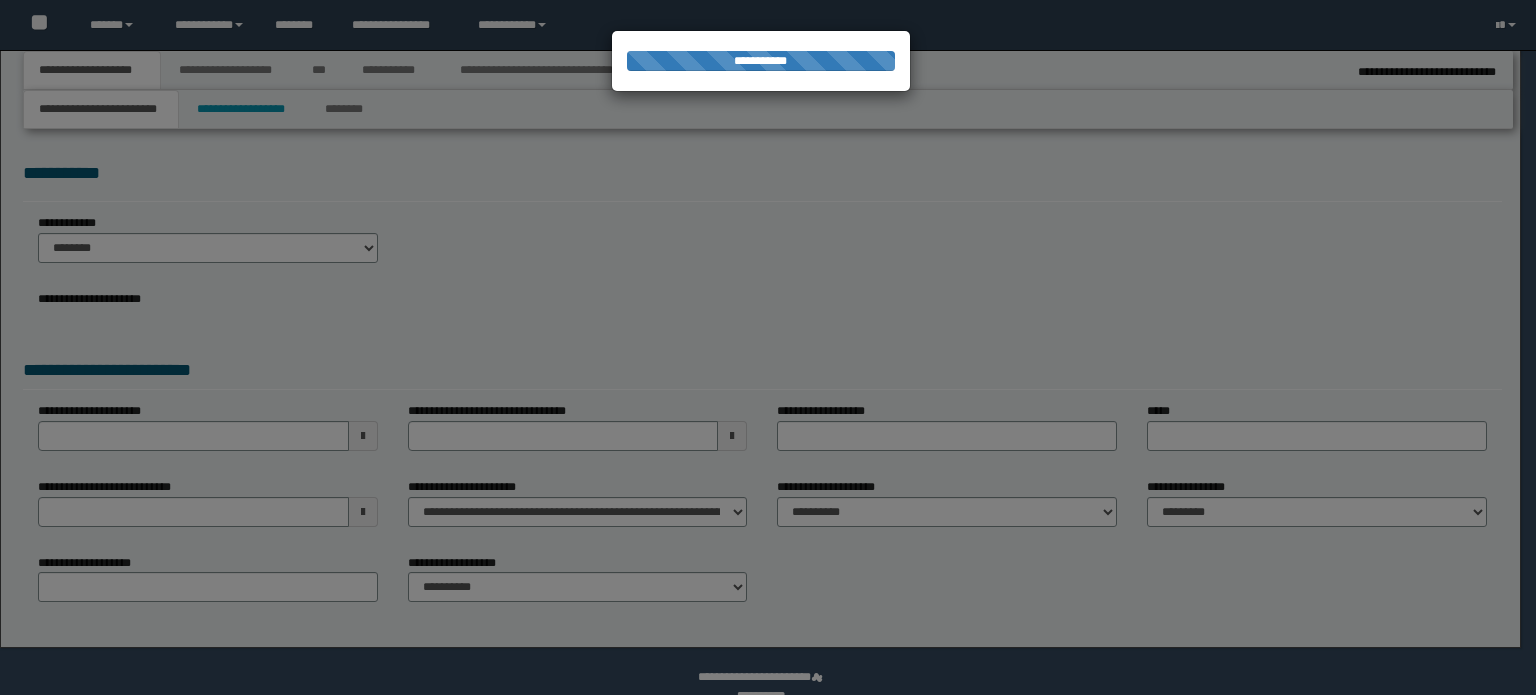 select on "*" 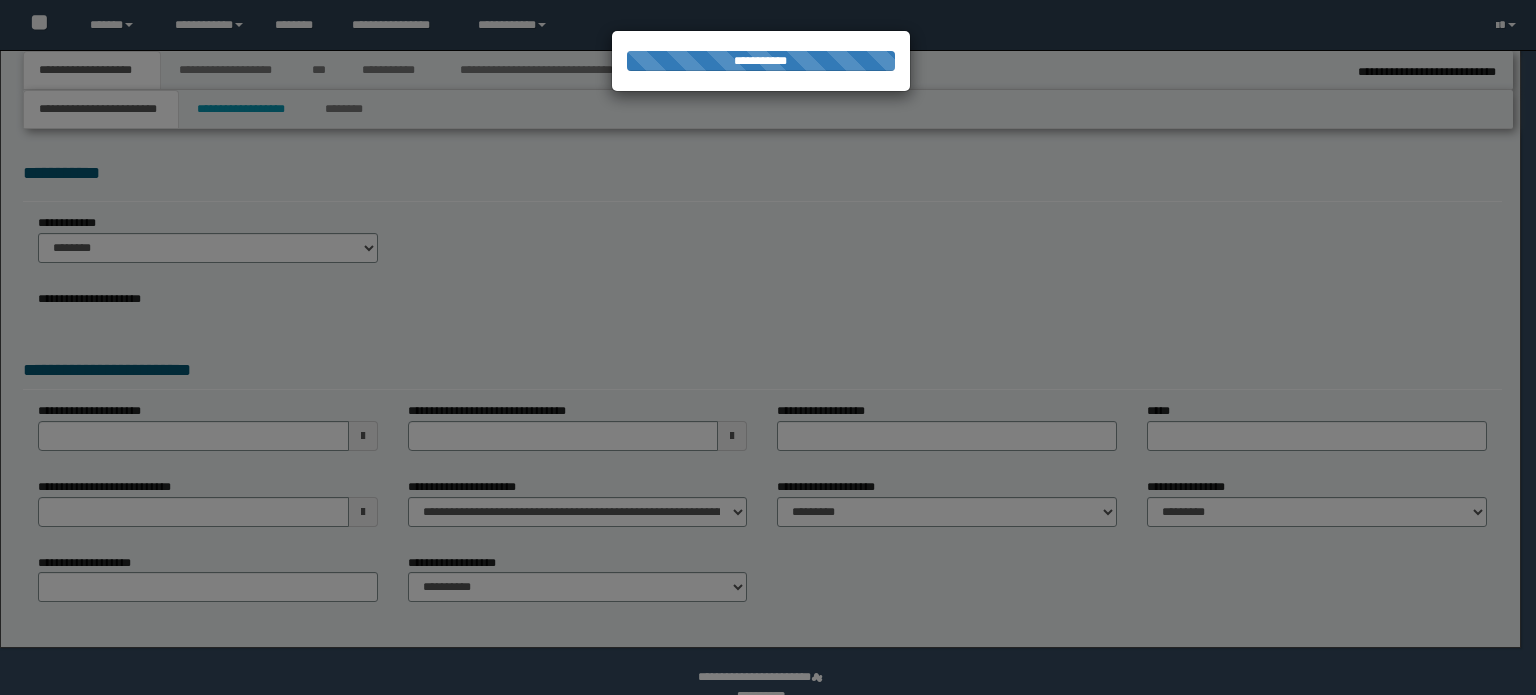 scroll, scrollTop: 0, scrollLeft: 0, axis: both 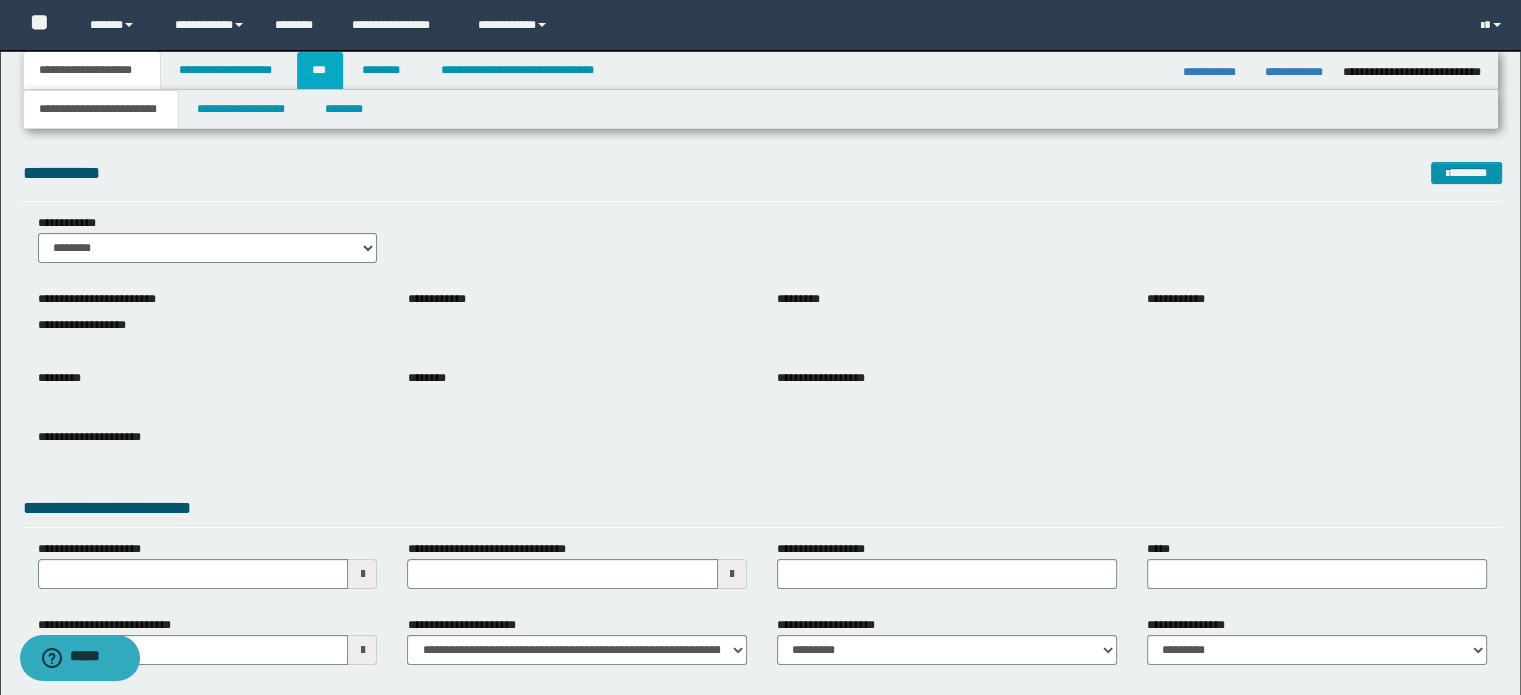 drag, startPoint x: 310, startPoint y: 60, endPoint x: 308, endPoint y: 84, distance: 24.083189 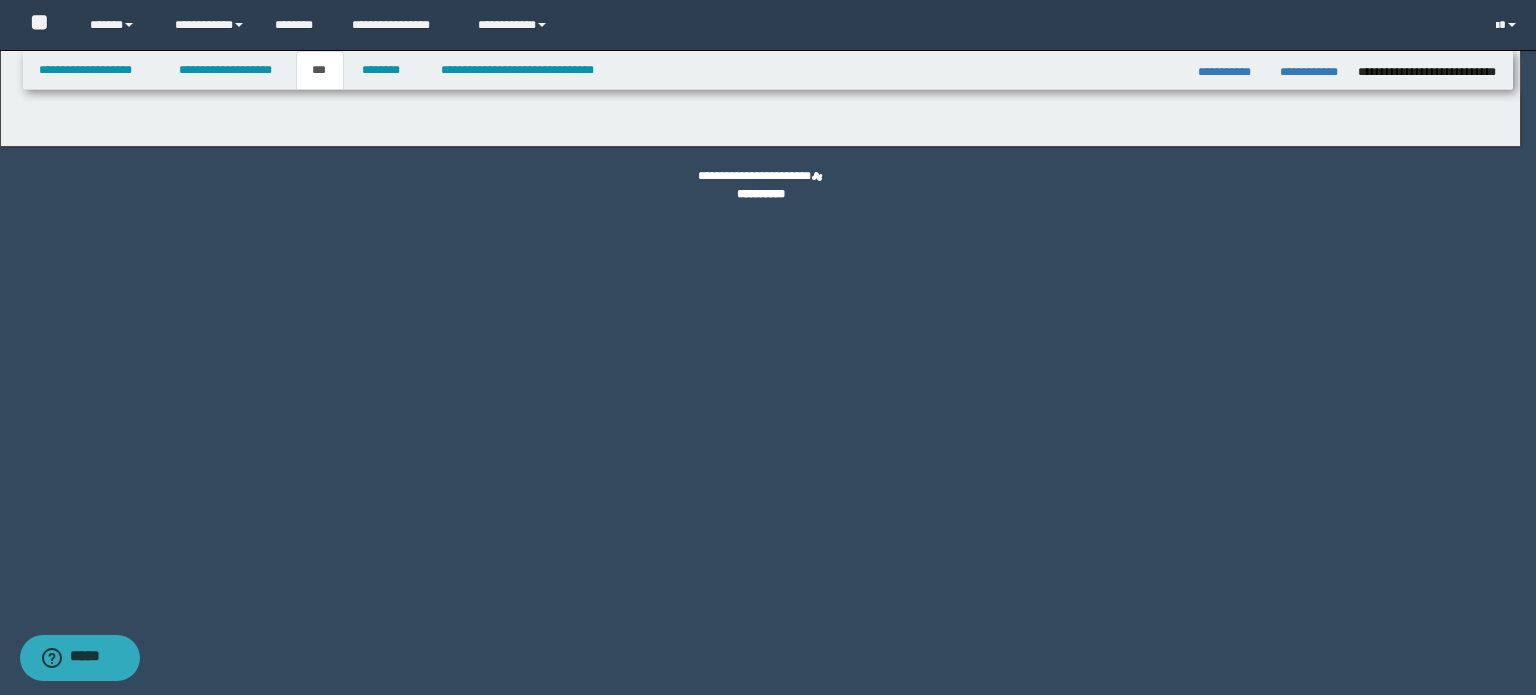 select on "***" 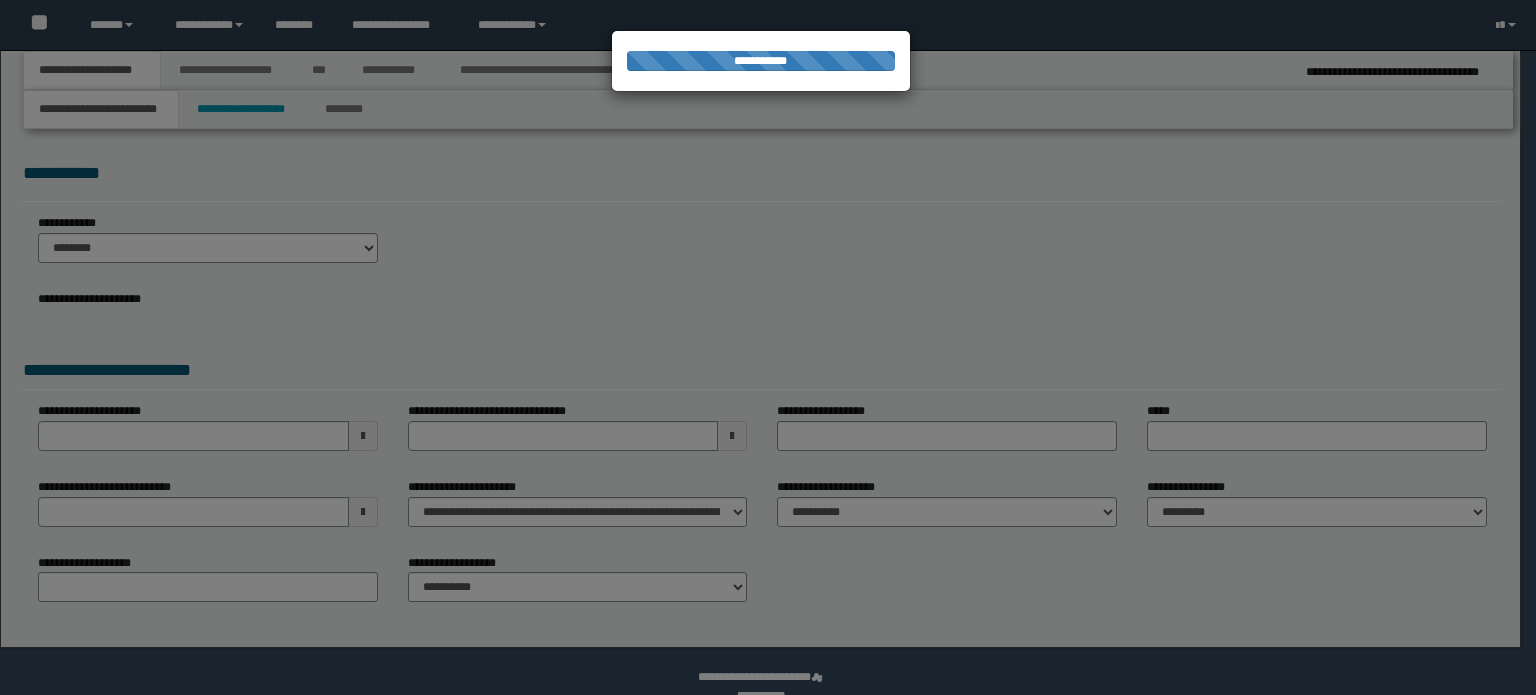 select on "*" 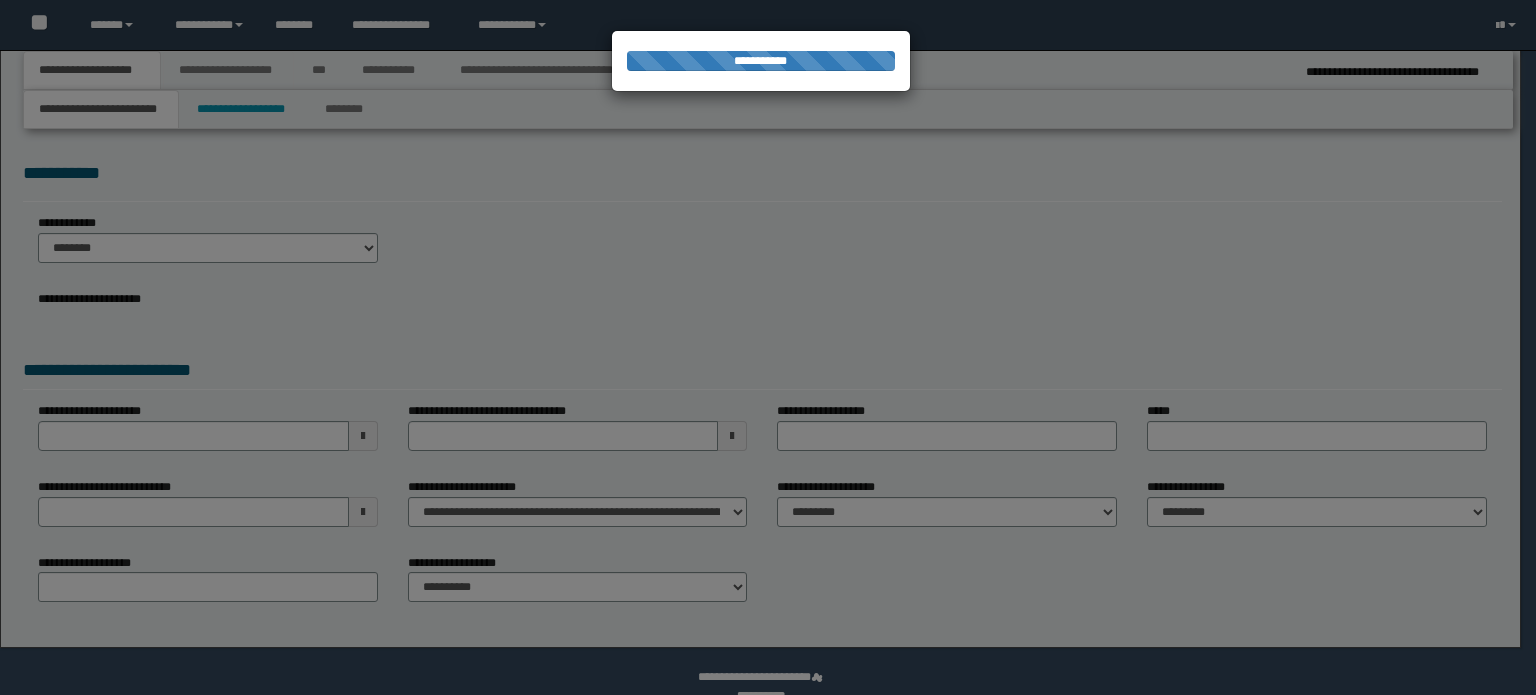 scroll, scrollTop: 0, scrollLeft: 0, axis: both 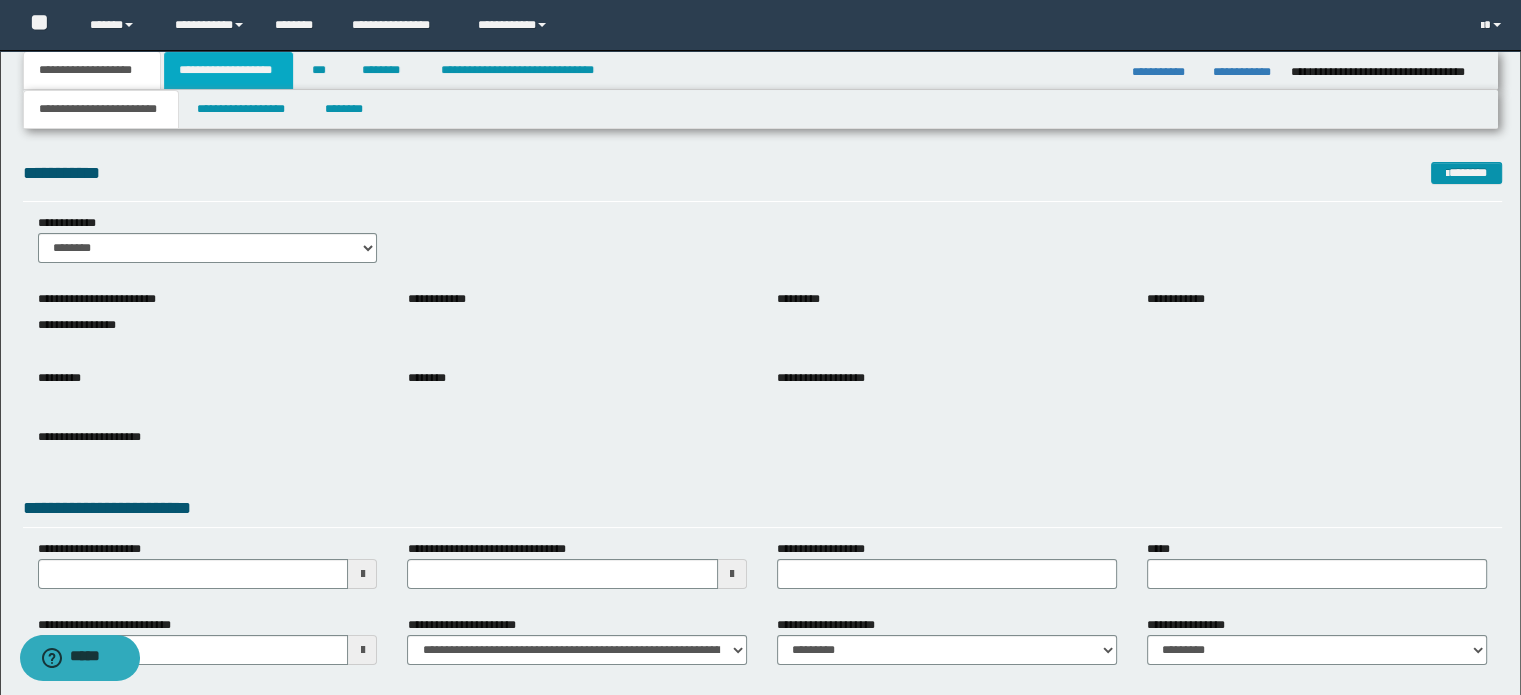 click on "**********" at bounding box center (228, 70) 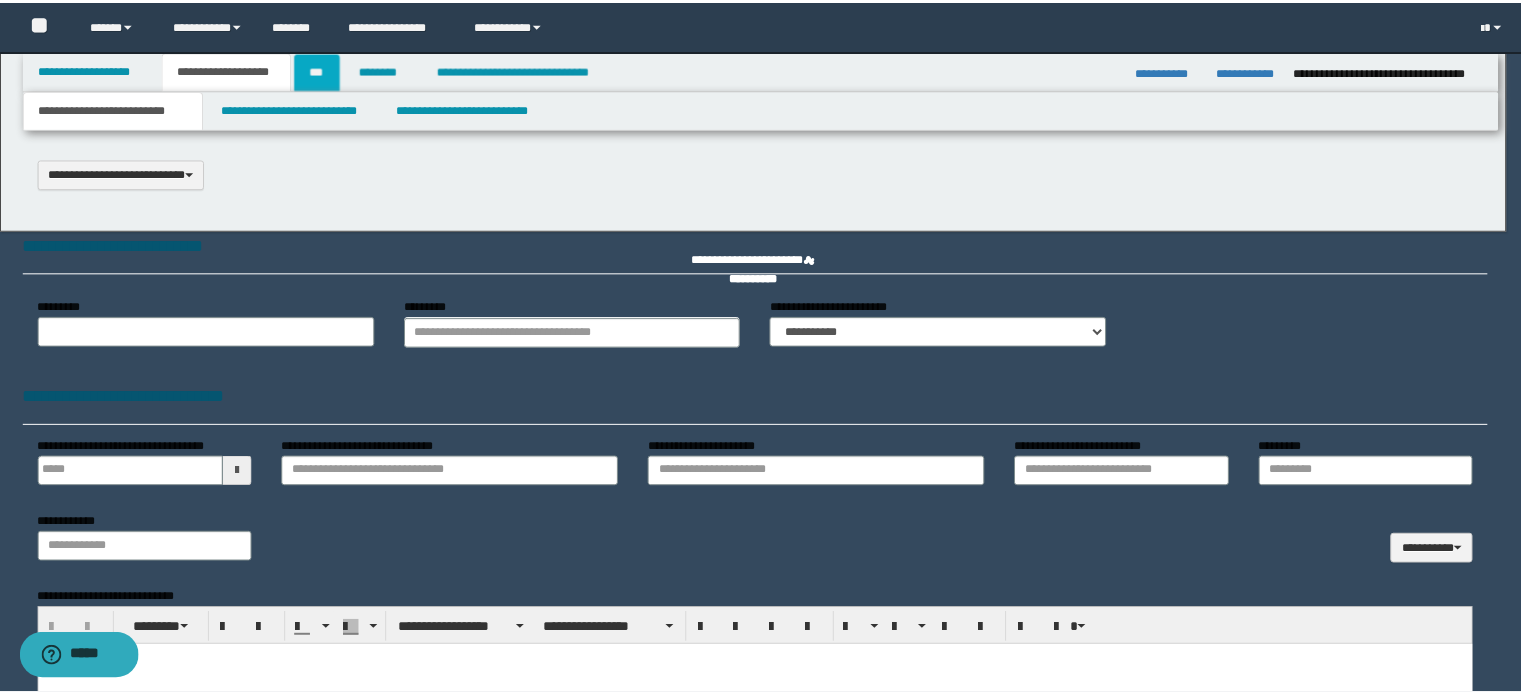 scroll, scrollTop: 0, scrollLeft: 0, axis: both 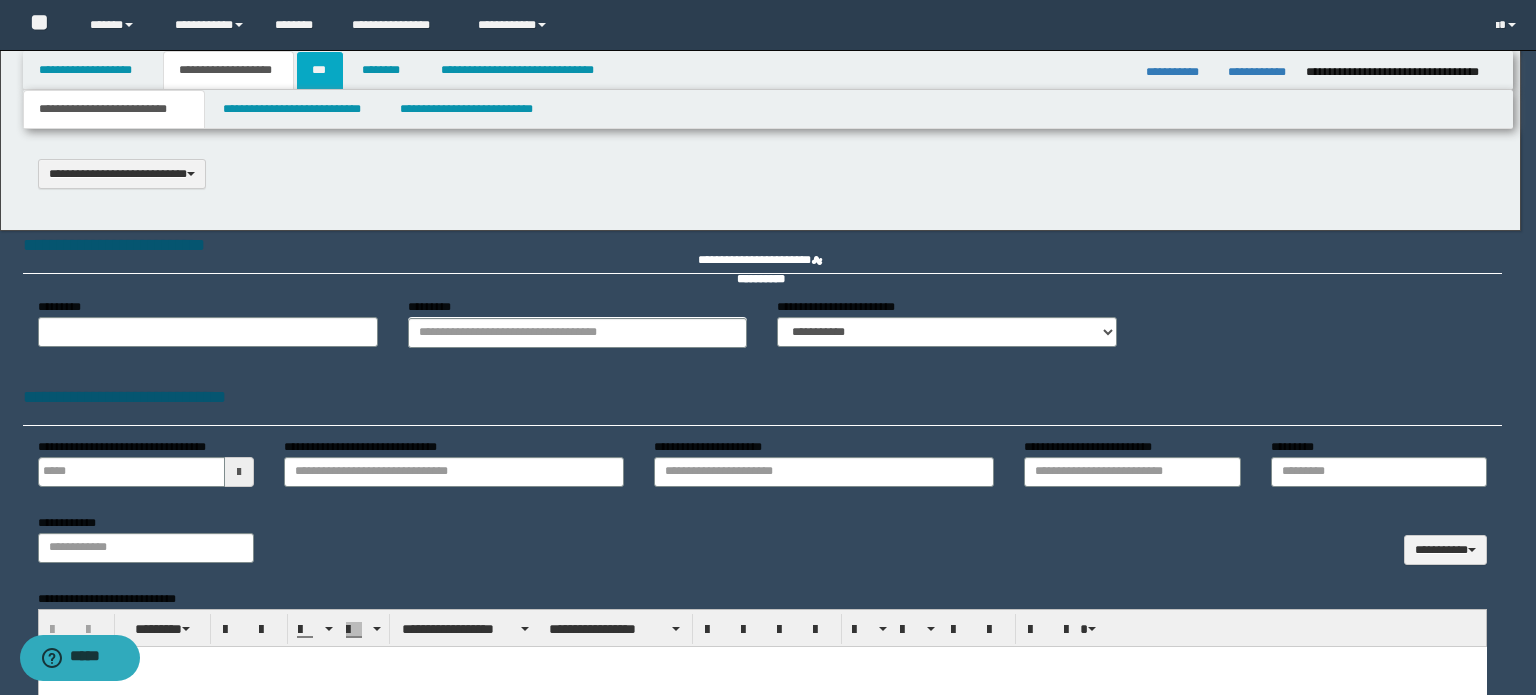 select on "*" 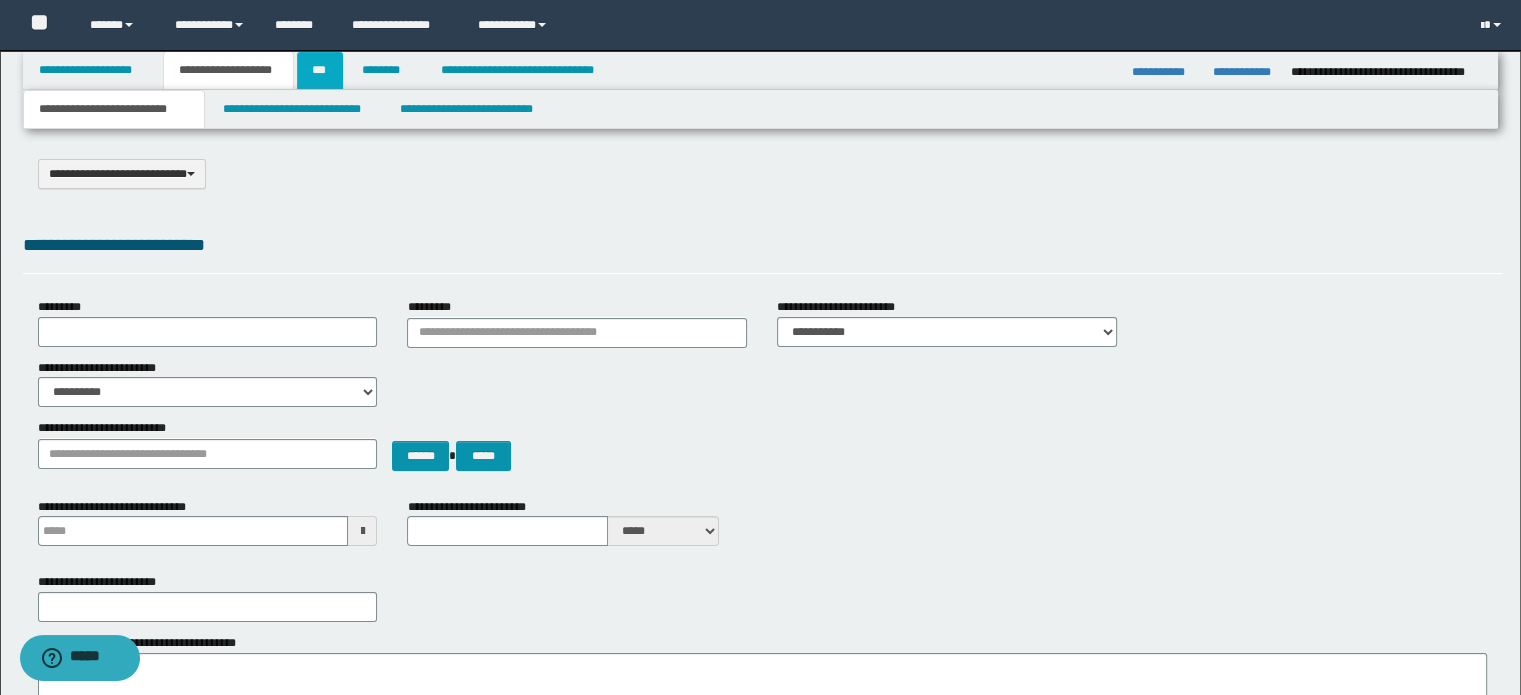 click on "***" at bounding box center (320, 70) 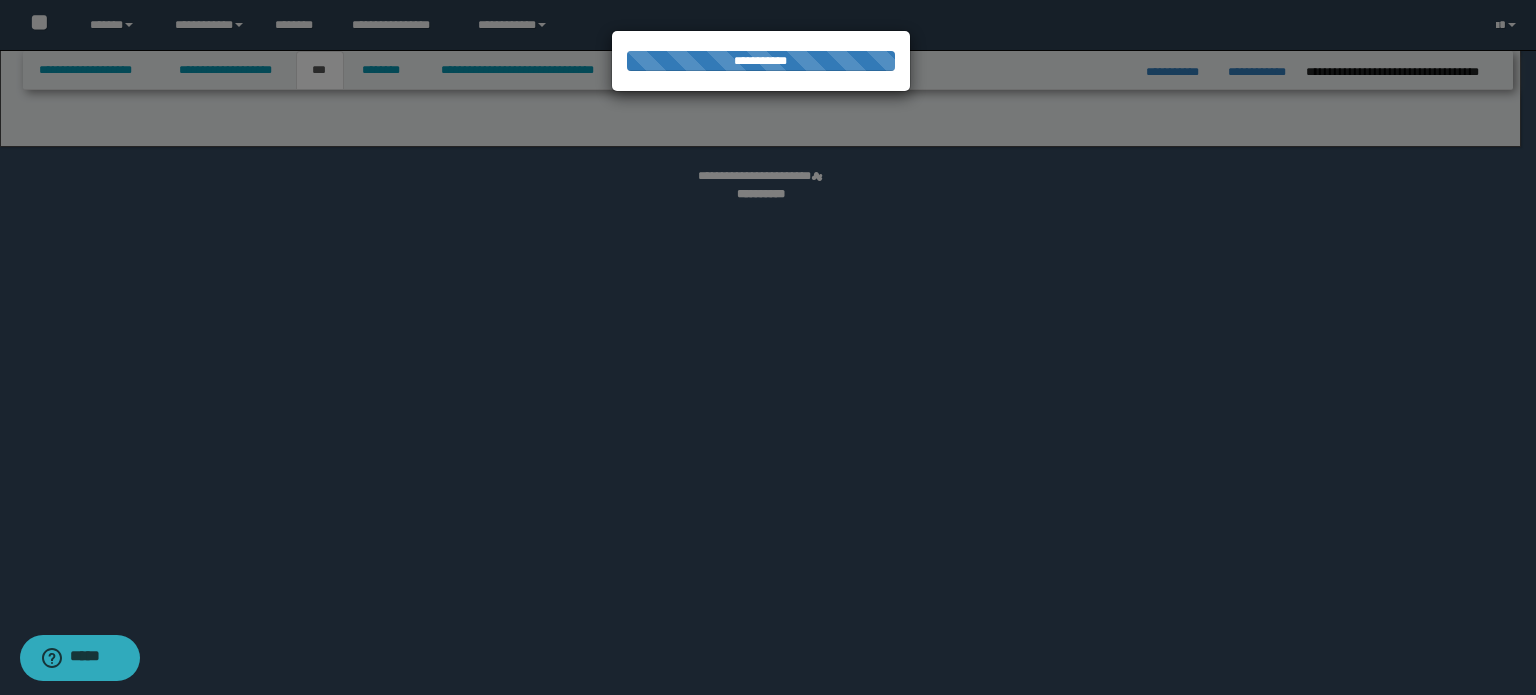 select on "*" 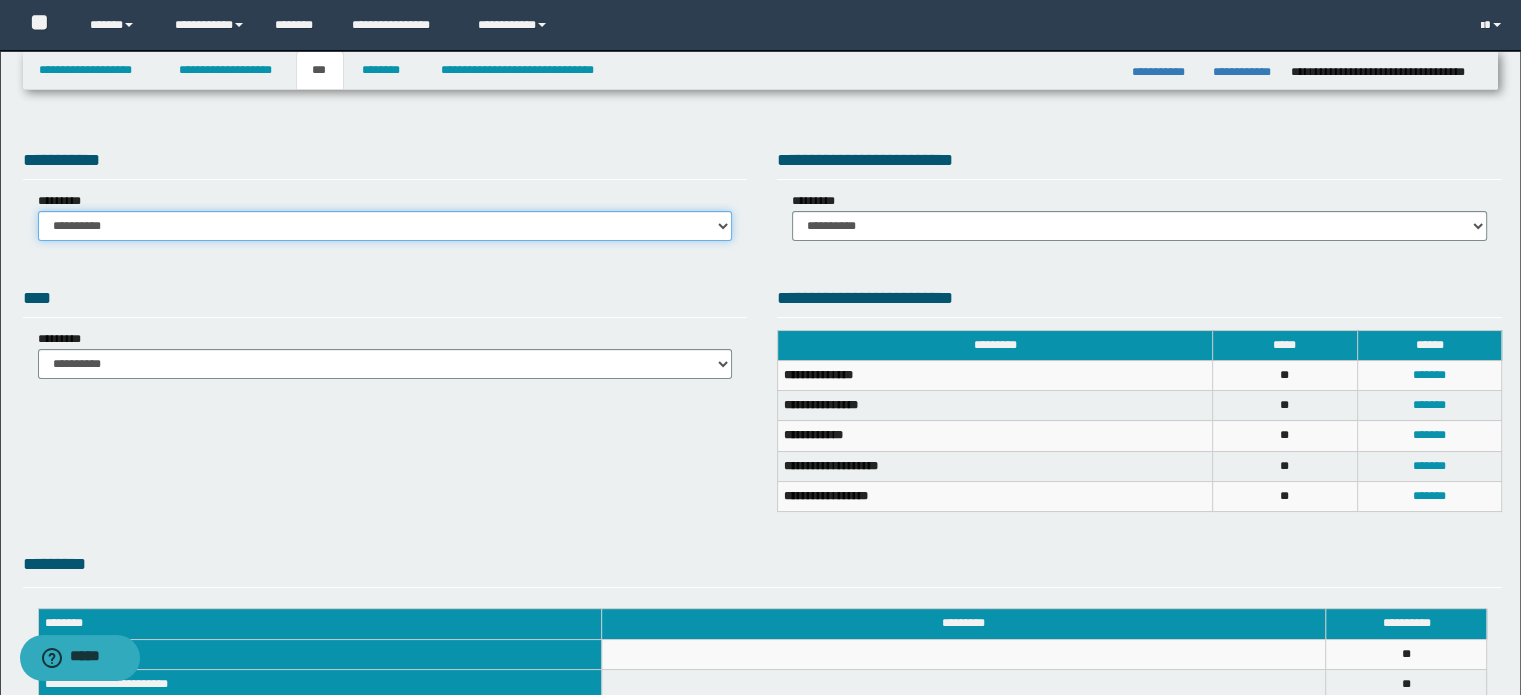 drag, startPoint x: 495, startPoint y: 228, endPoint x: 496, endPoint y: 238, distance: 10.049875 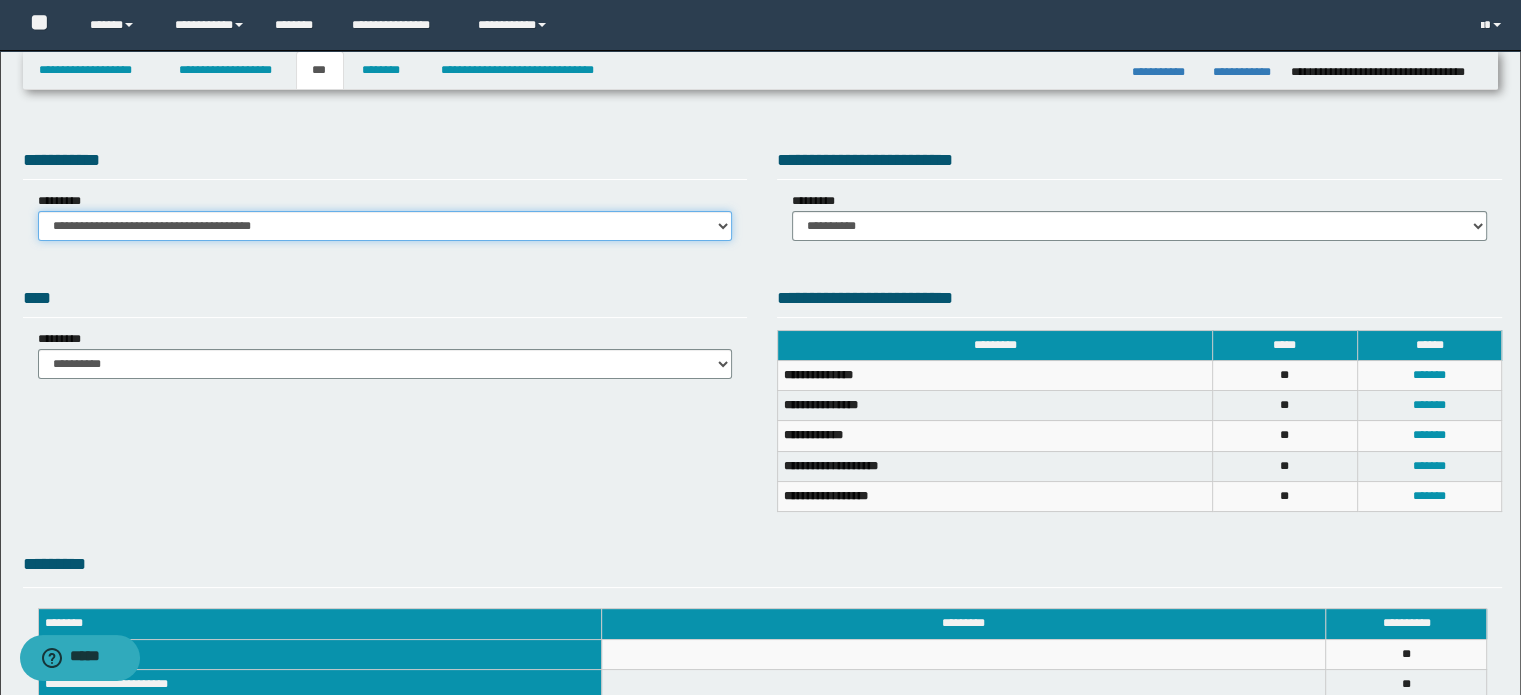 click on "**********" at bounding box center [385, 226] 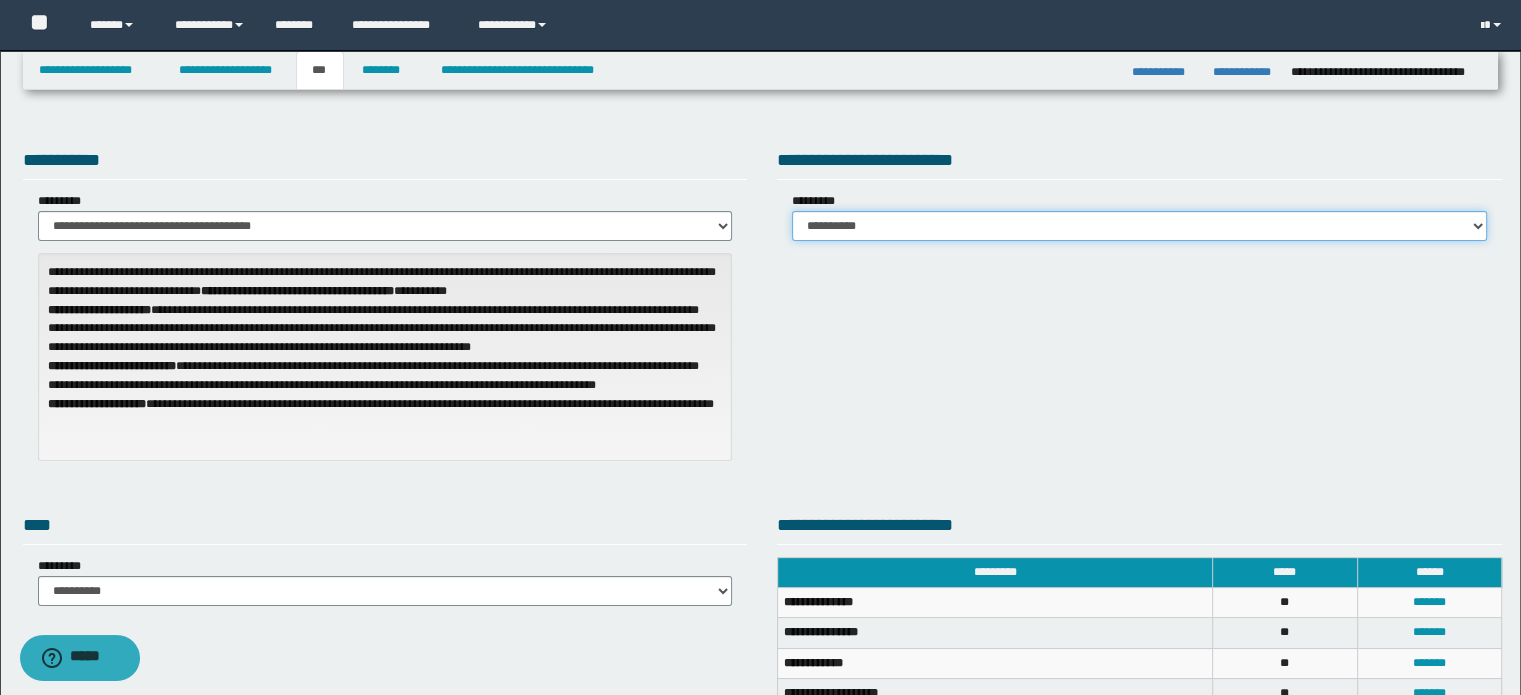 drag, startPoint x: 1036, startPoint y: 220, endPoint x: 1039, endPoint y: 231, distance: 11.401754 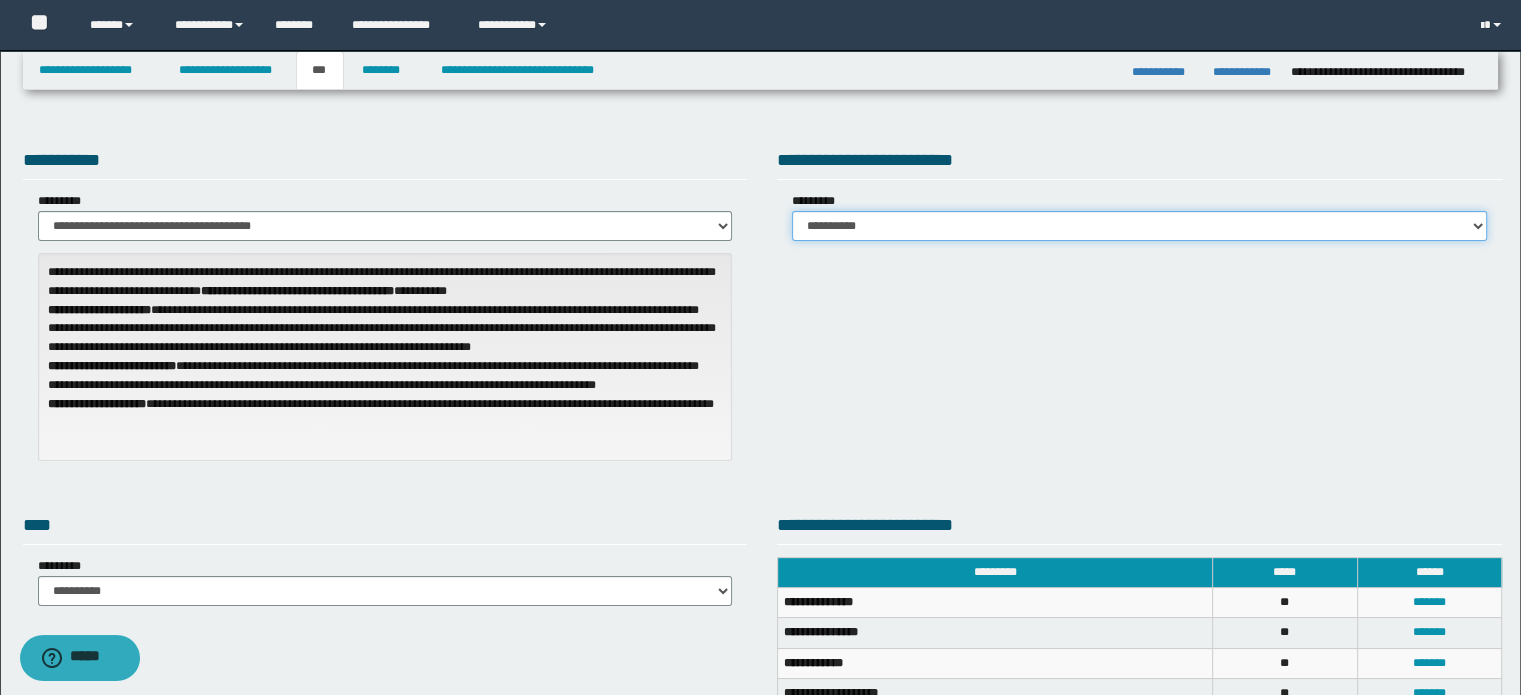 select on "*" 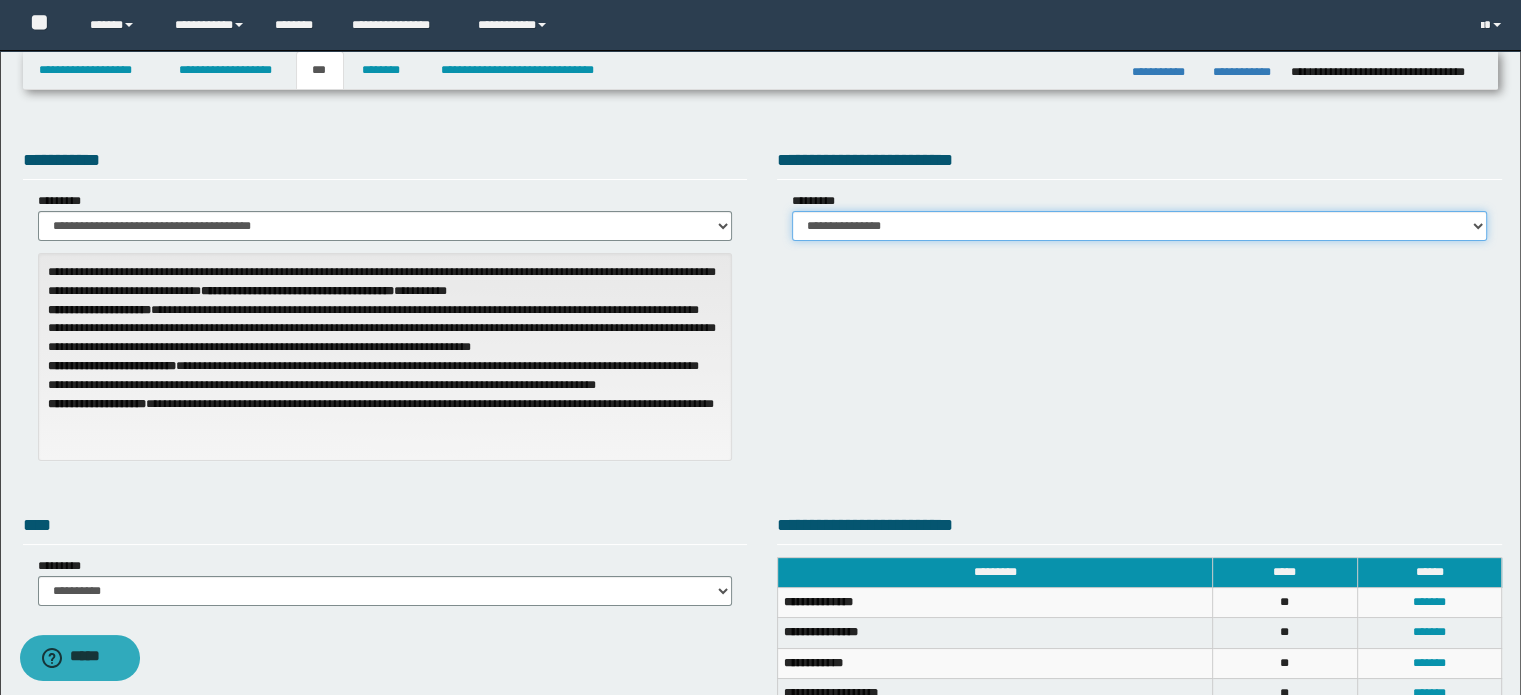 click on "**********" at bounding box center [1139, 226] 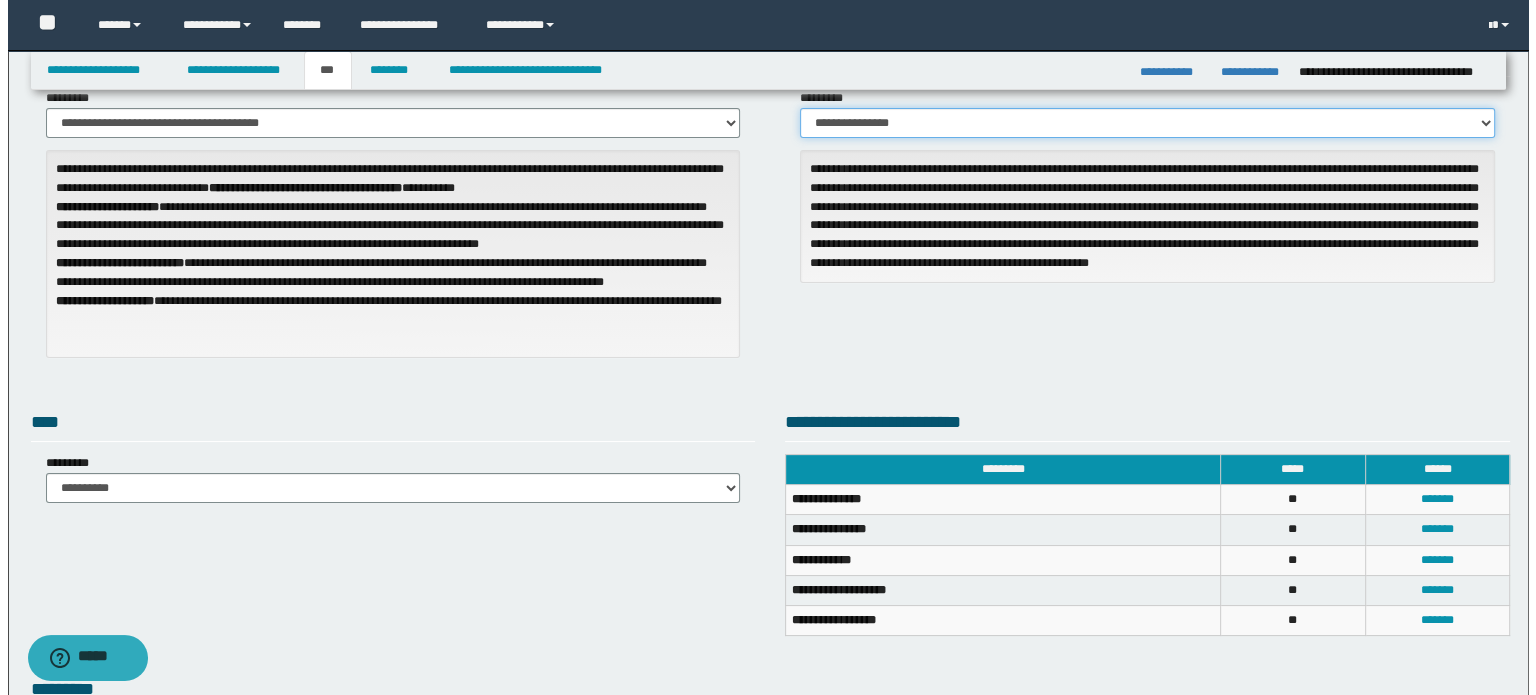 scroll, scrollTop: 300, scrollLeft: 0, axis: vertical 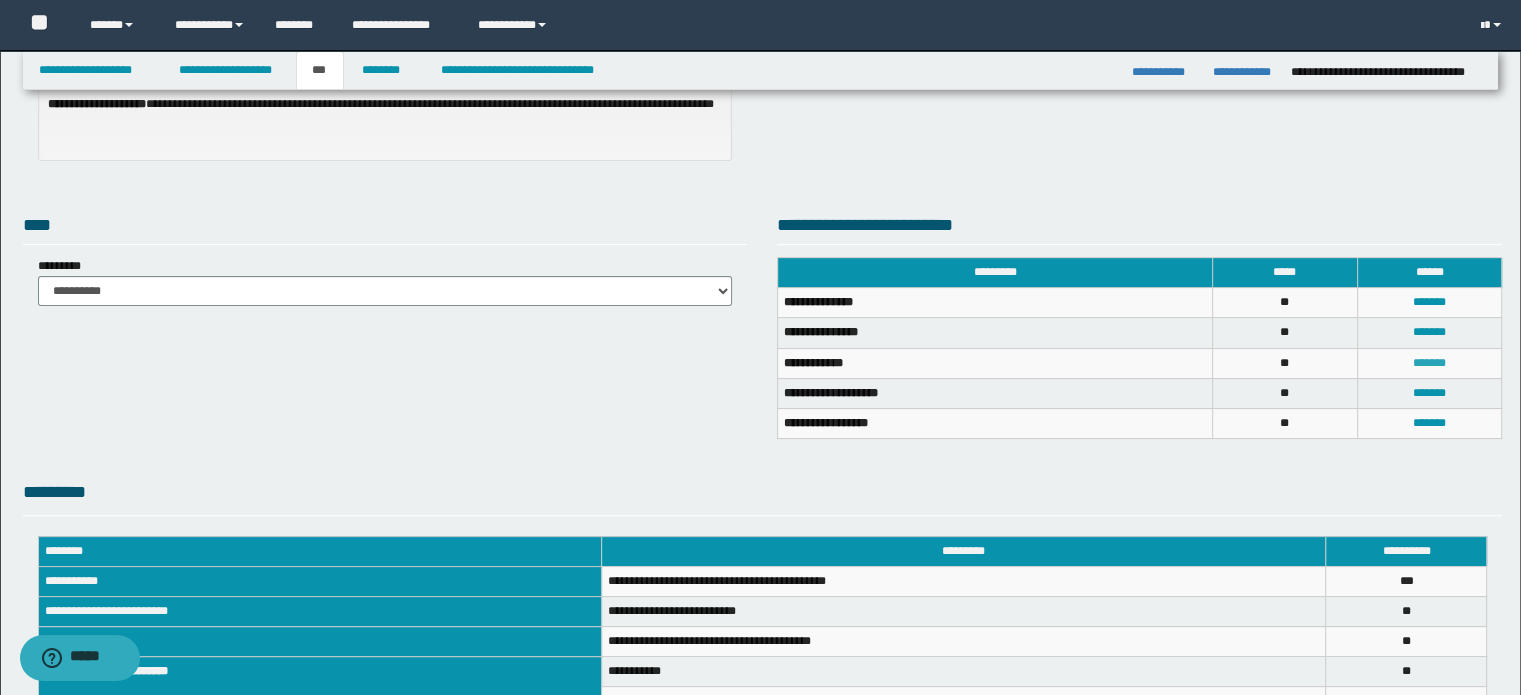 click on "*******" at bounding box center (1429, 363) 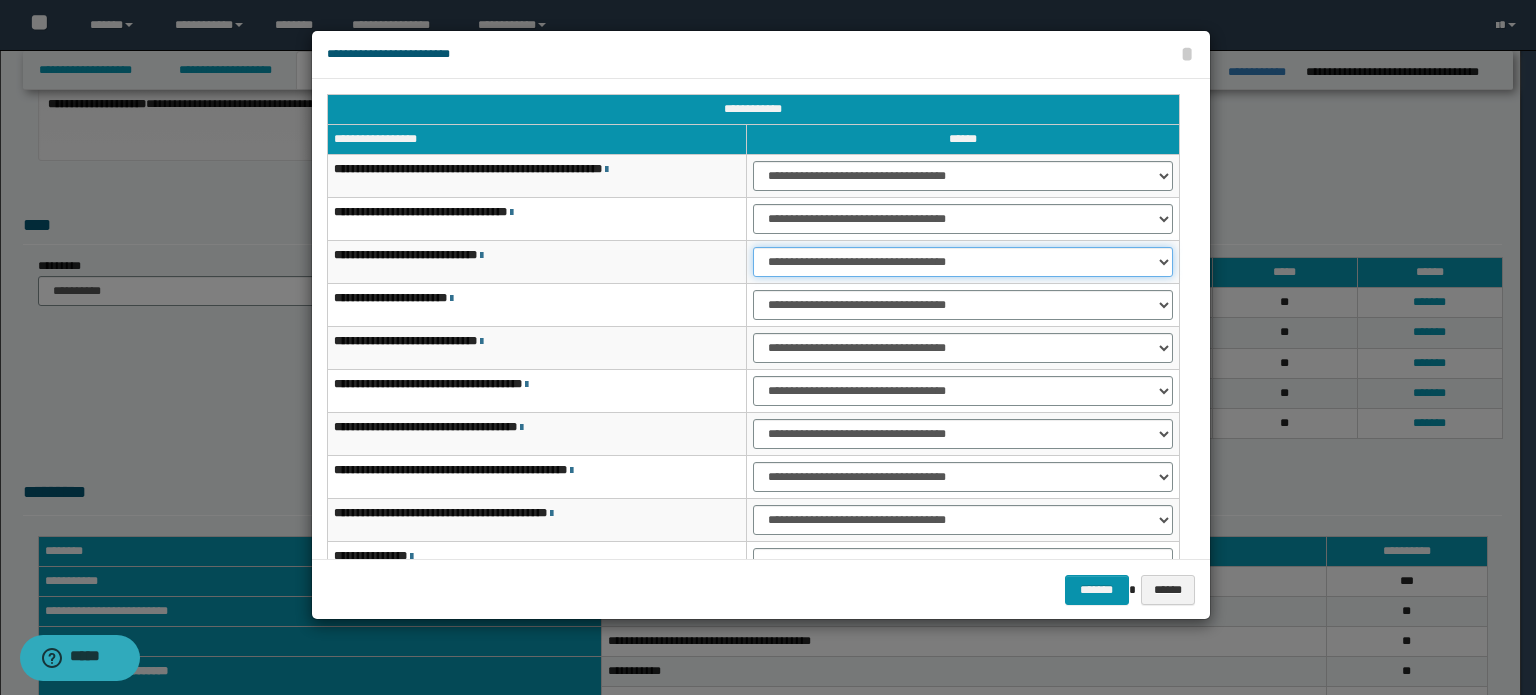 click on "**********" at bounding box center [963, 262] 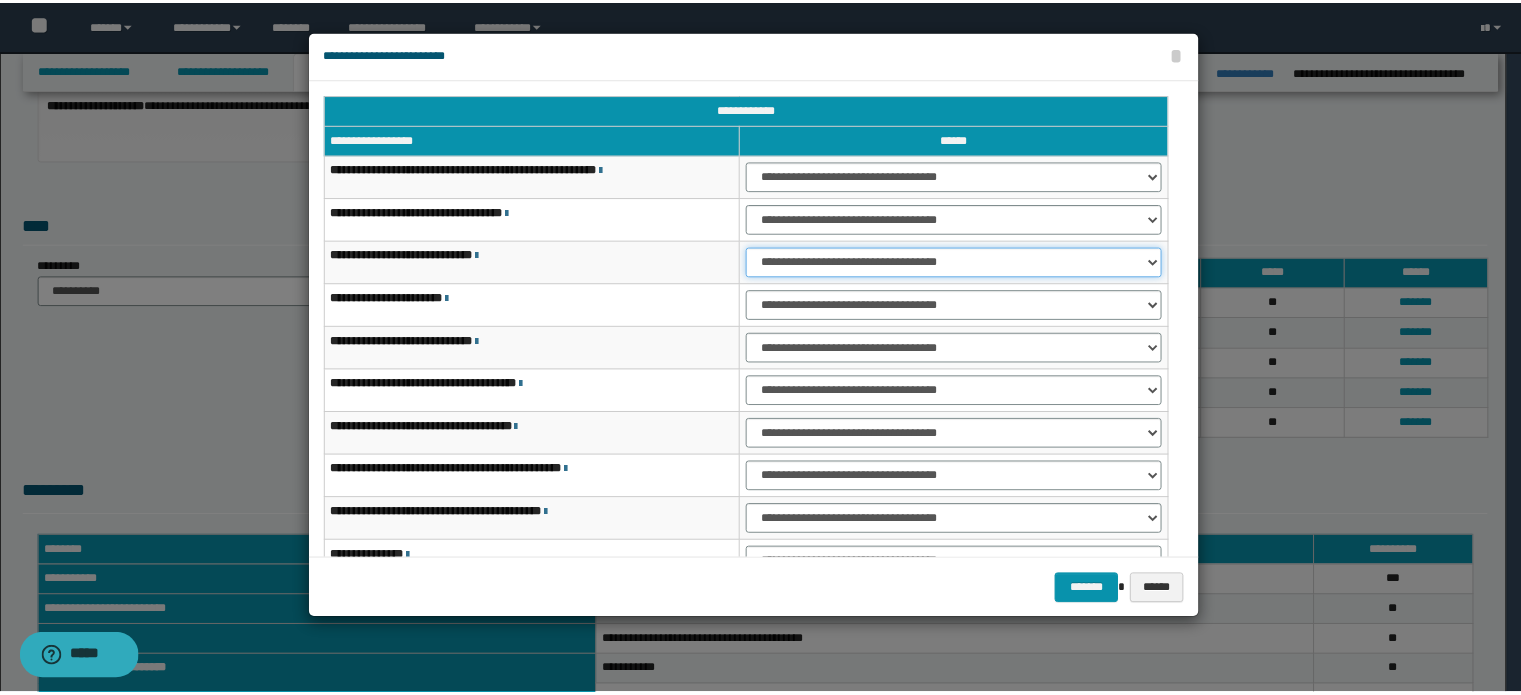 scroll, scrollTop: 118, scrollLeft: 0, axis: vertical 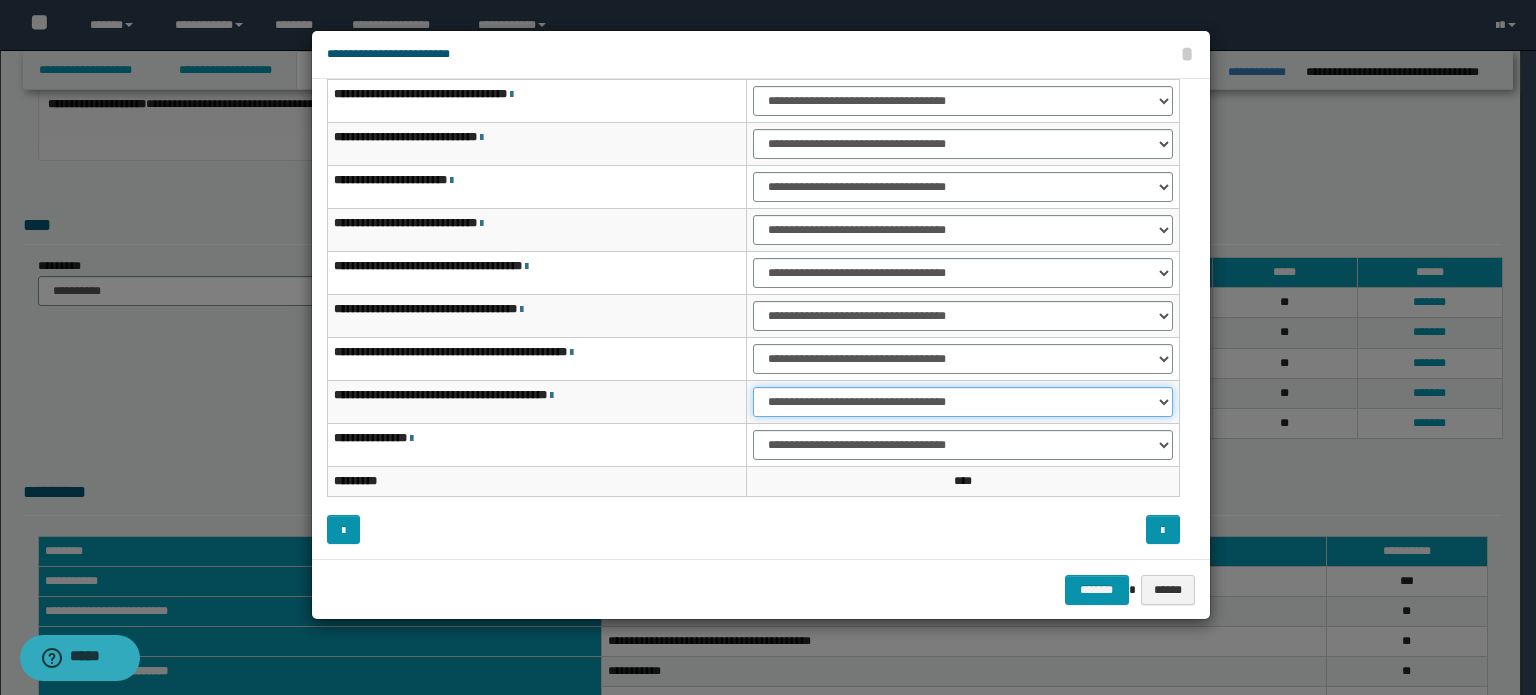 click on "**********" at bounding box center [963, 402] 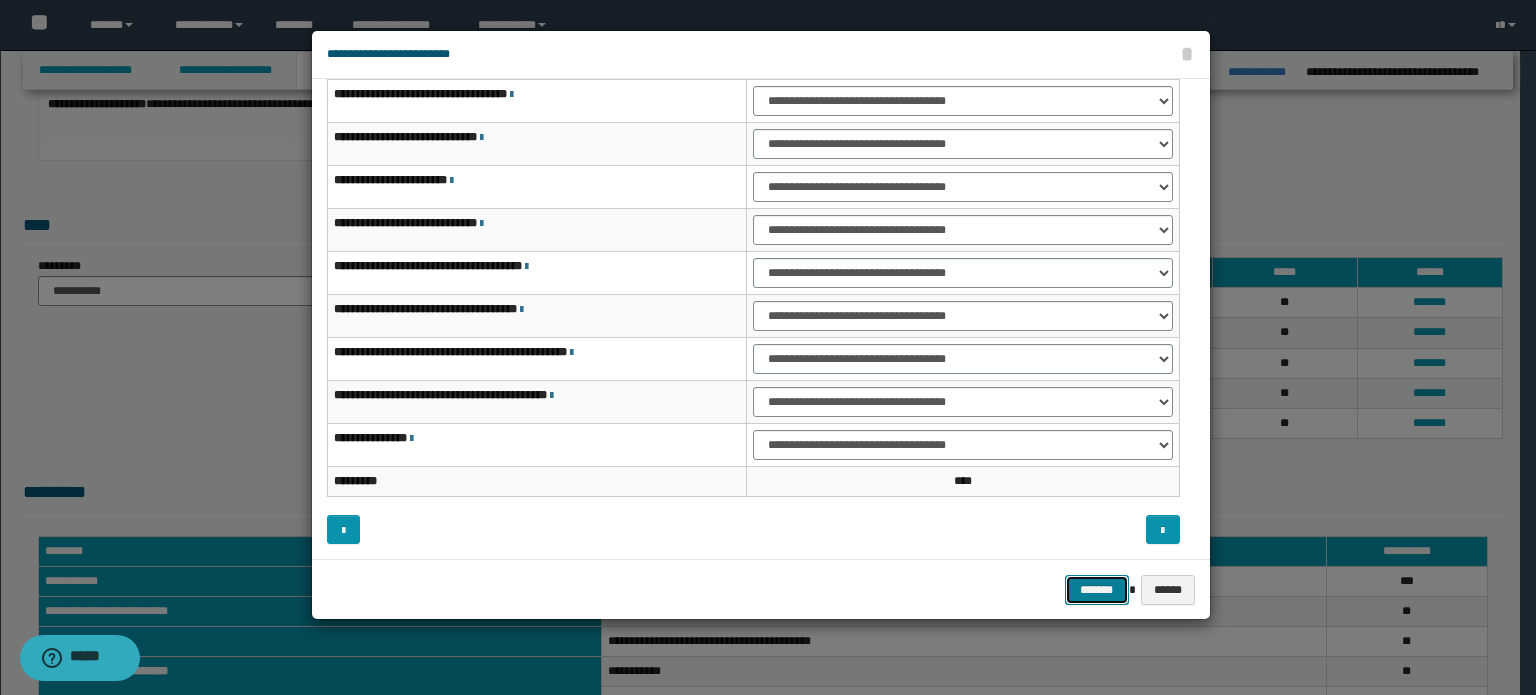 click on "*******" at bounding box center (1097, 590) 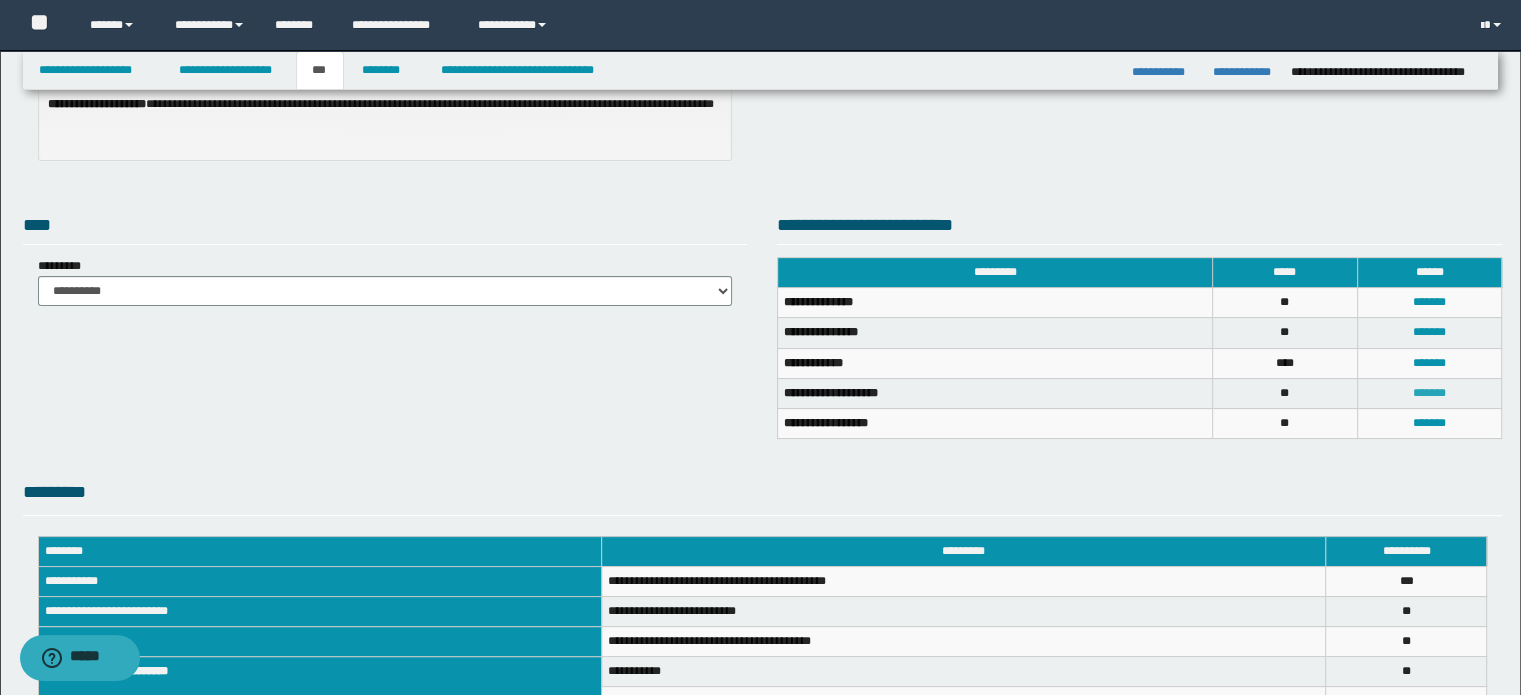 click on "*******" at bounding box center (1429, 393) 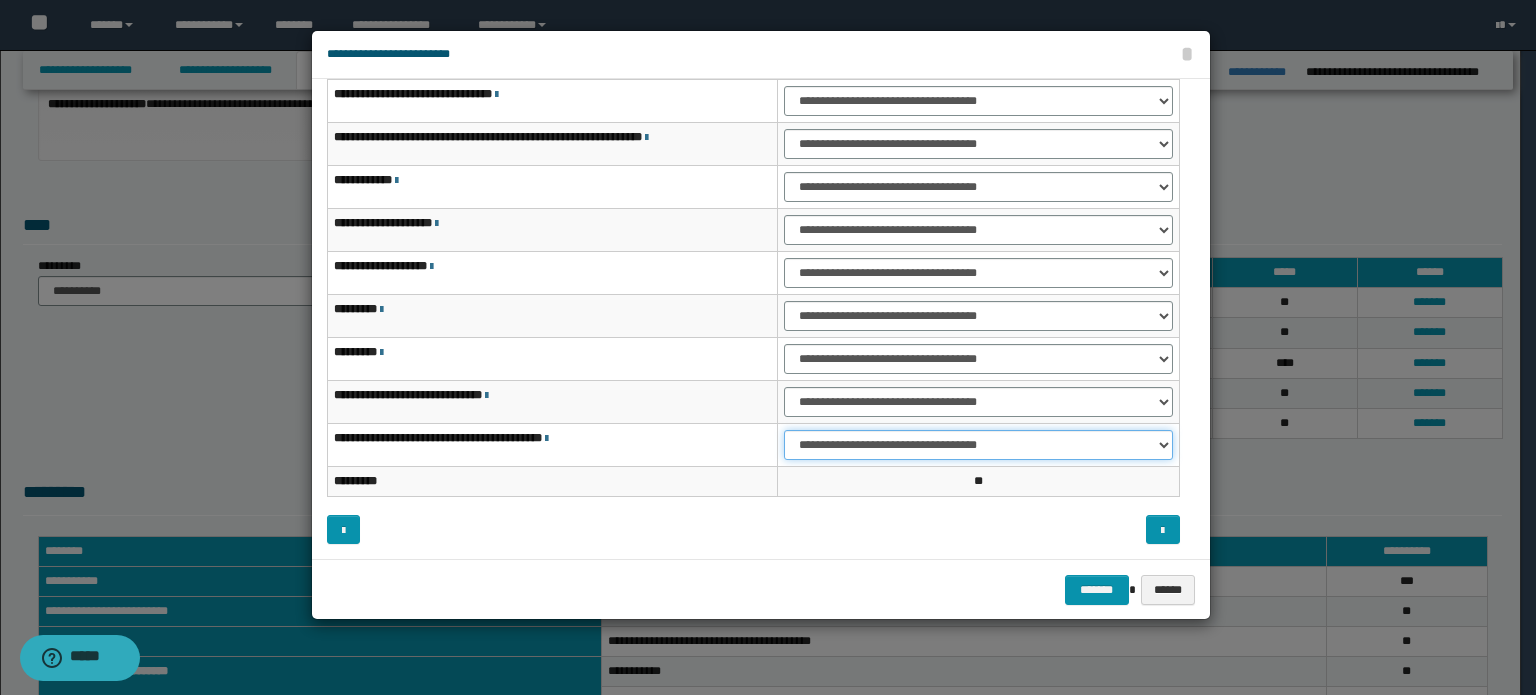 drag, startPoint x: 1136, startPoint y: 432, endPoint x: 1124, endPoint y: 455, distance: 25.942244 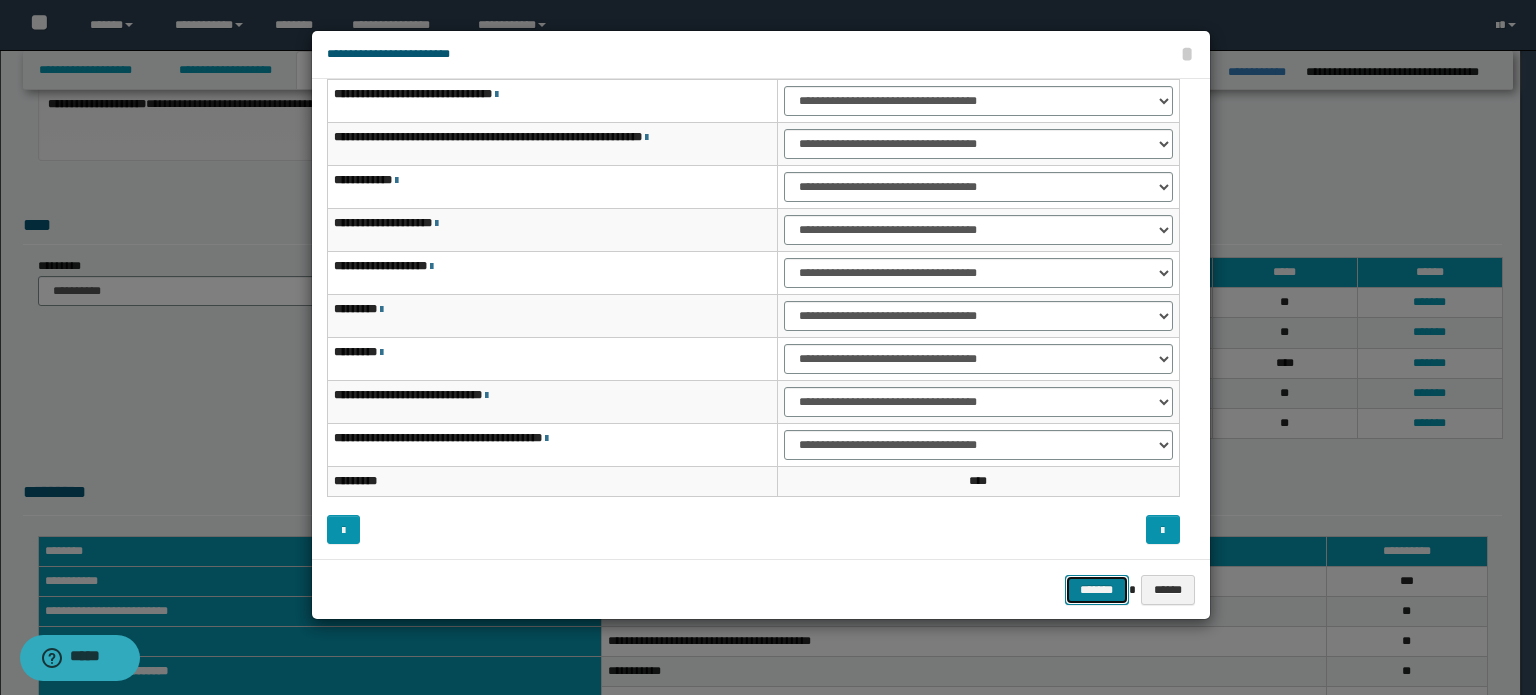click on "*******" at bounding box center (1097, 590) 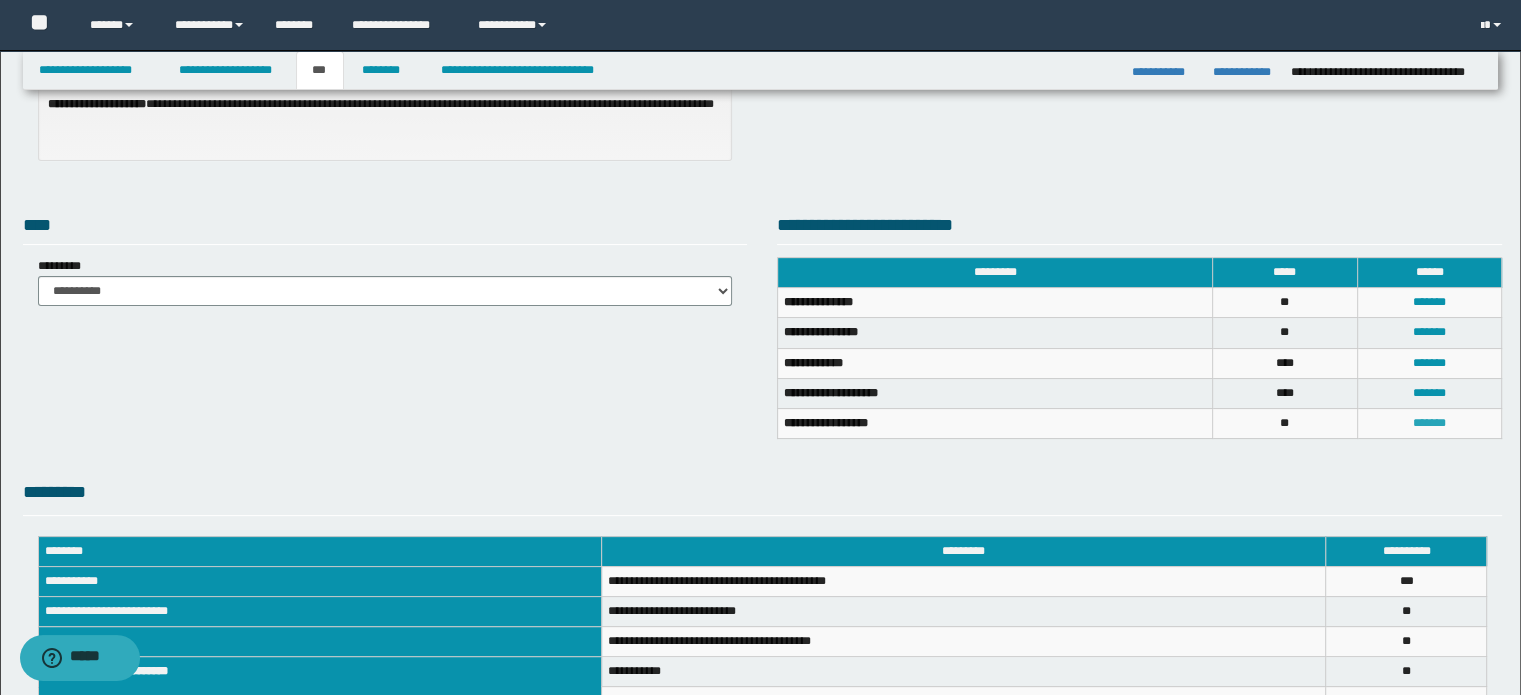 click on "*******" at bounding box center [1429, 423] 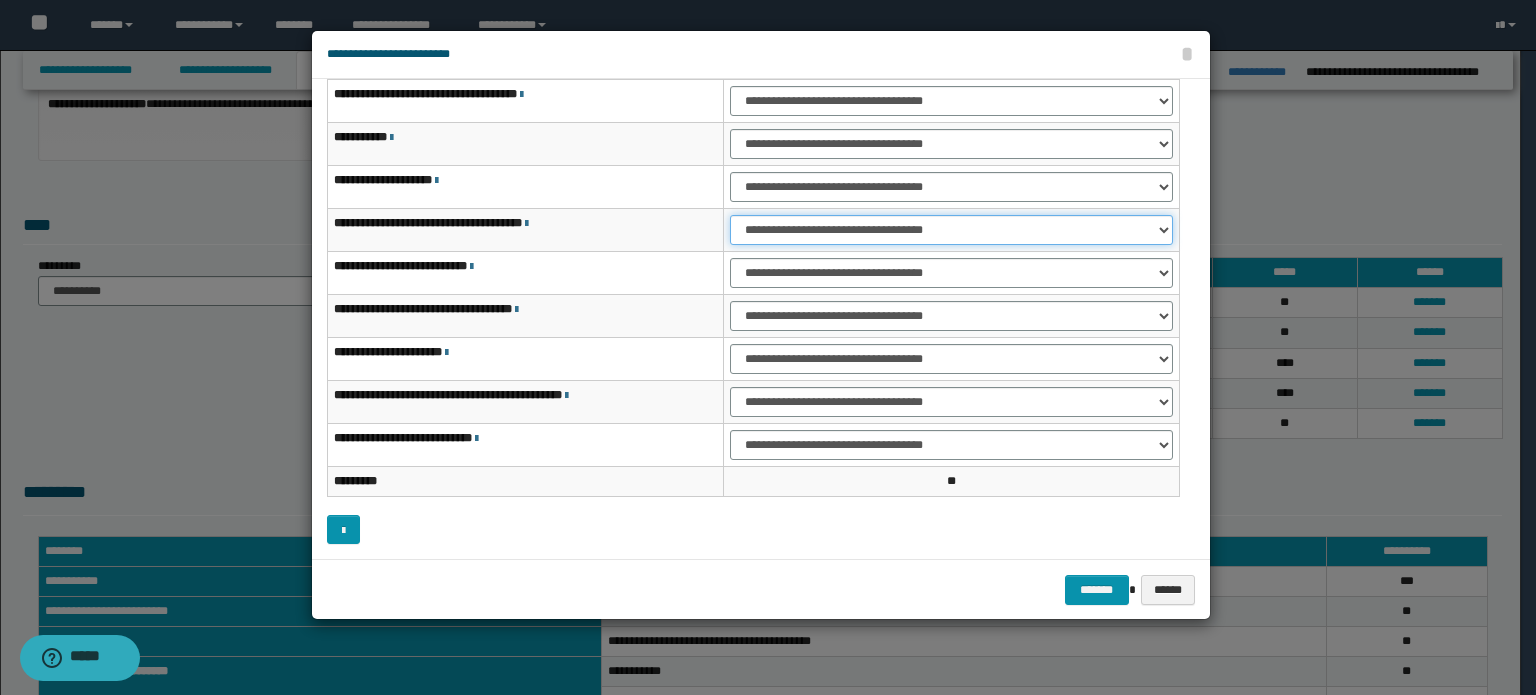 drag, startPoint x: 981, startPoint y: 221, endPoint x: 979, endPoint y: 236, distance: 15.132746 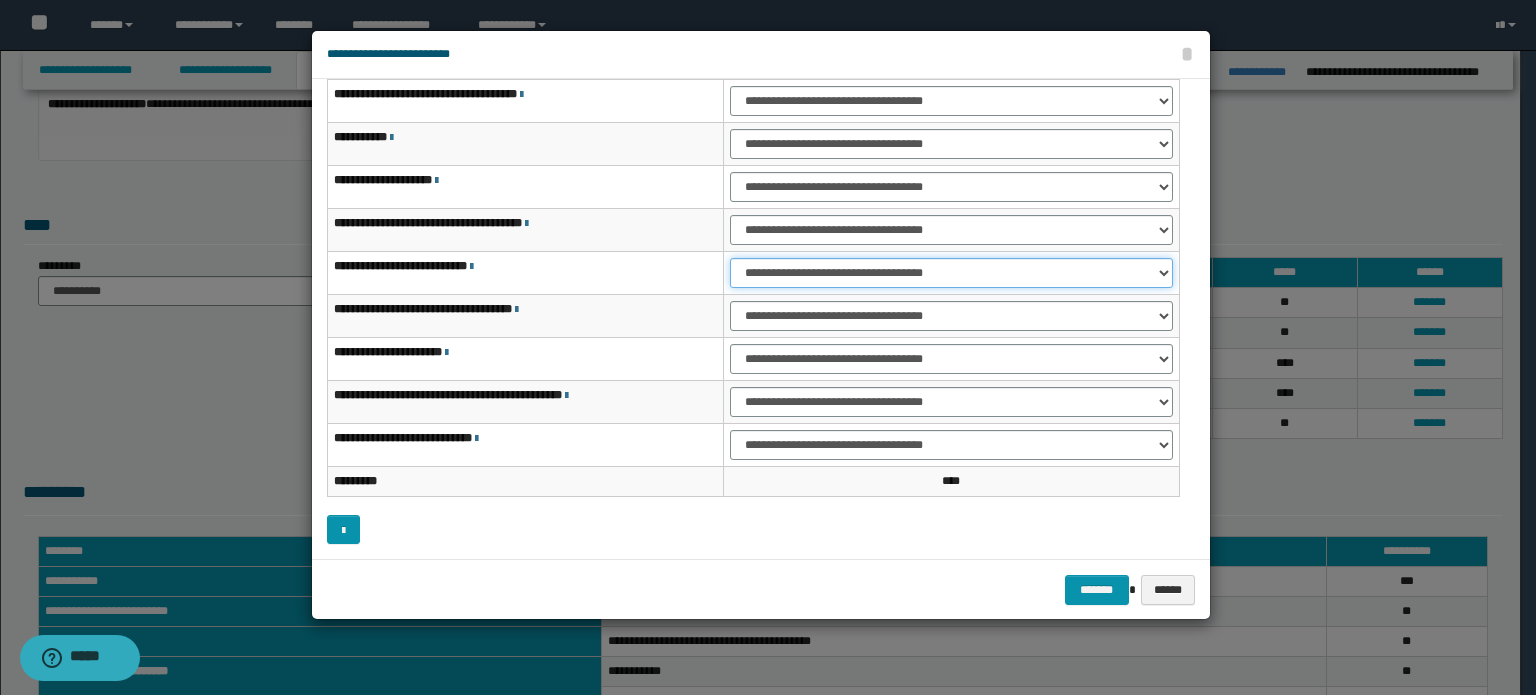 drag, startPoint x: 1014, startPoint y: 268, endPoint x: 1004, endPoint y: 283, distance: 18.027756 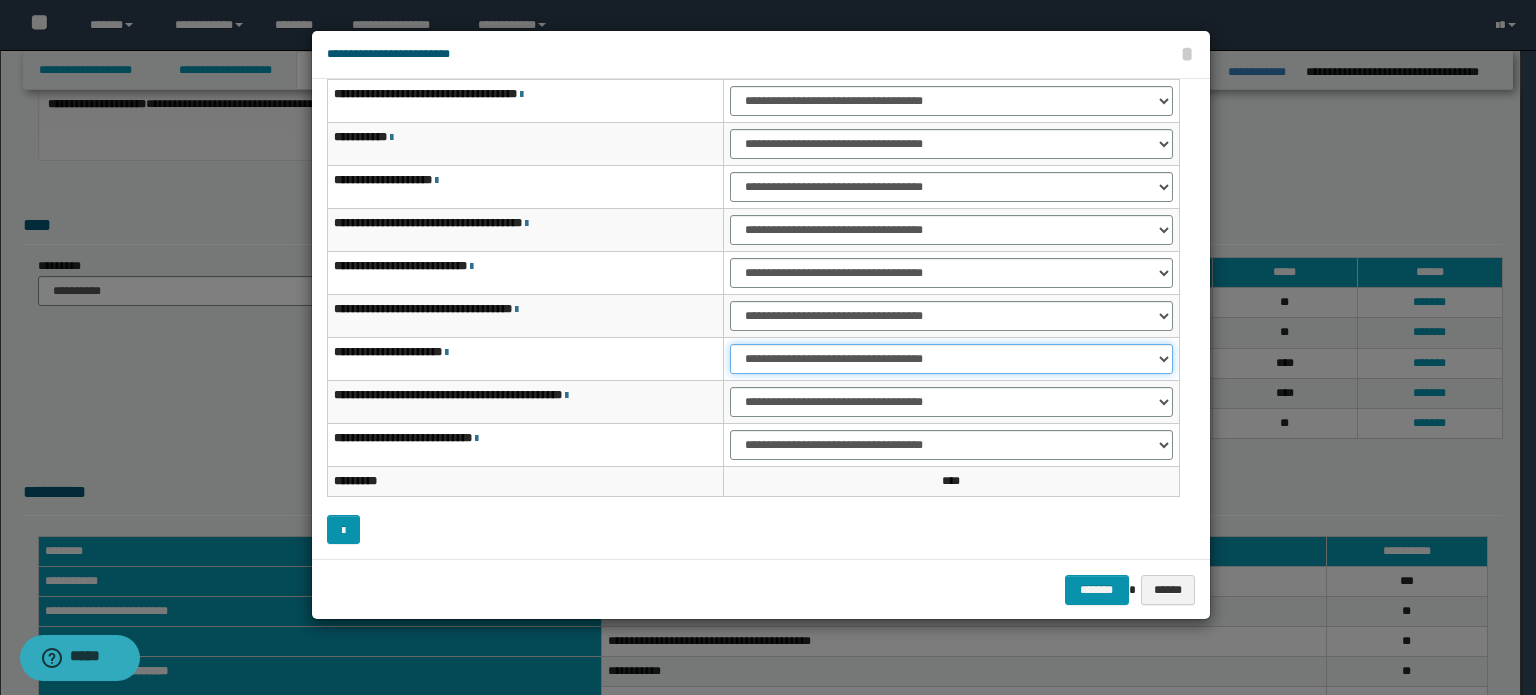 click on "**********" at bounding box center [951, 359] 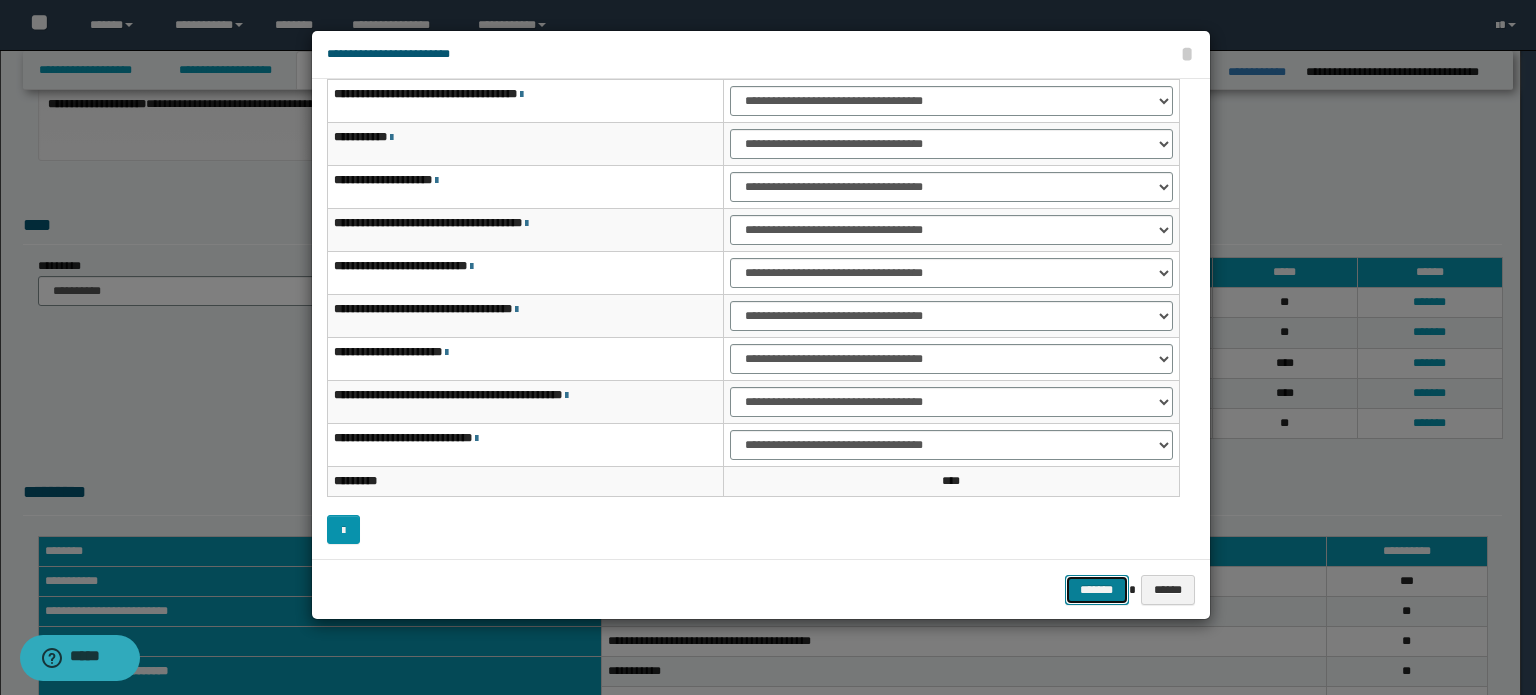 click on "*******" at bounding box center [1097, 590] 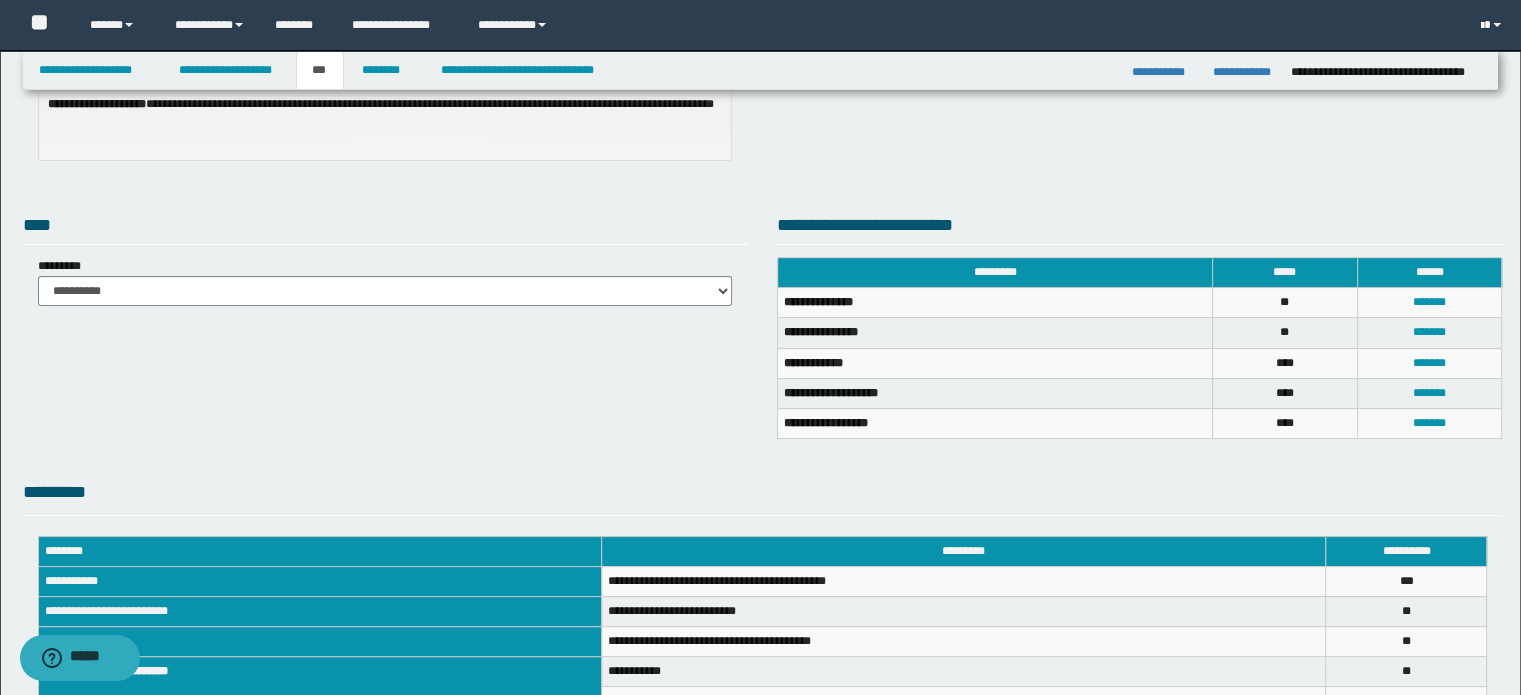 click at bounding box center [1493, 25] 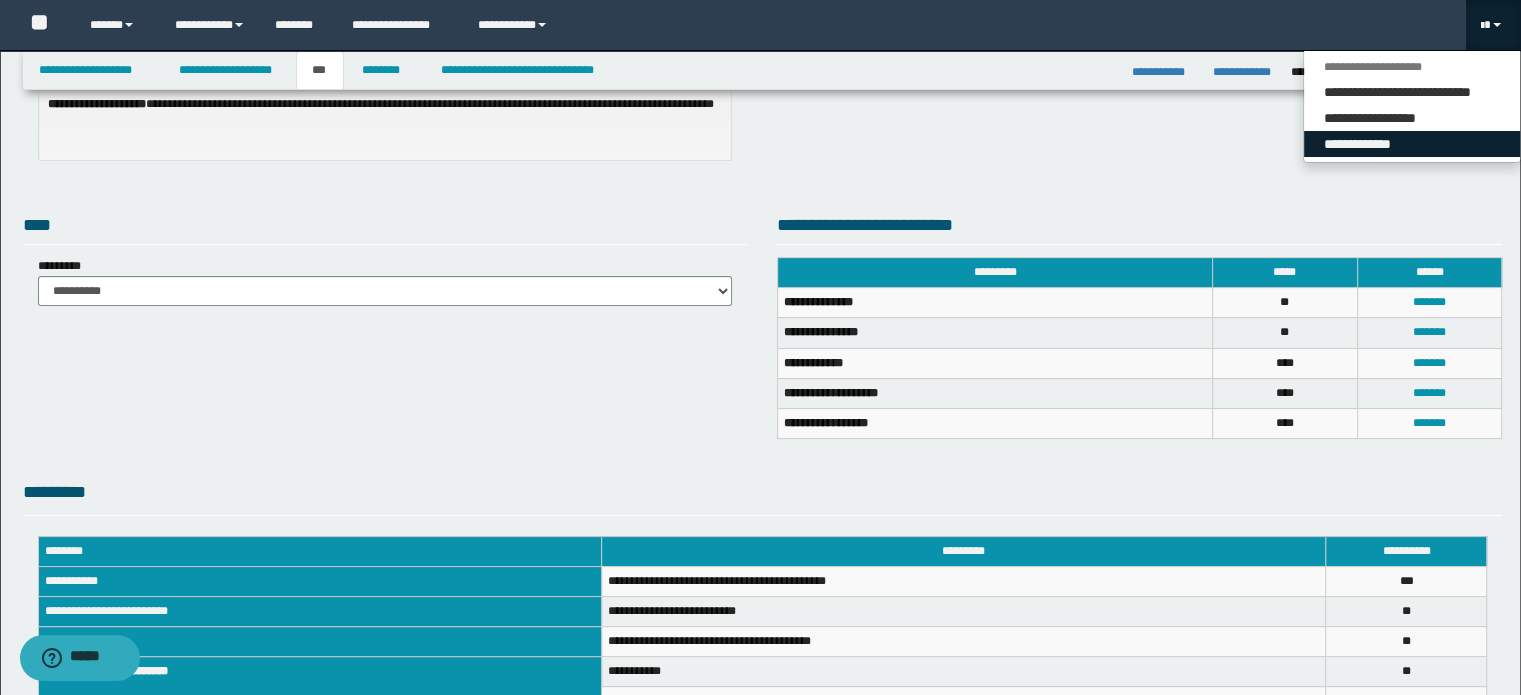 click on "**********" at bounding box center (1412, 144) 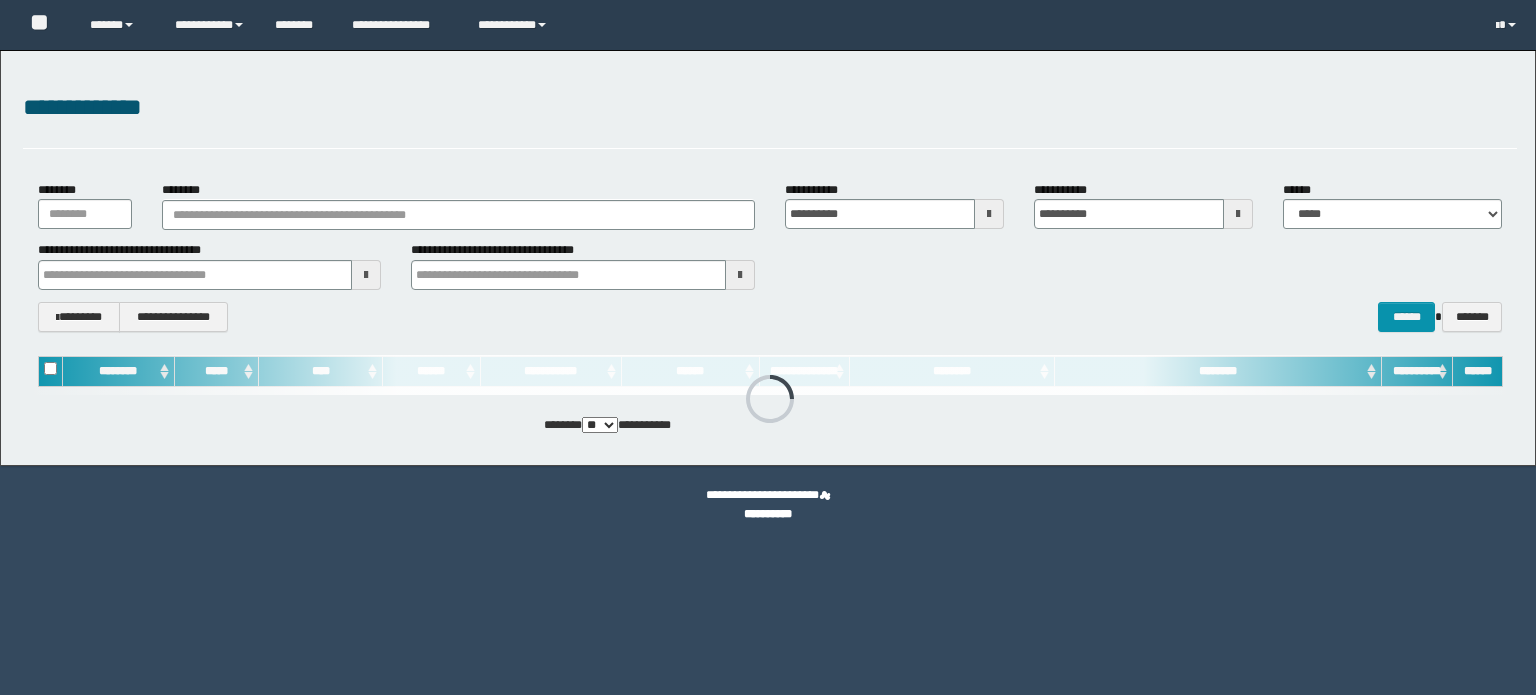 scroll, scrollTop: 0, scrollLeft: 0, axis: both 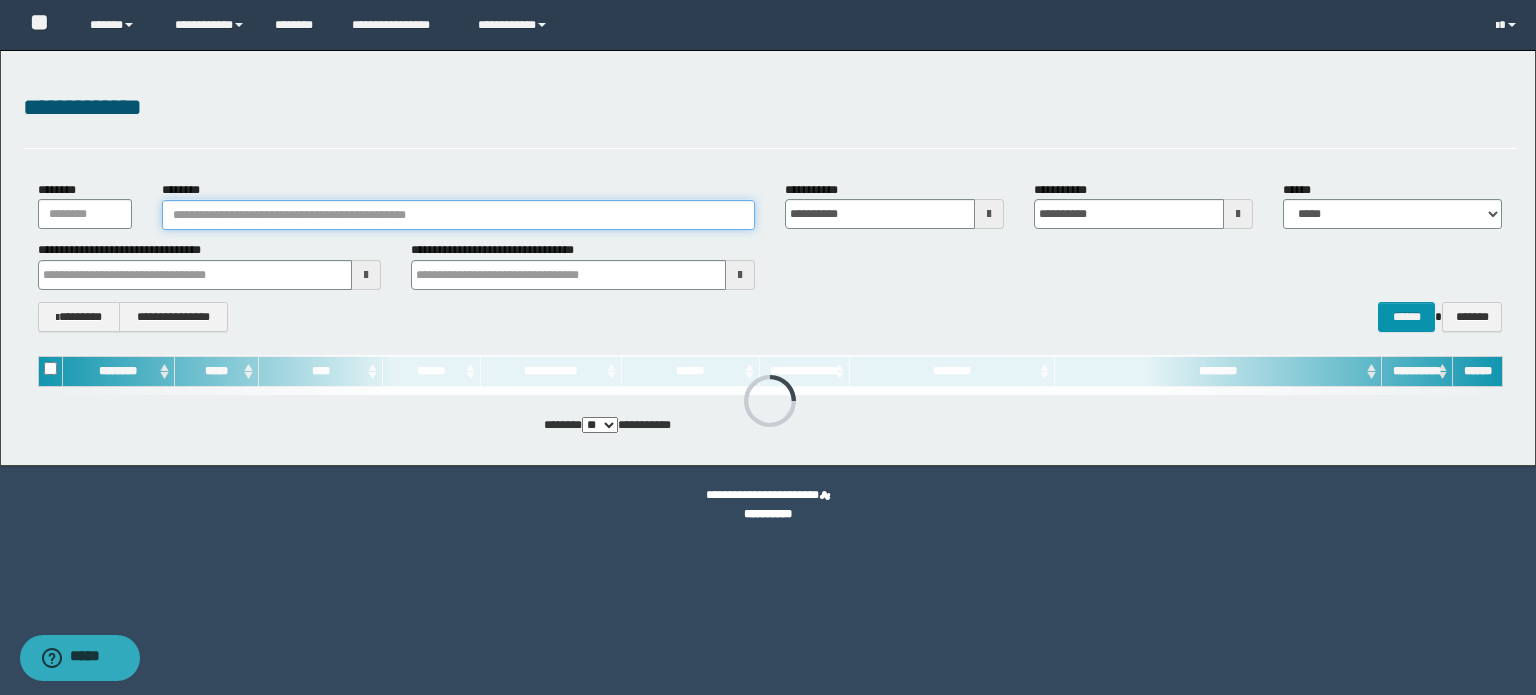 click on "********" at bounding box center (458, 215) 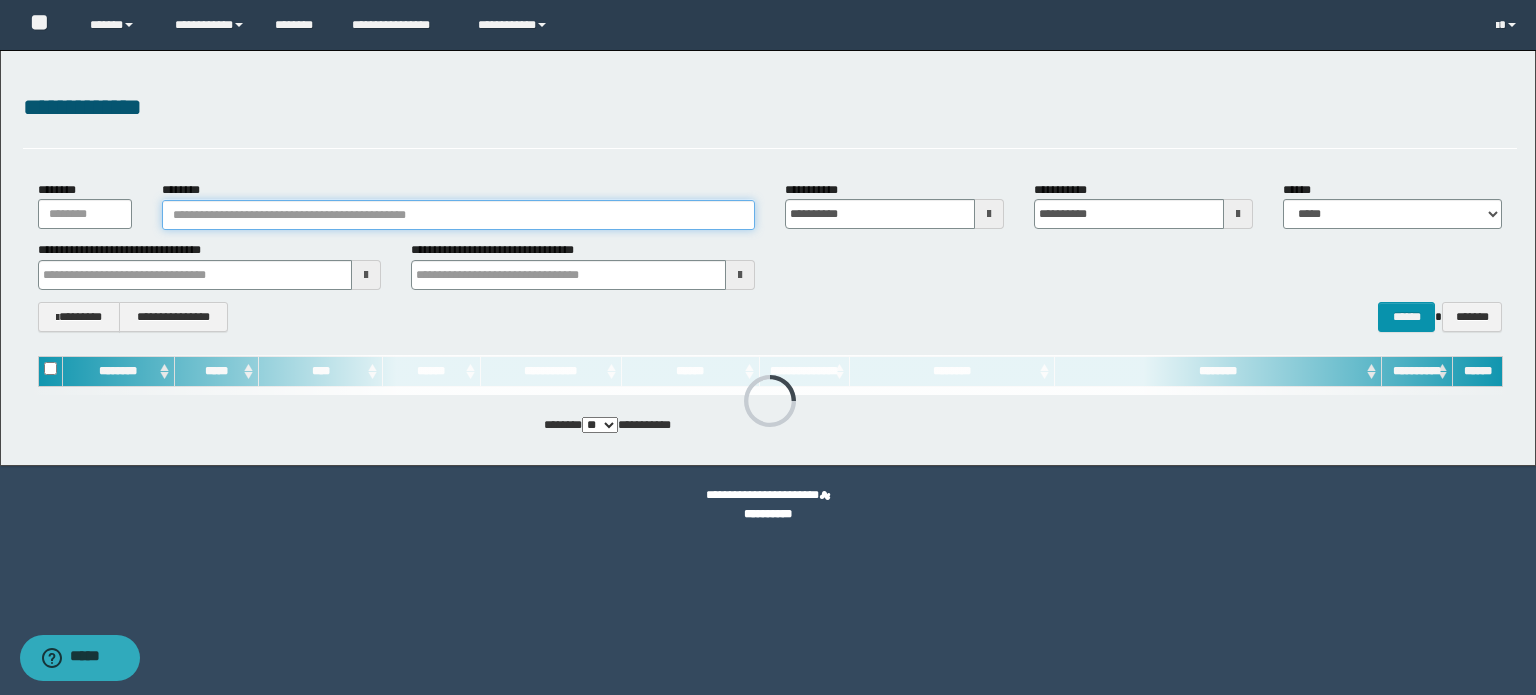 paste on "**********" 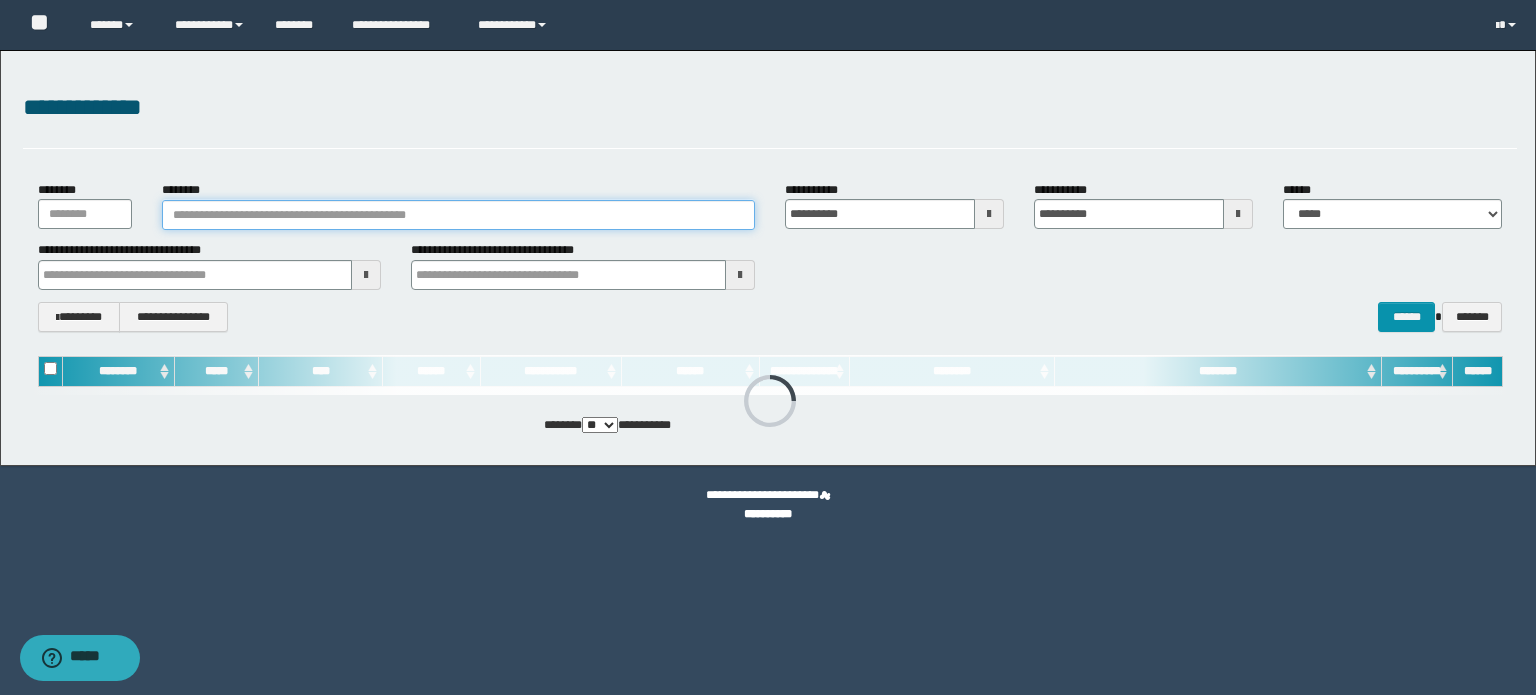 type on "**********" 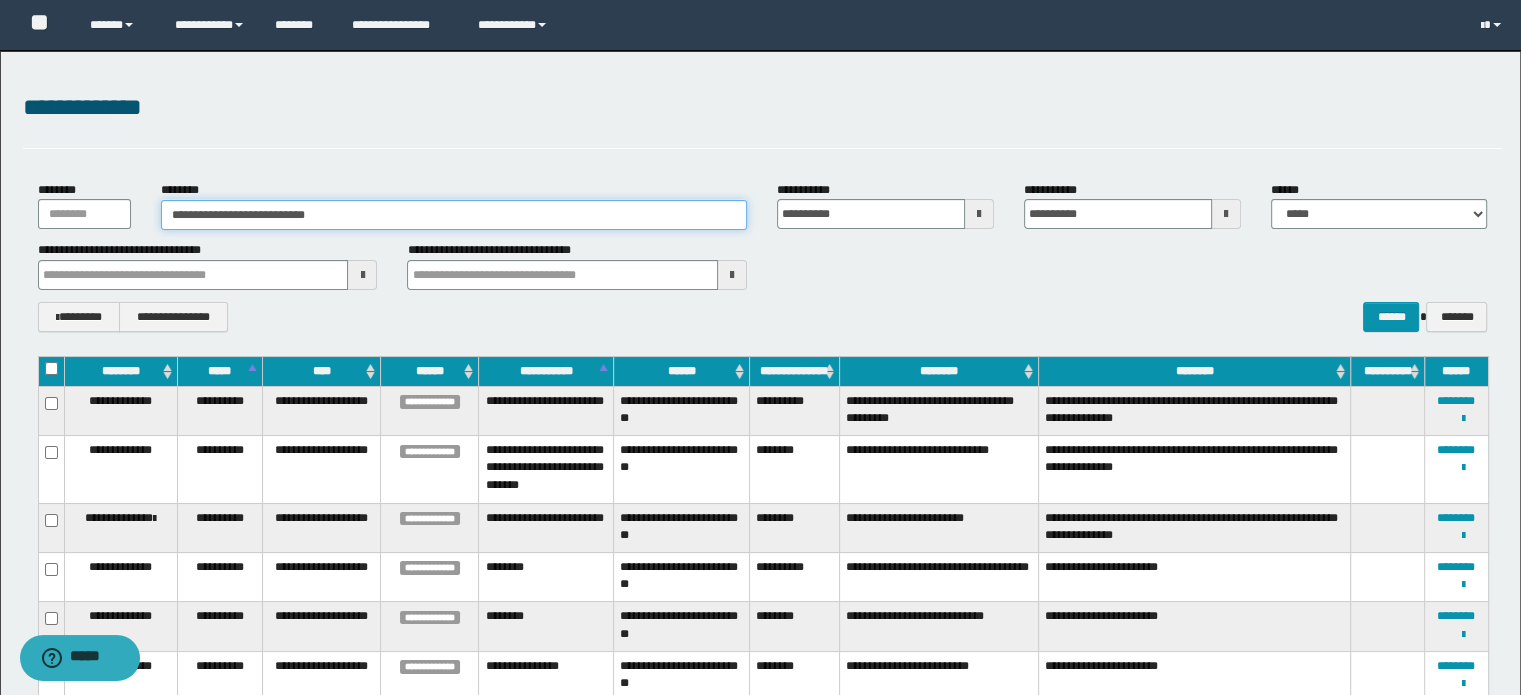 type on "**********" 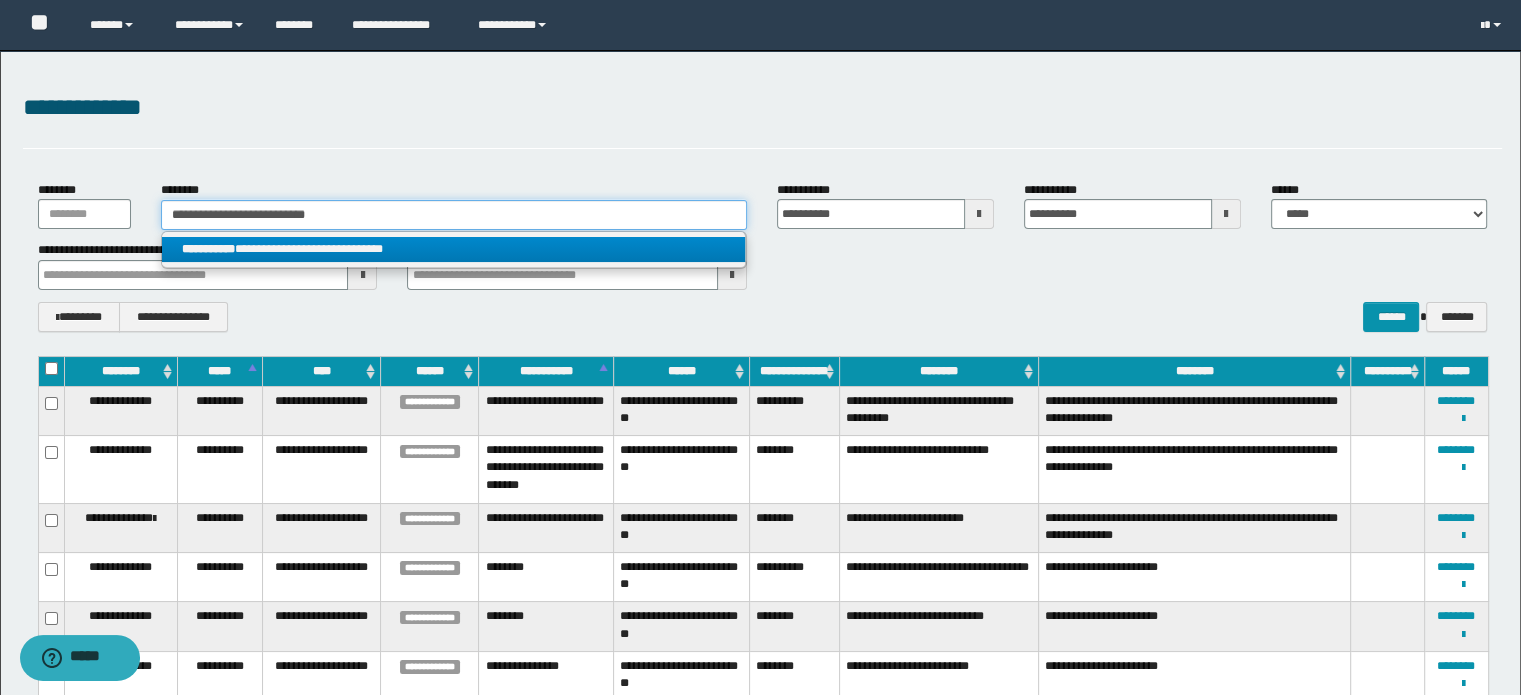 type on "**********" 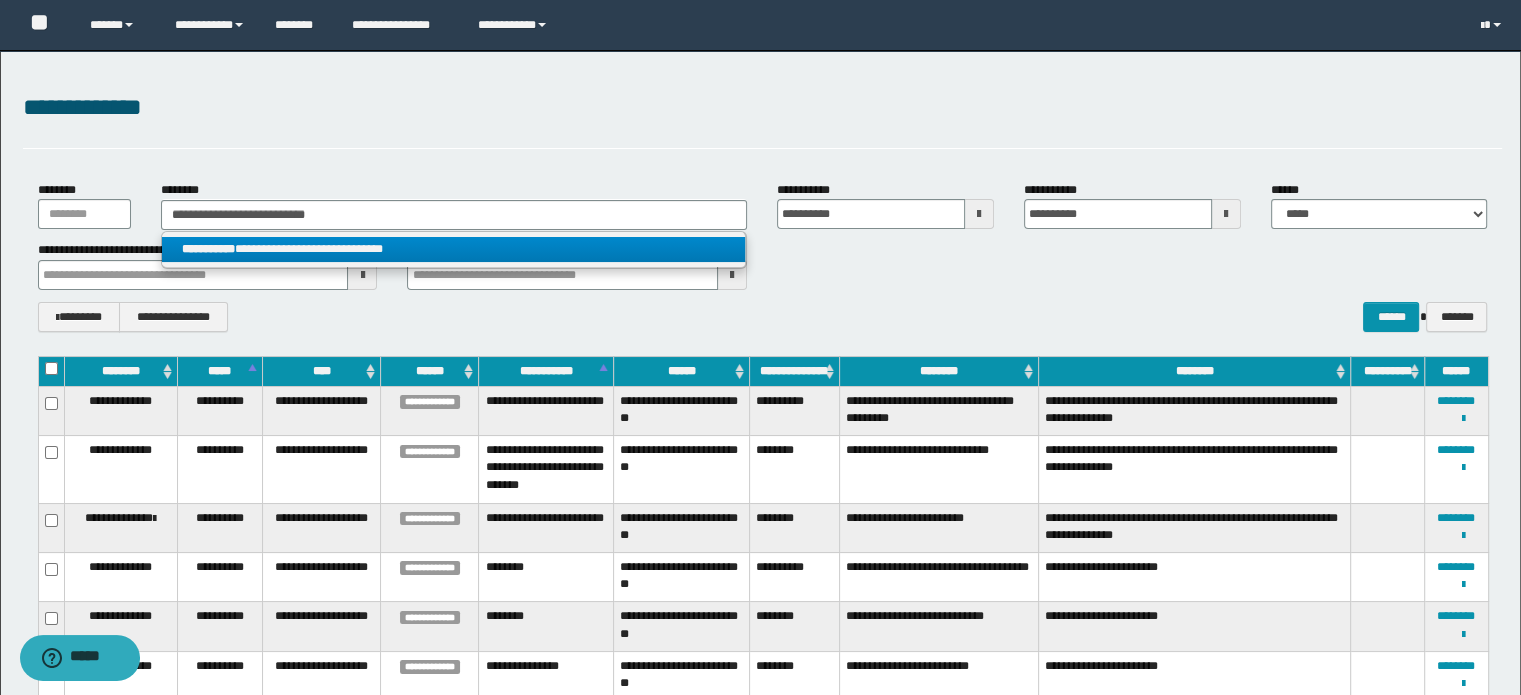 click on "**********" at bounding box center (454, 249) 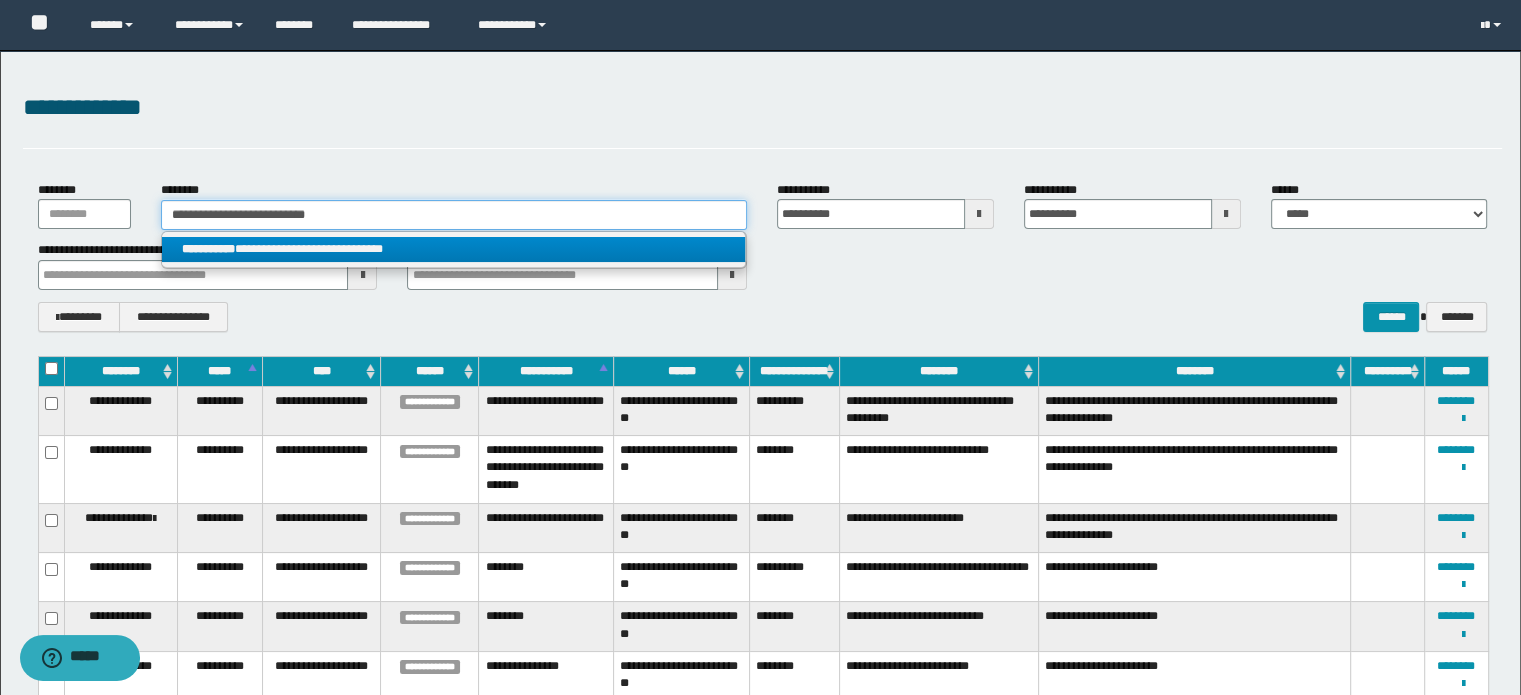 type 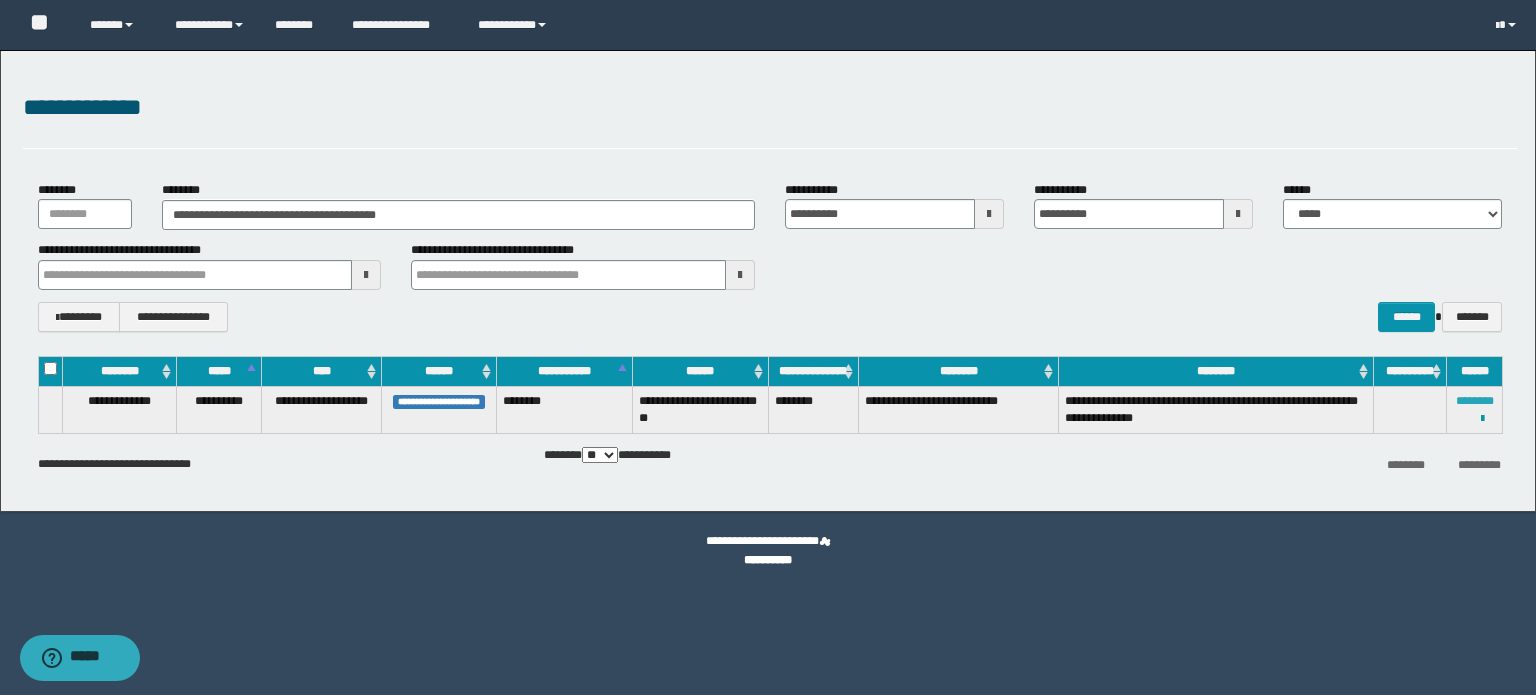 click on "********" at bounding box center [1475, 401] 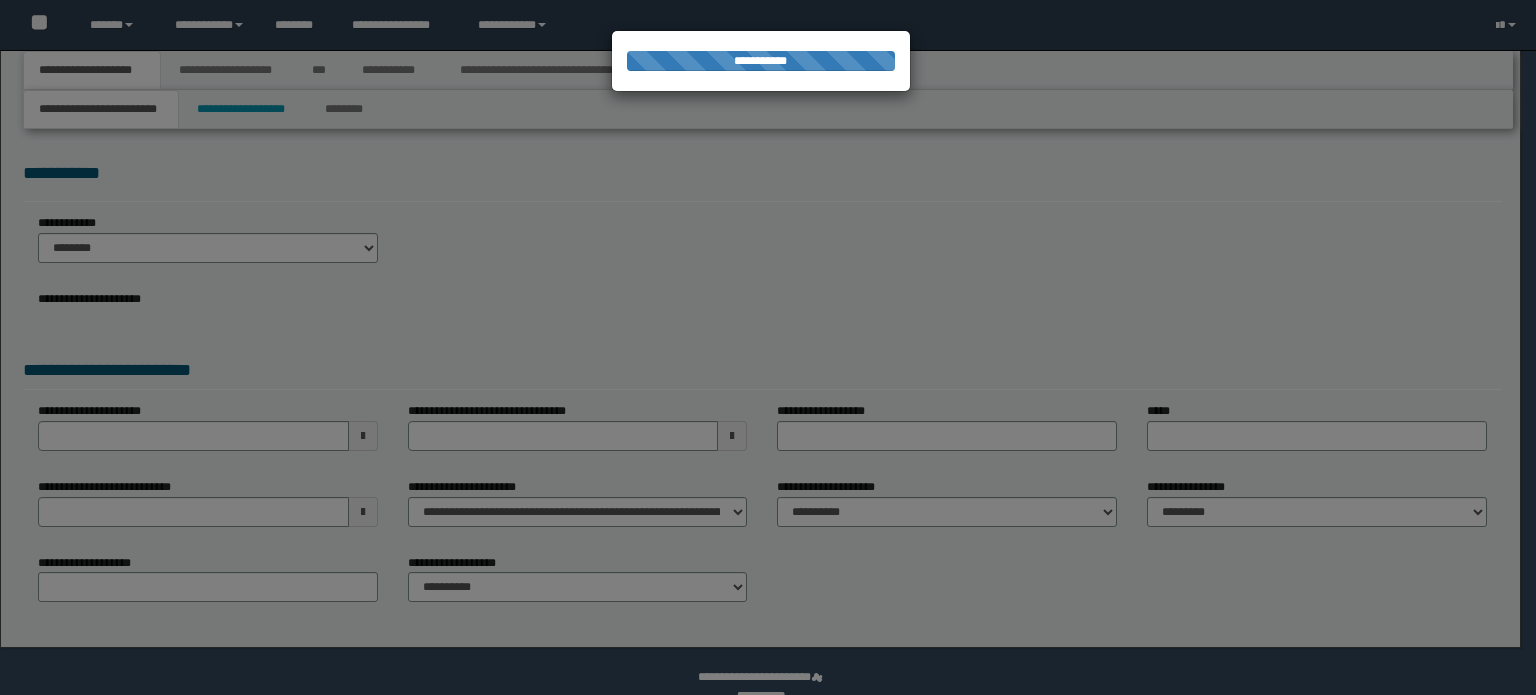 scroll, scrollTop: 0, scrollLeft: 0, axis: both 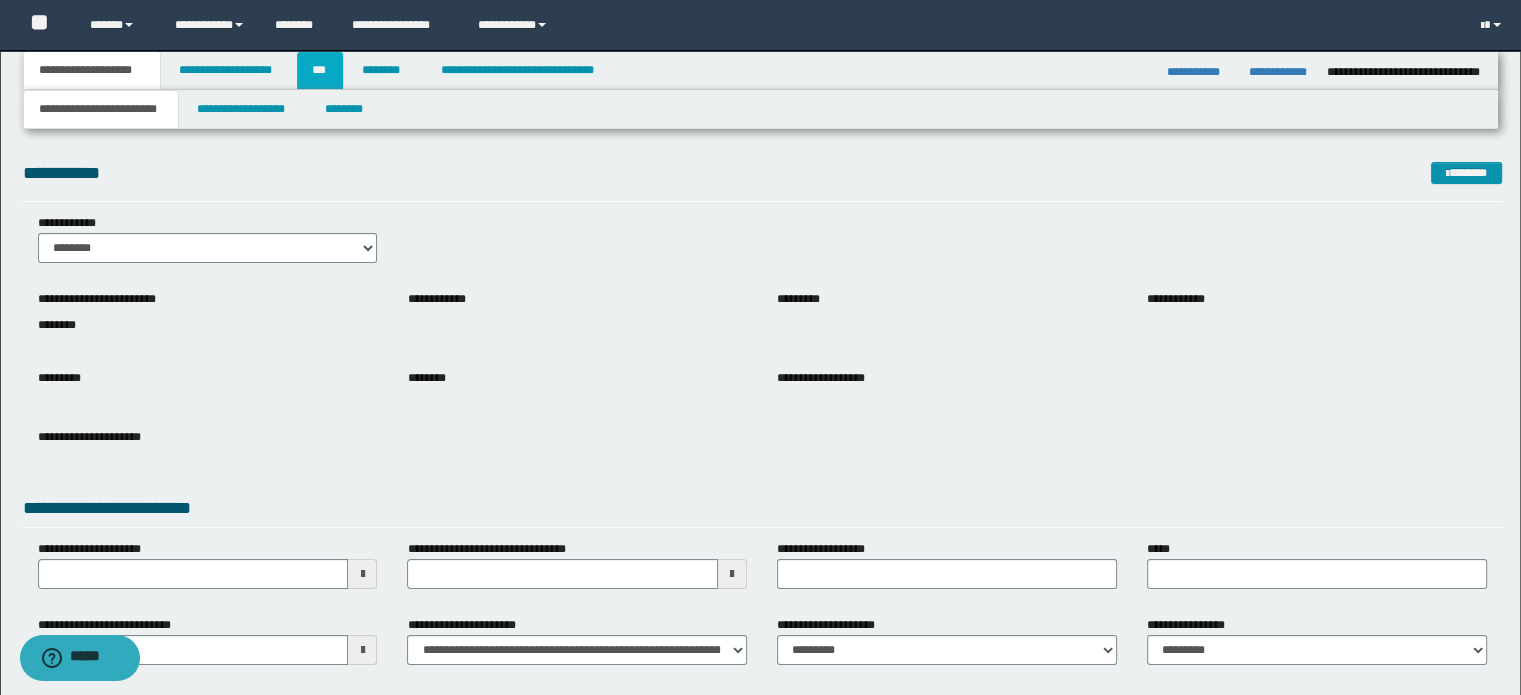 click on "***" at bounding box center [320, 70] 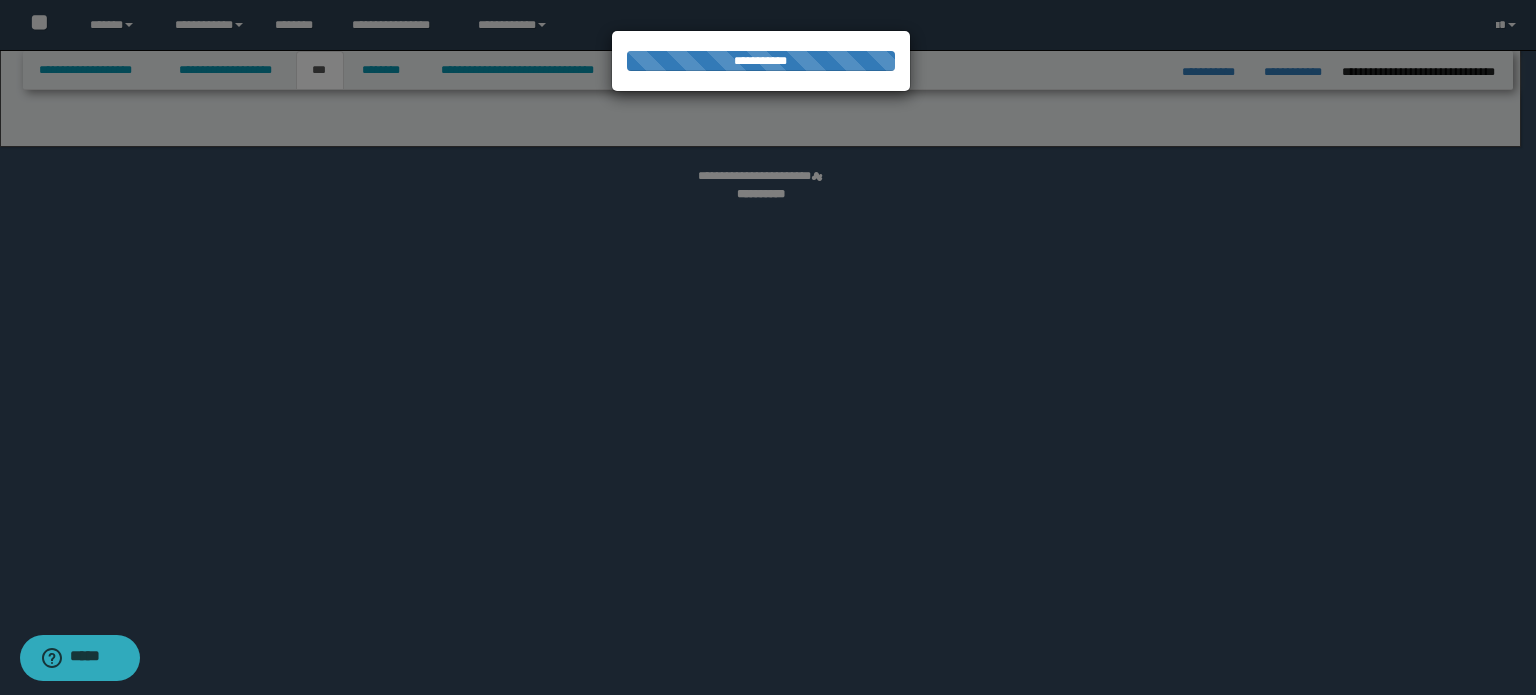 select on "***" 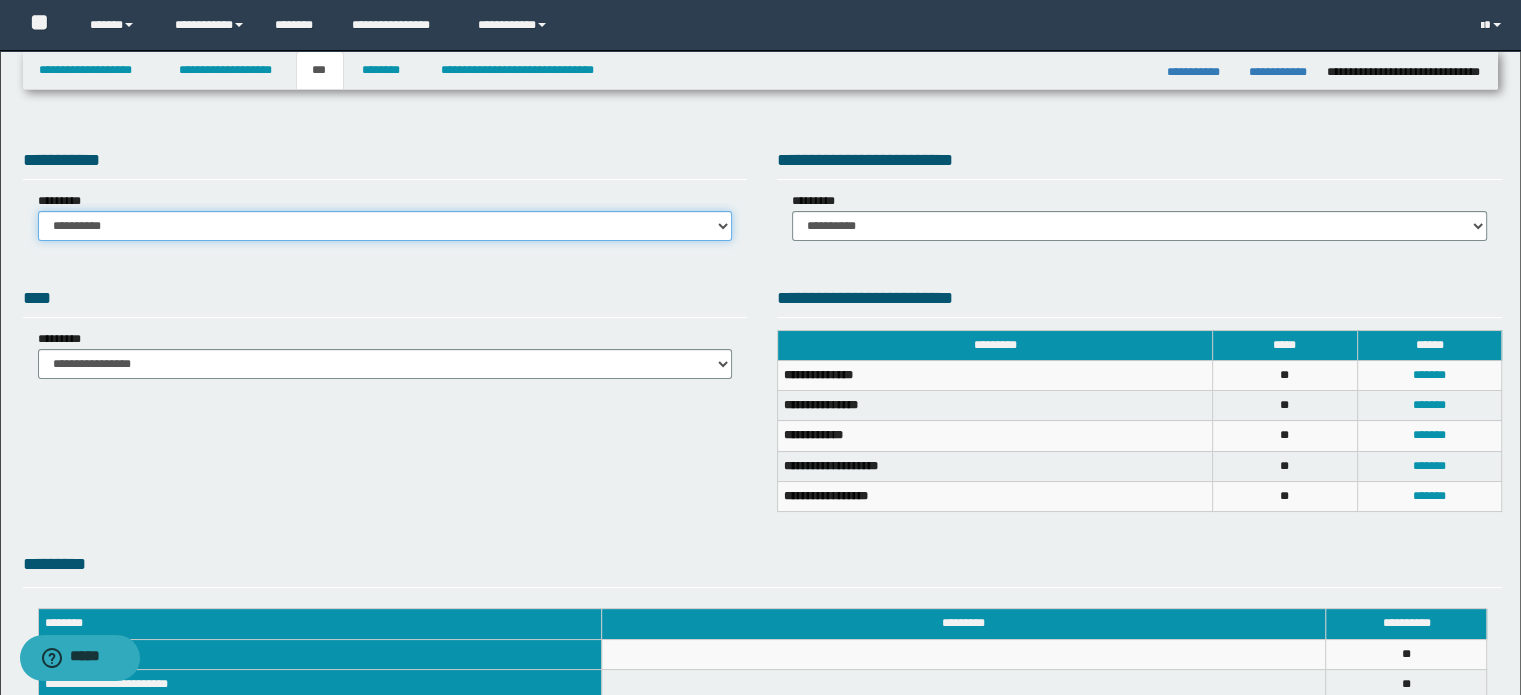 click on "**********" at bounding box center [385, 226] 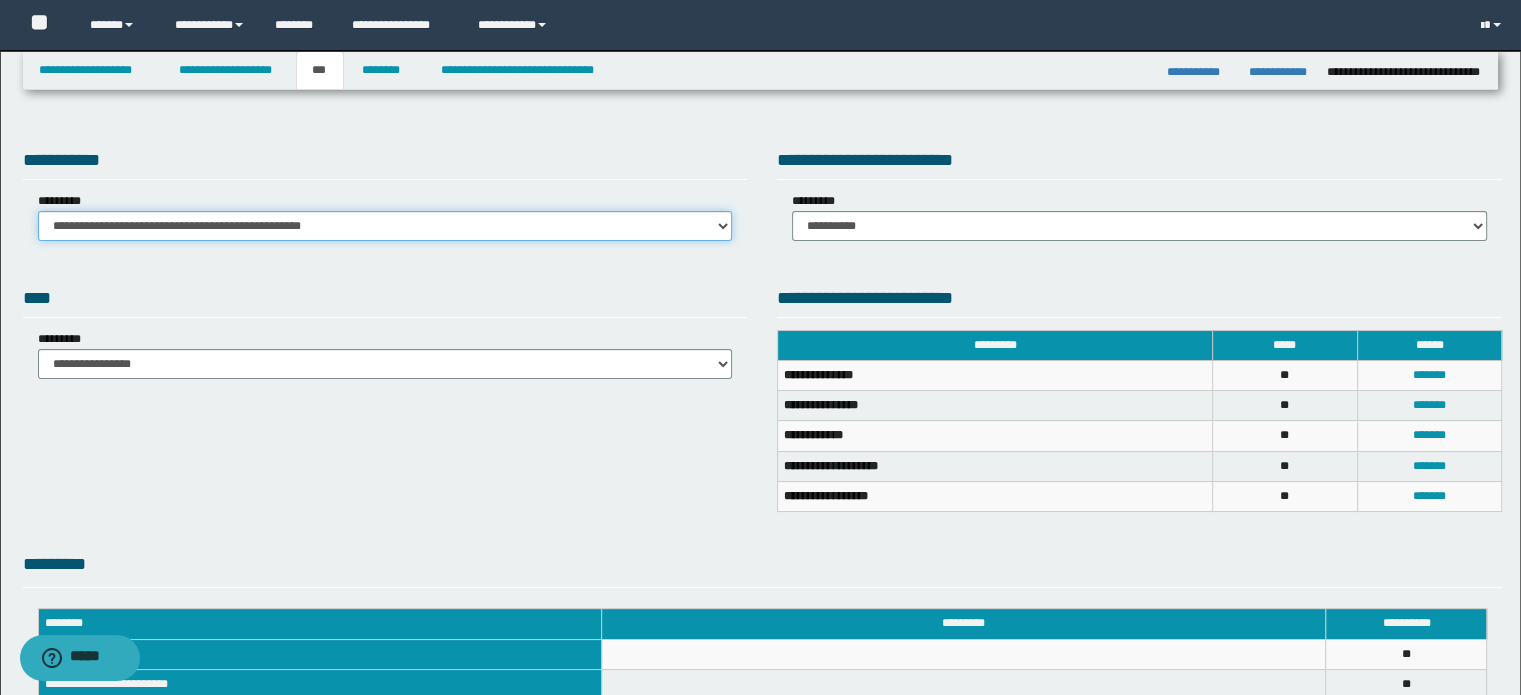 click on "**********" at bounding box center [385, 226] 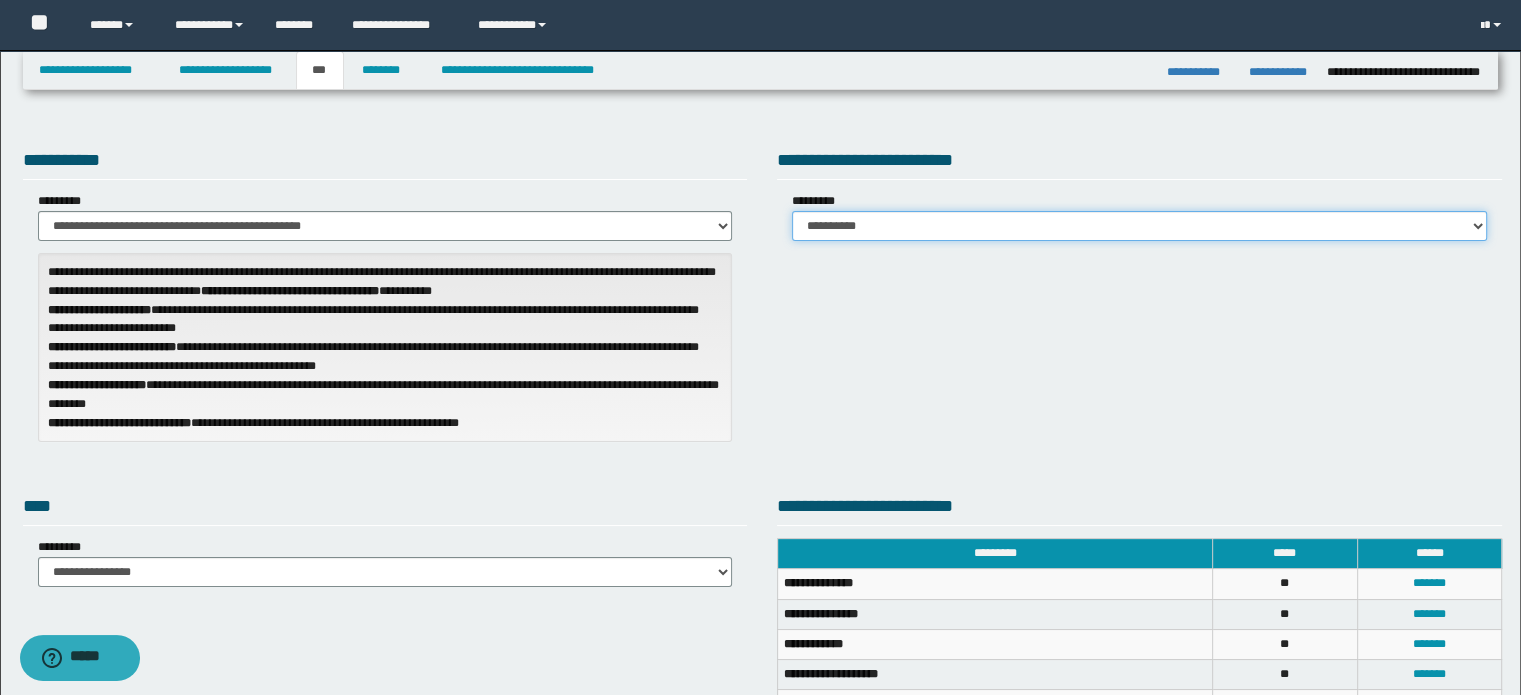 click on "**********" at bounding box center [1139, 226] 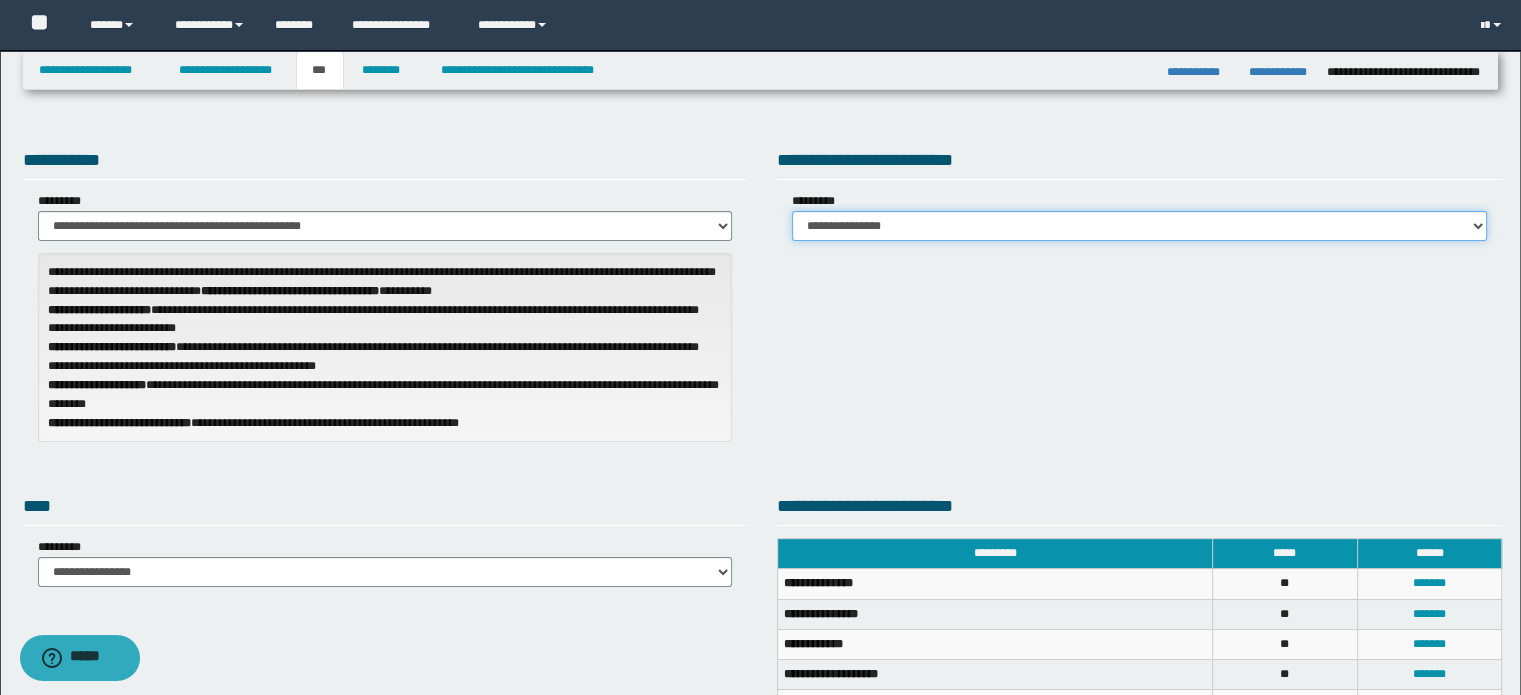 click on "**********" at bounding box center (1139, 226) 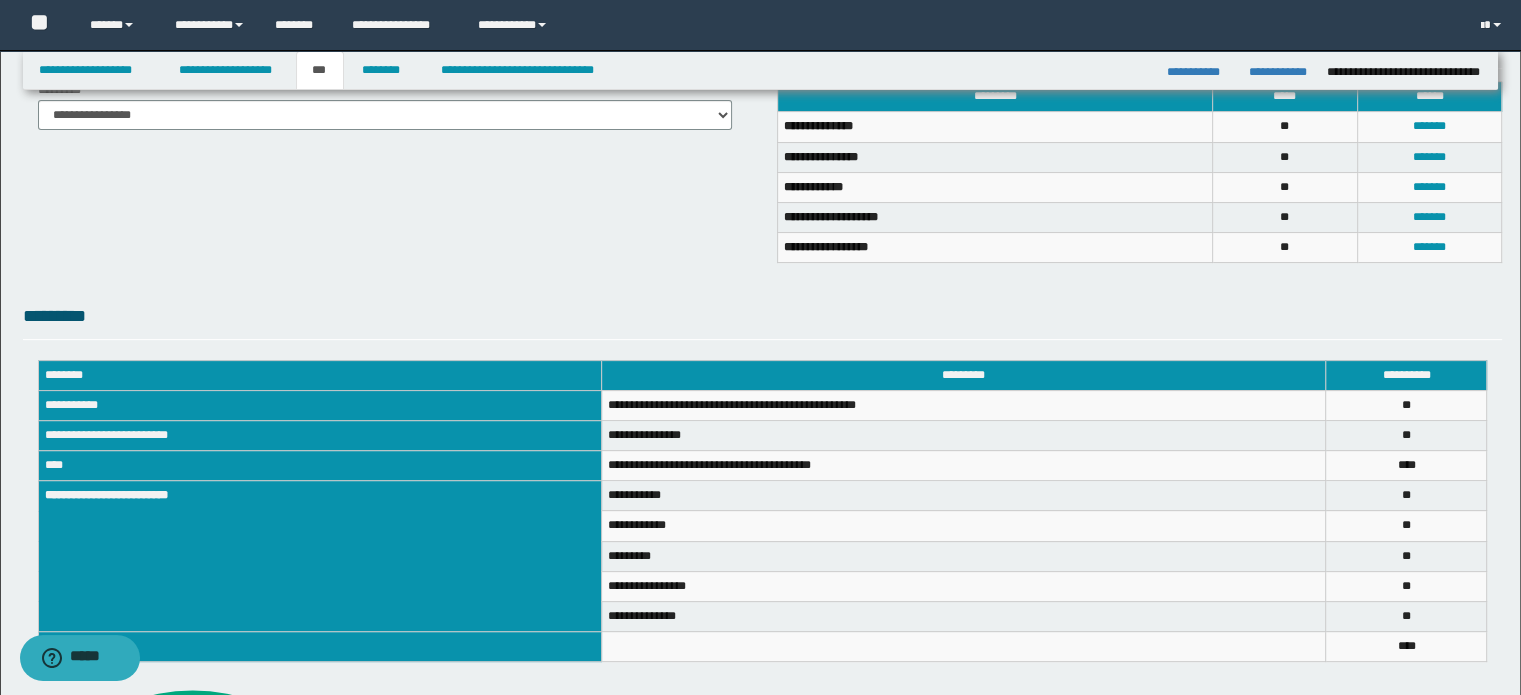 scroll, scrollTop: 500, scrollLeft: 0, axis: vertical 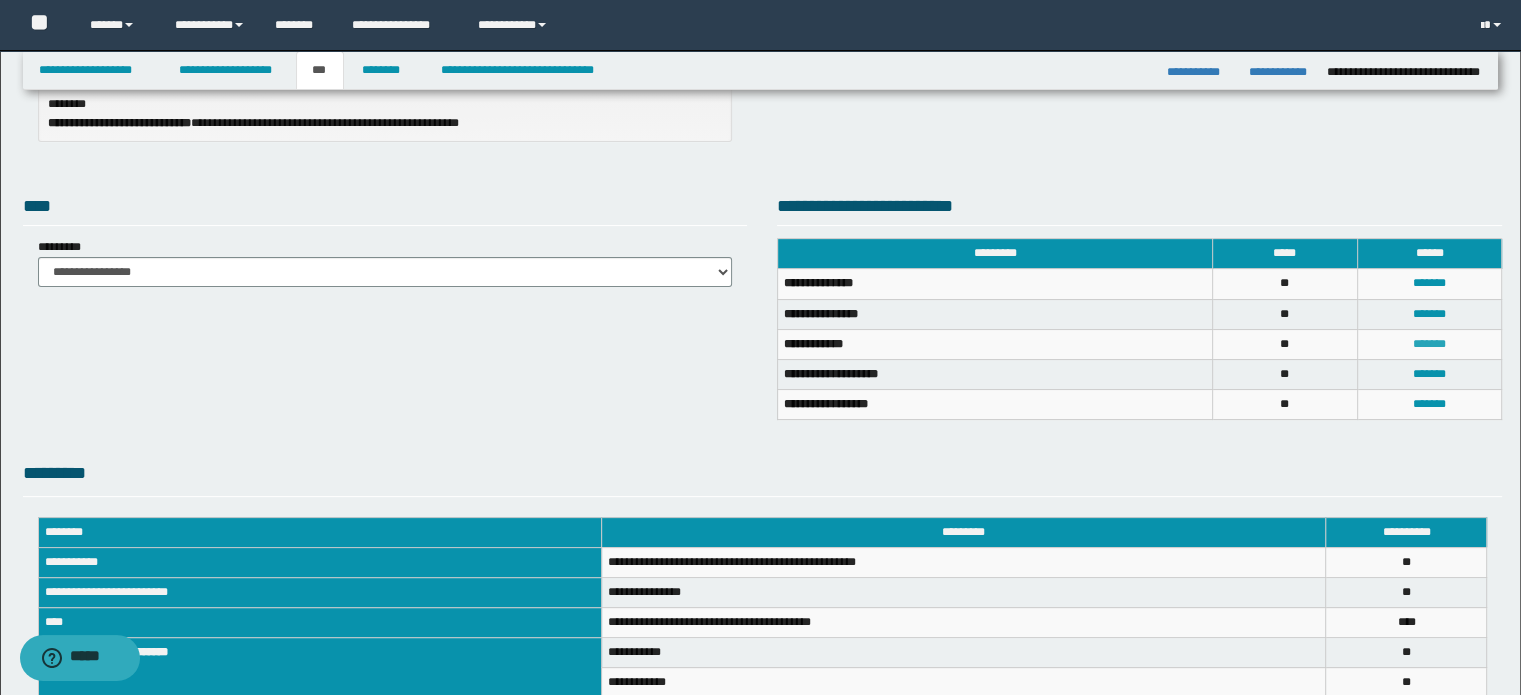 click on "*******" at bounding box center (1429, 344) 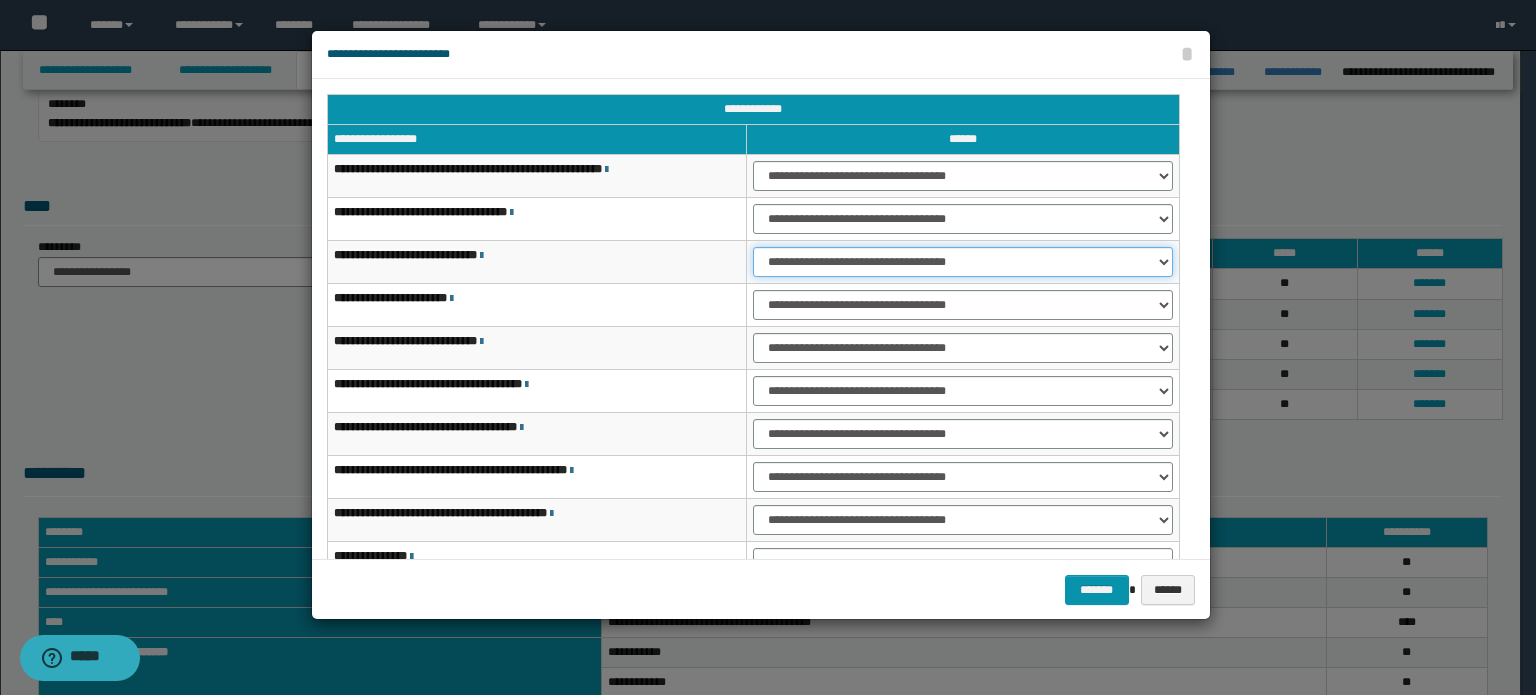 click on "**********" at bounding box center [963, 262] 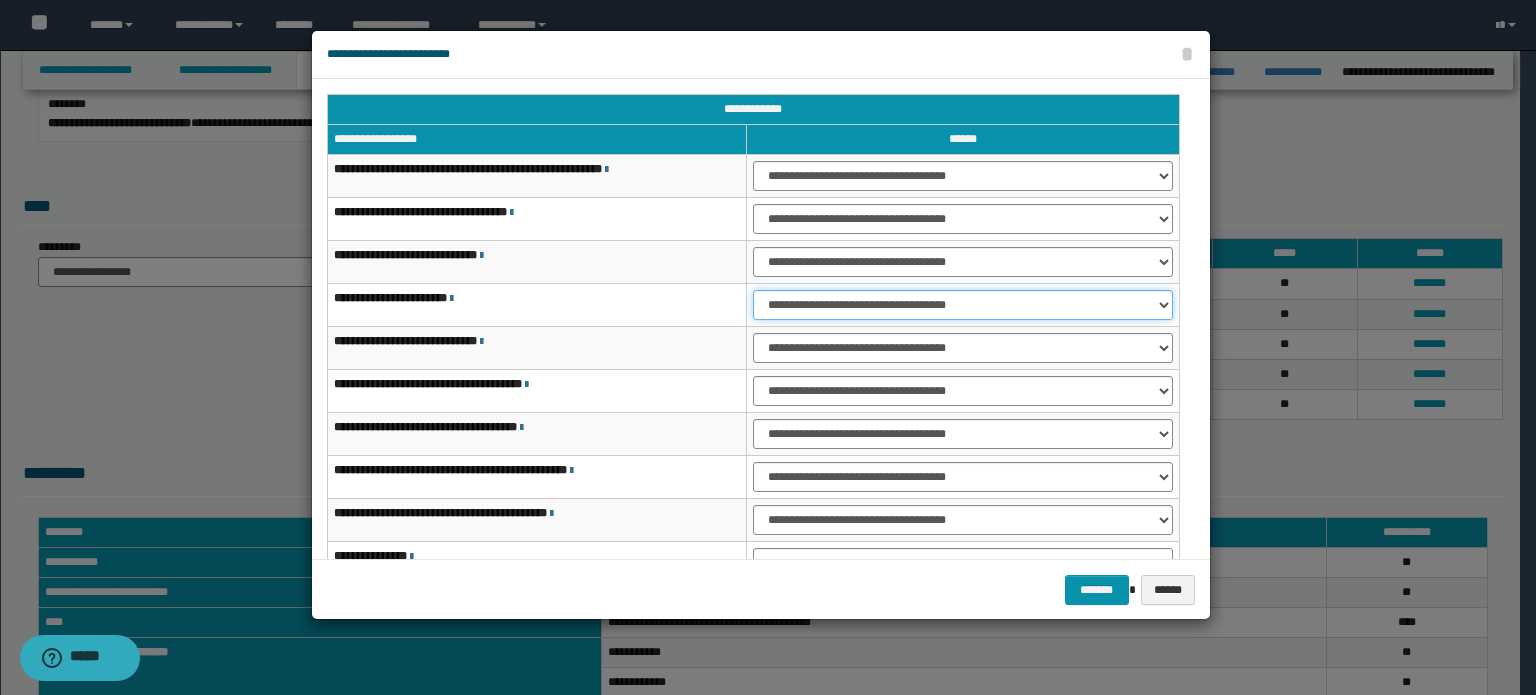 click on "**********" at bounding box center [963, 305] 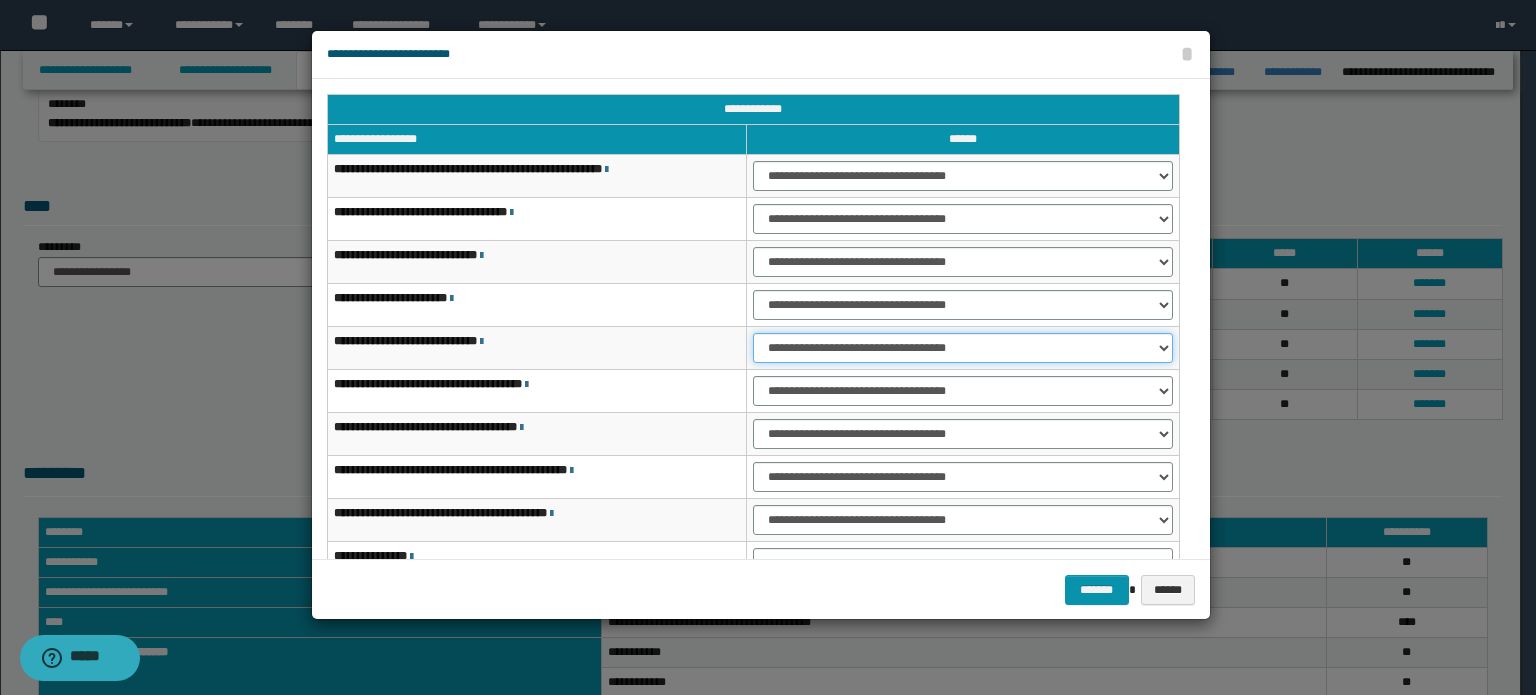 click on "**********" at bounding box center [963, 348] 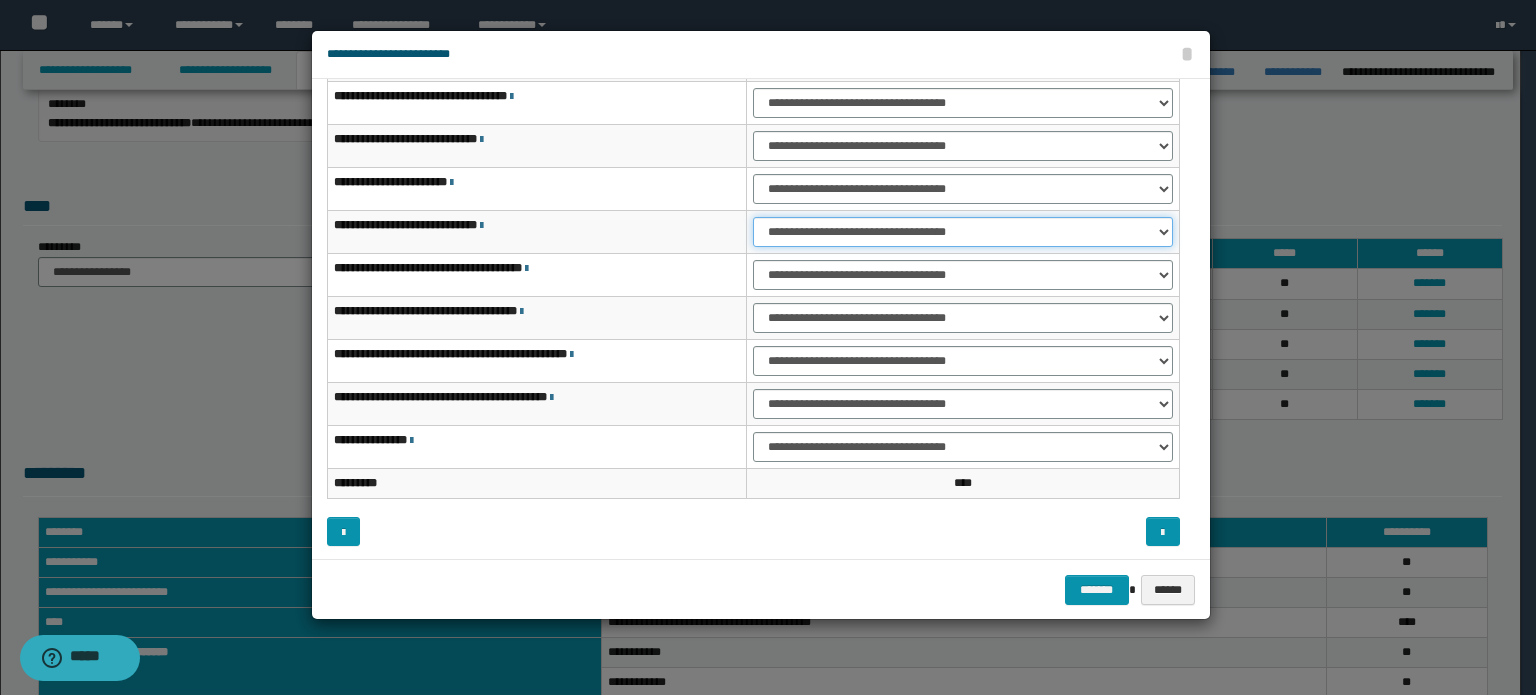 scroll, scrollTop: 118, scrollLeft: 0, axis: vertical 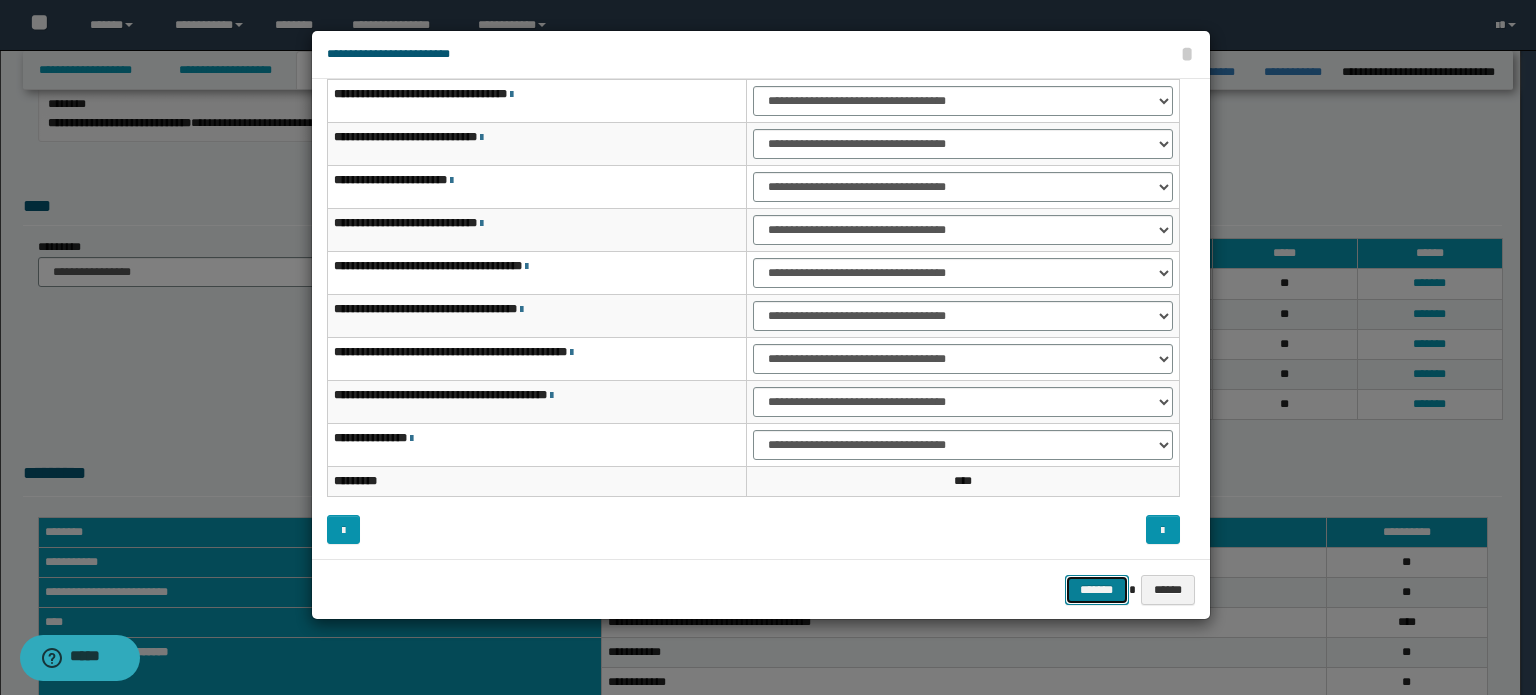 click on "*******" at bounding box center [1097, 590] 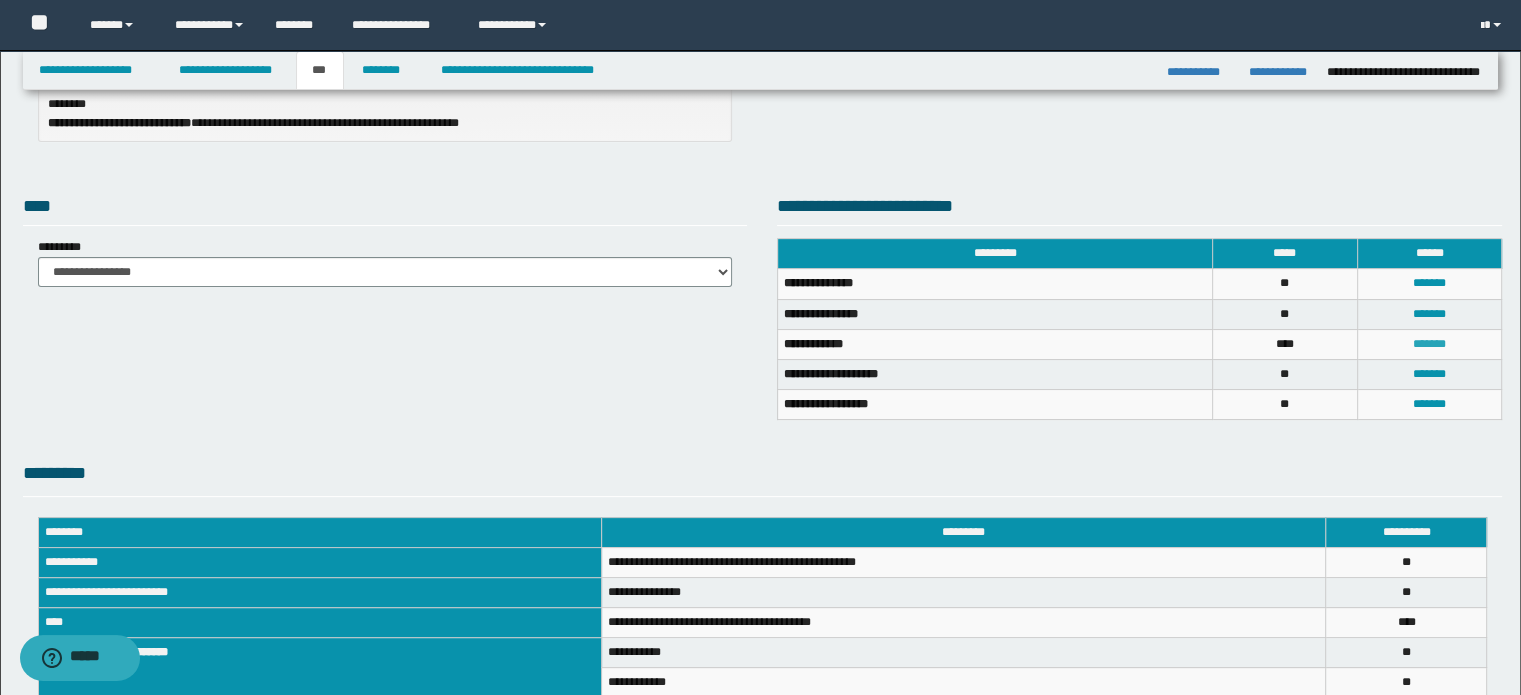 click on "*******" at bounding box center [1429, 344] 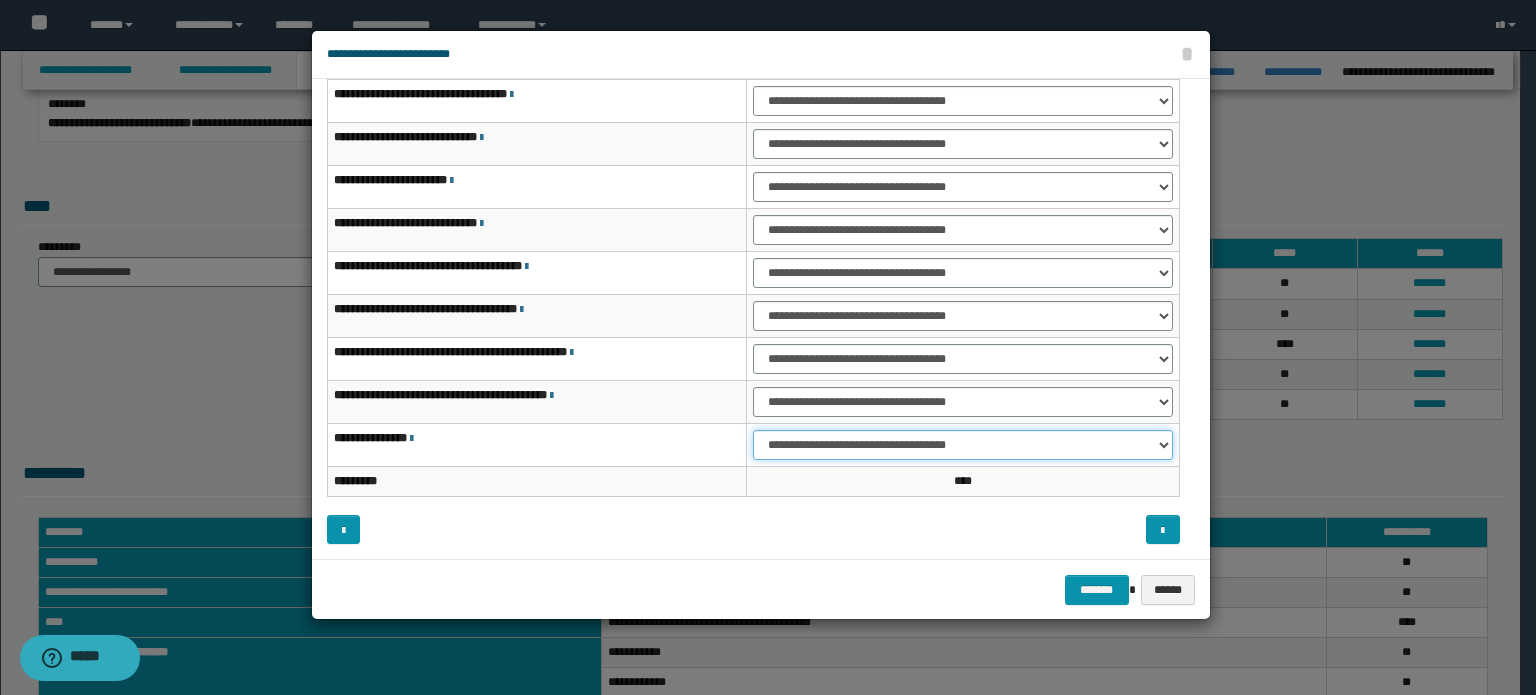 drag, startPoint x: 1091, startPoint y: 434, endPoint x: 1086, endPoint y: 451, distance: 17.720045 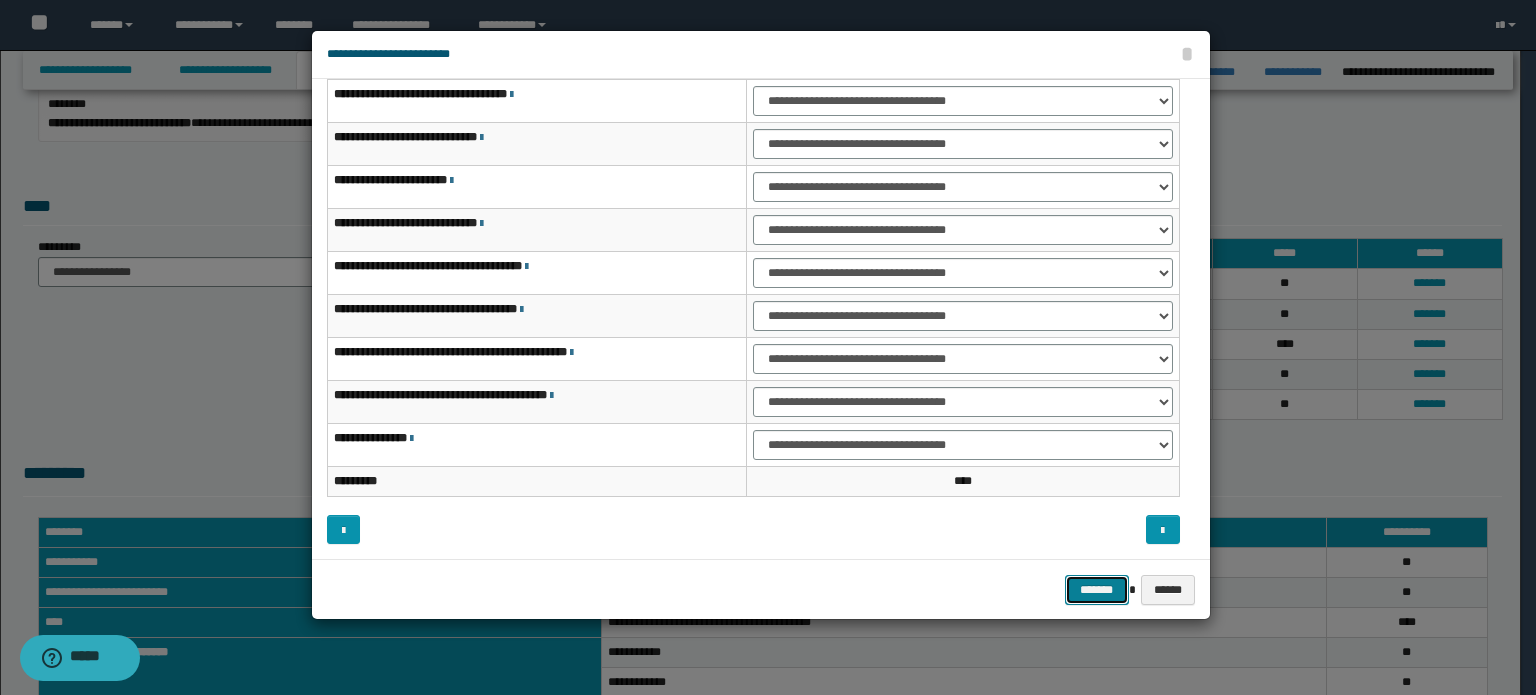 click on "*******" at bounding box center [1097, 590] 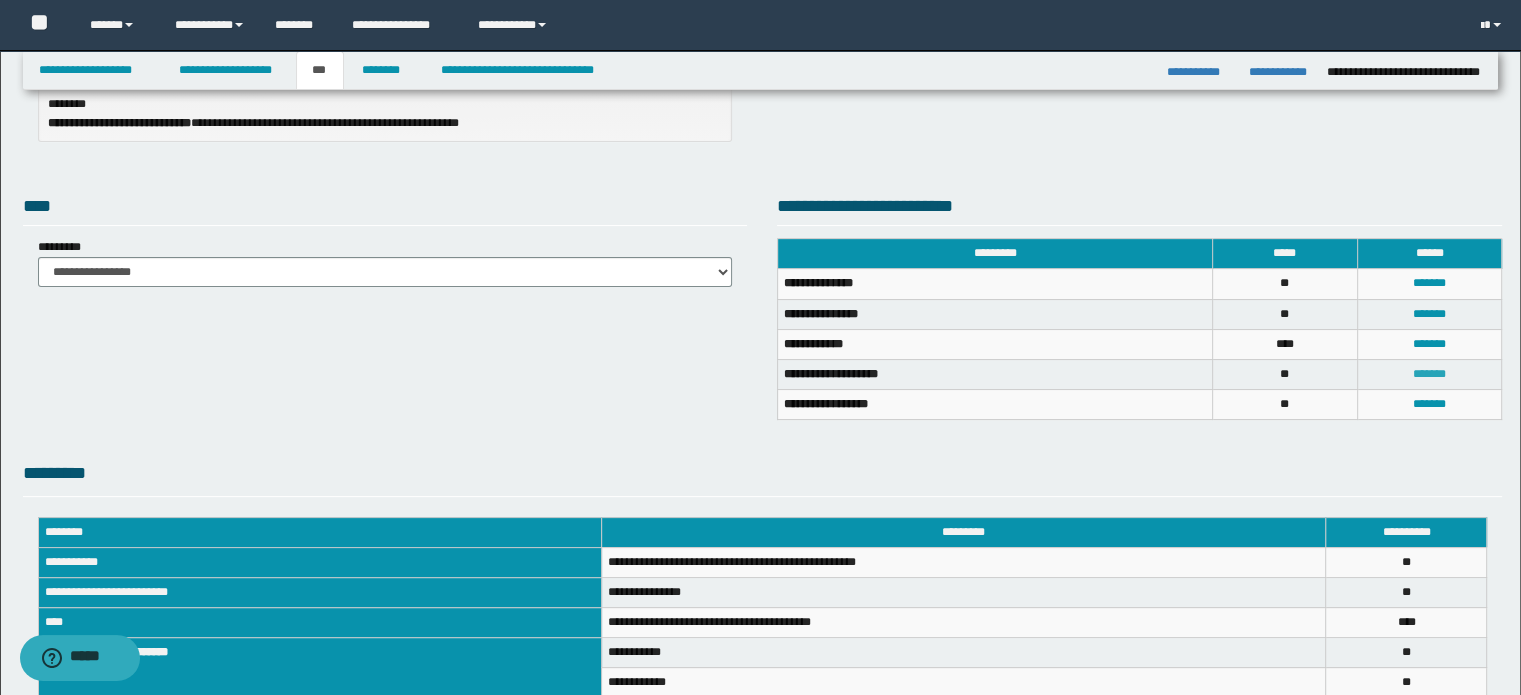 click on "*******" at bounding box center [1429, 374] 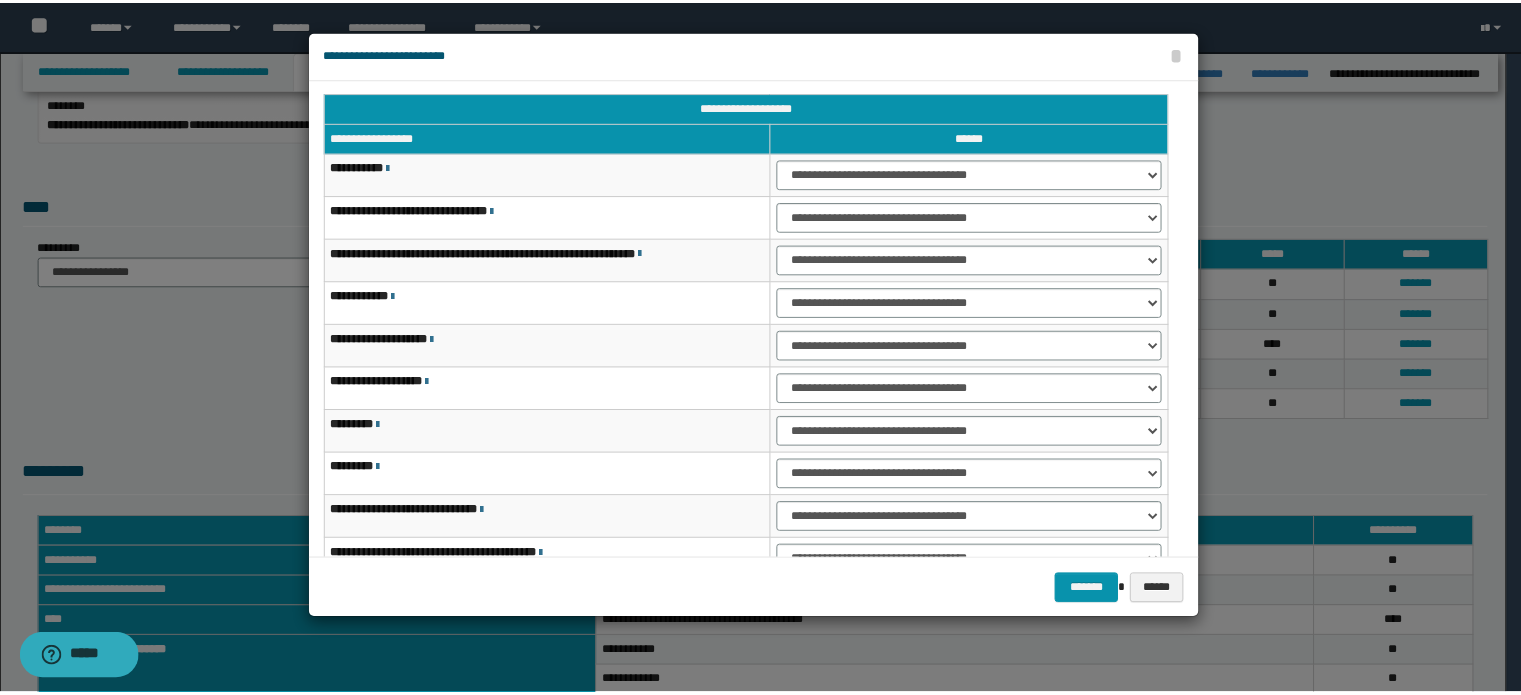 scroll, scrollTop: 0, scrollLeft: 0, axis: both 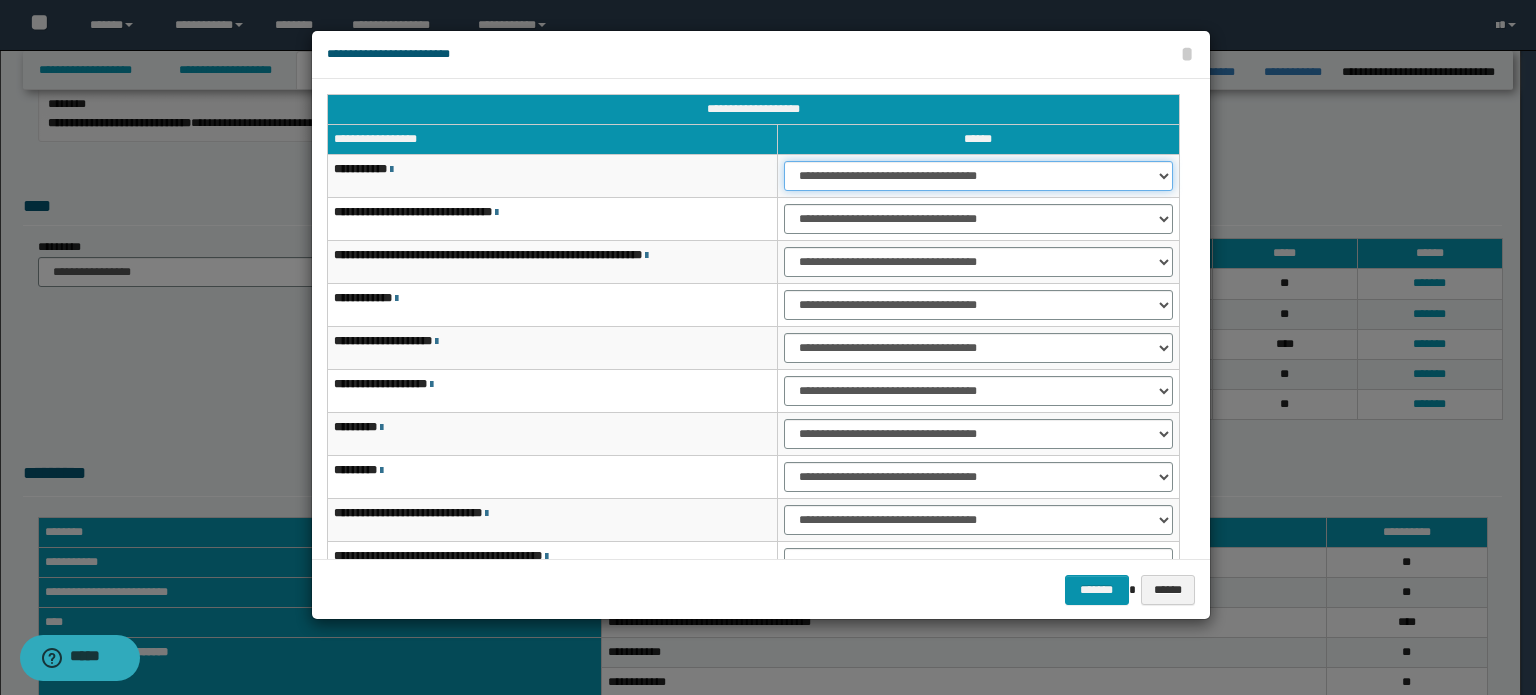 click on "**********" at bounding box center (978, 176) 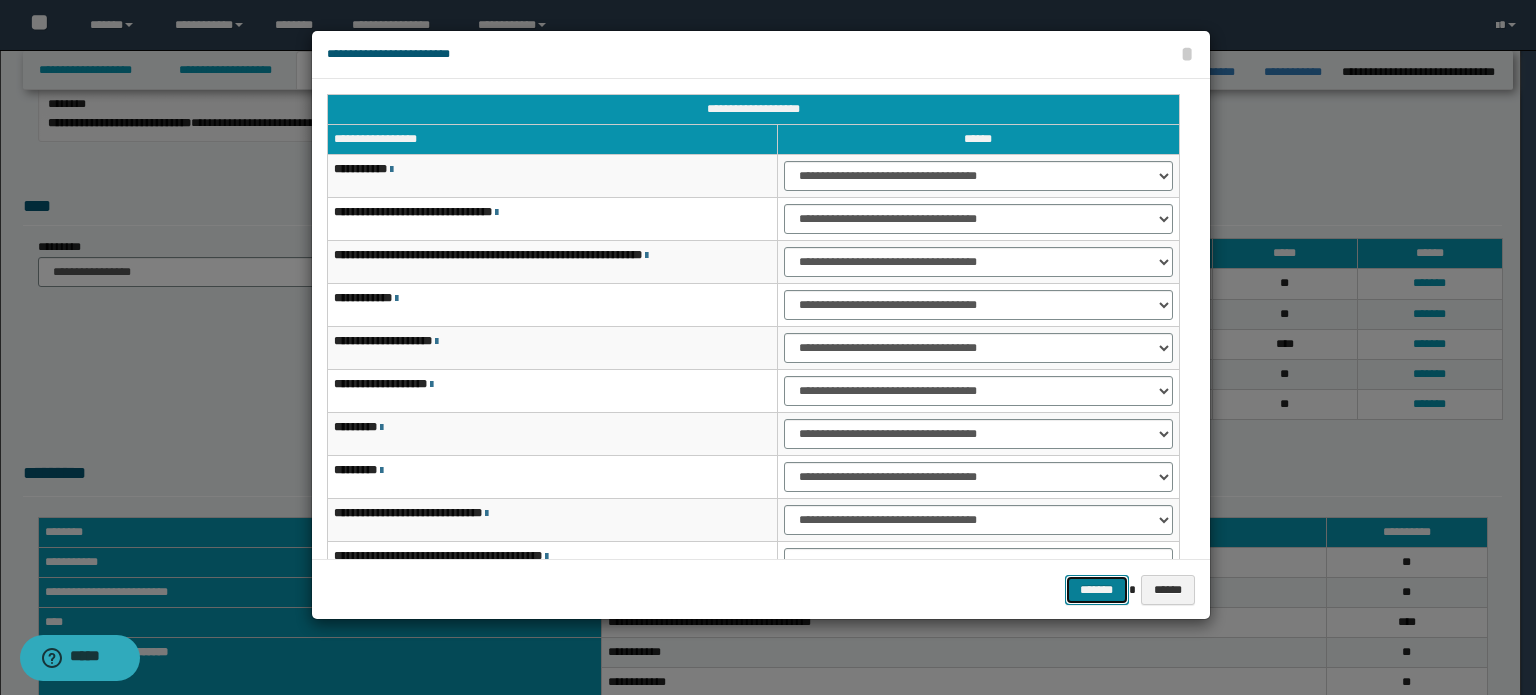 click on "*******" at bounding box center [1097, 590] 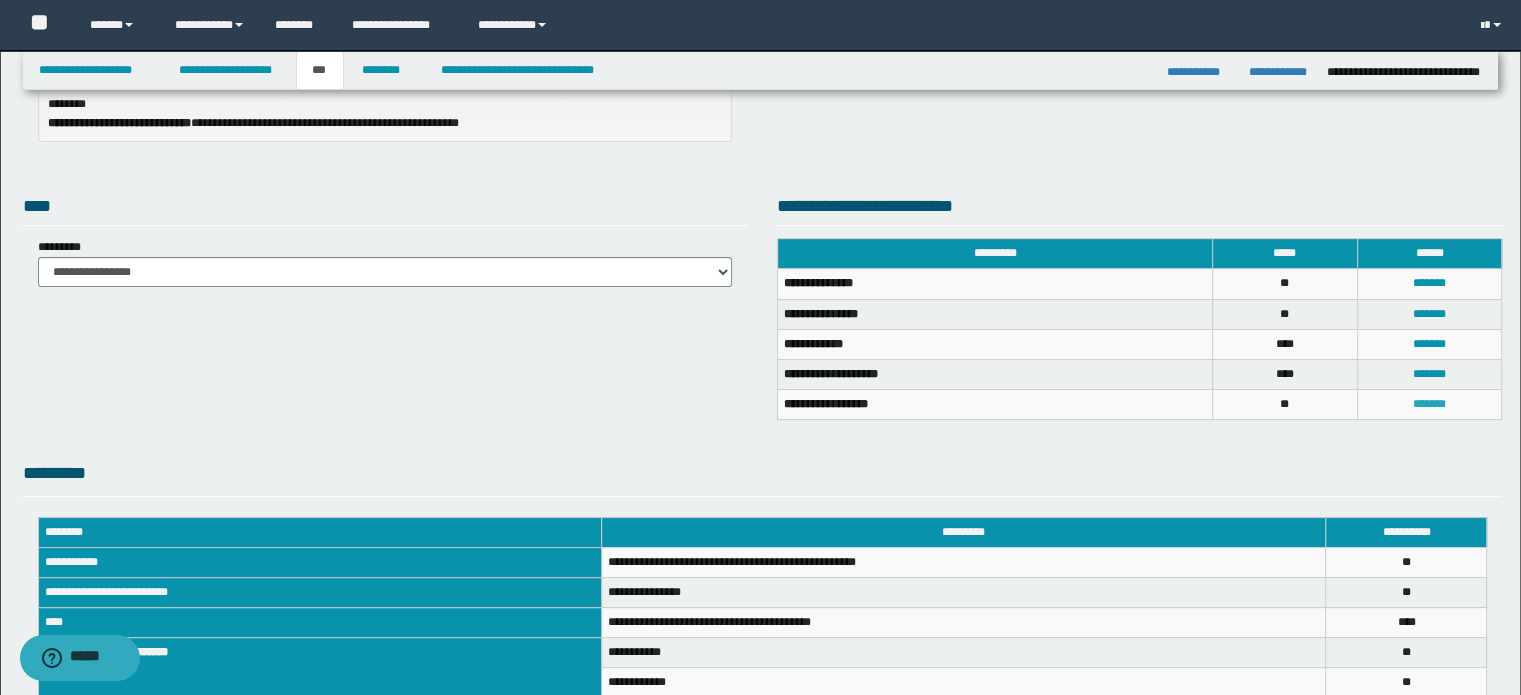 click on "*******" at bounding box center (1429, 404) 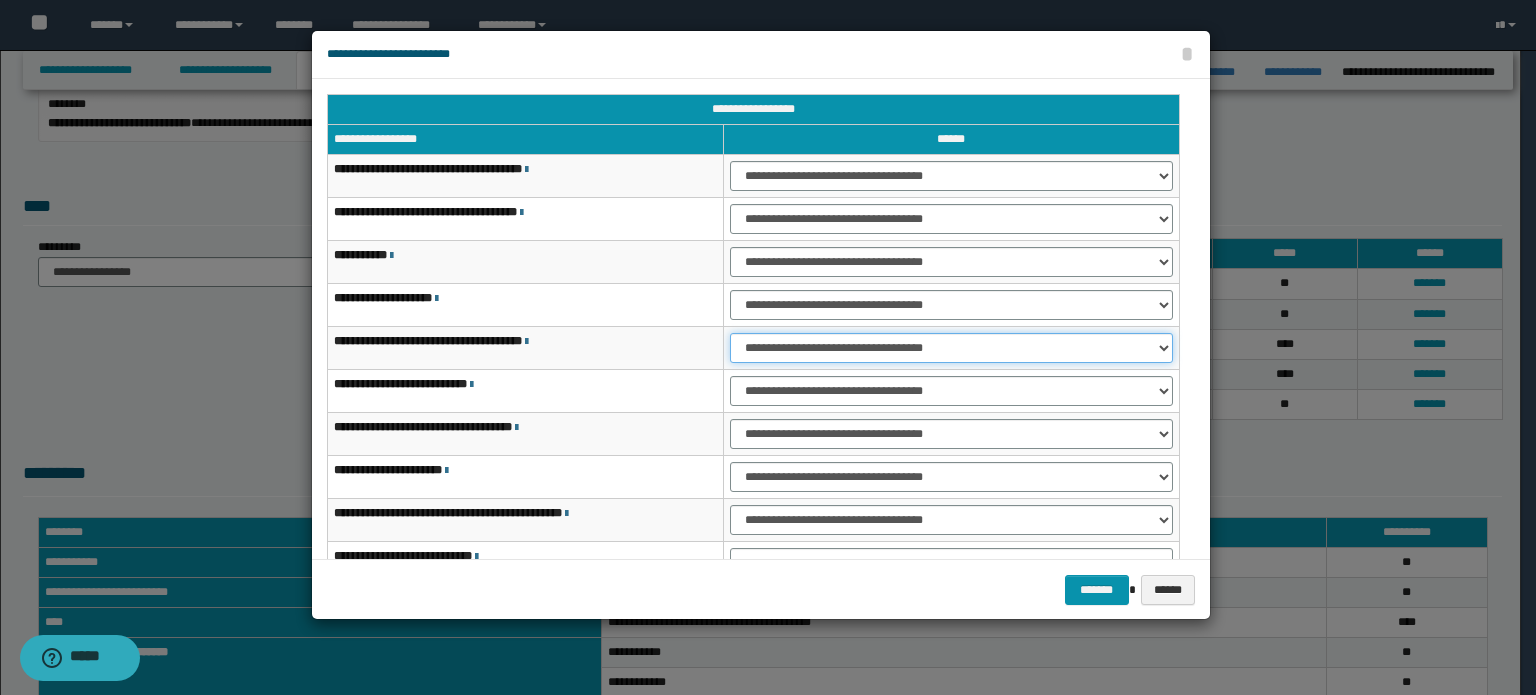 click on "**********" at bounding box center [951, 348] 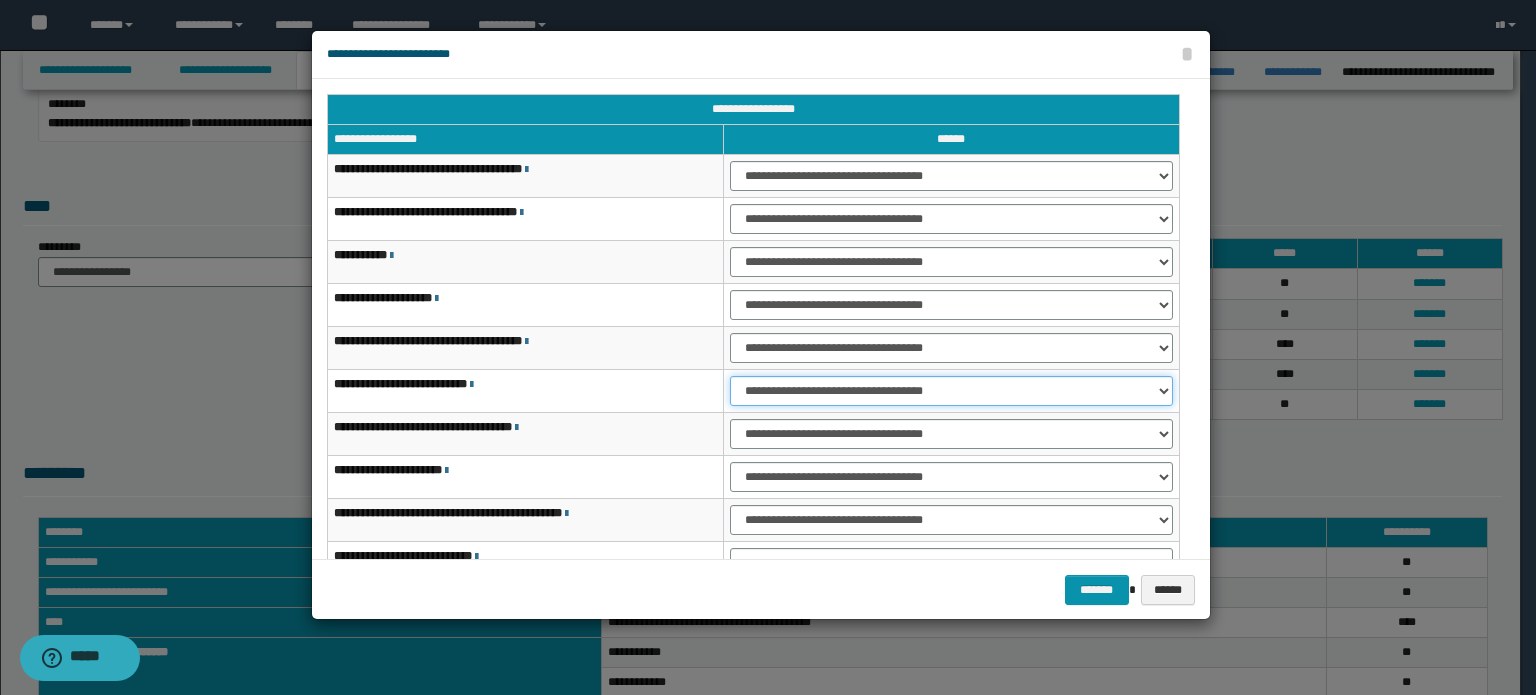 click on "**********" at bounding box center [951, 391] 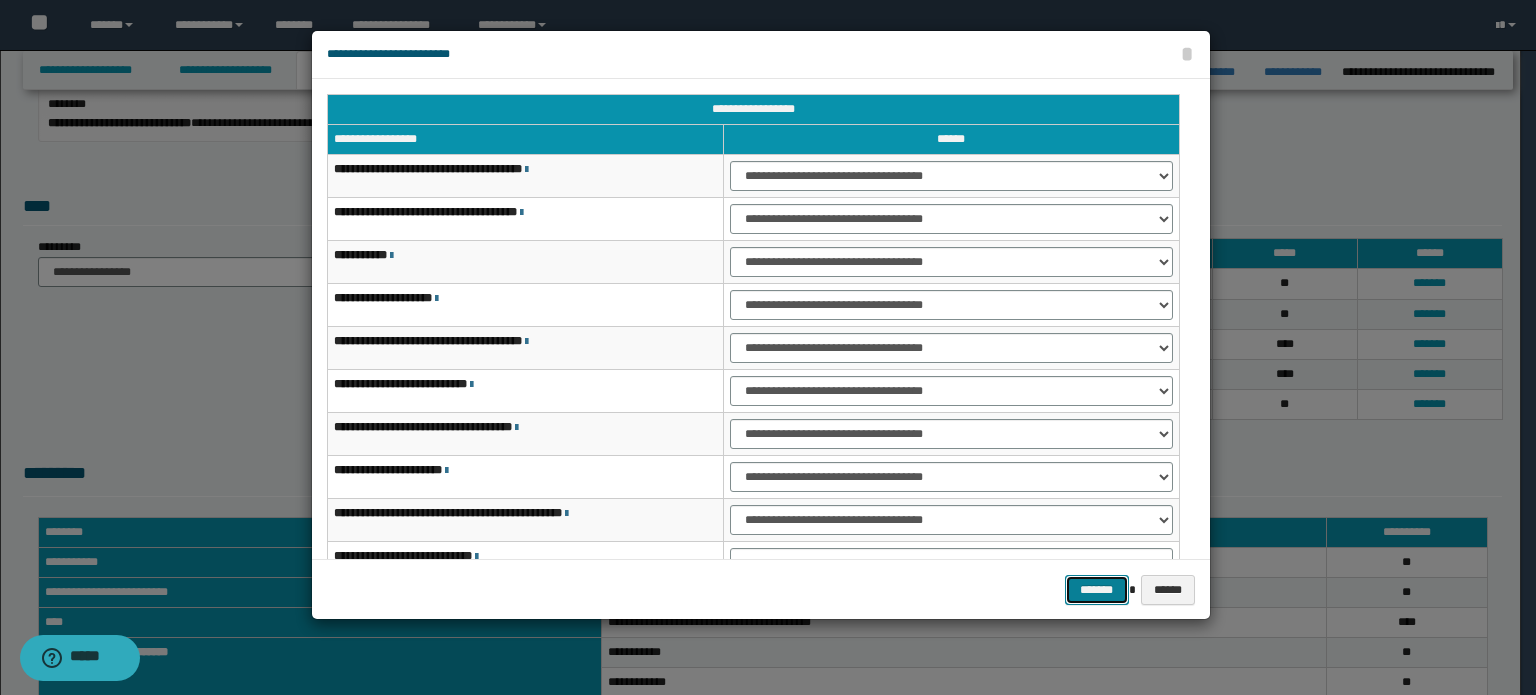 click on "*******" at bounding box center (1097, 590) 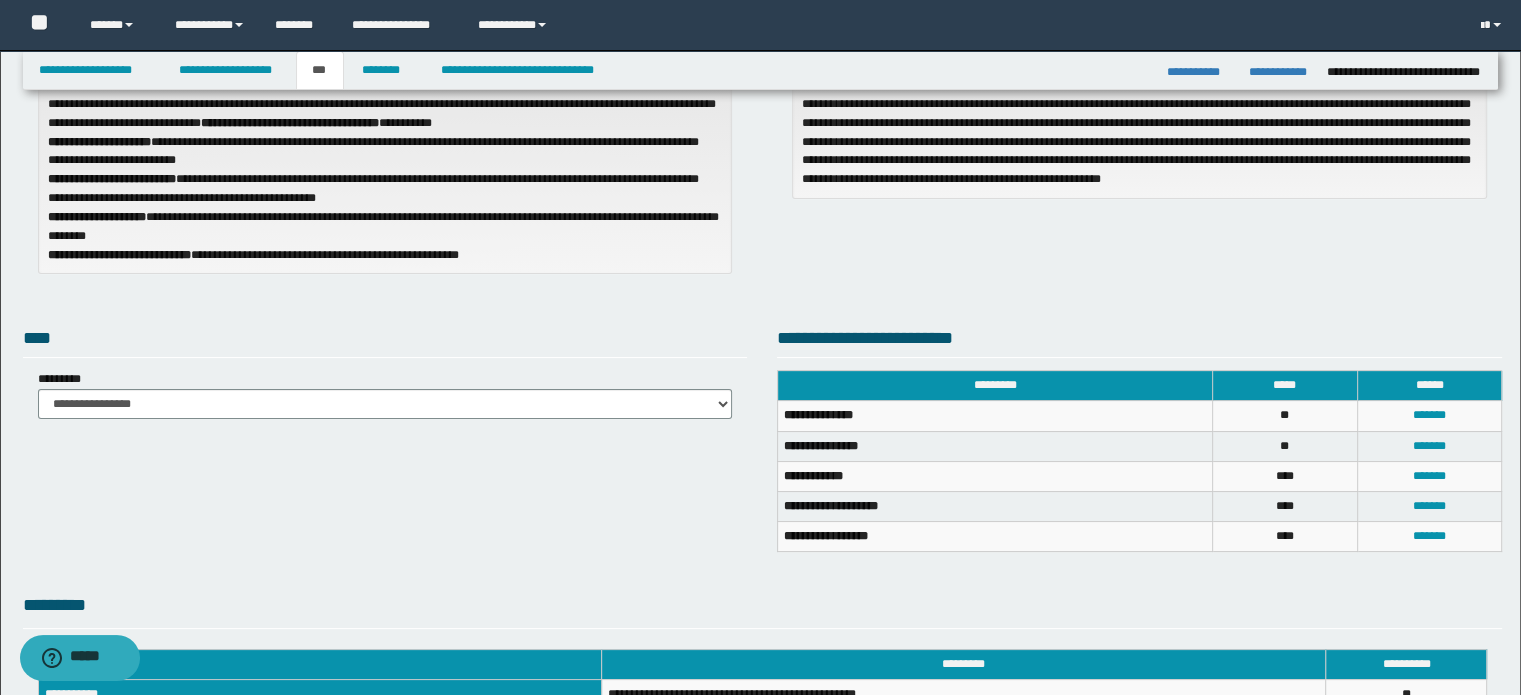 scroll, scrollTop: 0, scrollLeft: 0, axis: both 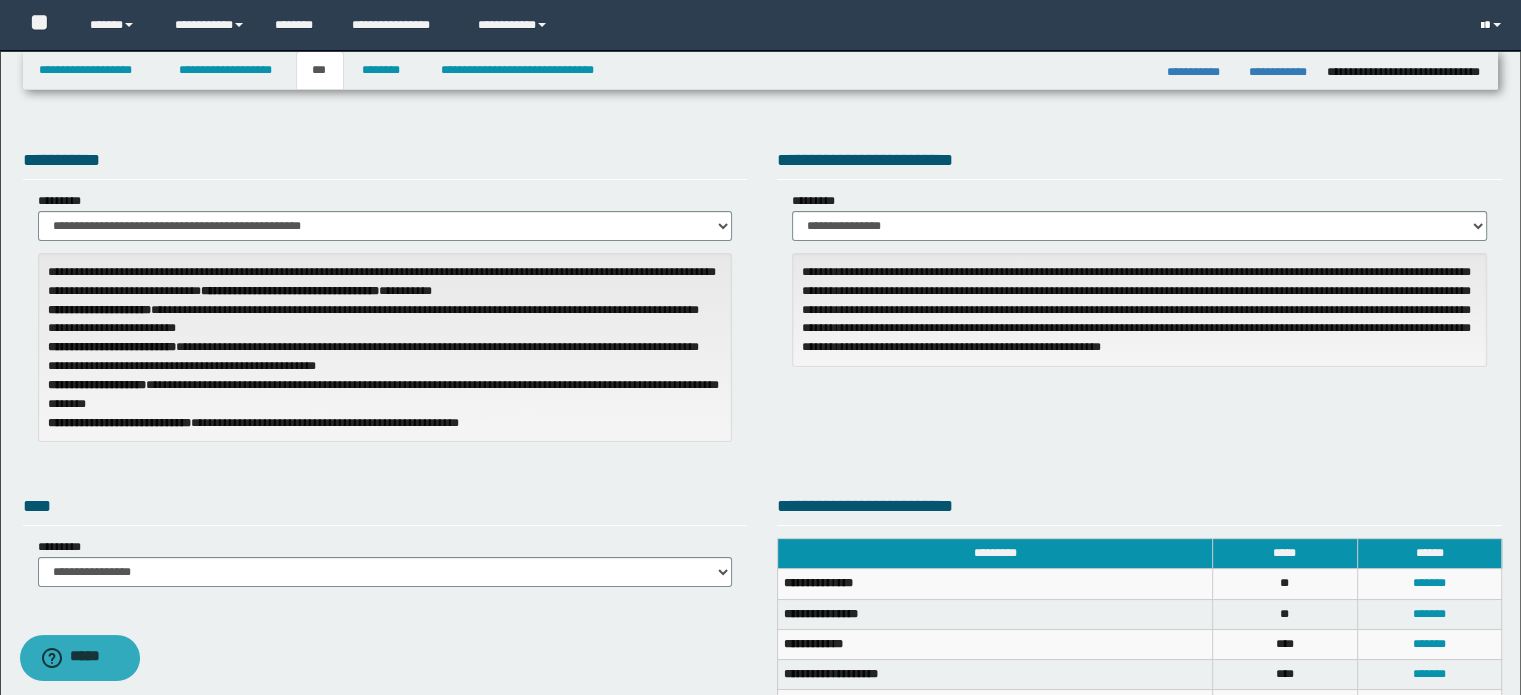 click at bounding box center [1493, 25] 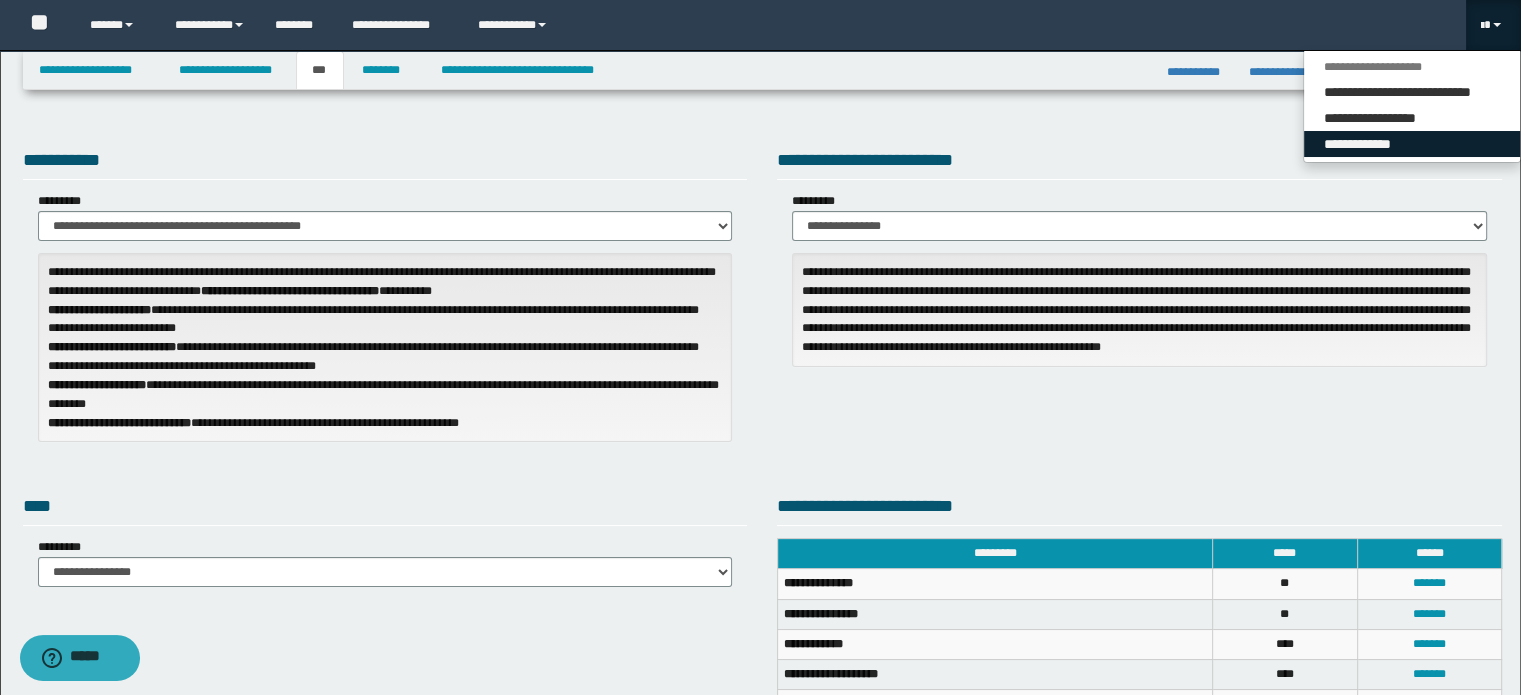 click on "**********" at bounding box center (1412, 144) 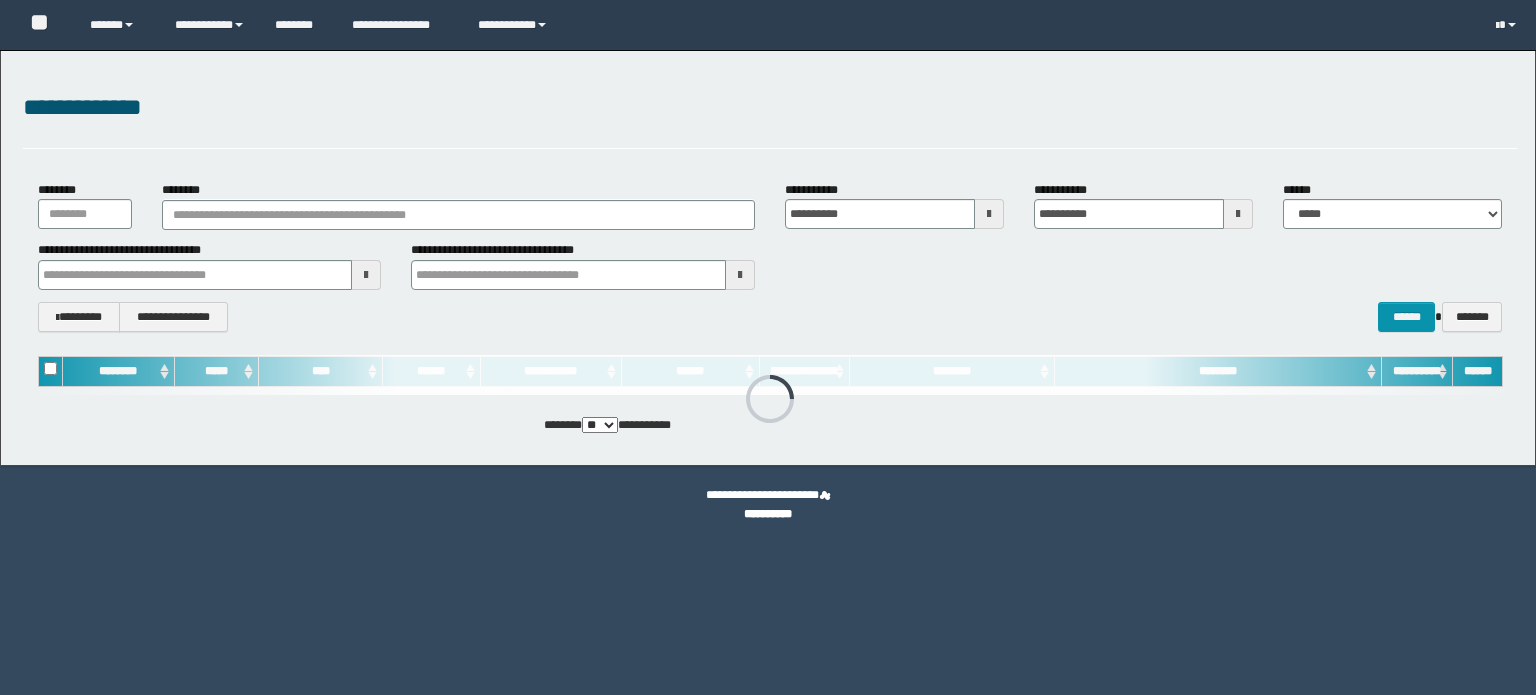 scroll, scrollTop: 0, scrollLeft: 0, axis: both 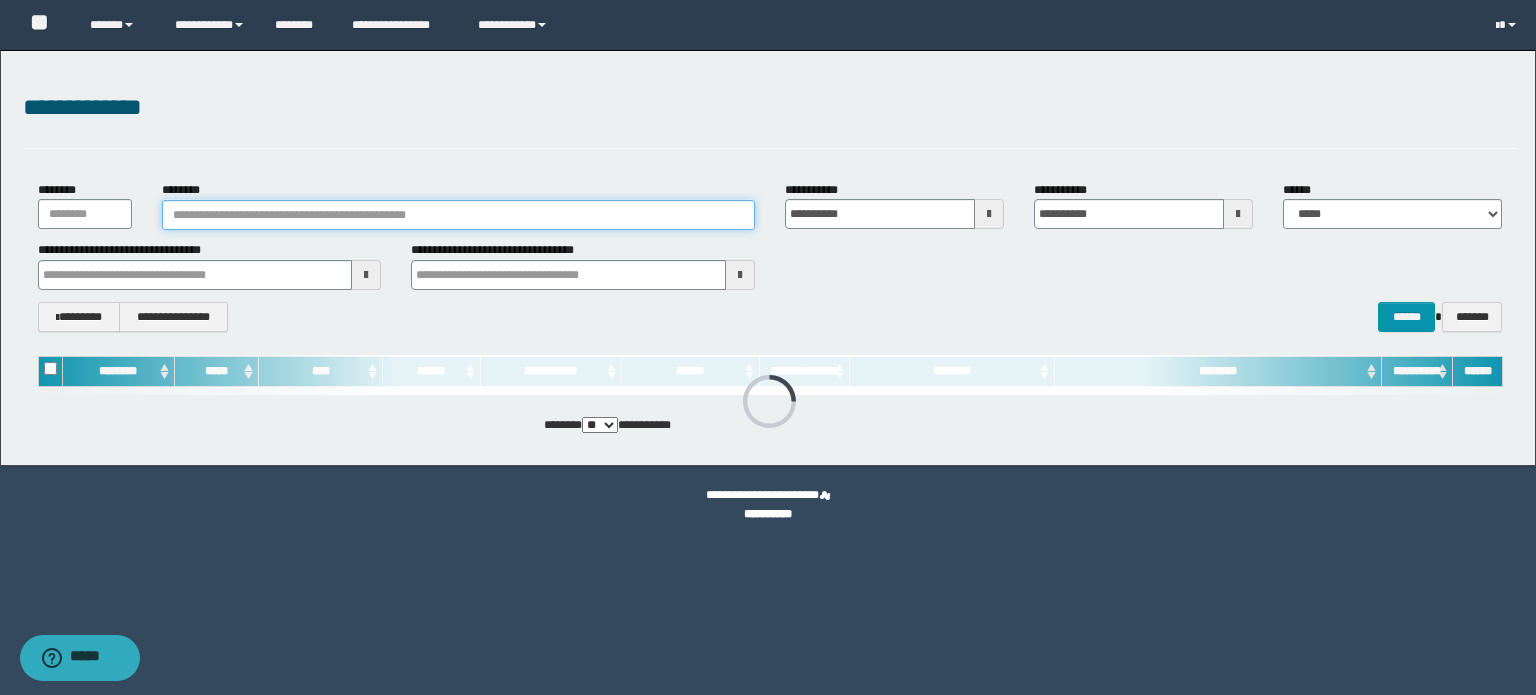 click on "********" at bounding box center (458, 215) 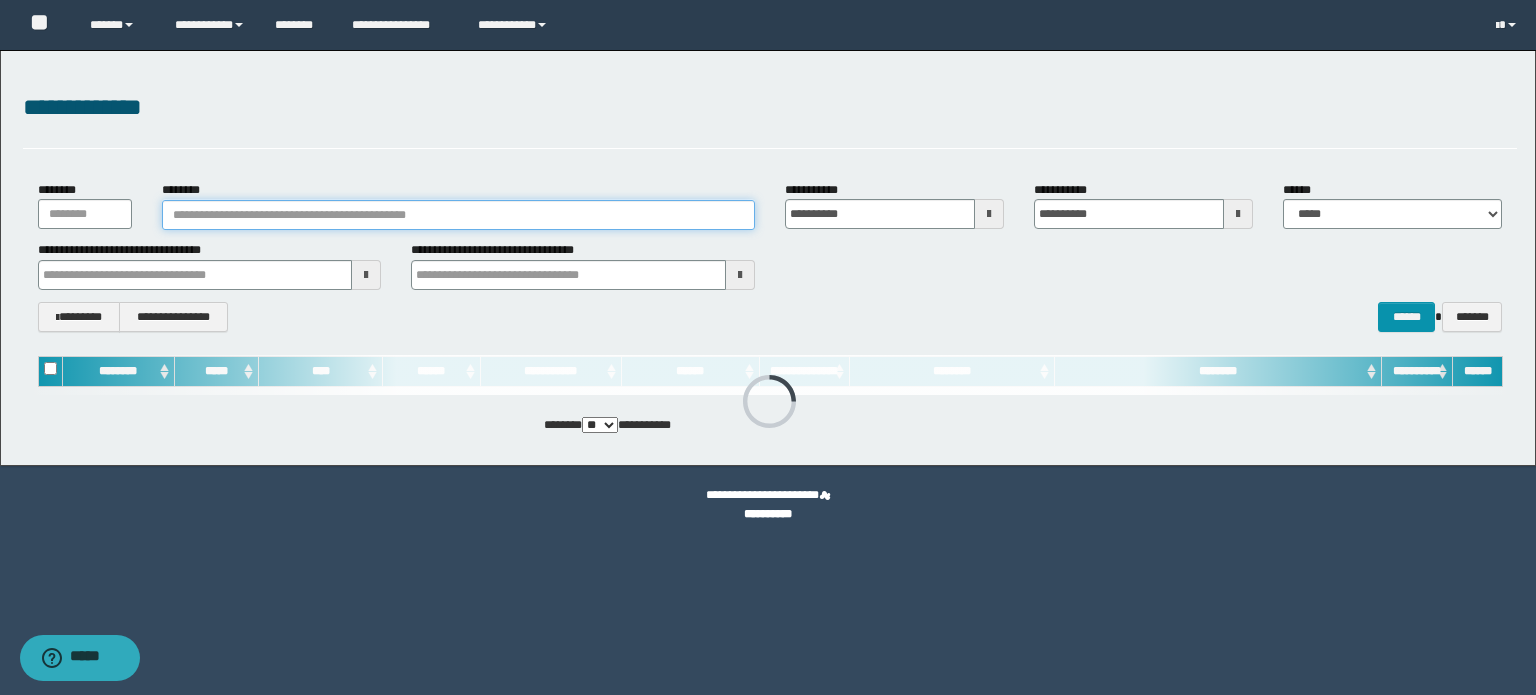 paste on "**********" 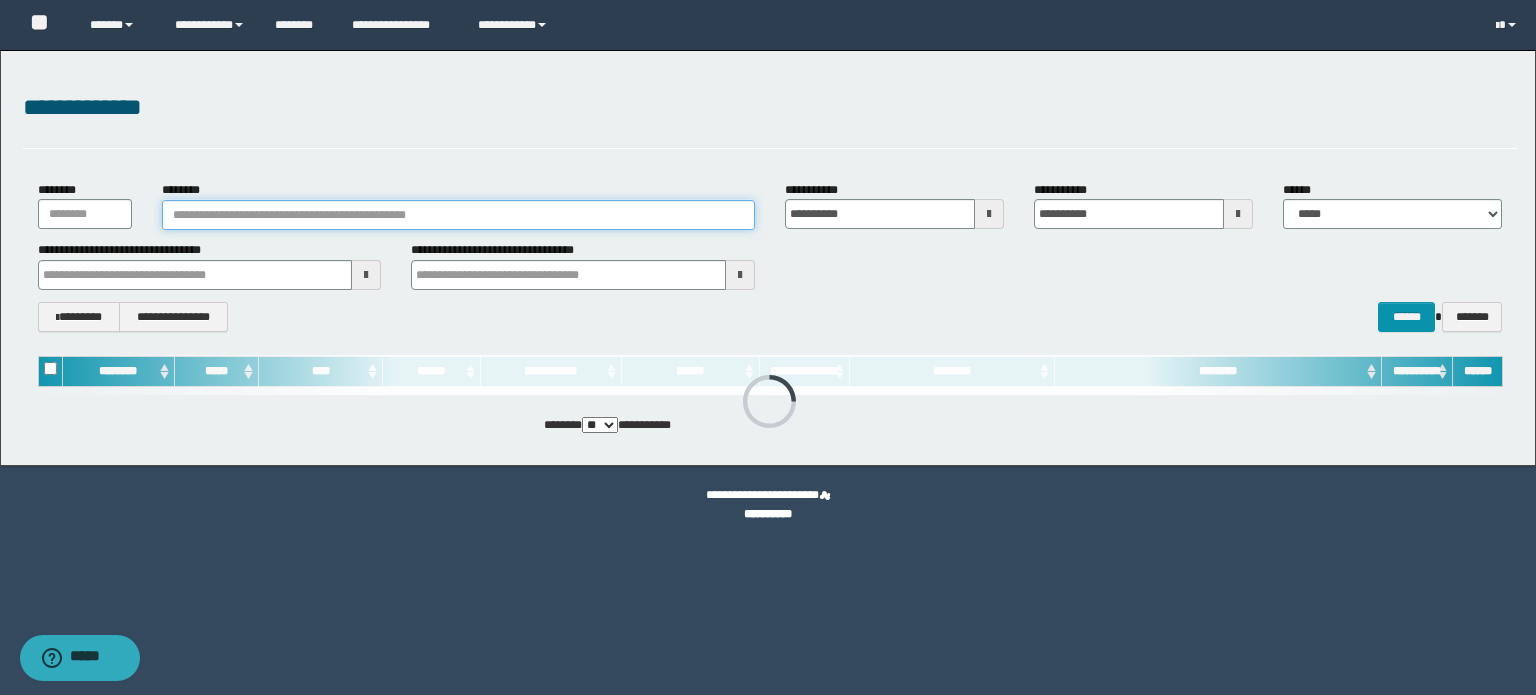 type on "**********" 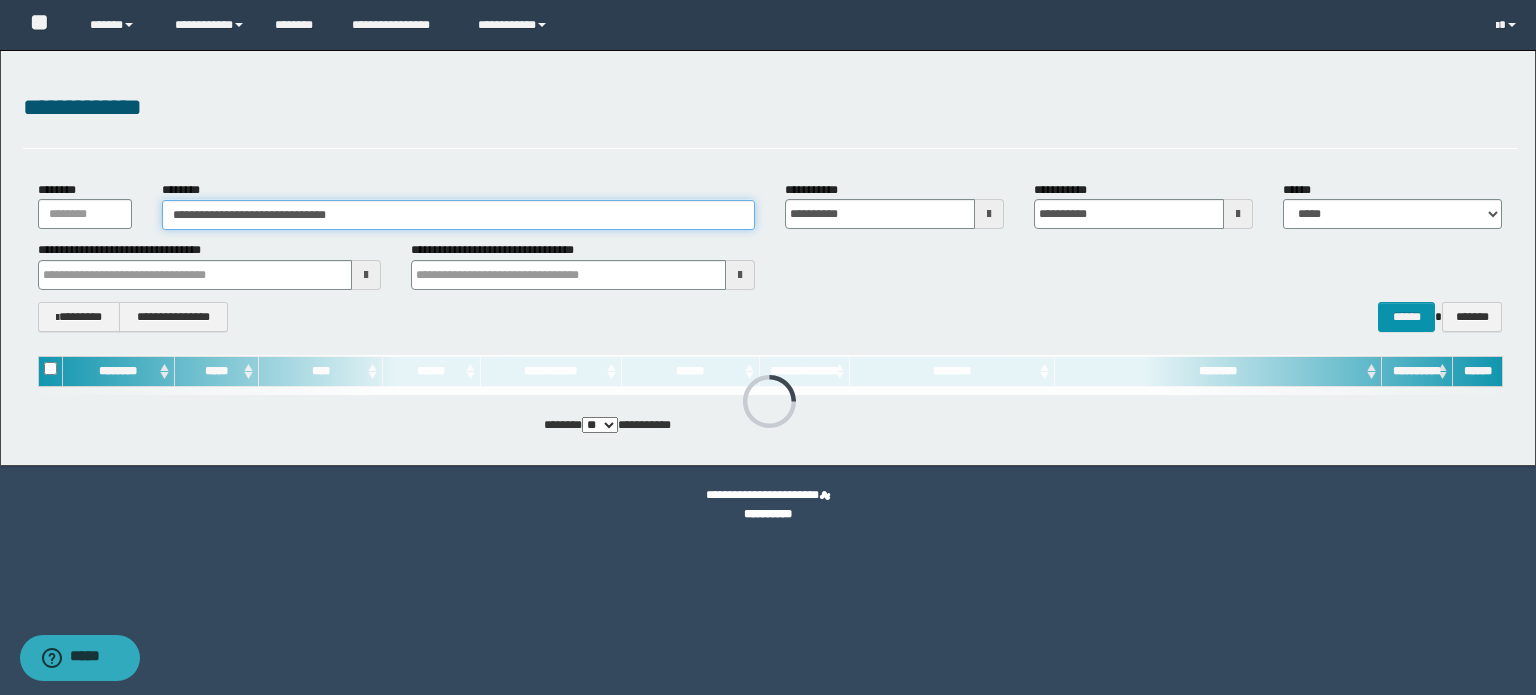 type on "**********" 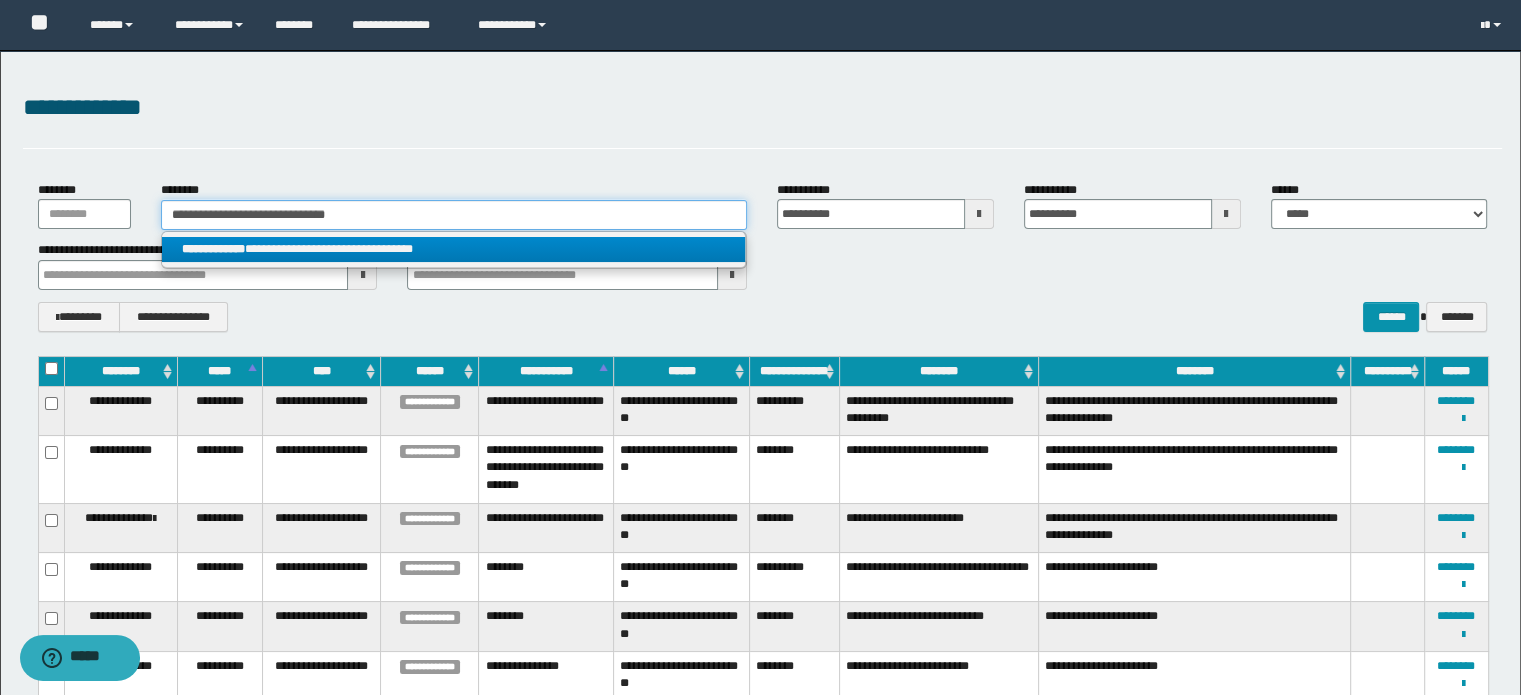 type on "**********" 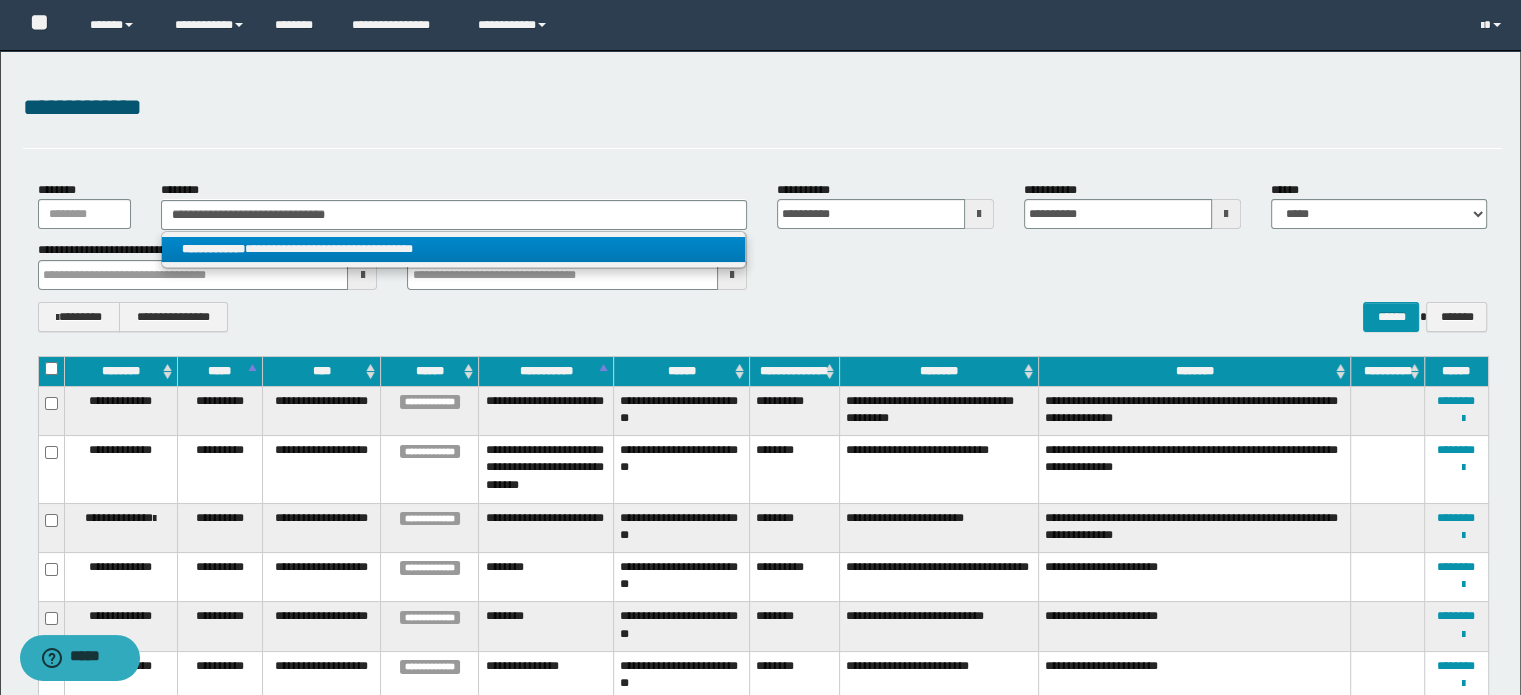 click on "**********" at bounding box center (454, 249) 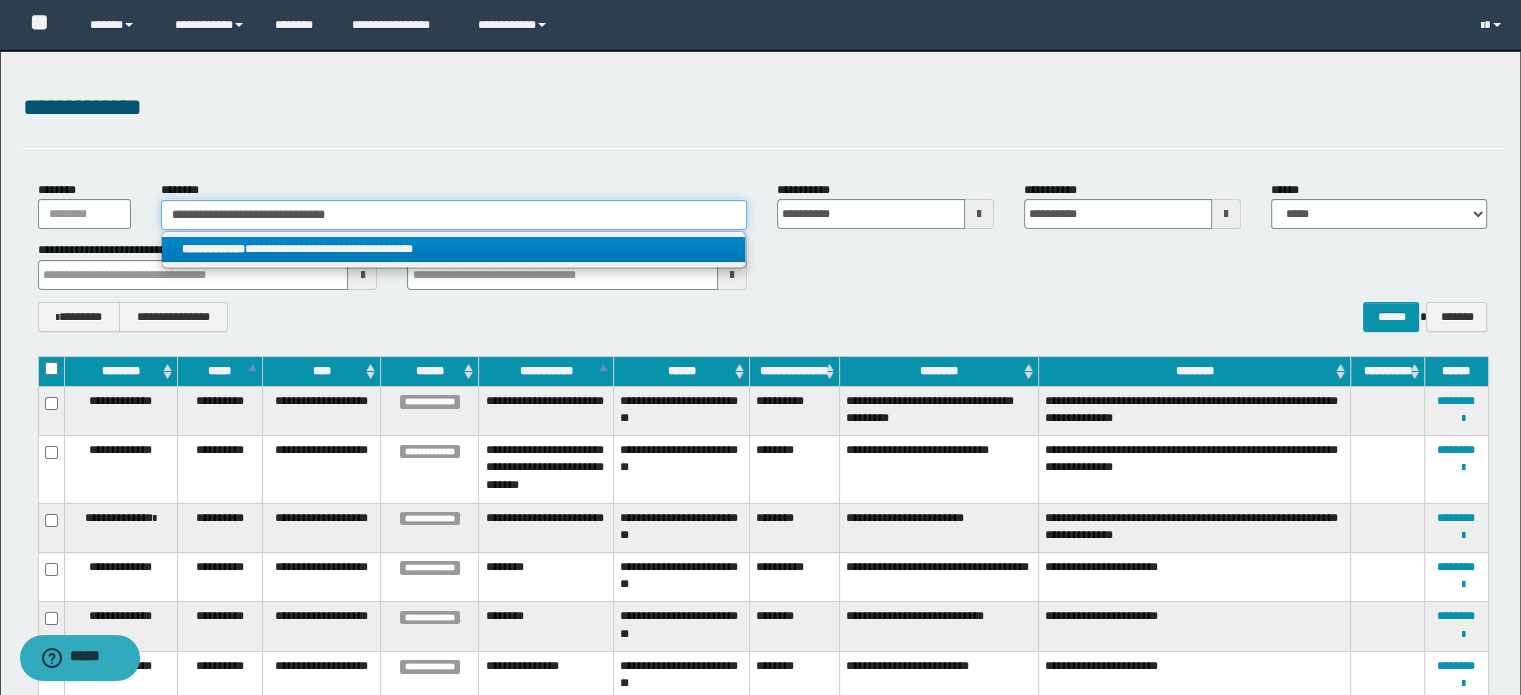type 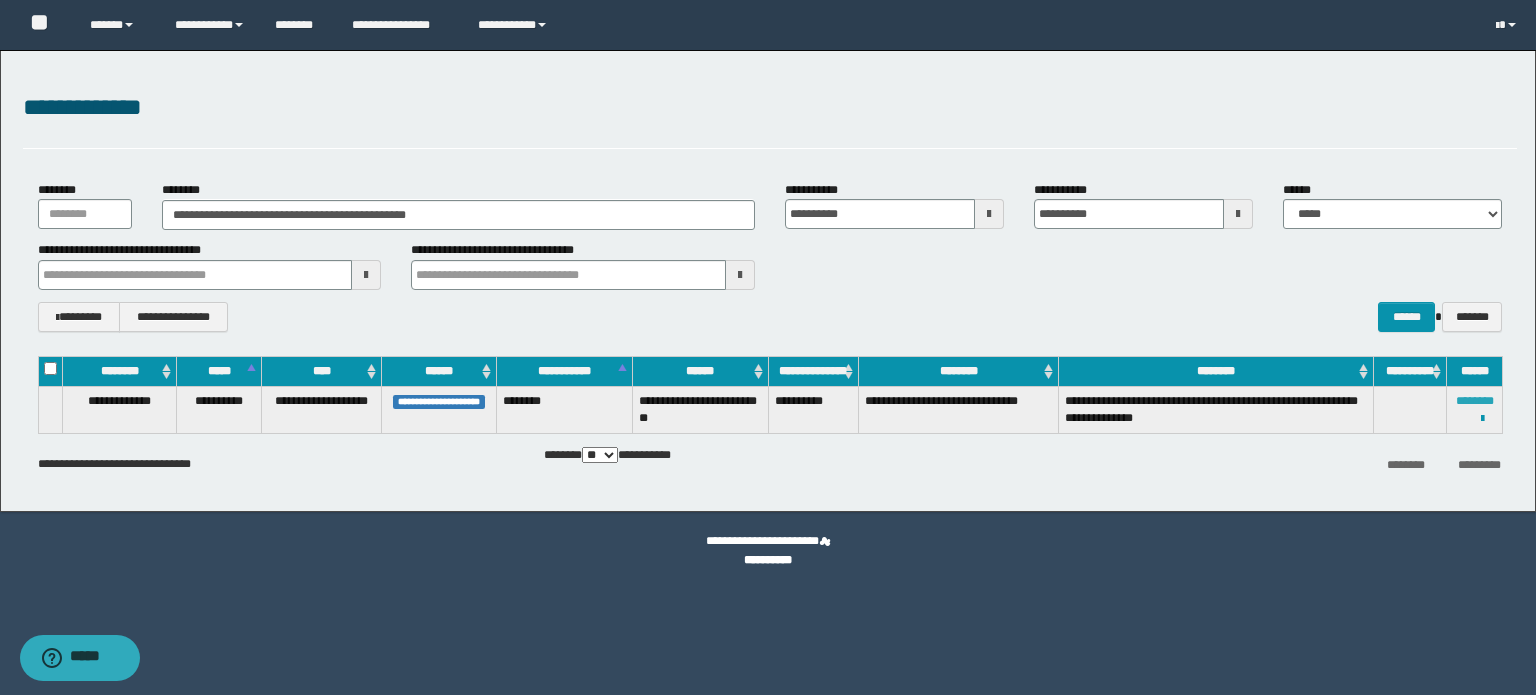 click on "********" at bounding box center [1475, 401] 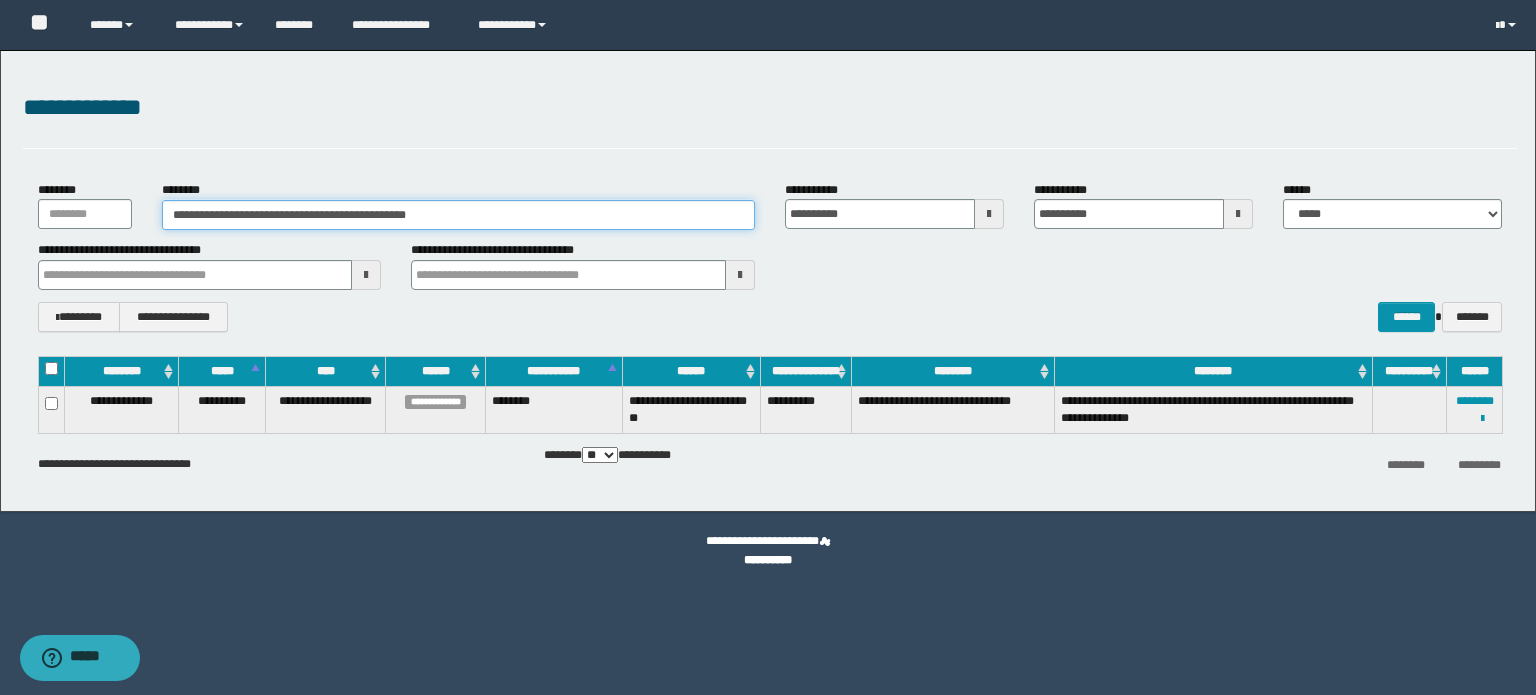 type on "**" 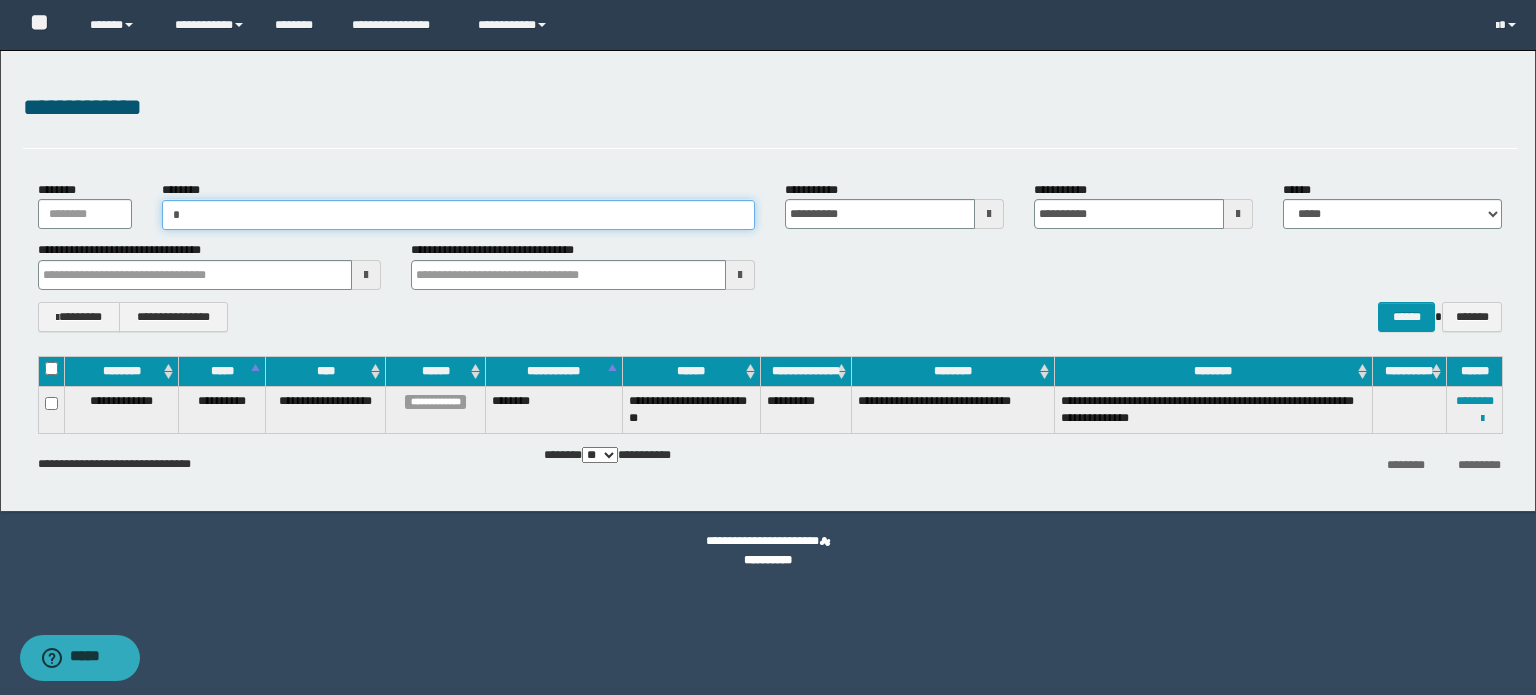 click on "********" at bounding box center (458, 215) 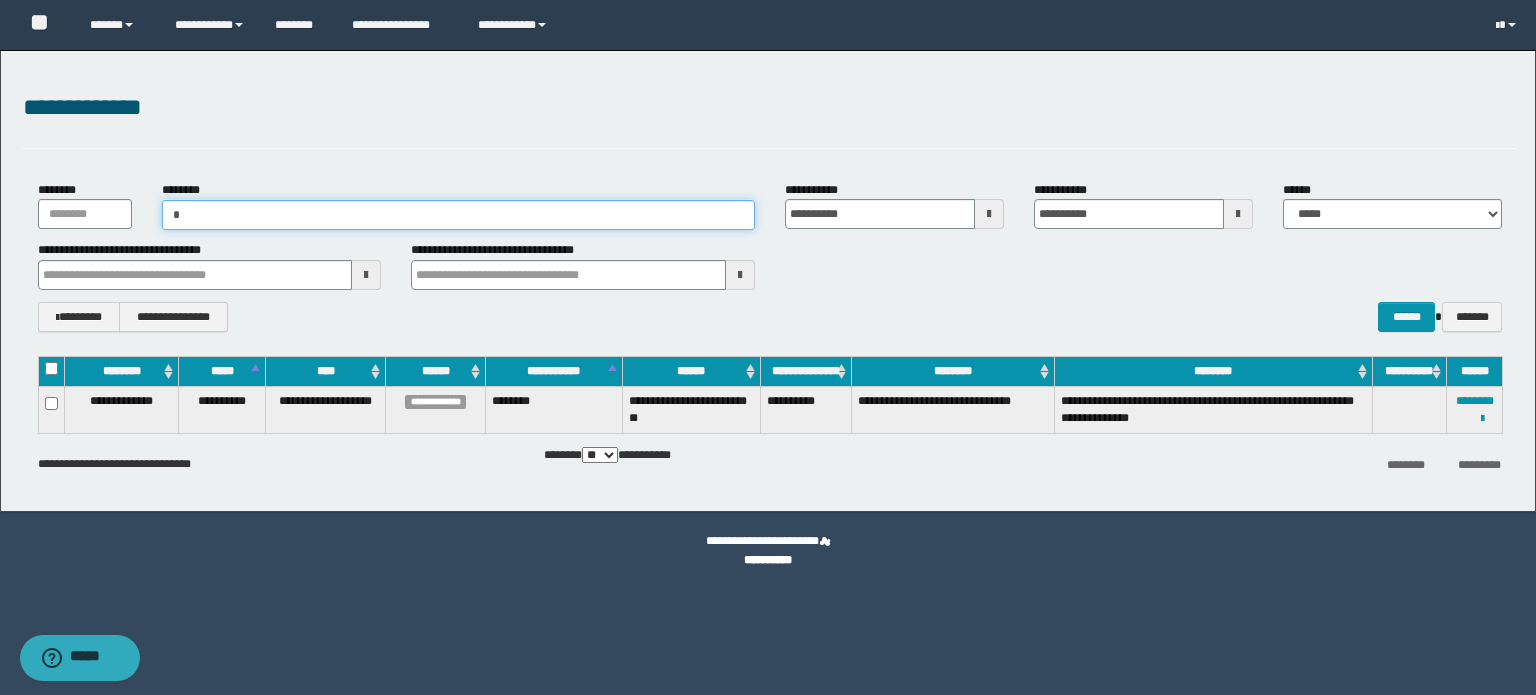 paste on "**********" 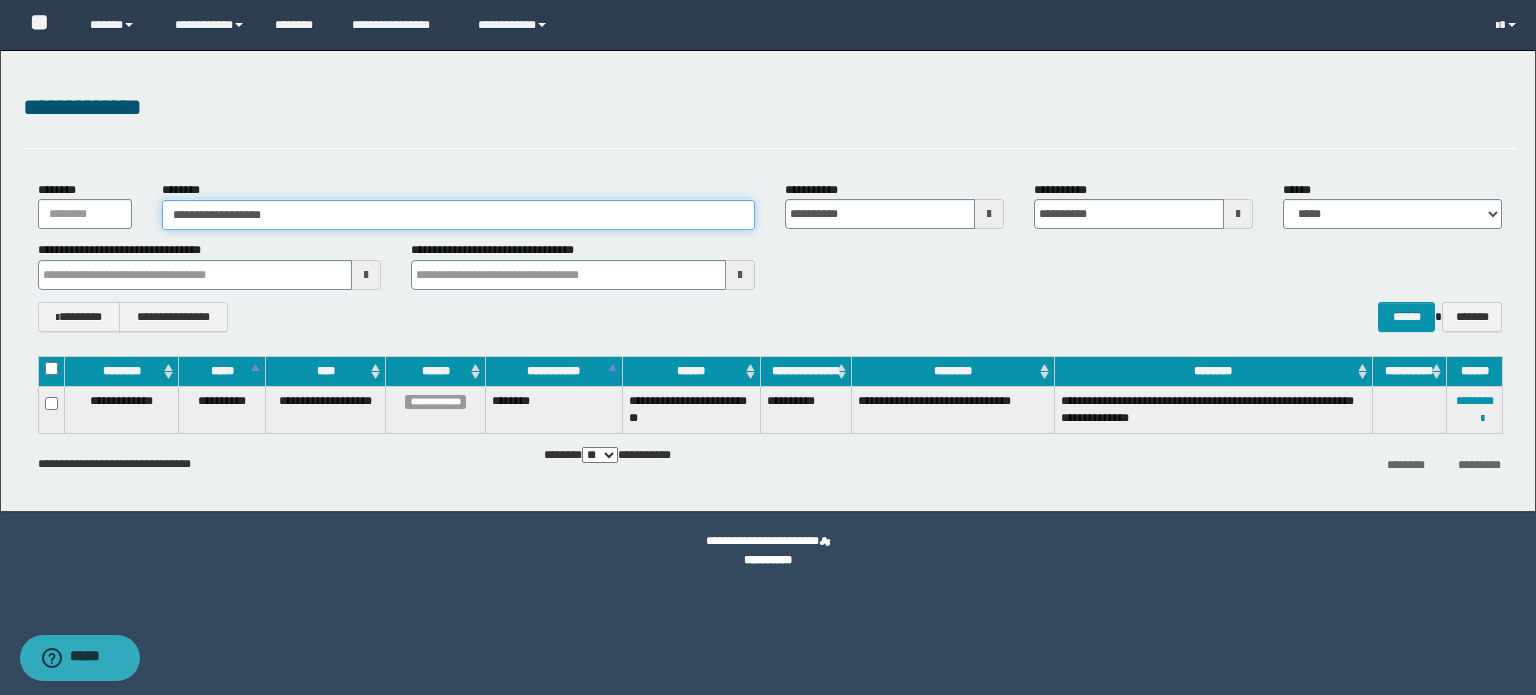 type on "**********" 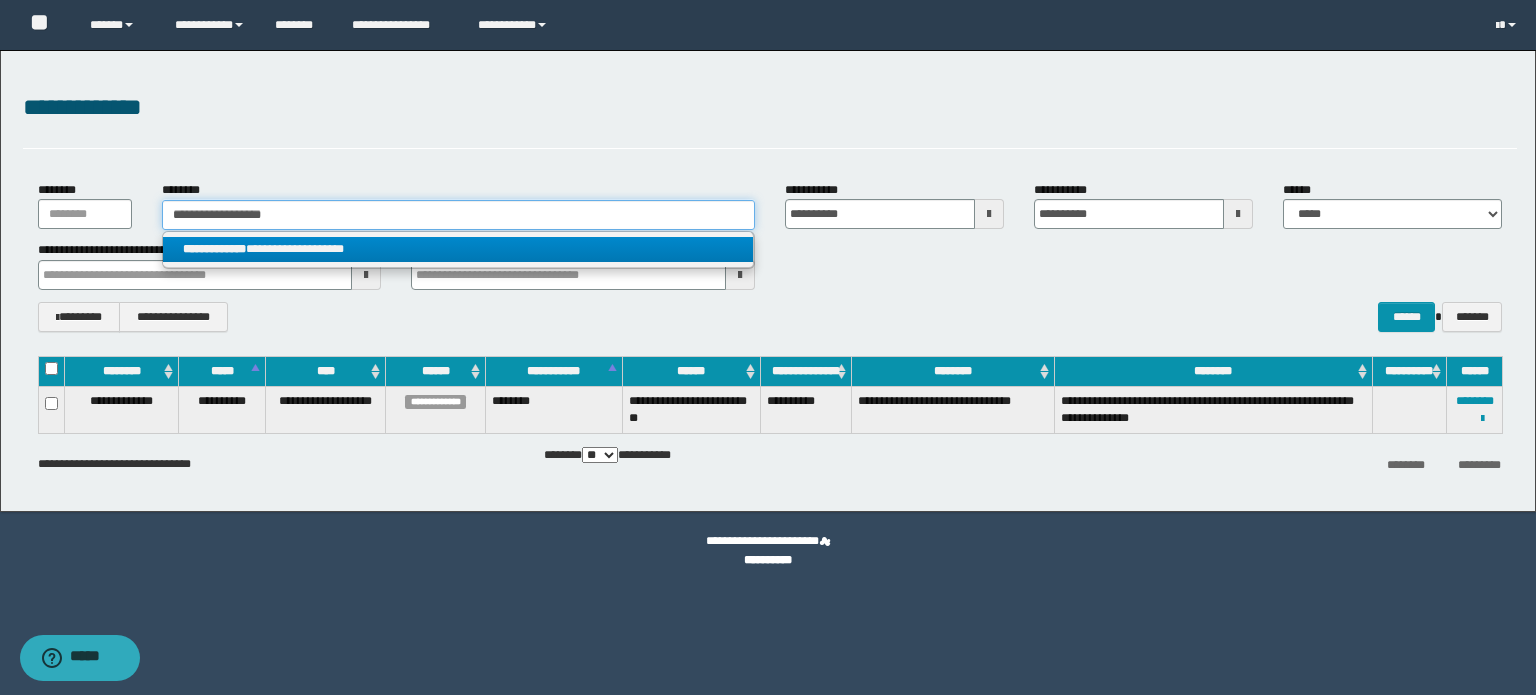 type on "**********" 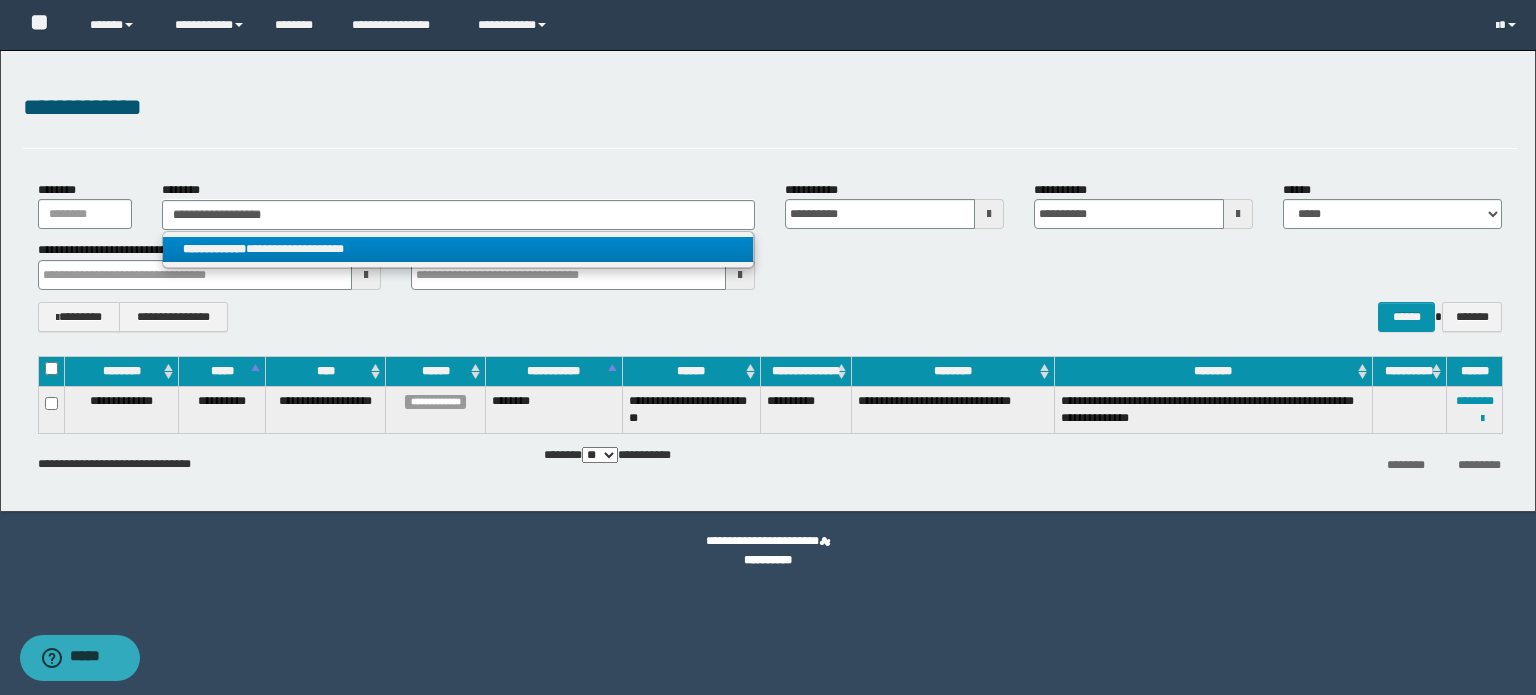 click on "**********" at bounding box center (458, 249) 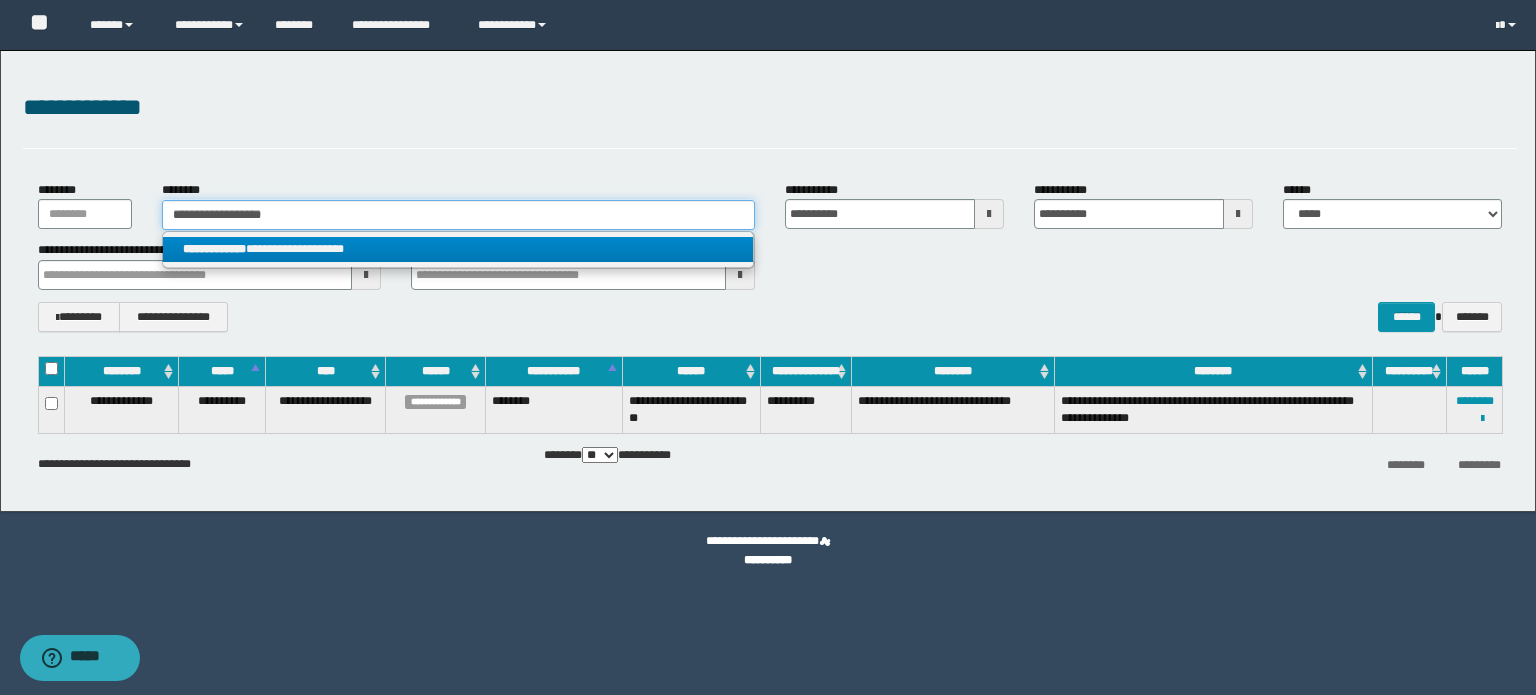 type 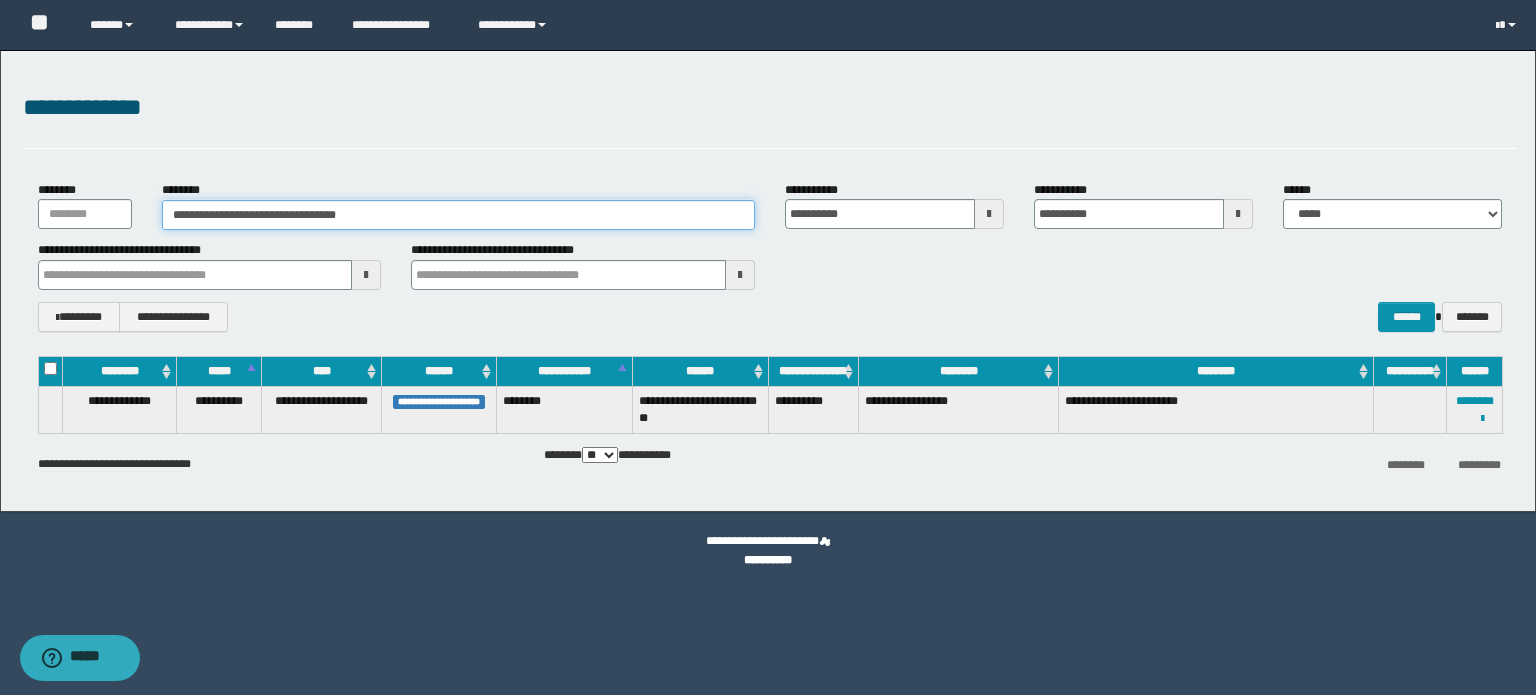 drag, startPoint x: 419, startPoint y: 222, endPoint x: 40, endPoint y: 218, distance: 379.02112 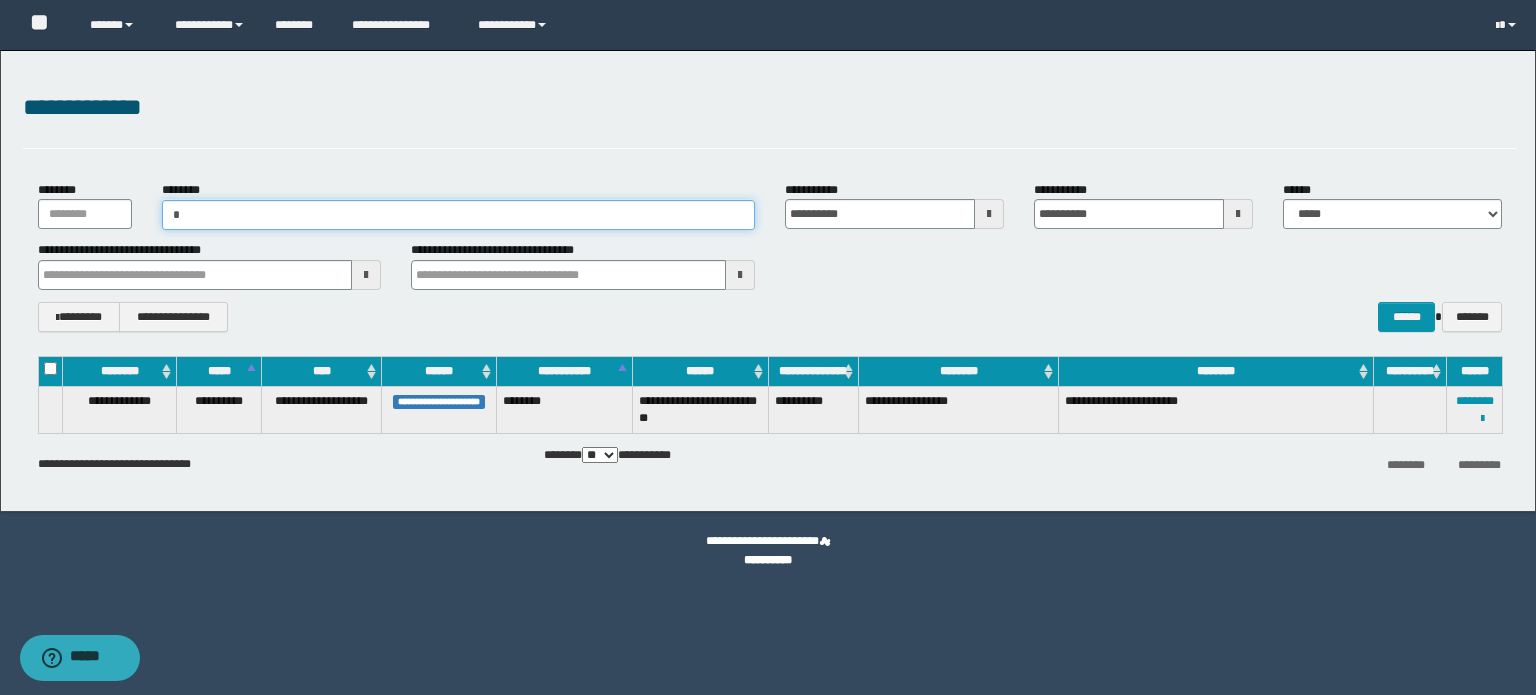 paste on "**********" 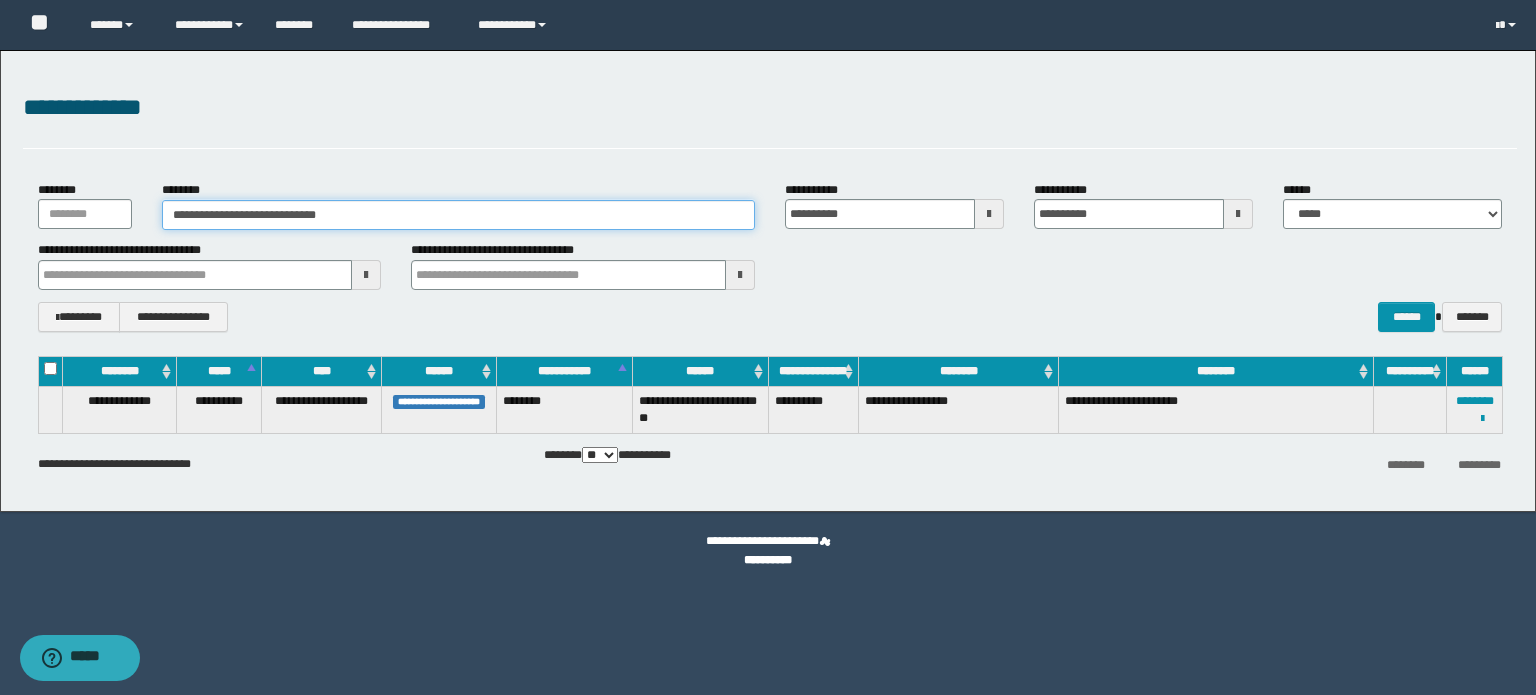 type on "**********" 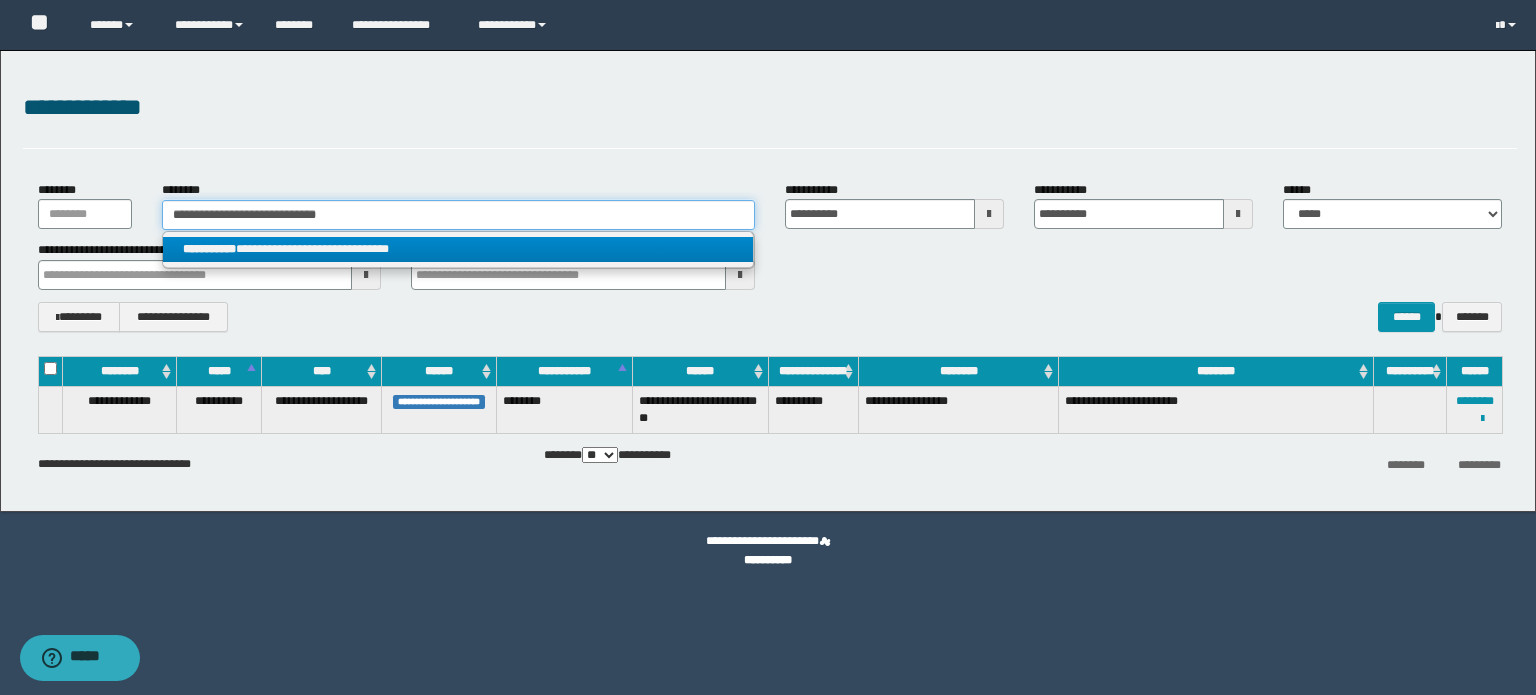 type on "**********" 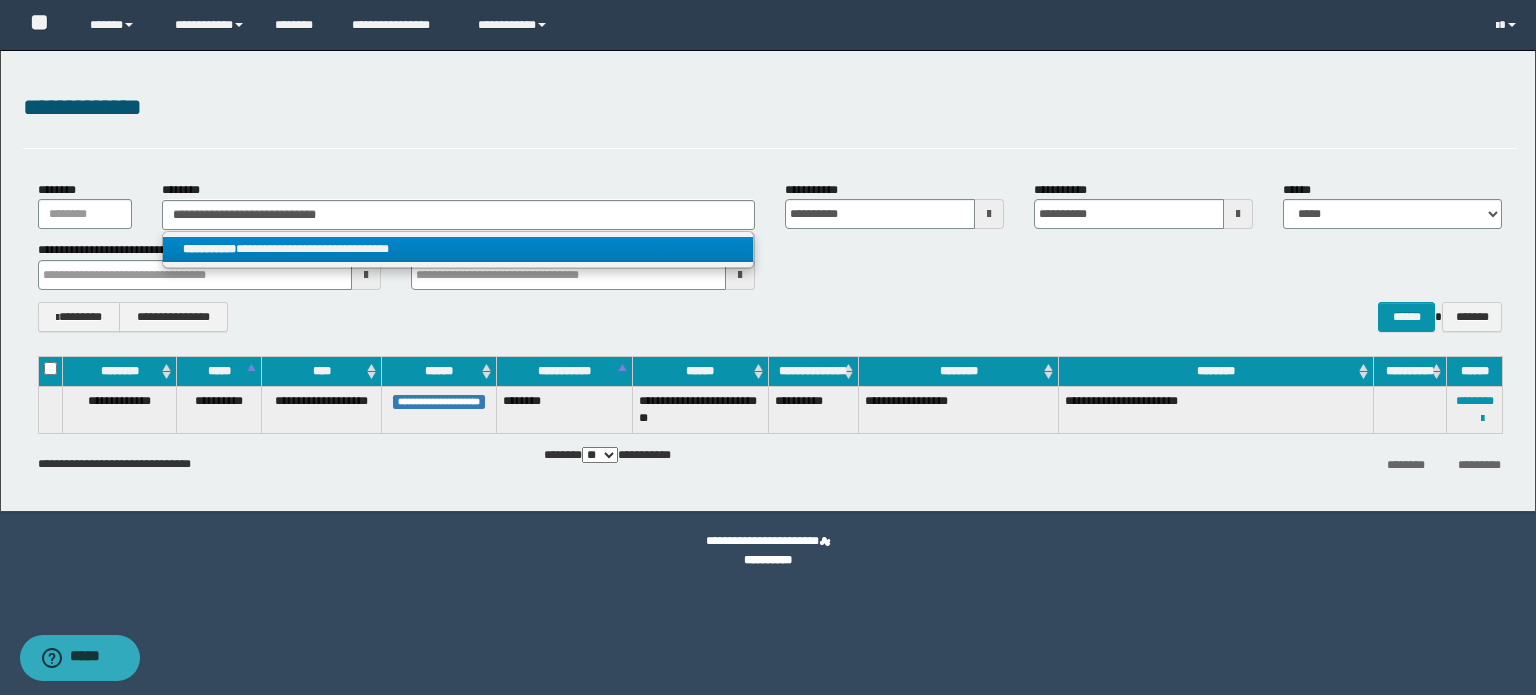 click on "**********" at bounding box center (458, 249) 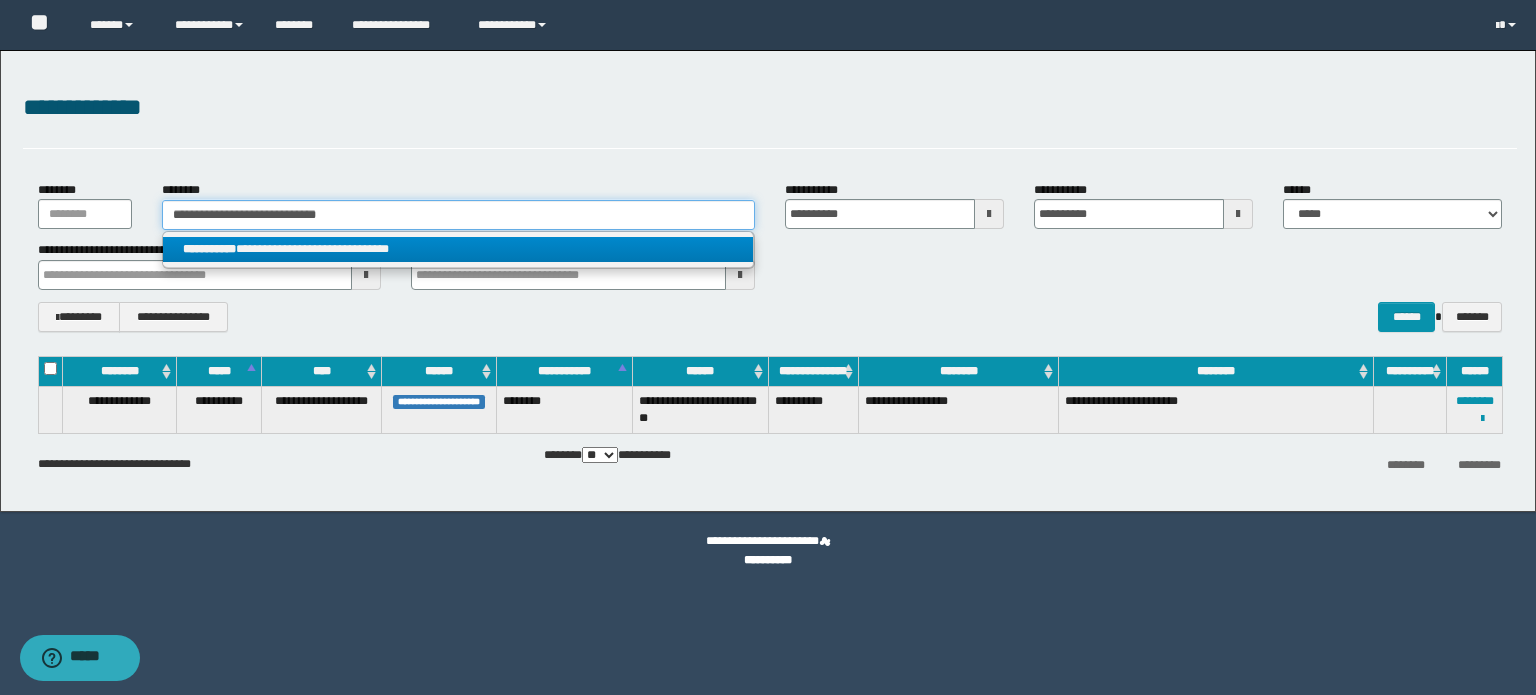type 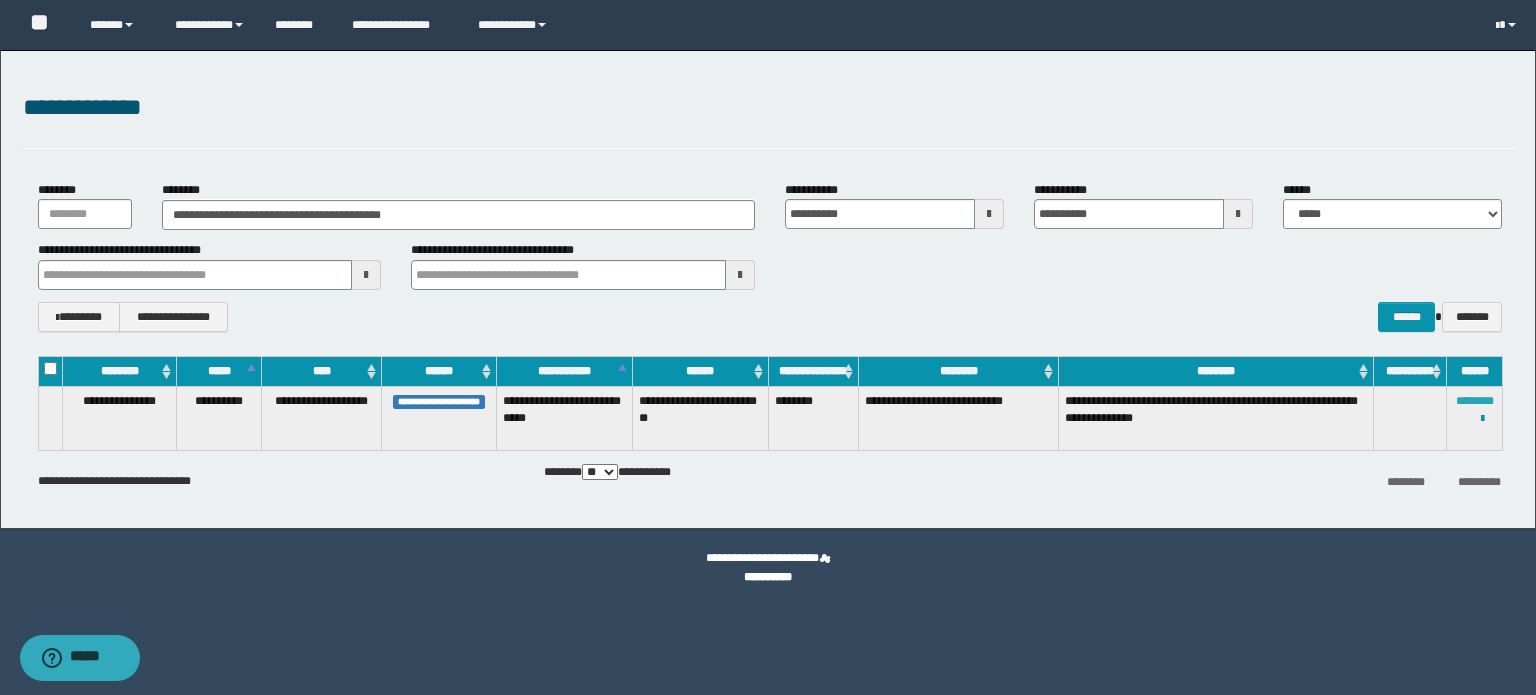 click on "********" at bounding box center [1475, 401] 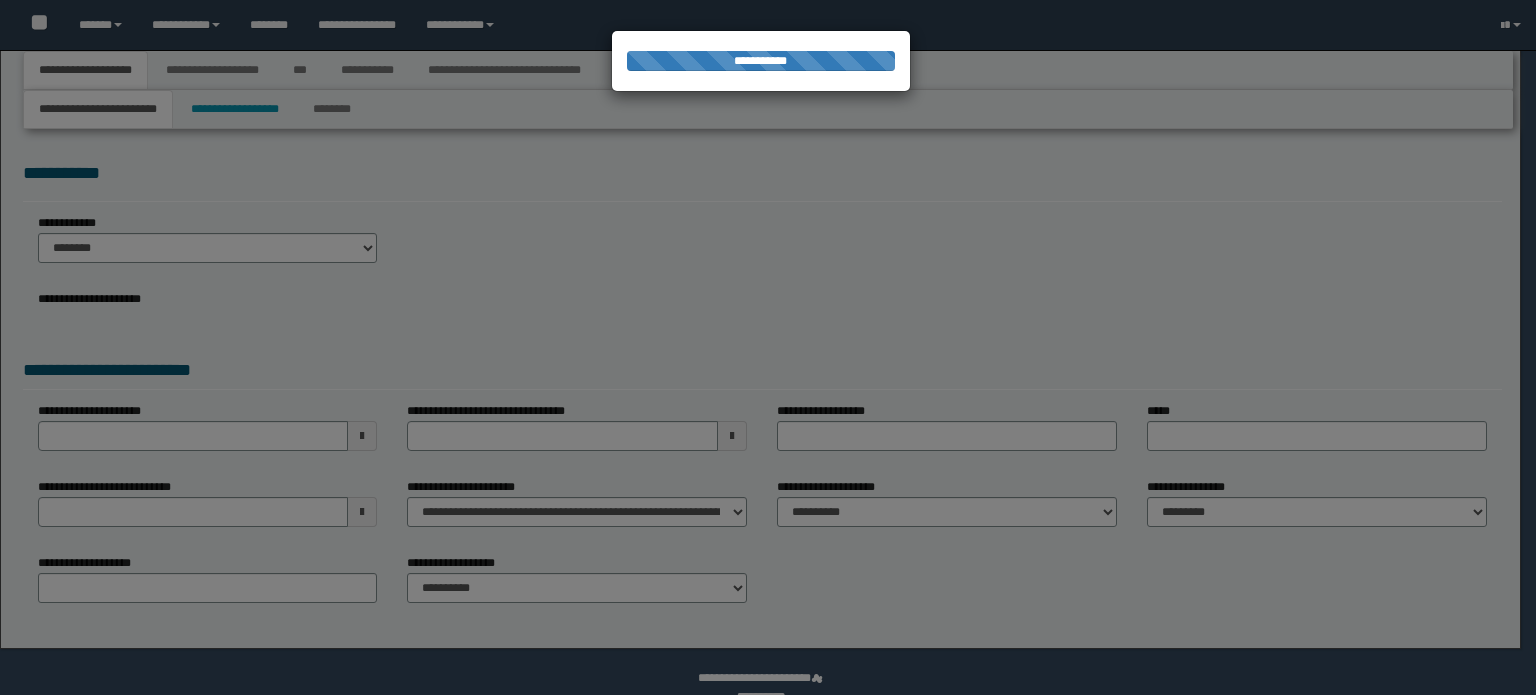 scroll, scrollTop: 0, scrollLeft: 0, axis: both 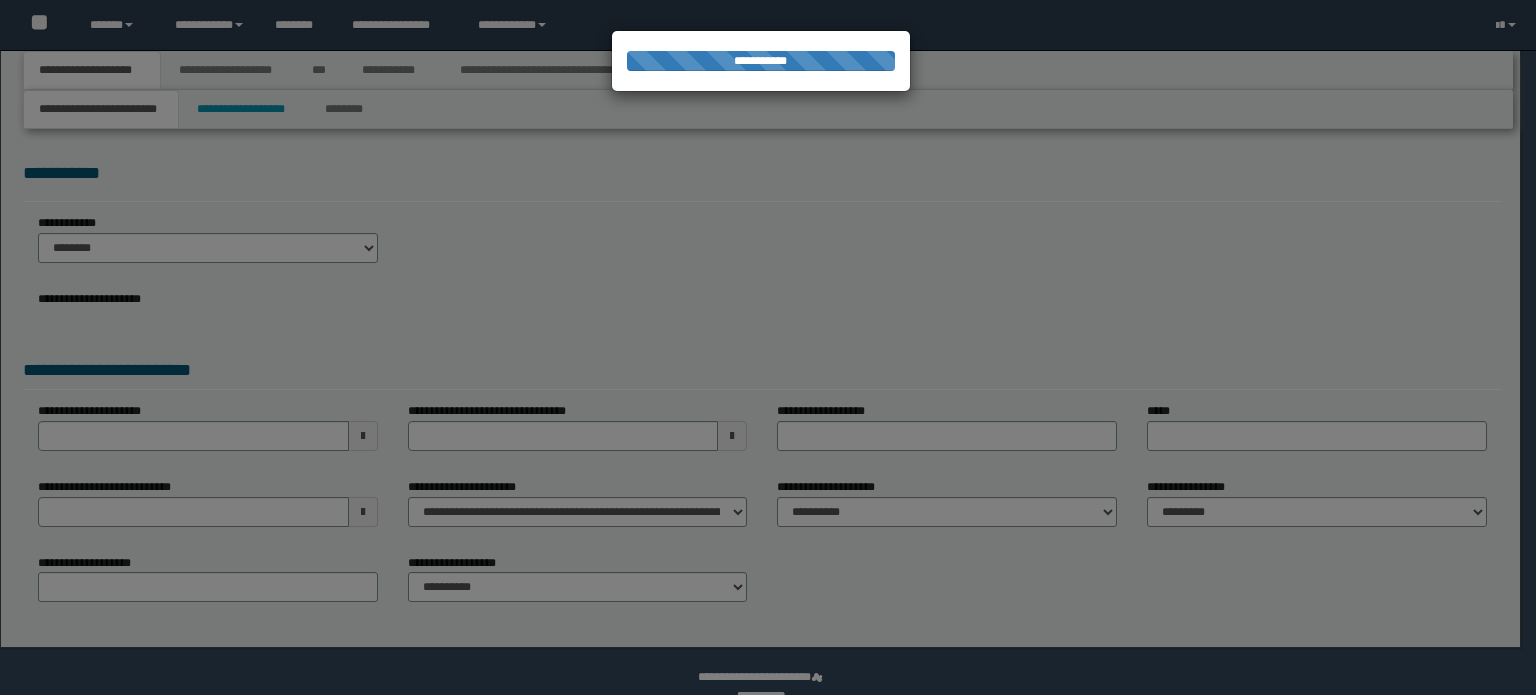 select on "*" 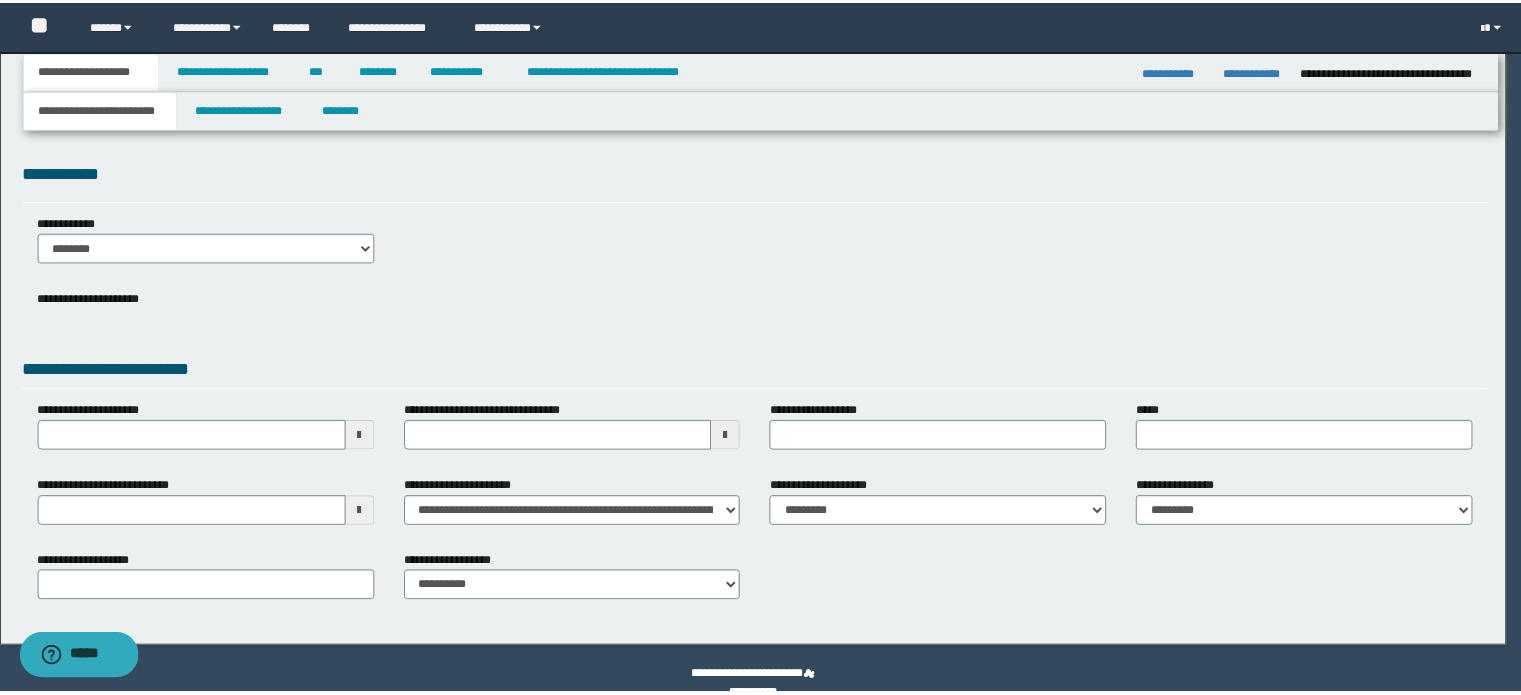 scroll, scrollTop: 0, scrollLeft: 0, axis: both 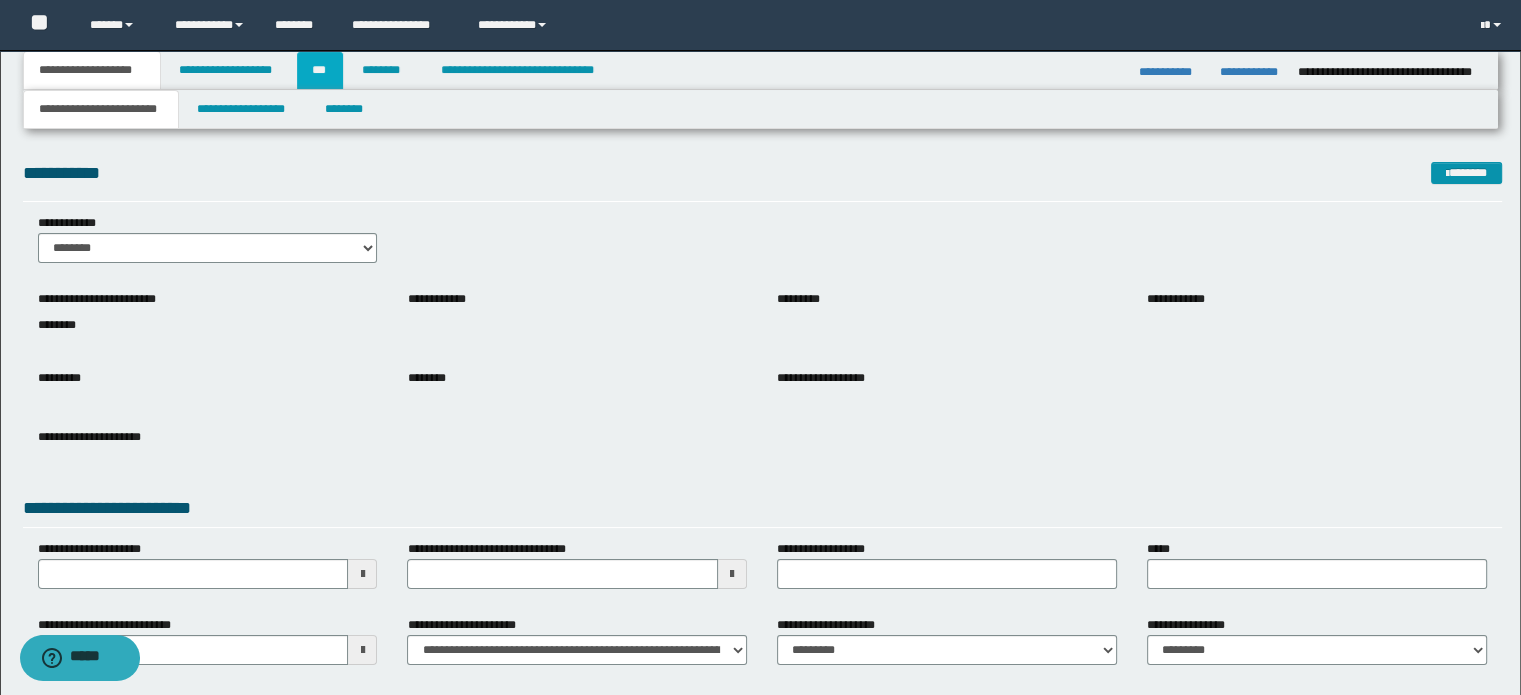 click on "***" at bounding box center (320, 70) 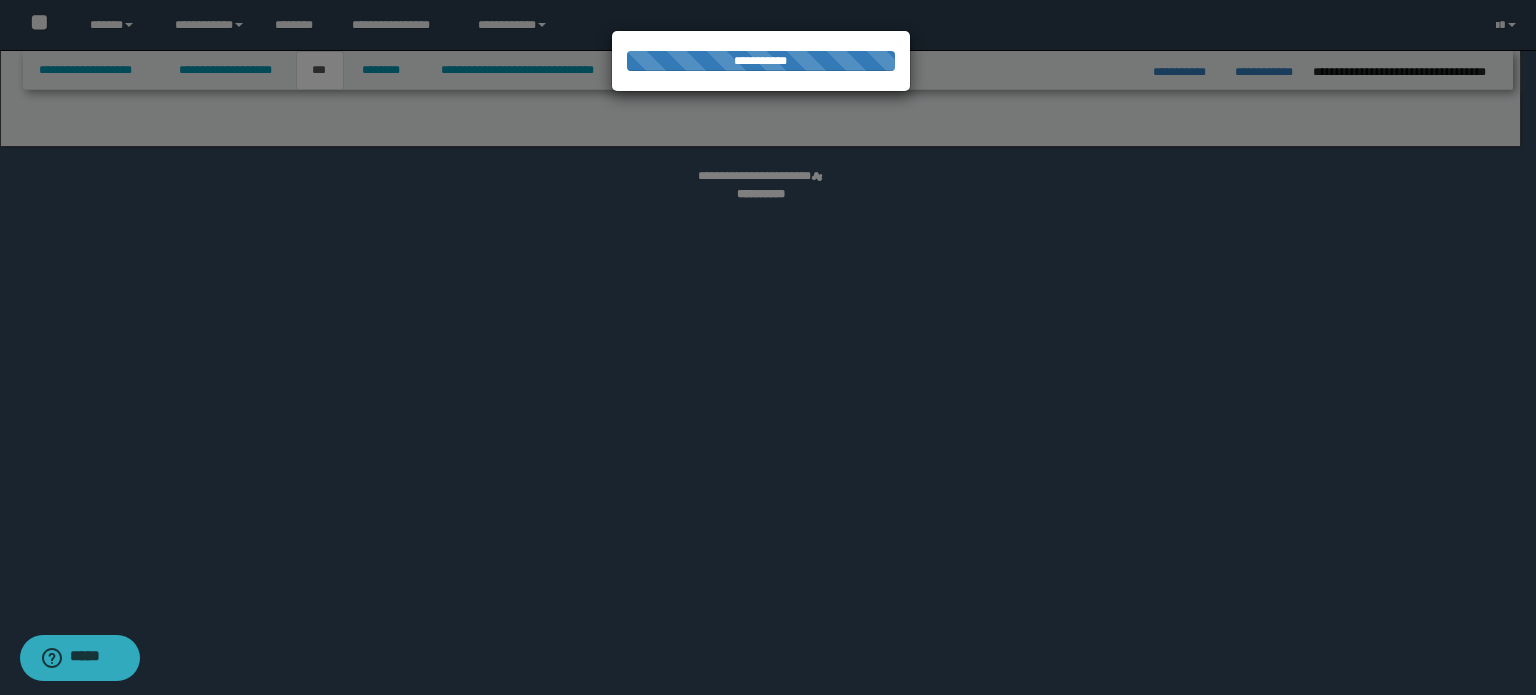 select on "*" 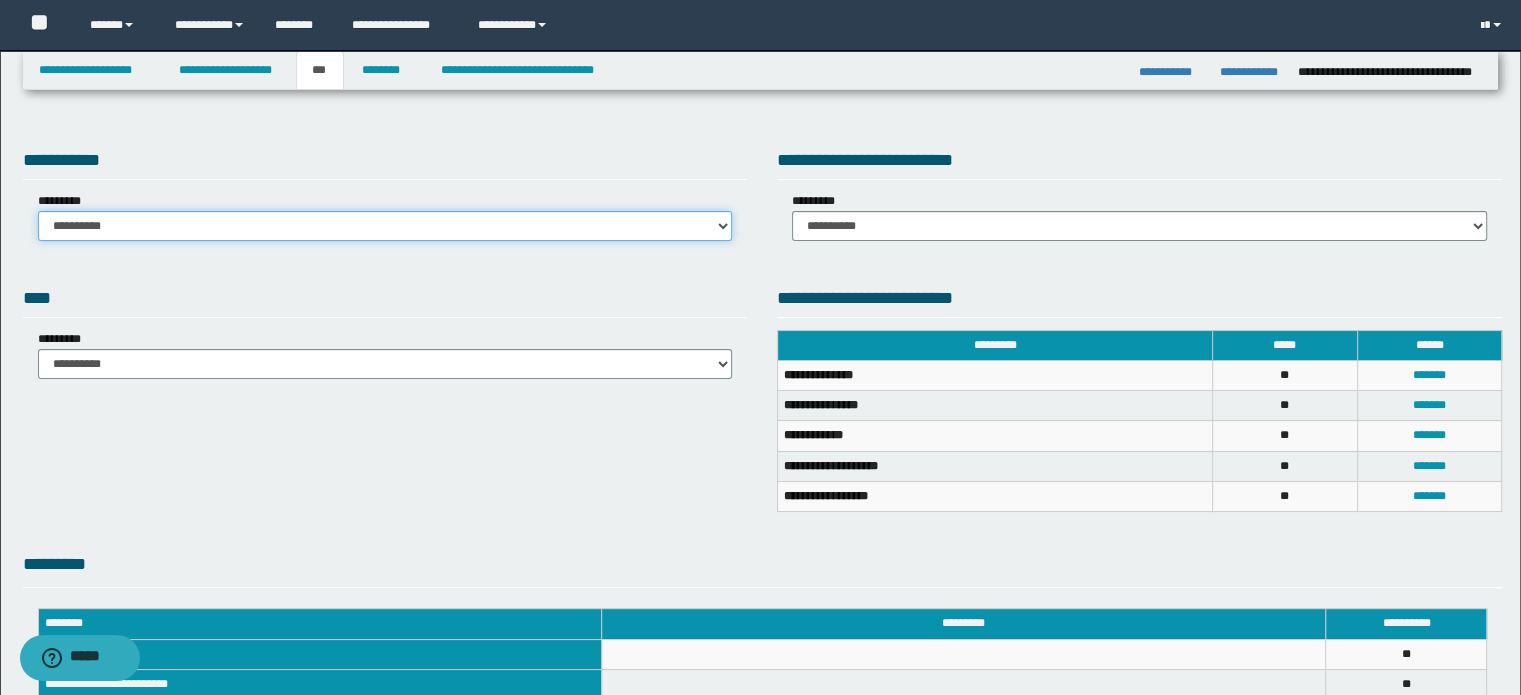 click on "**********" at bounding box center [385, 226] 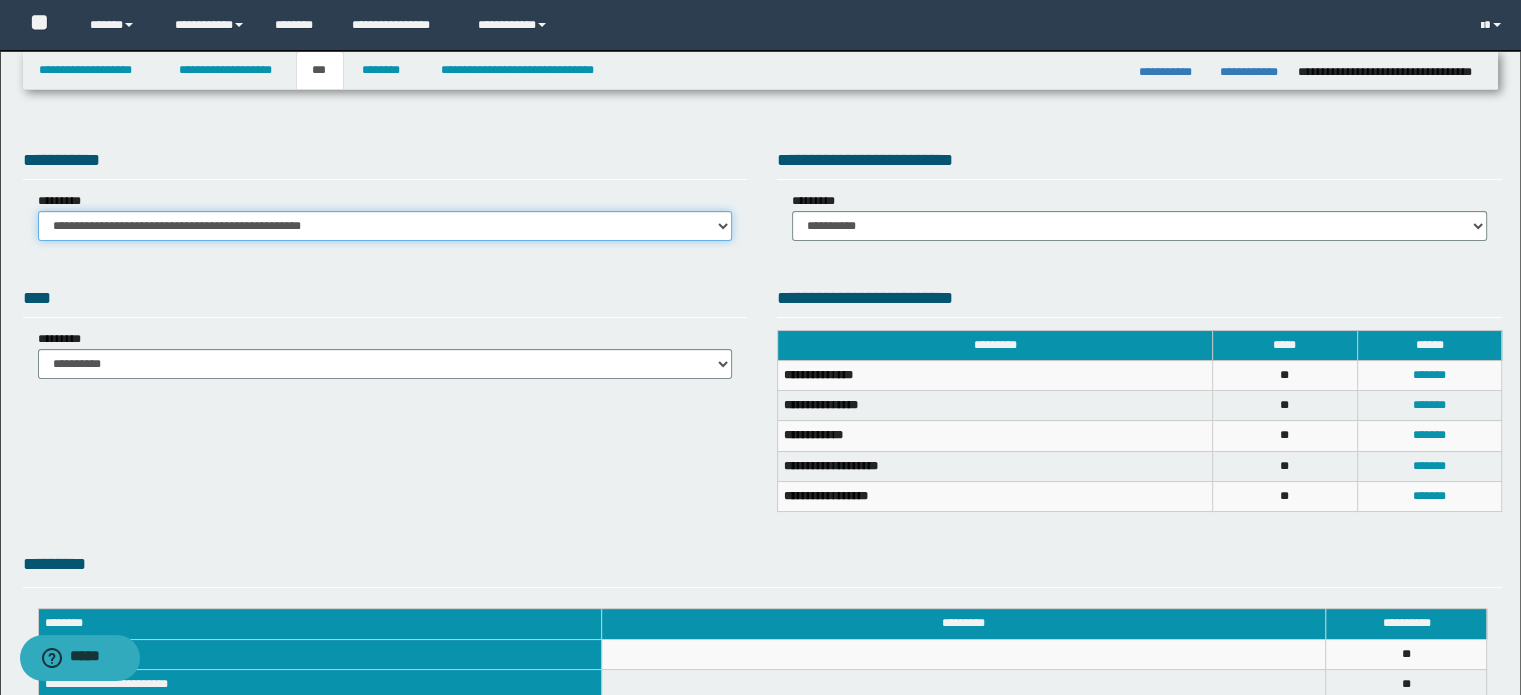 click on "**********" at bounding box center (385, 226) 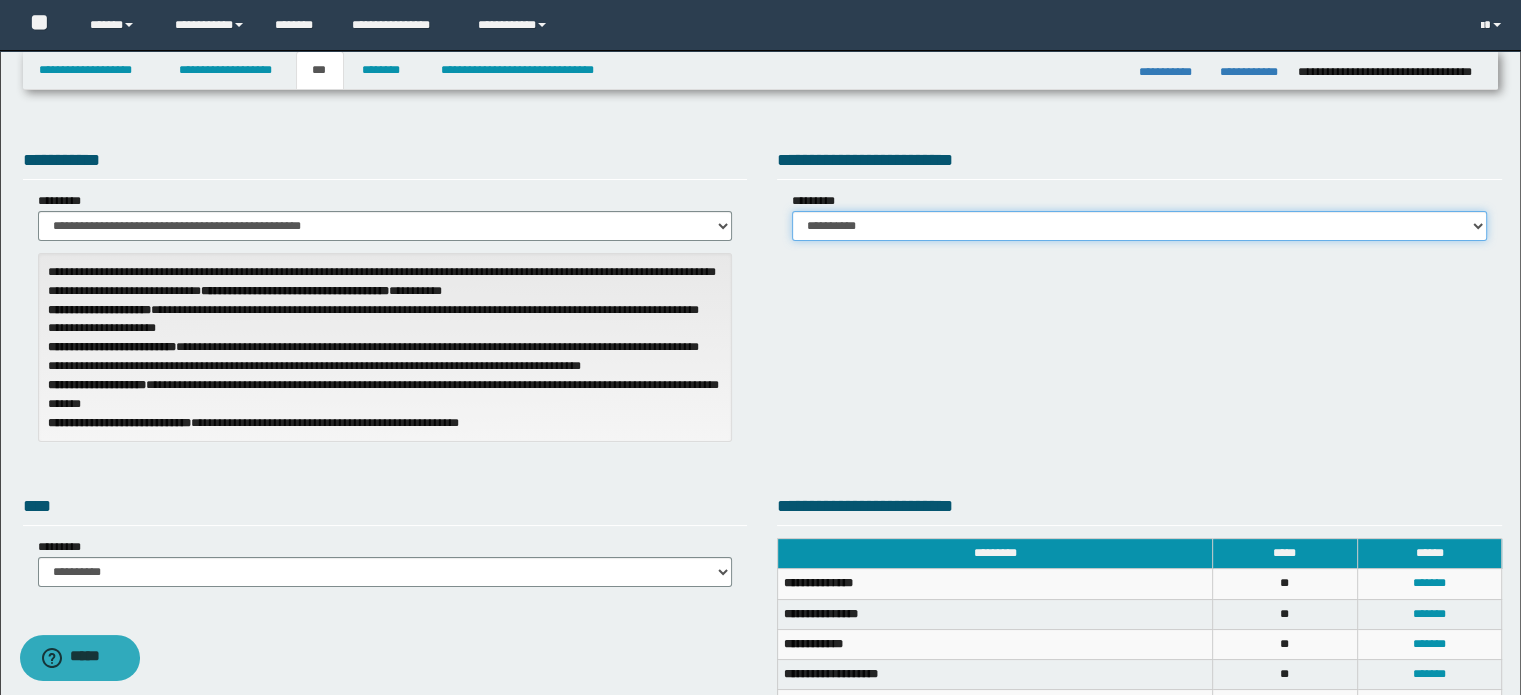 click on "**********" at bounding box center (1139, 226) 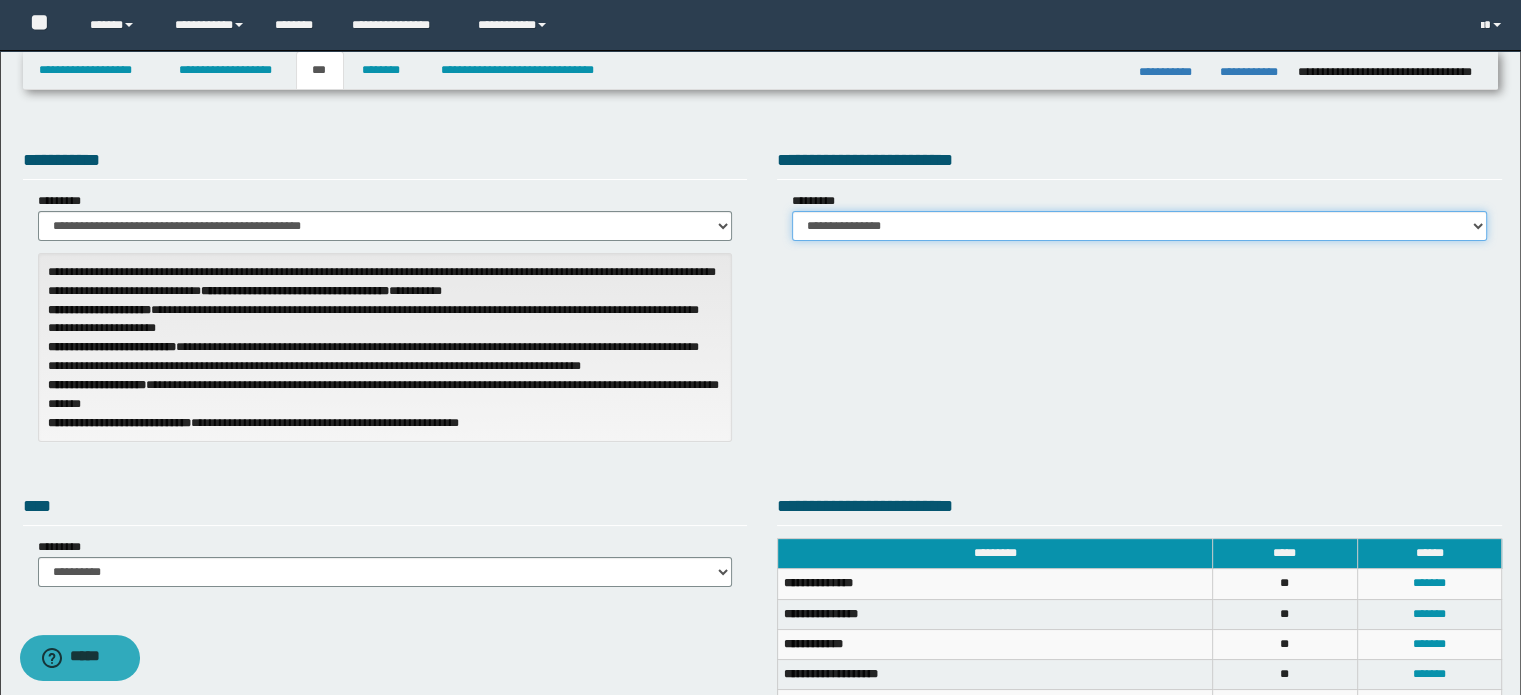 click on "**********" at bounding box center [1139, 226] 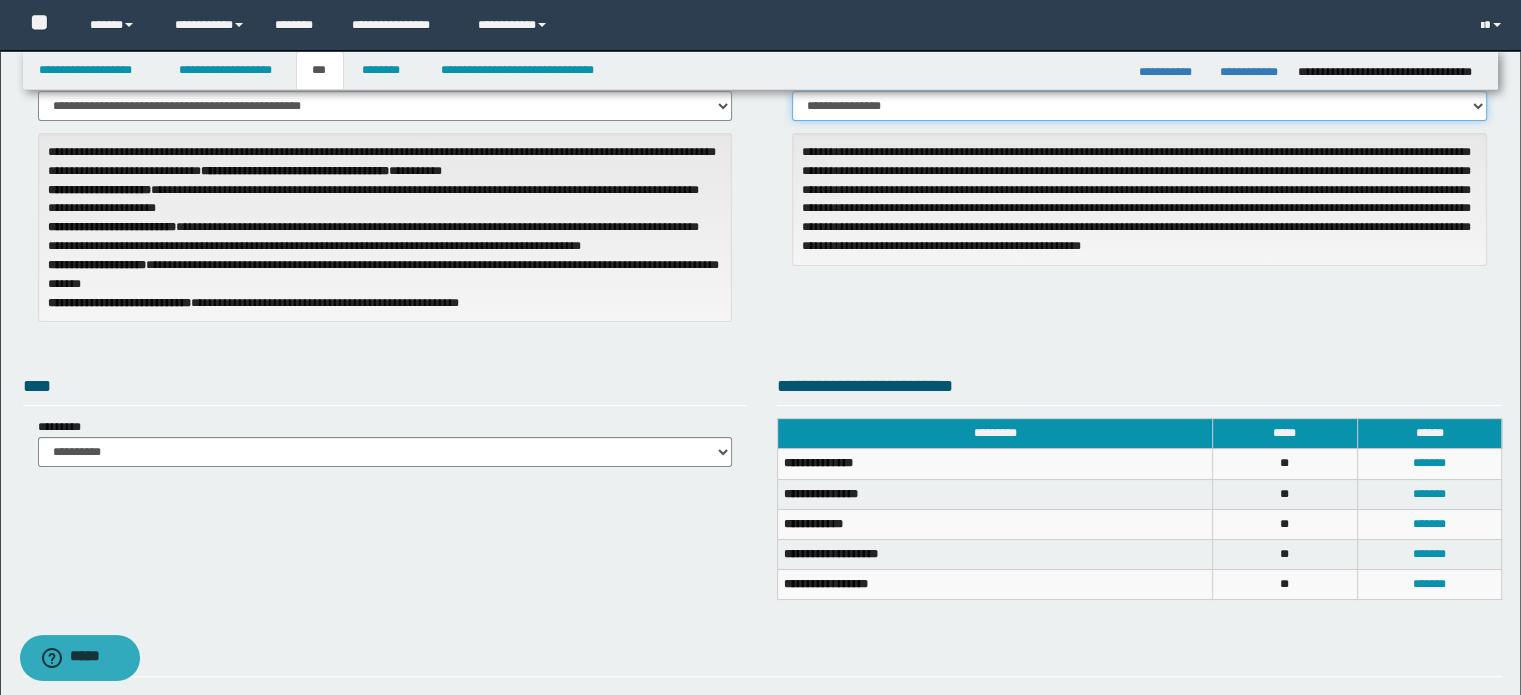 scroll, scrollTop: 300, scrollLeft: 0, axis: vertical 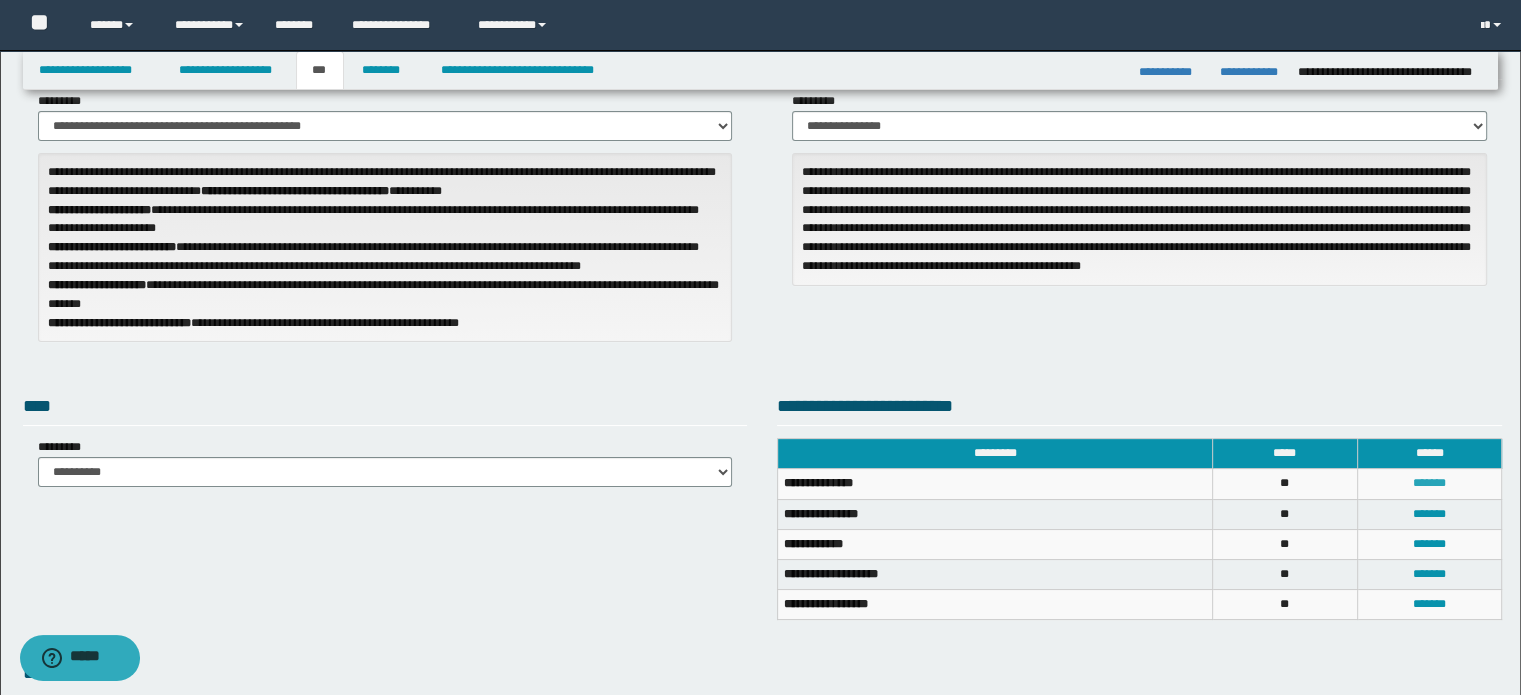 click on "*******" at bounding box center [1429, 483] 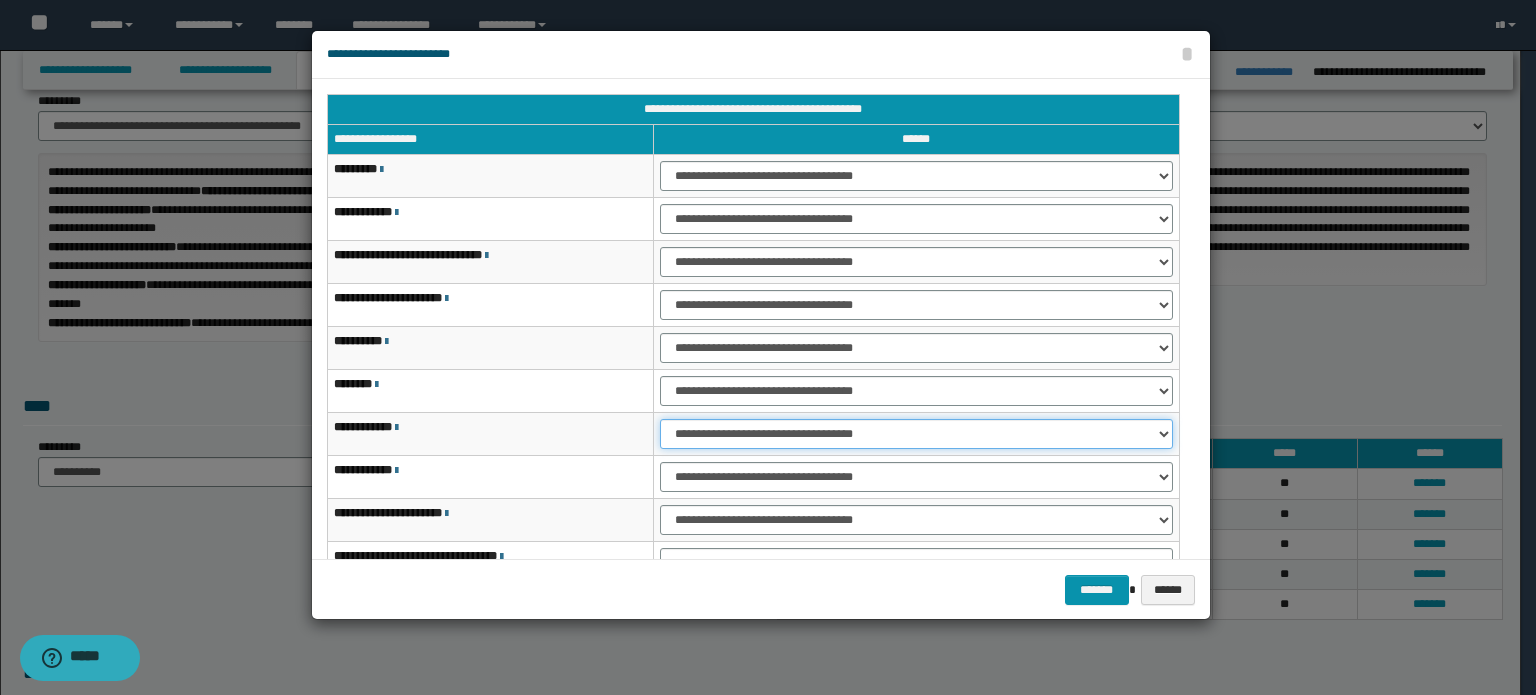 click on "**********" at bounding box center [916, 434] 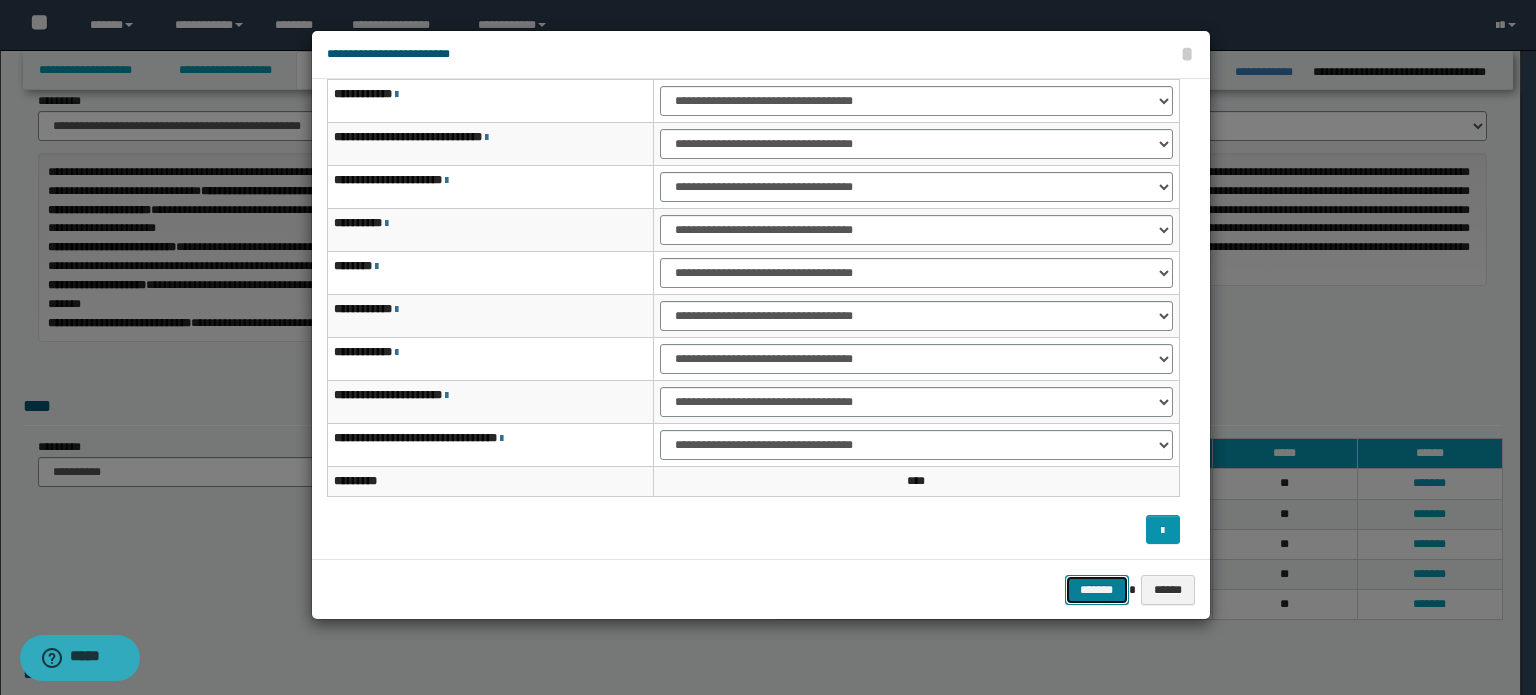 click on "*******" at bounding box center [1097, 590] 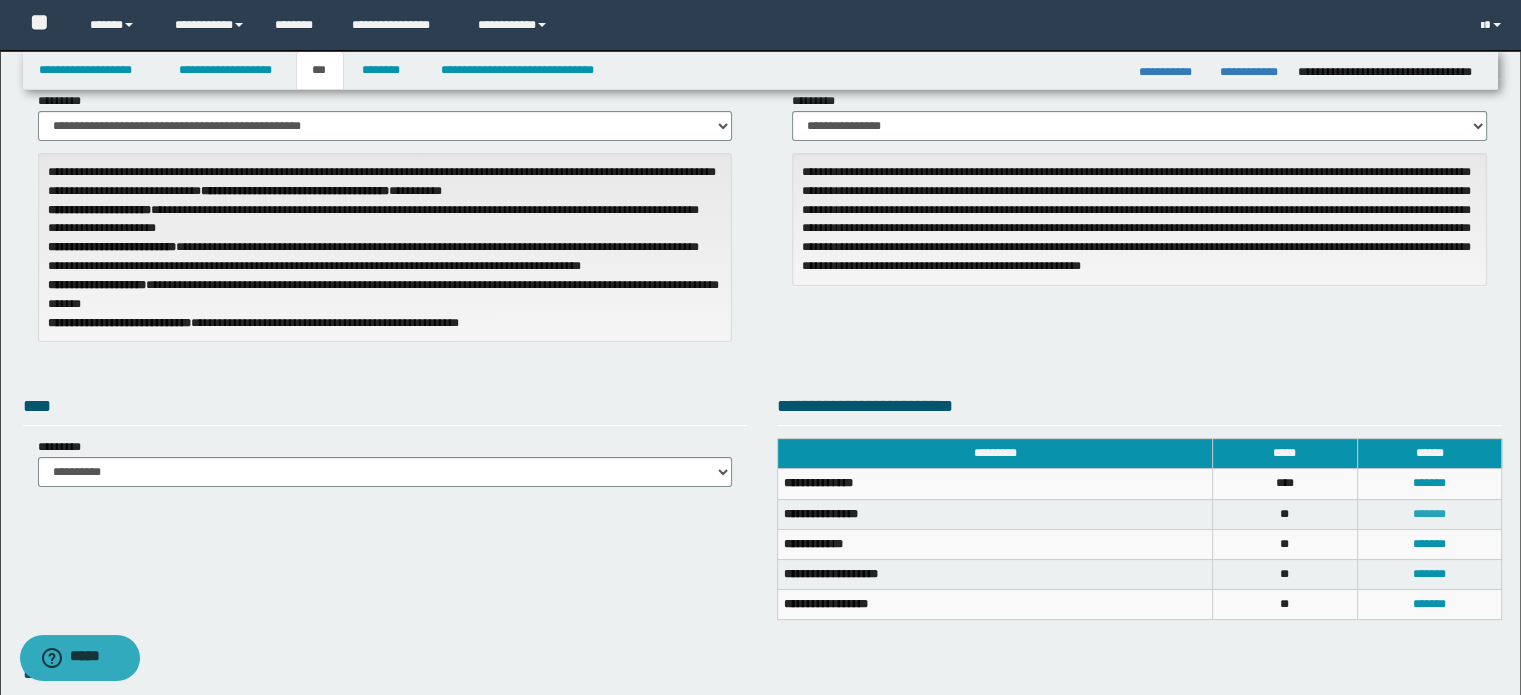 click on "*******" at bounding box center [1429, 514] 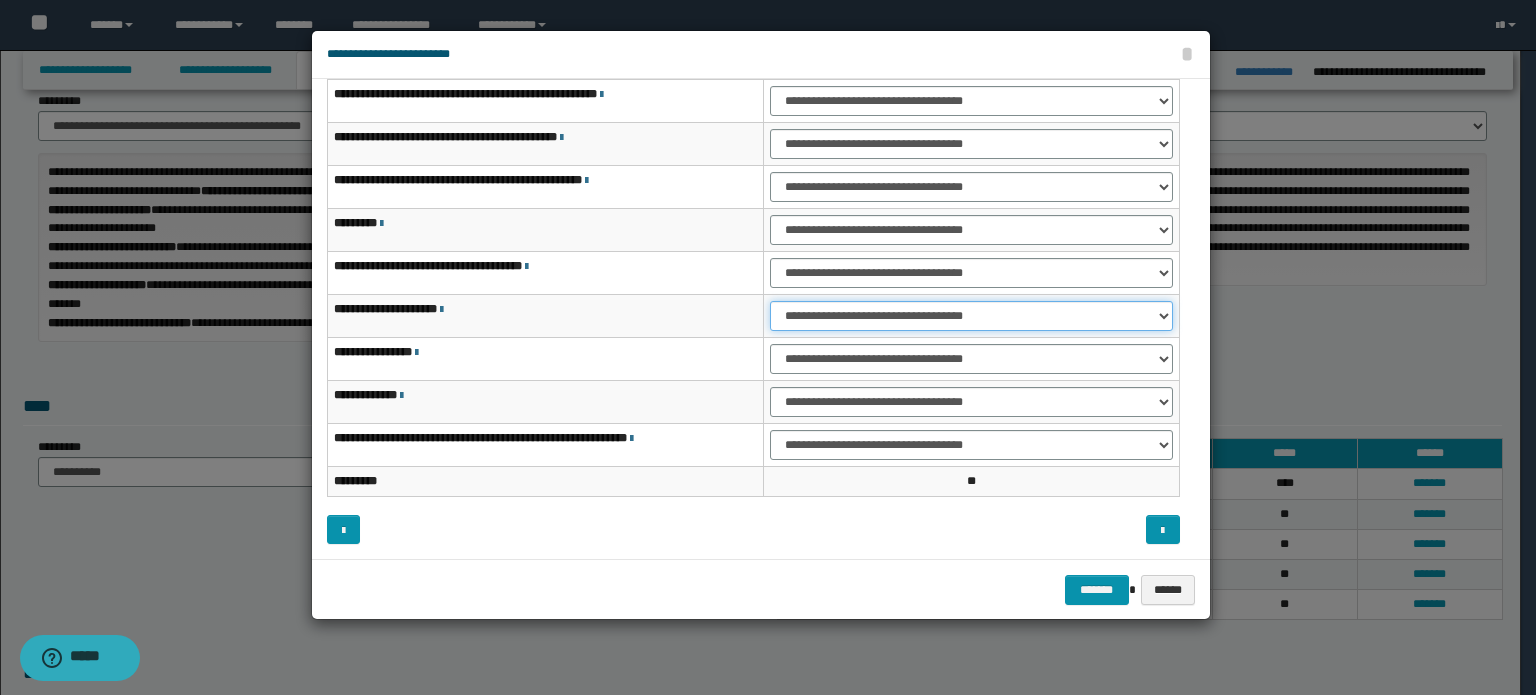 click on "**********" at bounding box center [971, 316] 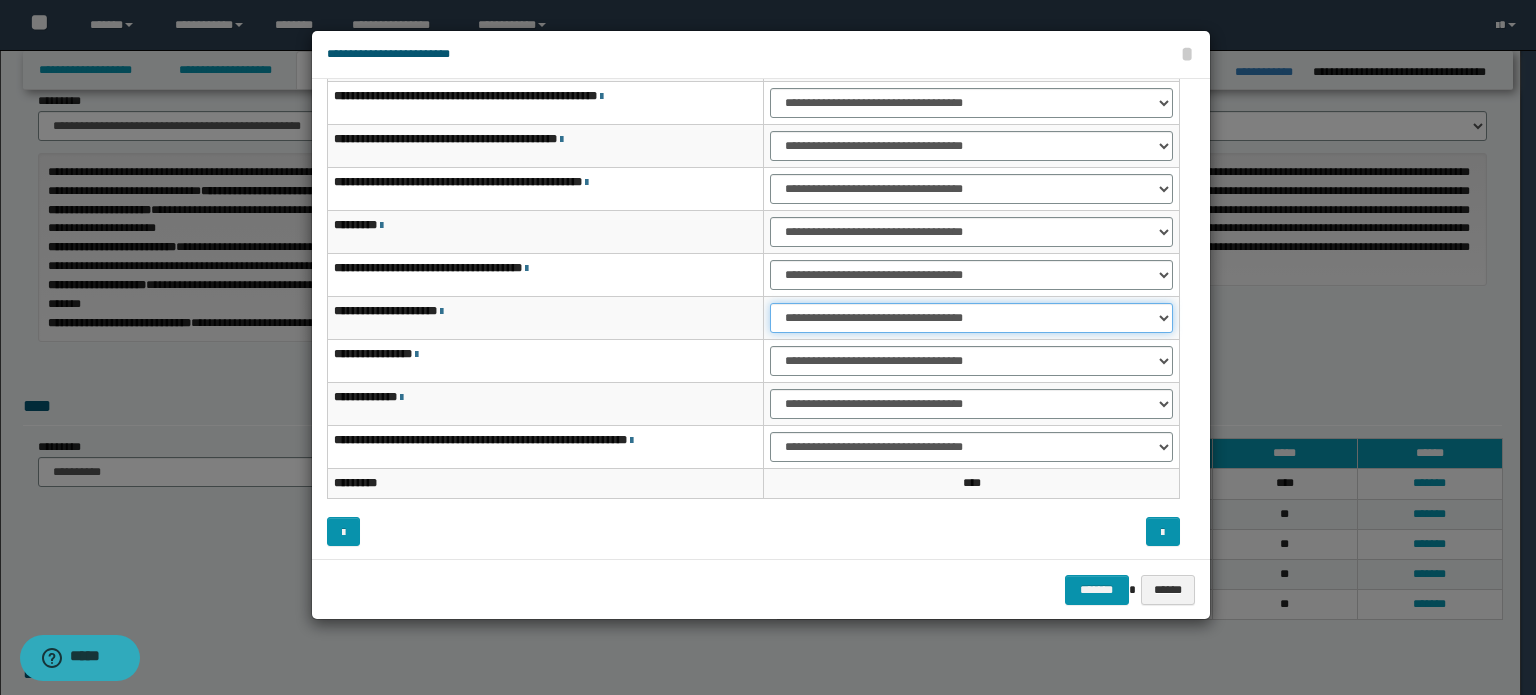 scroll, scrollTop: 118, scrollLeft: 0, axis: vertical 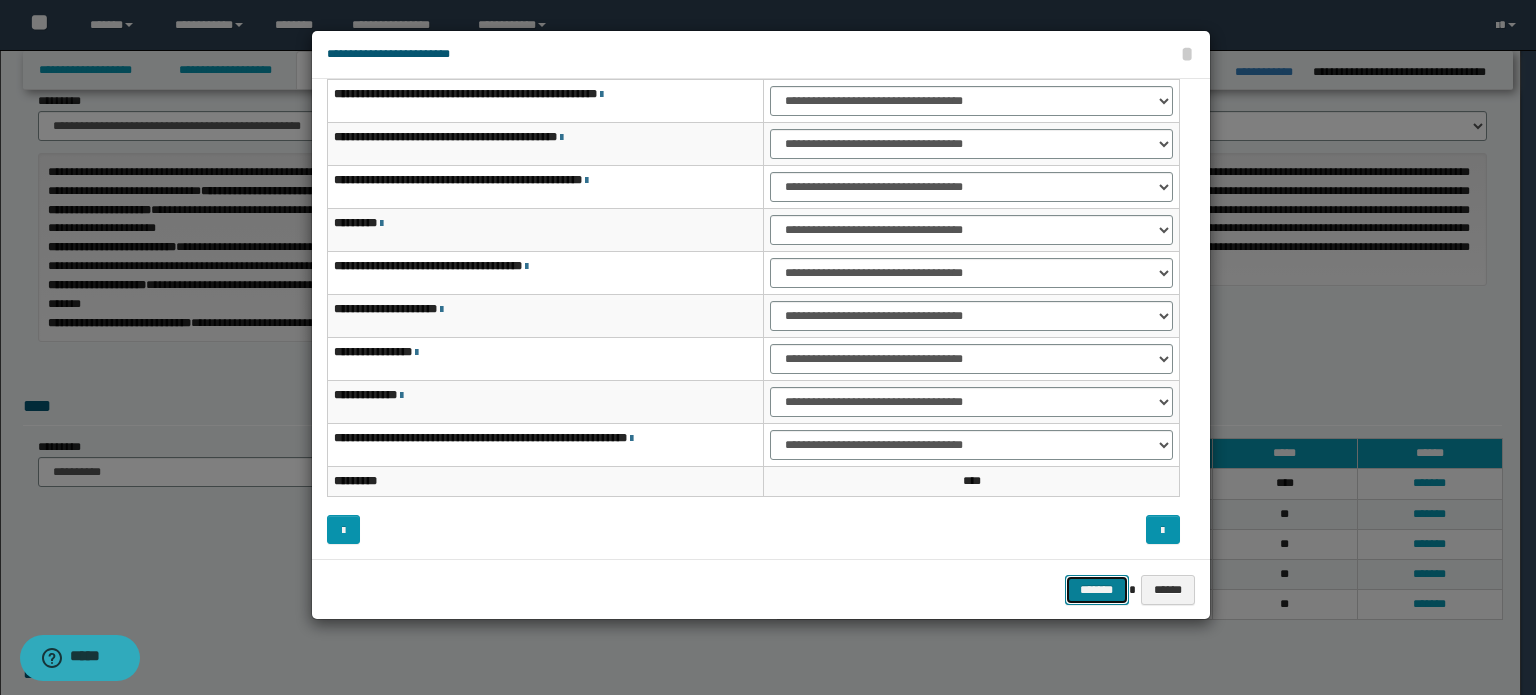 click on "*******" at bounding box center [1097, 590] 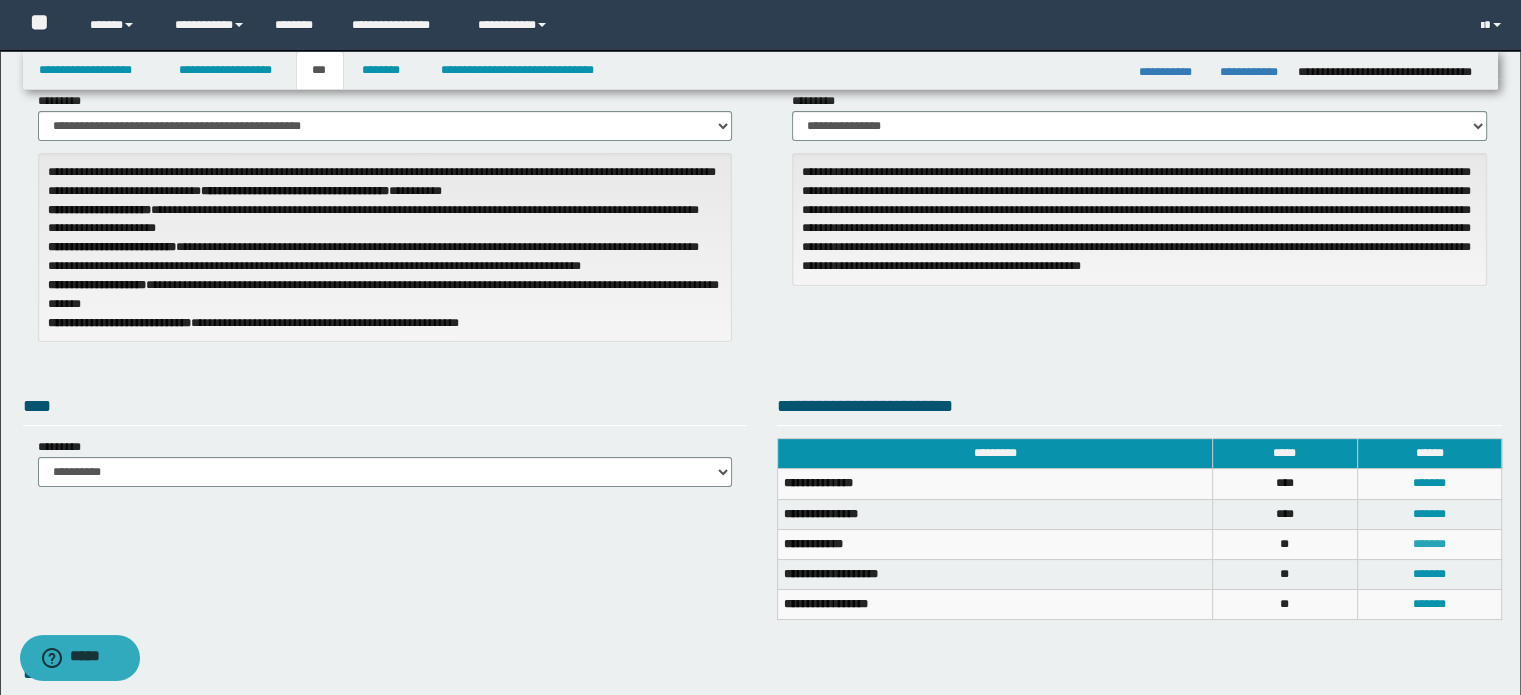 click on "*******" at bounding box center [1429, 544] 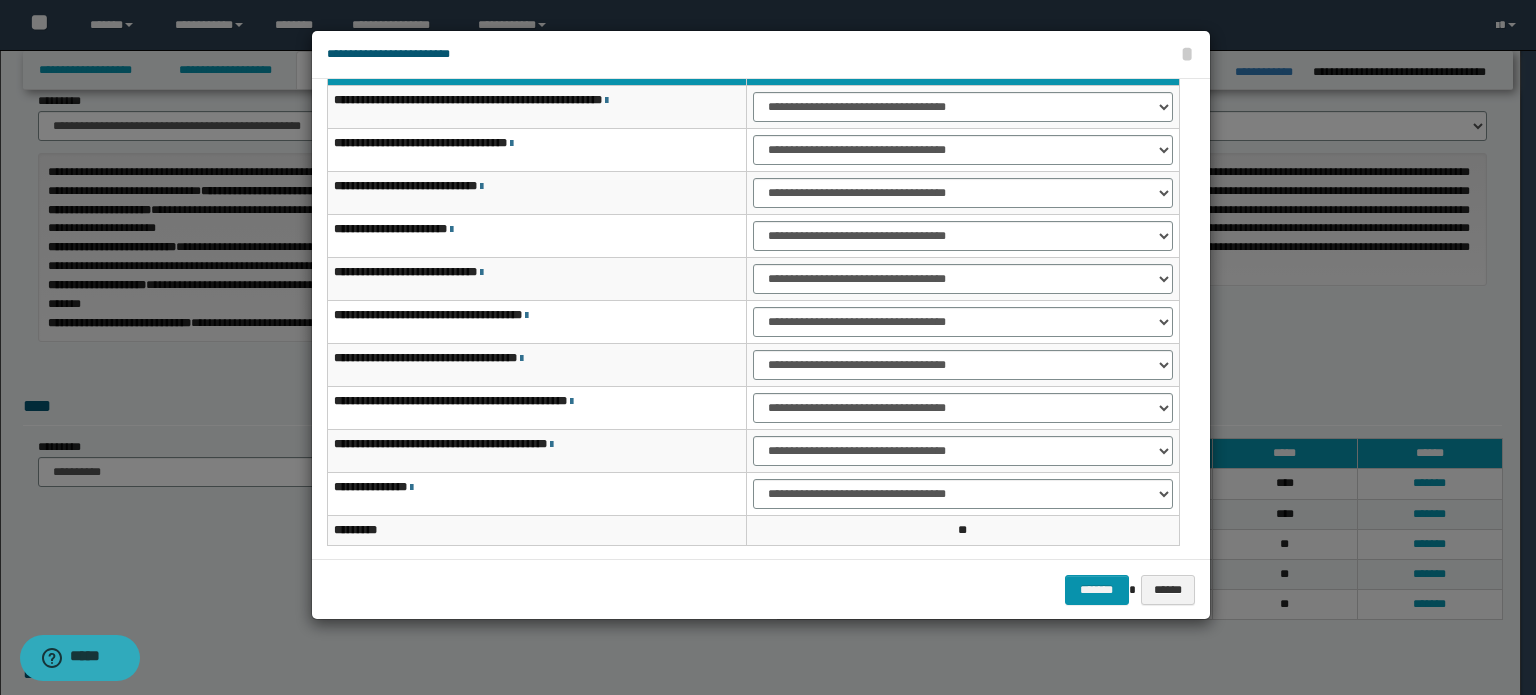 scroll, scrollTop: 0, scrollLeft: 0, axis: both 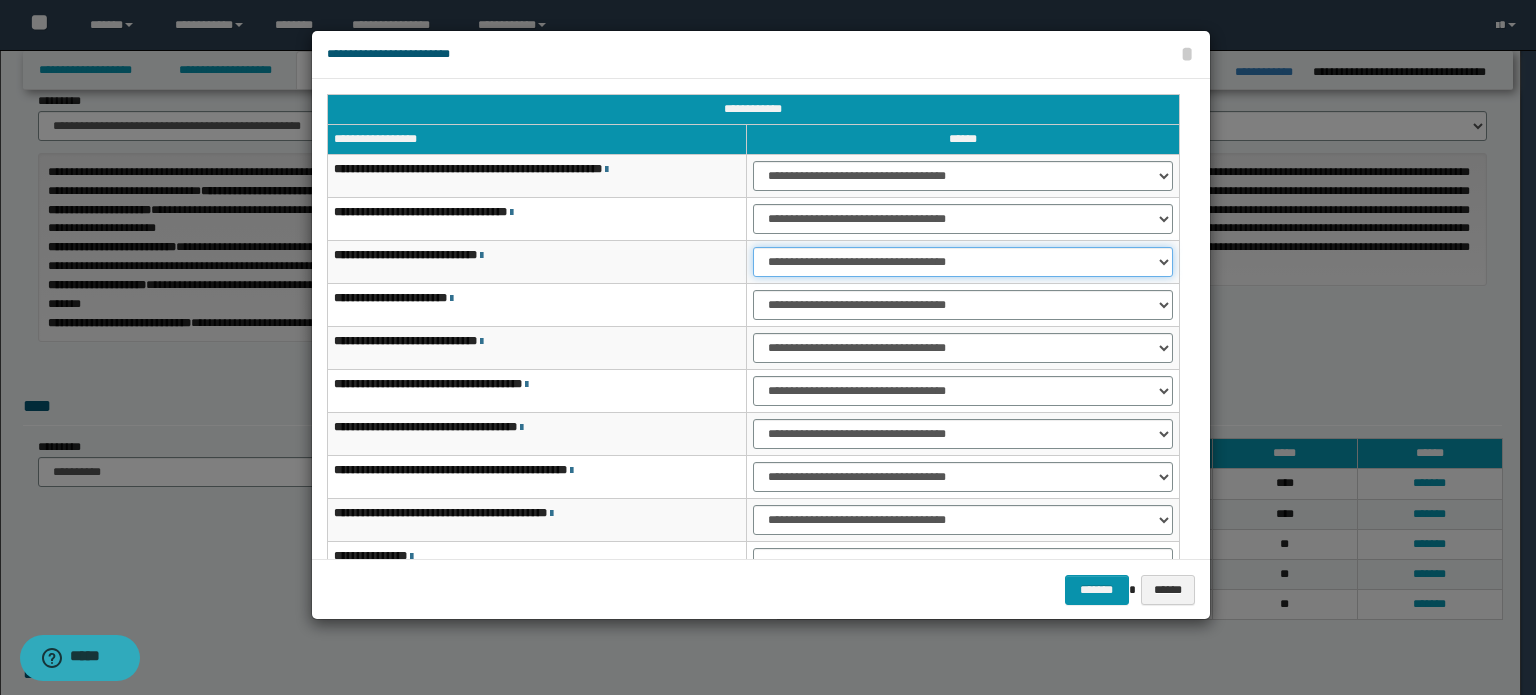 click on "**********" at bounding box center (963, 262) 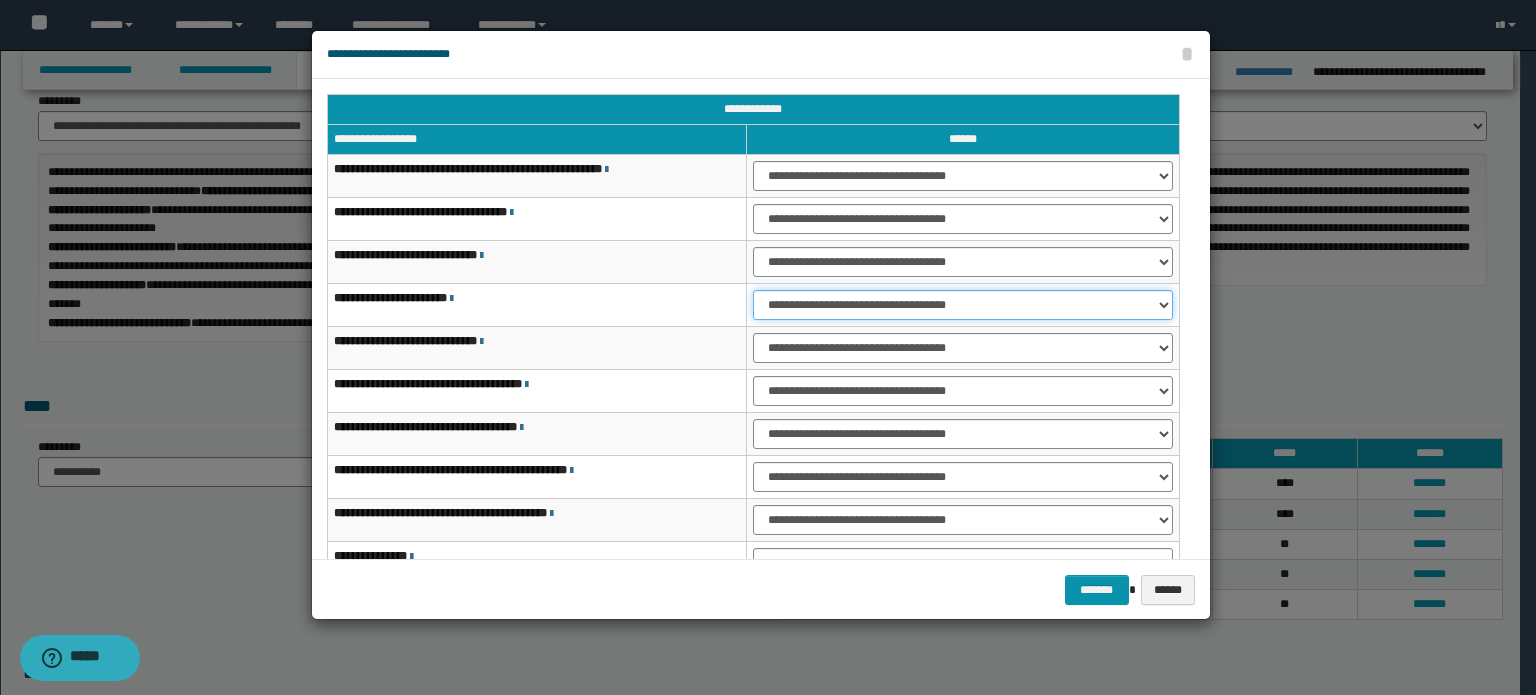click on "**********" at bounding box center [963, 305] 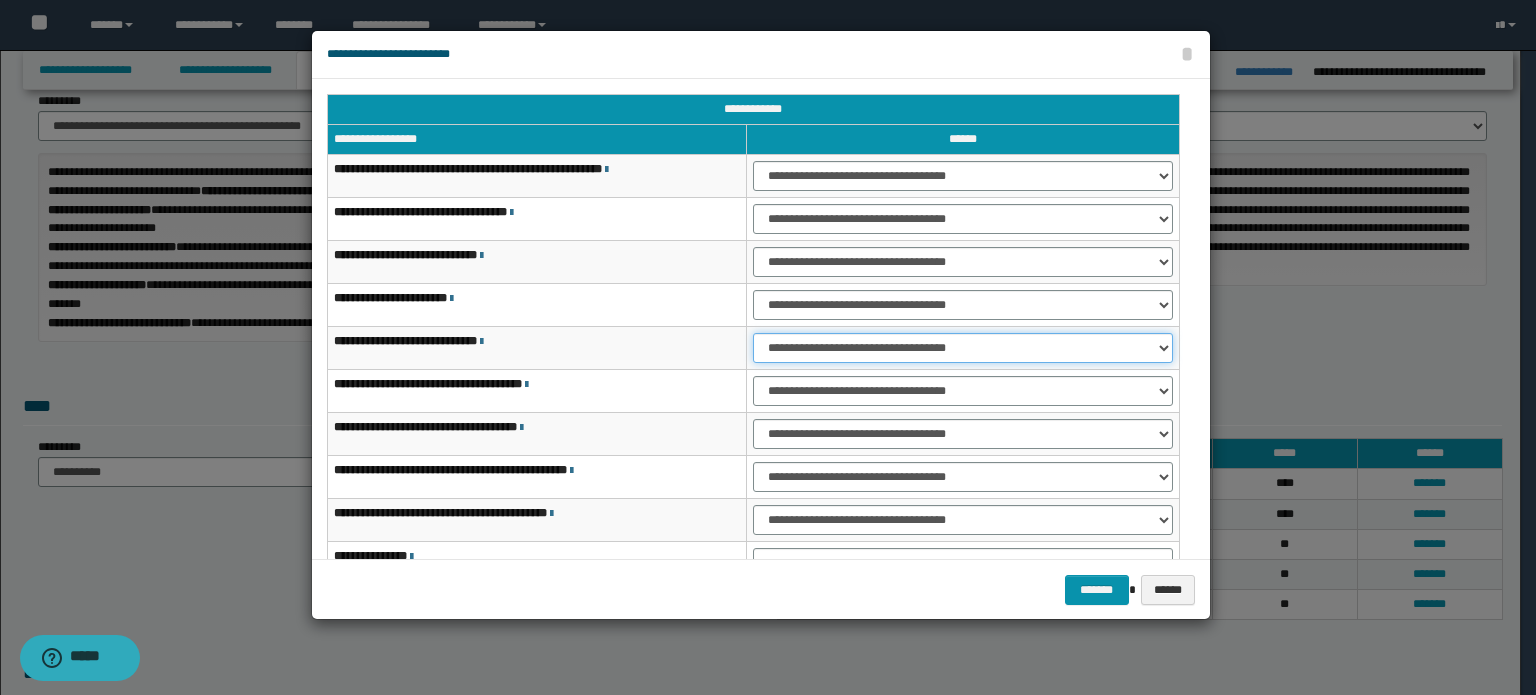 click on "**********" at bounding box center (963, 348) 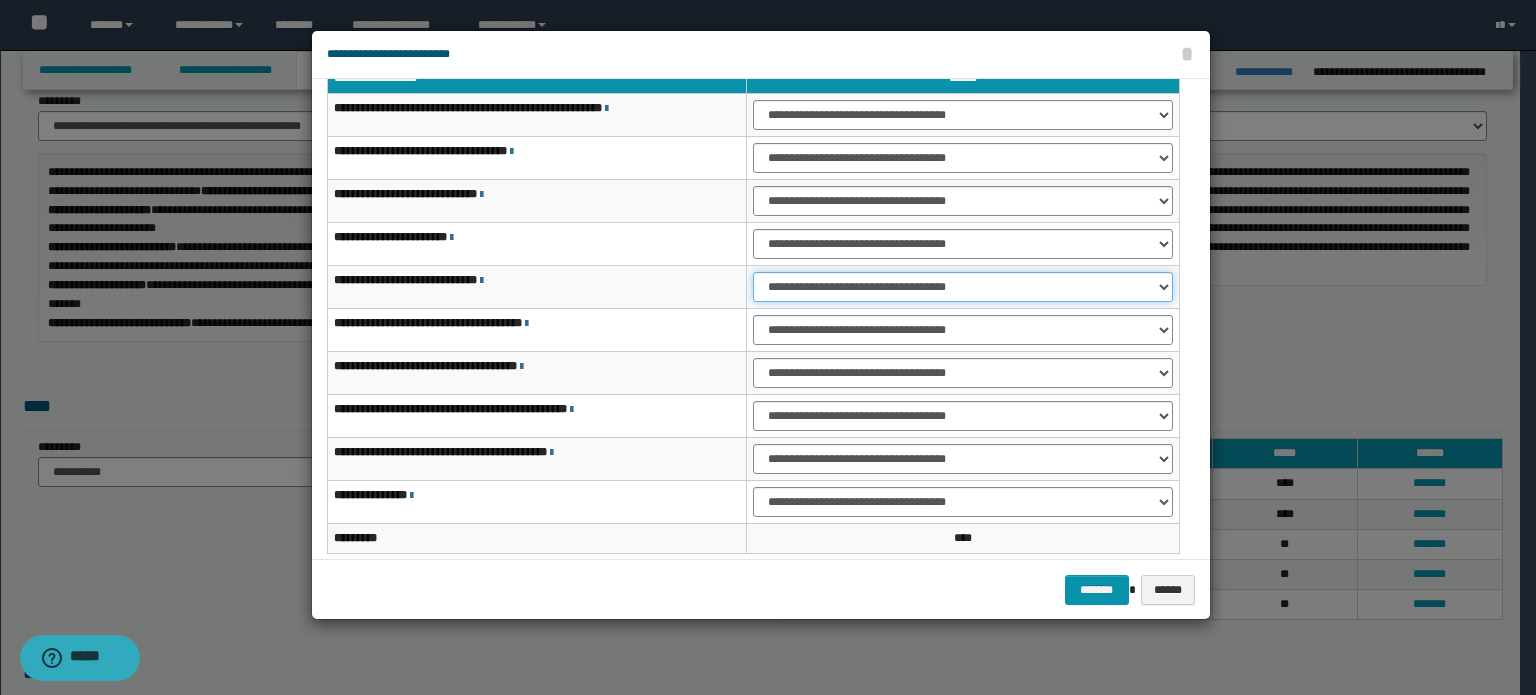 scroll, scrollTop: 118, scrollLeft: 0, axis: vertical 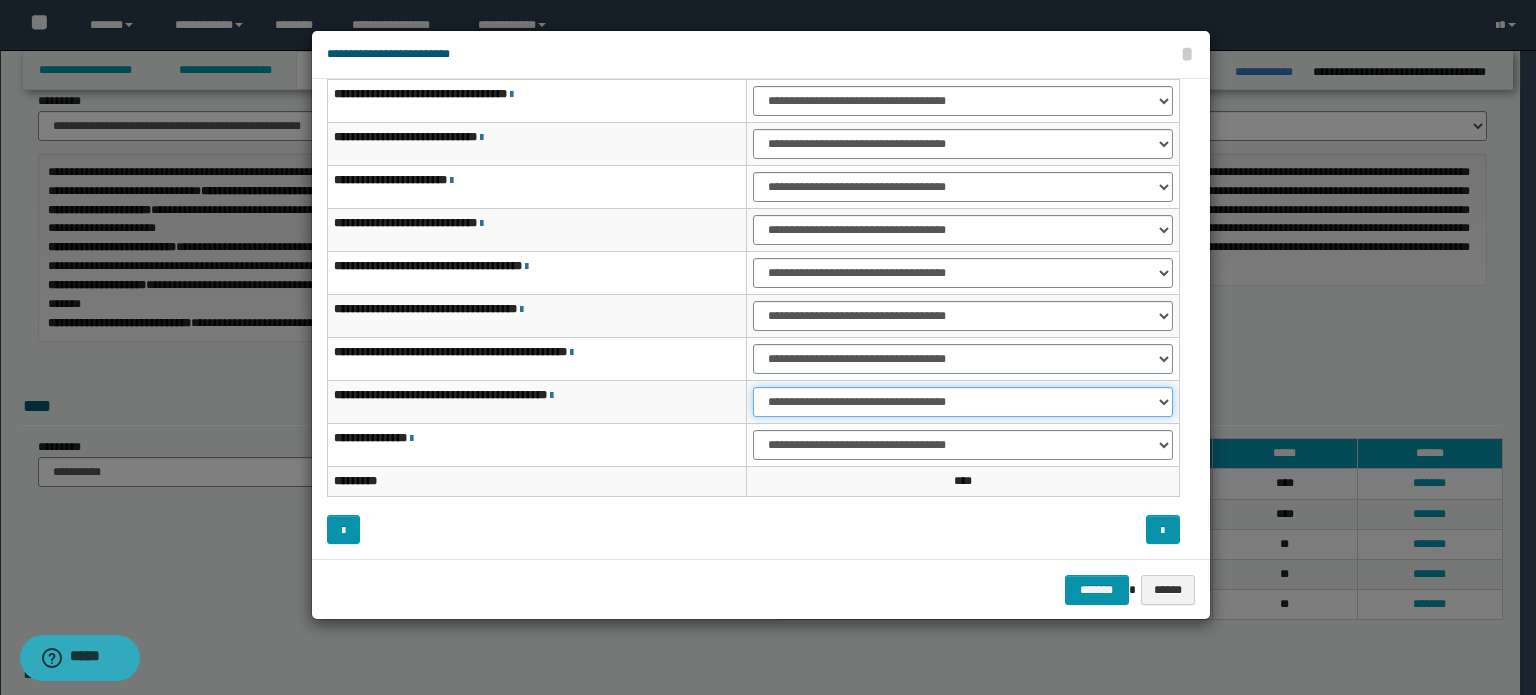 drag, startPoint x: 1064, startPoint y: 395, endPoint x: 1059, endPoint y: 411, distance: 16.763054 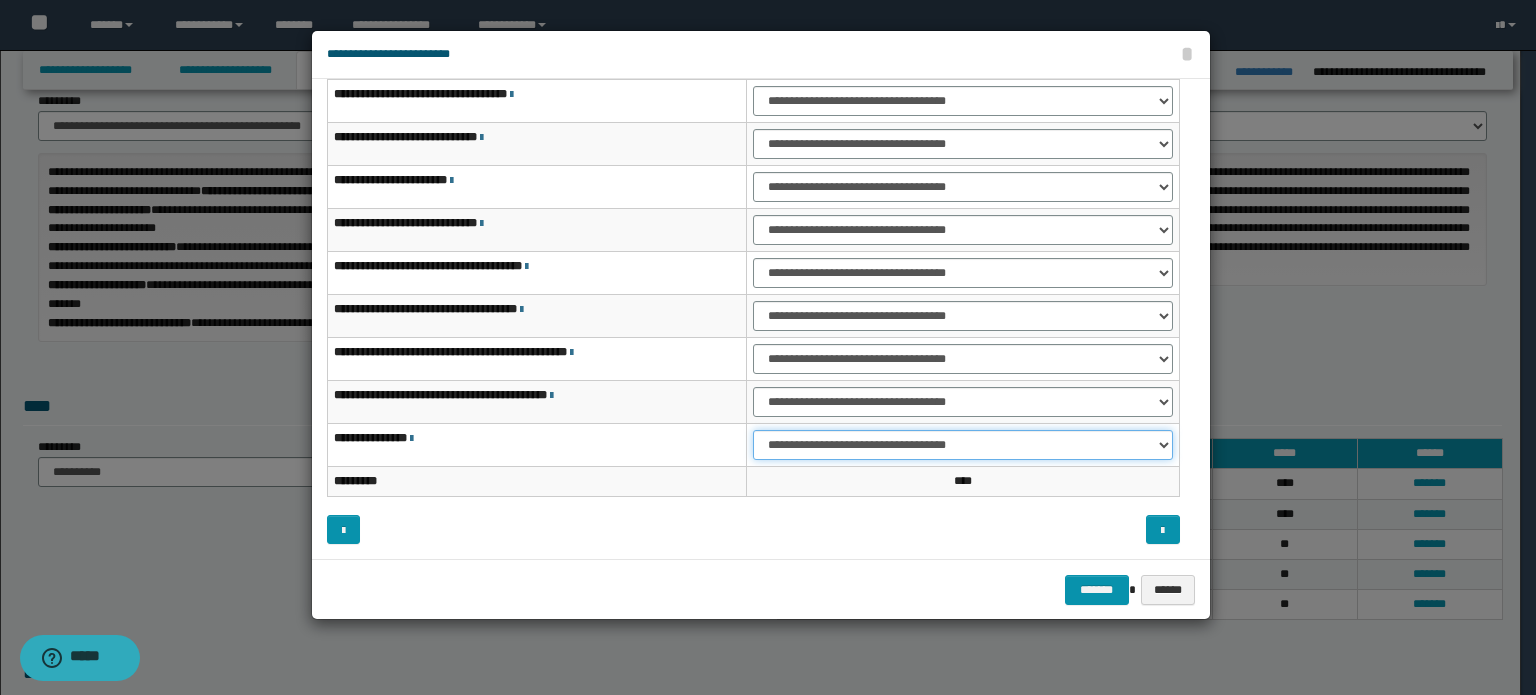 drag, startPoint x: 1109, startPoint y: 439, endPoint x: 1105, endPoint y: 451, distance: 12.649111 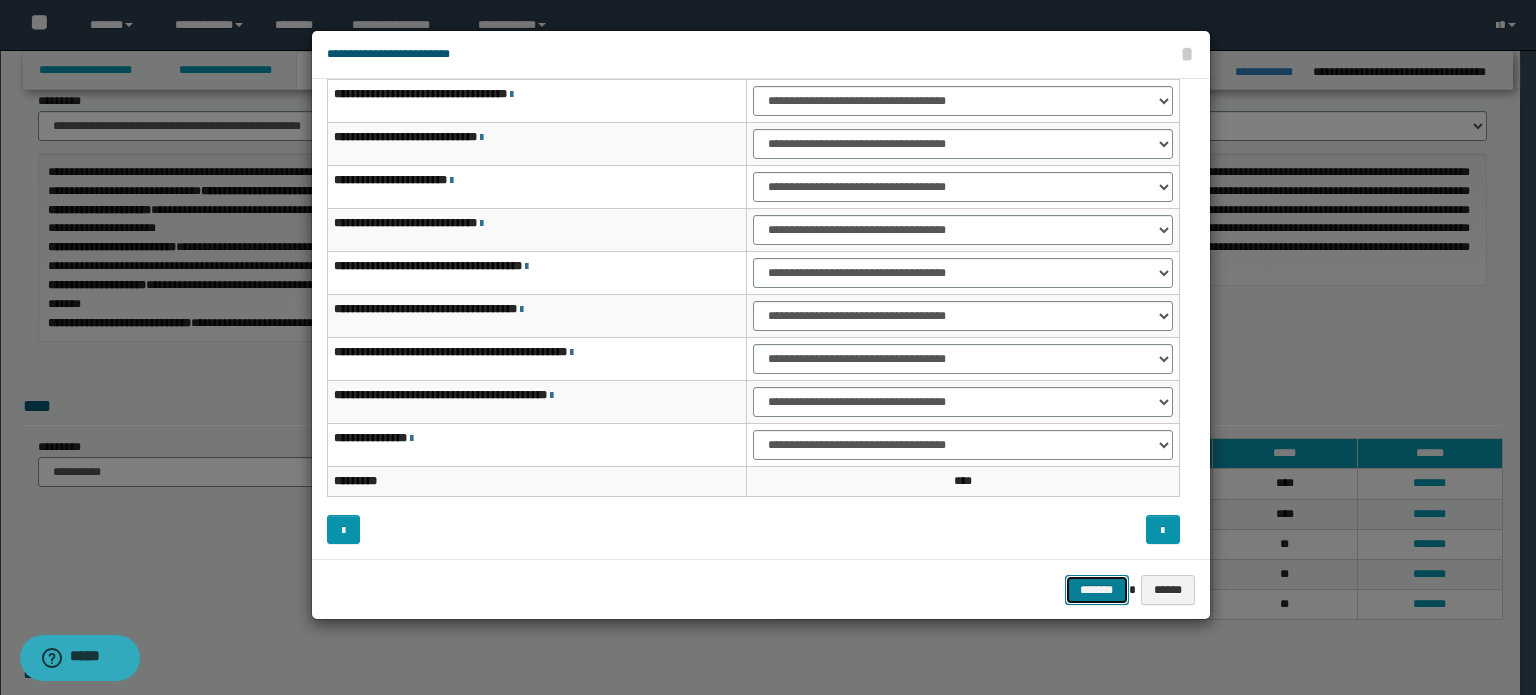 click on "*******" at bounding box center [1097, 590] 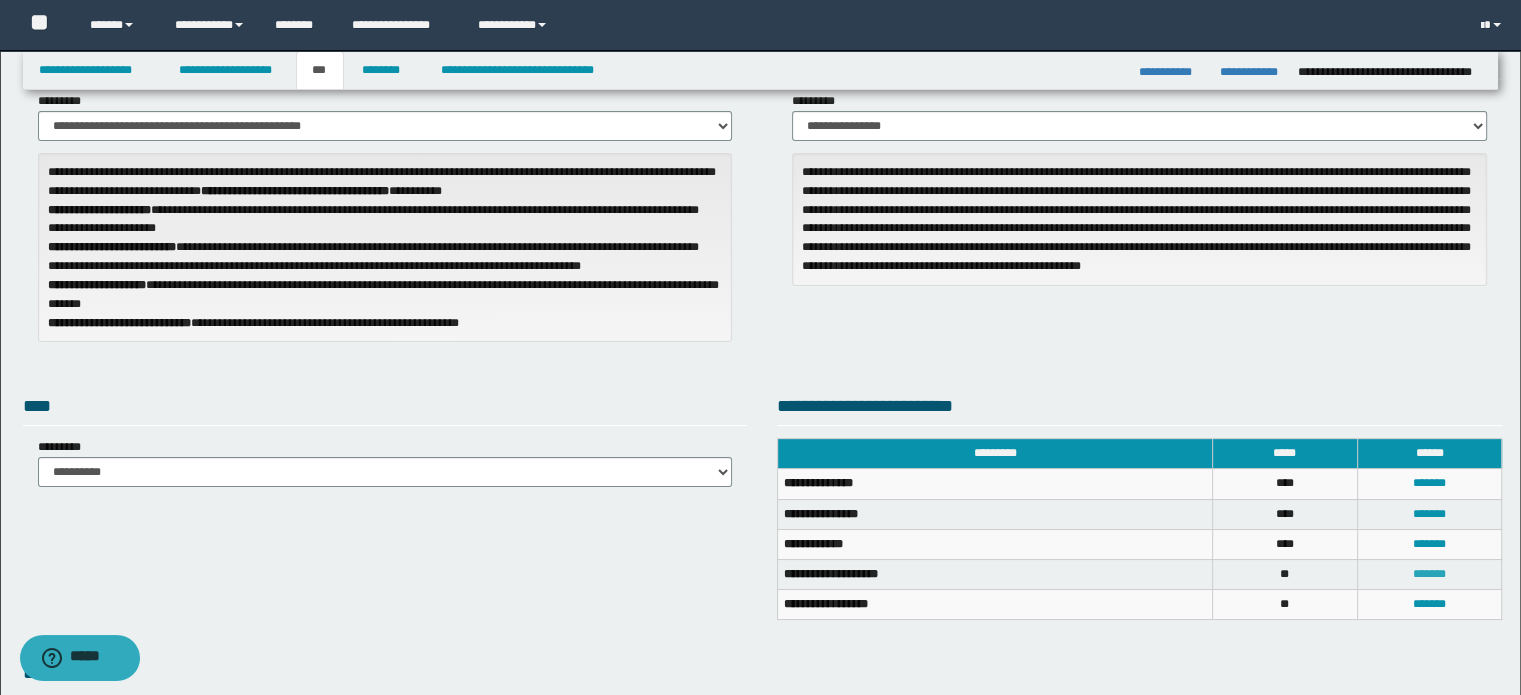 click on "*******" at bounding box center (1429, 574) 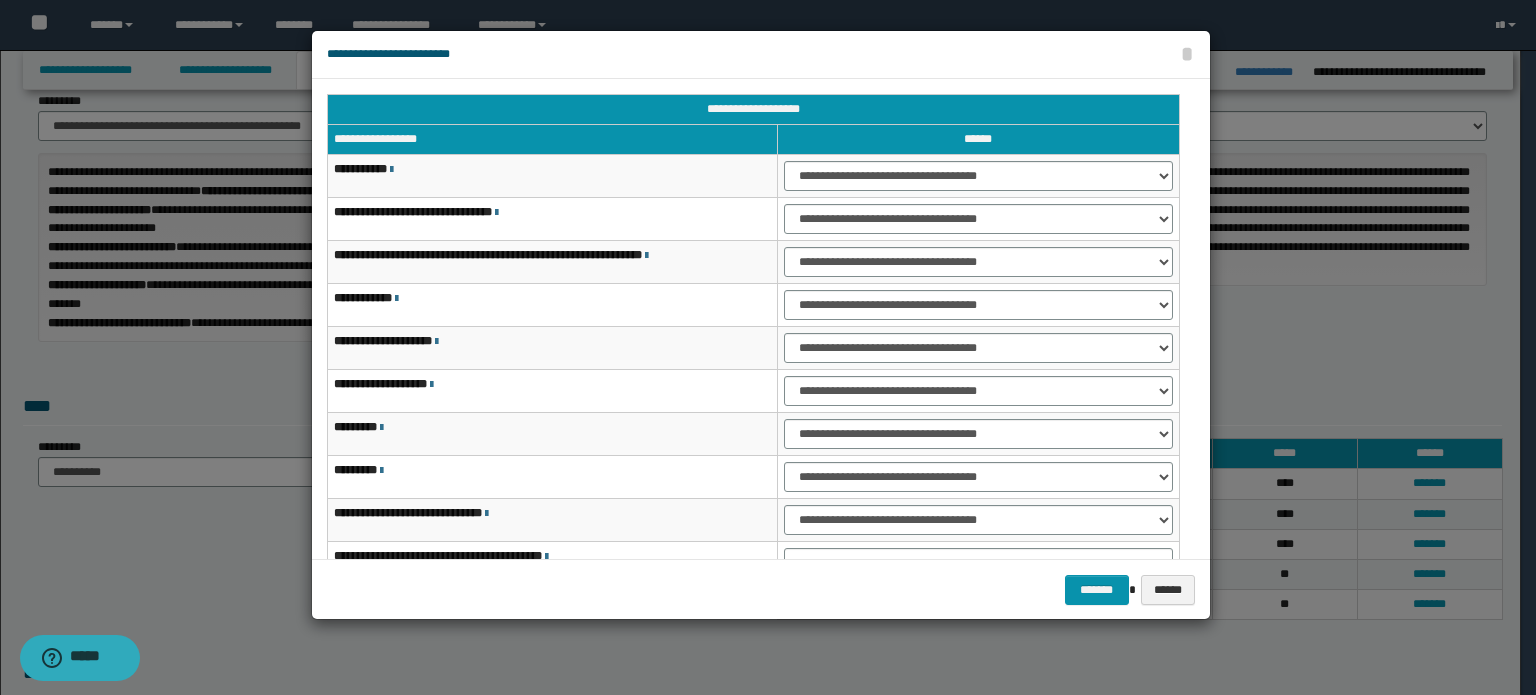 scroll, scrollTop: 0, scrollLeft: 0, axis: both 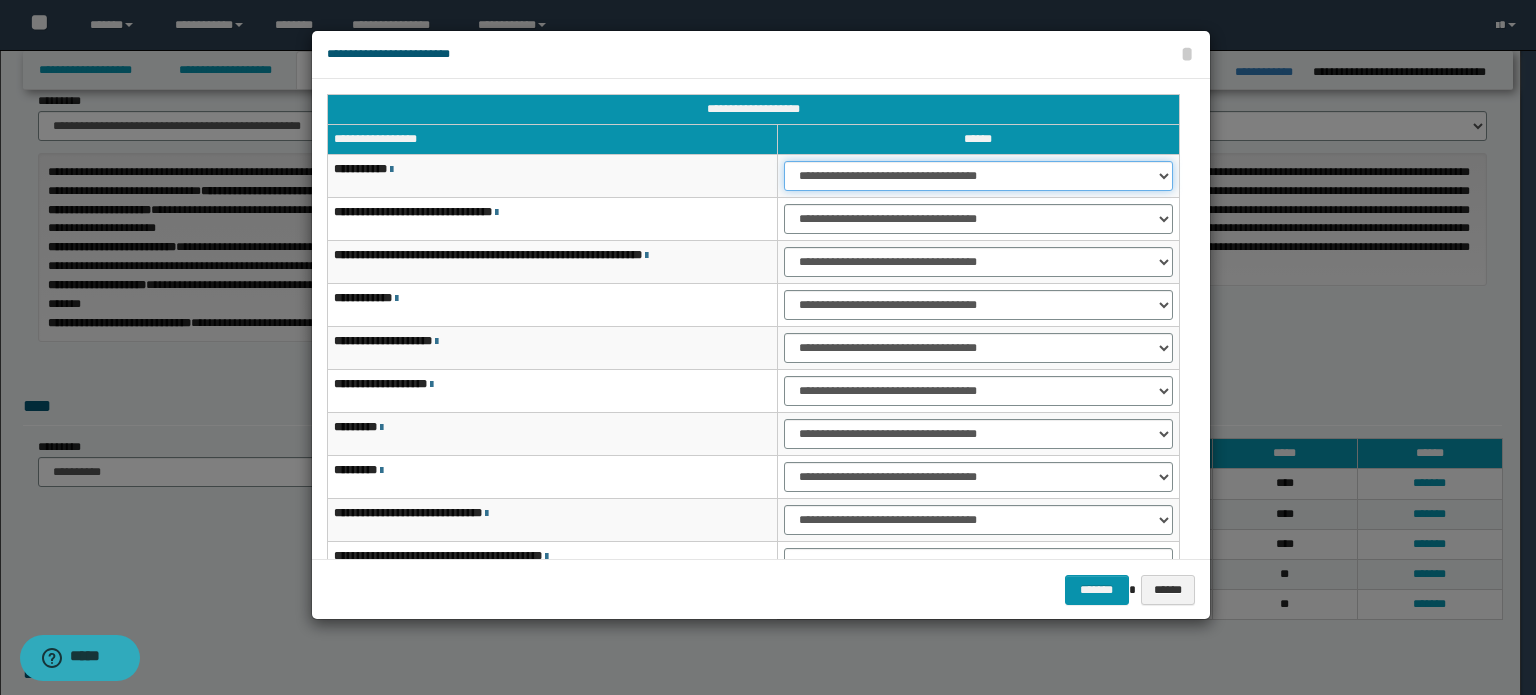 click on "**********" at bounding box center [978, 176] 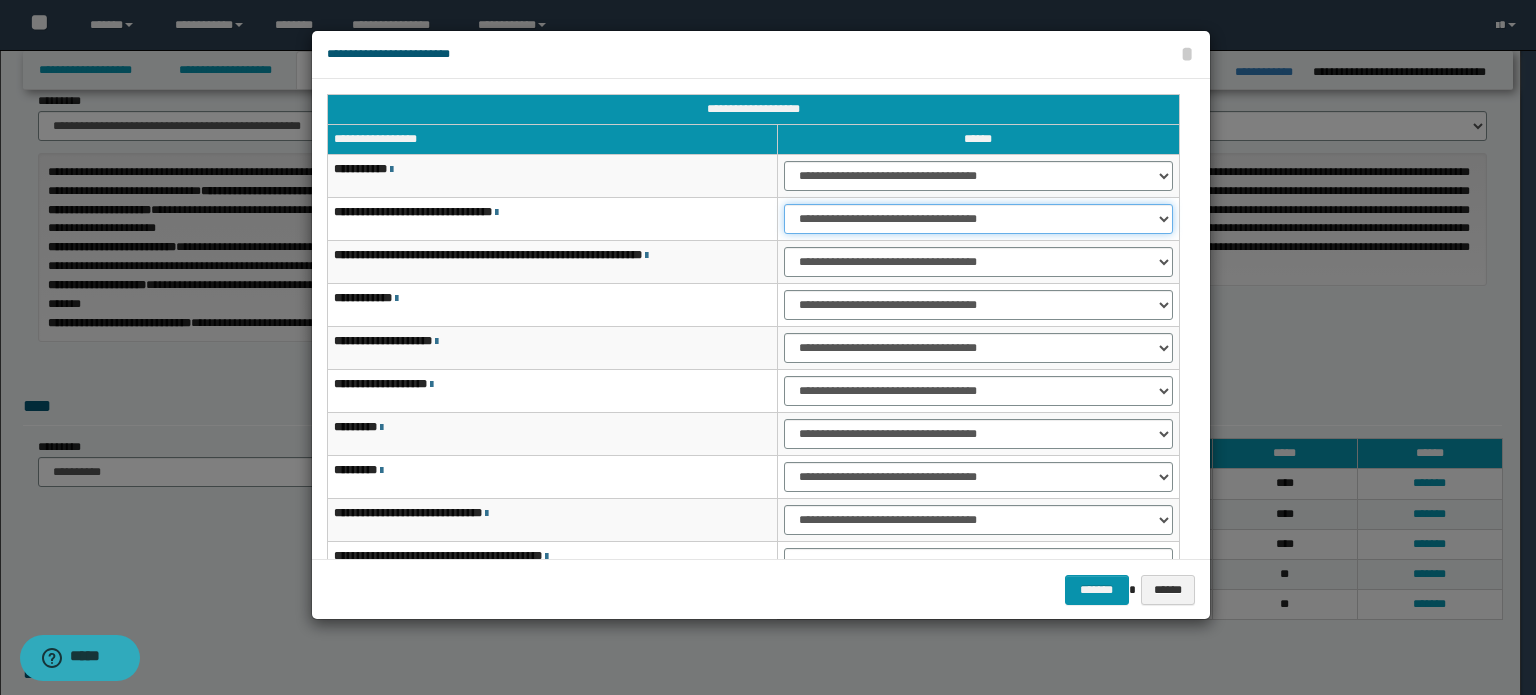 drag, startPoint x: 1050, startPoint y: 211, endPoint x: 1047, endPoint y: 231, distance: 20.22375 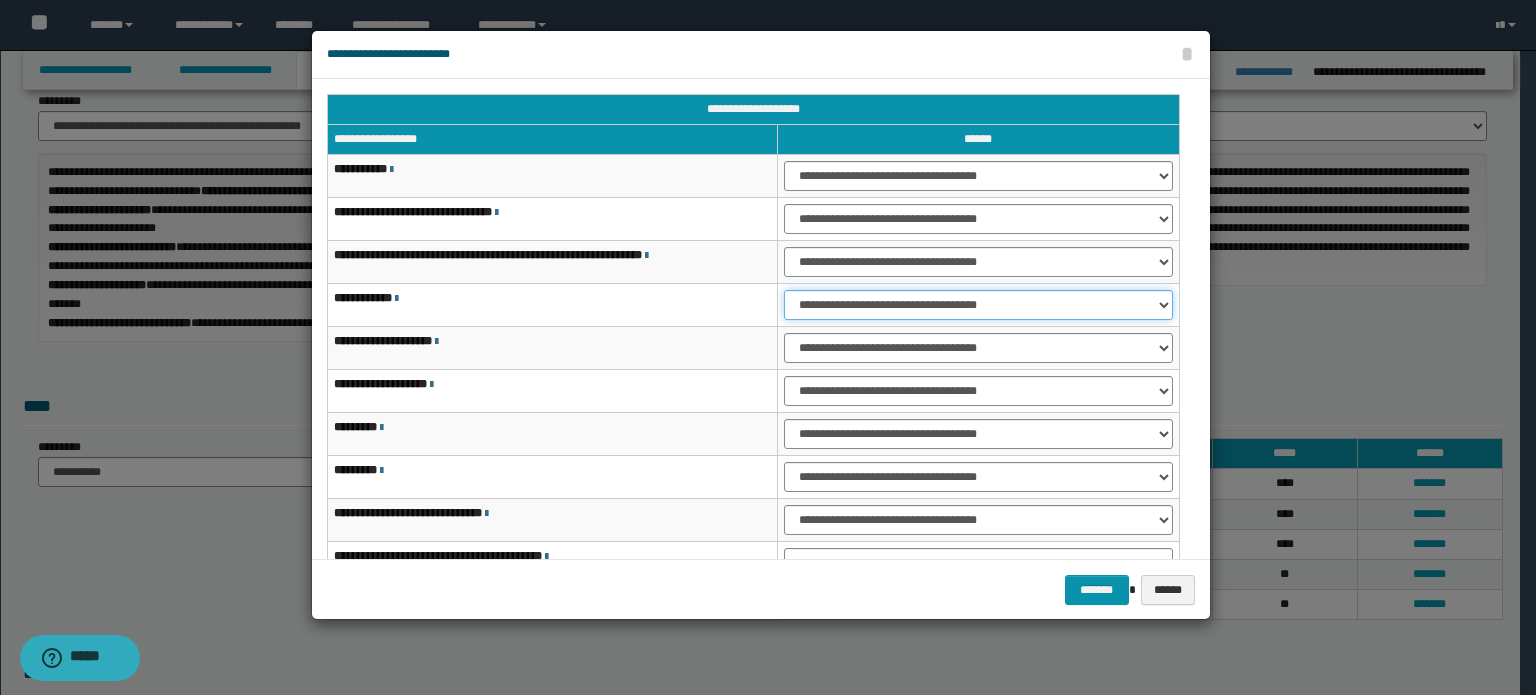 click on "**********" at bounding box center (978, 305) 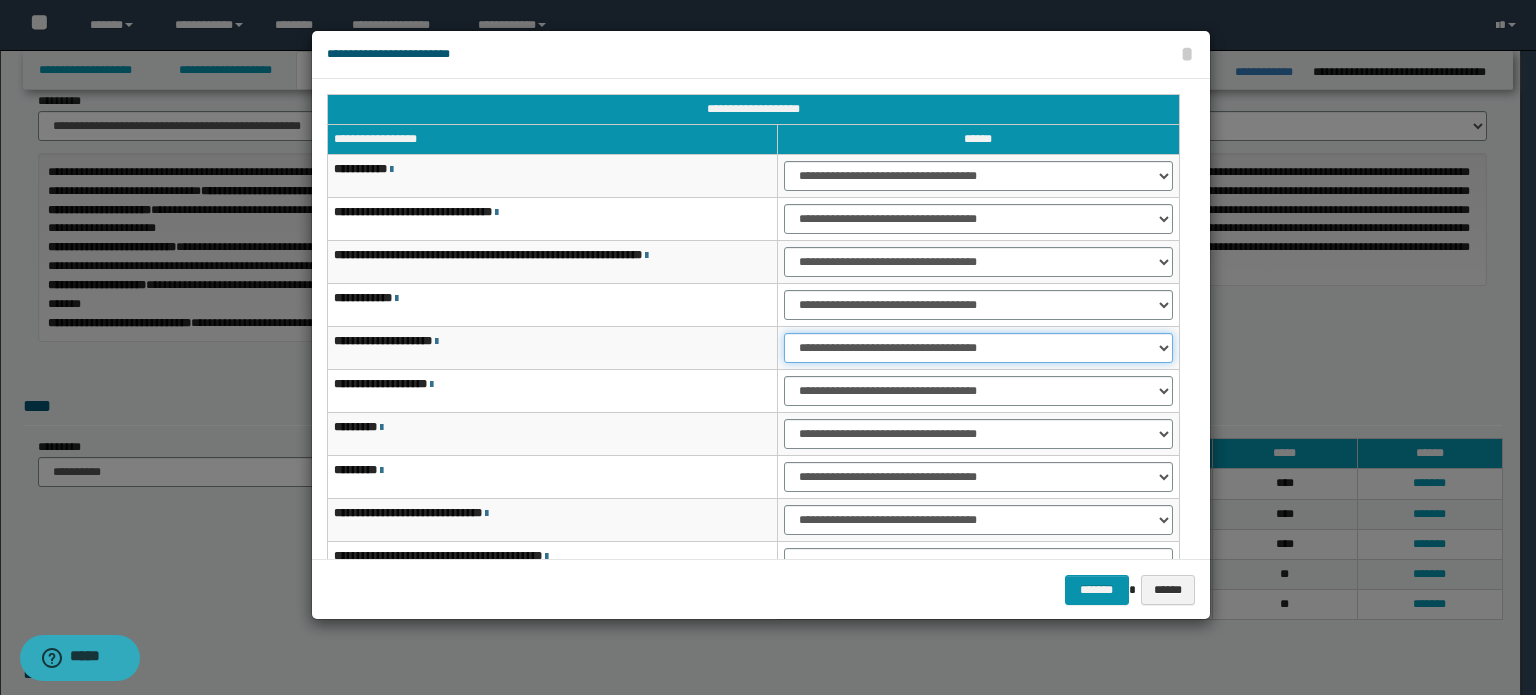 drag, startPoint x: 1064, startPoint y: 339, endPoint x: 1058, endPoint y: 354, distance: 16.155495 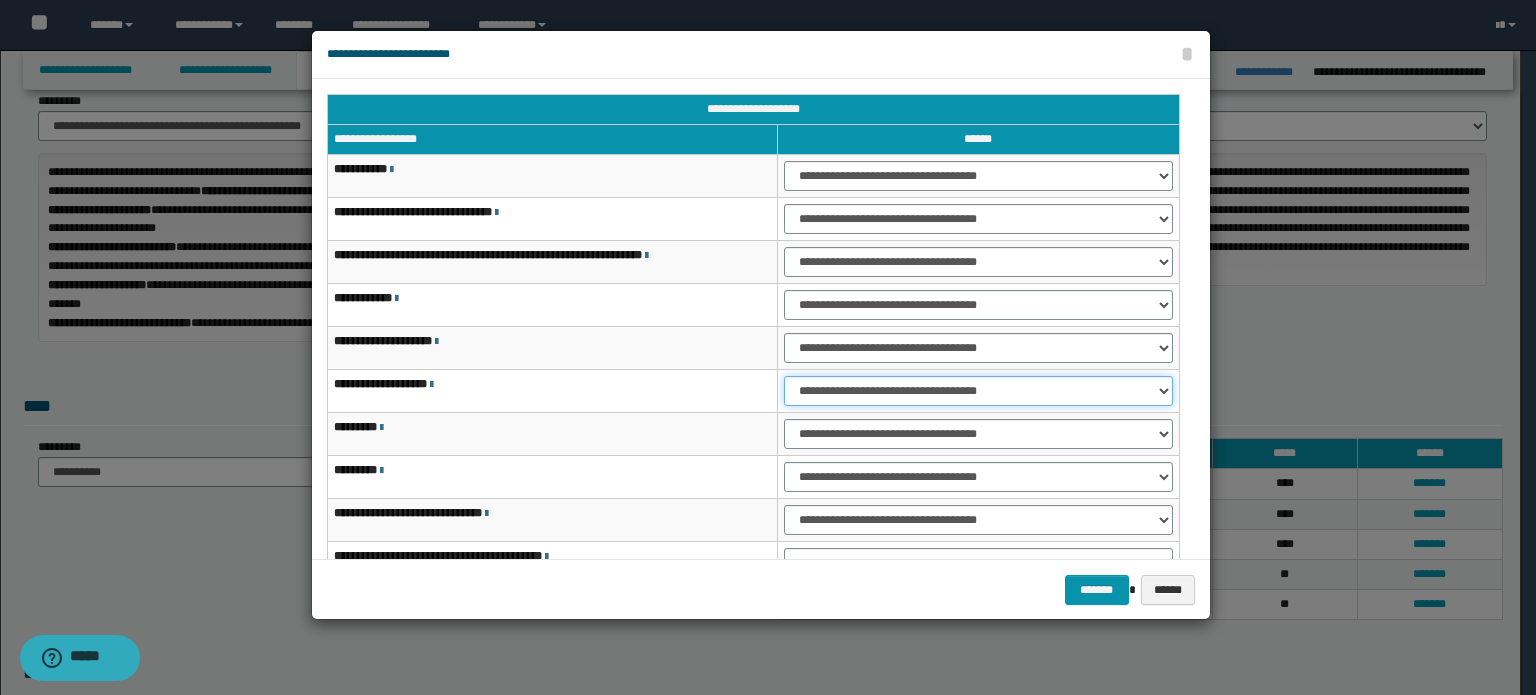 drag, startPoint x: 1053, startPoint y: 383, endPoint x: 1043, endPoint y: 399, distance: 18.867962 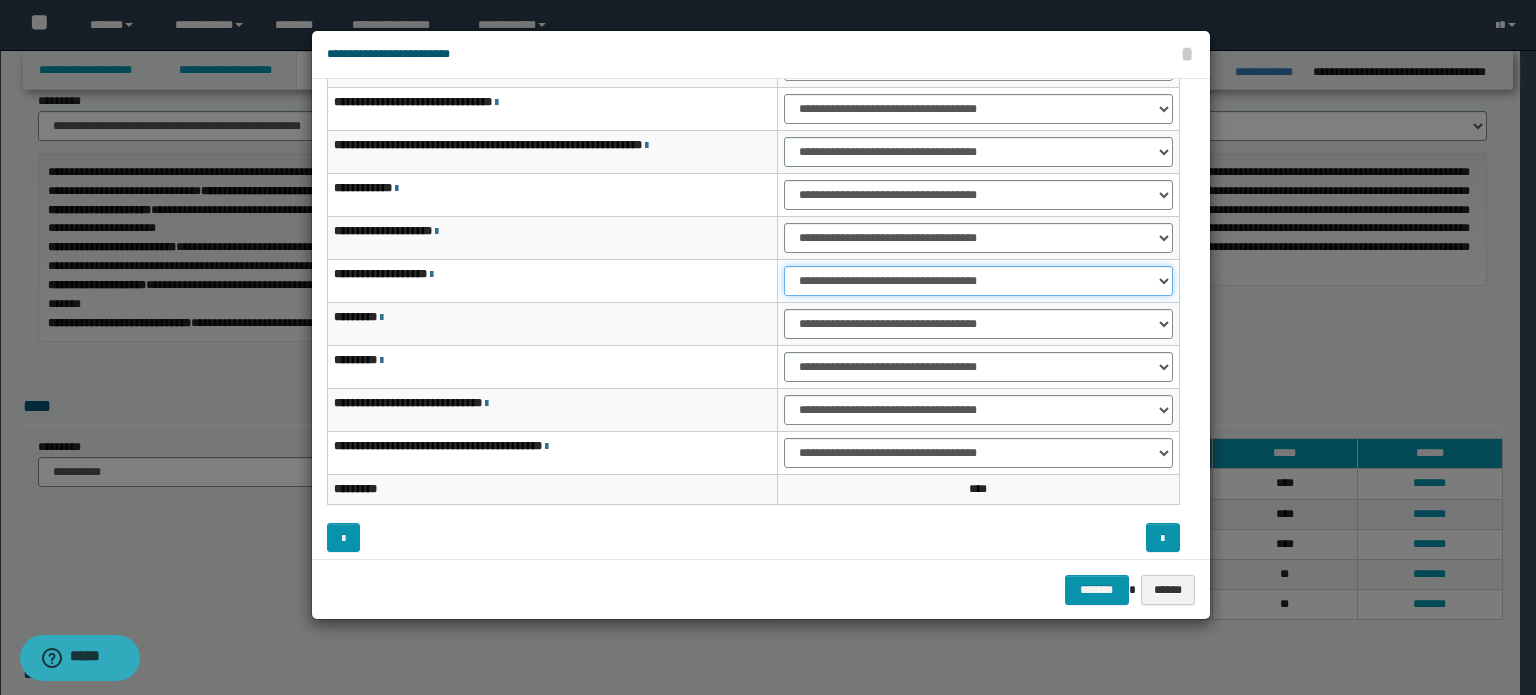 scroll, scrollTop: 118, scrollLeft: 0, axis: vertical 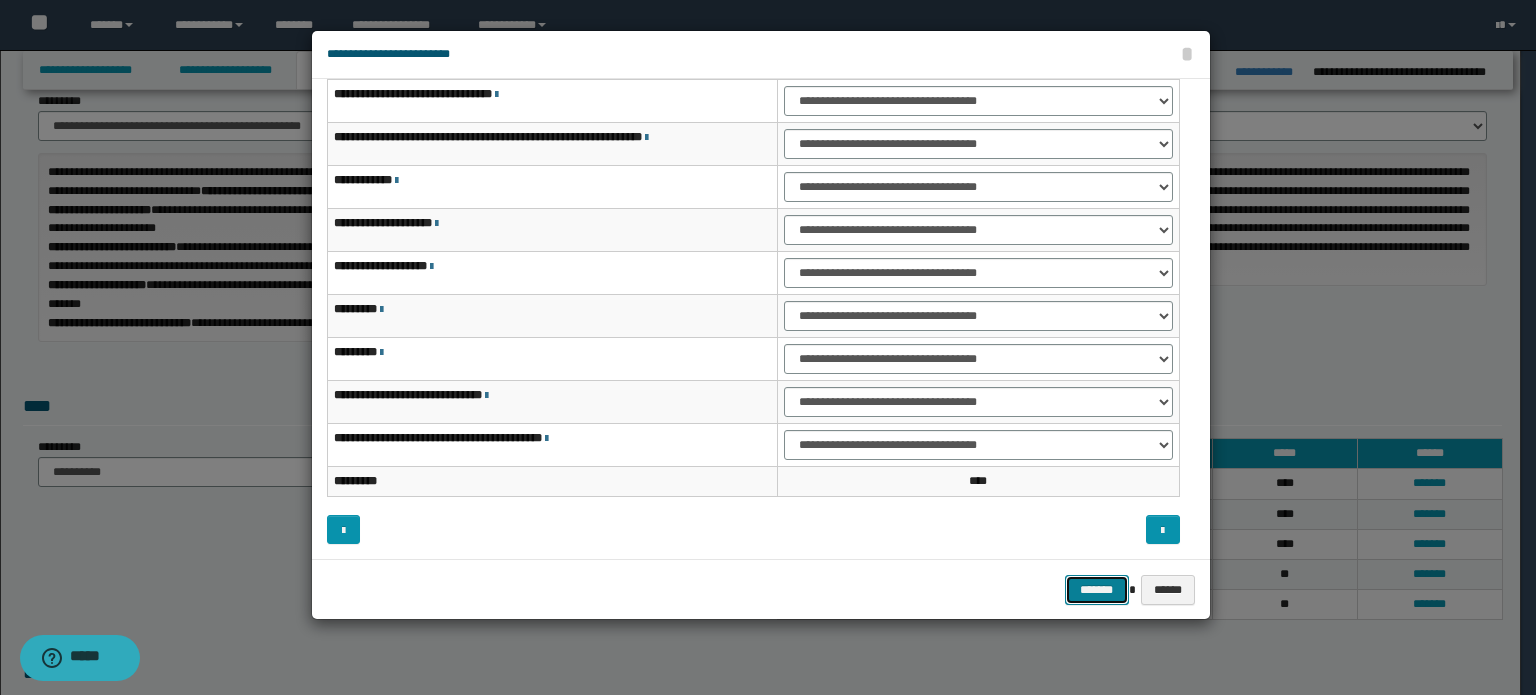 click on "*******" at bounding box center (1097, 590) 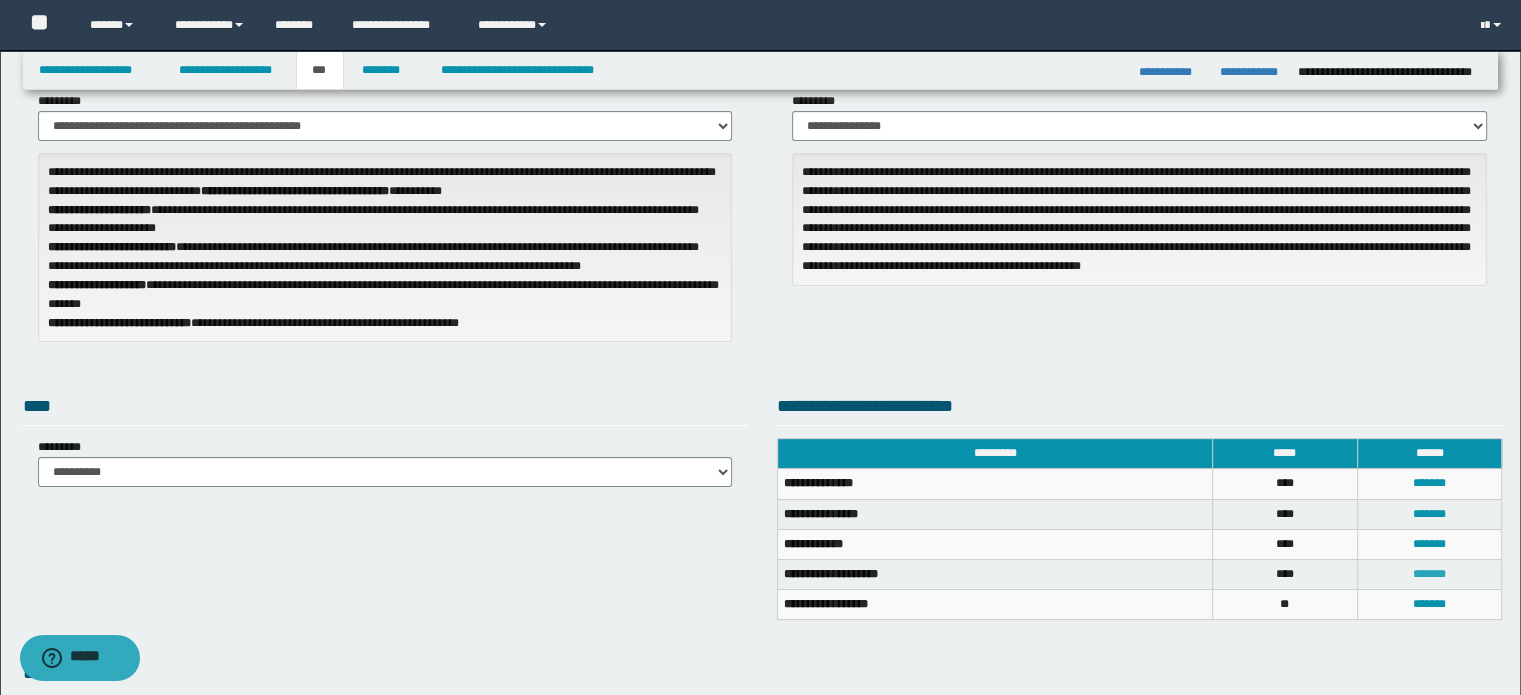 click on "*******" at bounding box center (1429, 574) 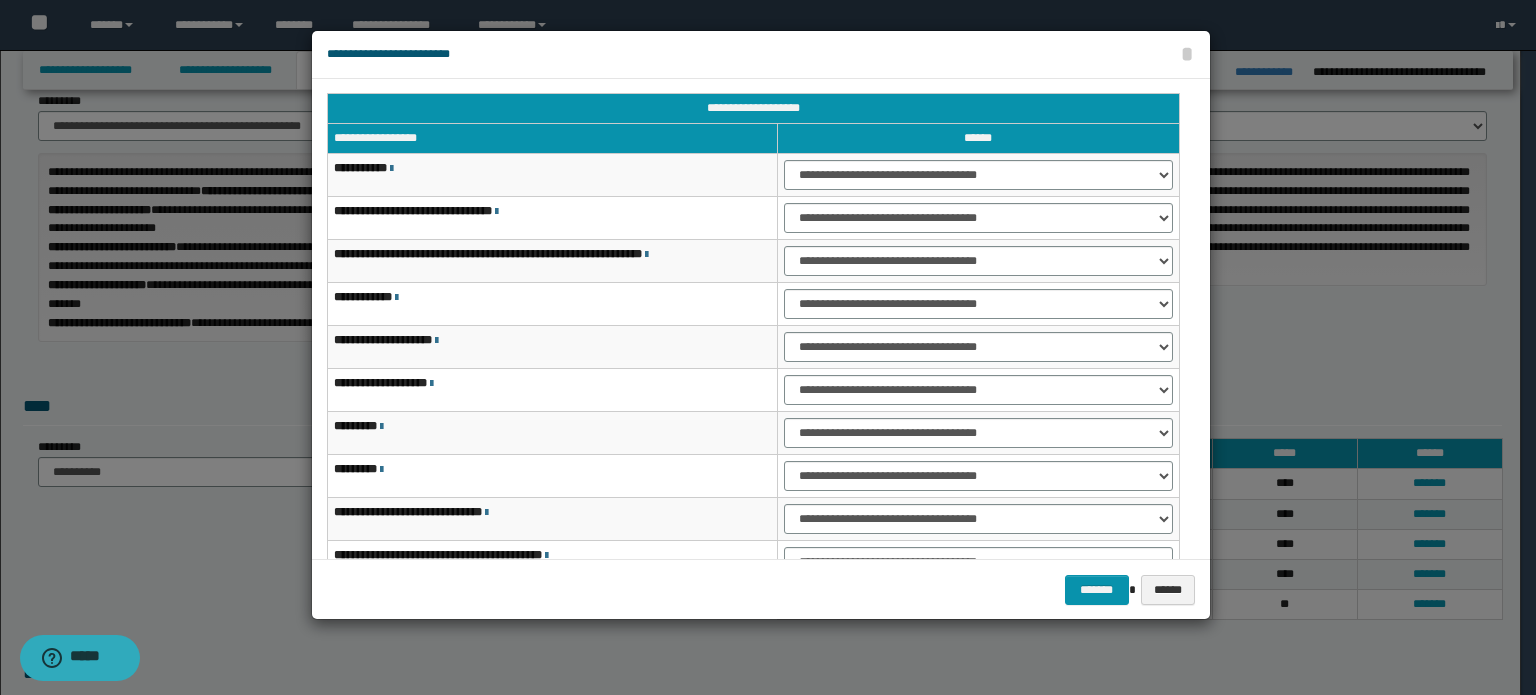 scroll, scrollTop: 0, scrollLeft: 0, axis: both 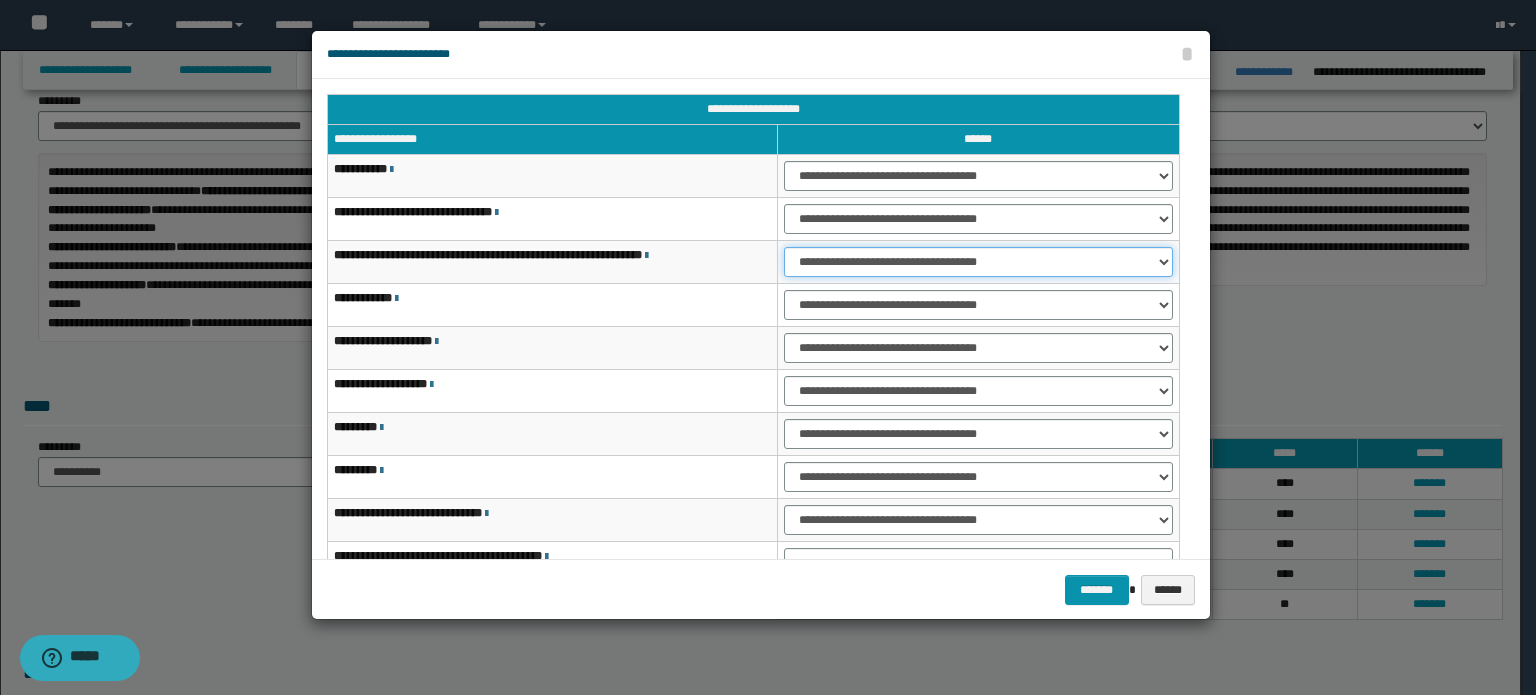 drag, startPoint x: 1047, startPoint y: 255, endPoint x: 1048, endPoint y: 270, distance: 15.033297 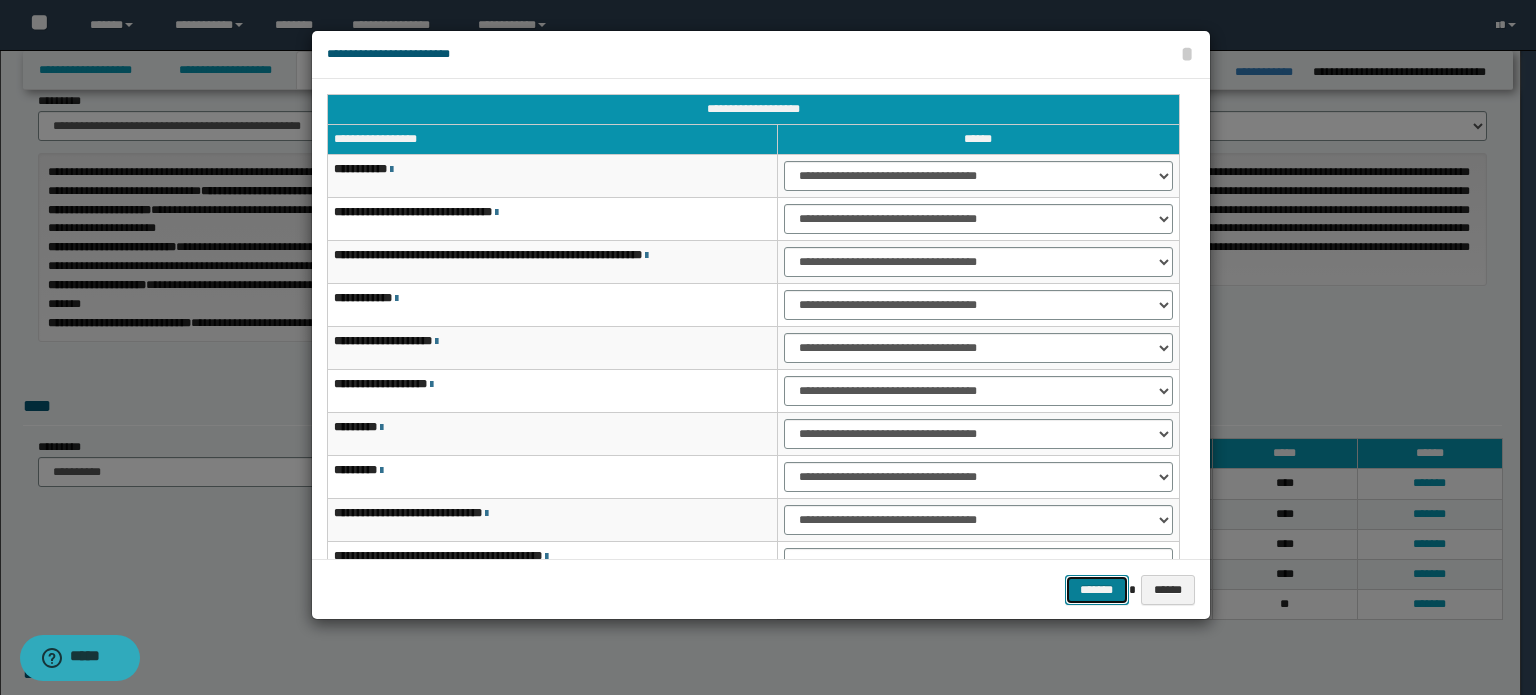 click on "*******" at bounding box center (1097, 590) 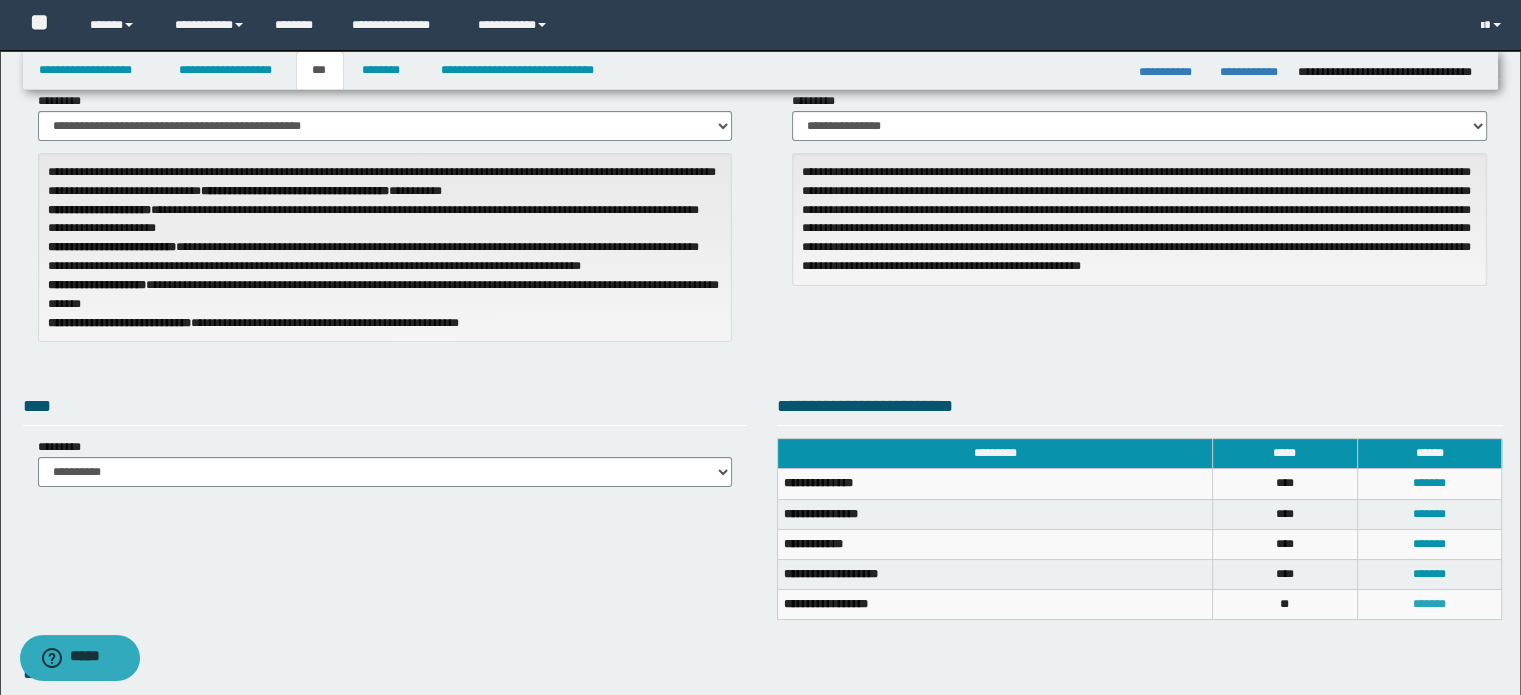 click on "*******" at bounding box center [1429, 604] 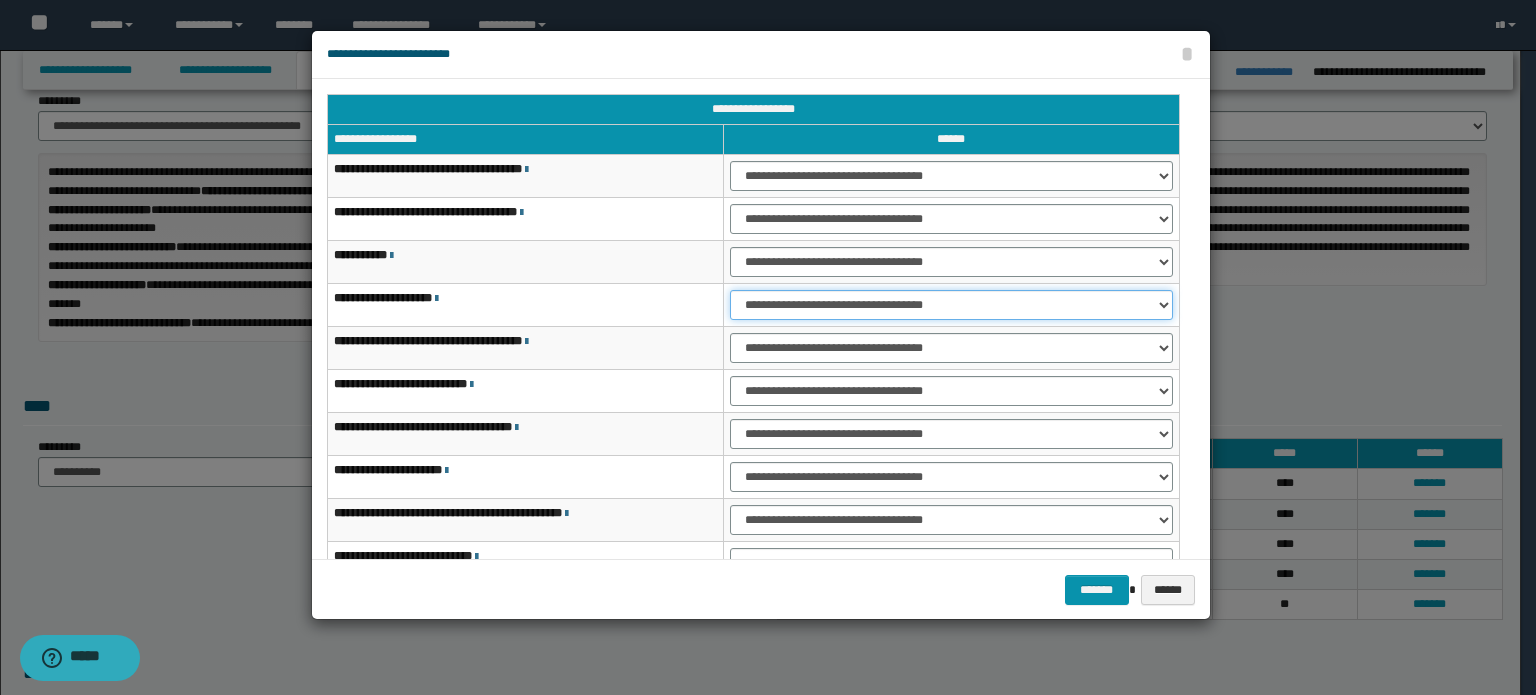 drag, startPoint x: 1019, startPoint y: 295, endPoint x: 1012, endPoint y: 303, distance: 10.630146 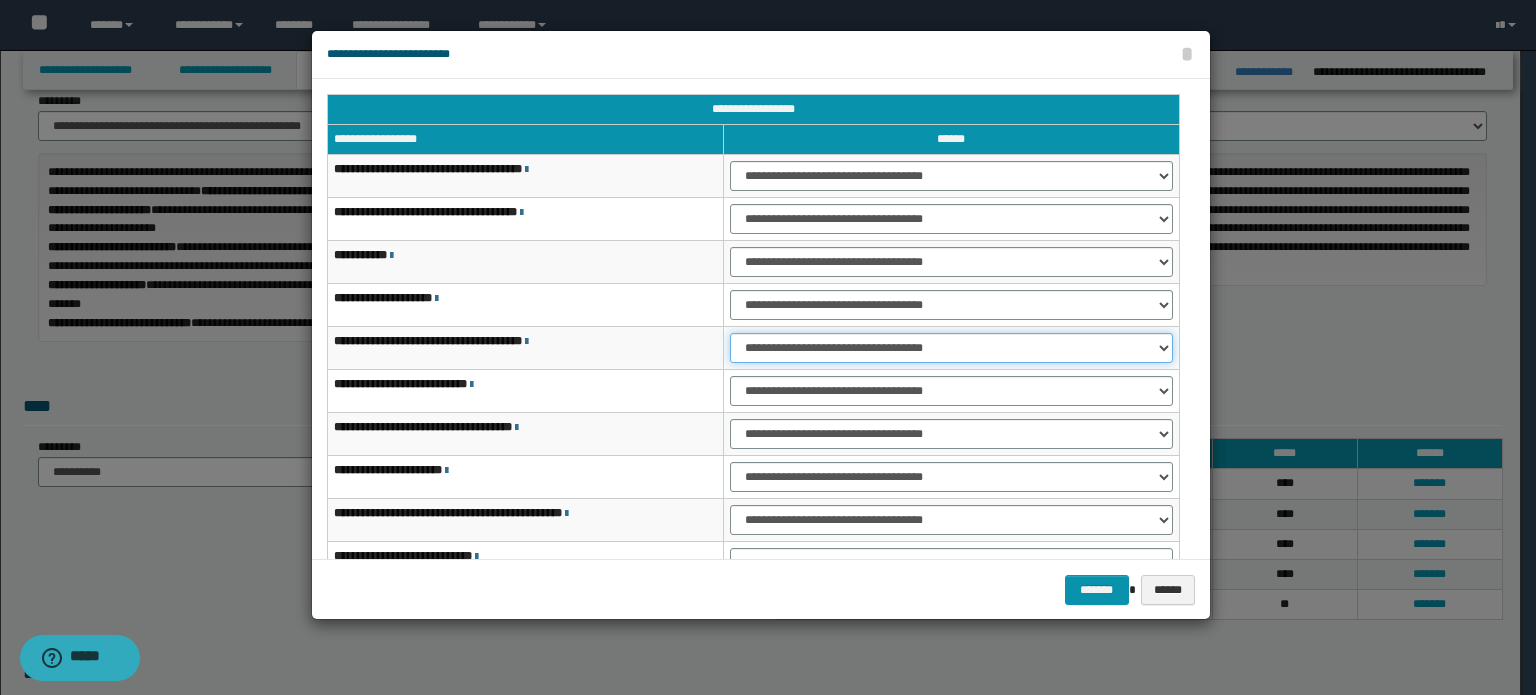 drag, startPoint x: 1016, startPoint y: 335, endPoint x: 1013, endPoint y: 355, distance: 20.22375 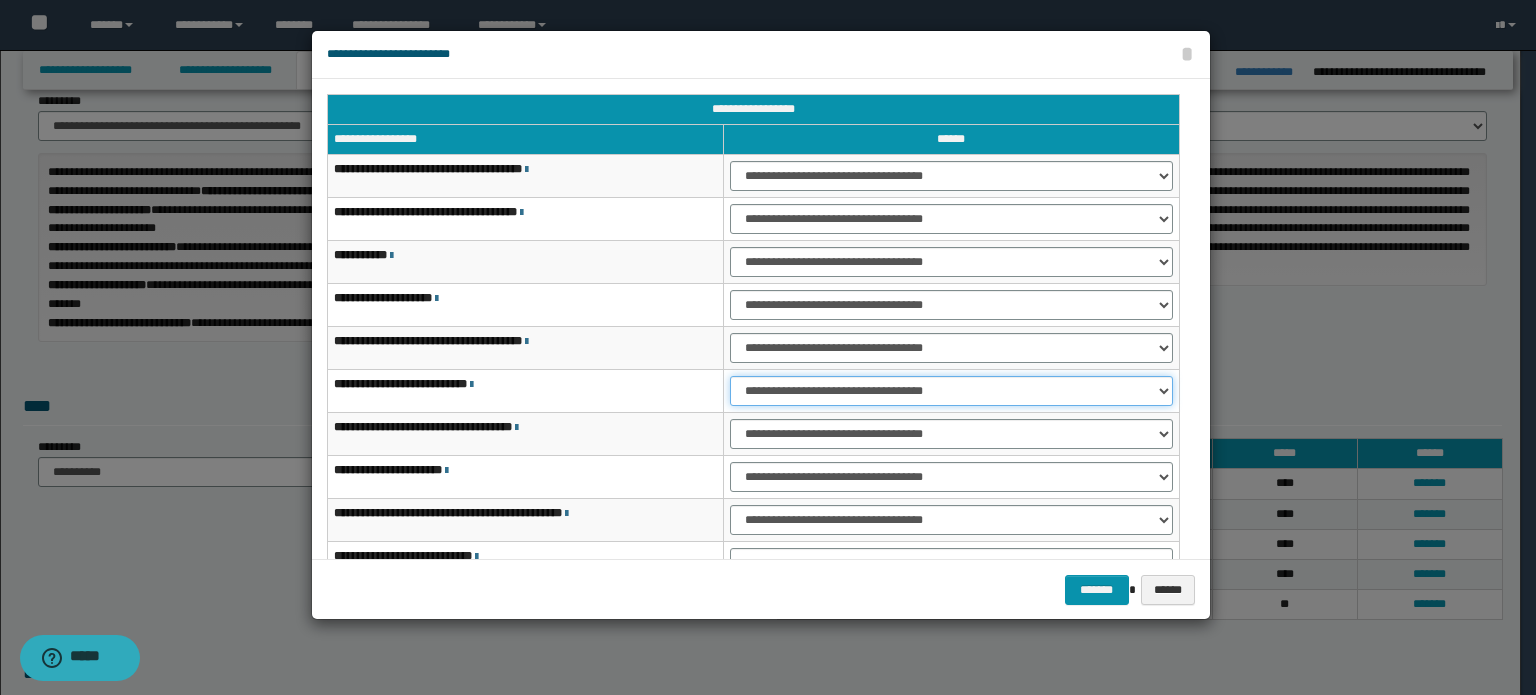 click on "**********" at bounding box center [951, 391] 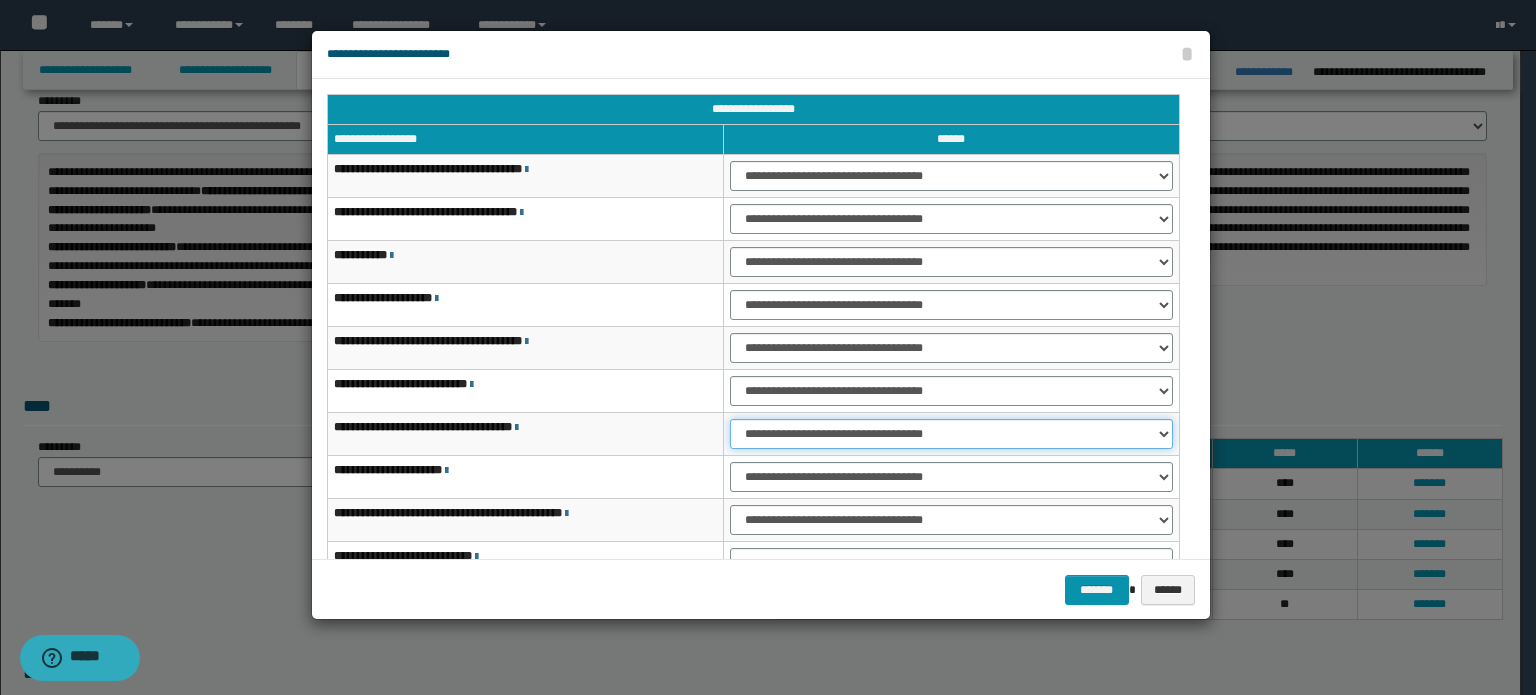 drag, startPoint x: 1028, startPoint y: 420, endPoint x: 1015, endPoint y: 444, distance: 27.294687 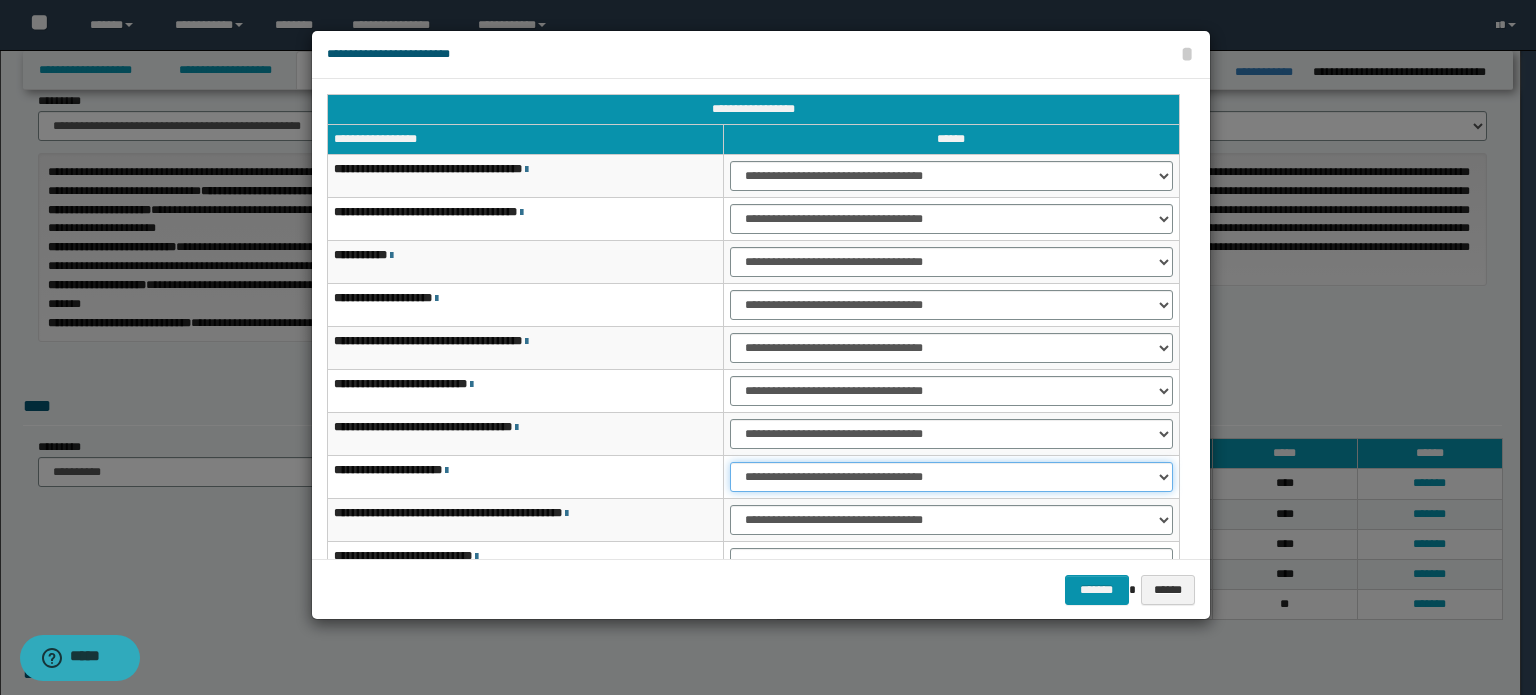 drag, startPoint x: 1031, startPoint y: 473, endPoint x: 1024, endPoint y: 482, distance: 11.401754 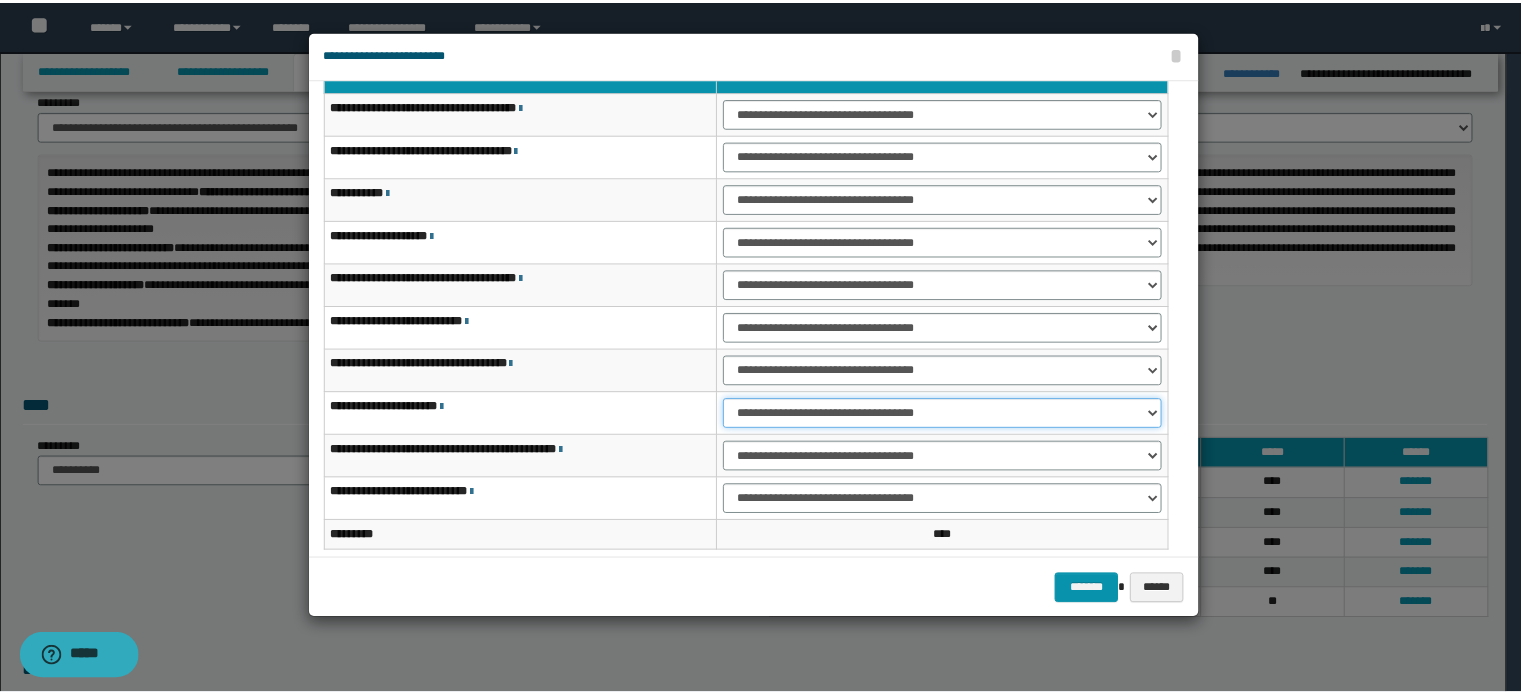 scroll, scrollTop: 118, scrollLeft: 0, axis: vertical 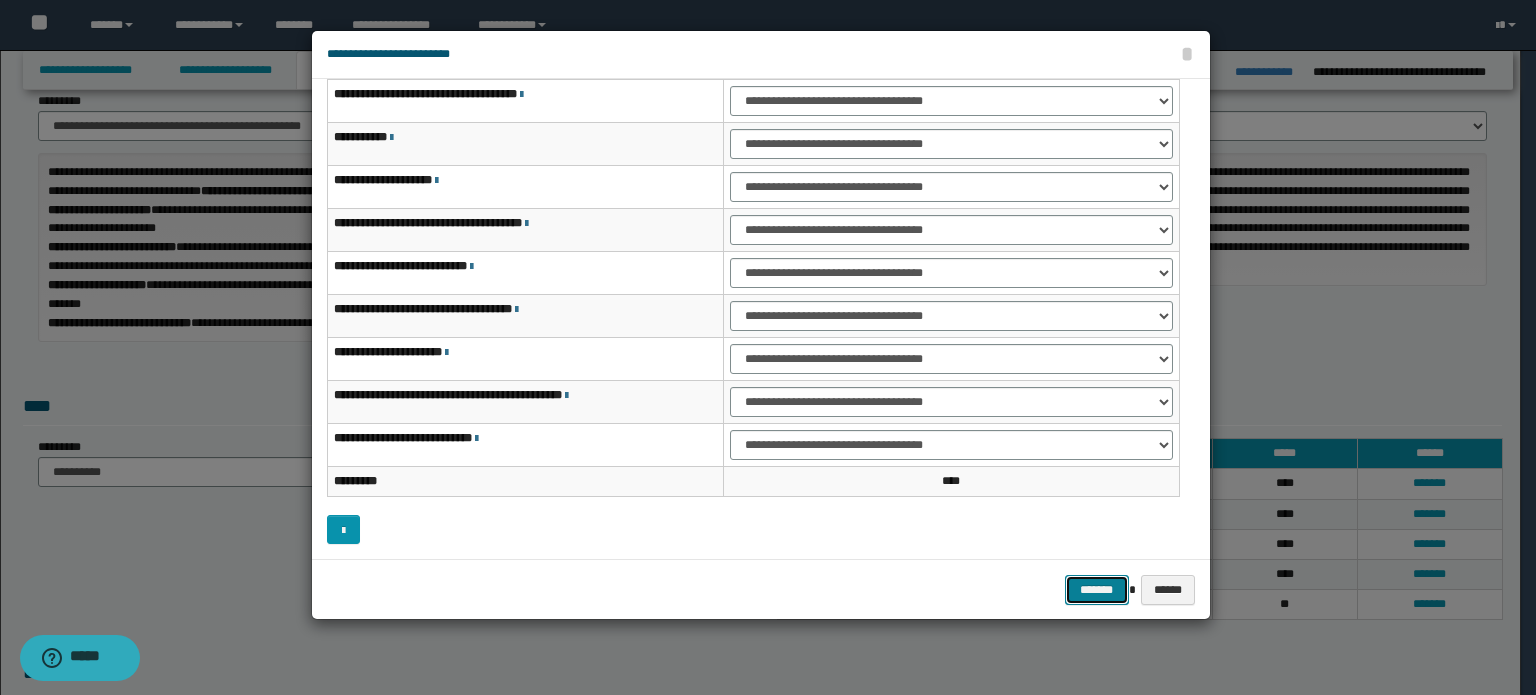 click on "*******" at bounding box center (1097, 590) 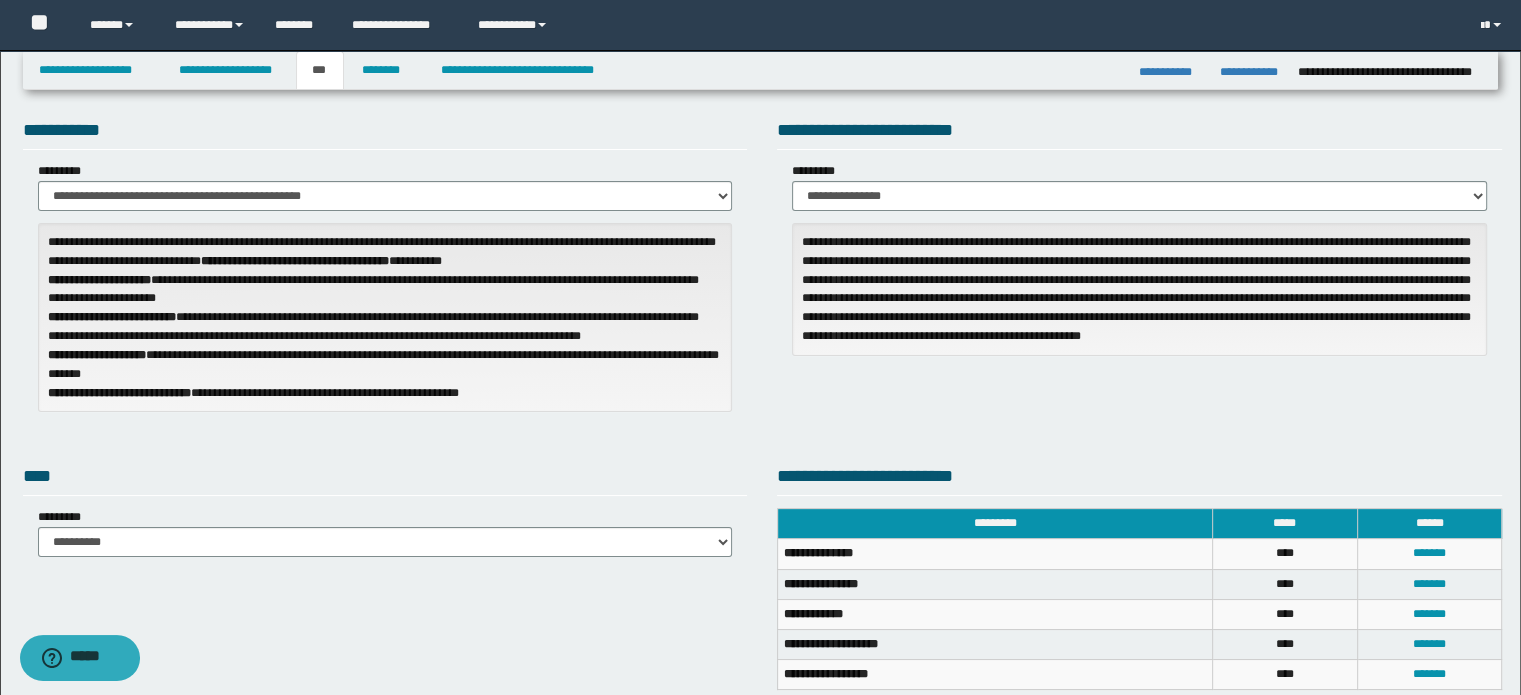 scroll, scrollTop: 0, scrollLeft: 0, axis: both 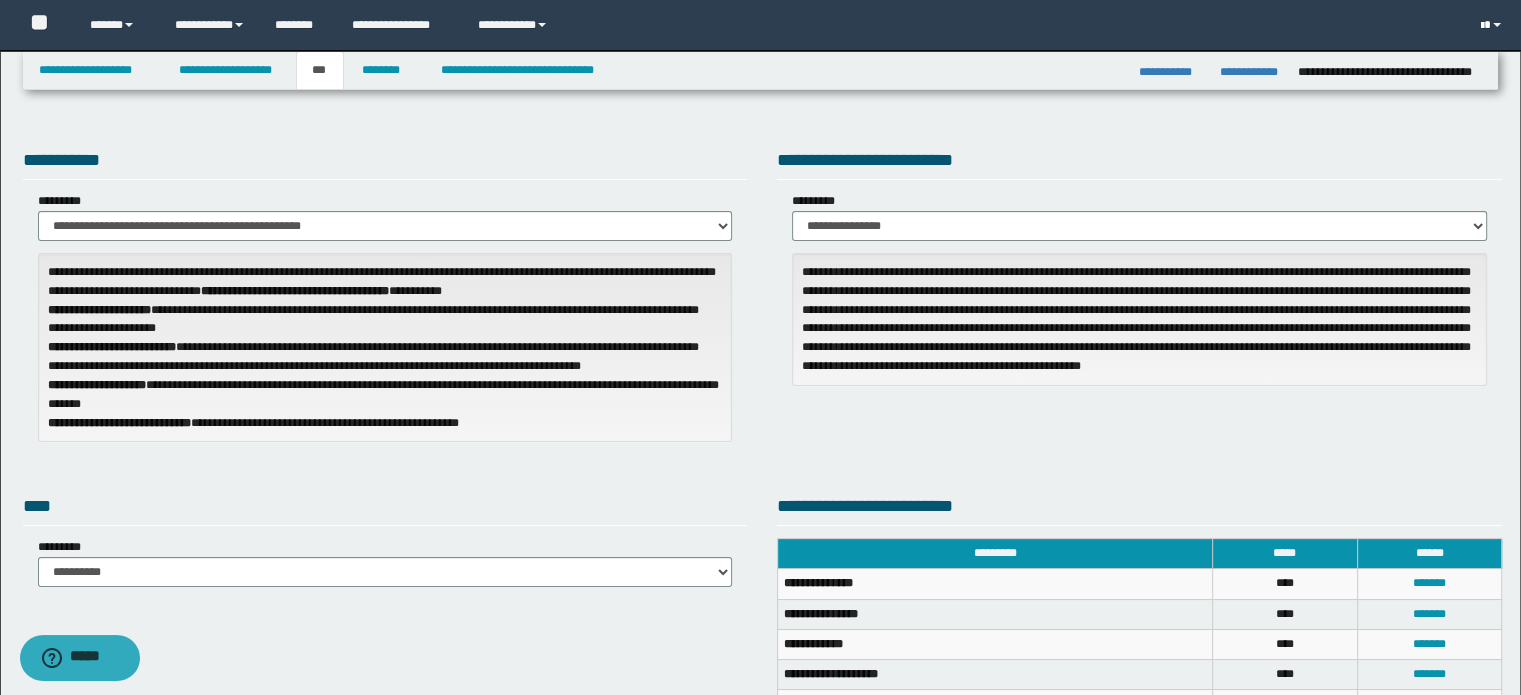 click at bounding box center [1493, 25] 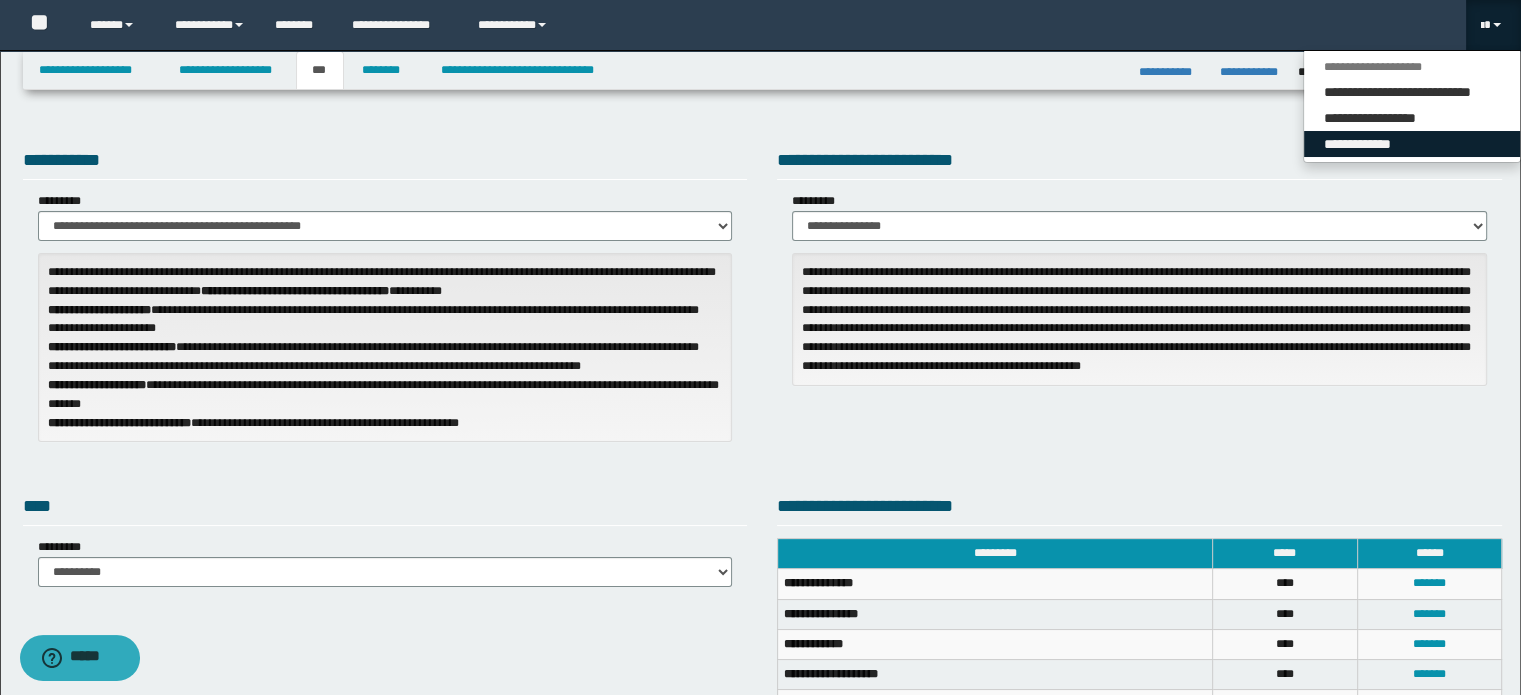 click on "**********" at bounding box center (1412, 144) 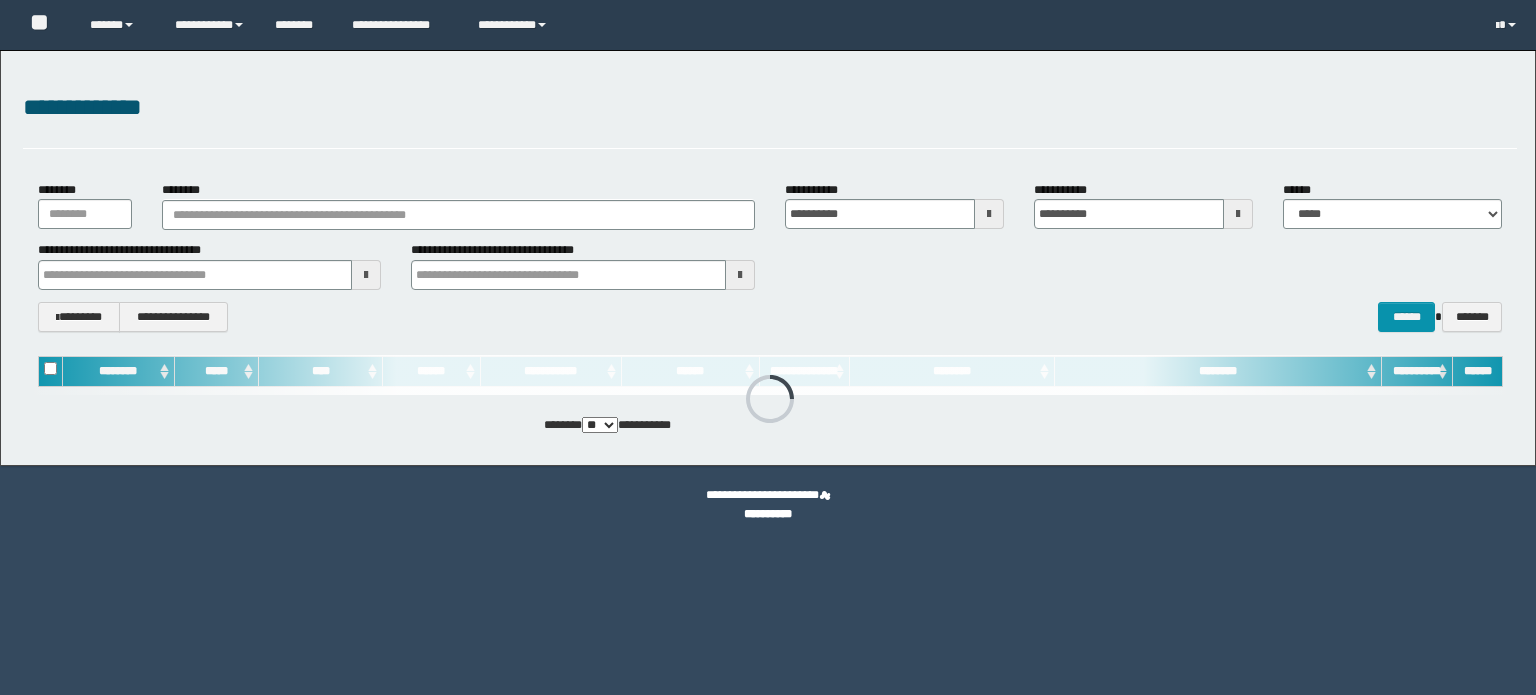 scroll, scrollTop: 0, scrollLeft: 0, axis: both 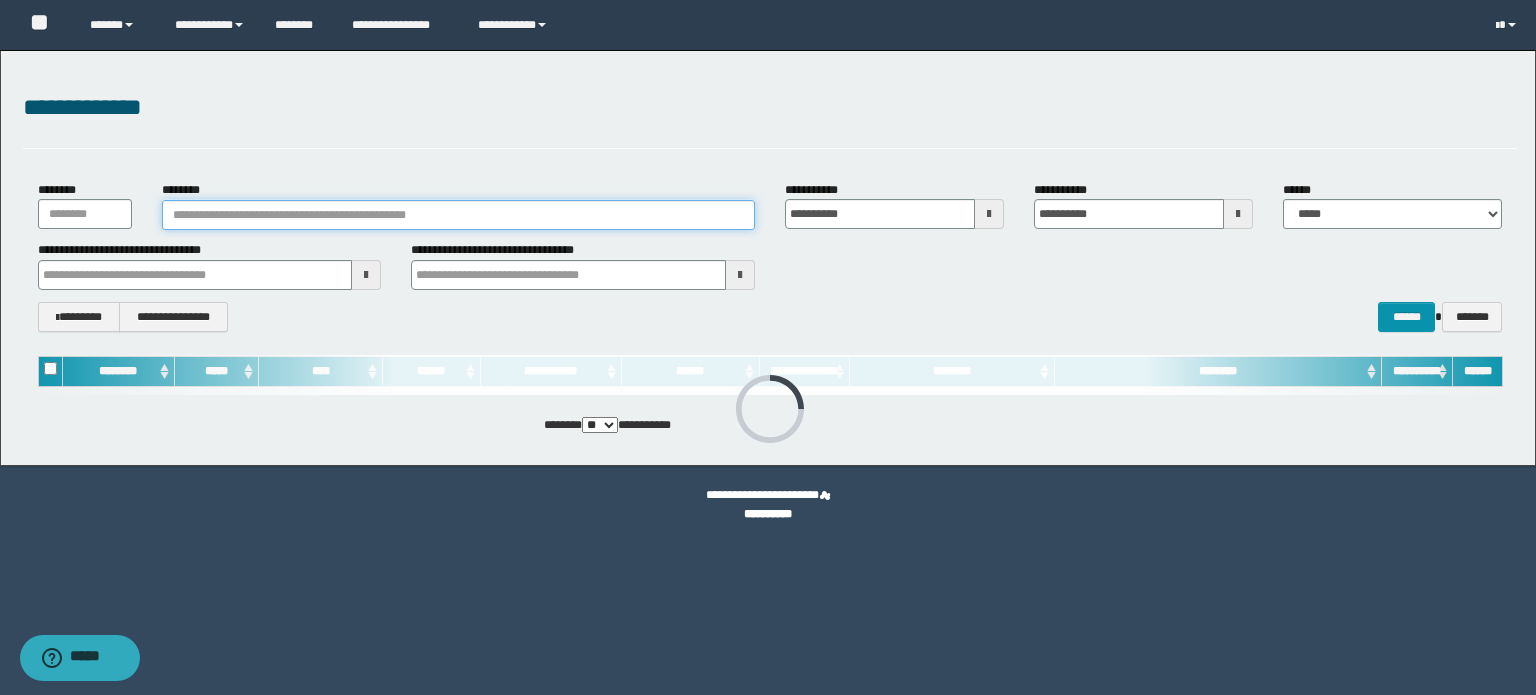 click on "********" at bounding box center [458, 215] 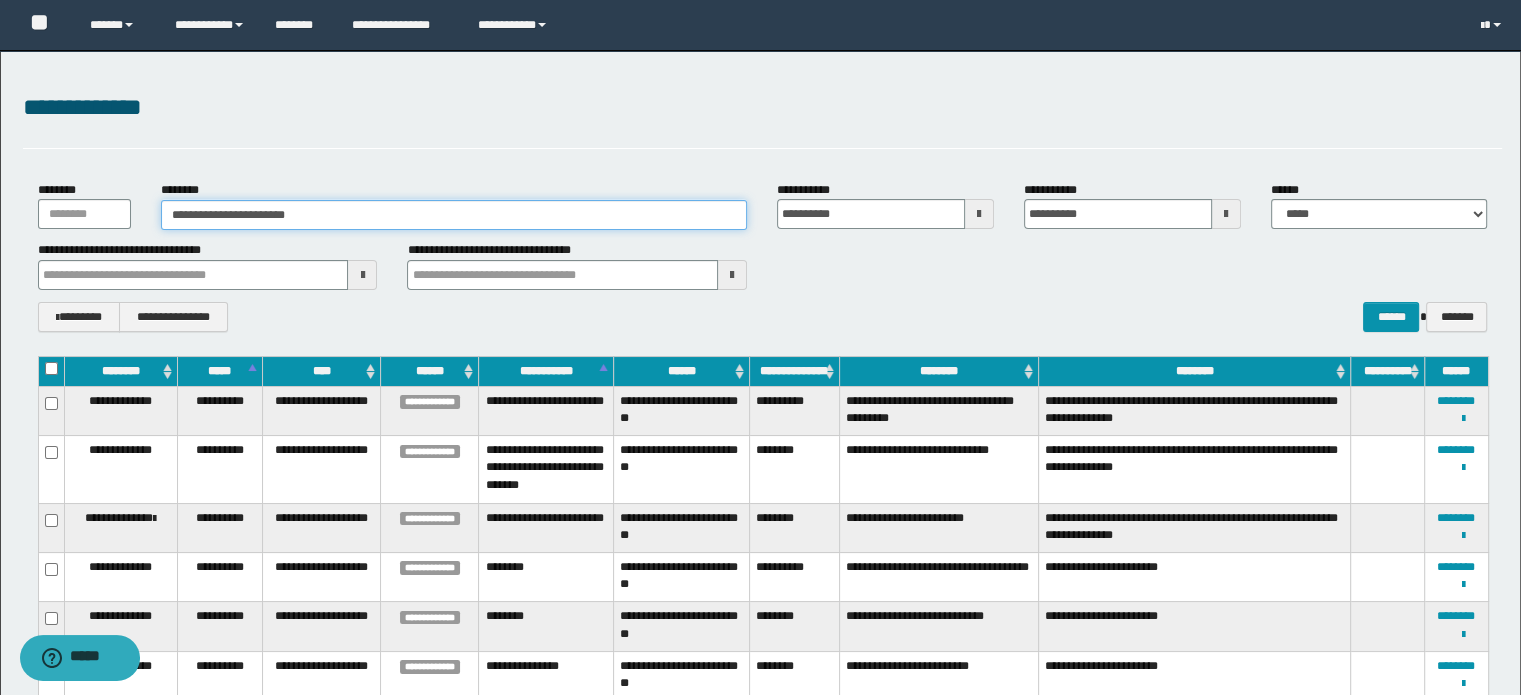 type on "**********" 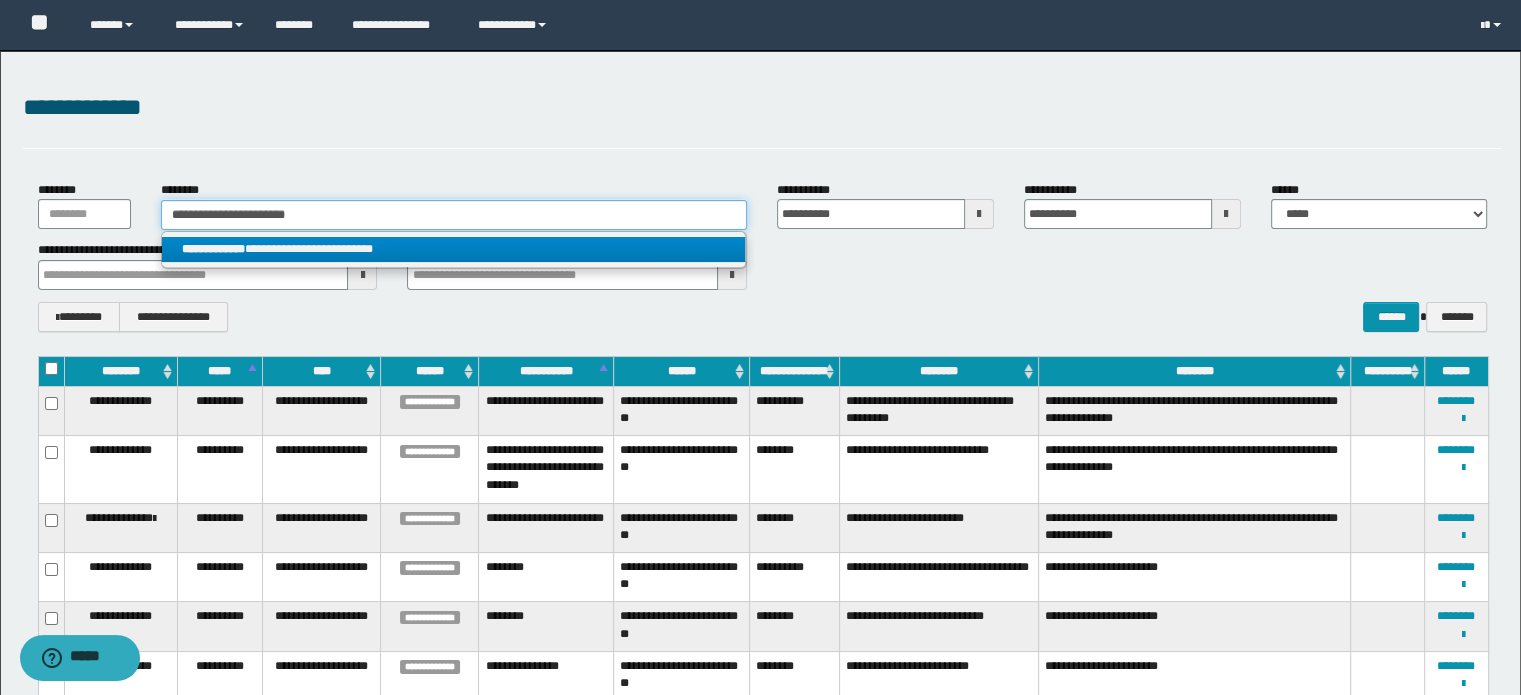 type on "**********" 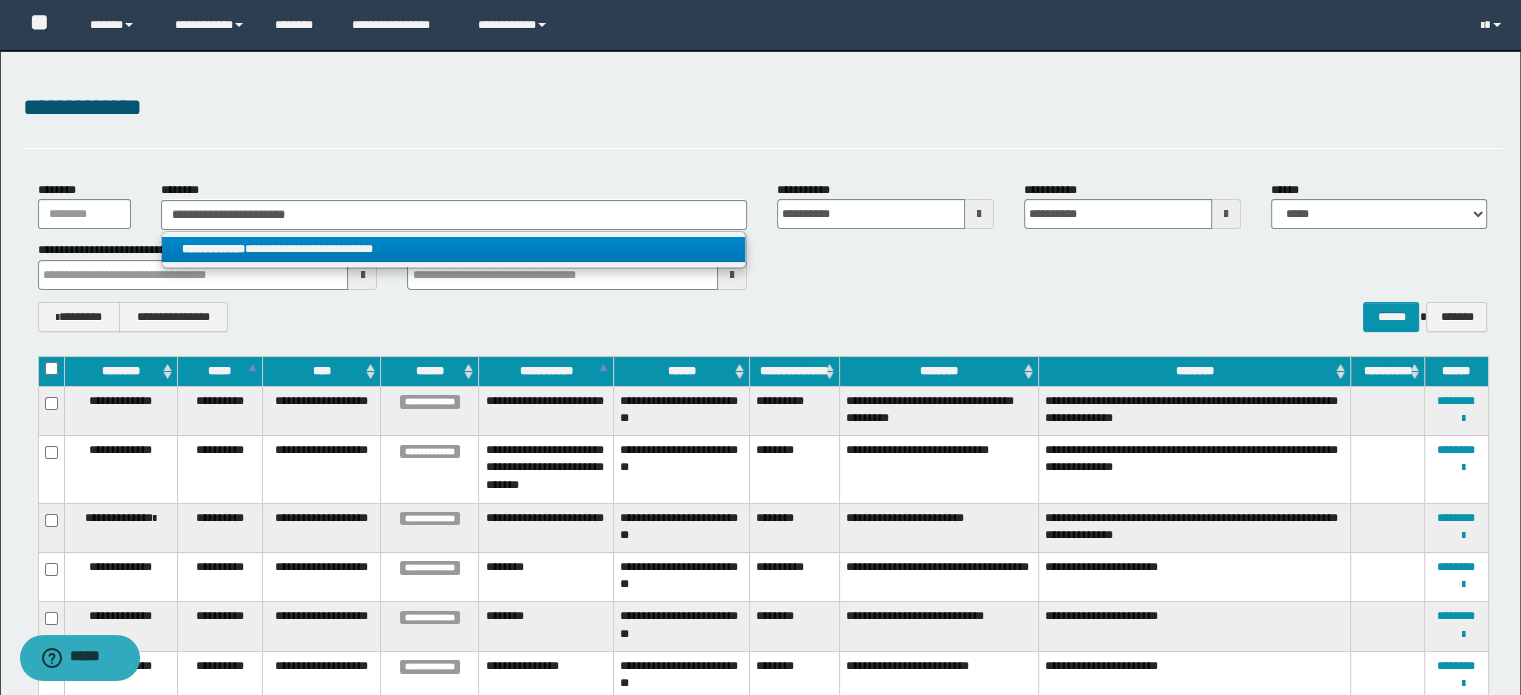click on "**********" at bounding box center [454, 249] 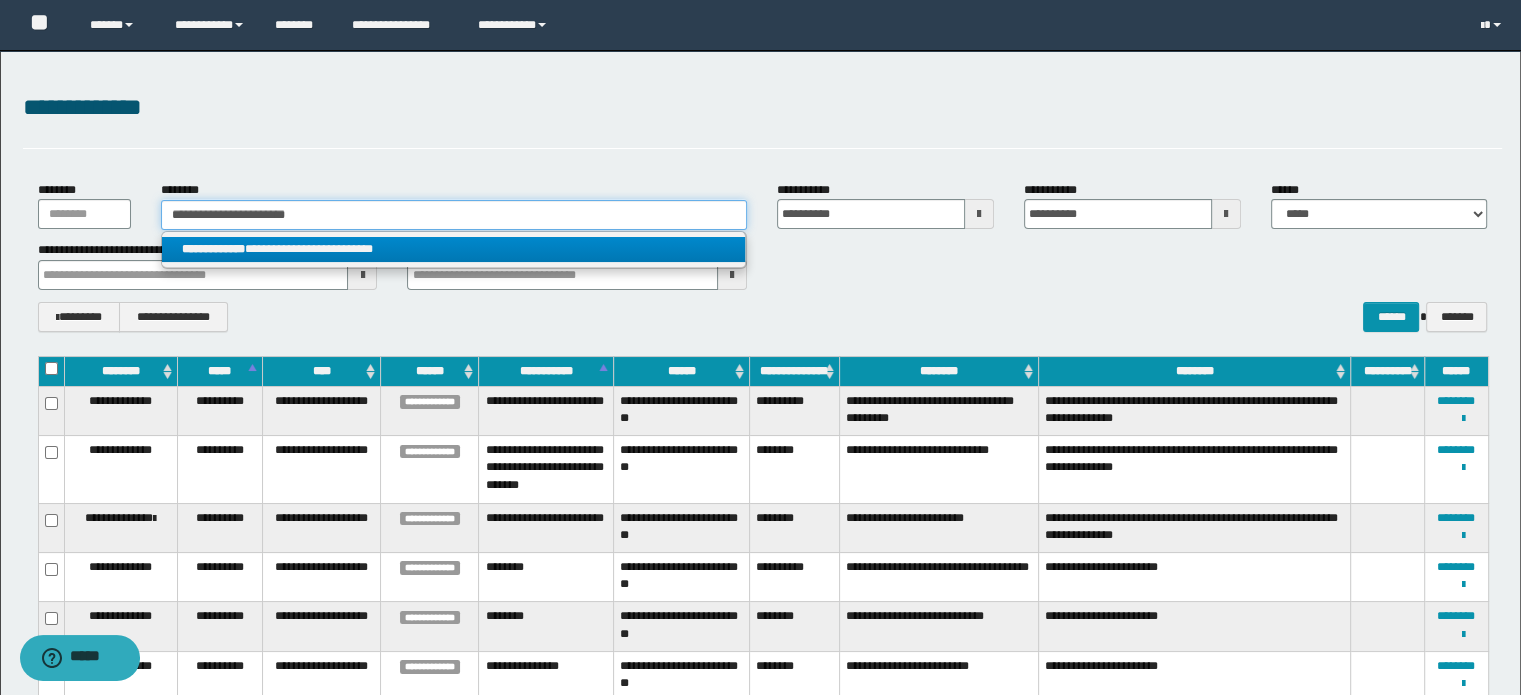 type 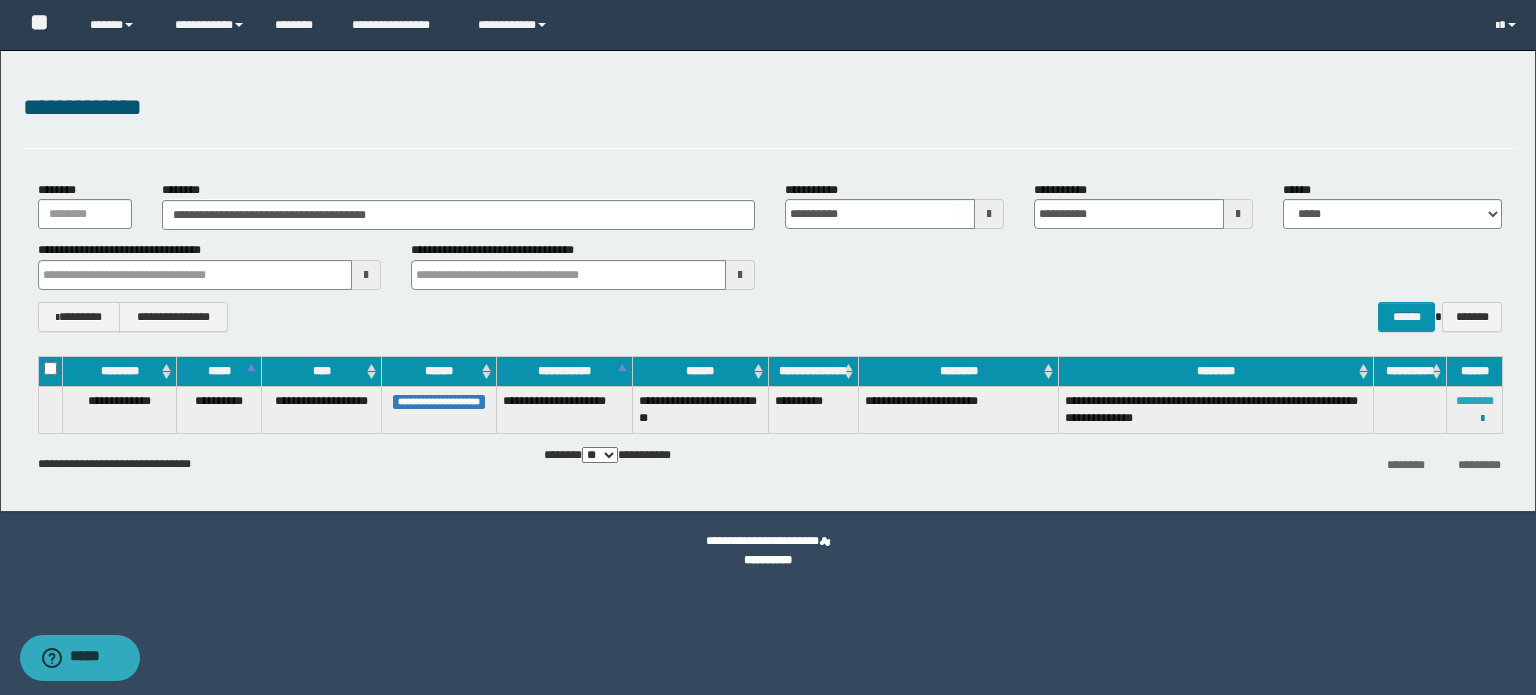 click on "********" at bounding box center [1475, 401] 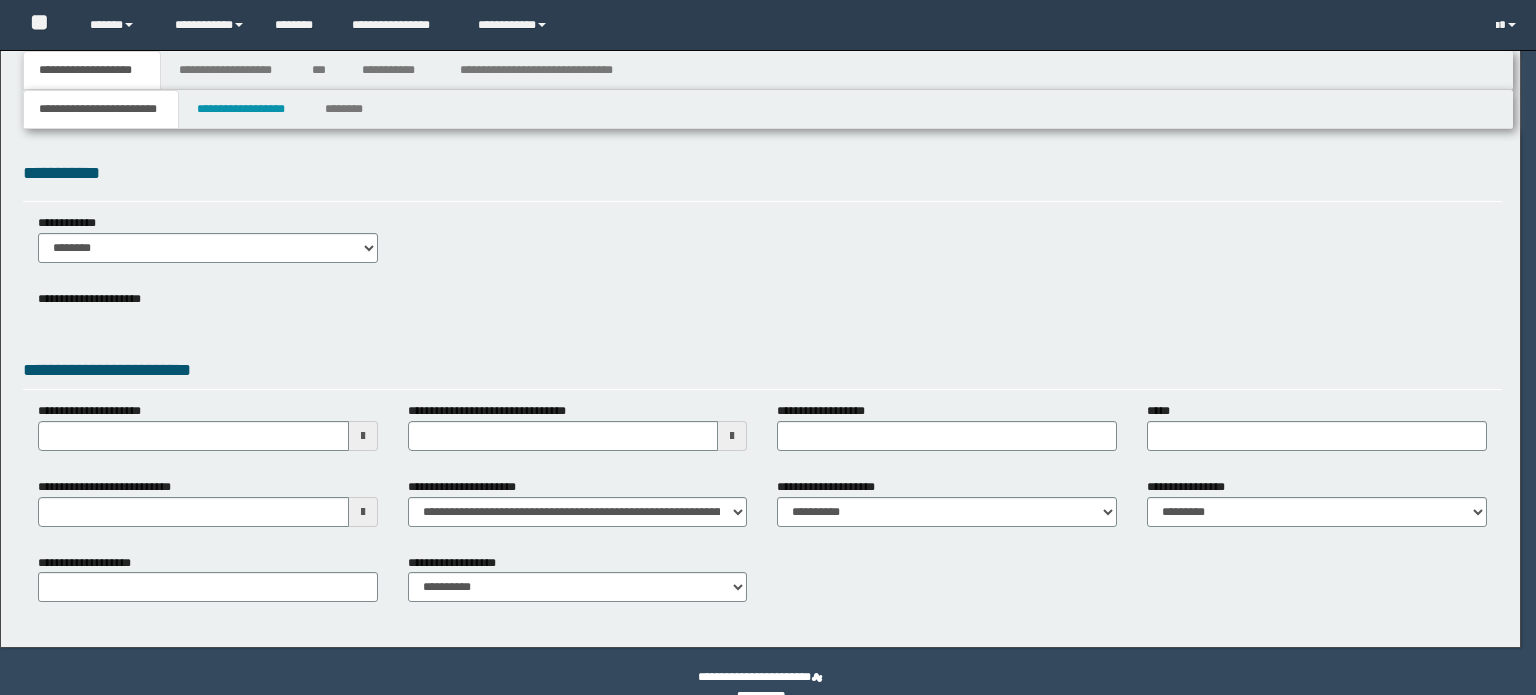 scroll, scrollTop: 0, scrollLeft: 0, axis: both 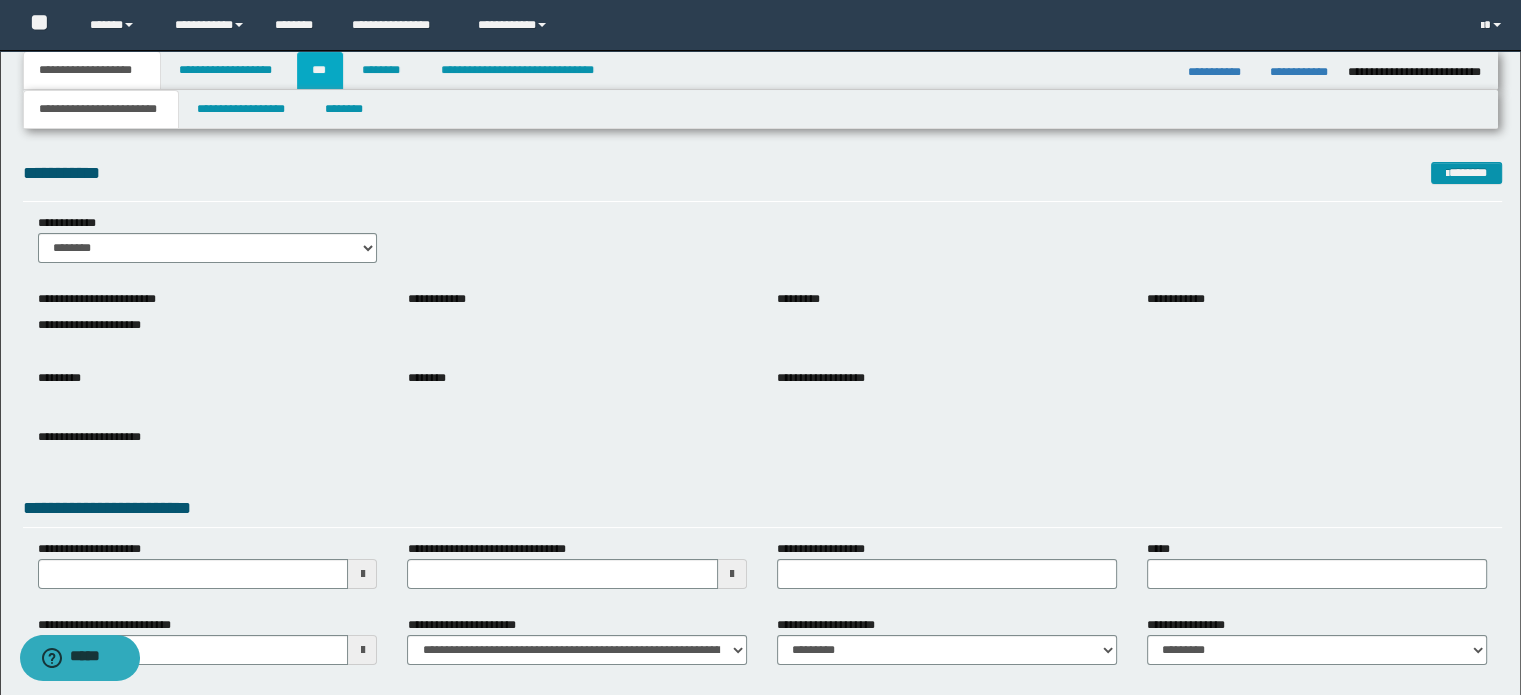 click on "***" at bounding box center (320, 70) 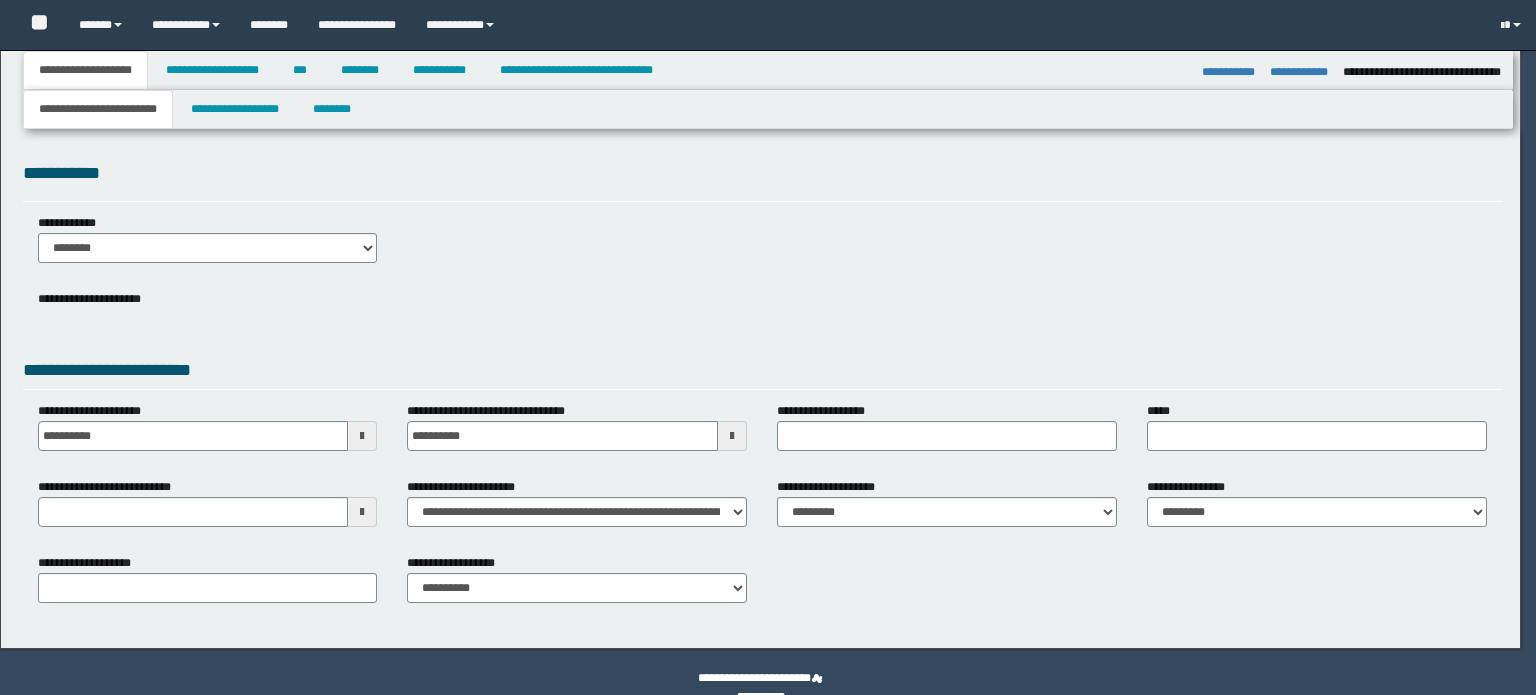select on "*" 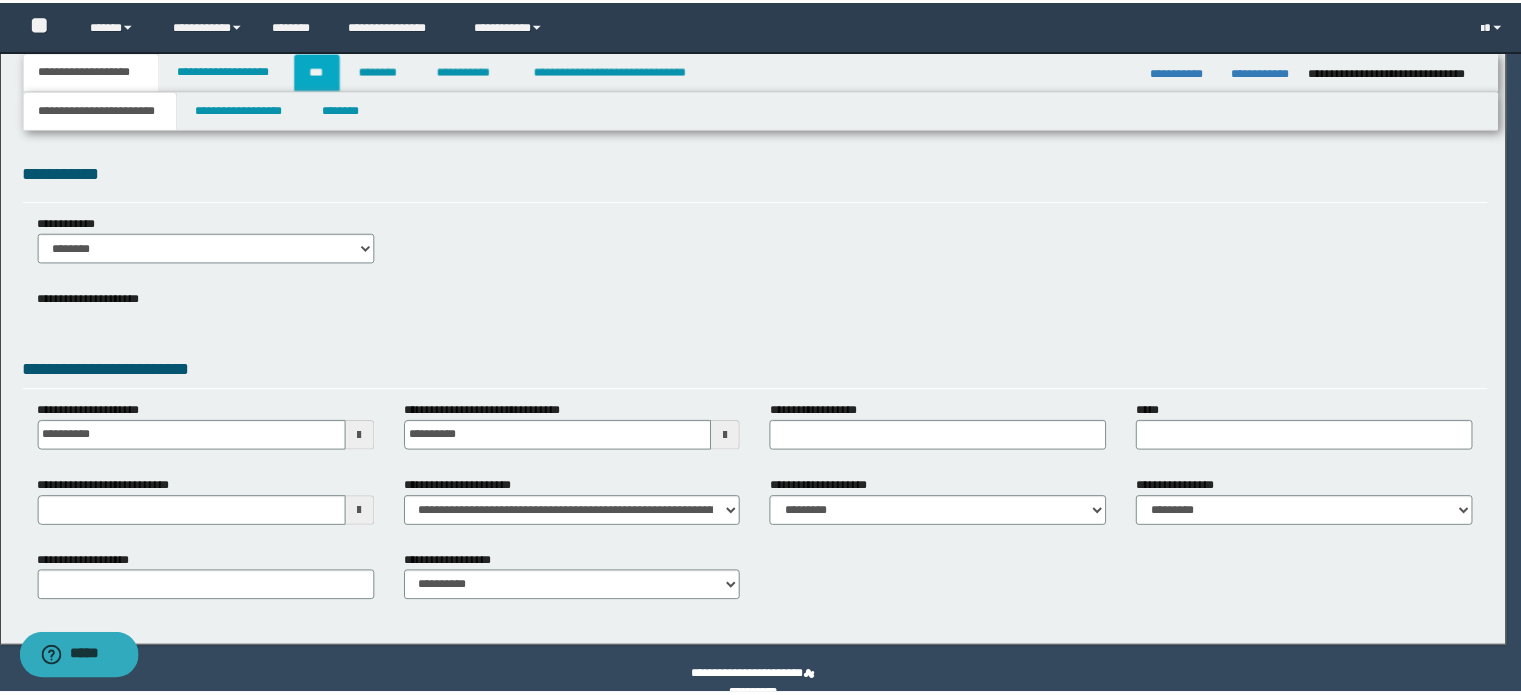 scroll, scrollTop: 0, scrollLeft: 0, axis: both 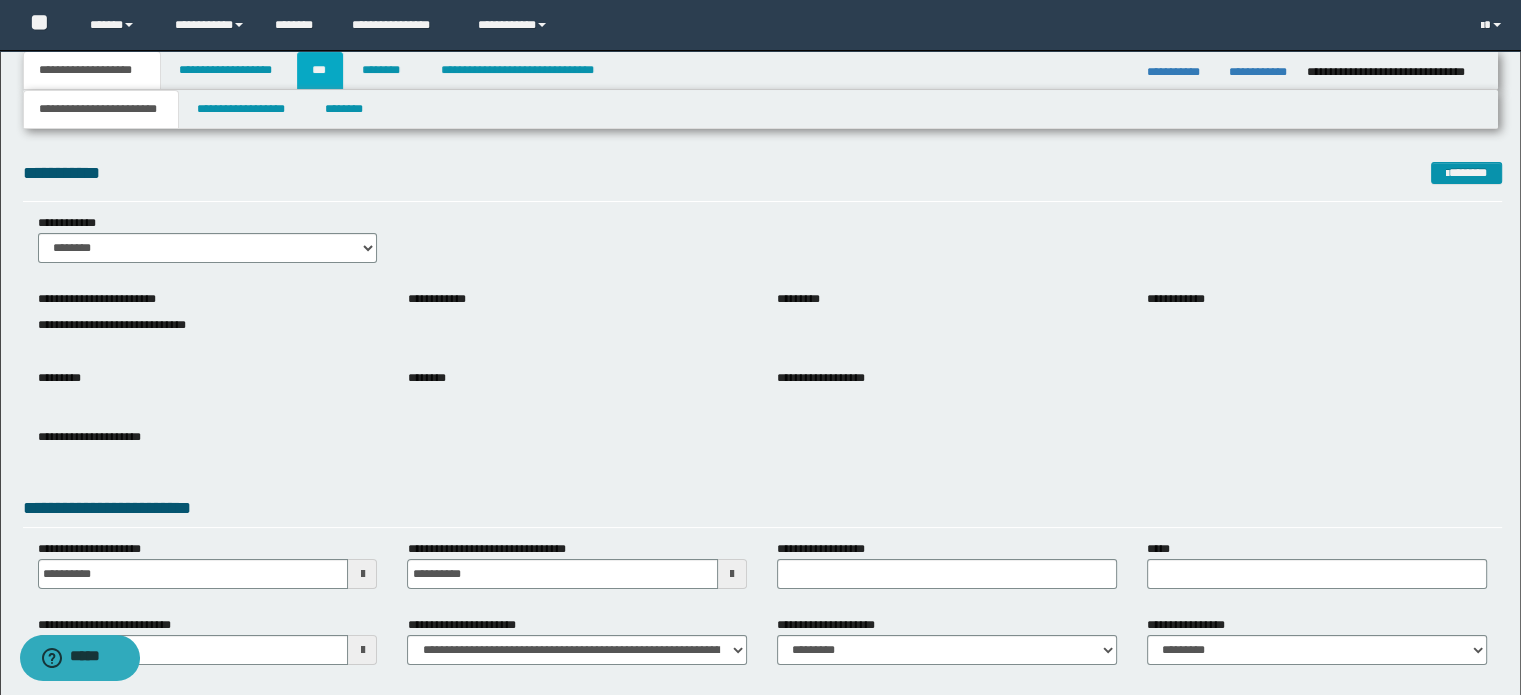 click on "***" at bounding box center [320, 70] 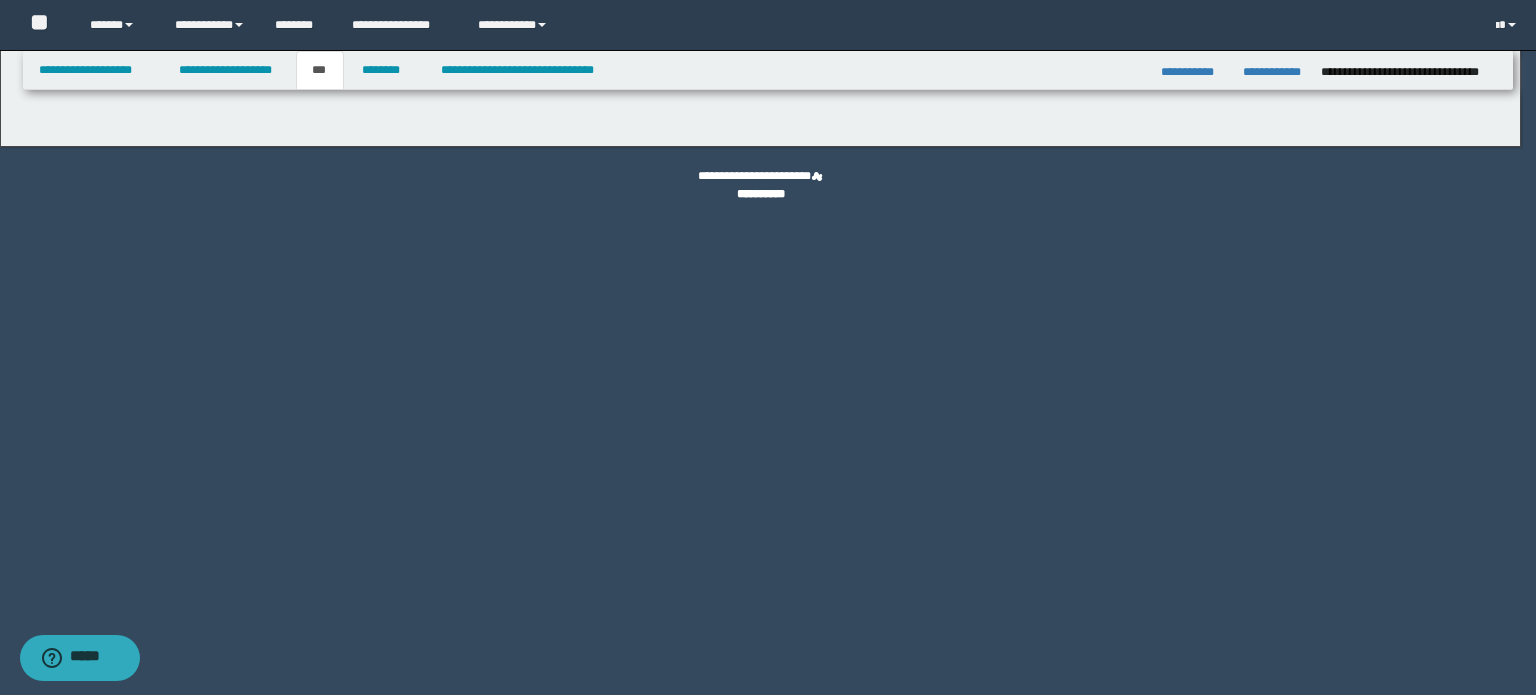 select on "*" 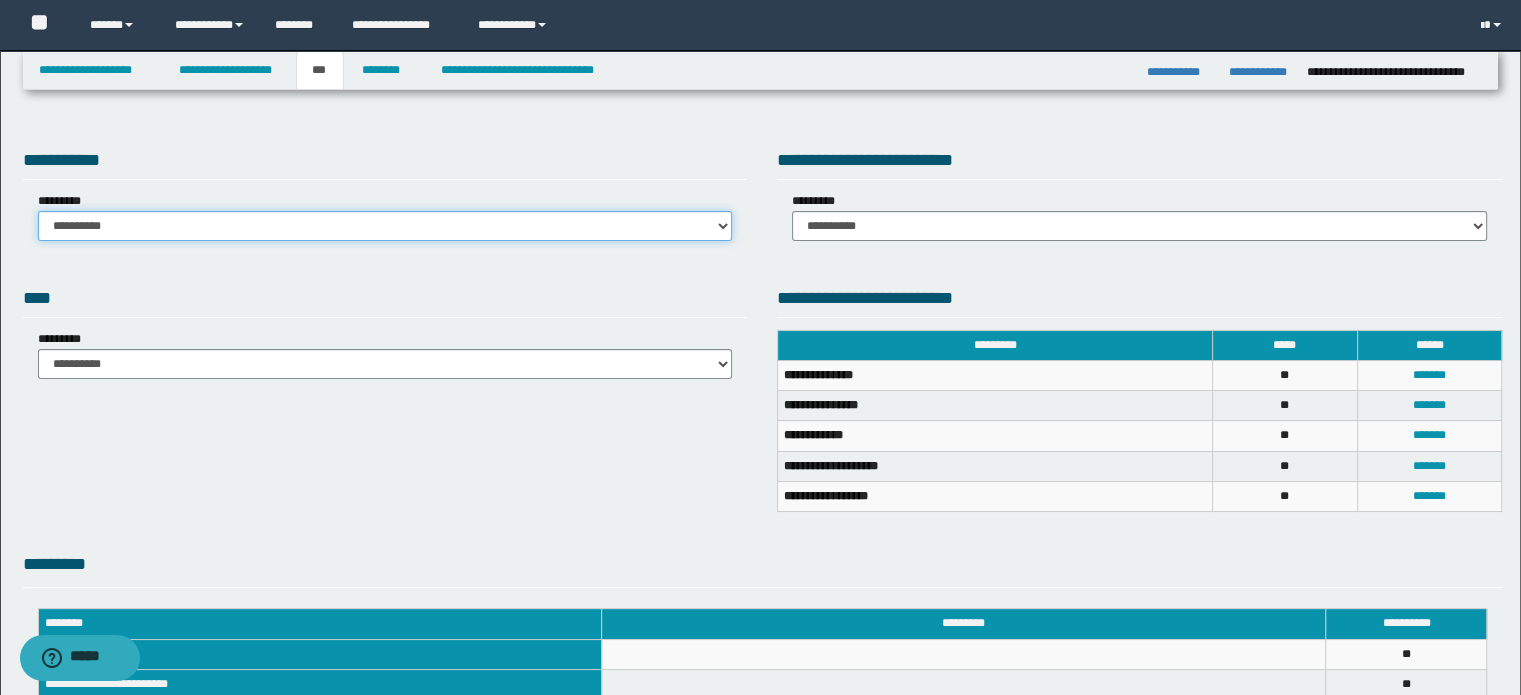 click on "**********" at bounding box center (385, 226) 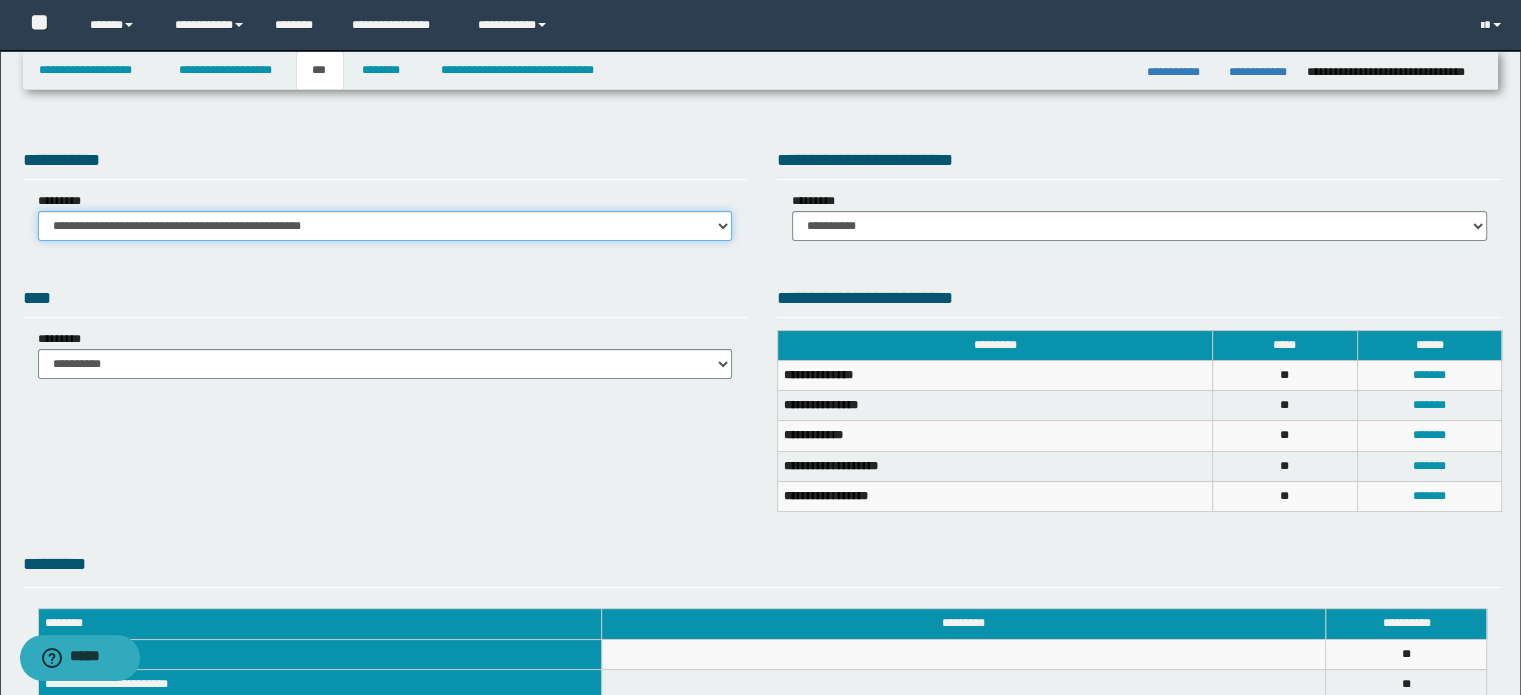 click on "**********" at bounding box center (385, 226) 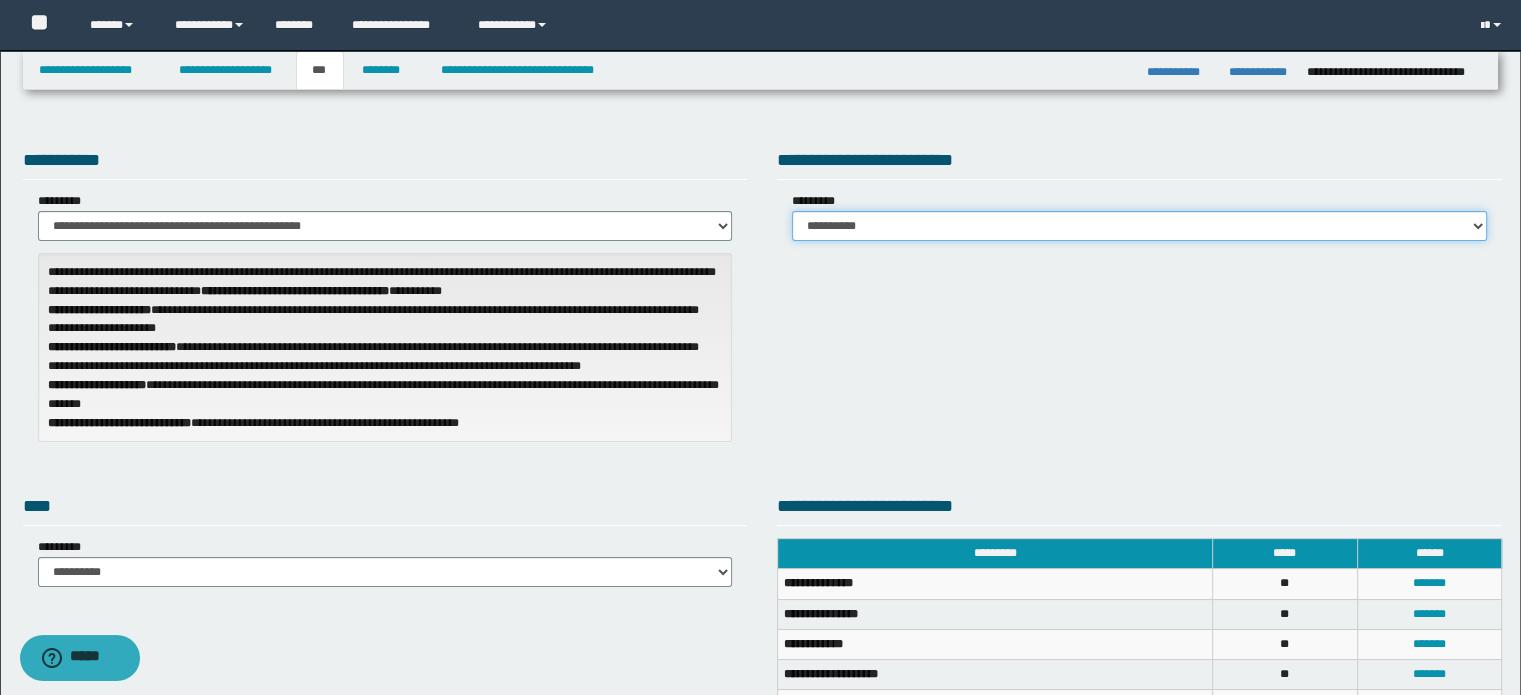 click on "**********" at bounding box center (1139, 226) 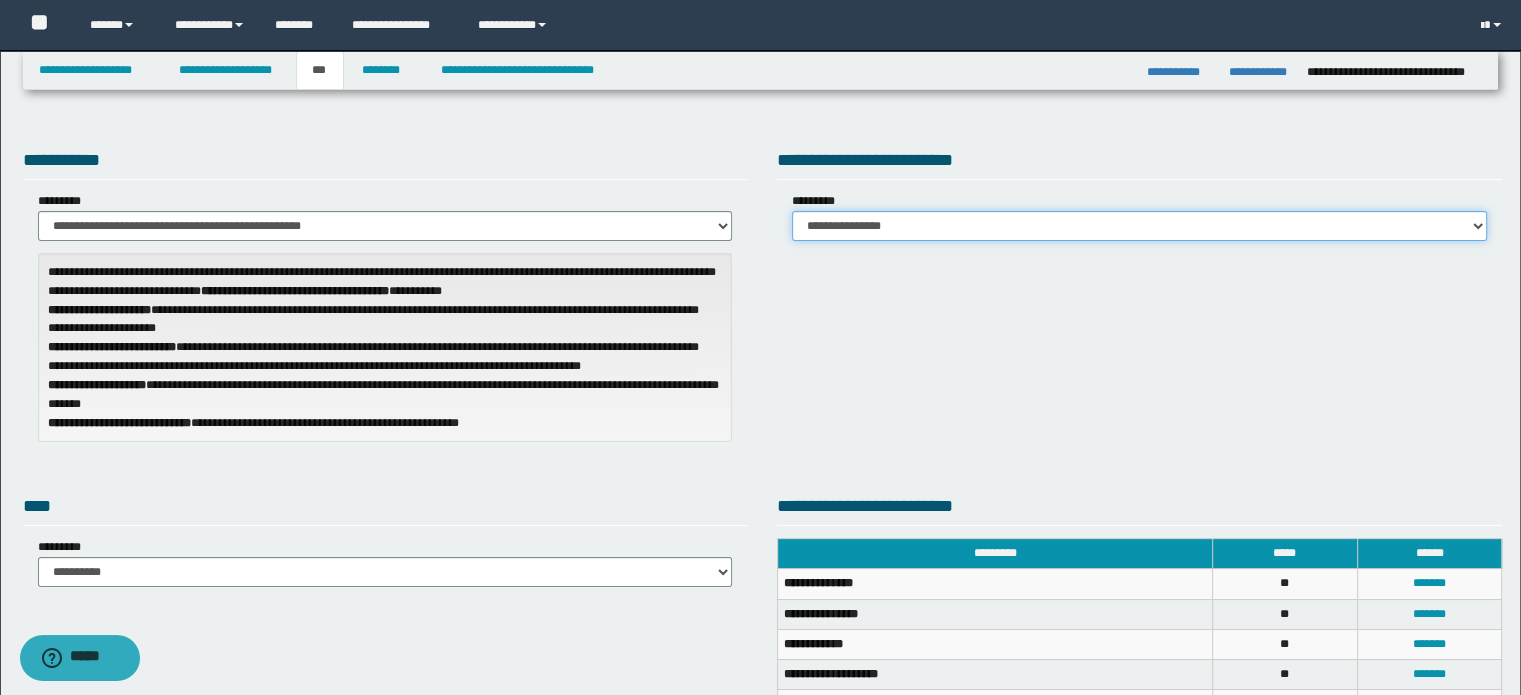 click on "**********" at bounding box center (1139, 226) 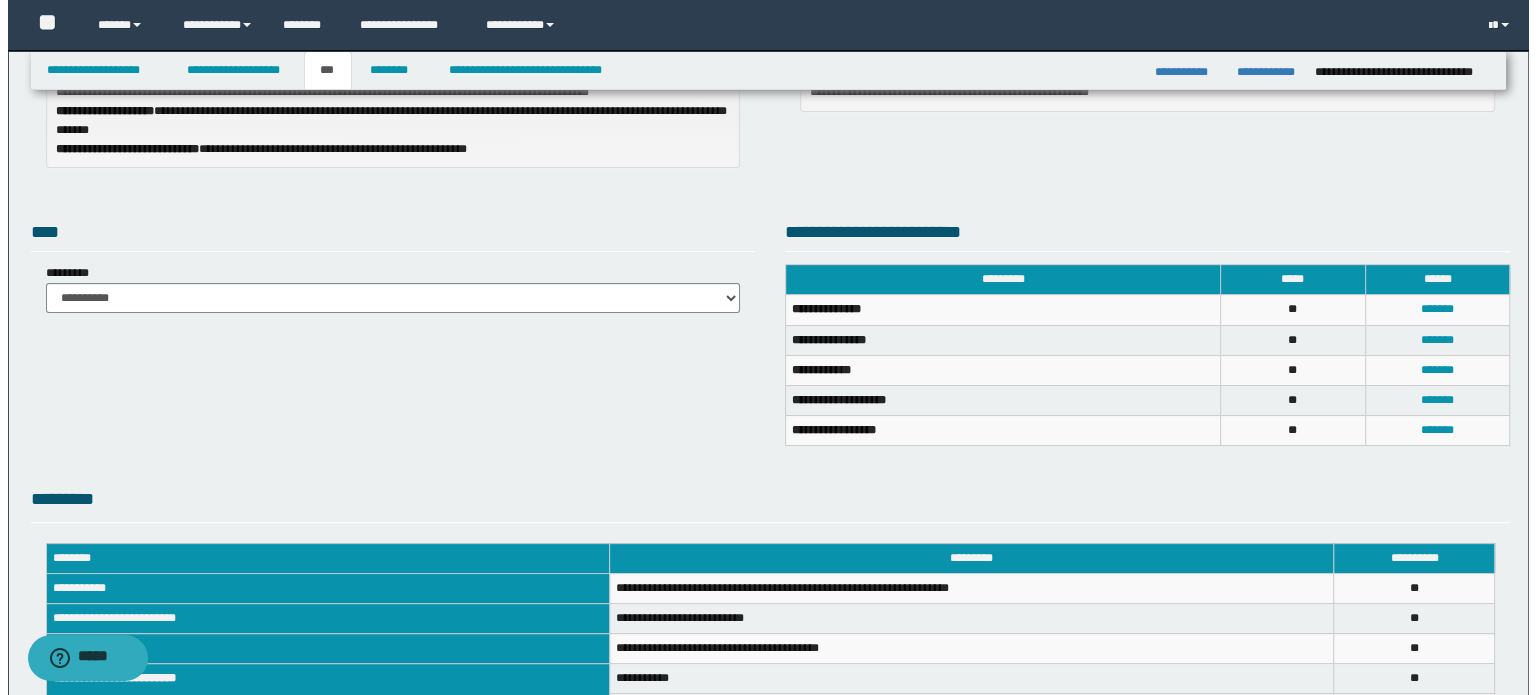 scroll, scrollTop: 300, scrollLeft: 0, axis: vertical 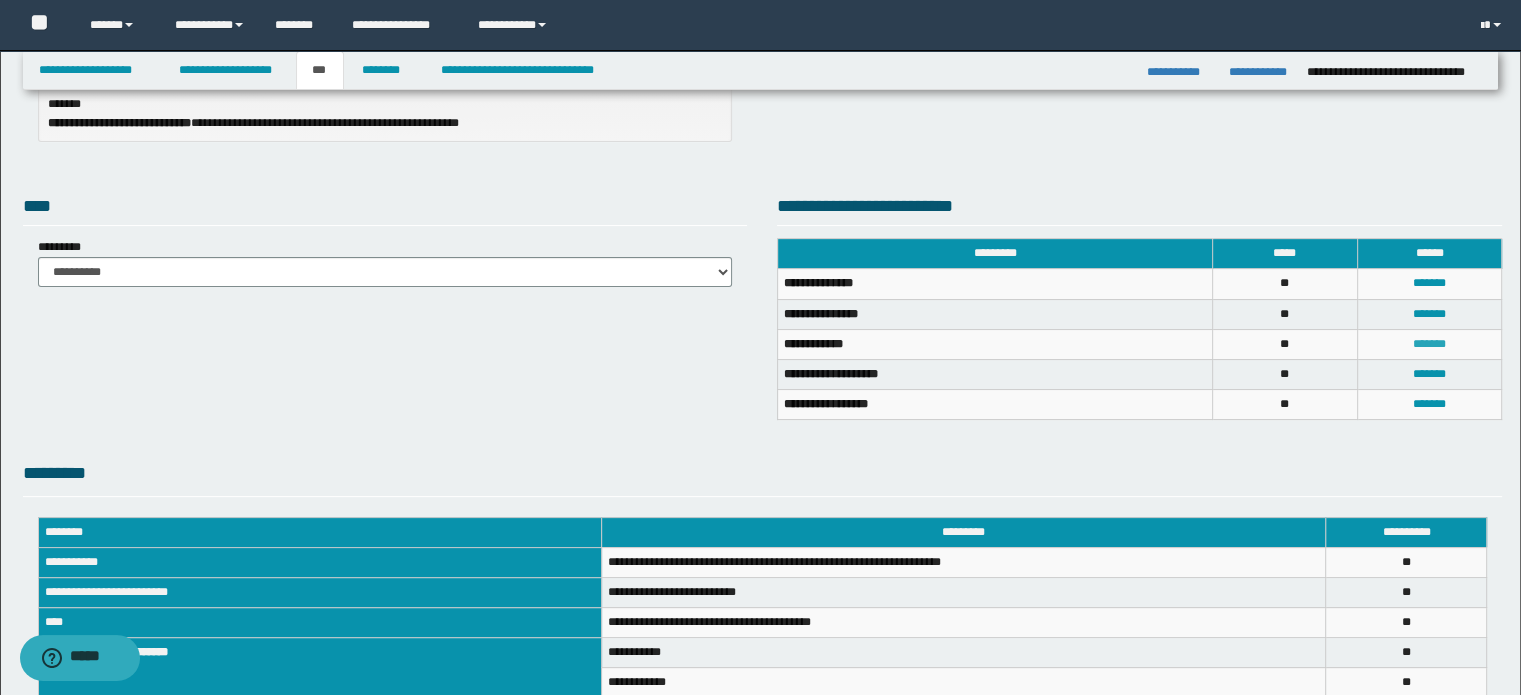 click on "*******" at bounding box center [1429, 344] 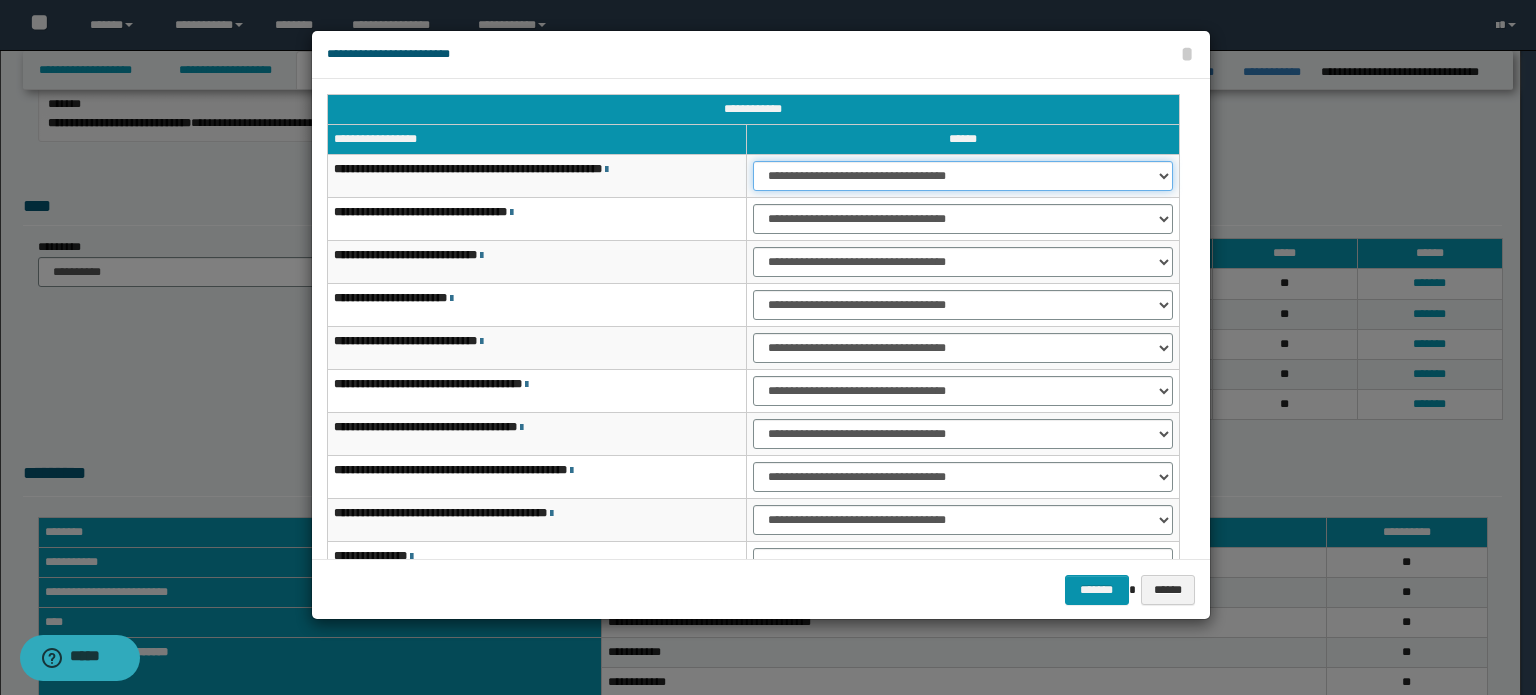 drag, startPoint x: 1023, startPoint y: 171, endPoint x: 1023, endPoint y: 183, distance: 12 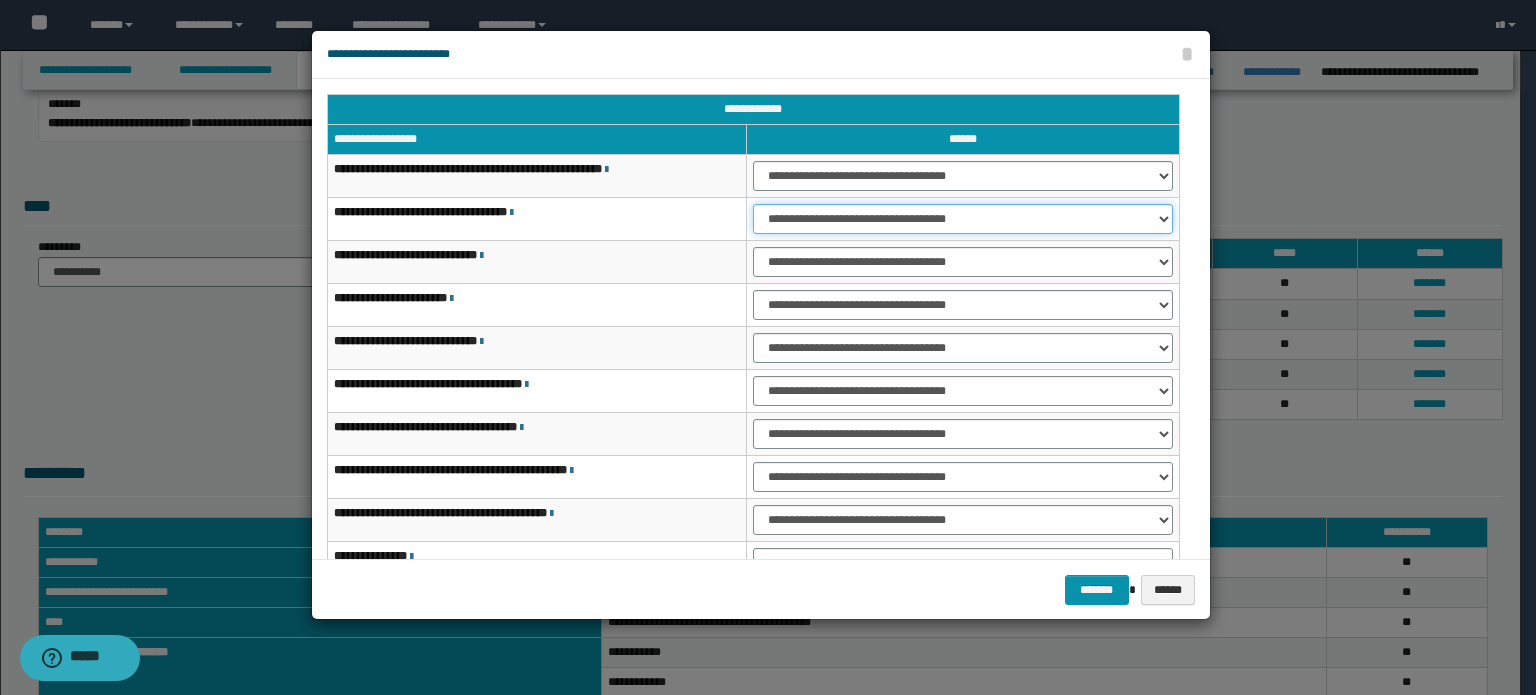 click on "**********" at bounding box center (963, 219) 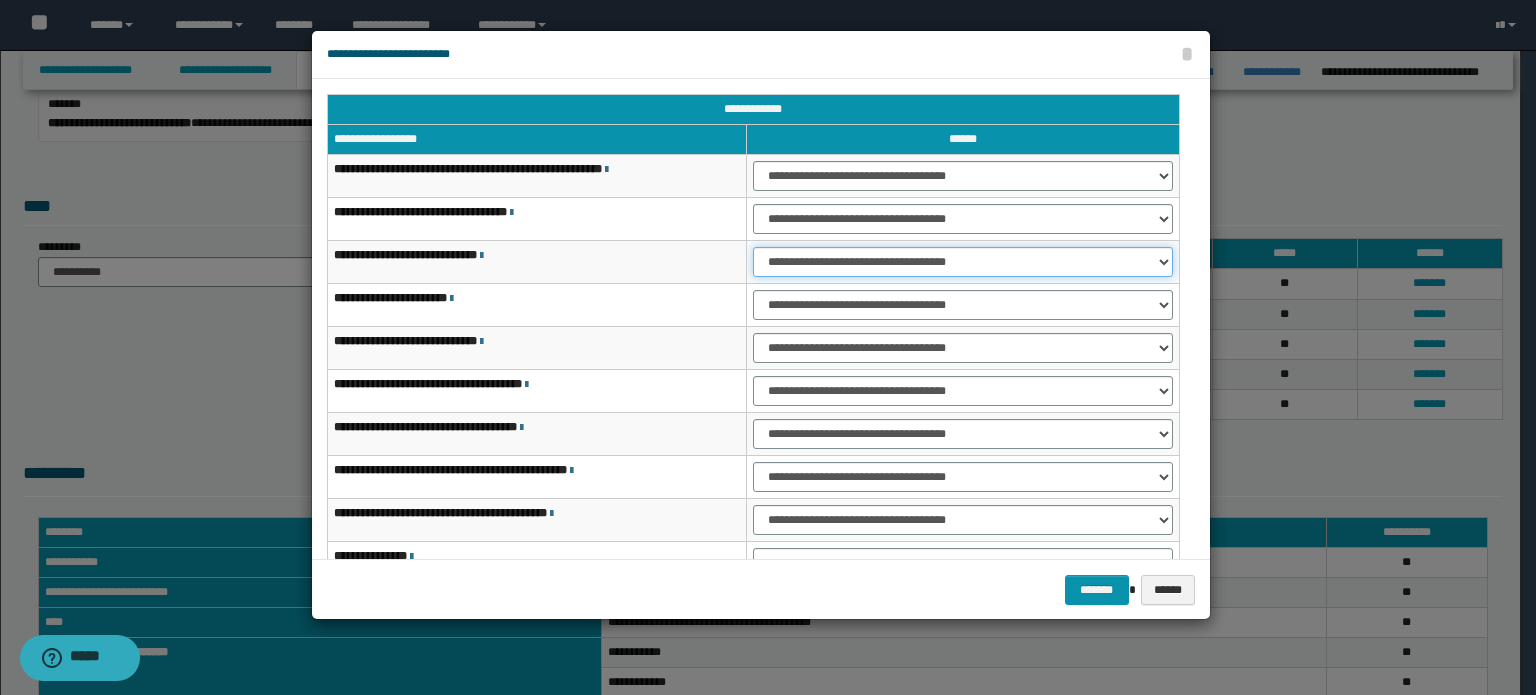 drag, startPoint x: 1057, startPoint y: 254, endPoint x: 1055, endPoint y: 274, distance: 20.09975 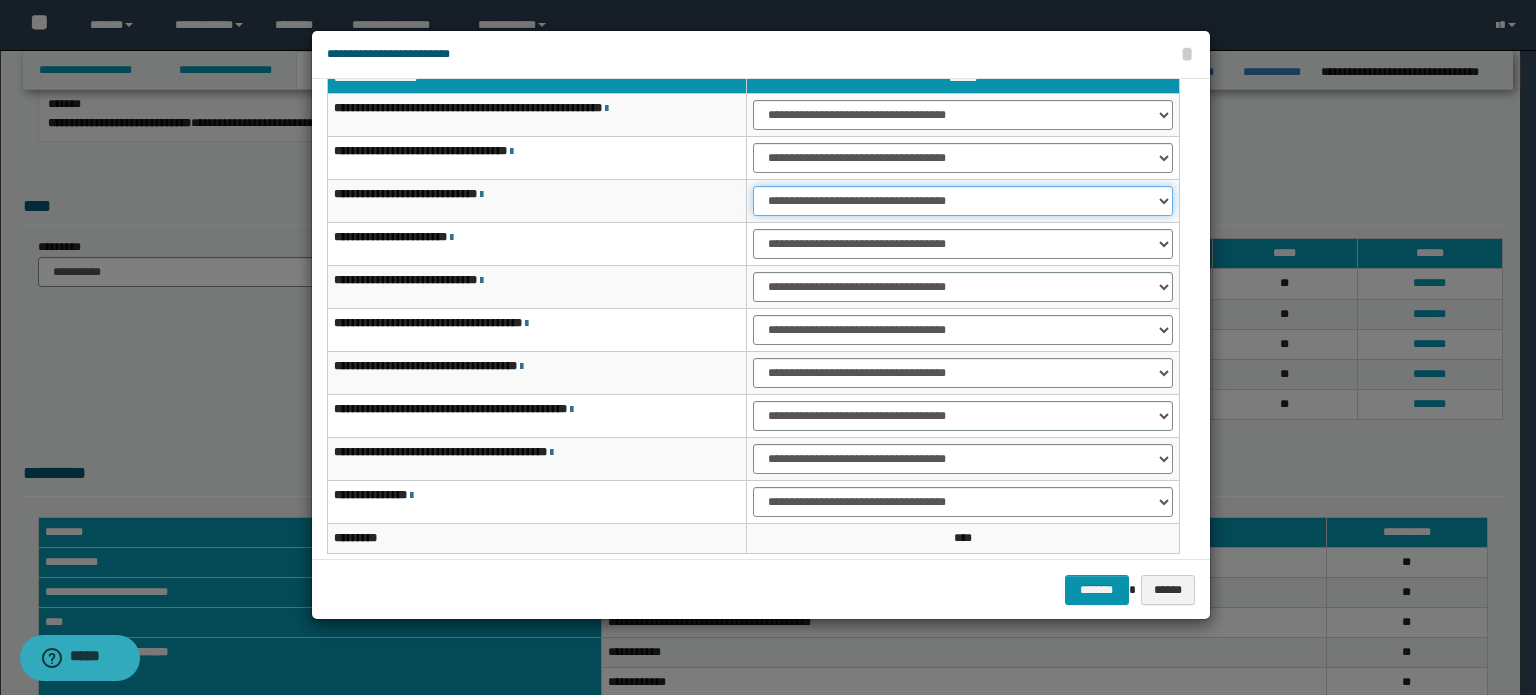 scroll, scrollTop: 118, scrollLeft: 0, axis: vertical 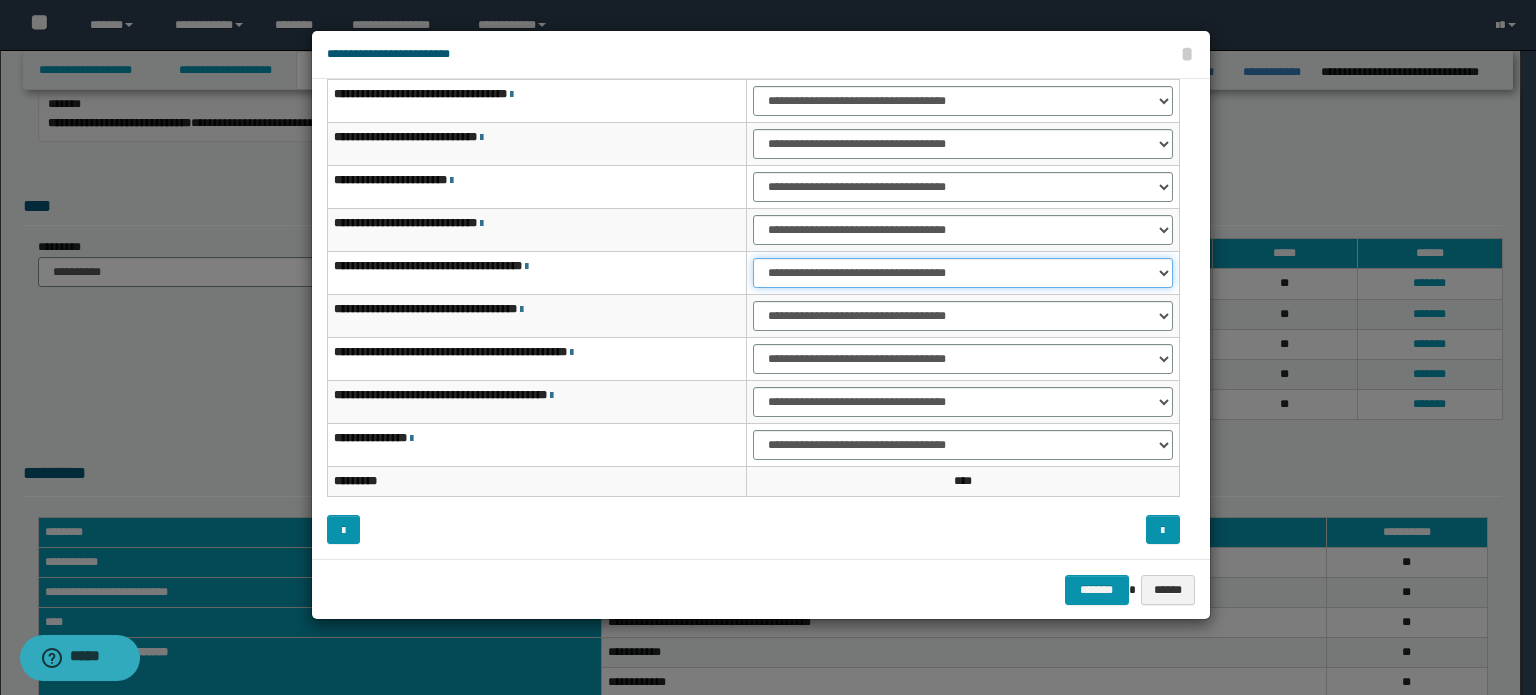click on "**********" at bounding box center [963, 273] 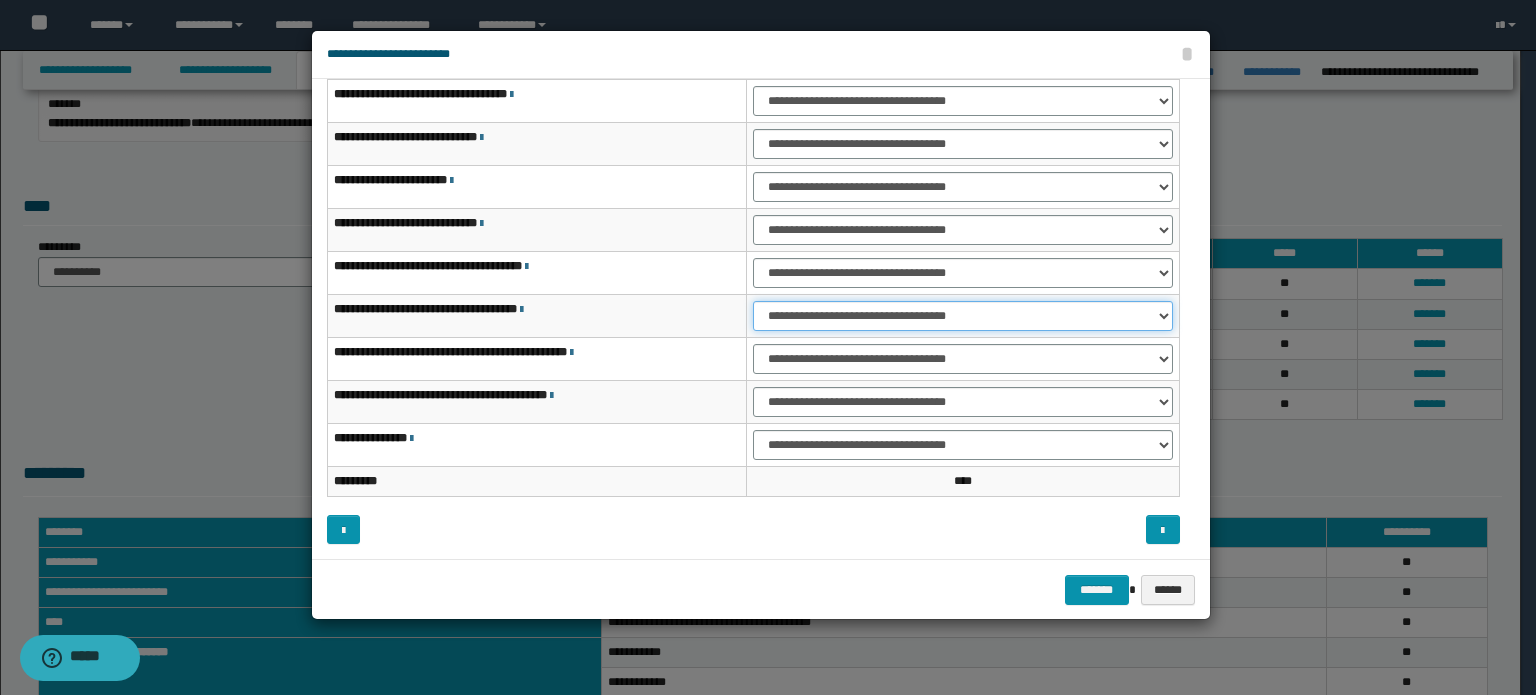 click on "**********" at bounding box center [963, 316] 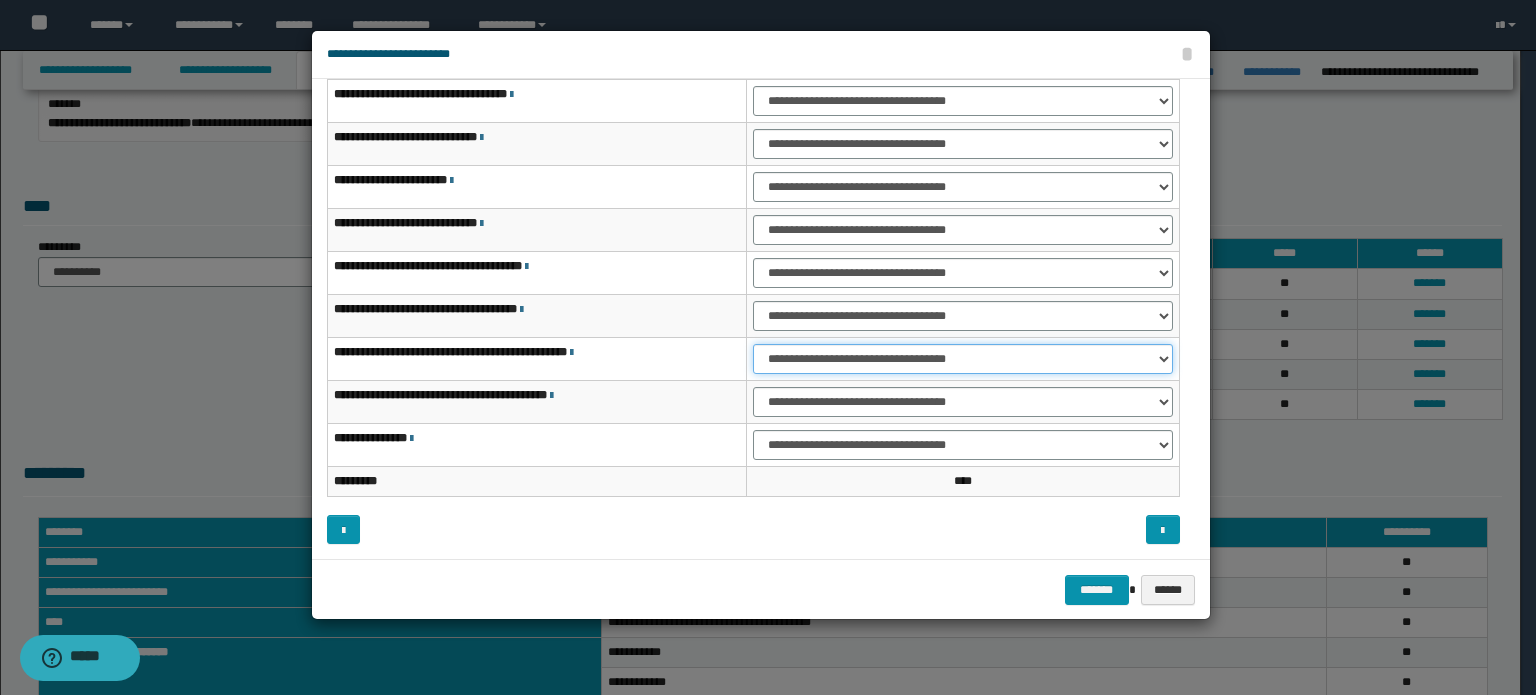 click on "**********" at bounding box center (963, 359) 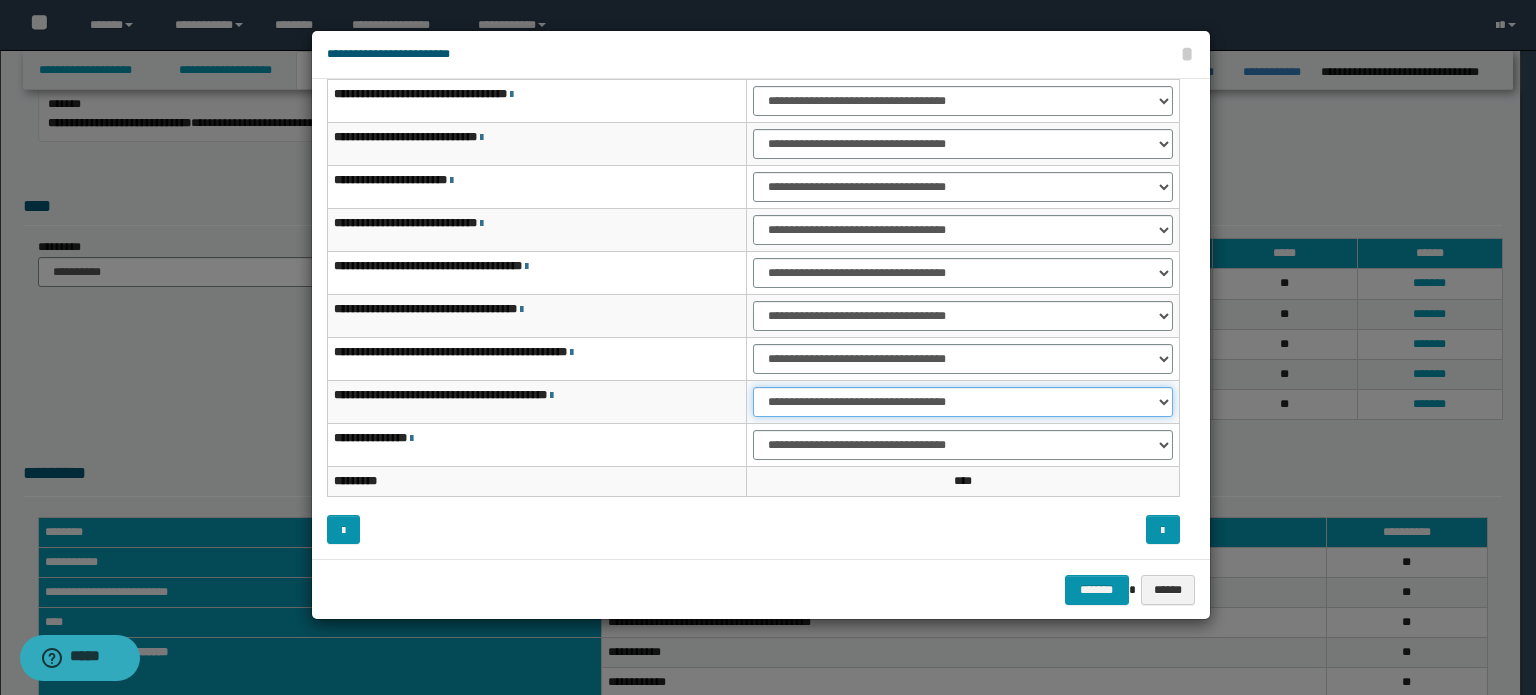 drag, startPoint x: 1016, startPoint y: 393, endPoint x: 1010, endPoint y: 407, distance: 15.231546 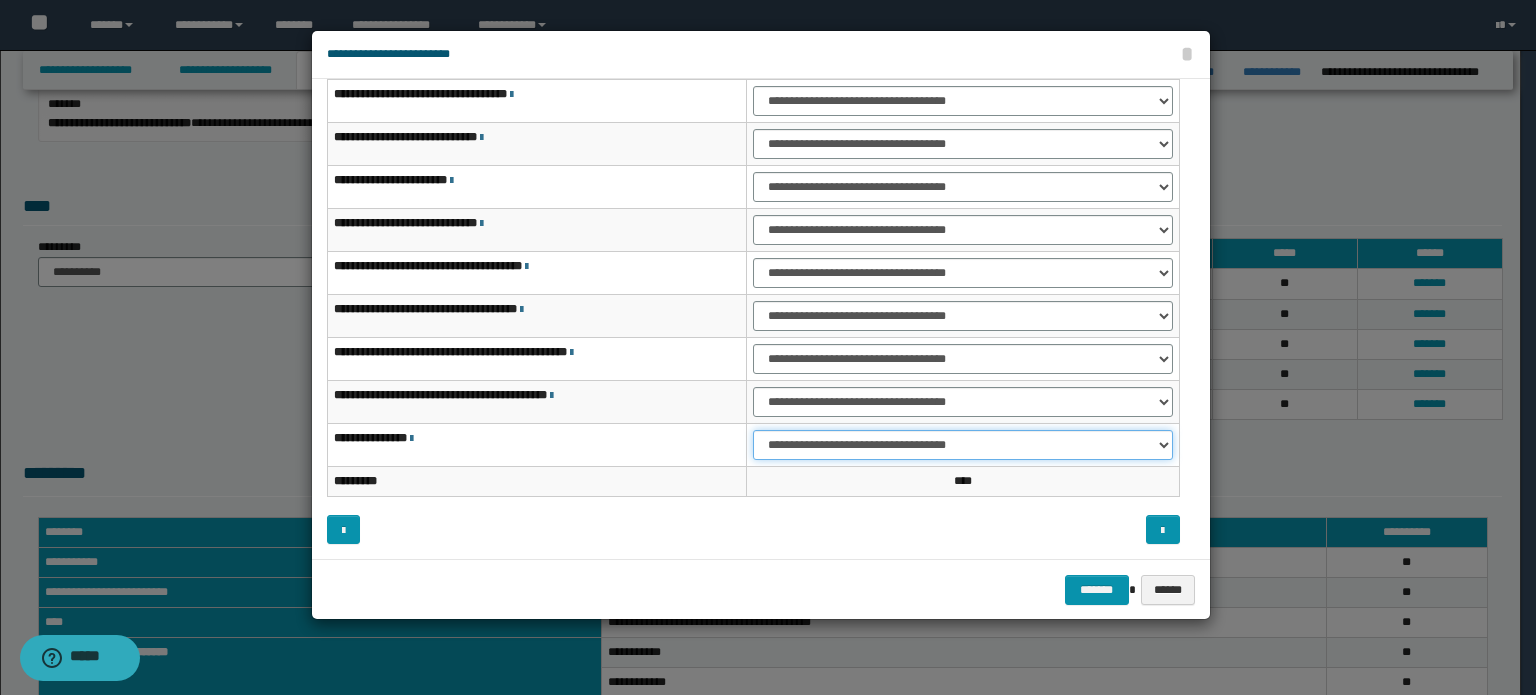drag, startPoint x: 1060, startPoint y: 431, endPoint x: 1050, endPoint y: 449, distance: 20.59126 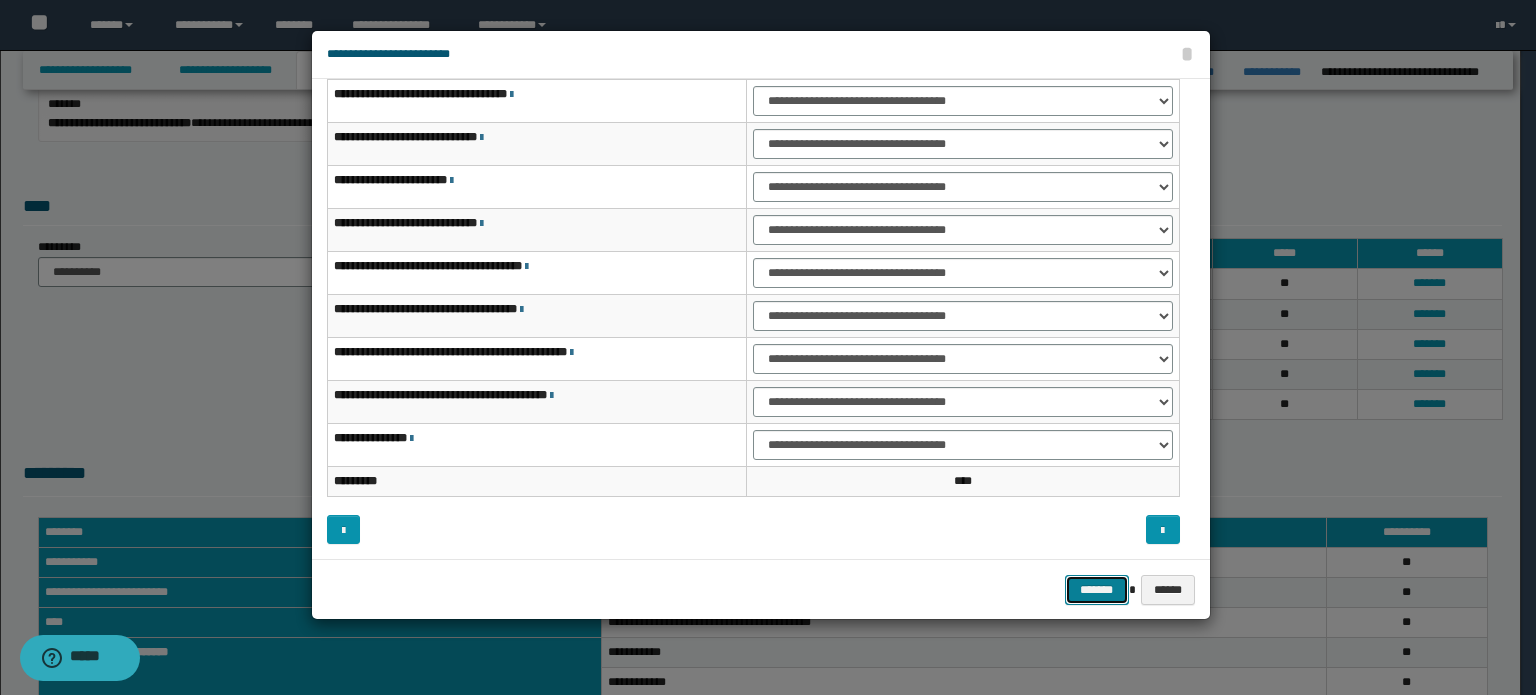 click on "*******" at bounding box center (1097, 590) 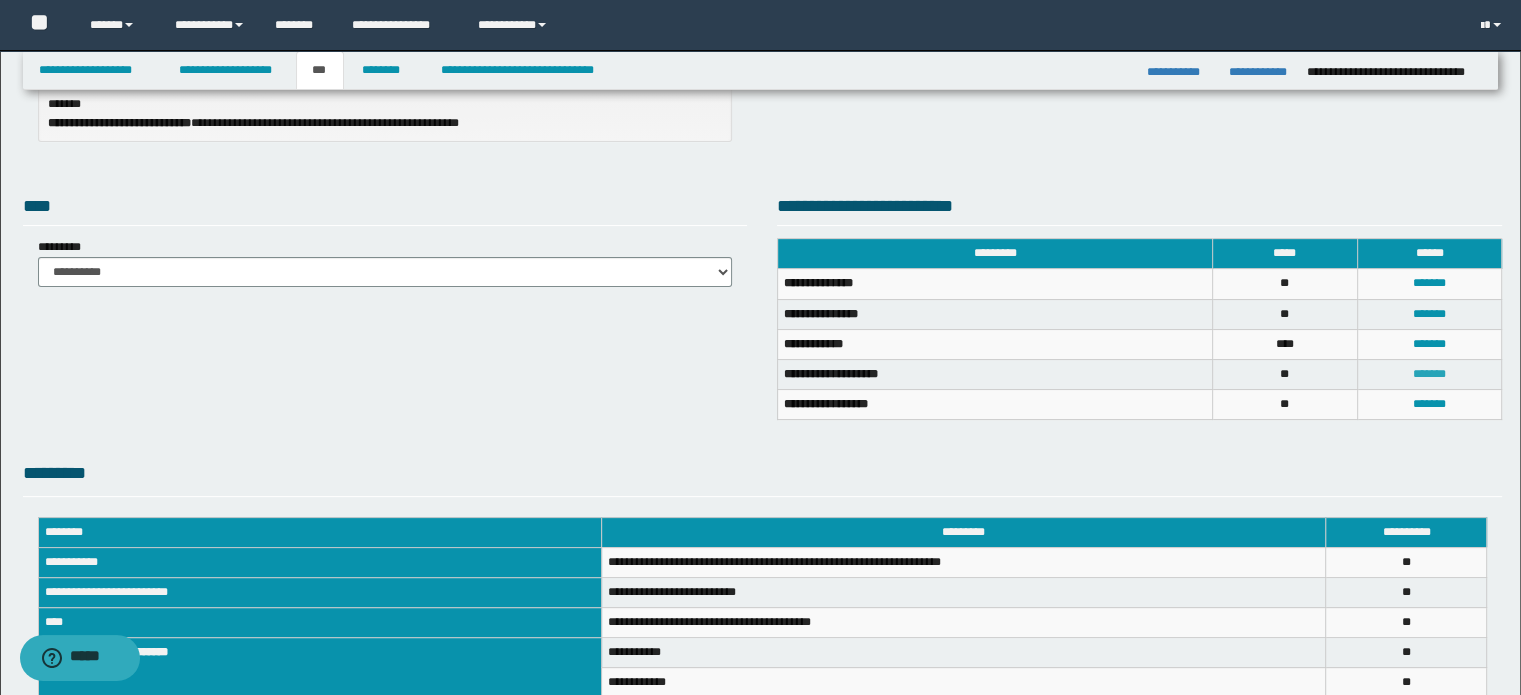 click on "*******" at bounding box center (1429, 374) 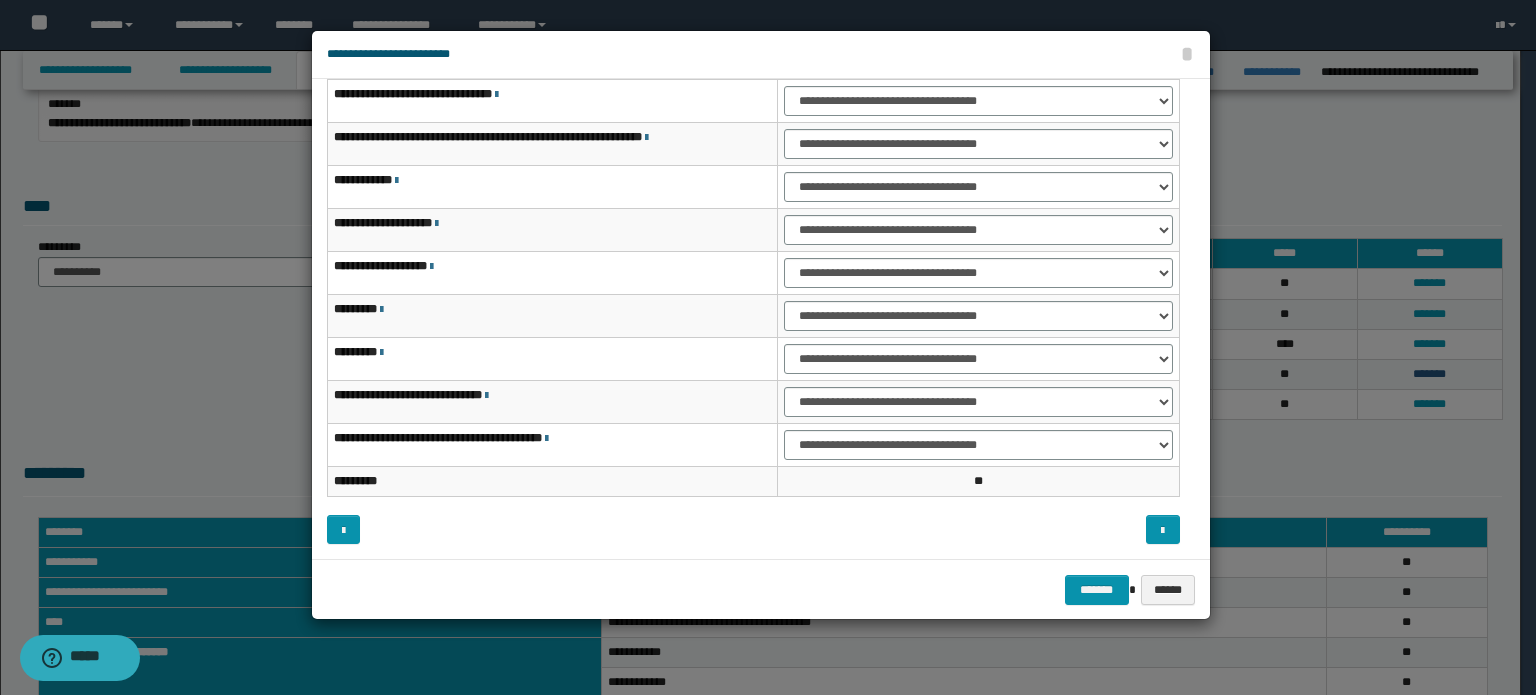 scroll, scrollTop: 56, scrollLeft: 0, axis: vertical 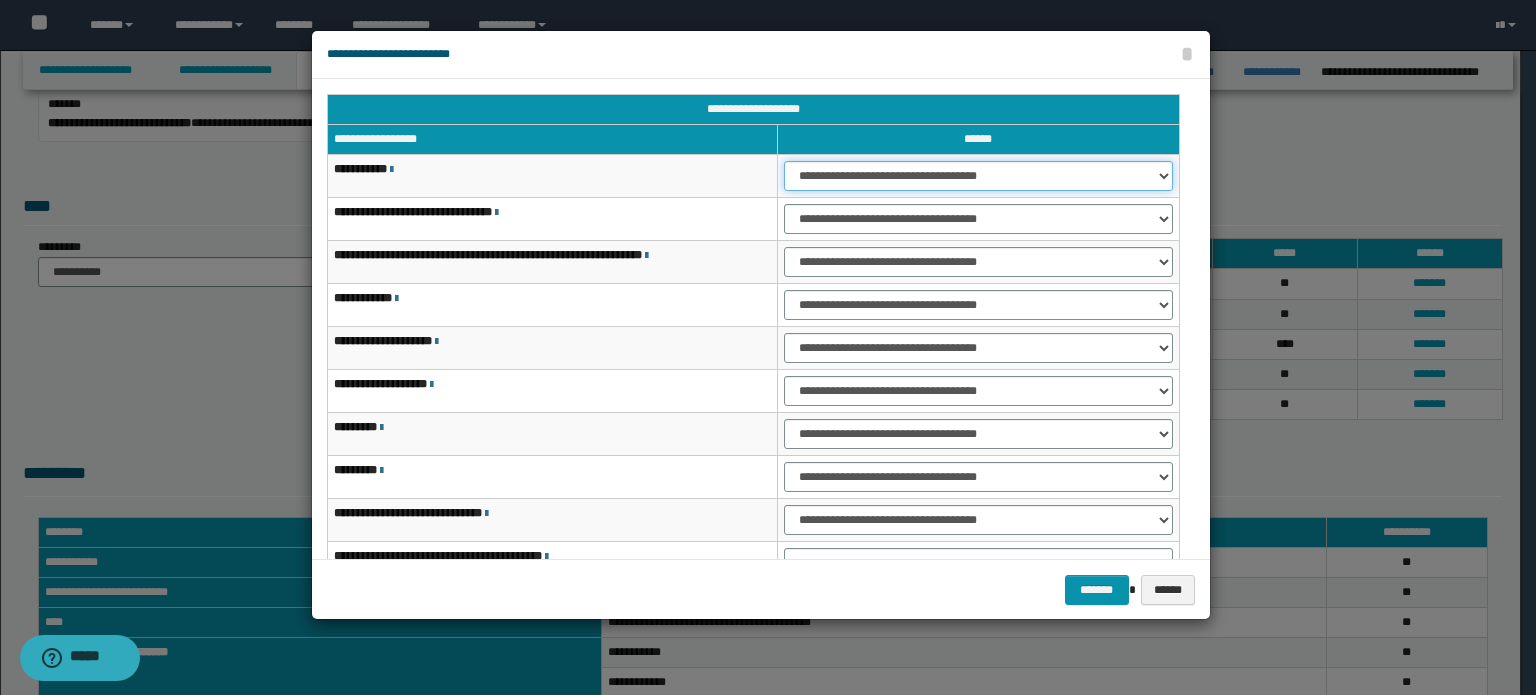 drag, startPoint x: 1008, startPoint y: 169, endPoint x: 1008, endPoint y: 187, distance: 18 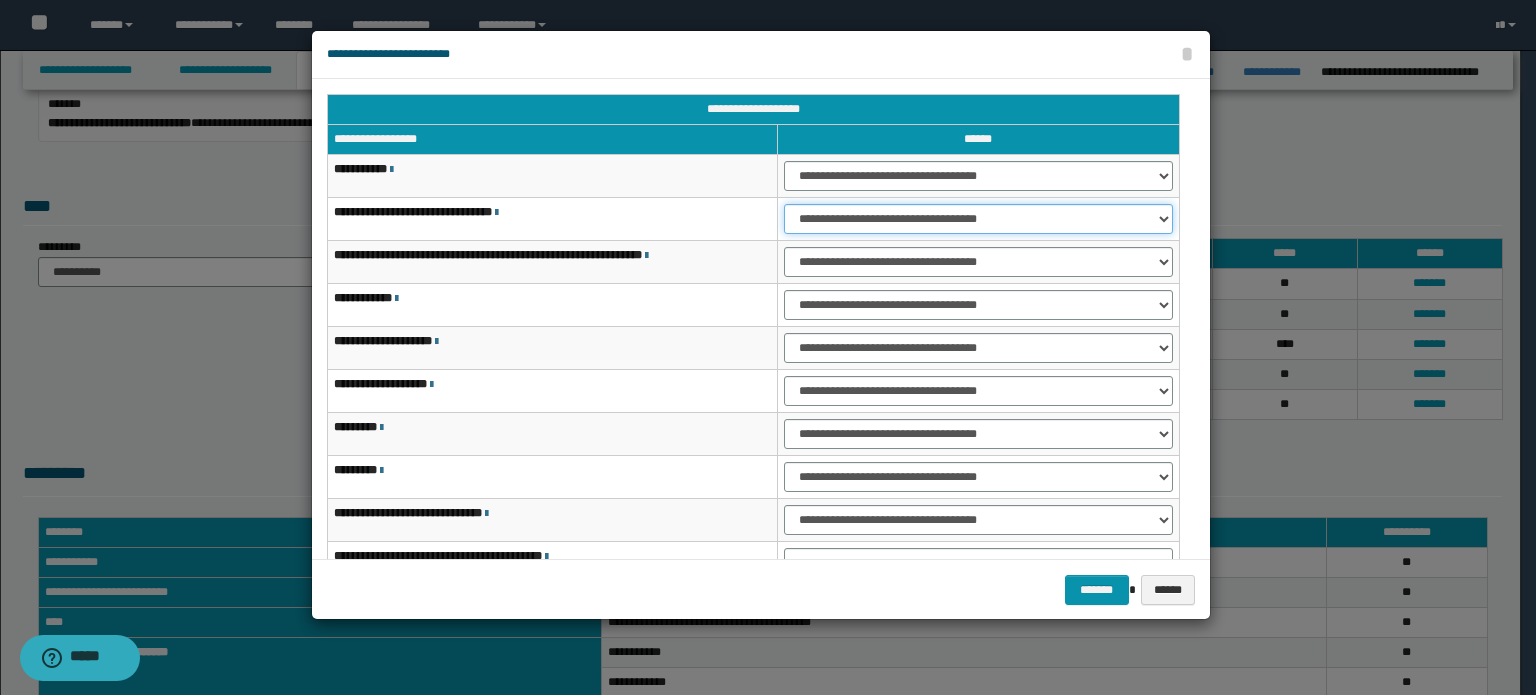 click on "**********" at bounding box center (978, 219) 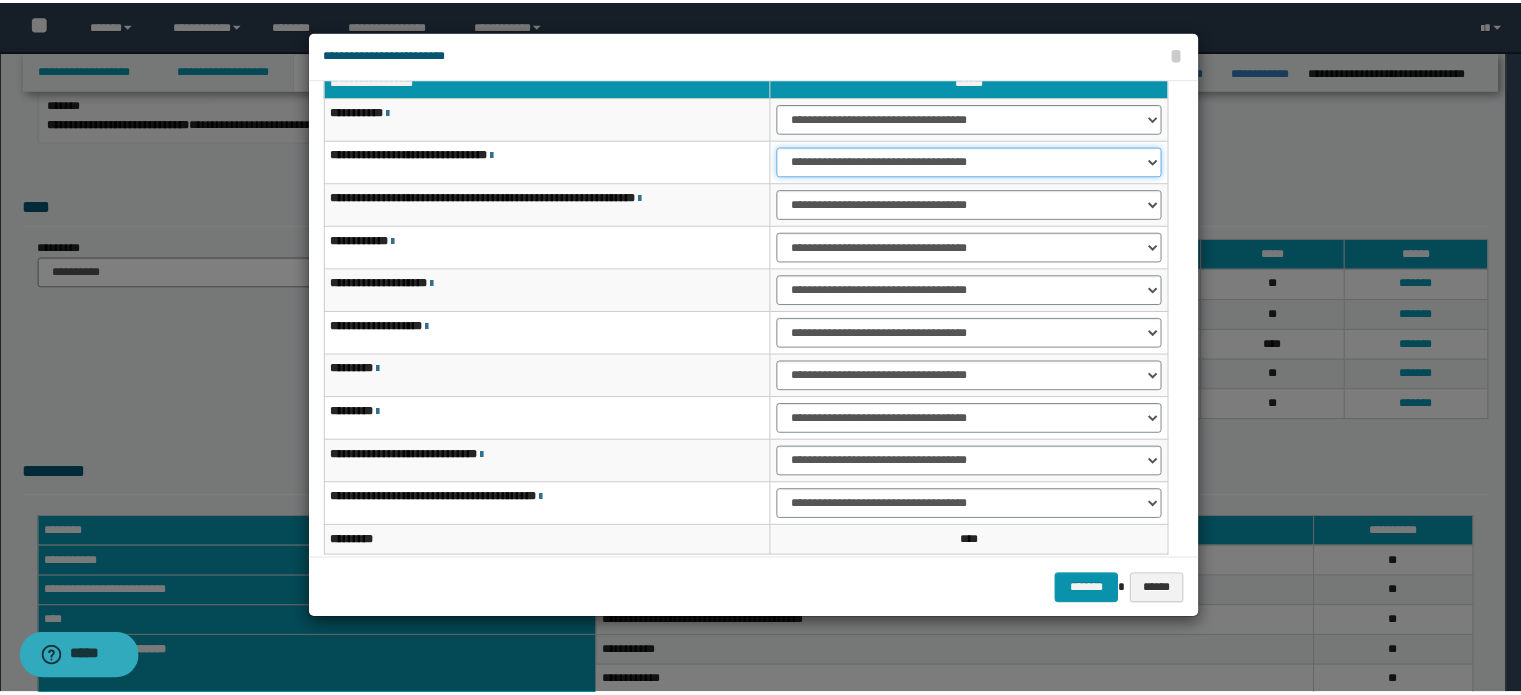 scroll, scrollTop: 118, scrollLeft: 0, axis: vertical 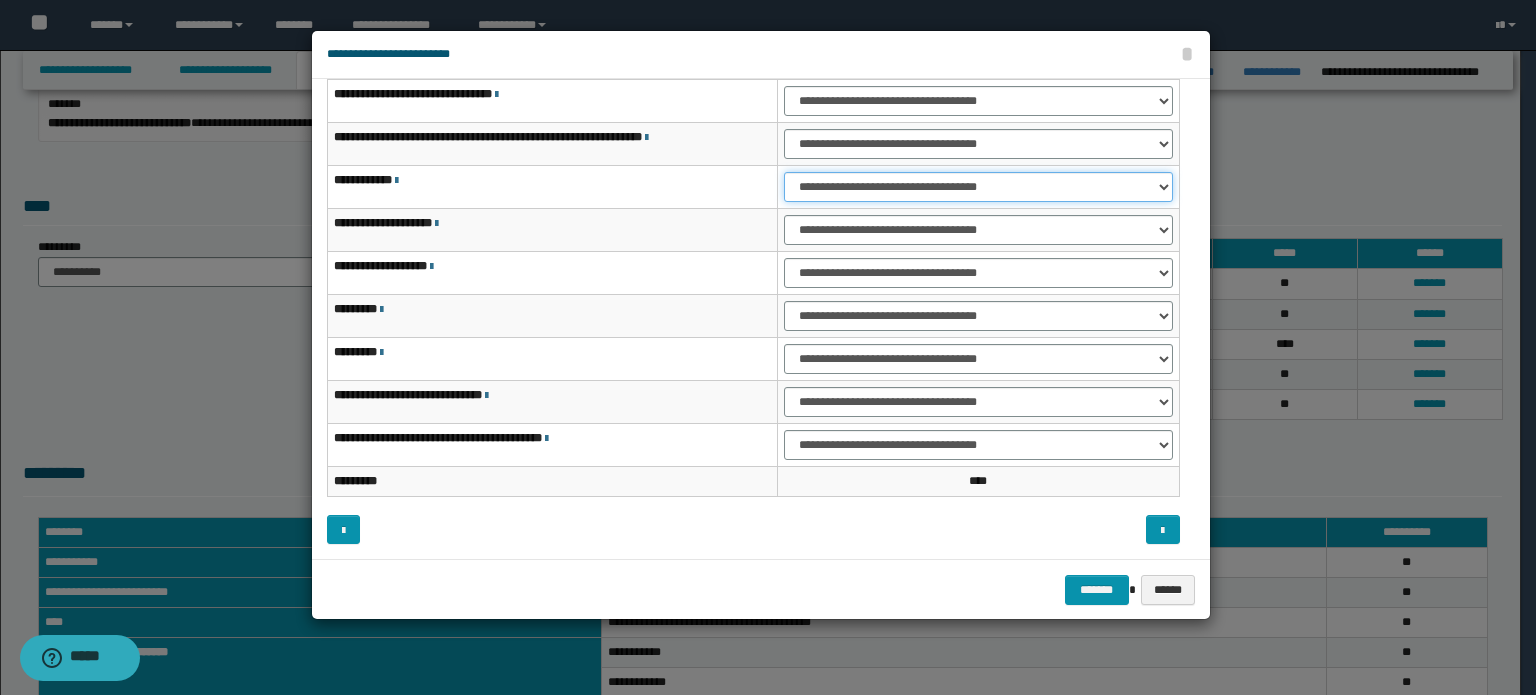 click on "**********" at bounding box center [978, 187] 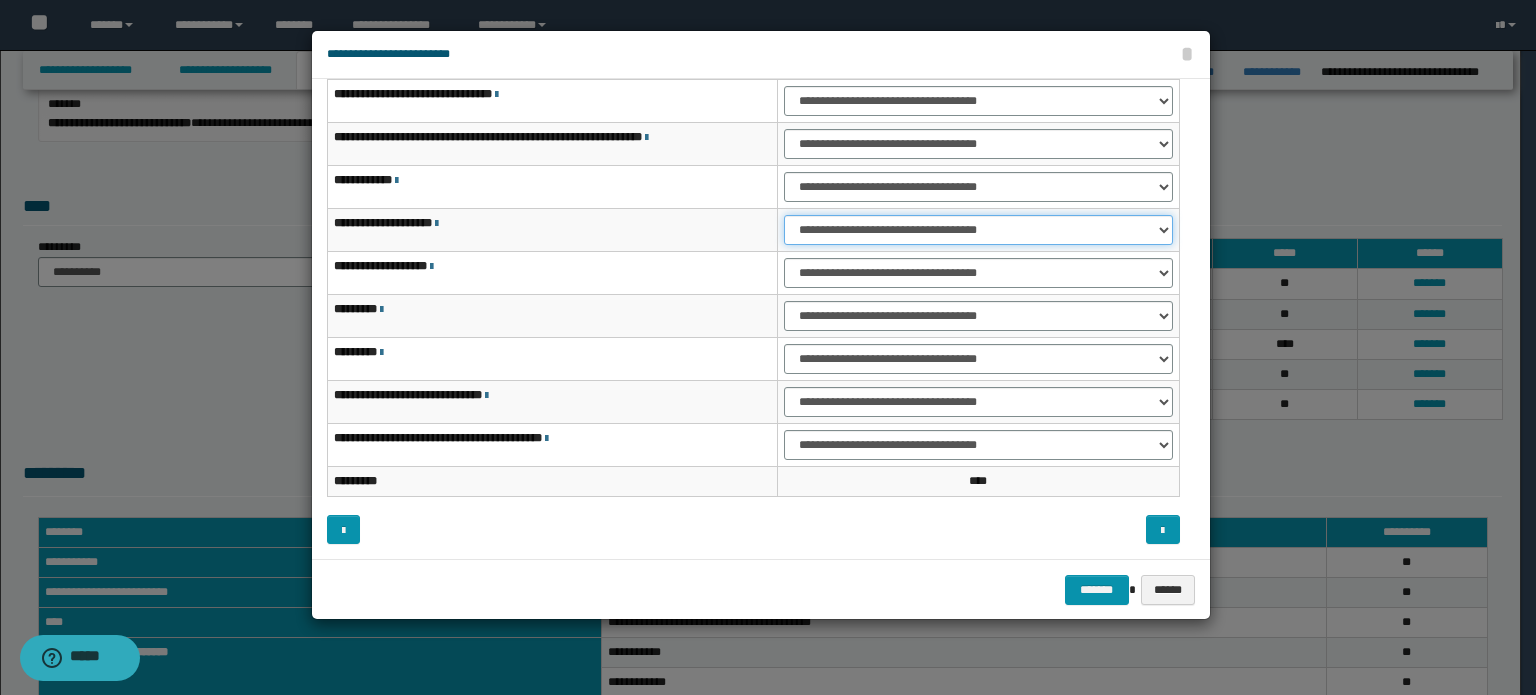 click on "**********" at bounding box center [978, 230] 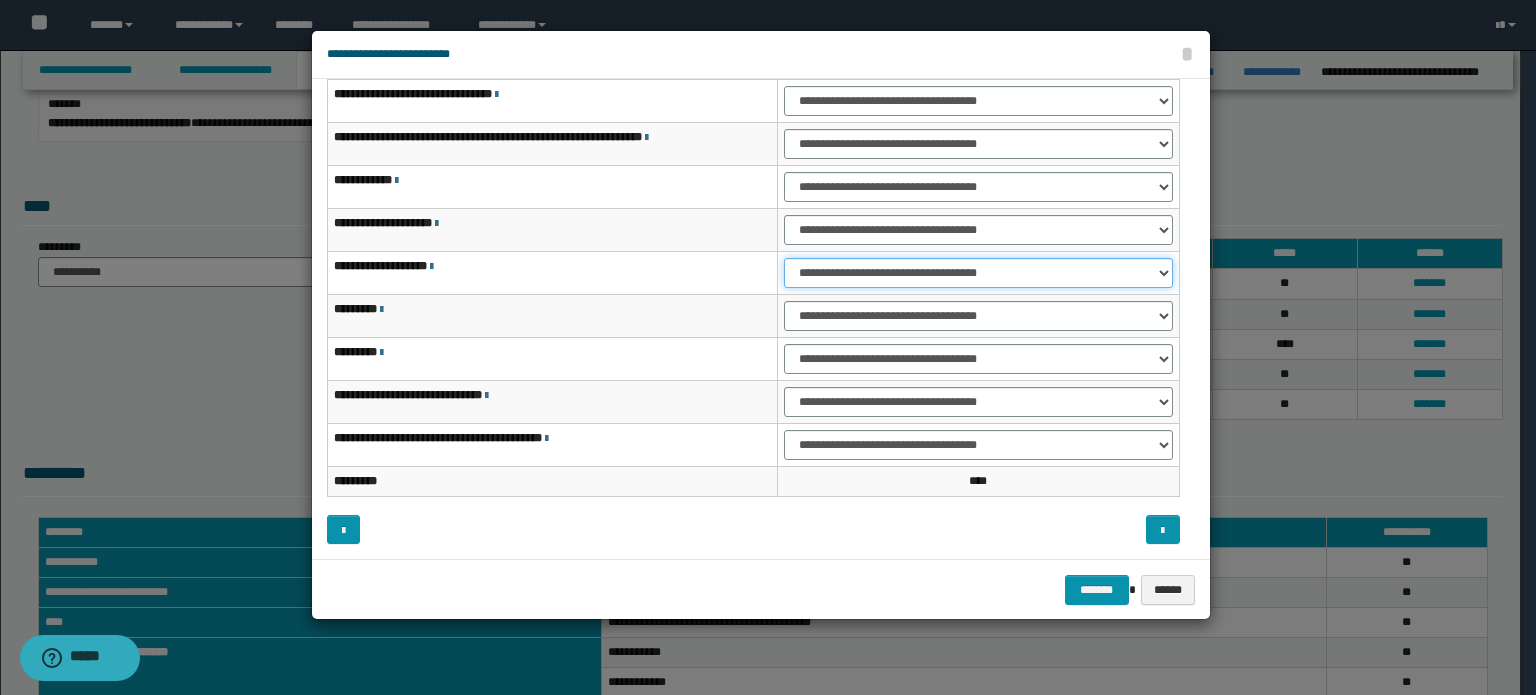 drag, startPoint x: 1056, startPoint y: 262, endPoint x: 1046, endPoint y: 282, distance: 22.36068 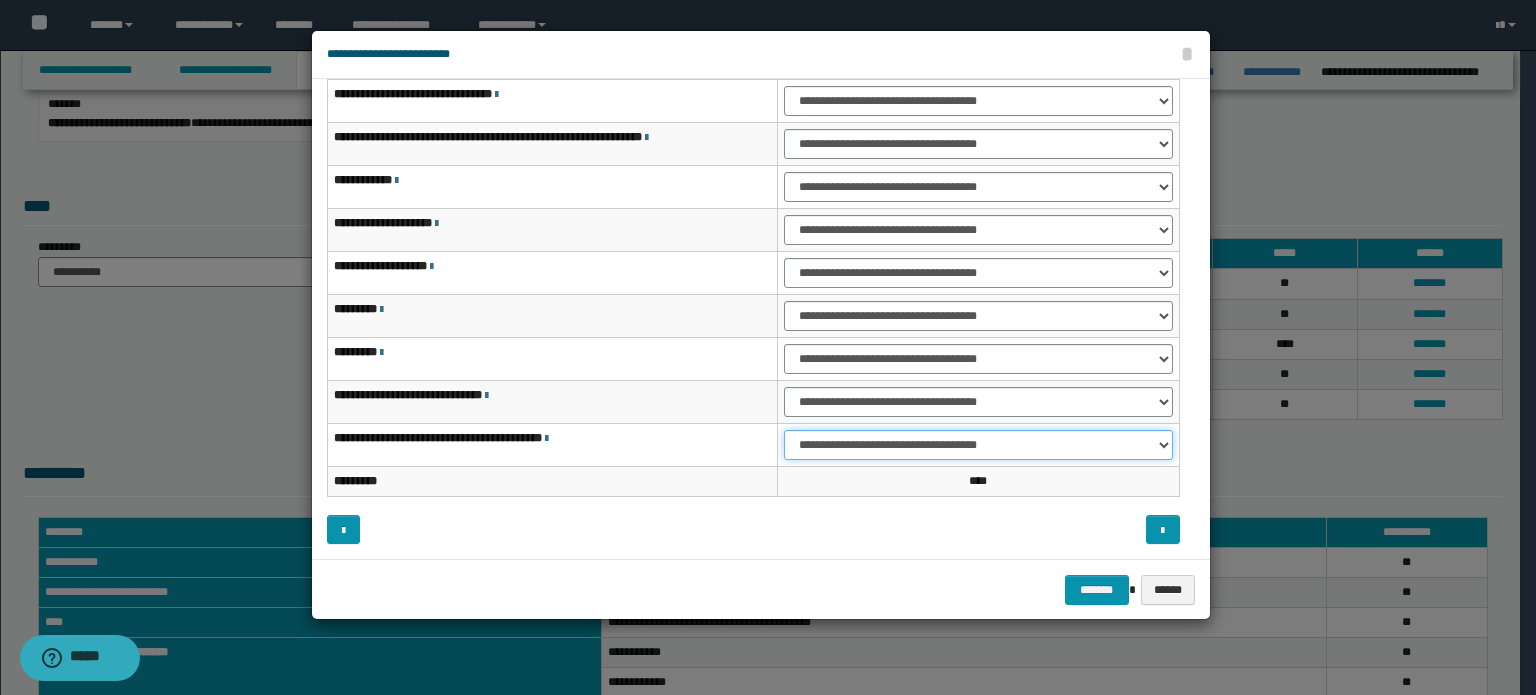 drag, startPoint x: 1099, startPoint y: 437, endPoint x: 1099, endPoint y: 451, distance: 14 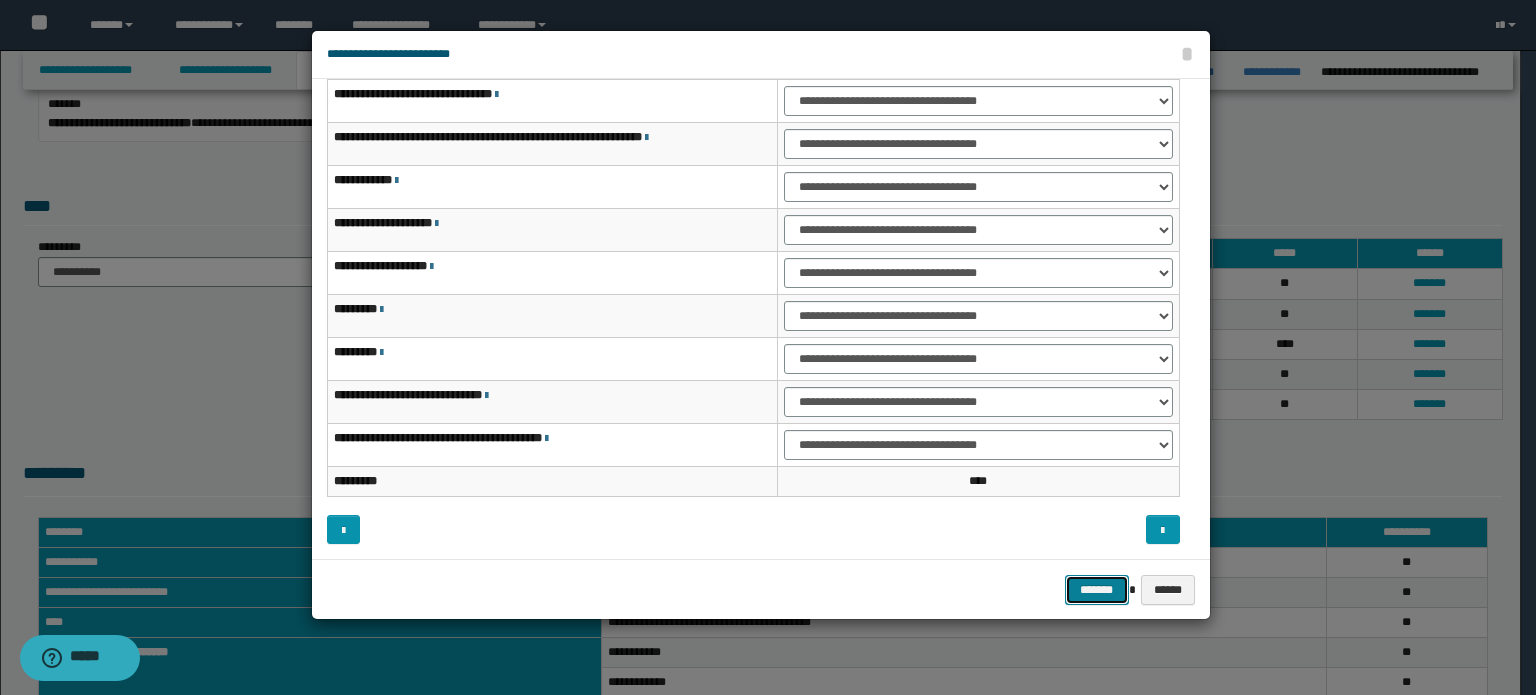 drag, startPoint x: 1088, startPoint y: 589, endPoint x: 1122, endPoint y: 586, distance: 34.132095 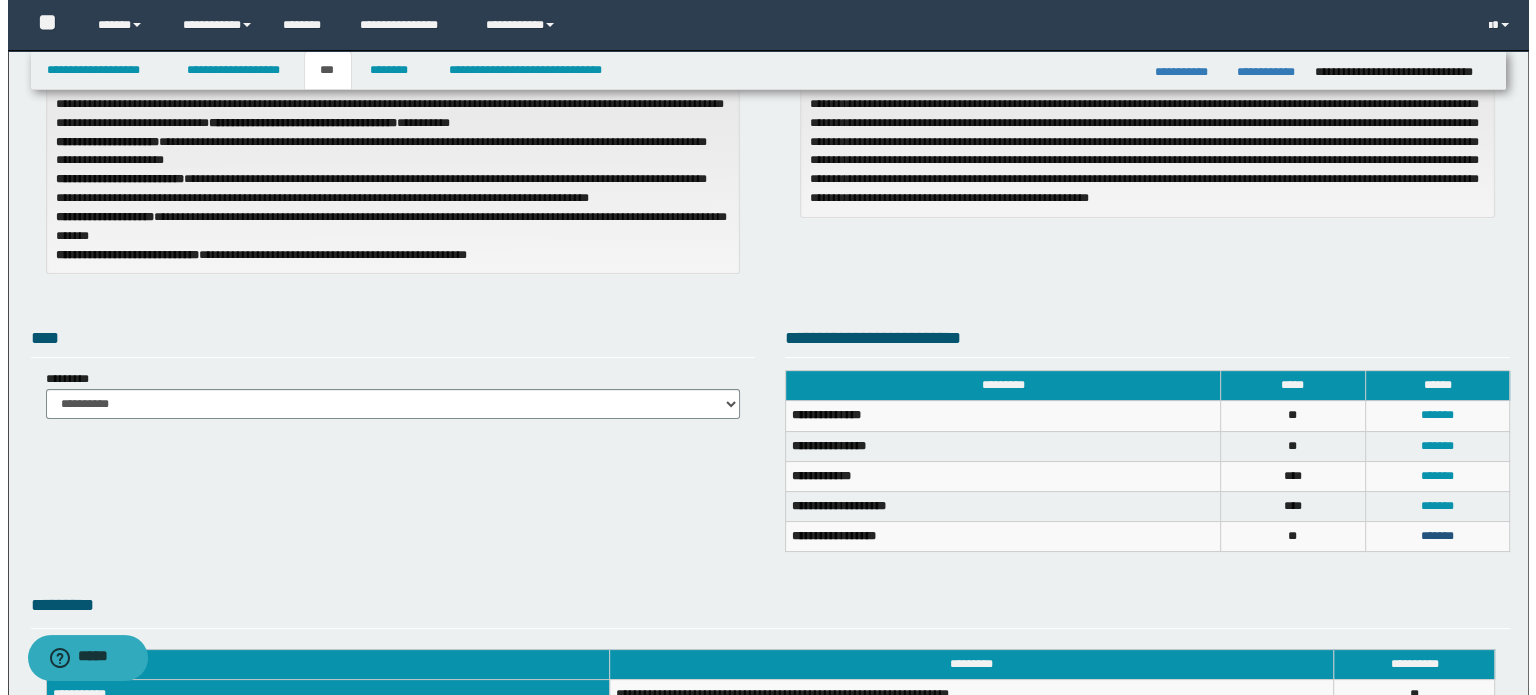 scroll, scrollTop: 400, scrollLeft: 0, axis: vertical 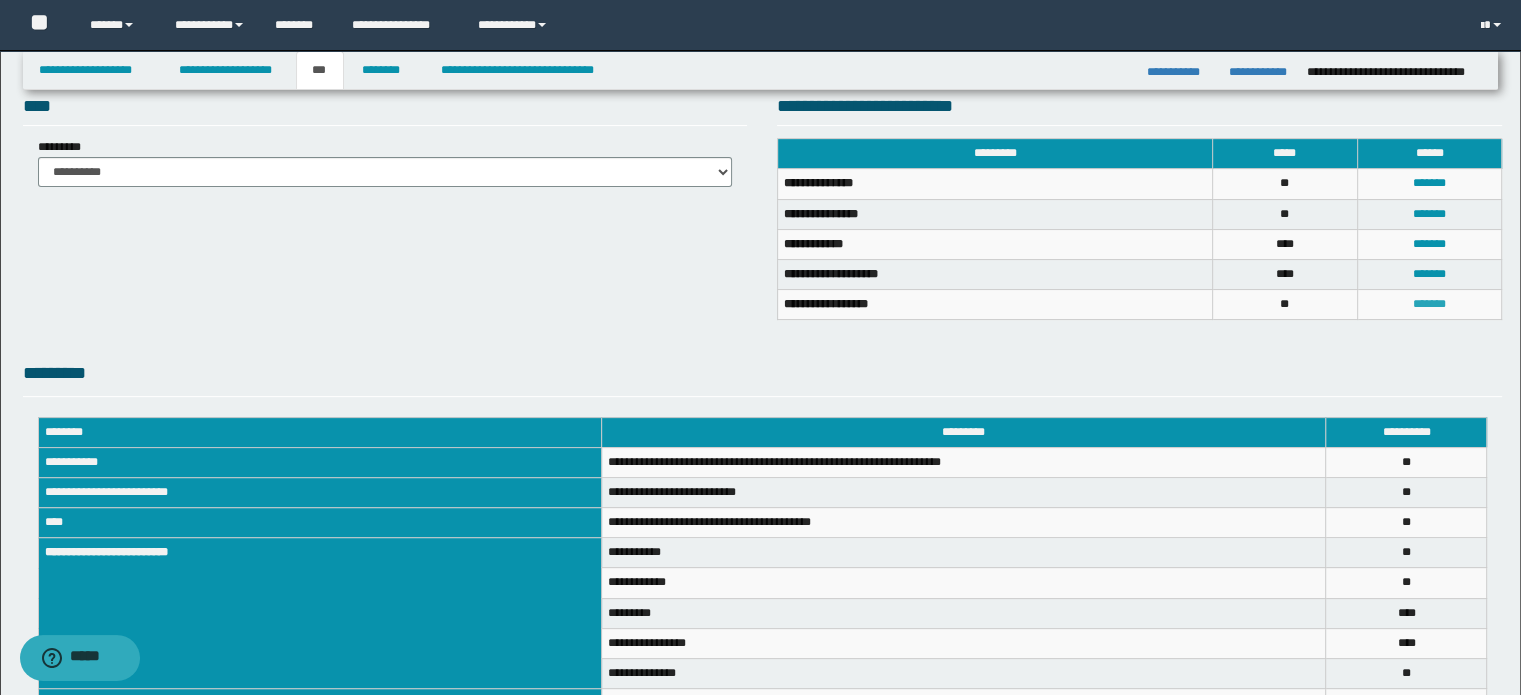 click on "*******" at bounding box center (1429, 304) 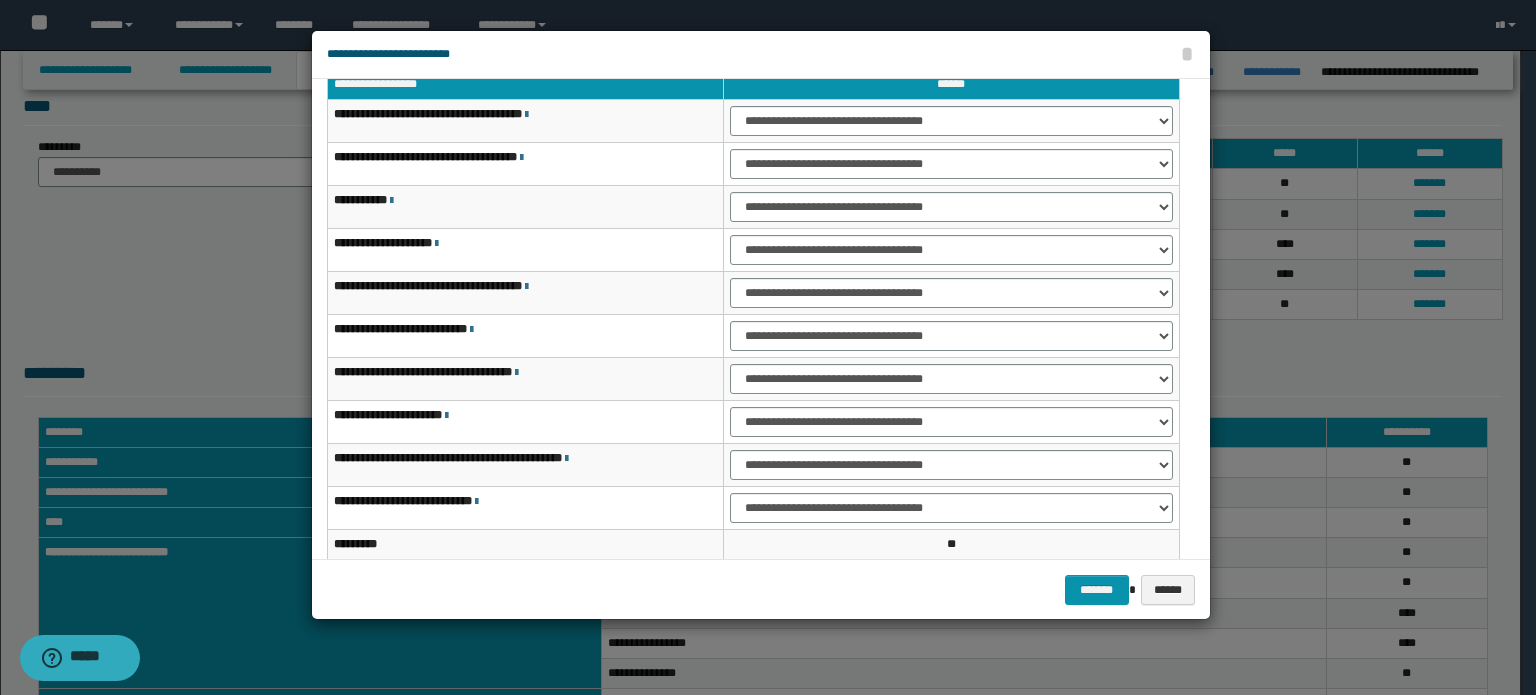 scroll, scrollTop: 0, scrollLeft: 0, axis: both 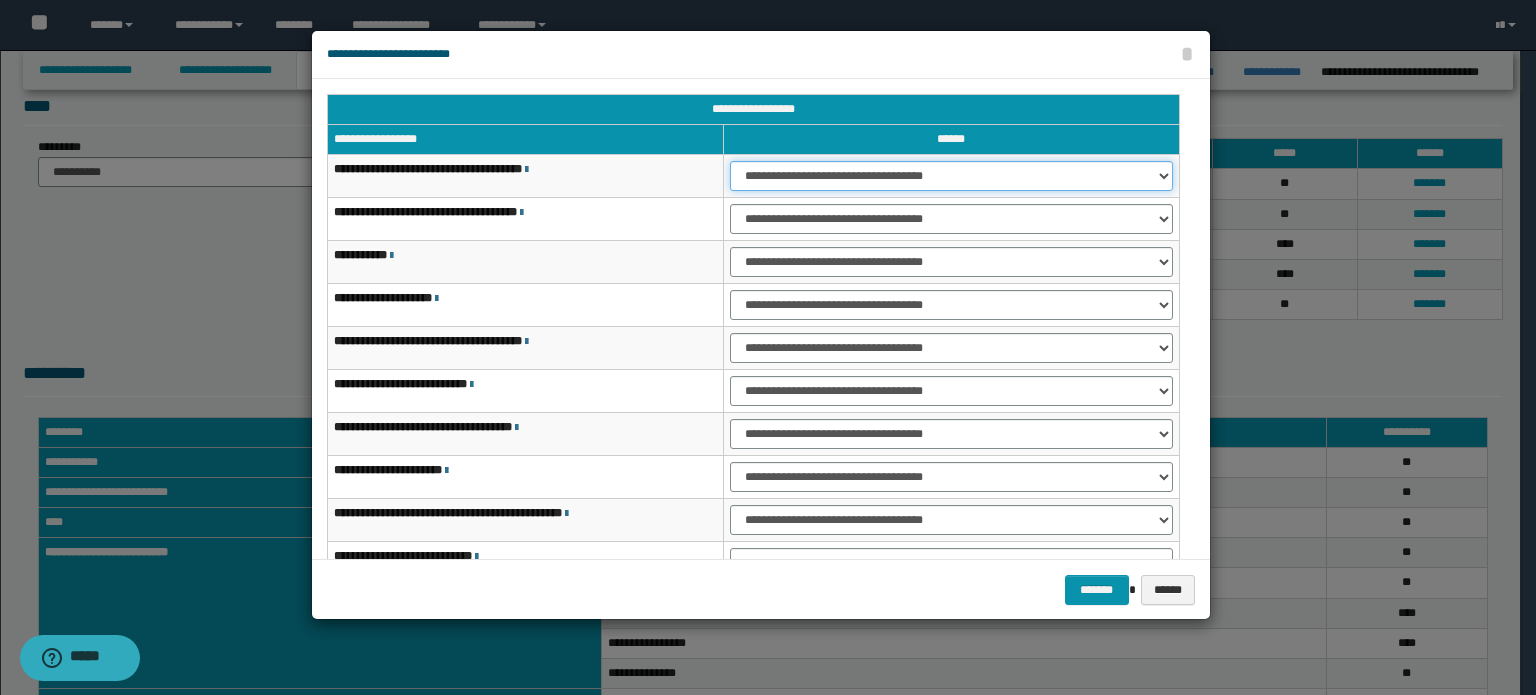 drag, startPoint x: 987, startPoint y: 172, endPoint x: 987, endPoint y: 188, distance: 16 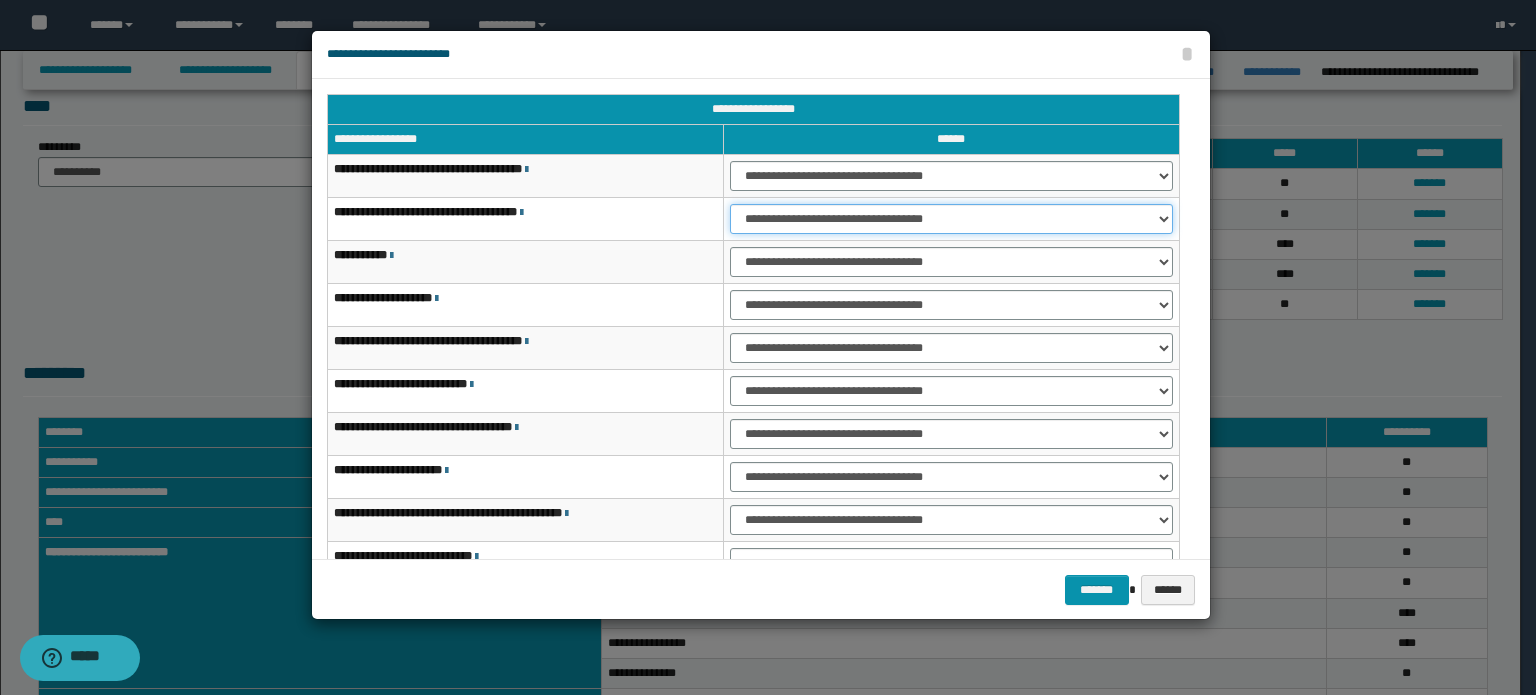 drag, startPoint x: 1016, startPoint y: 211, endPoint x: 1015, endPoint y: 231, distance: 20.024984 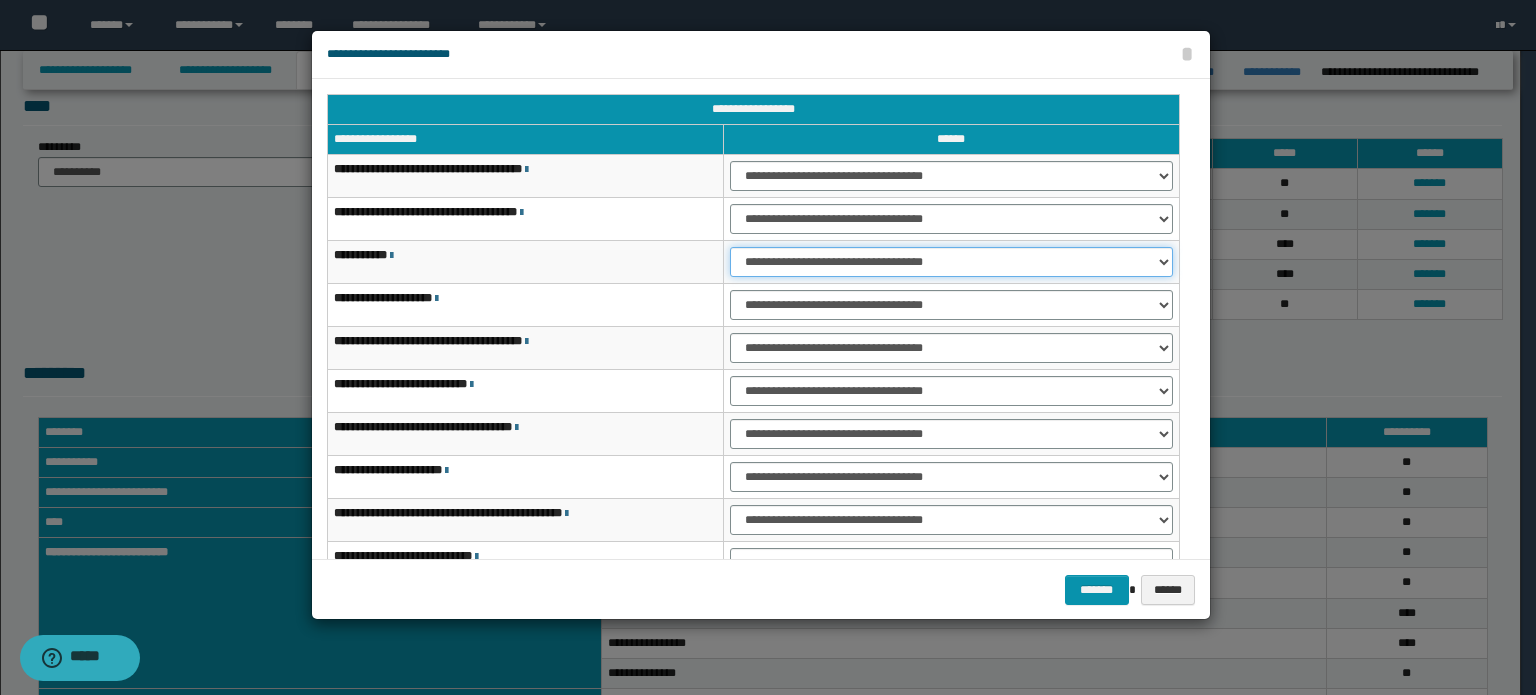 drag, startPoint x: 1005, startPoint y: 252, endPoint x: 1004, endPoint y: 267, distance: 15.033297 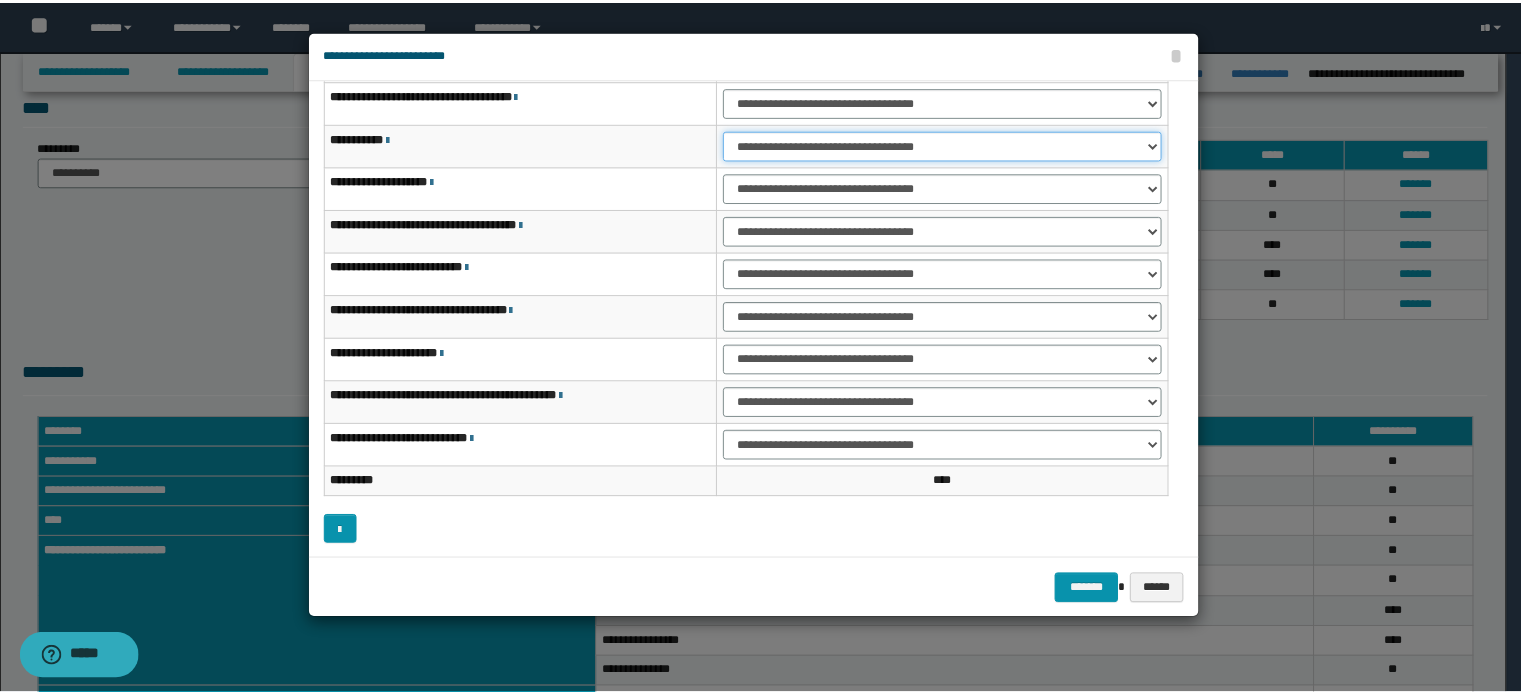 scroll, scrollTop: 118, scrollLeft: 0, axis: vertical 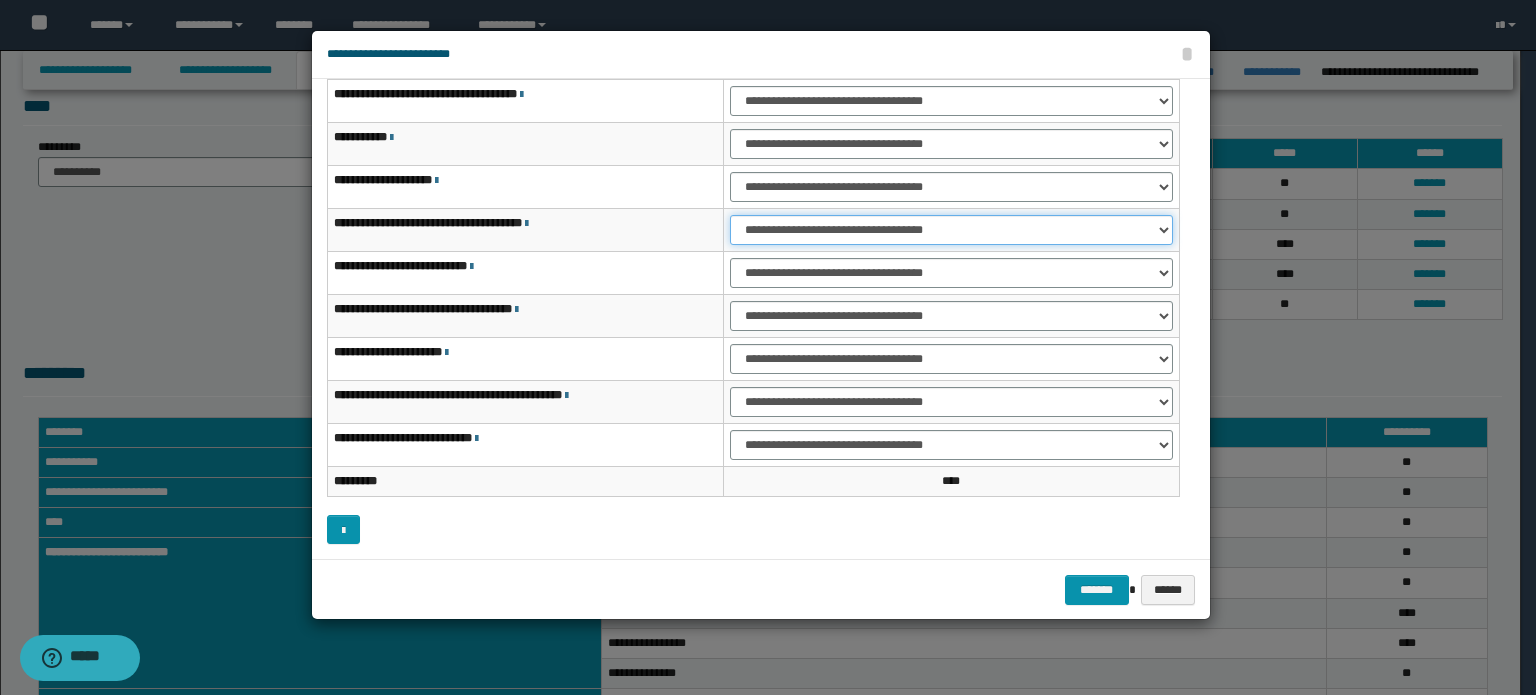 click on "**********" at bounding box center [951, 230] 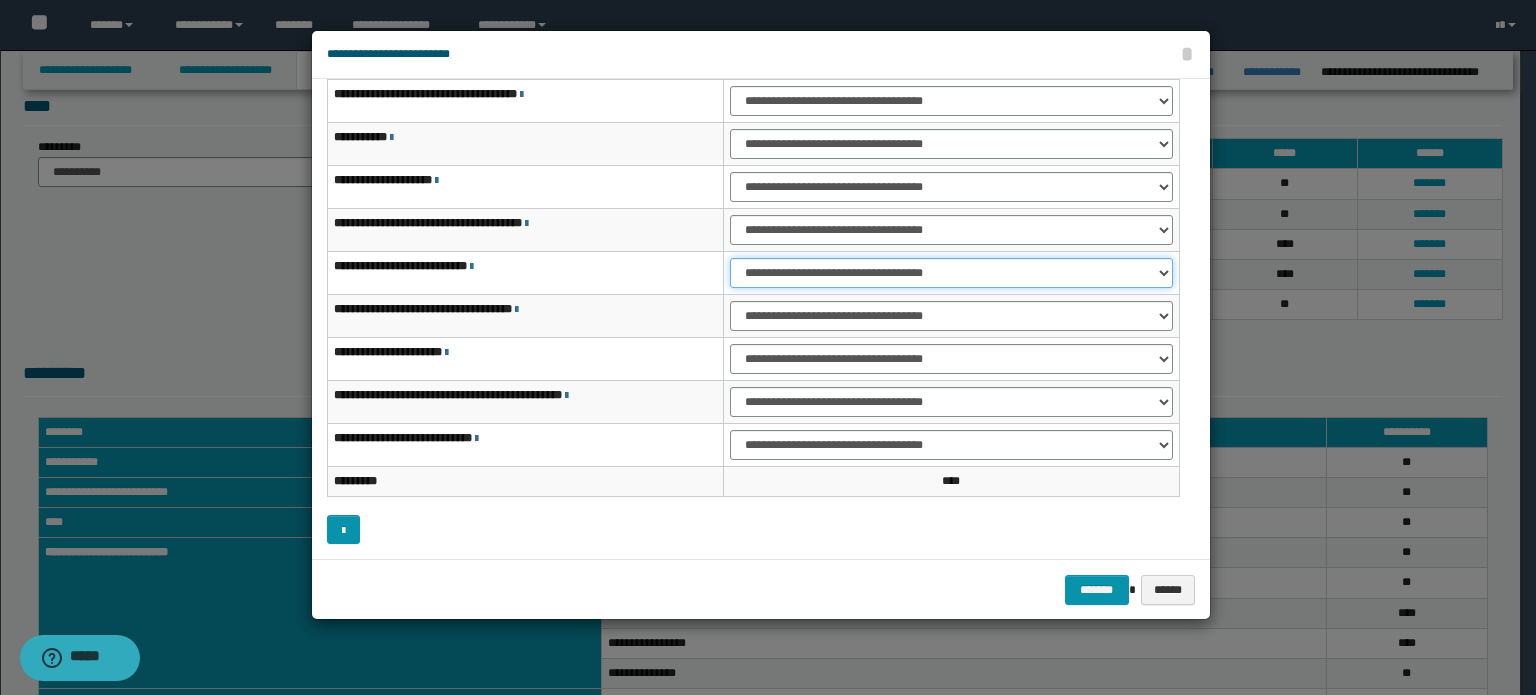 click on "**********" at bounding box center (951, 273) 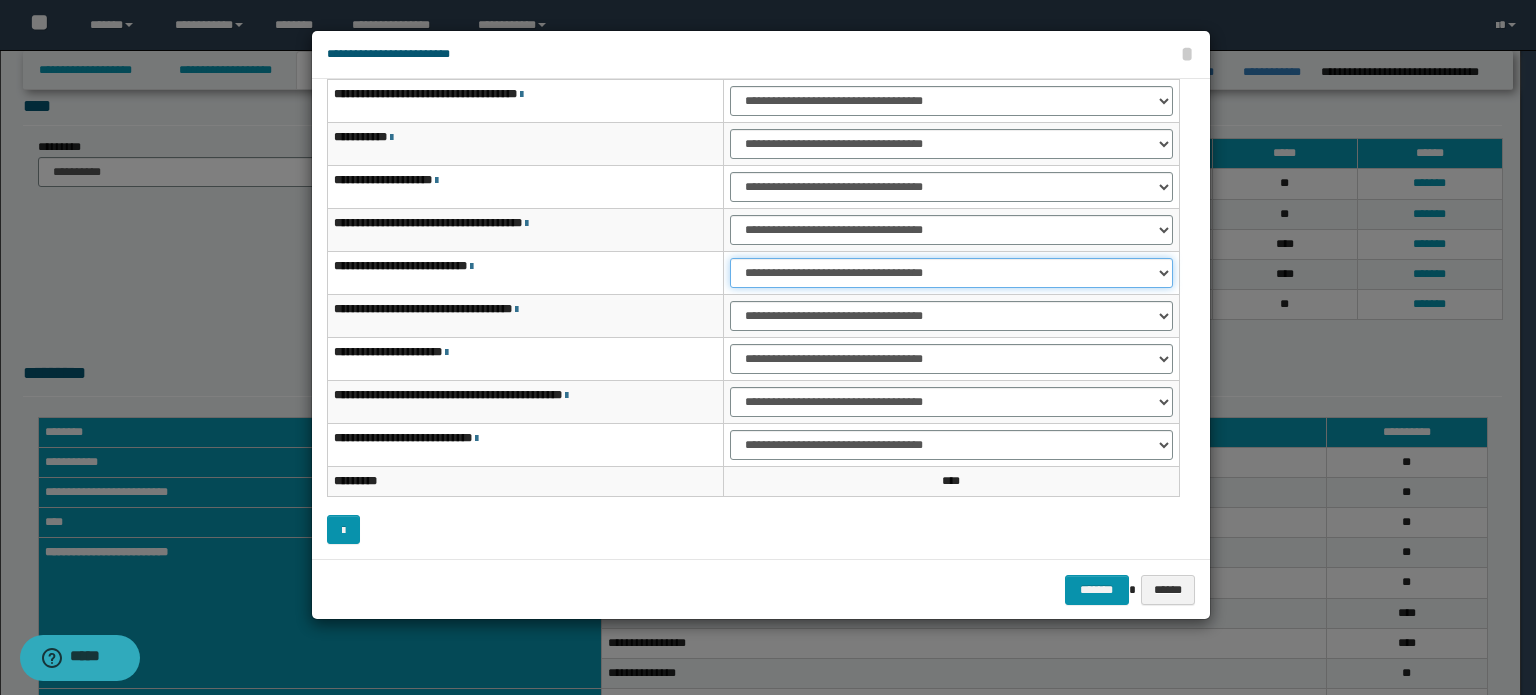 click on "**********" at bounding box center [951, 273] 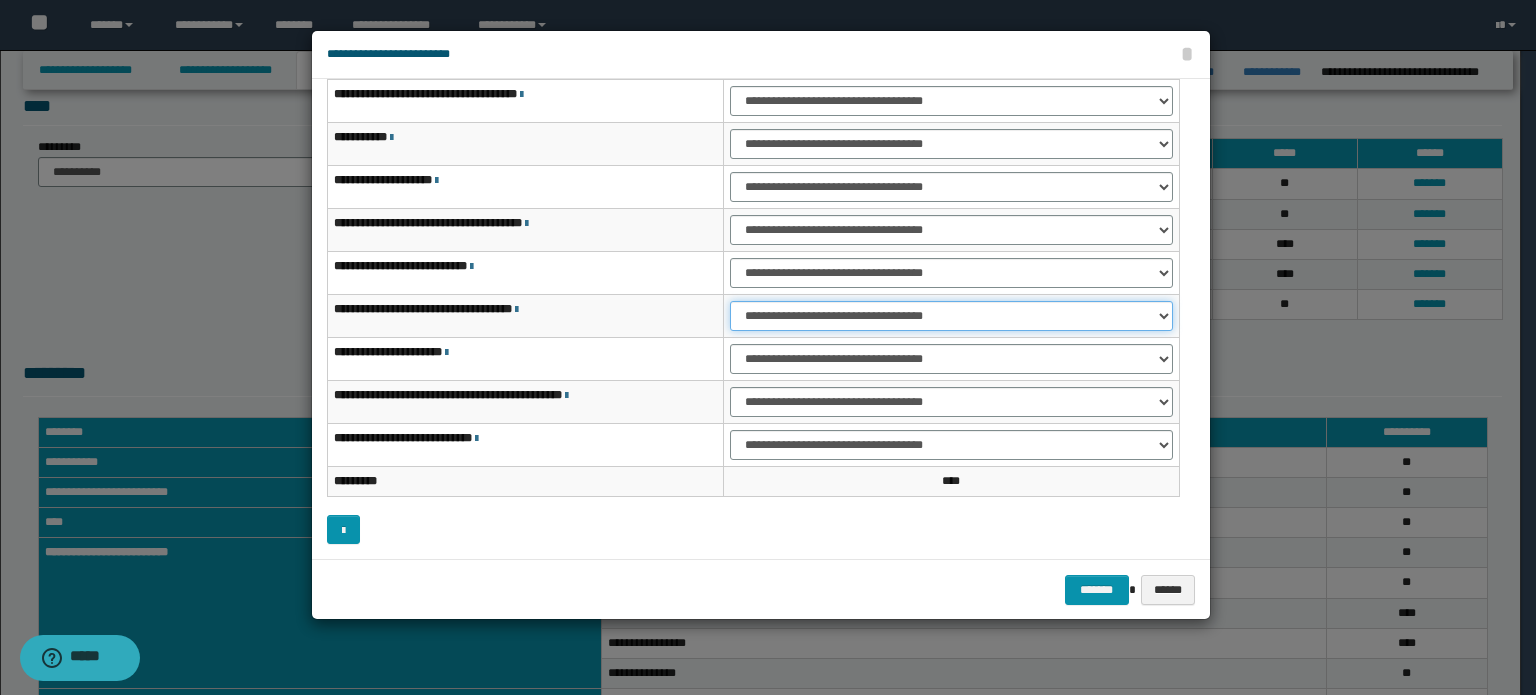 drag, startPoint x: 981, startPoint y: 303, endPoint x: 978, endPoint y: 326, distance: 23.194826 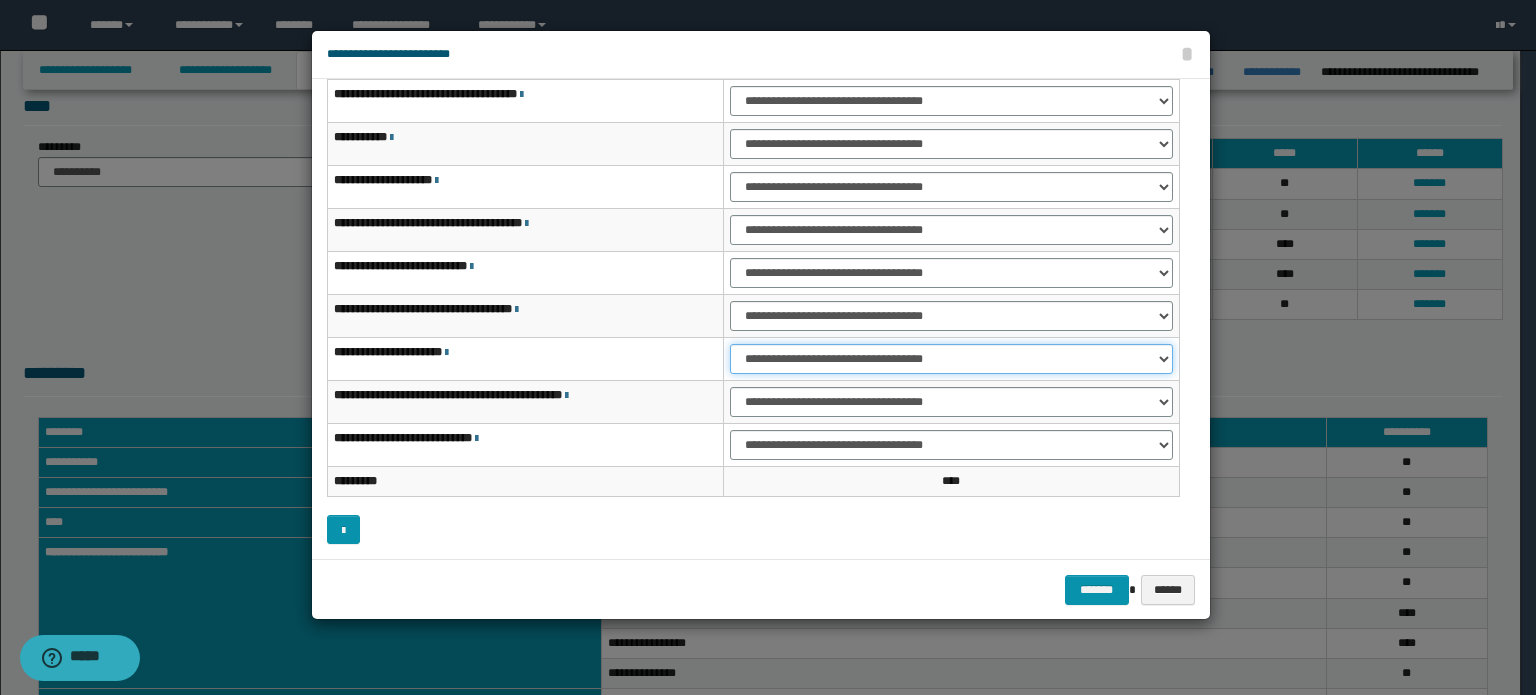 drag, startPoint x: 1007, startPoint y: 351, endPoint x: 1002, endPoint y: 363, distance: 13 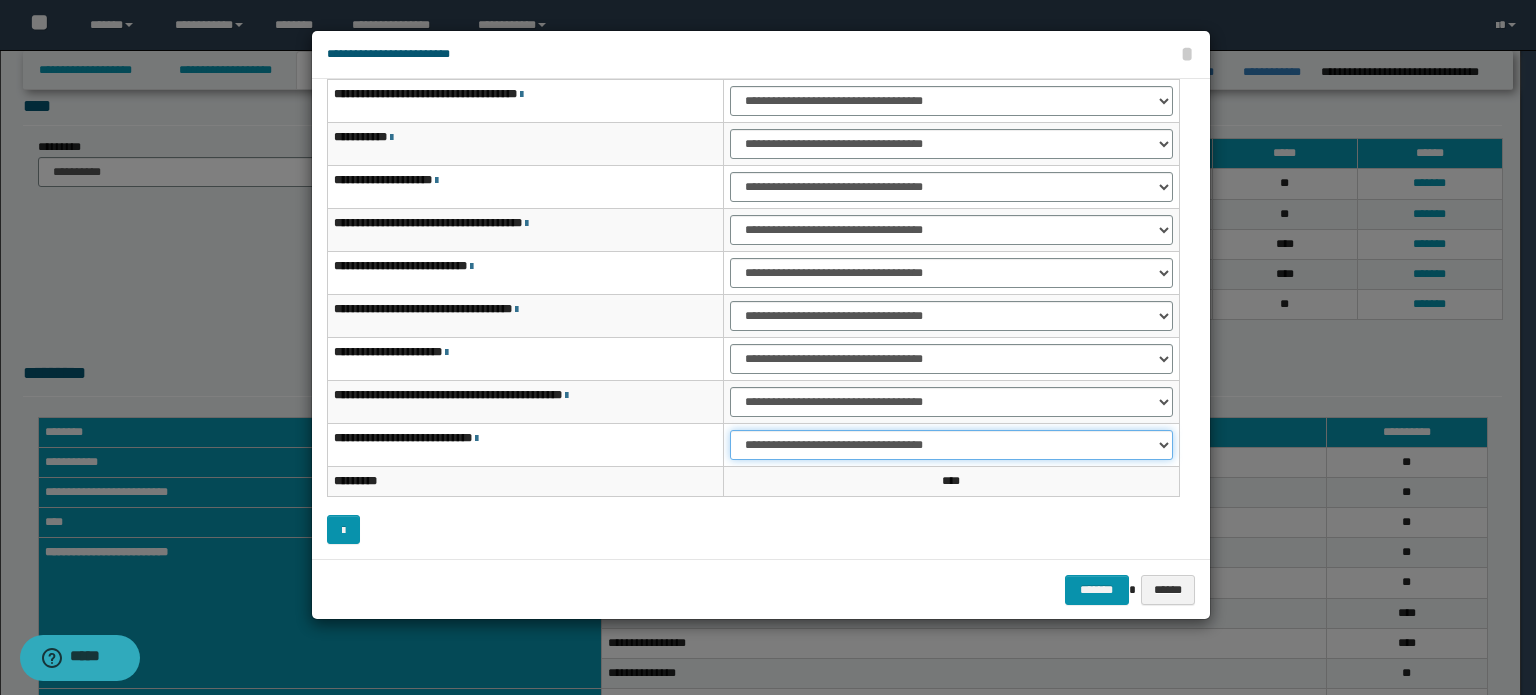 drag, startPoint x: 1046, startPoint y: 436, endPoint x: 1046, endPoint y: 447, distance: 11 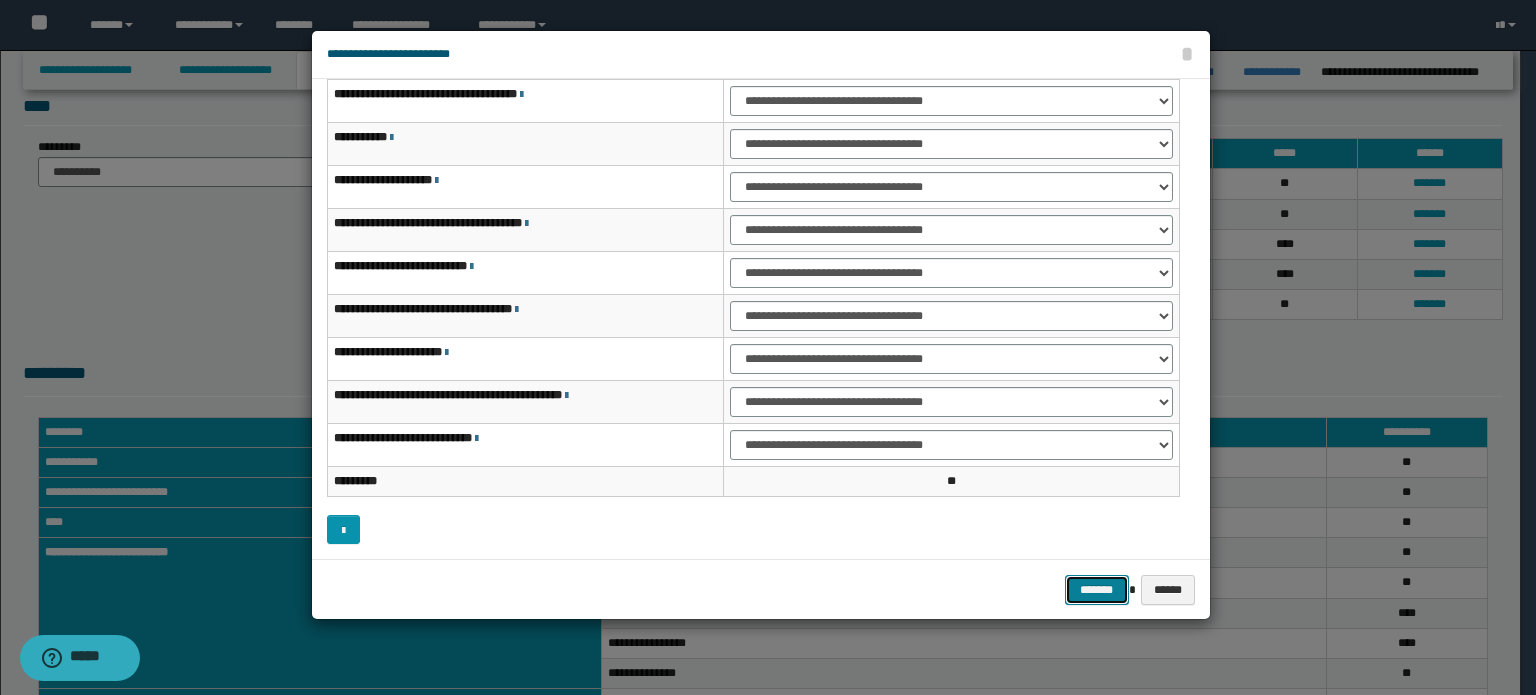 click on "*******" at bounding box center [1097, 590] 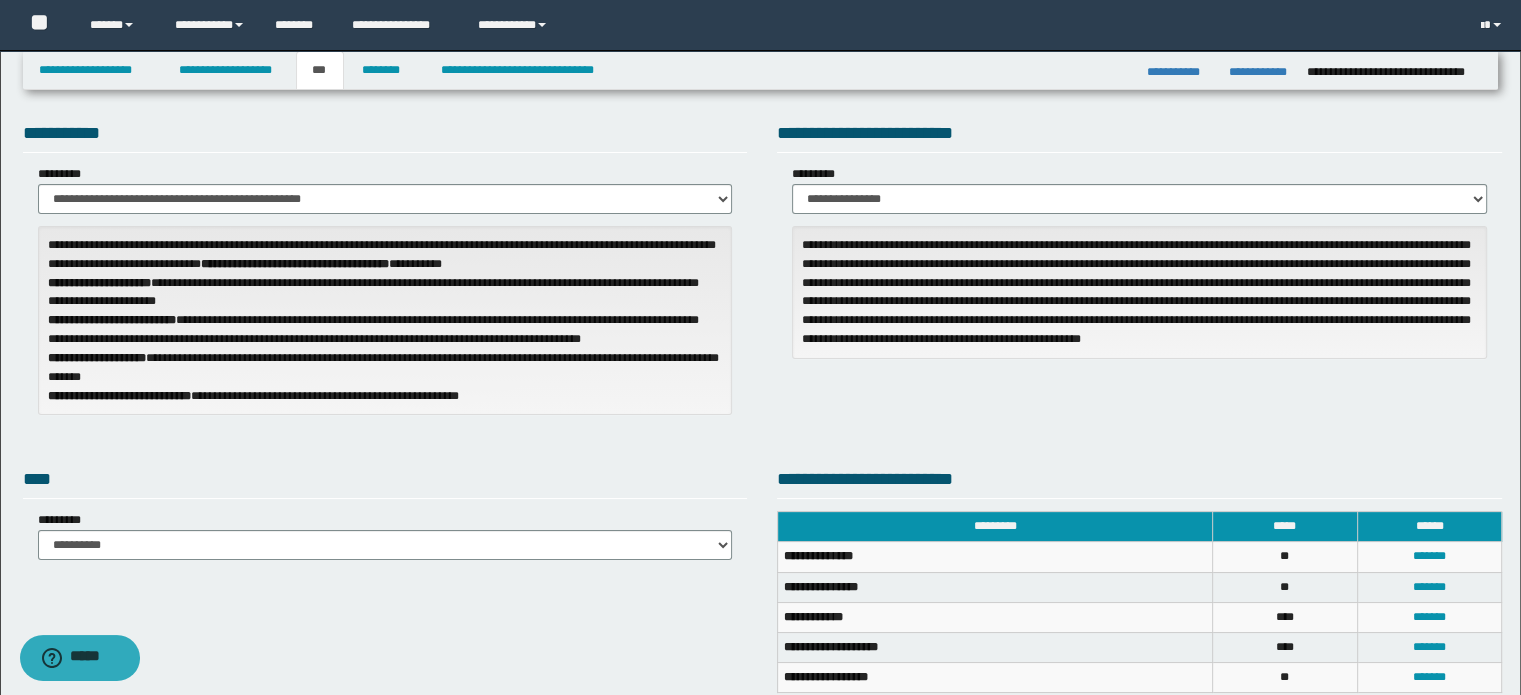 scroll, scrollTop: 0, scrollLeft: 0, axis: both 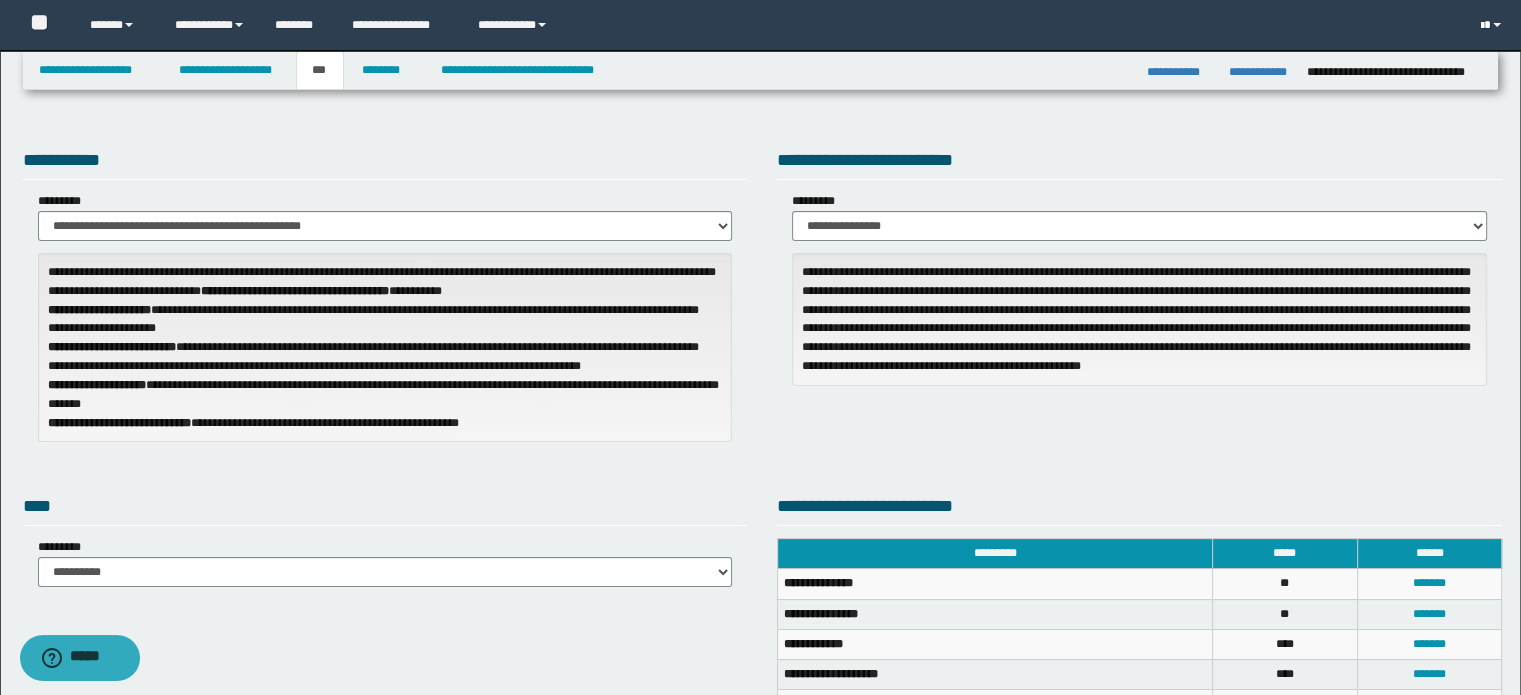 click at bounding box center [1493, 25] 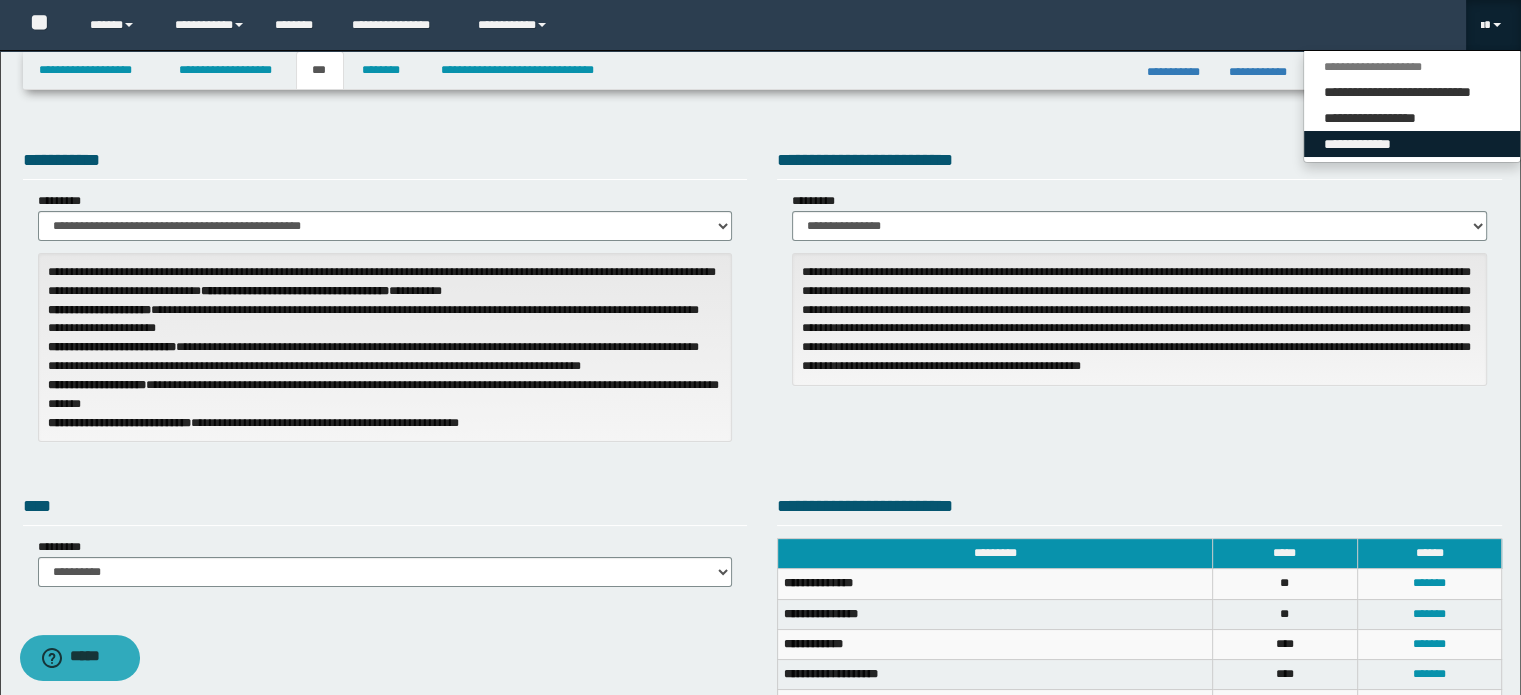 click on "**********" at bounding box center [1412, 144] 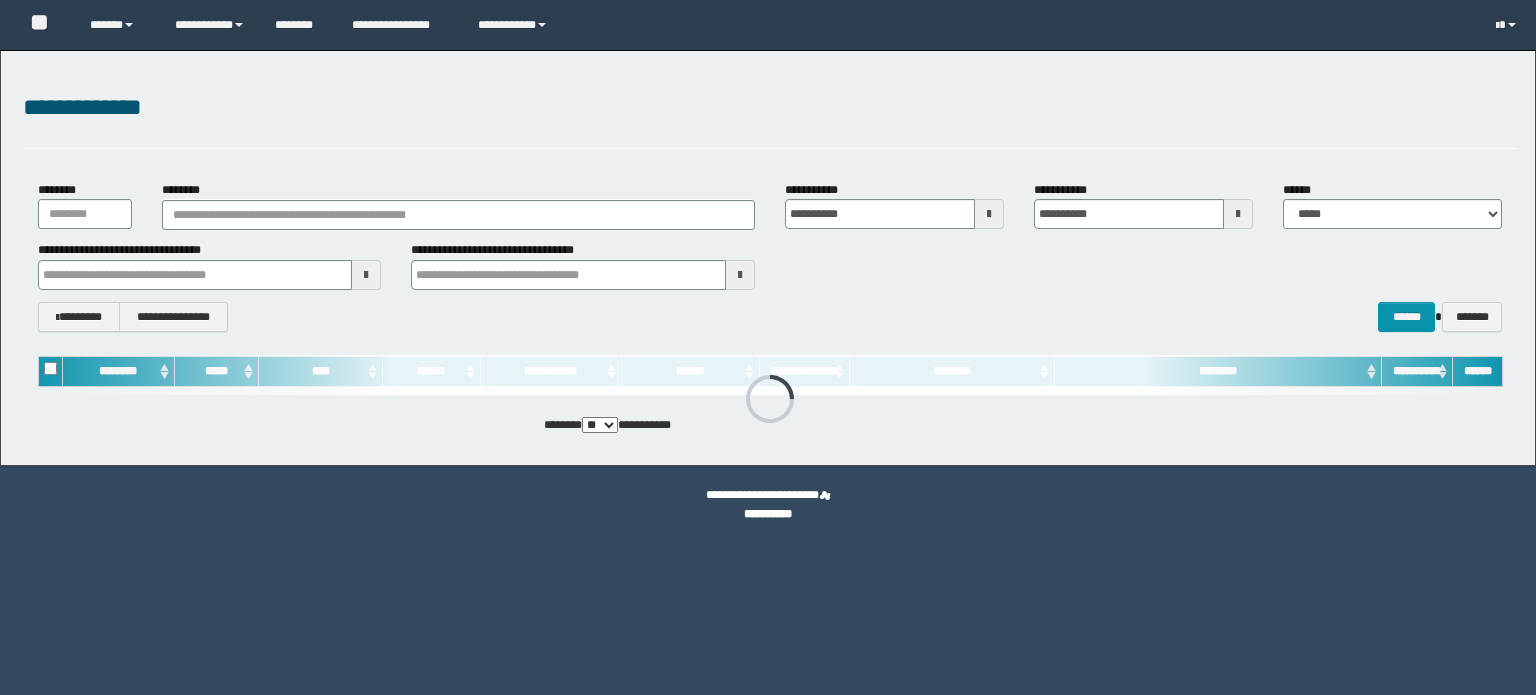 scroll, scrollTop: 0, scrollLeft: 0, axis: both 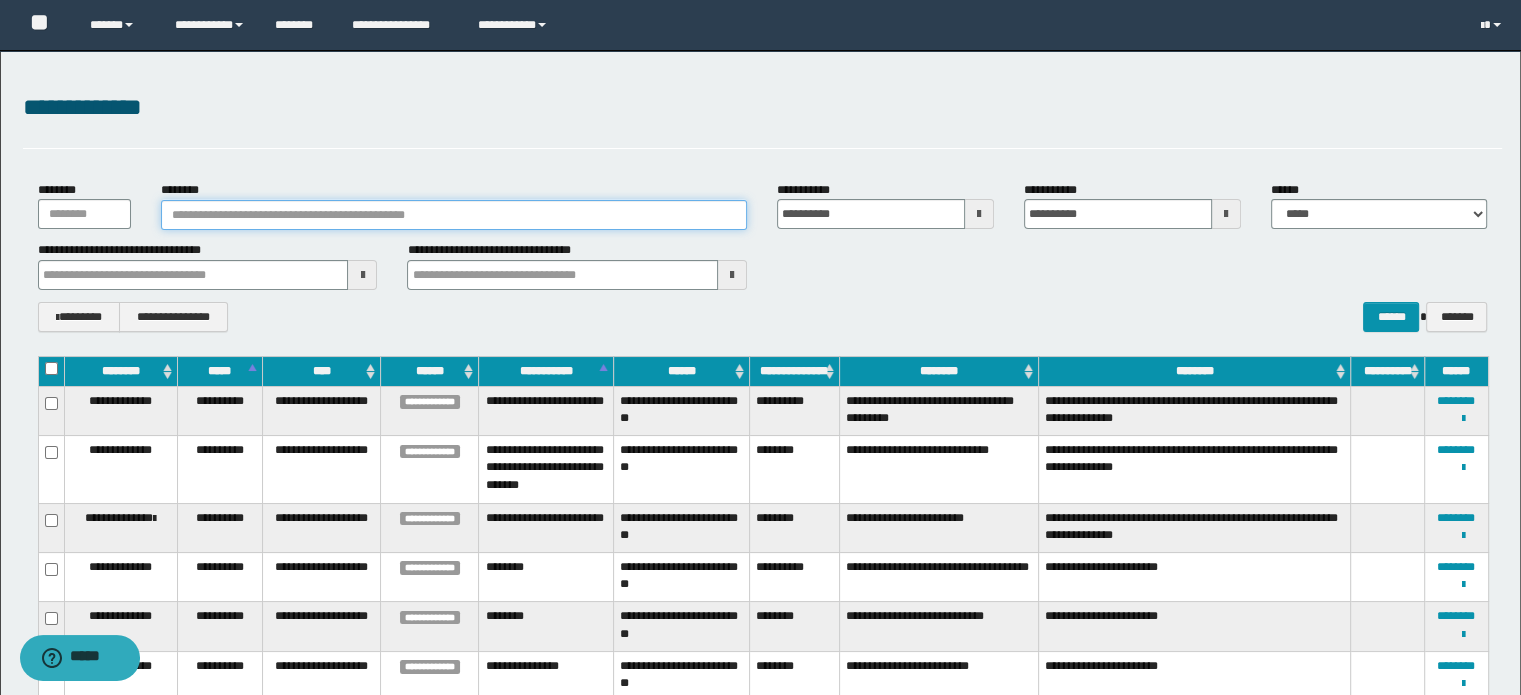 click on "********" at bounding box center (454, 215) 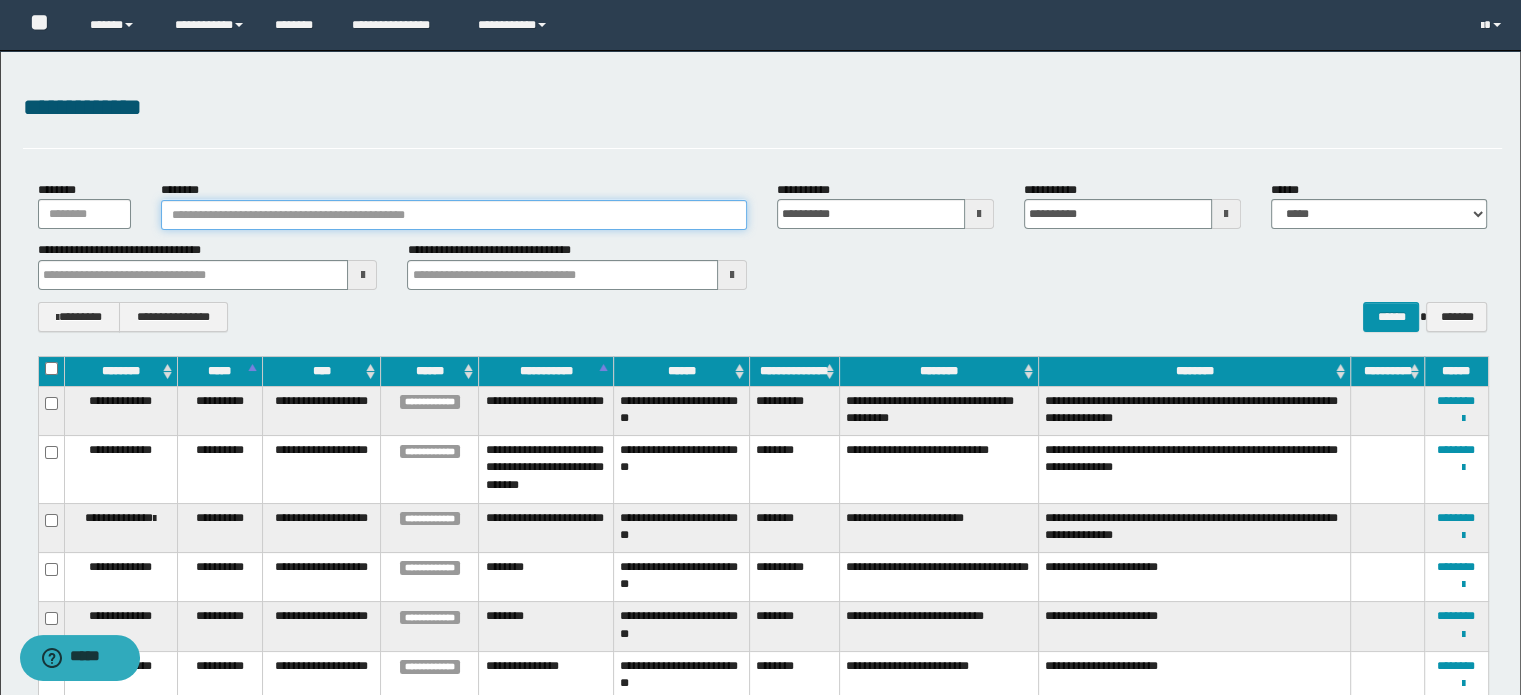 paste on "**********" 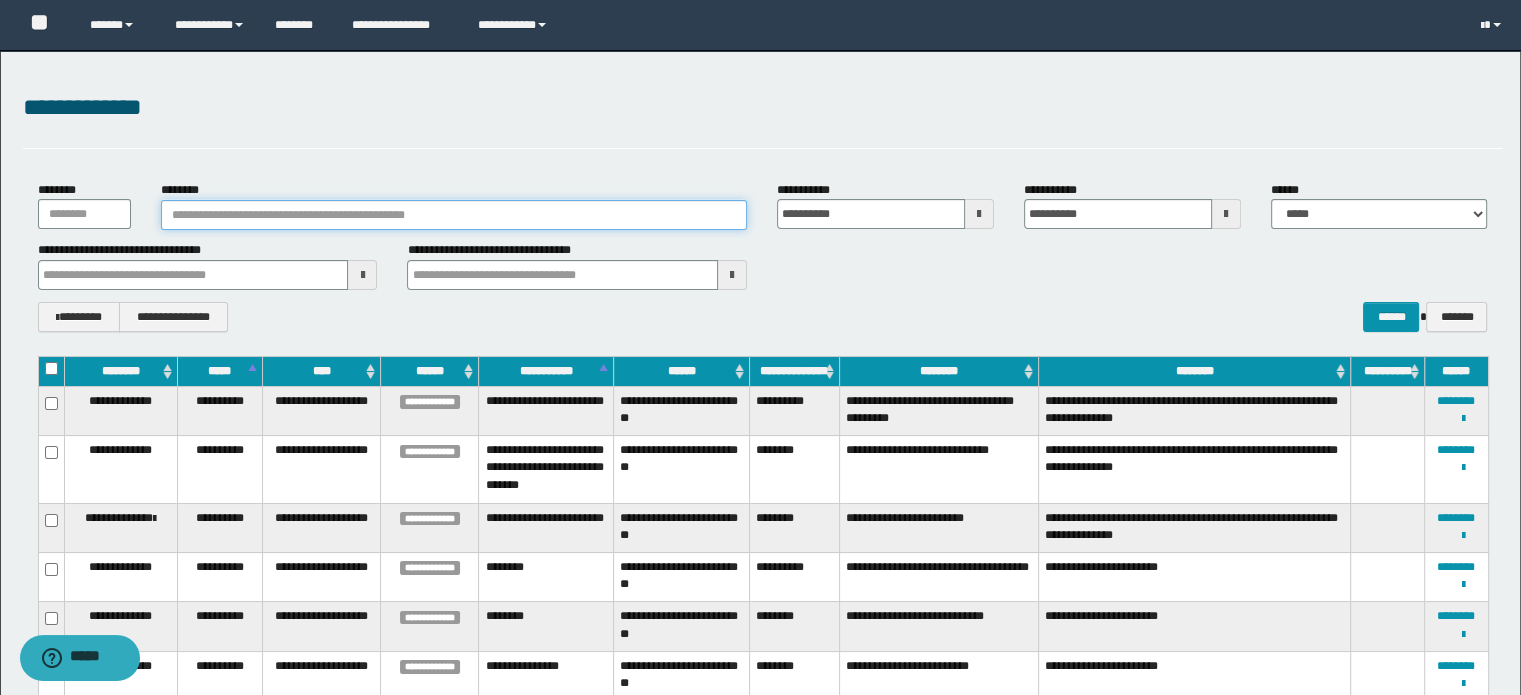 type on "**********" 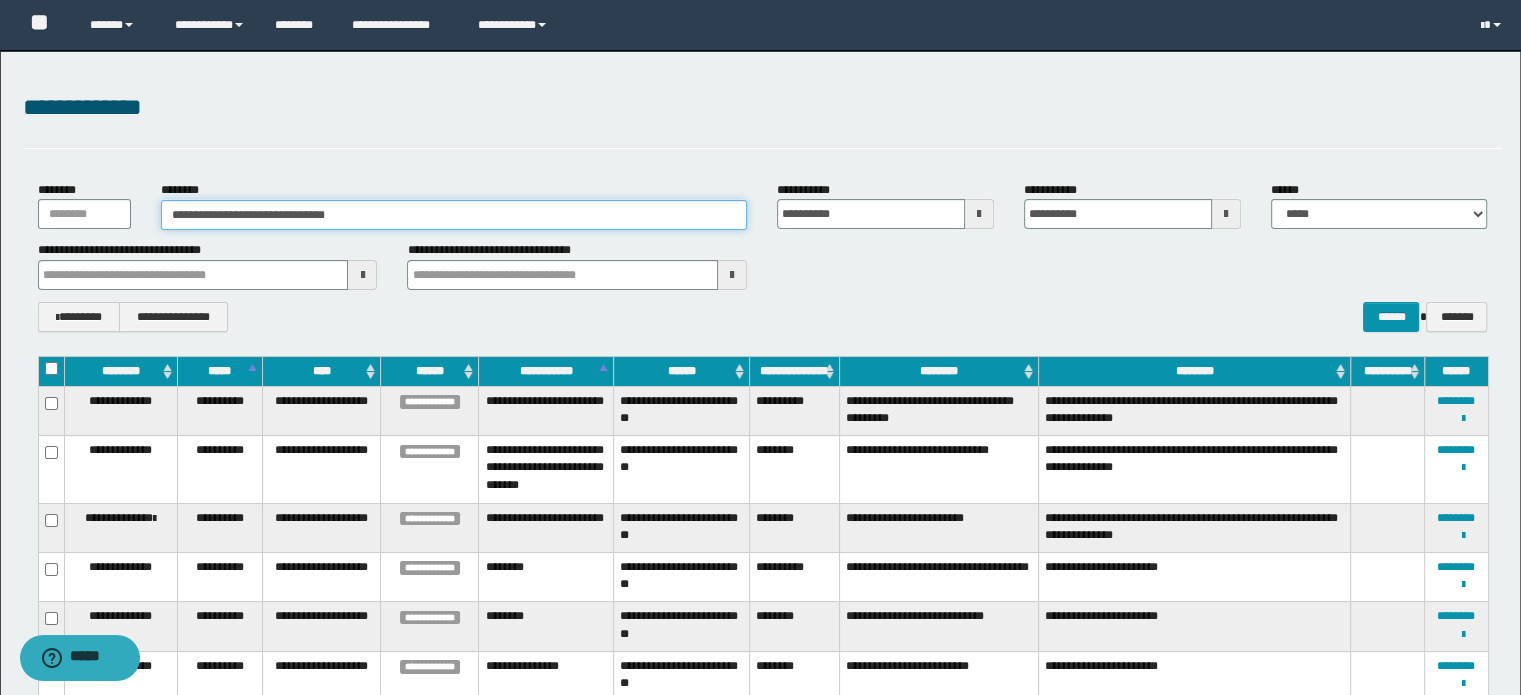 type on "**********" 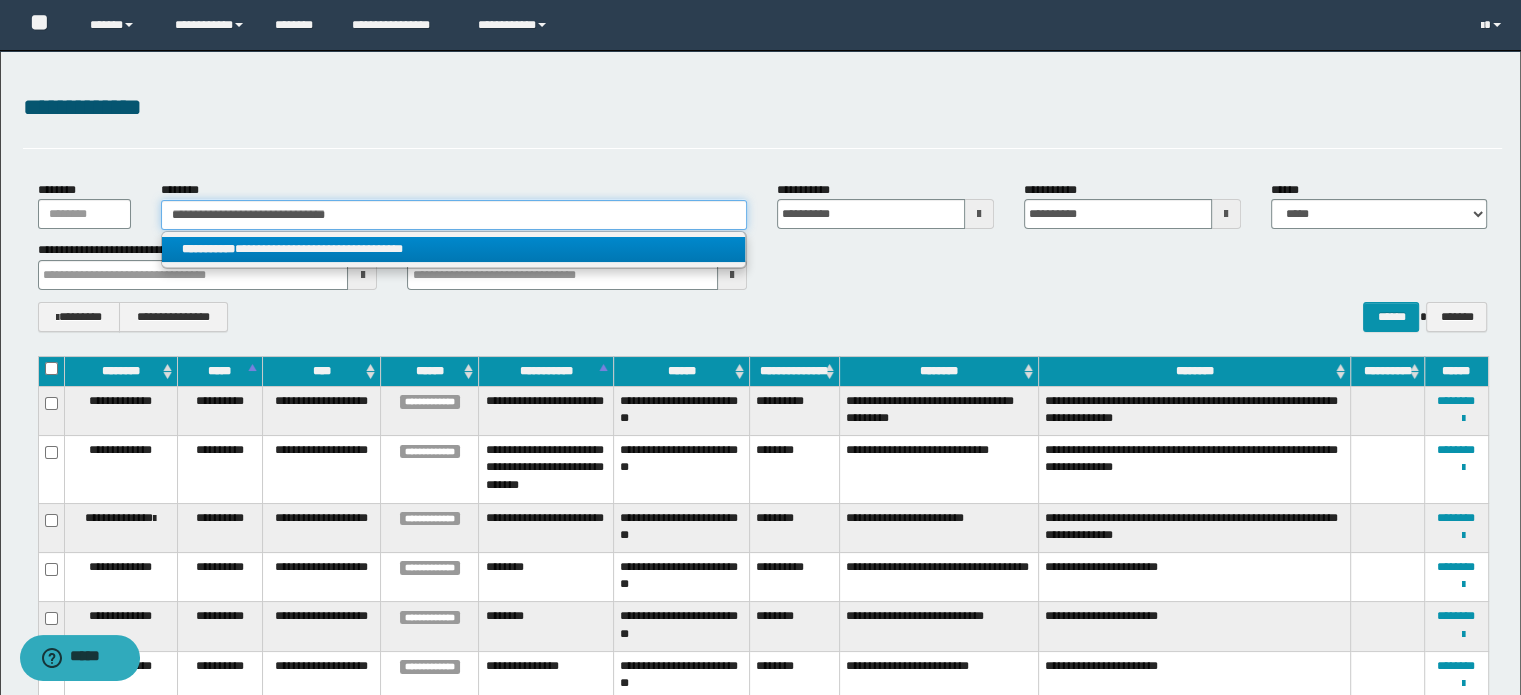 type on "**********" 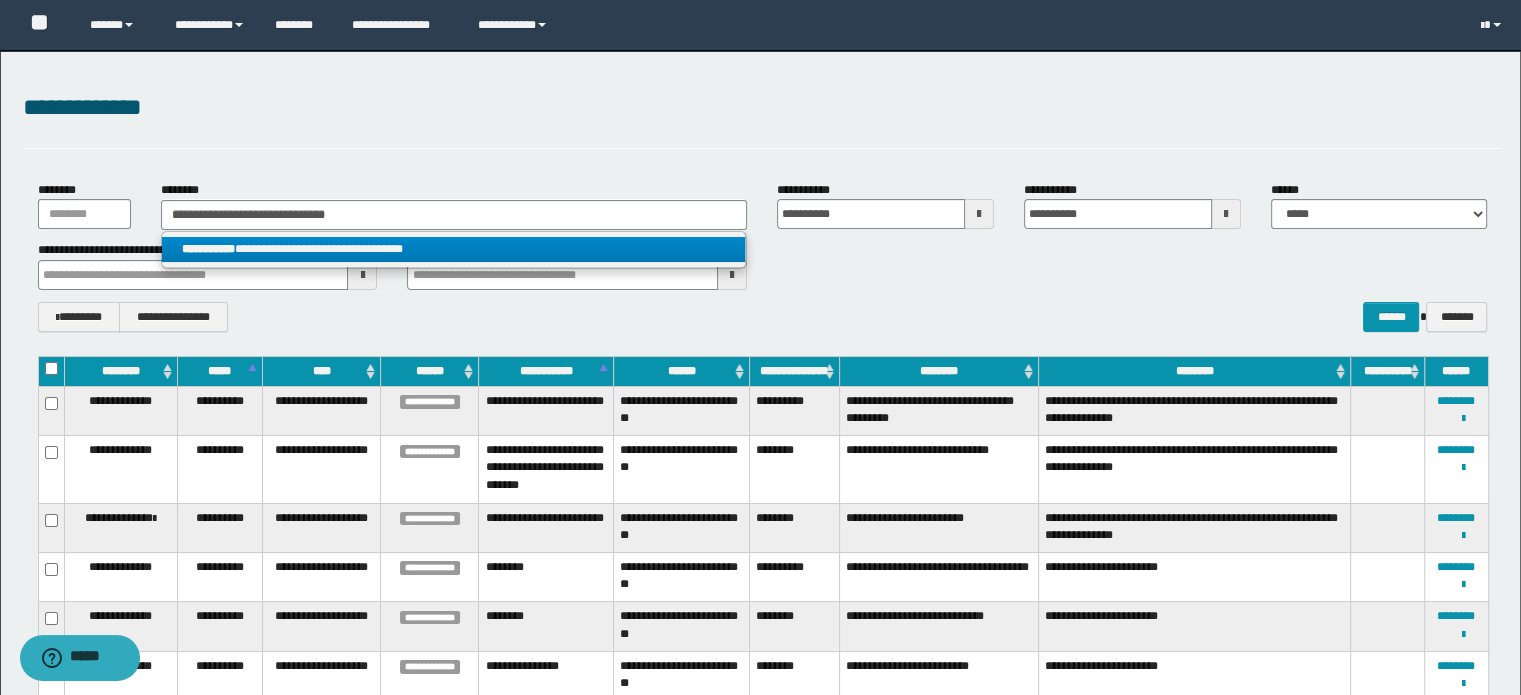 click on "**********" at bounding box center [454, 249] 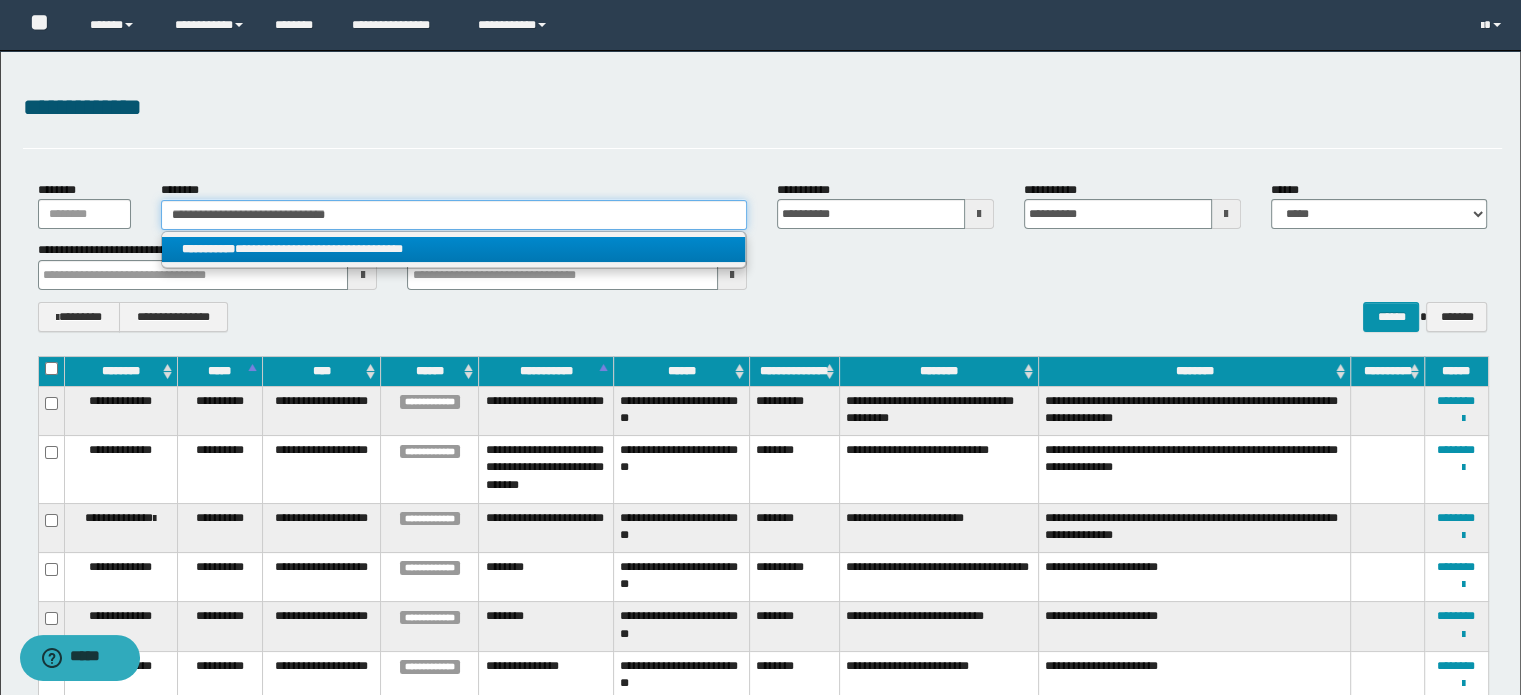 type 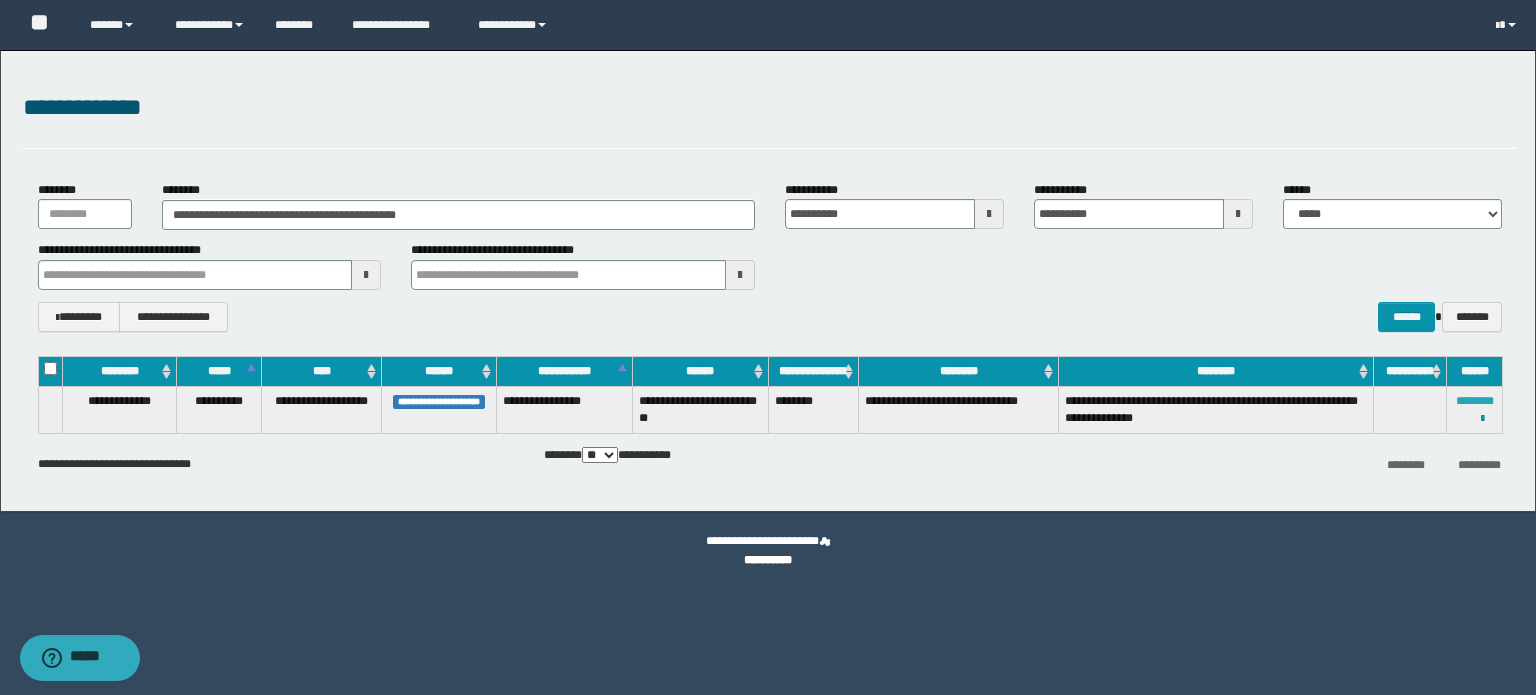 click on "********" at bounding box center (1475, 401) 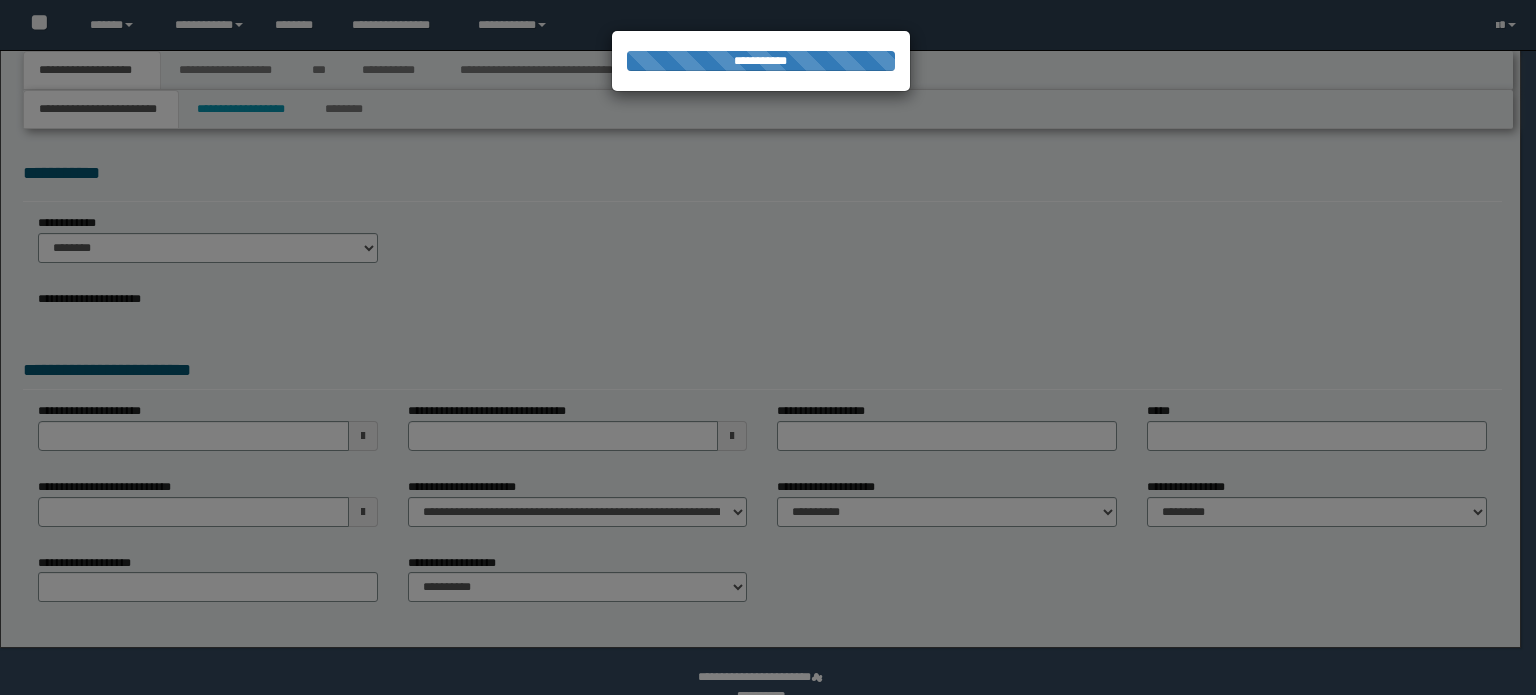 scroll, scrollTop: 0, scrollLeft: 0, axis: both 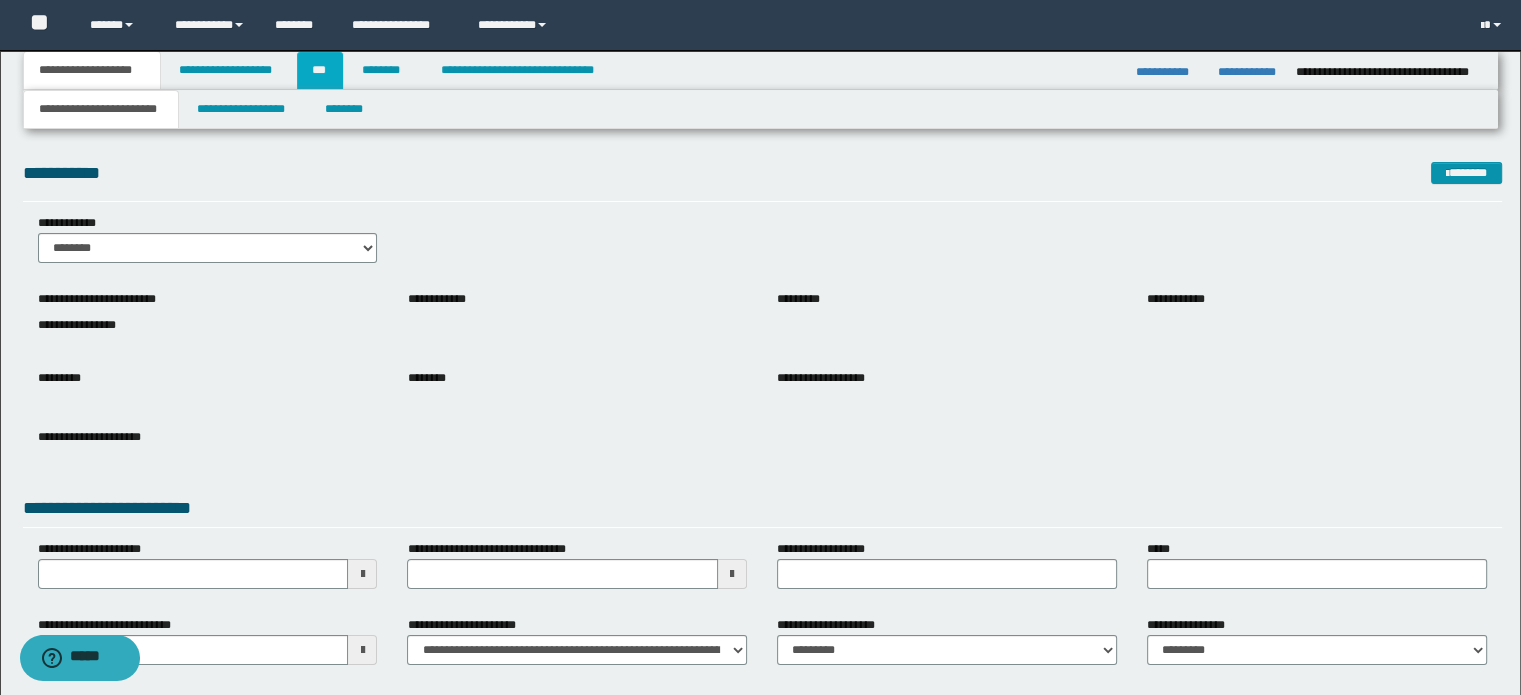 click on "***" at bounding box center [320, 70] 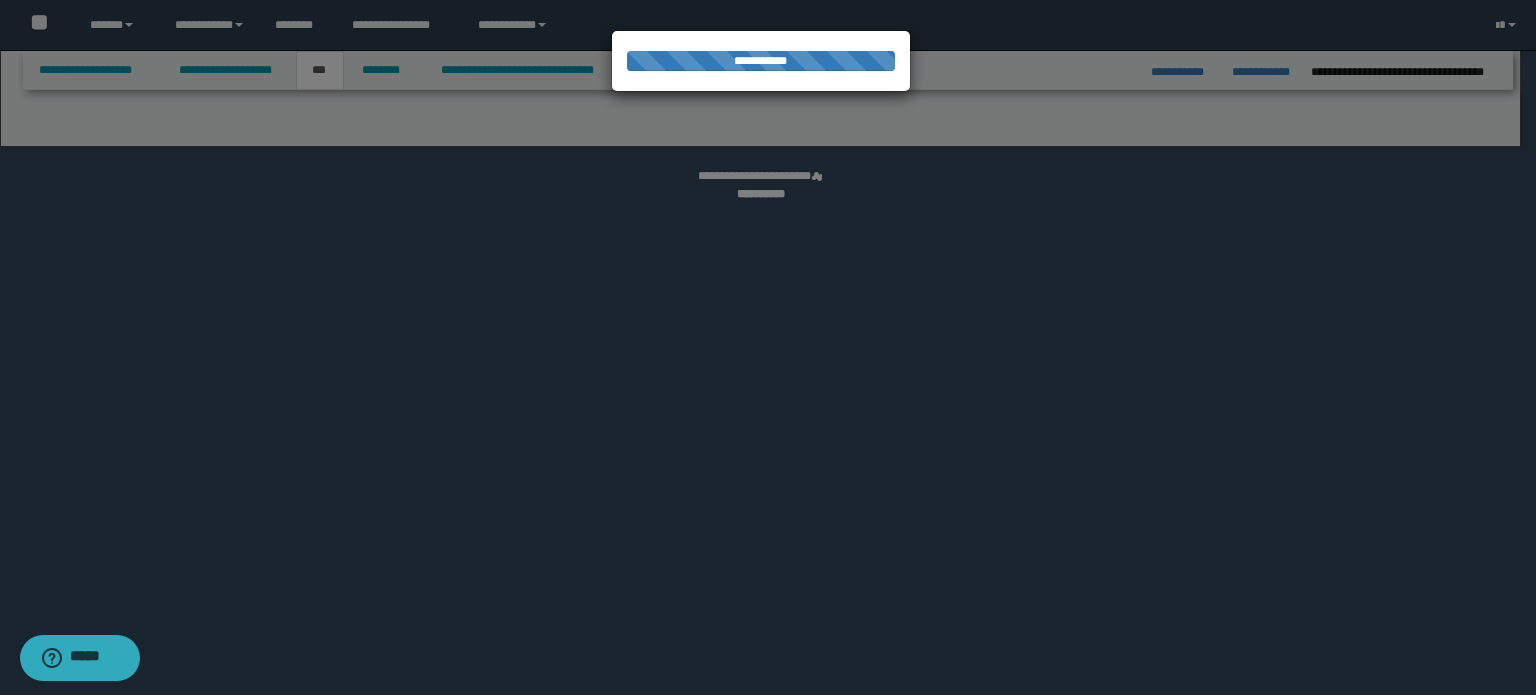 select on "*" 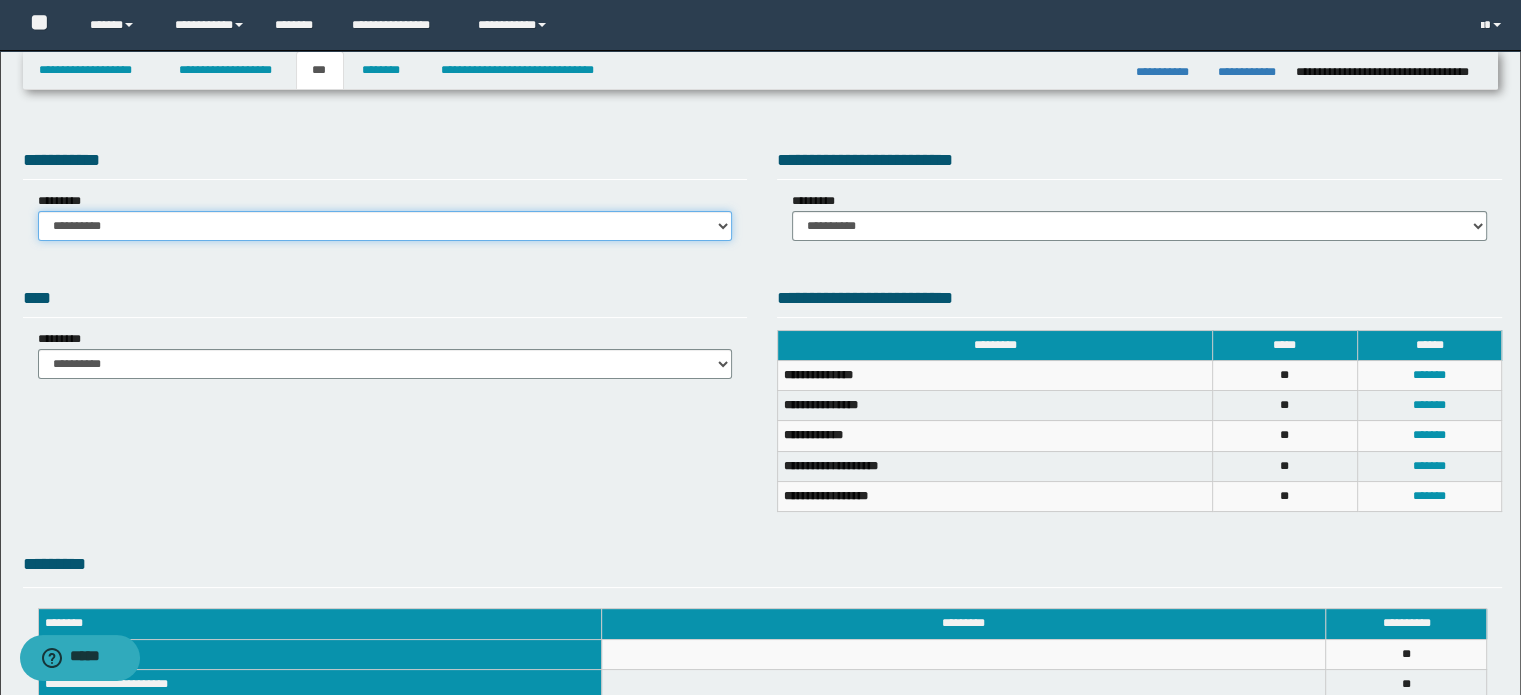 drag, startPoint x: 541, startPoint y: 226, endPoint x: 539, endPoint y: 237, distance: 11.18034 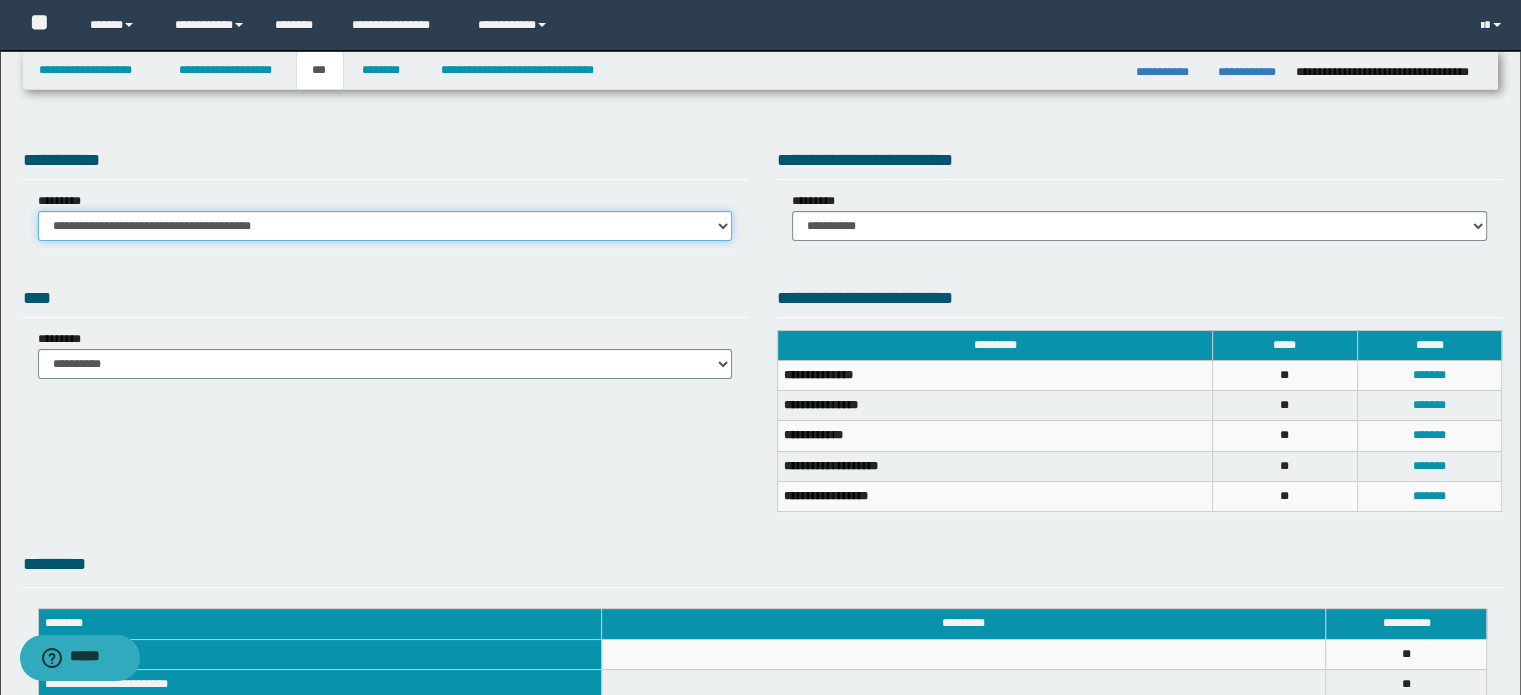 click on "**********" at bounding box center [385, 226] 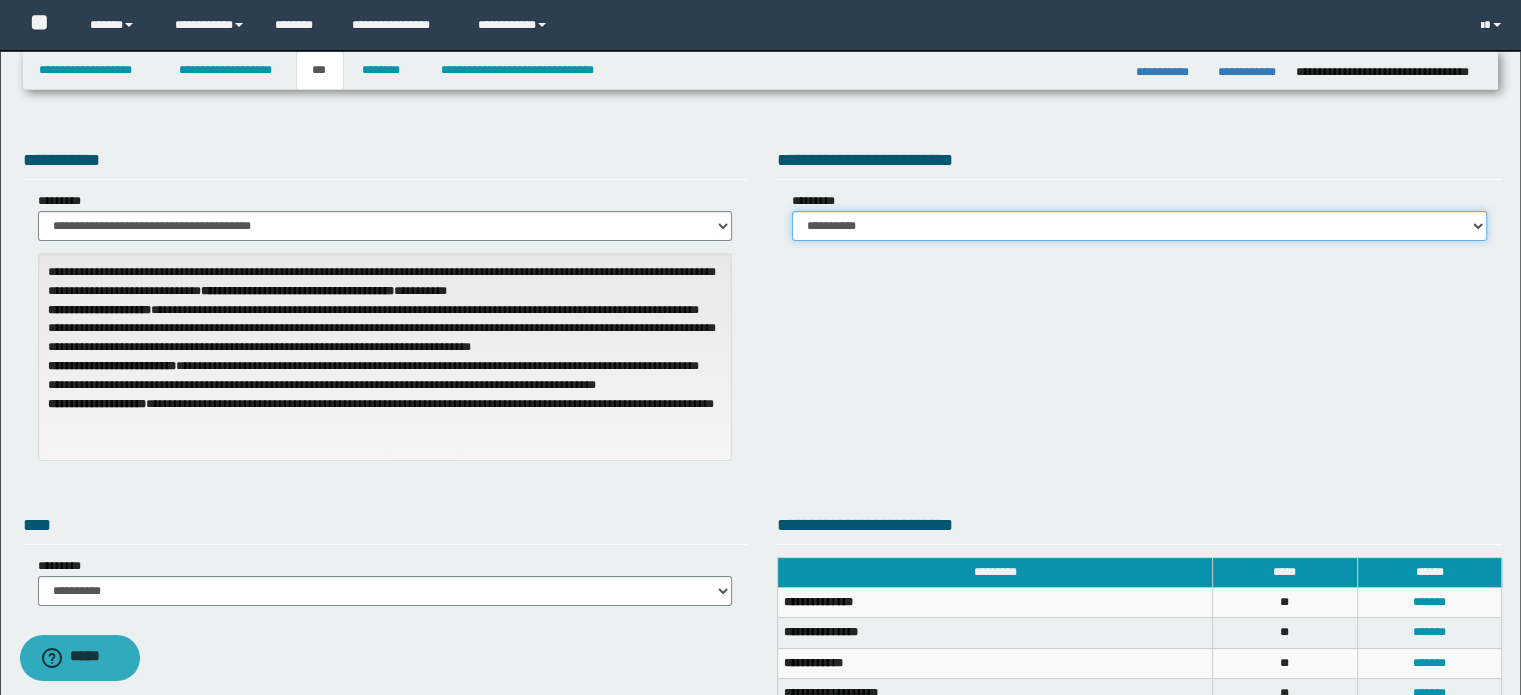 drag, startPoint x: 1064, startPoint y: 226, endPoint x: 1064, endPoint y: 237, distance: 11 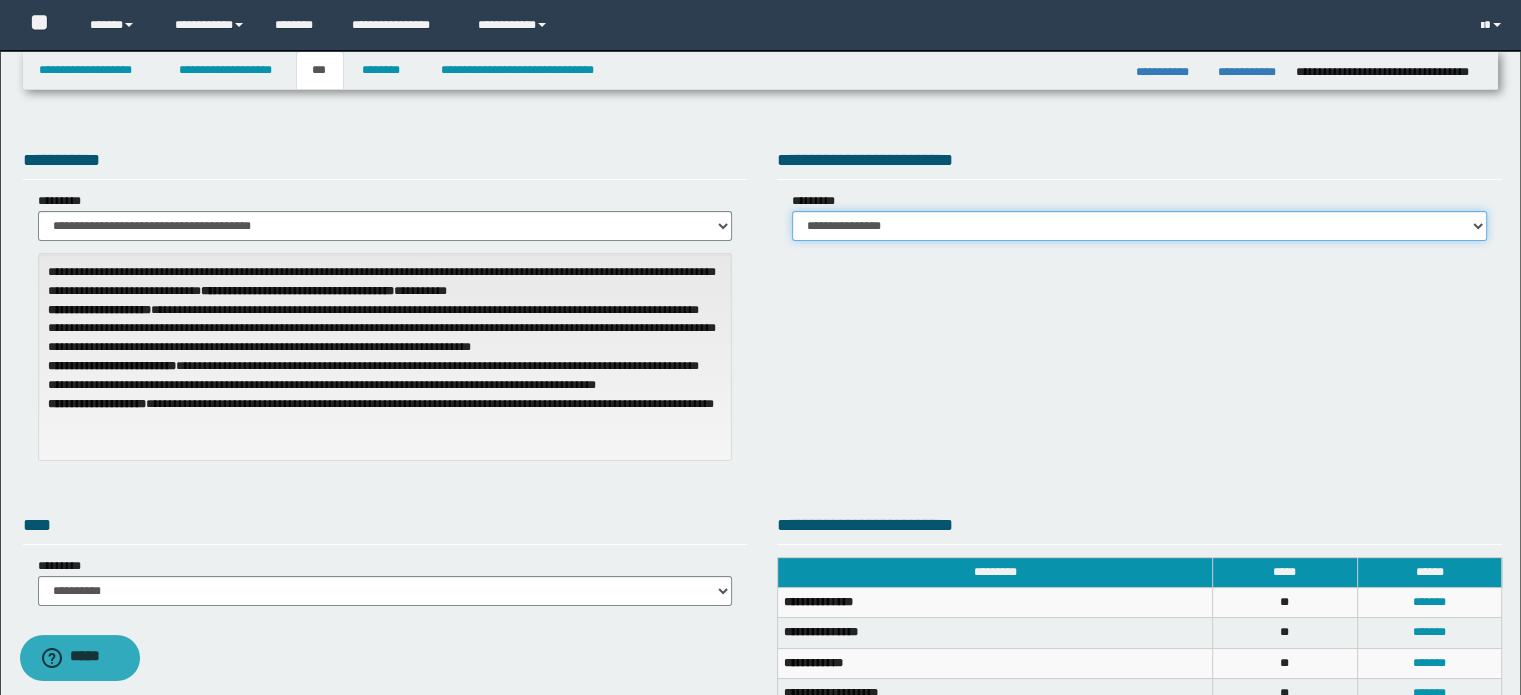 click on "**********" at bounding box center [1139, 226] 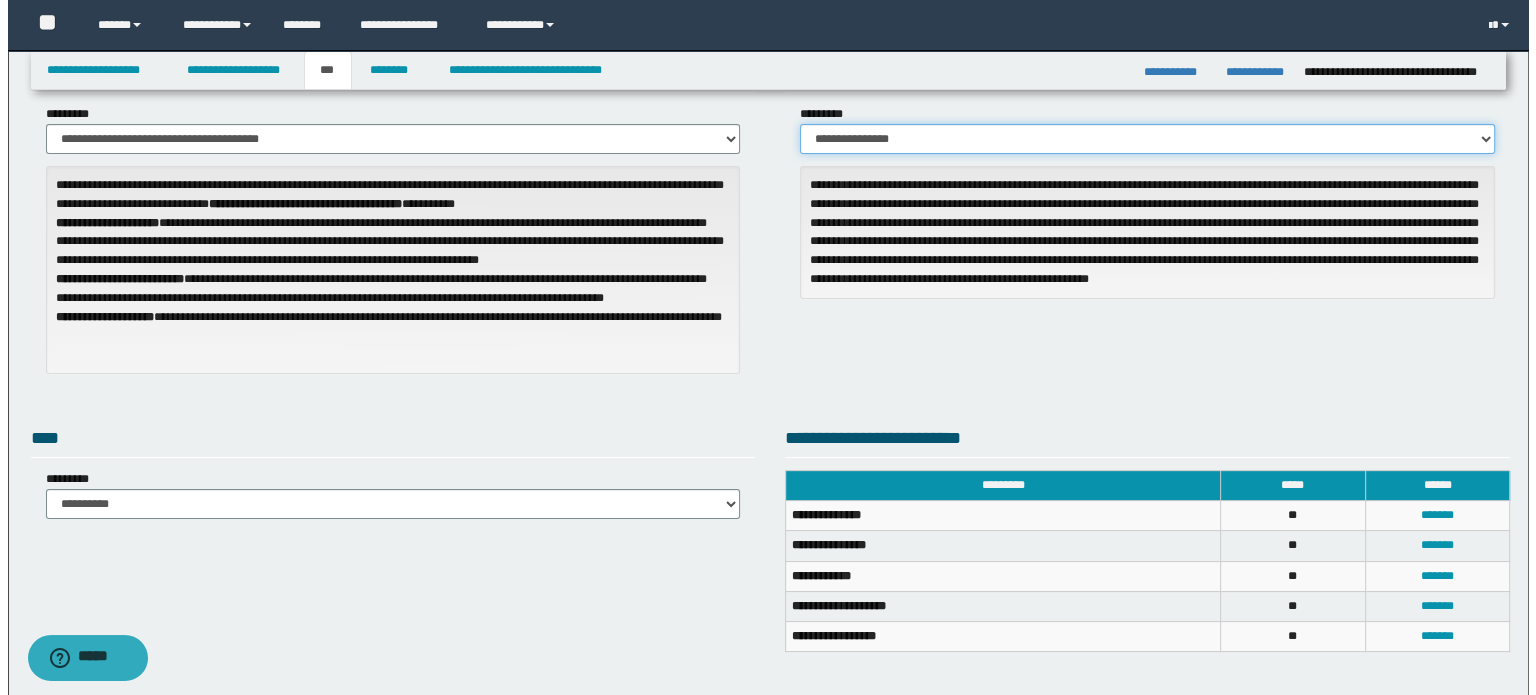 scroll, scrollTop: 300, scrollLeft: 0, axis: vertical 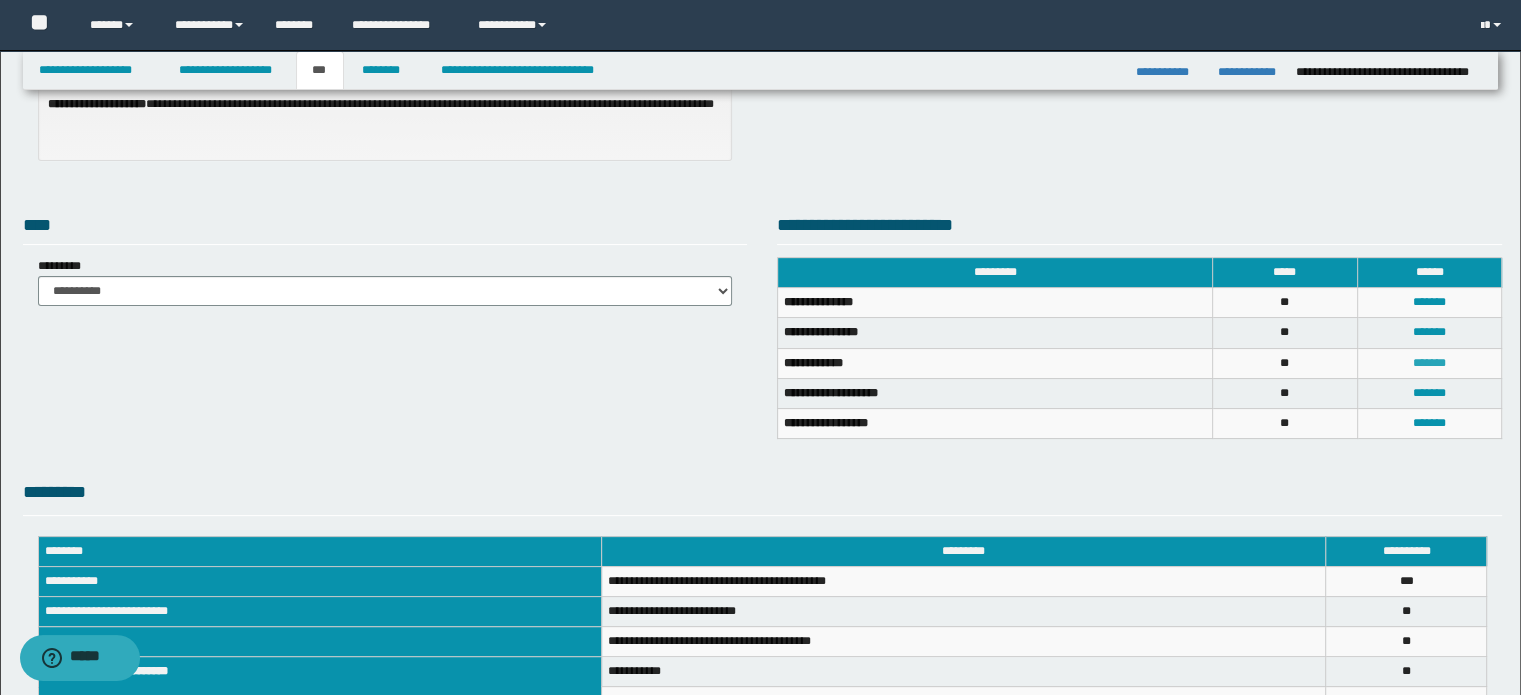 click on "*******" at bounding box center [1429, 363] 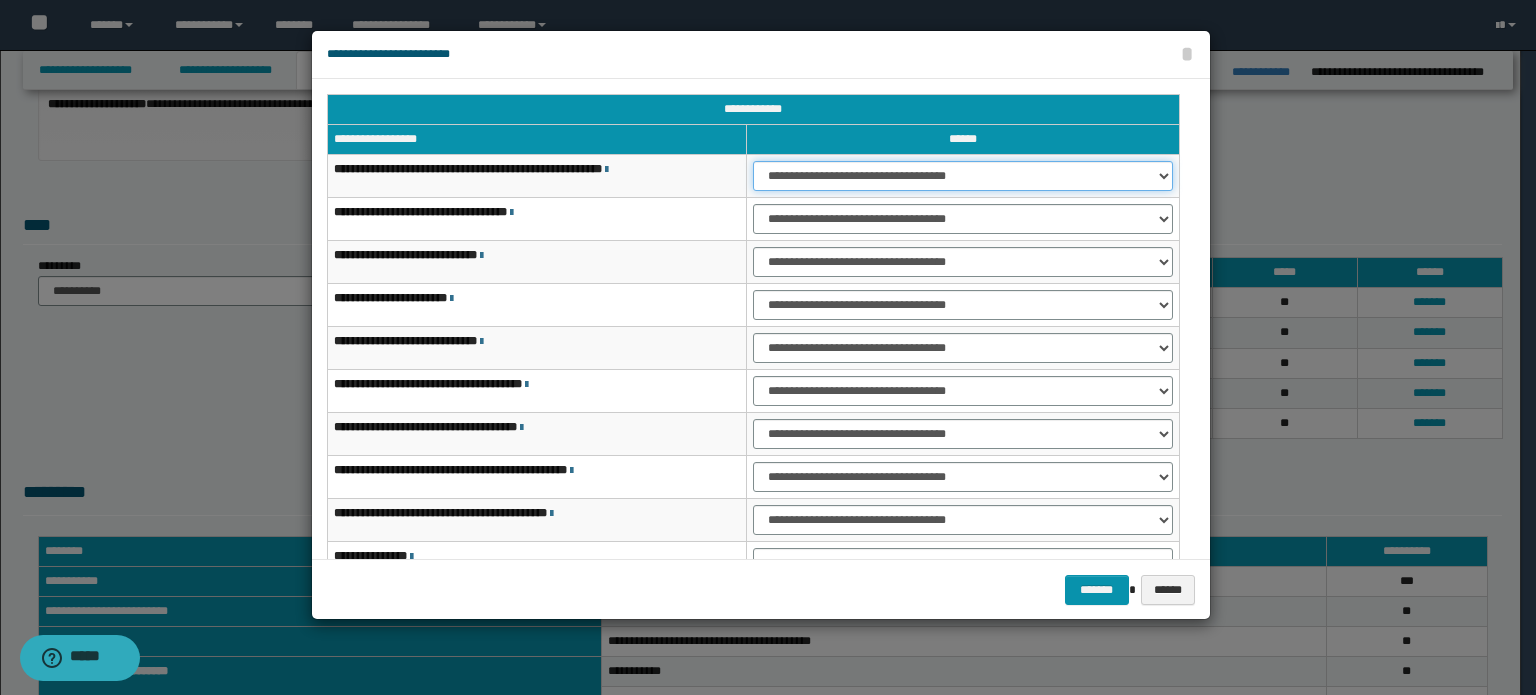 drag, startPoint x: 1072, startPoint y: 175, endPoint x: 1071, endPoint y: 188, distance: 13.038404 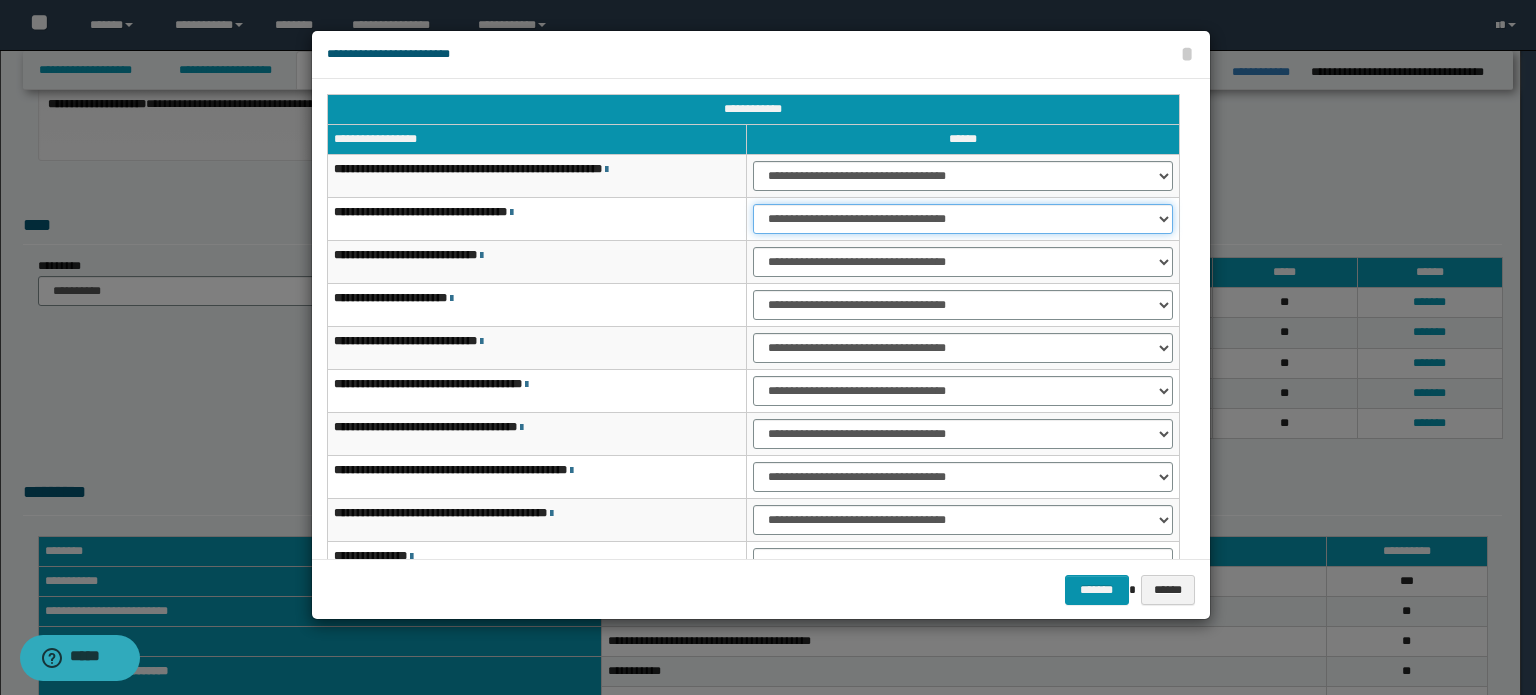 click on "**********" at bounding box center (963, 219) 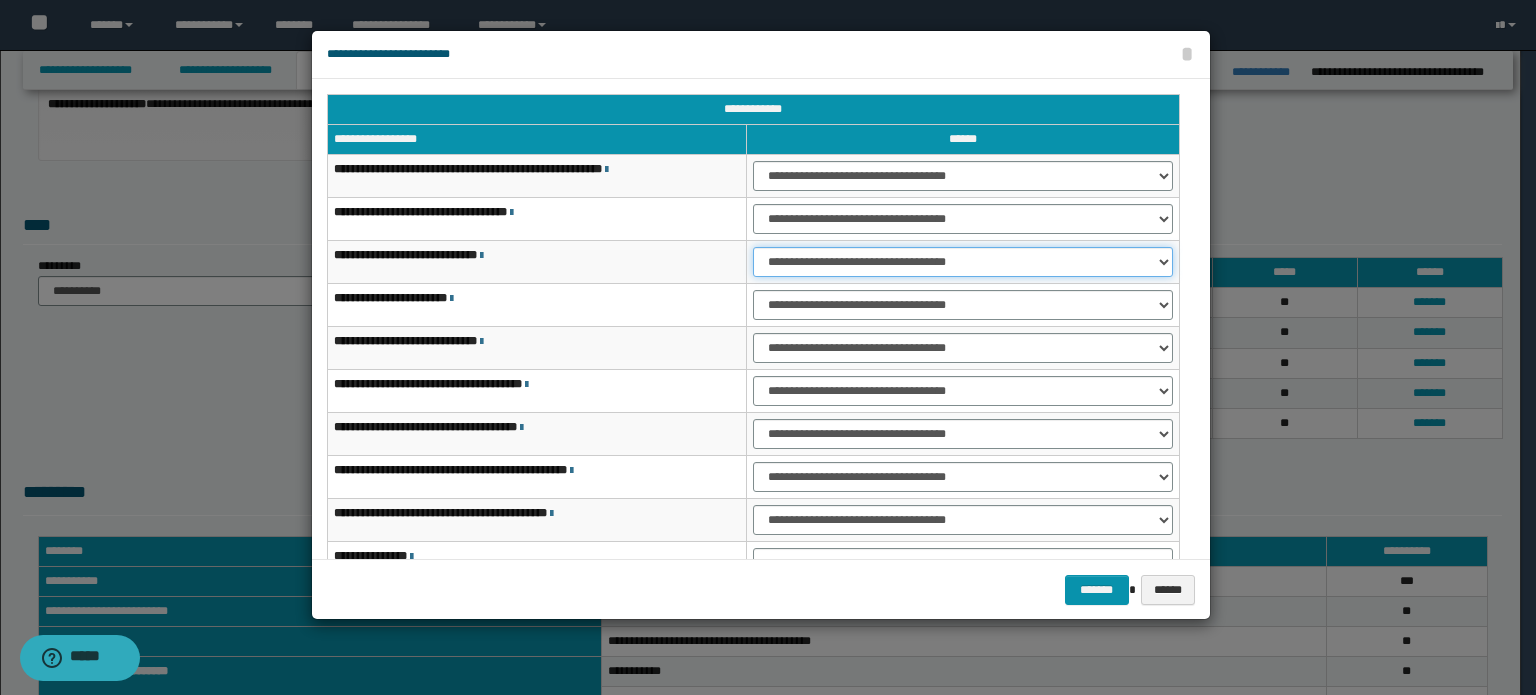 drag, startPoint x: 1040, startPoint y: 247, endPoint x: 1040, endPoint y: 265, distance: 18 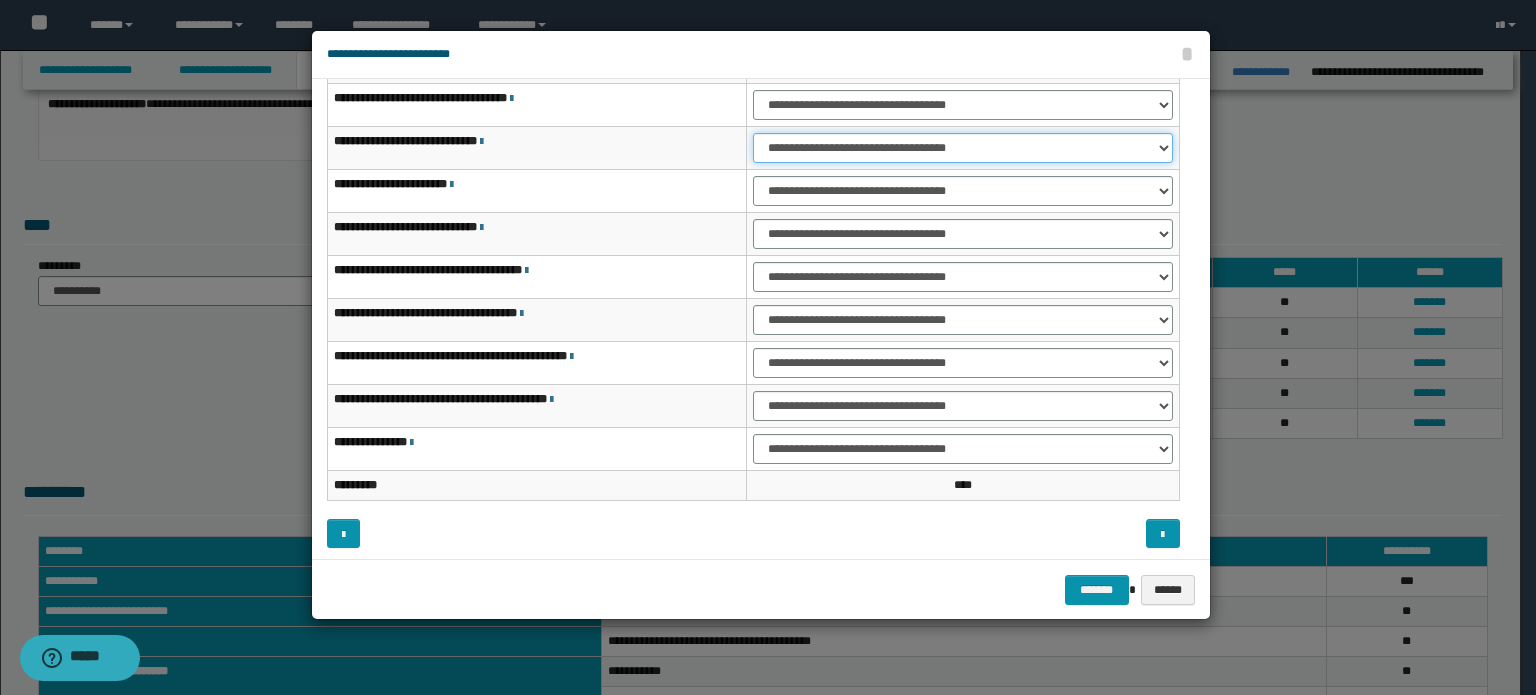 scroll, scrollTop: 118, scrollLeft: 0, axis: vertical 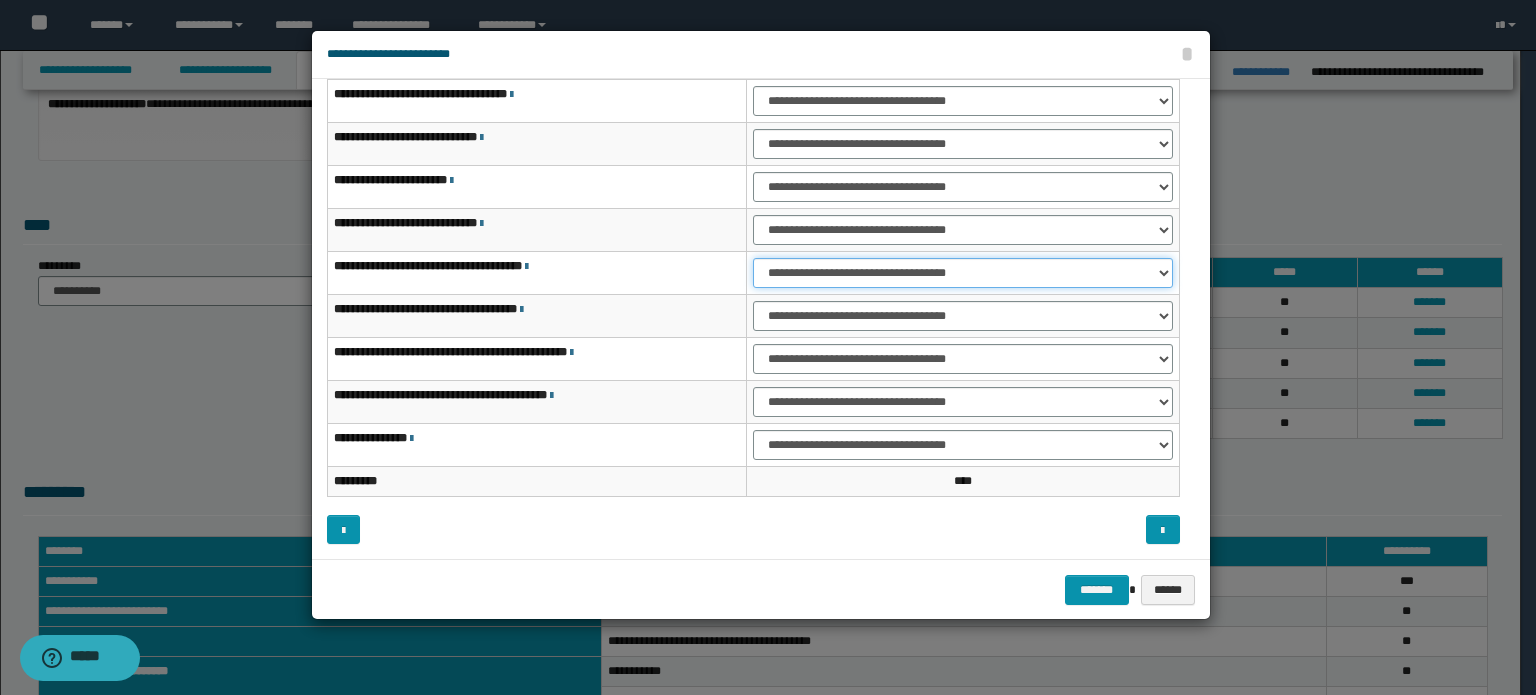 drag, startPoint x: 1064, startPoint y: 267, endPoint x: 1060, endPoint y: 284, distance: 17.464249 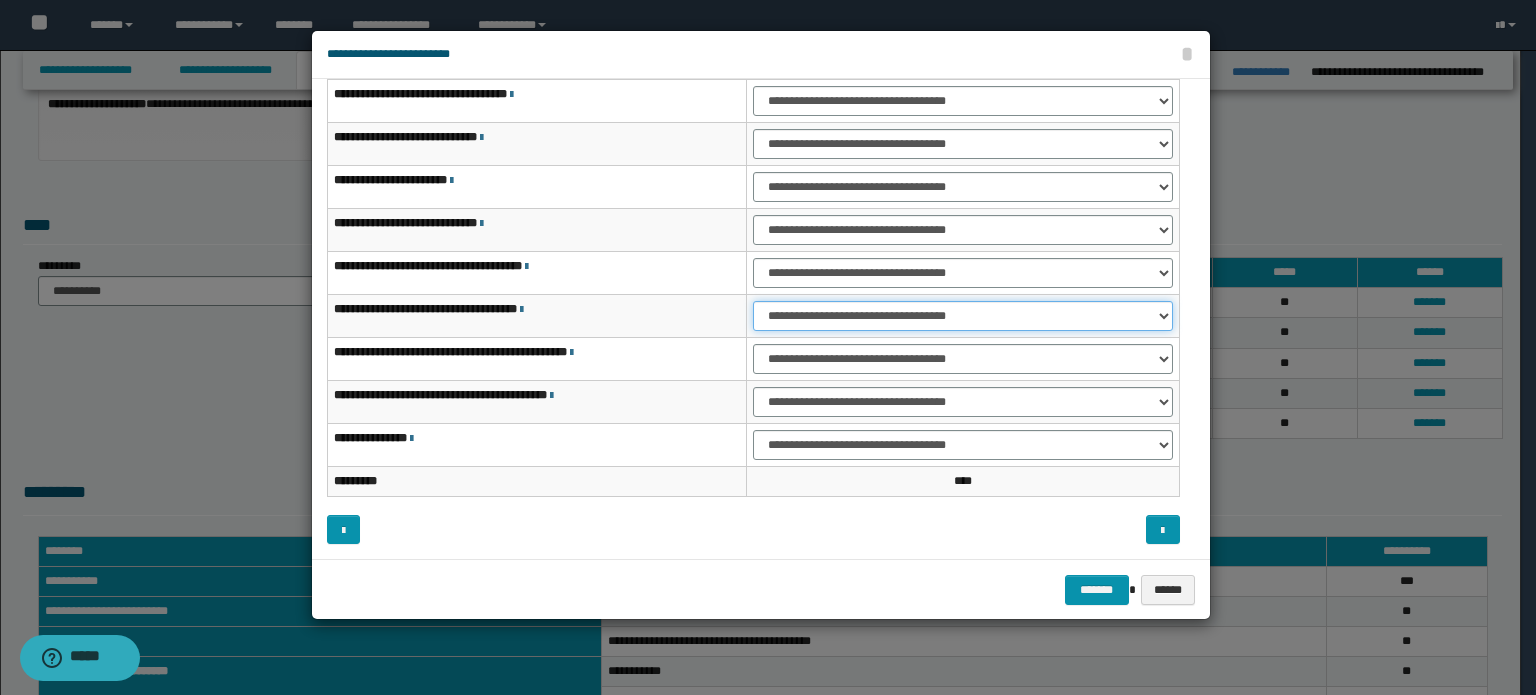 drag, startPoint x: 1073, startPoint y: 311, endPoint x: 1071, endPoint y: 324, distance: 13.152946 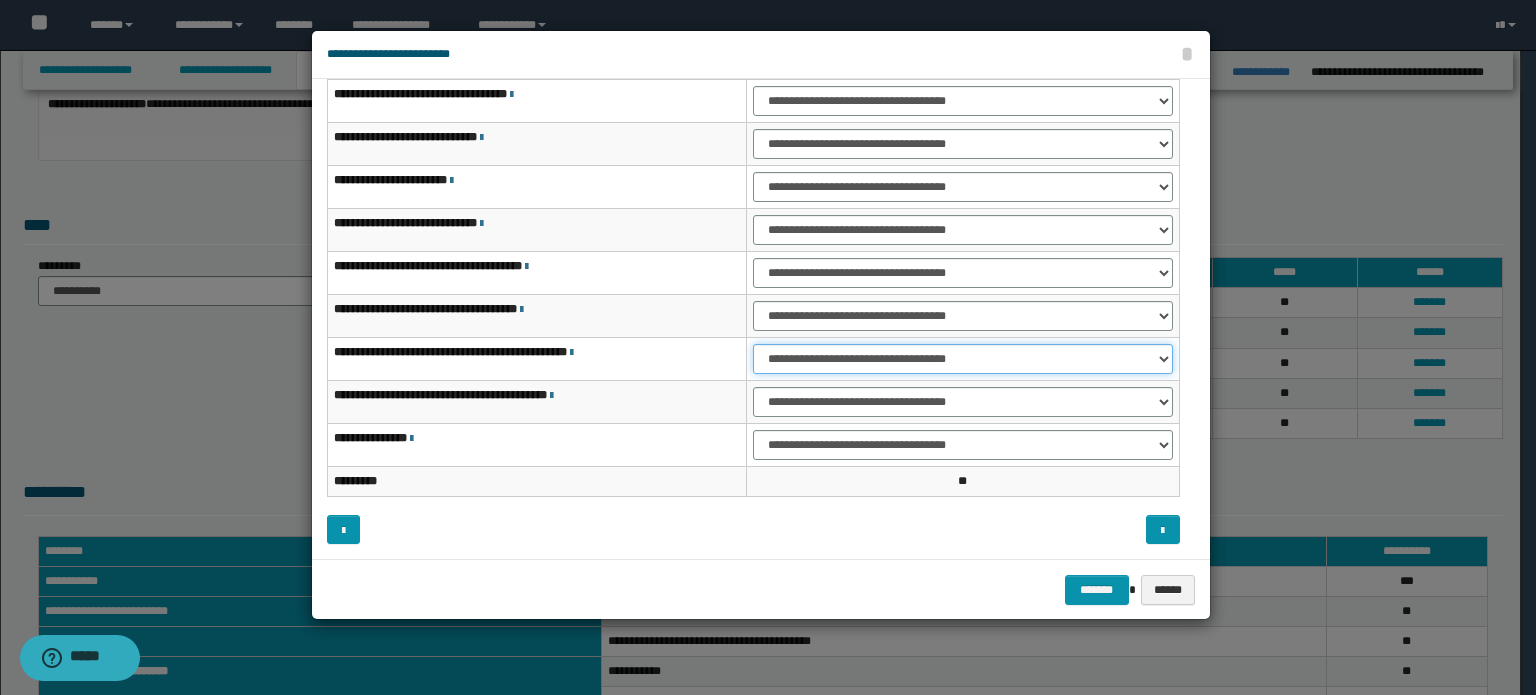 click on "**********" at bounding box center [963, 359] 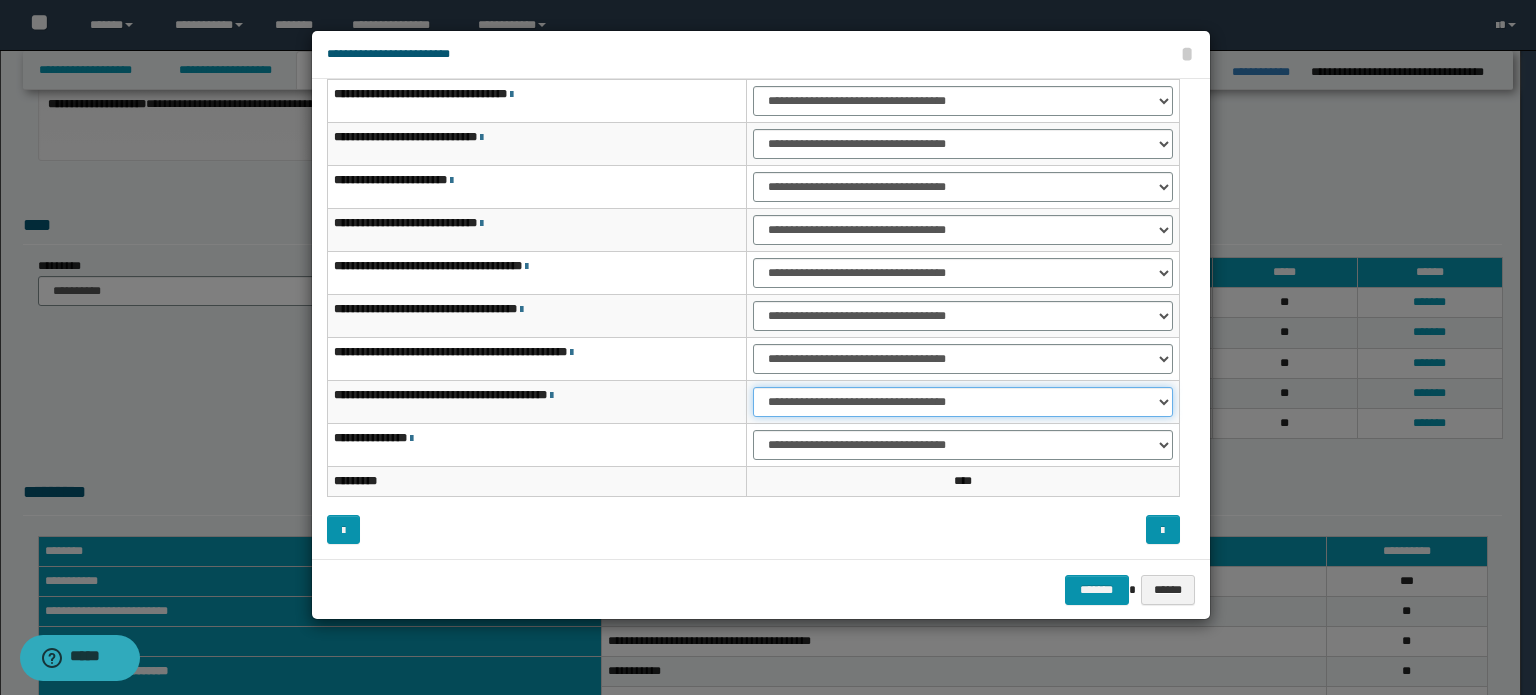 drag, startPoint x: 1084, startPoint y: 396, endPoint x: 1080, endPoint y: 411, distance: 15.524175 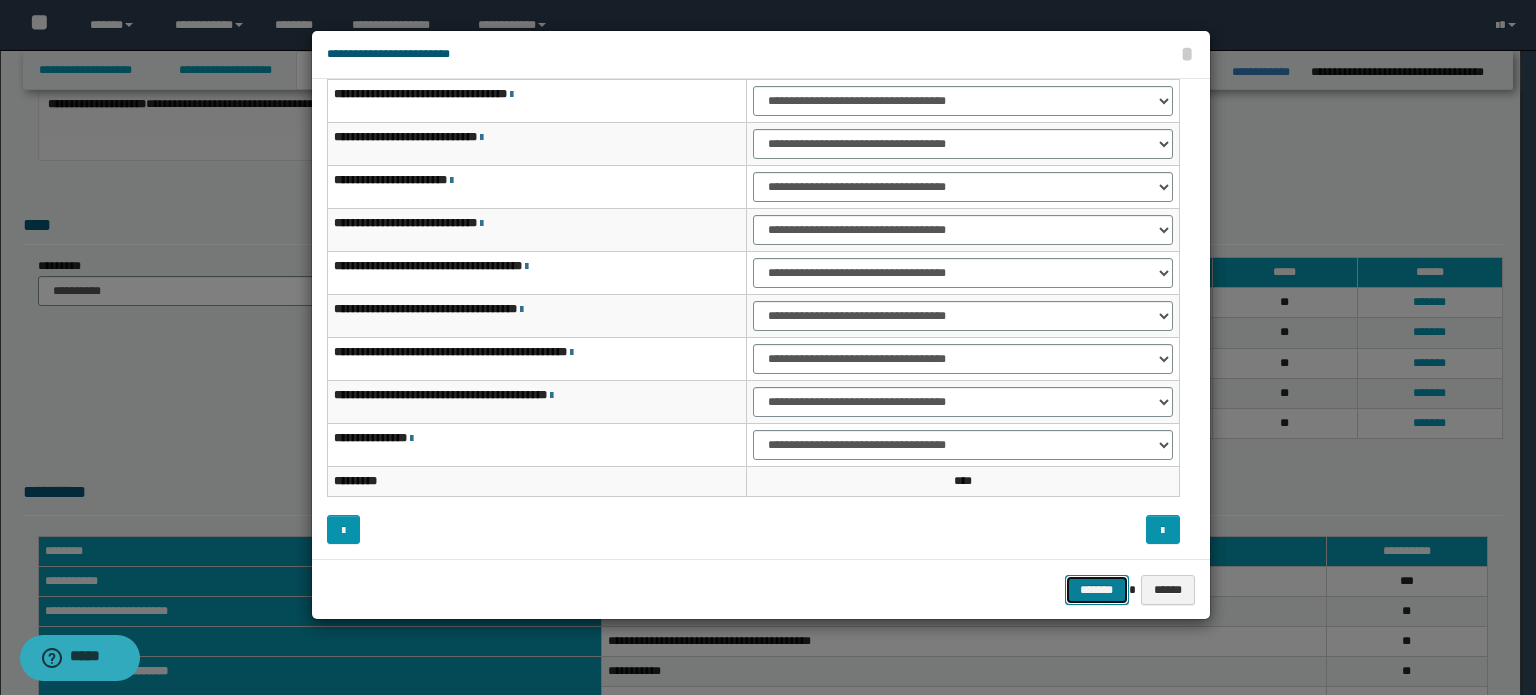 click on "*******" at bounding box center (1097, 590) 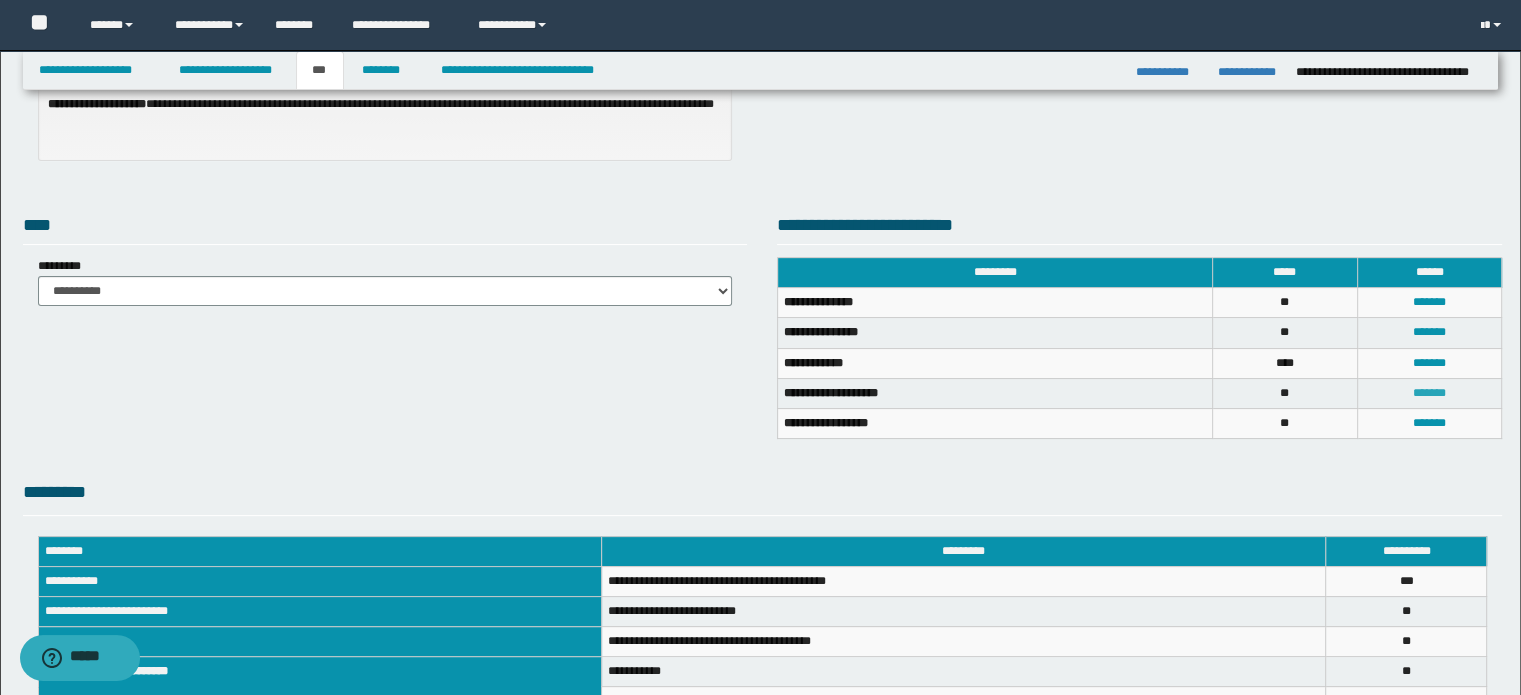 click on "*******" at bounding box center [1429, 393] 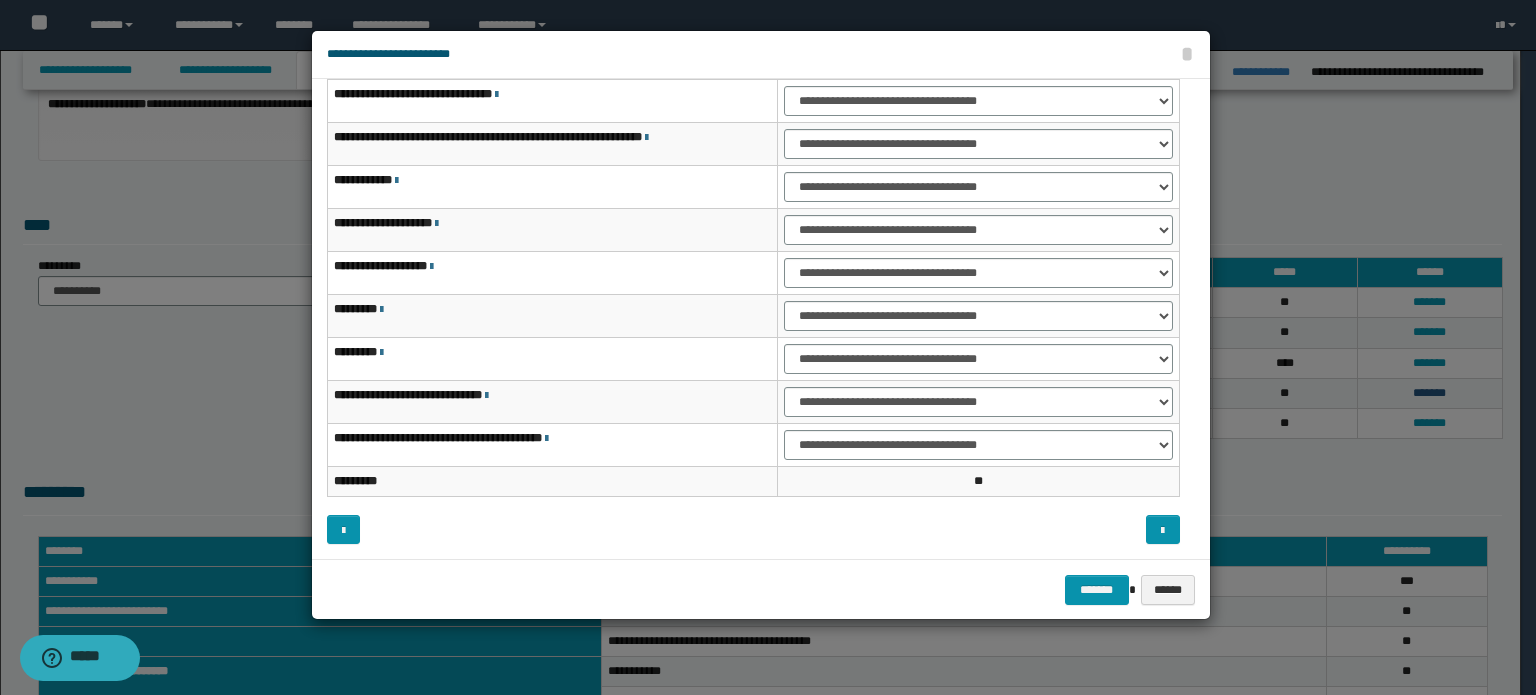 scroll, scrollTop: 56, scrollLeft: 0, axis: vertical 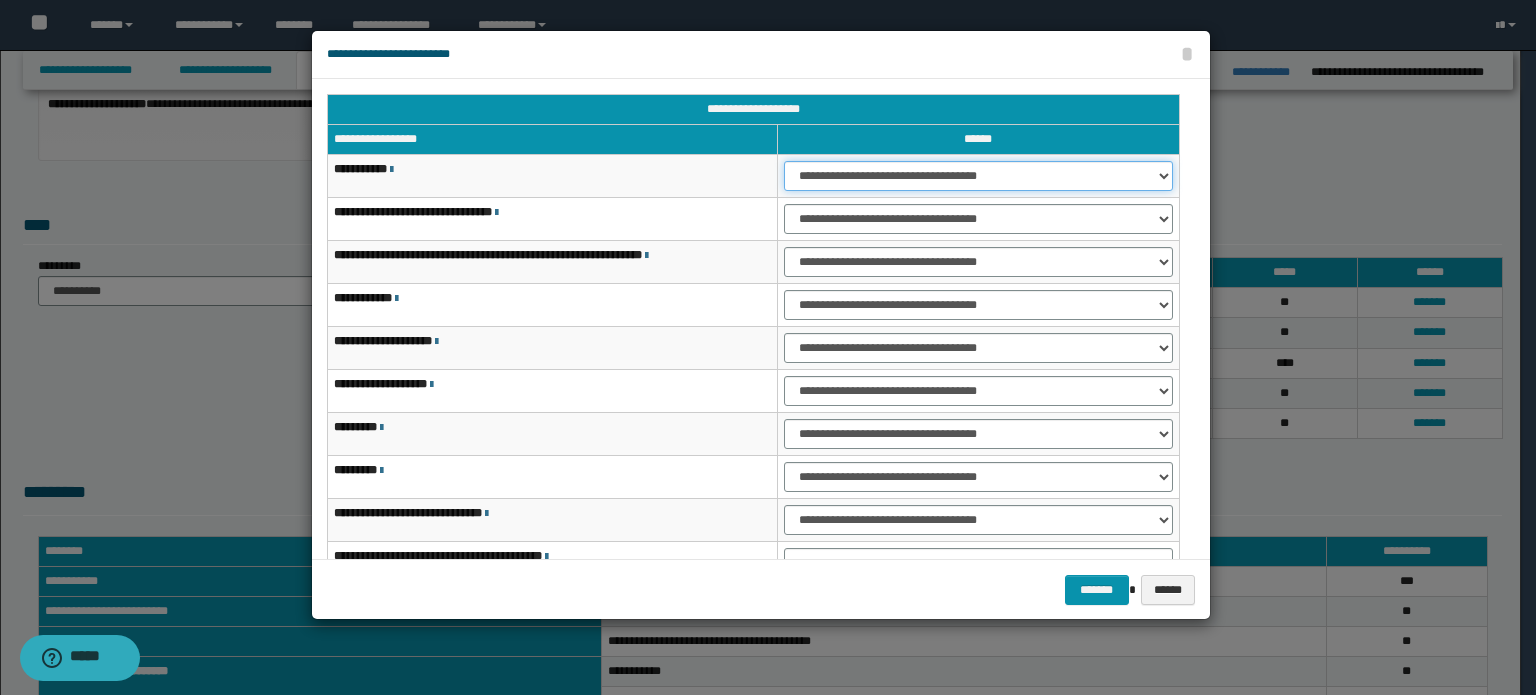 drag, startPoint x: 1065, startPoint y: 170, endPoint x: 1056, endPoint y: 176, distance: 10.816654 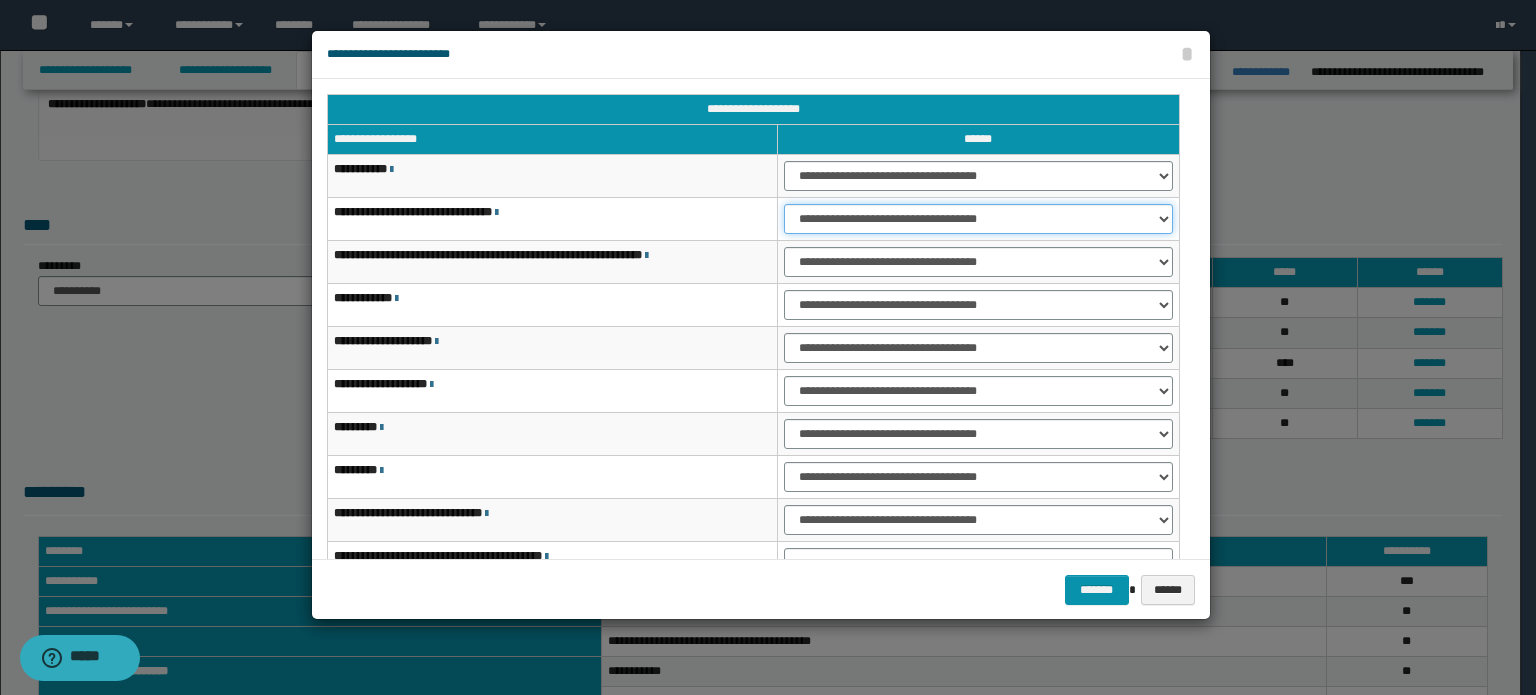 click on "**********" at bounding box center [978, 219] 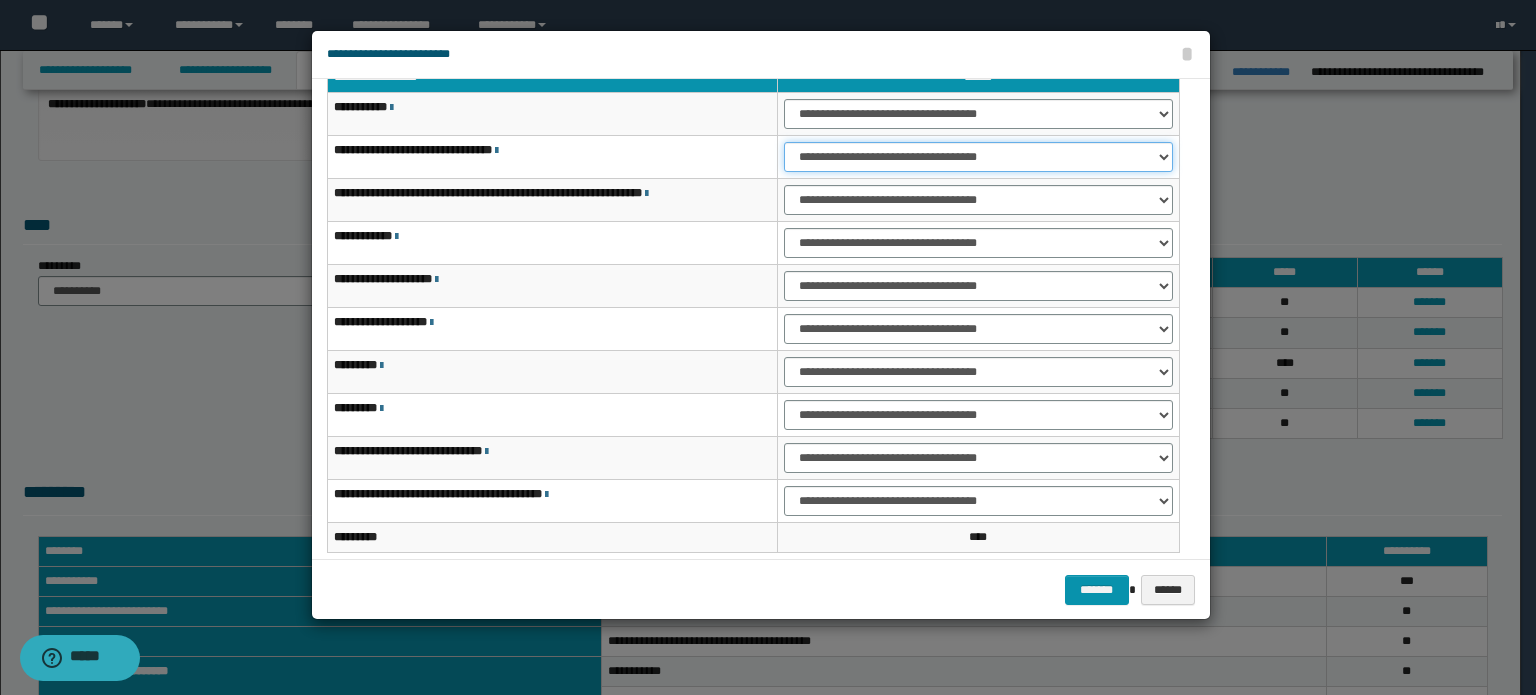 scroll, scrollTop: 118, scrollLeft: 0, axis: vertical 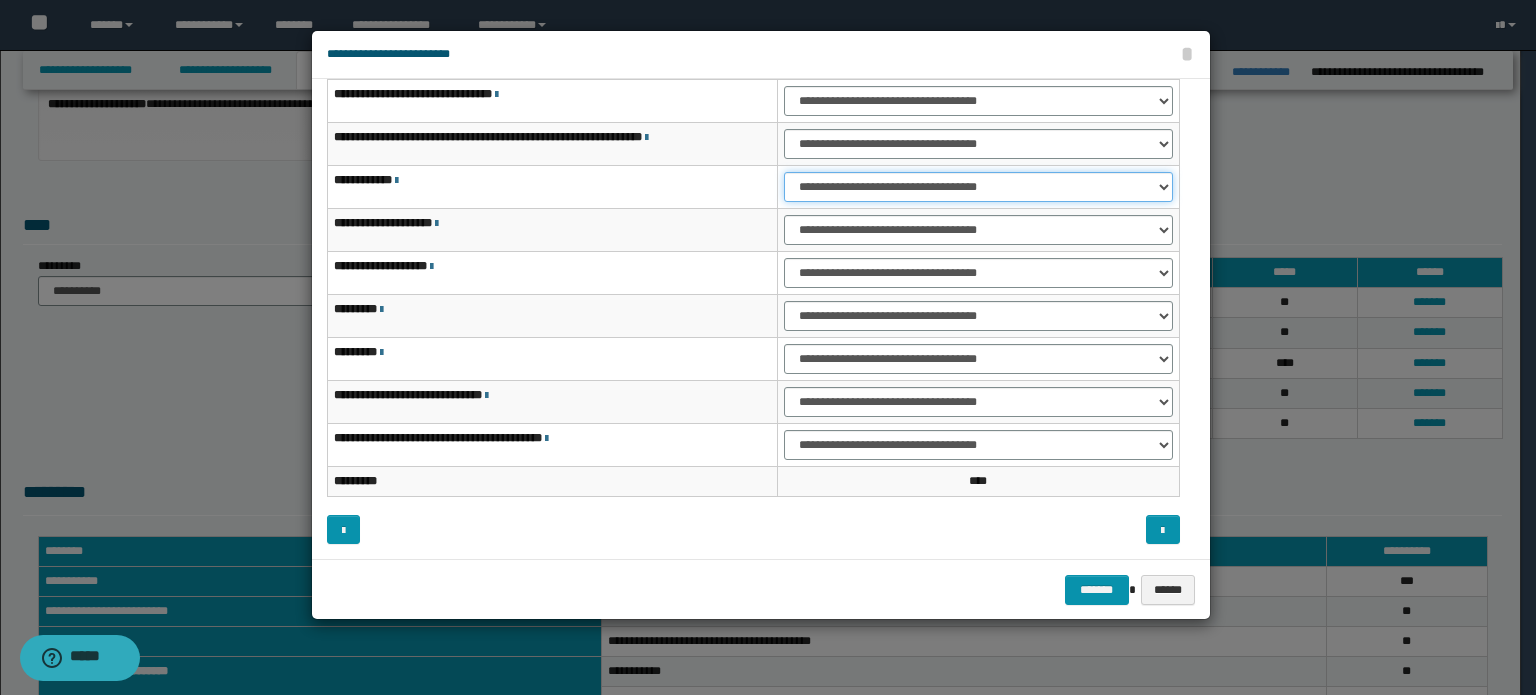 drag, startPoint x: 1046, startPoint y: 182, endPoint x: 1038, endPoint y: 197, distance: 17 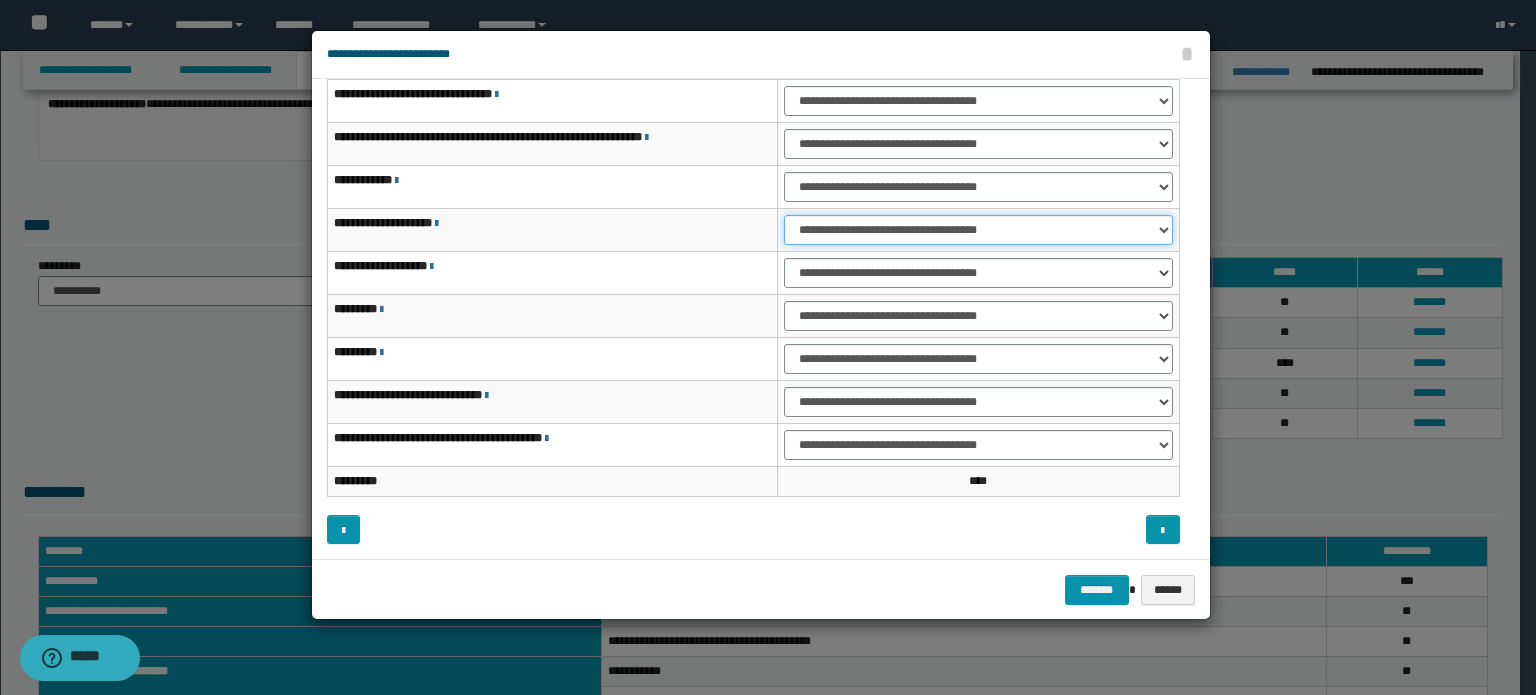drag, startPoint x: 1022, startPoint y: 227, endPoint x: 1017, endPoint y: 238, distance: 12.083046 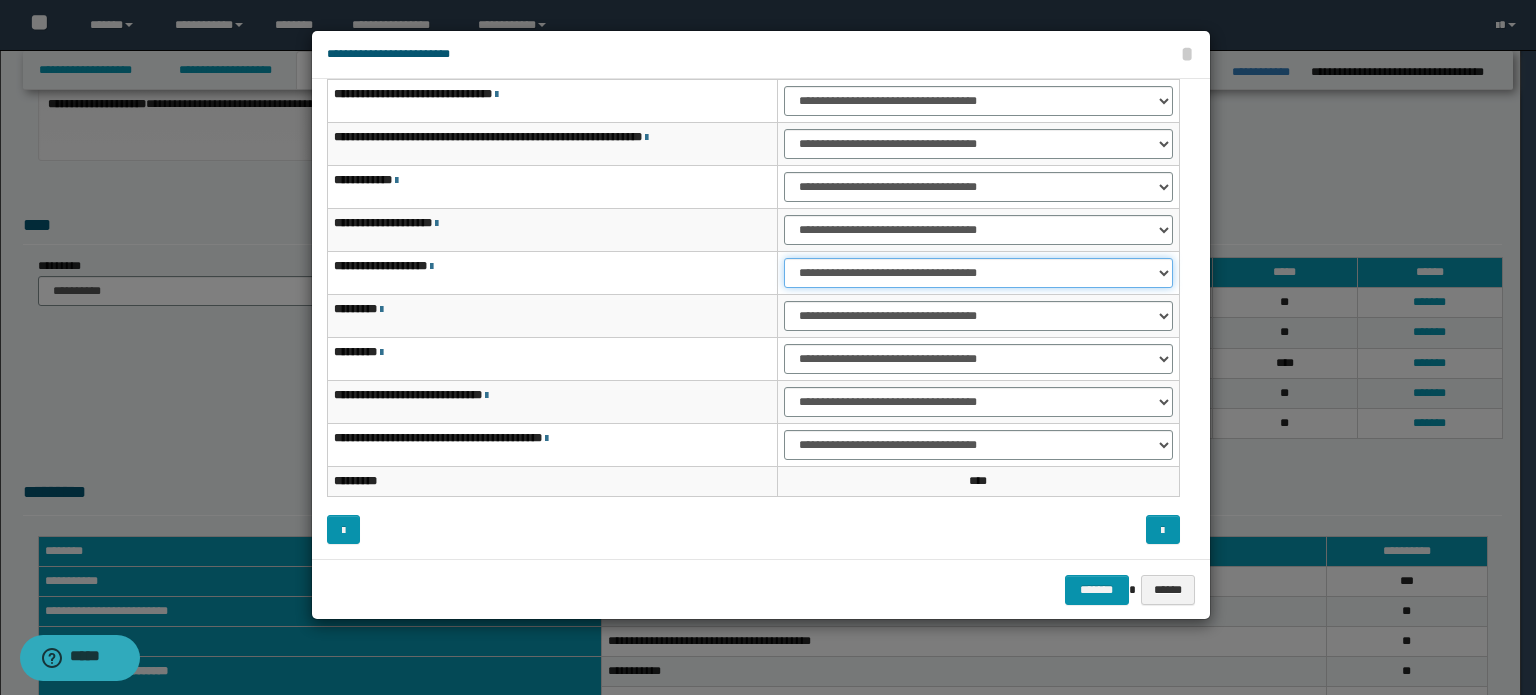 click on "**********" at bounding box center (978, 273) 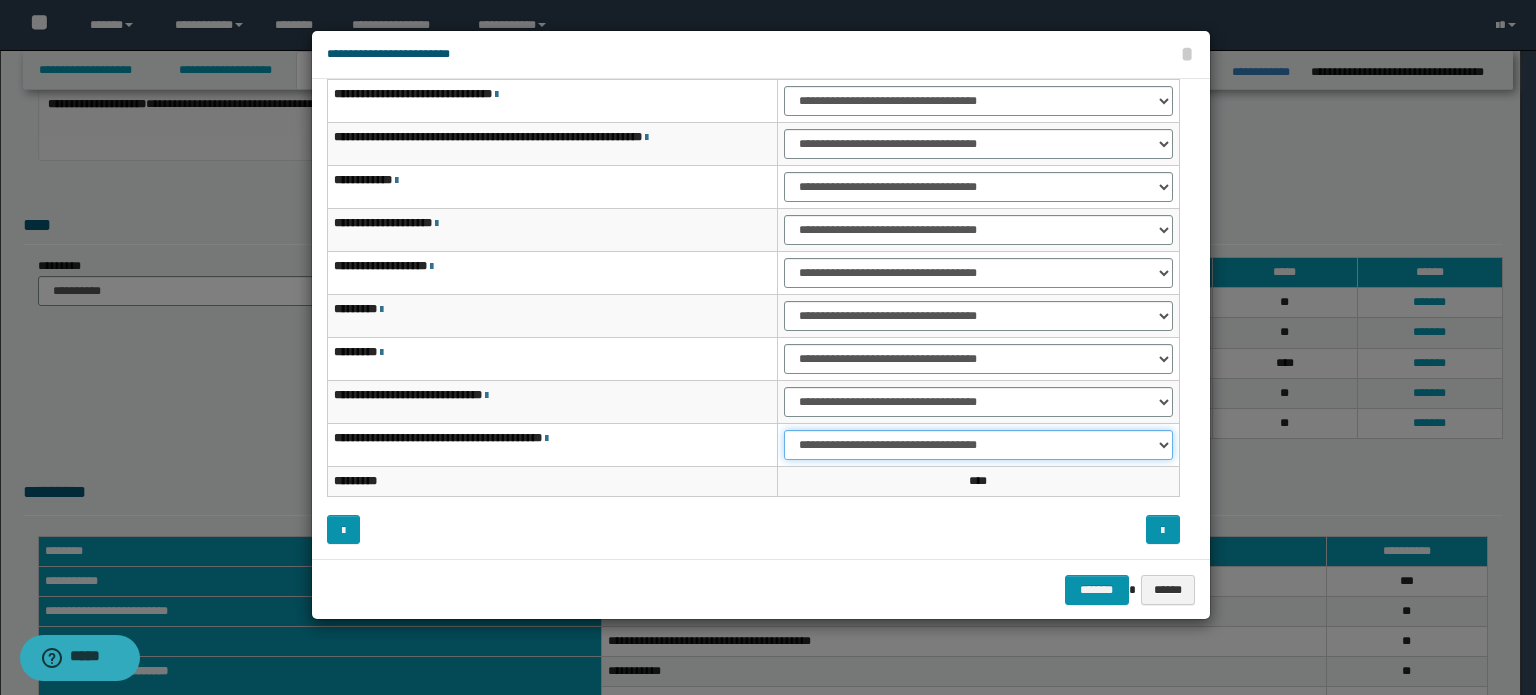 click on "**********" at bounding box center (978, 445) 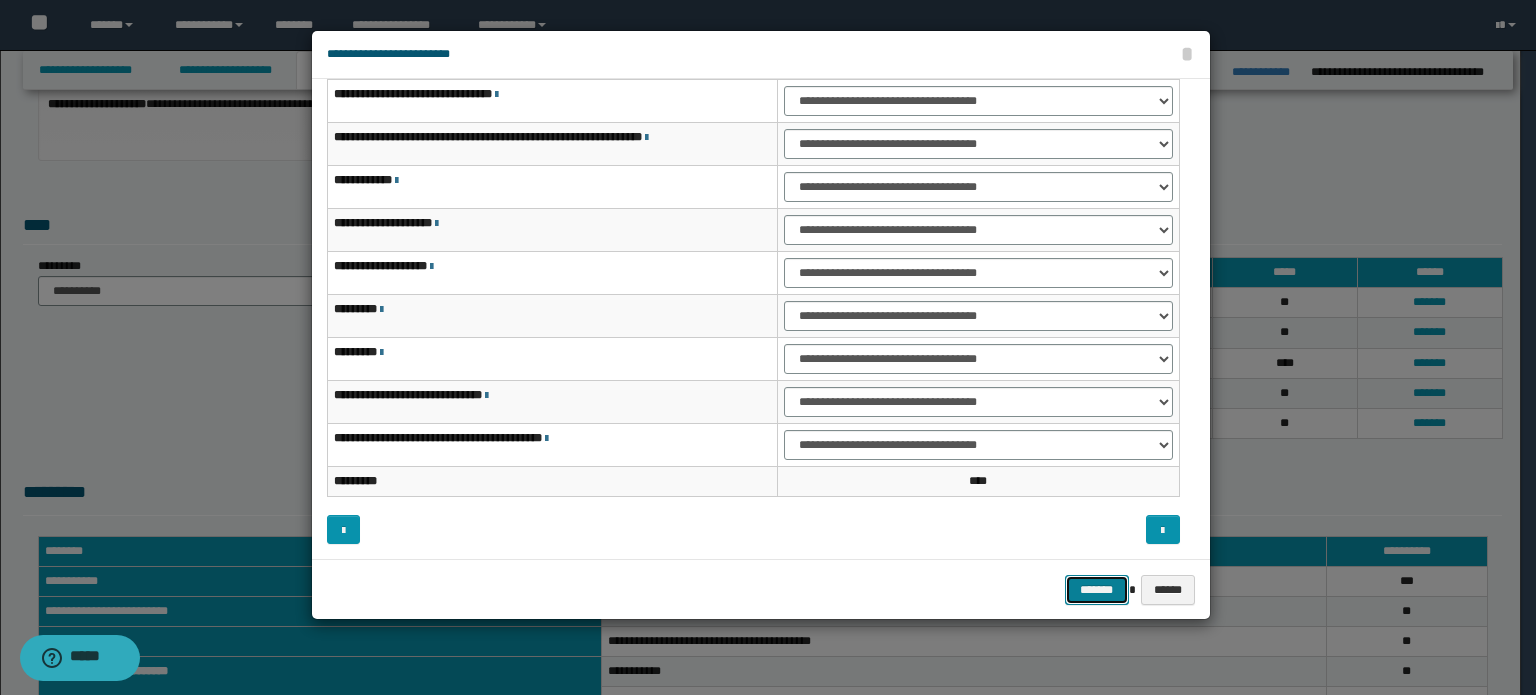 click on "*******" at bounding box center (1097, 590) 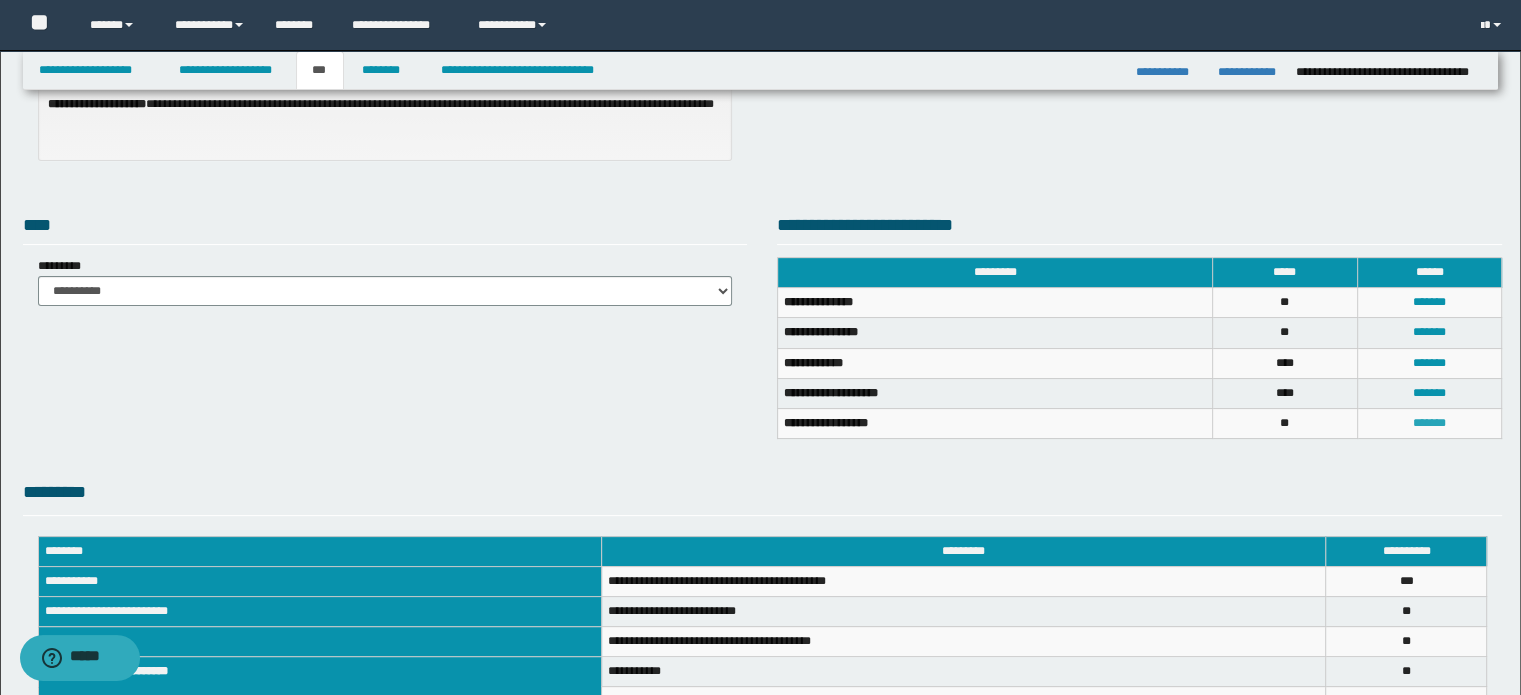 click on "*******" at bounding box center (1429, 423) 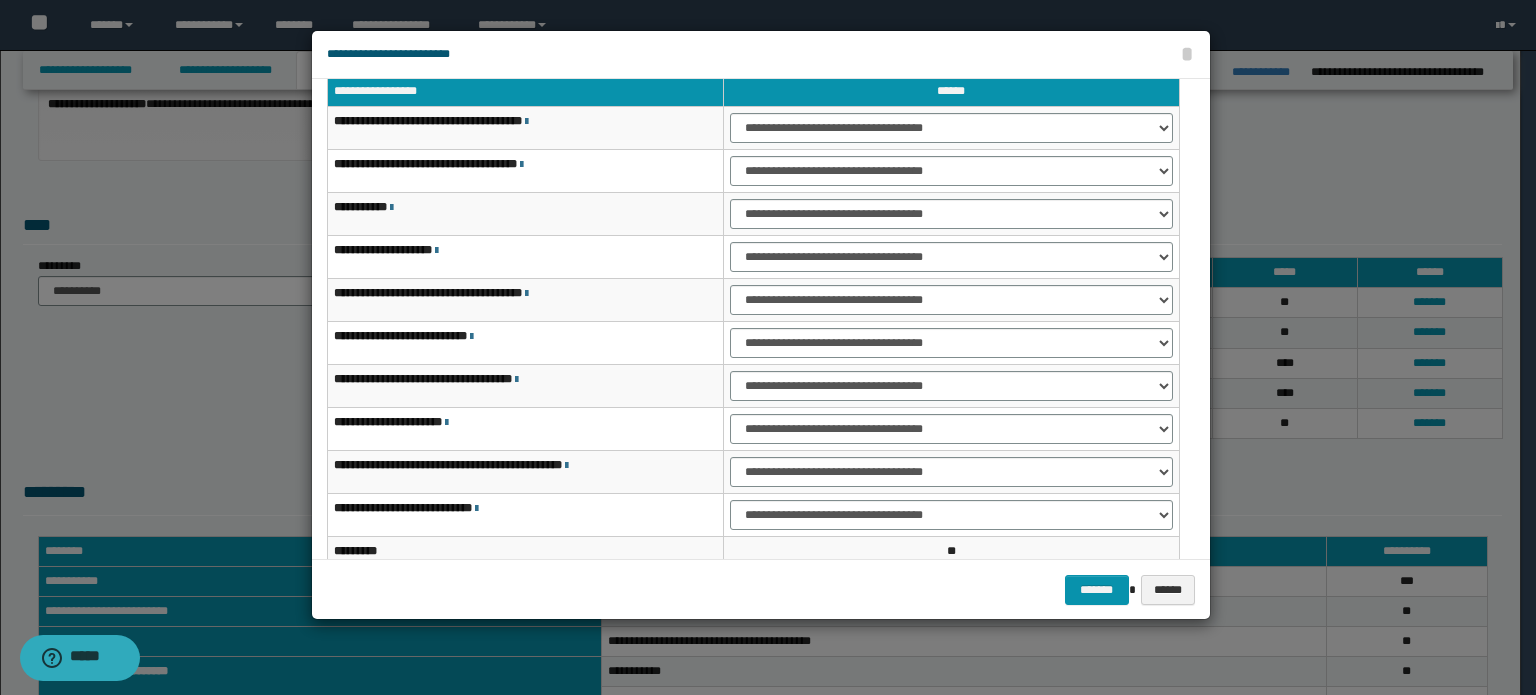 scroll, scrollTop: 0, scrollLeft: 0, axis: both 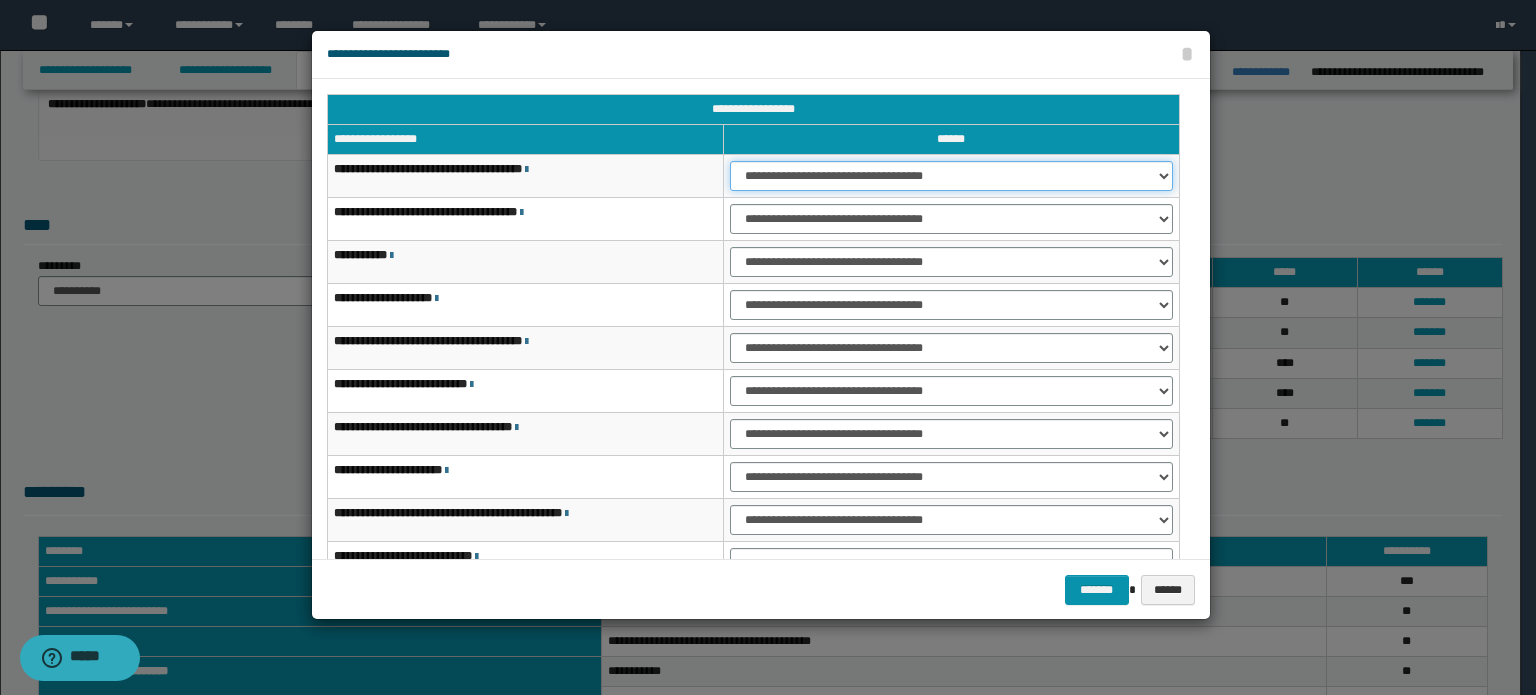 drag, startPoint x: 1042, startPoint y: 173, endPoint x: 1035, endPoint y: 187, distance: 15.652476 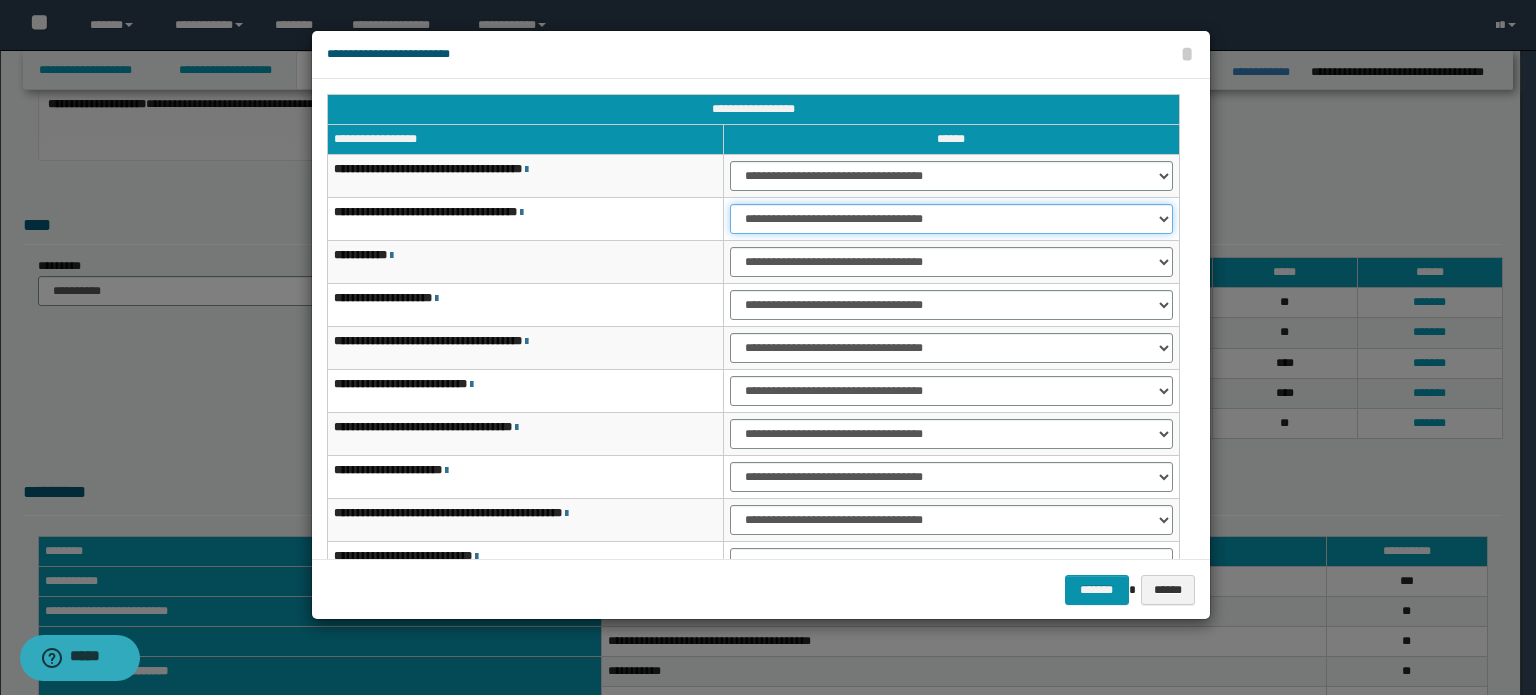 click on "**********" at bounding box center [951, 219] 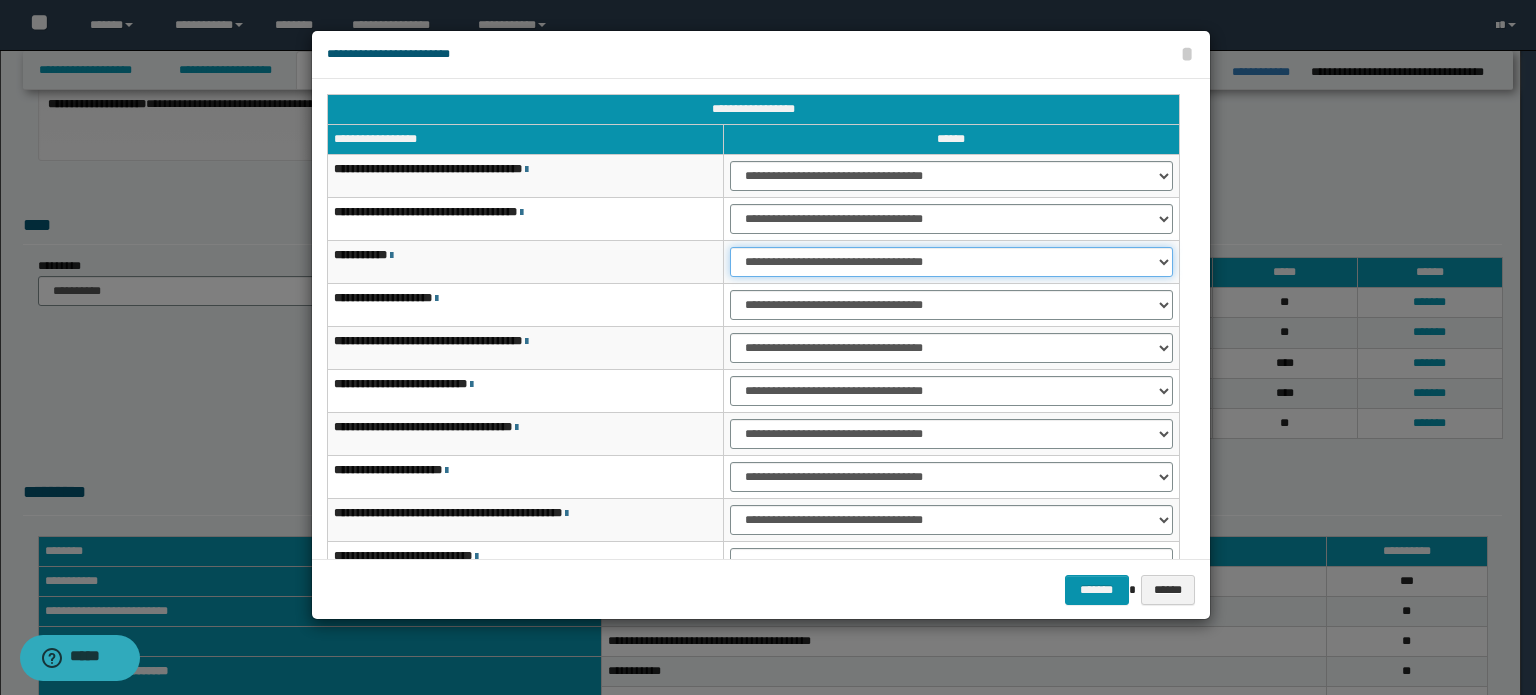 click on "**********" at bounding box center (951, 262) 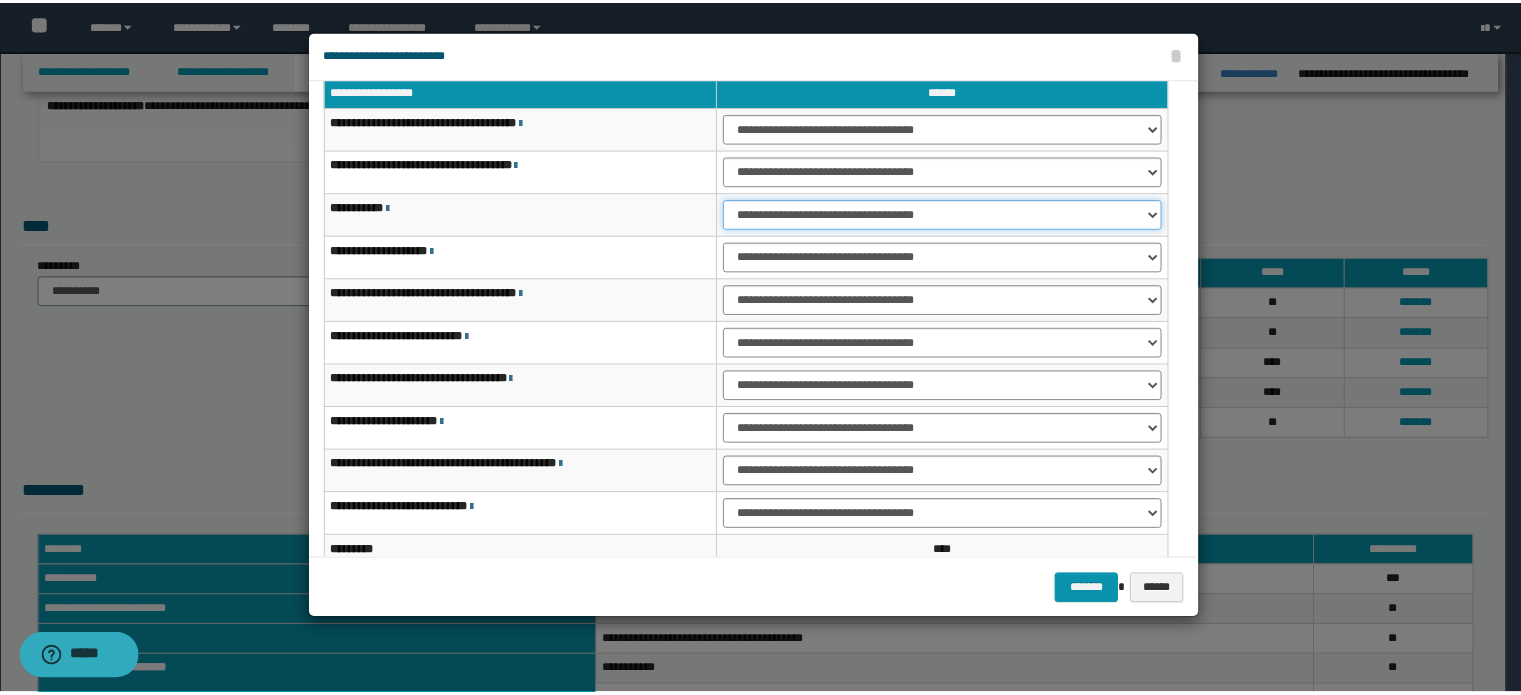 scroll, scrollTop: 118, scrollLeft: 0, axis: vertical 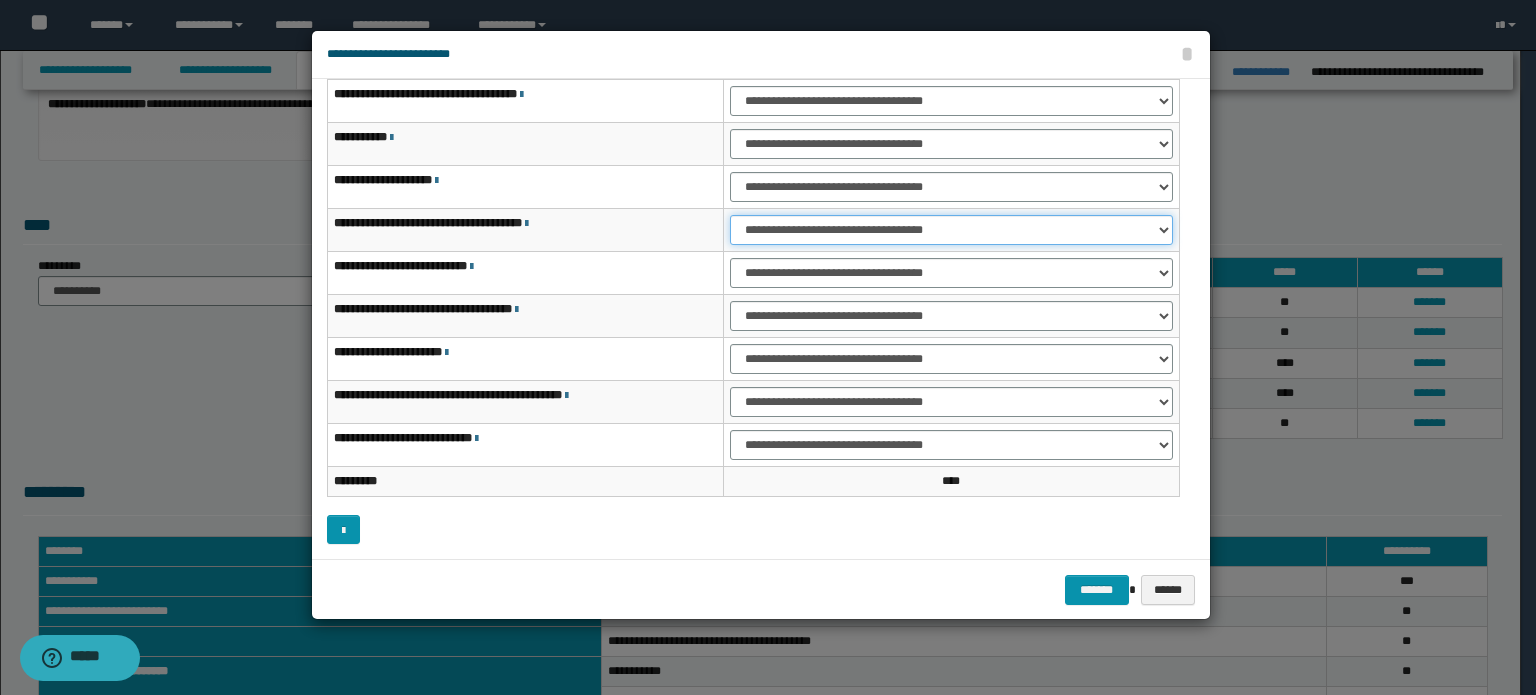 click on "**********" at bounding box center [951, 230] 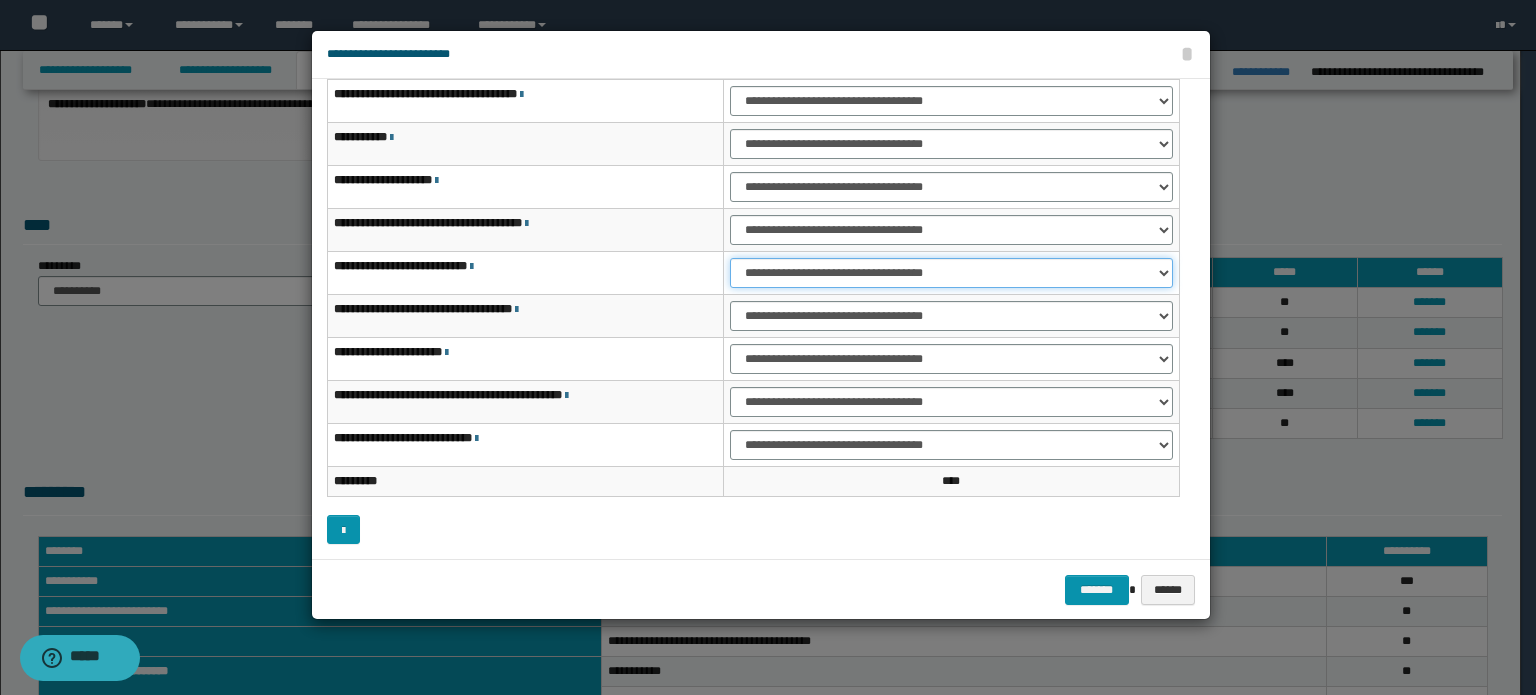 click on "**********" at bounding box center (951, 273) 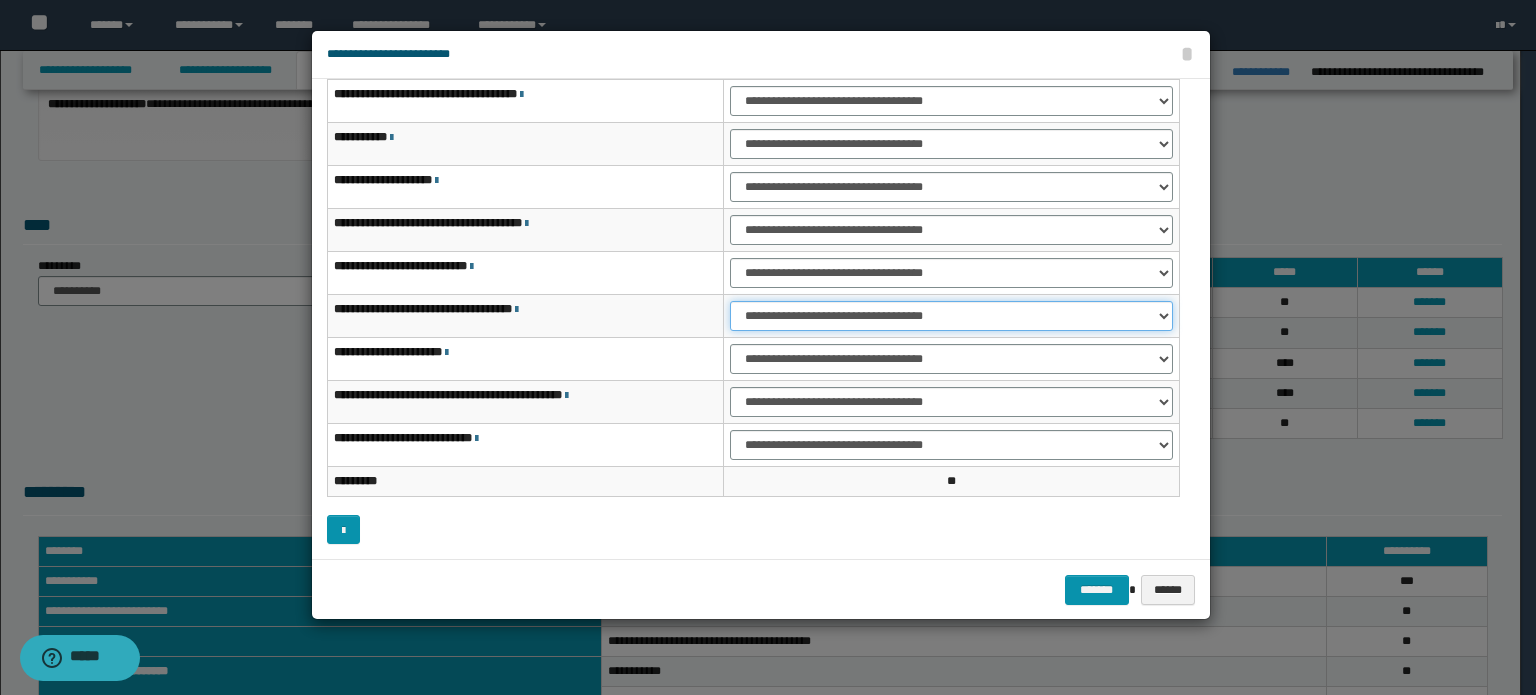 click on "**********" at bounding box center [951, 316] 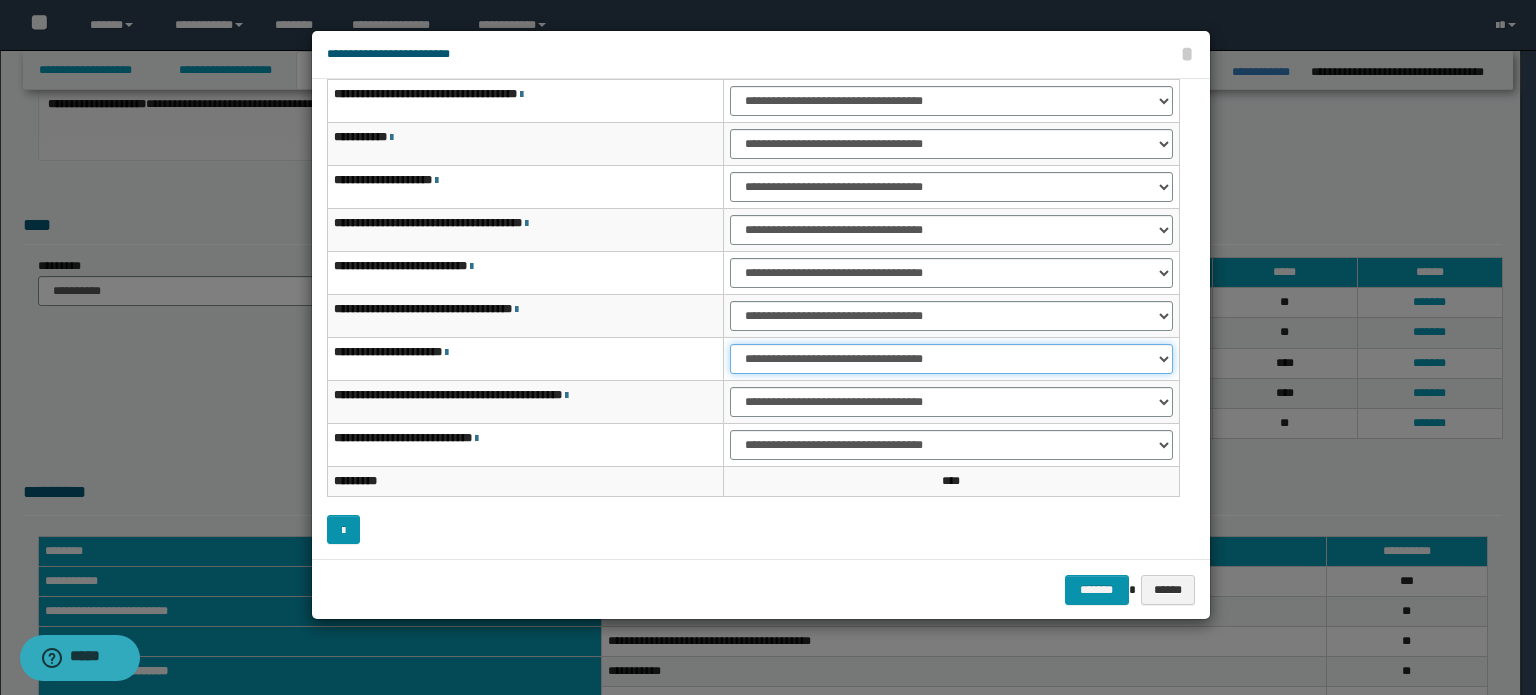 click on "**********" at bounding box center [951, 359] 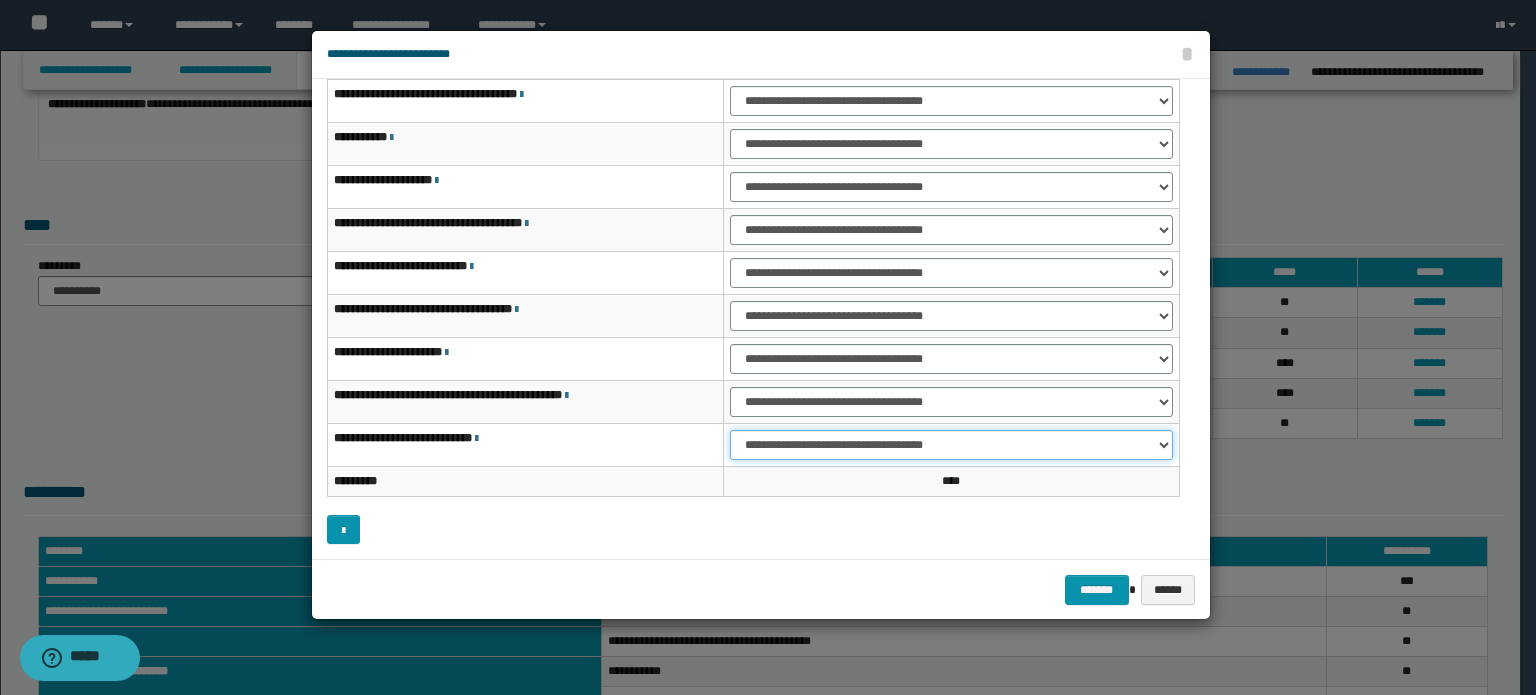 click on "**********" at bounding box center (951, 445) 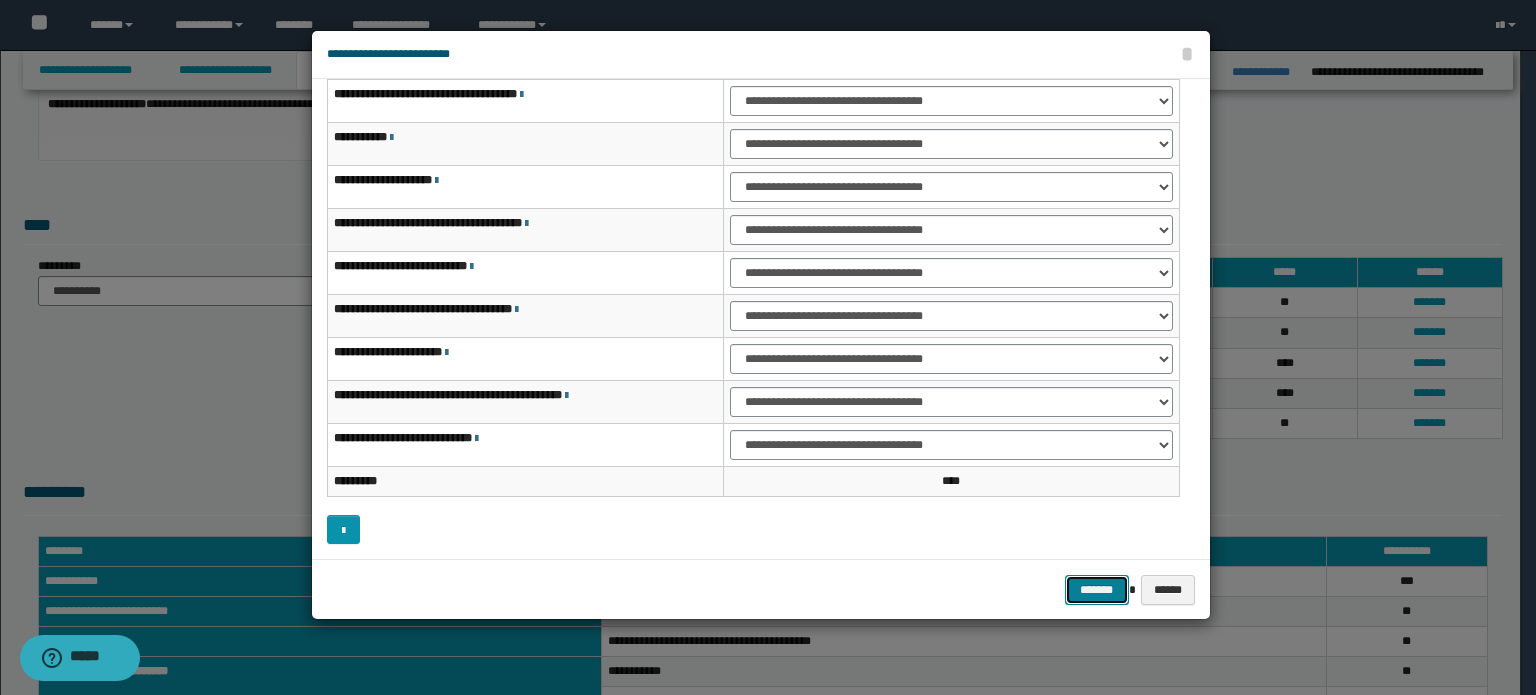 click on "*******" at bounding box center [1097, 590] 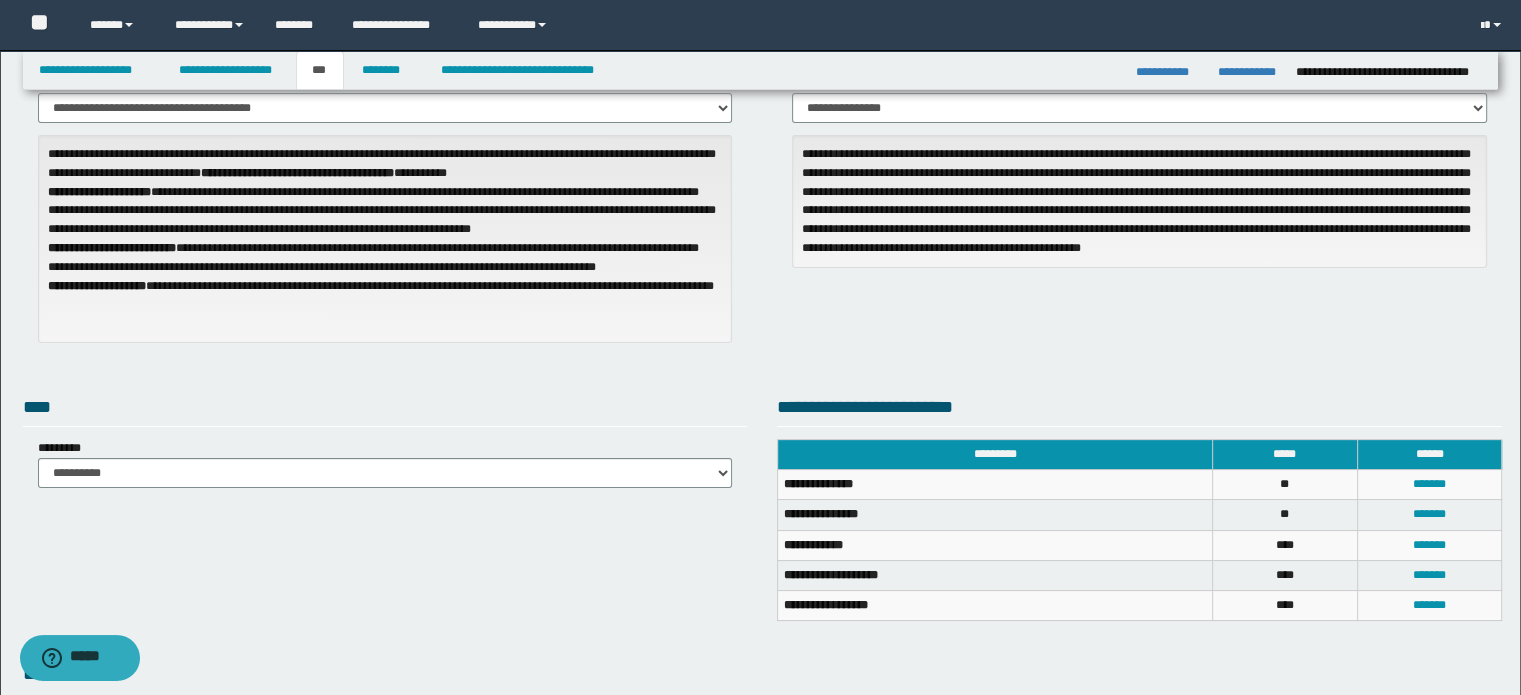 scroll, scrollTop: 0, scrollLeft: 0, axis: both 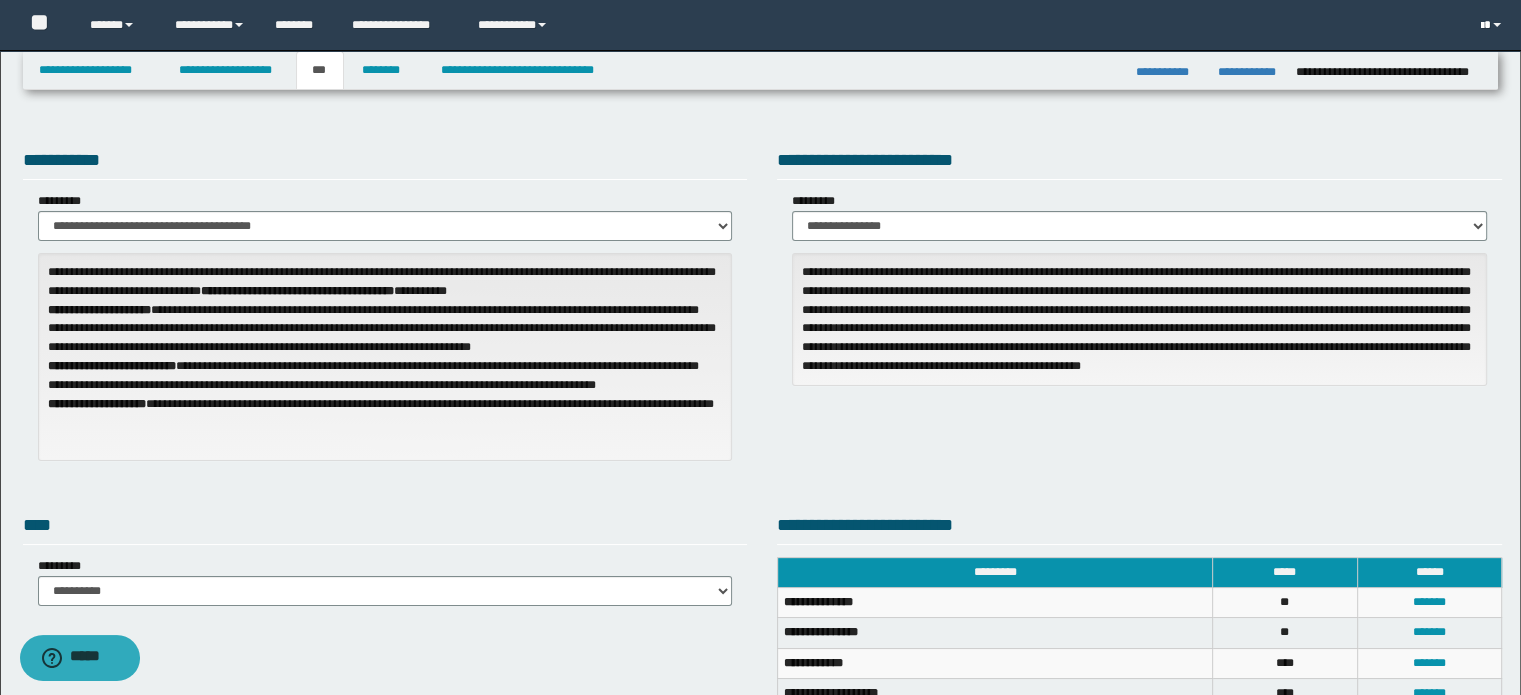 click at bounding box center [1493, 25] 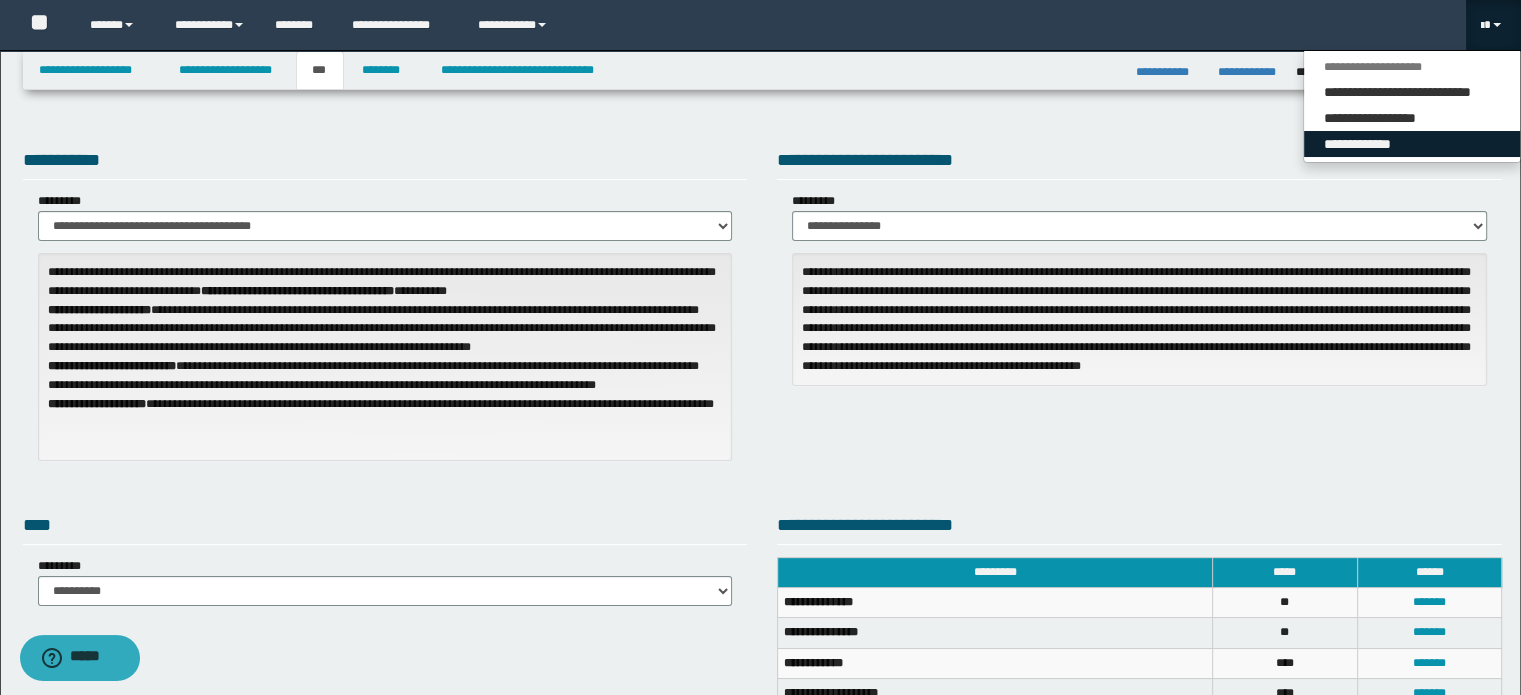click on "**********" at bounding box center (1412, 144) 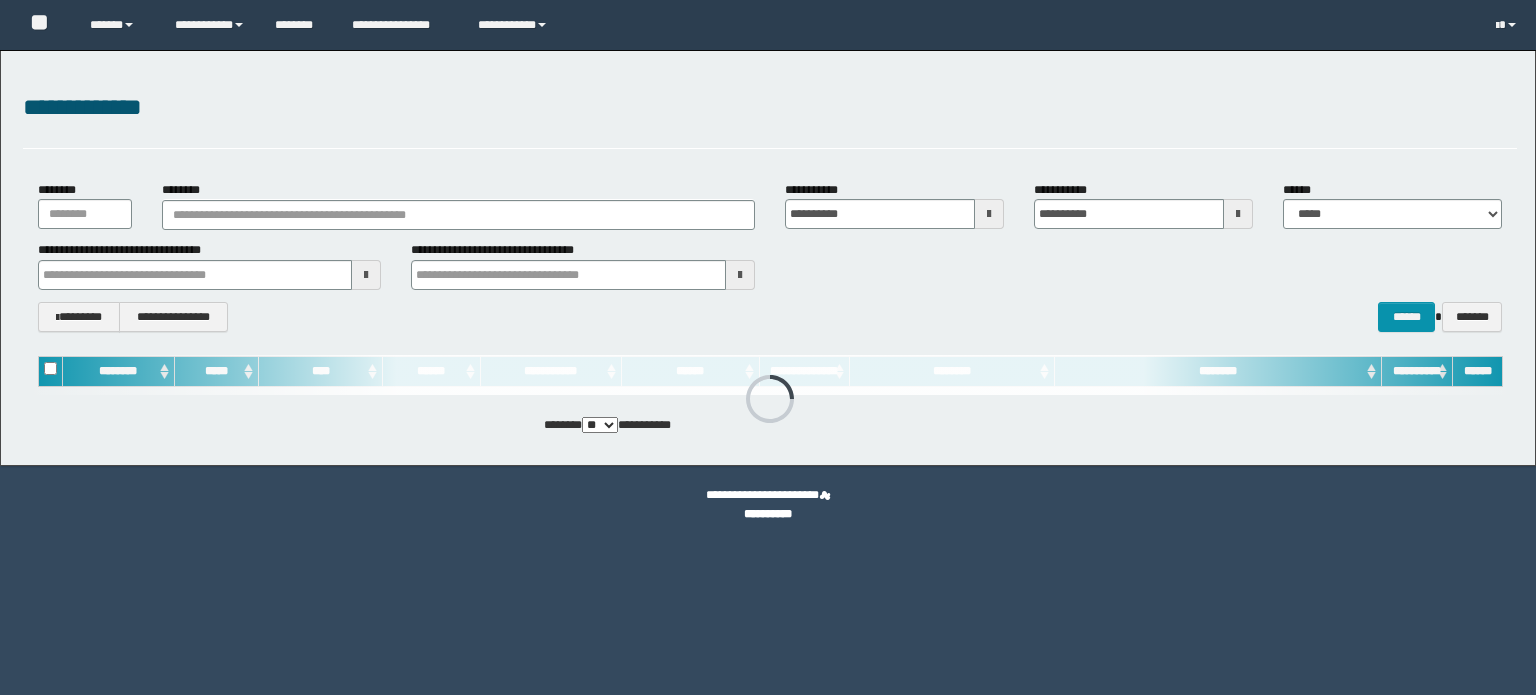 scroll, scrollTop: 0, scrollLeft: 0, axis: both 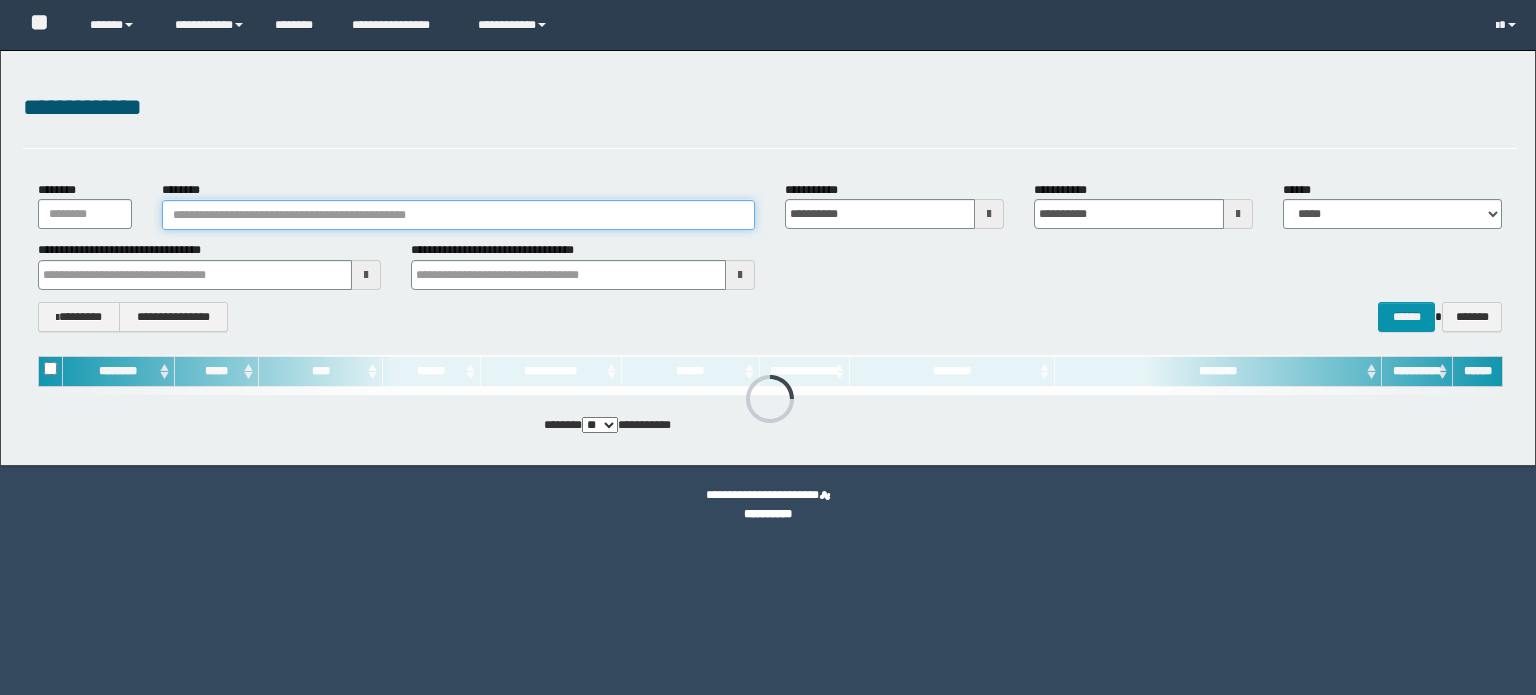 click on "********" at bounding box center [458, 215] 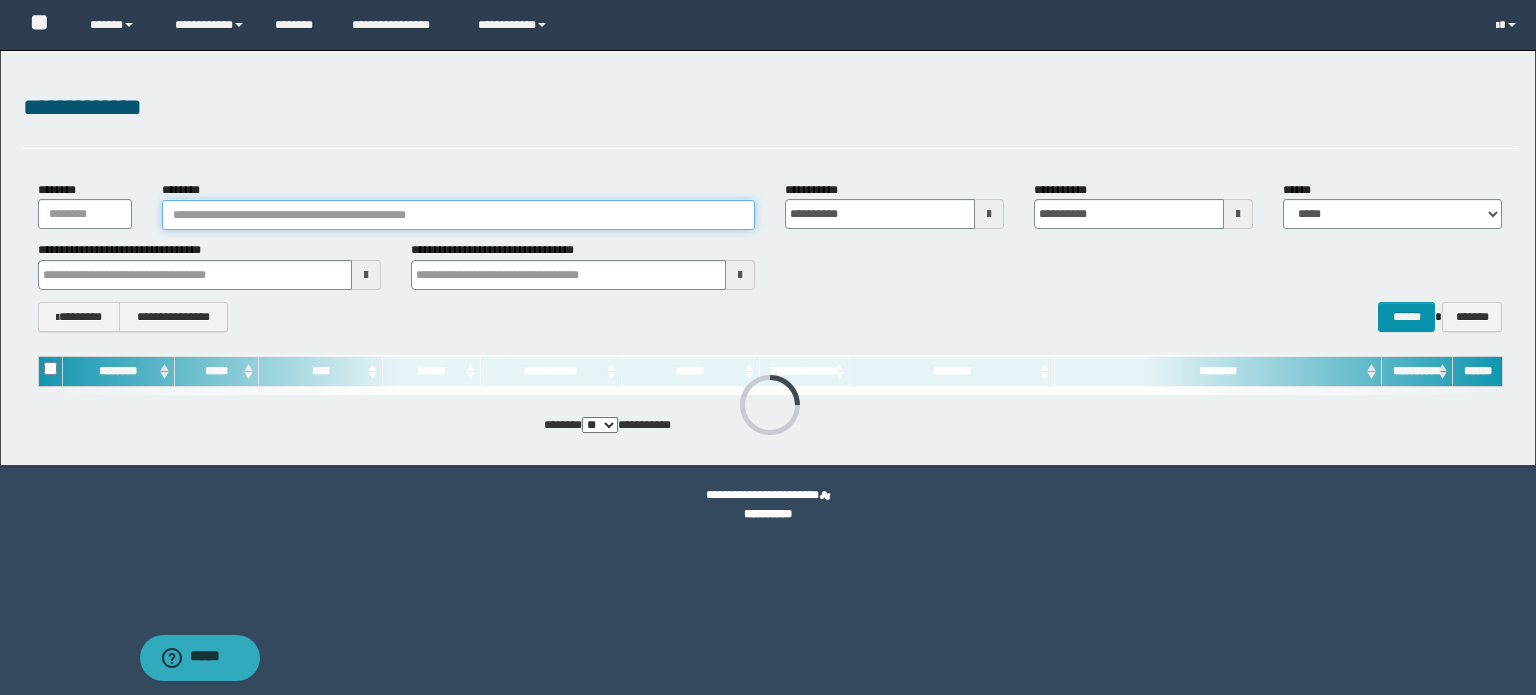 scroll, scrollTop: 0, scrollLeft: 0, axis: both 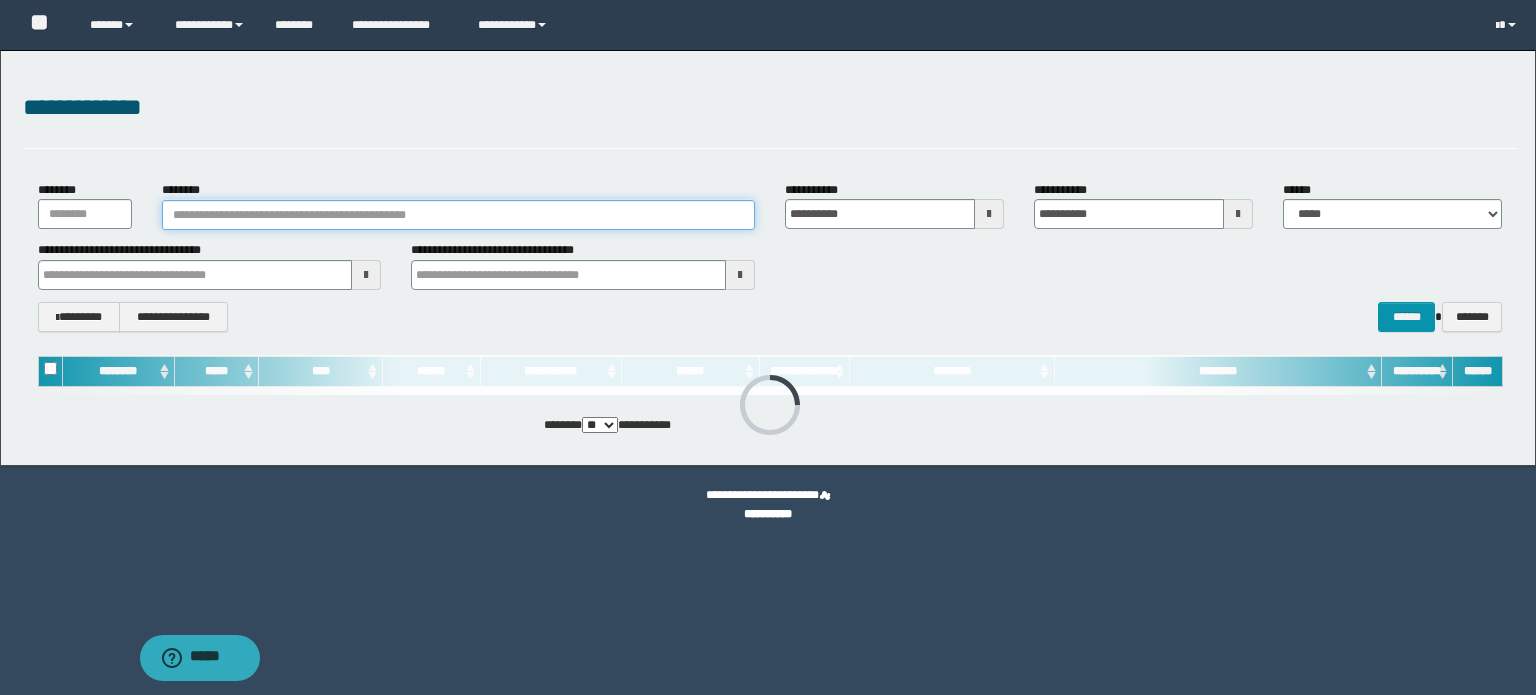 type on "**********" 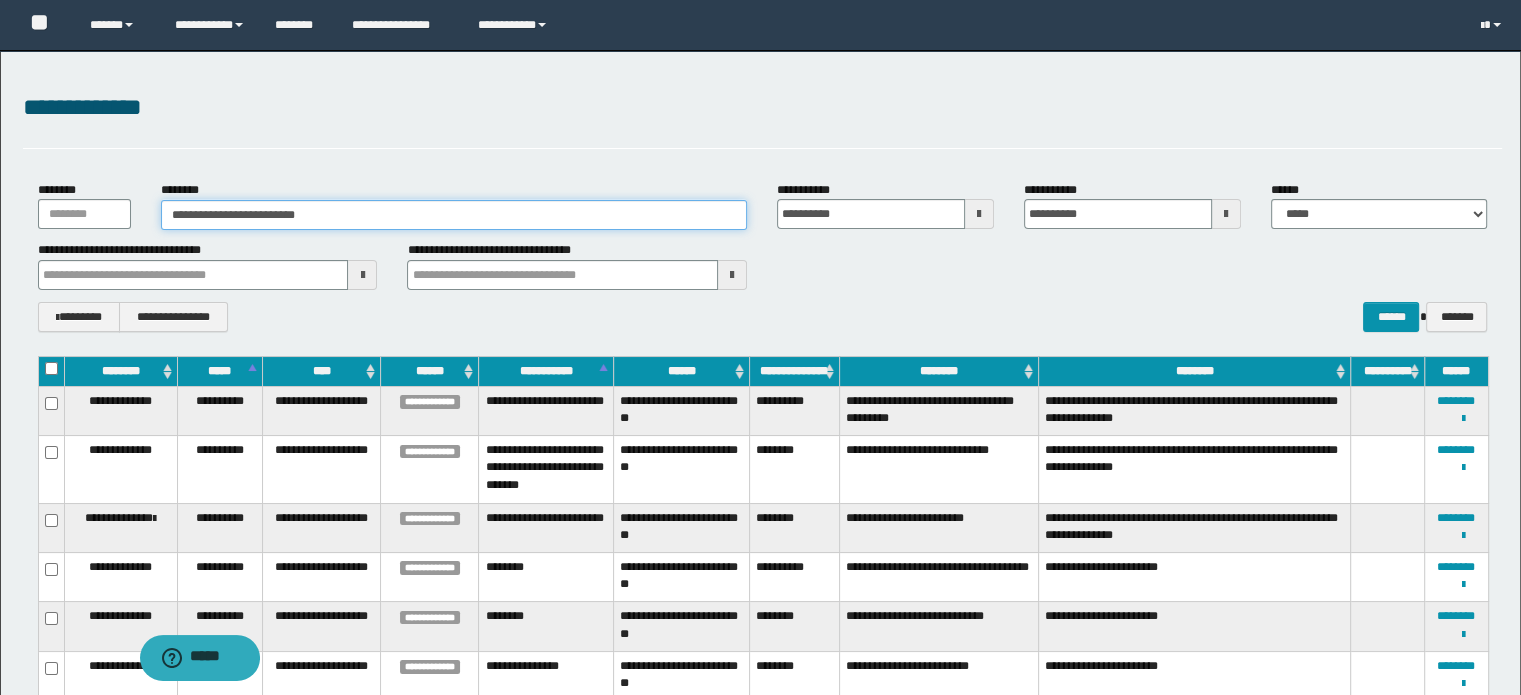 type on "**********" 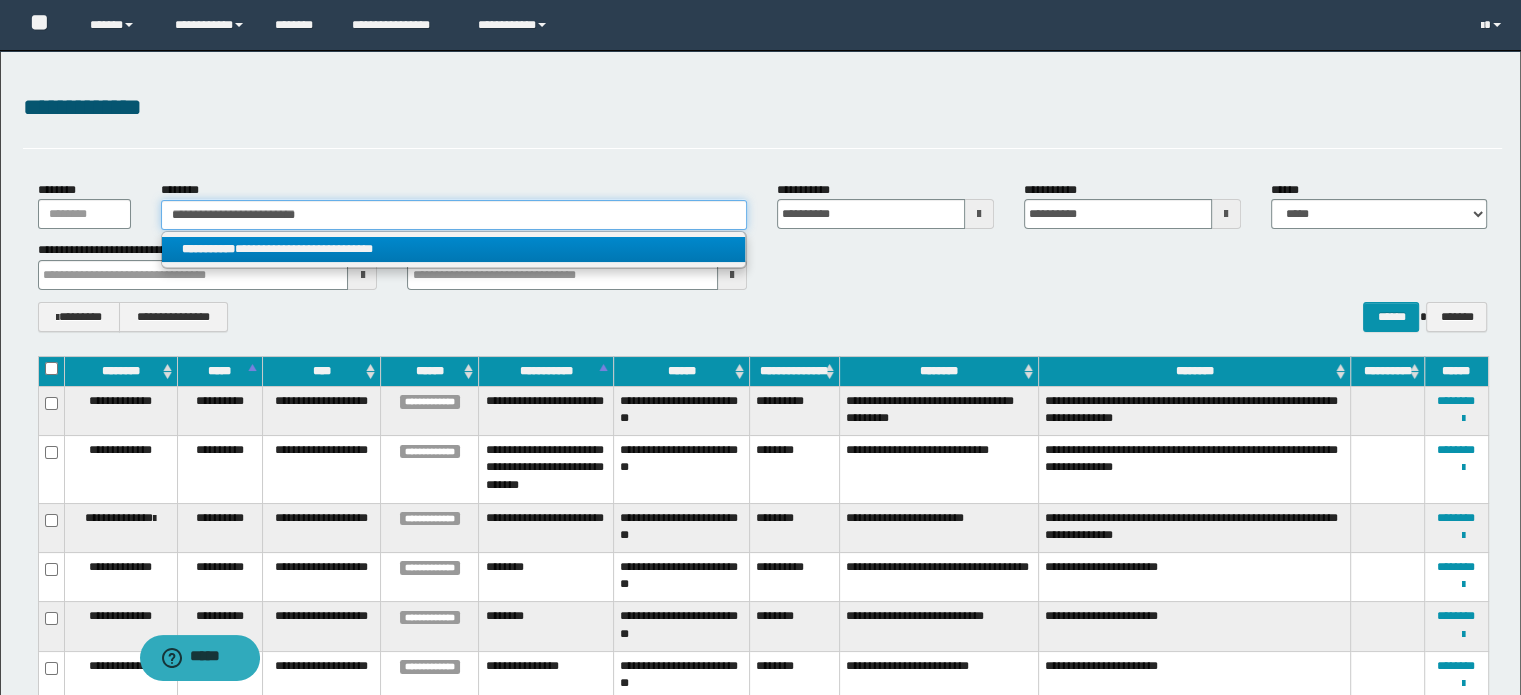 type on "**********" 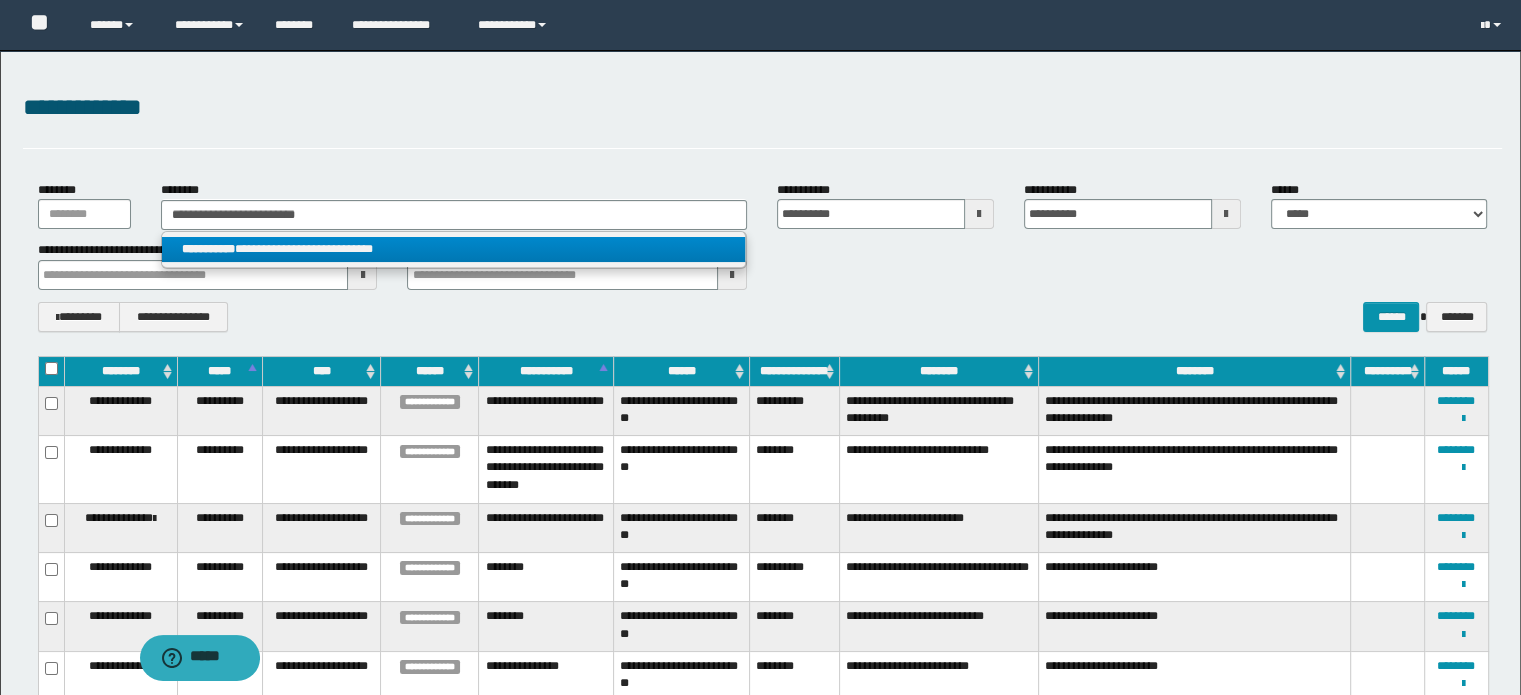 click on "**********" at bounding box center (454, 249) 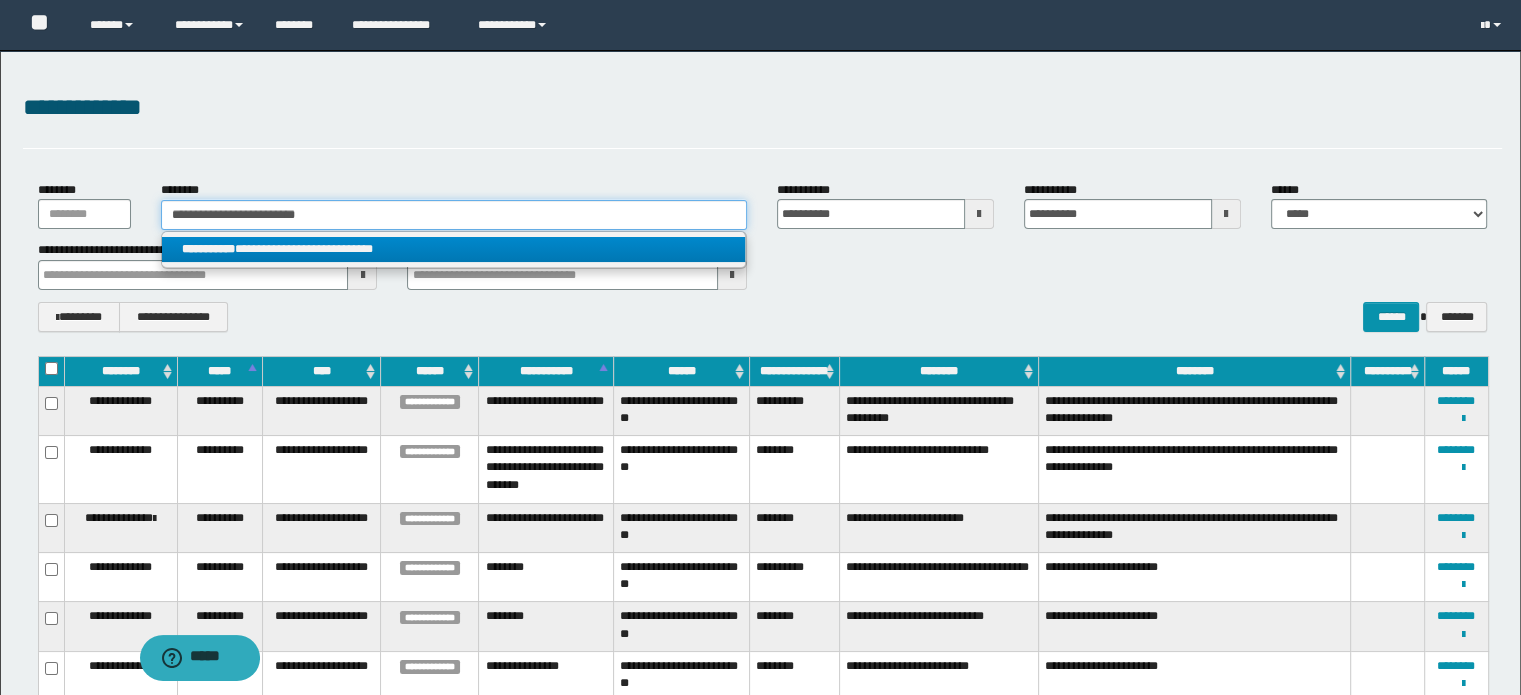 type 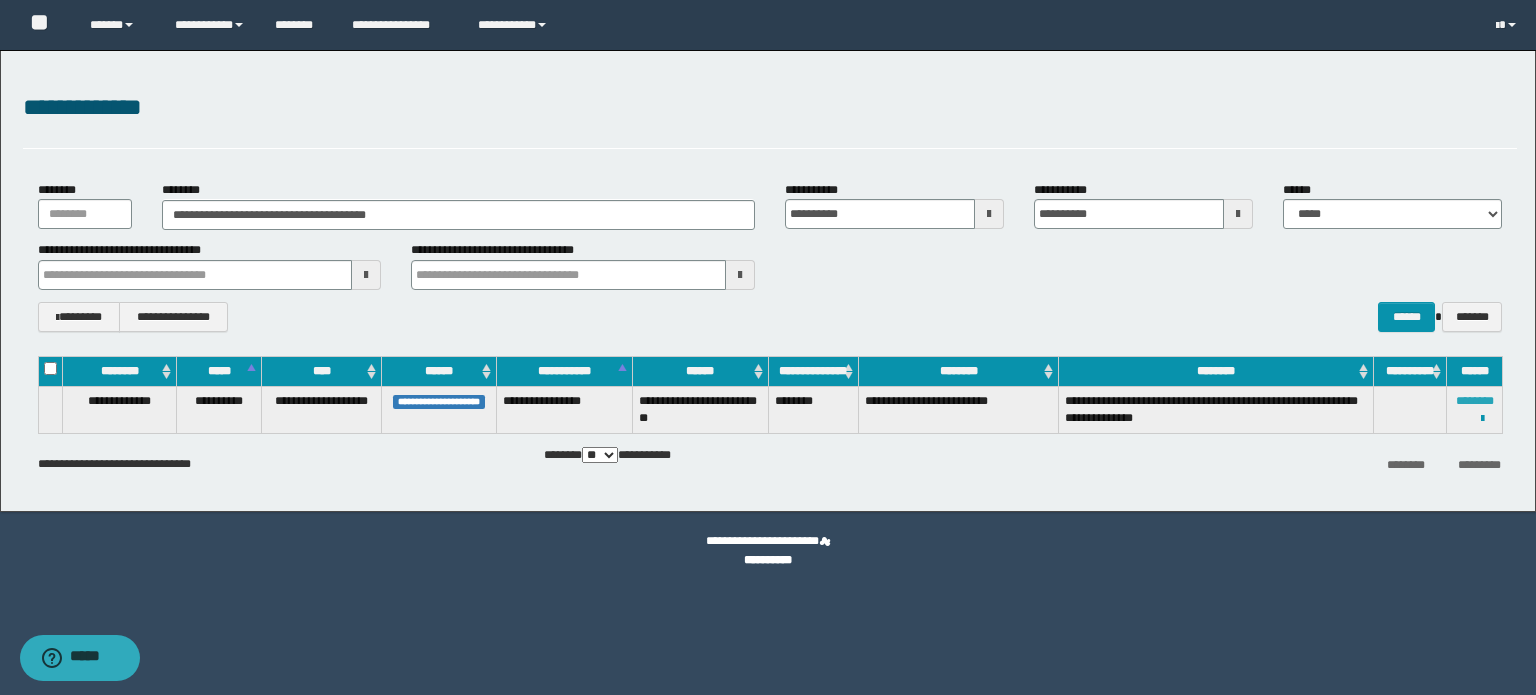 click on "********" at bounding box center [1475, 401] 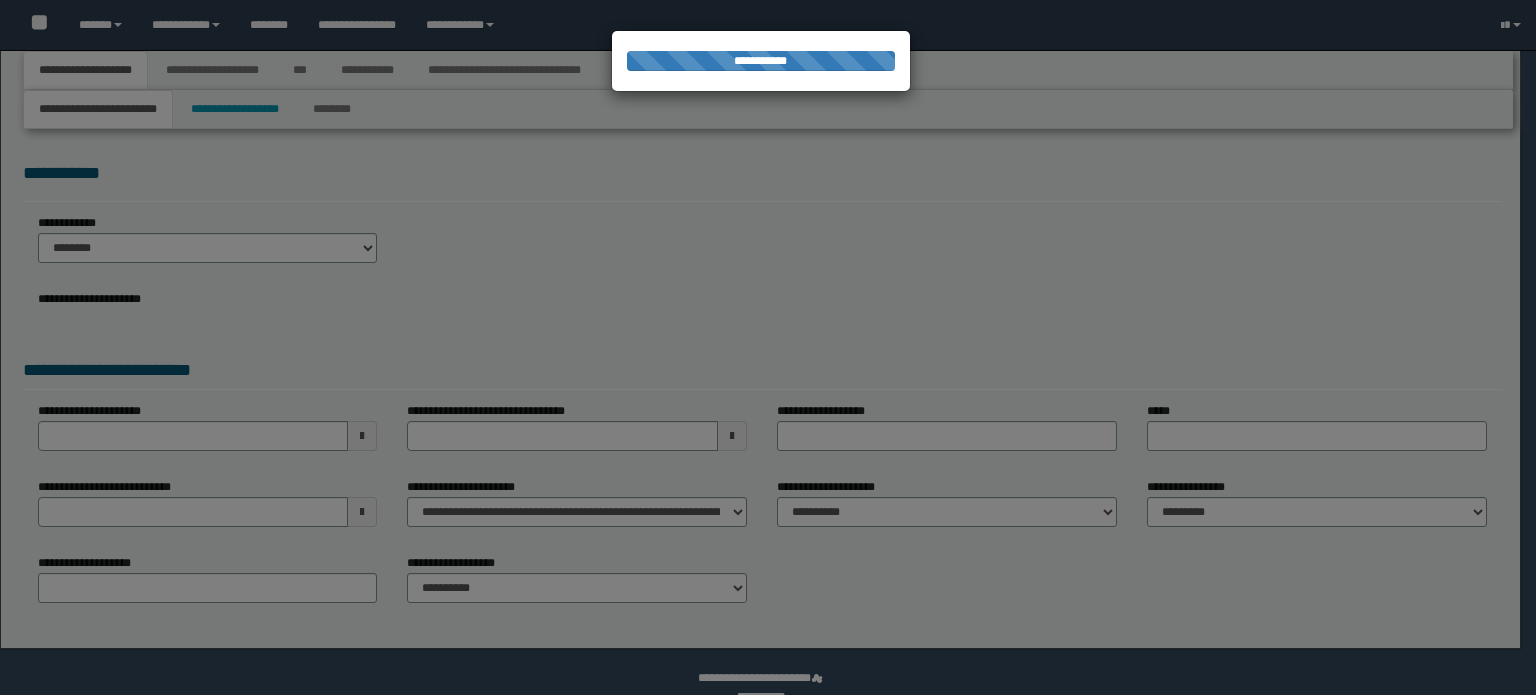 scroll, scrollTop: 0, scrollLeft: 0, axis: both 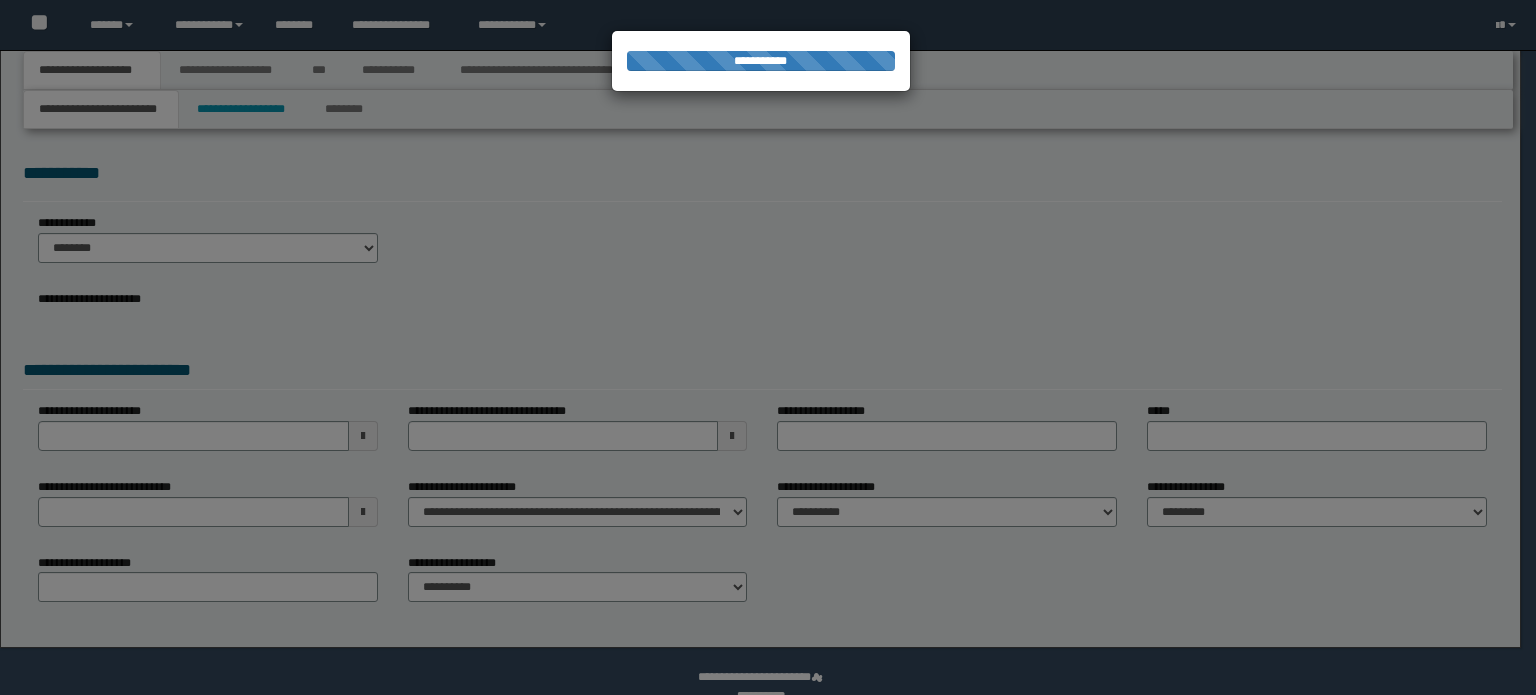 select on "*" 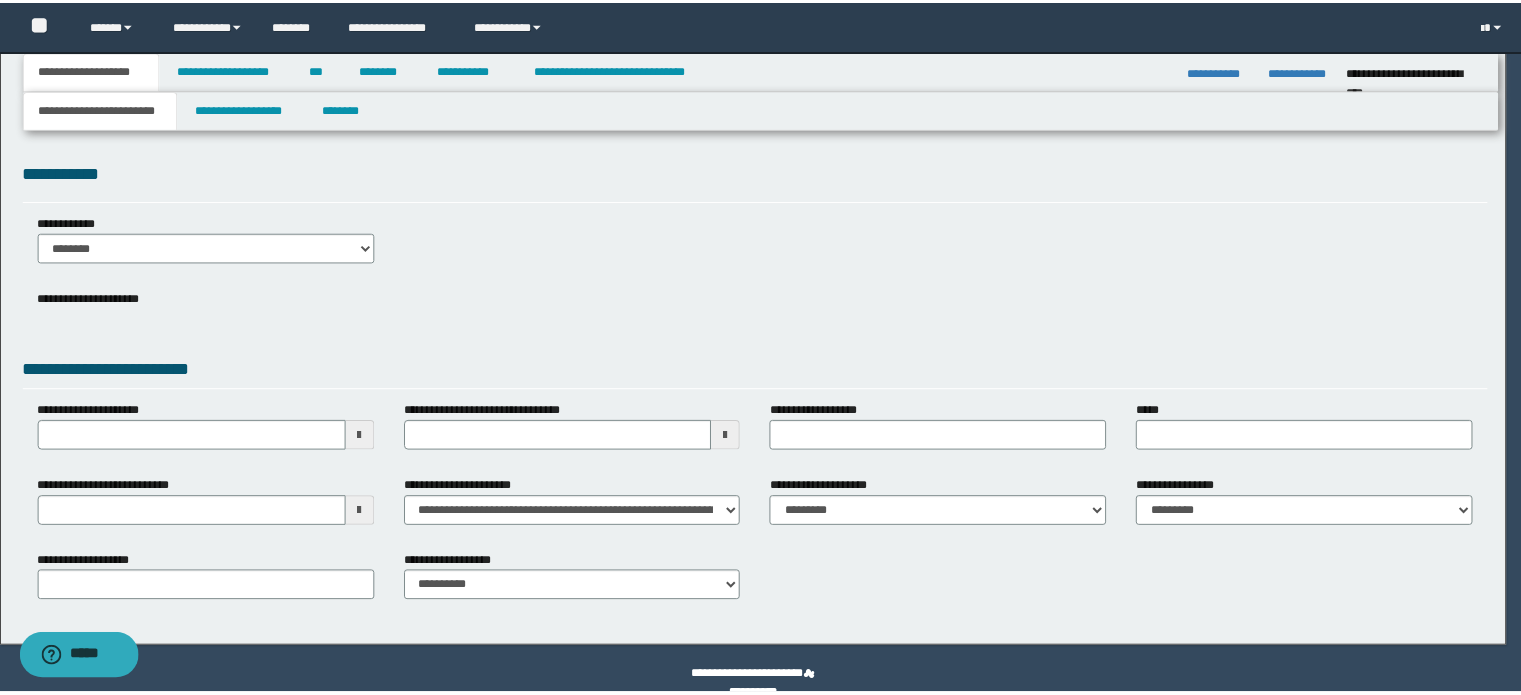 scroll, scrollTop: 0, scrollLeft: 0, axis: both 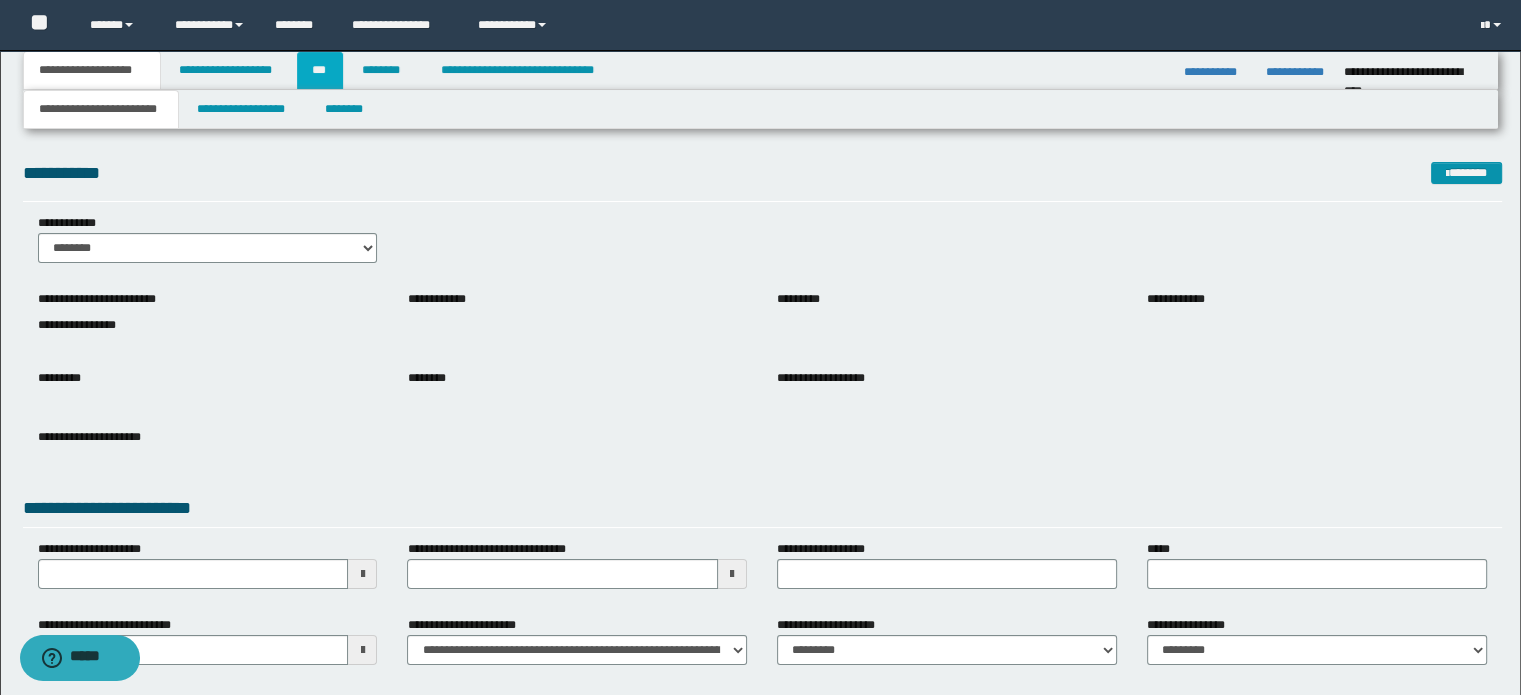 click on "***" at bounding box center [320, 70] 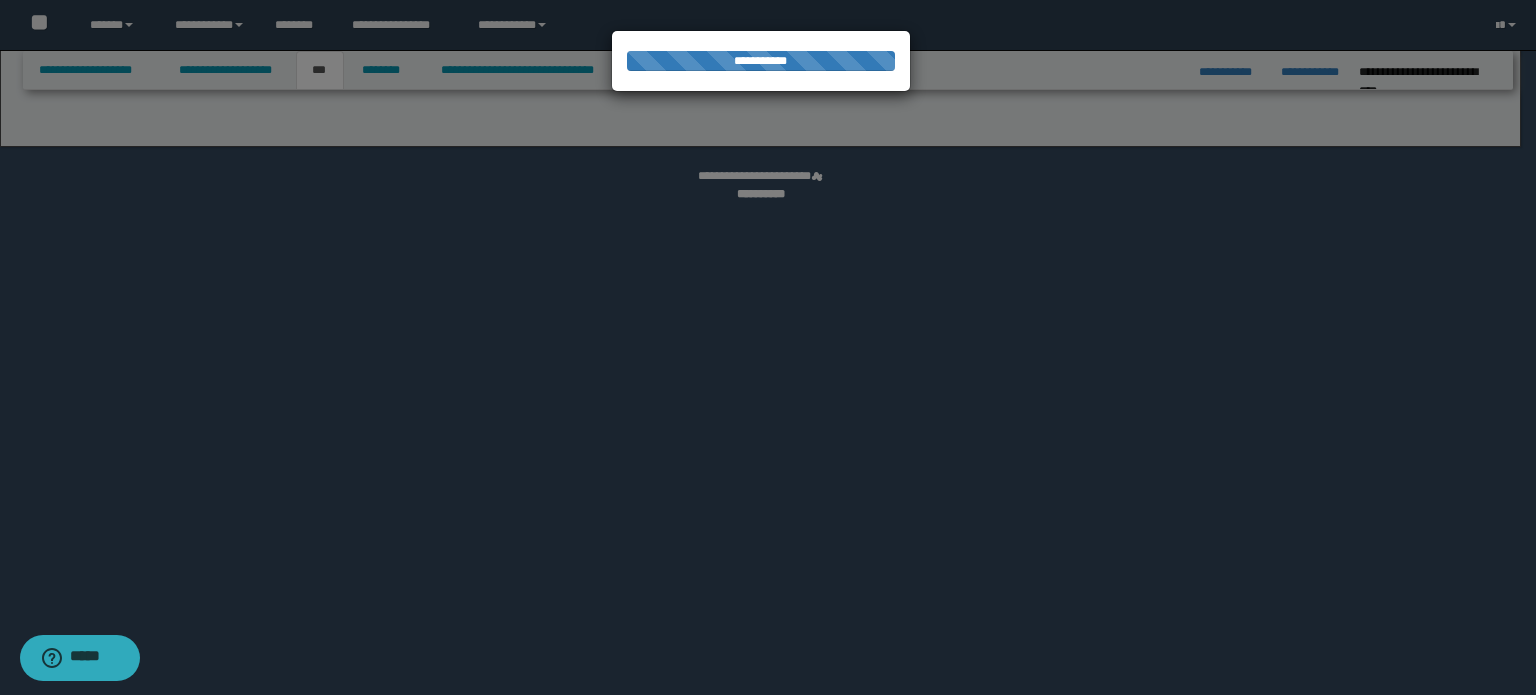 select on "***" 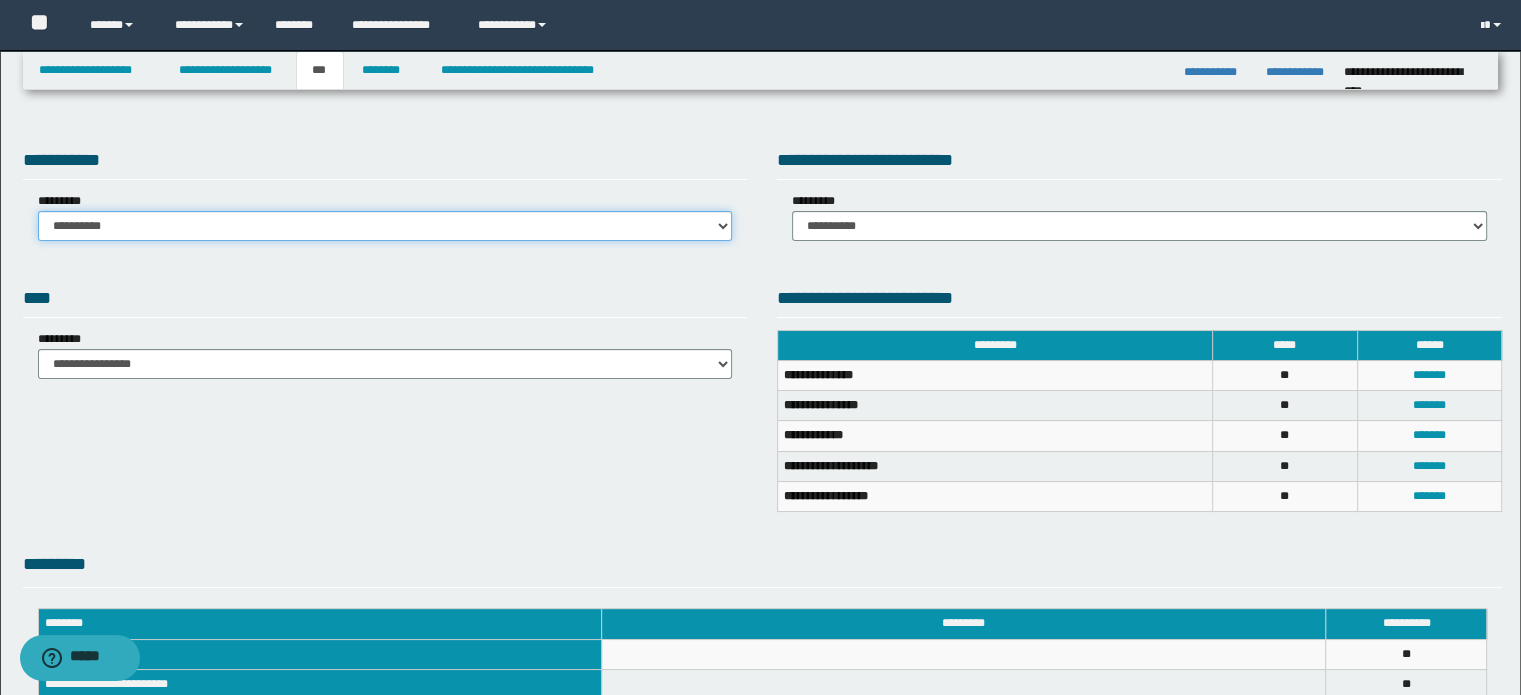 drag, startPoint x: 488, startPoint y: 227, endPoint x: 488, endPoint y: 239, distance: 12 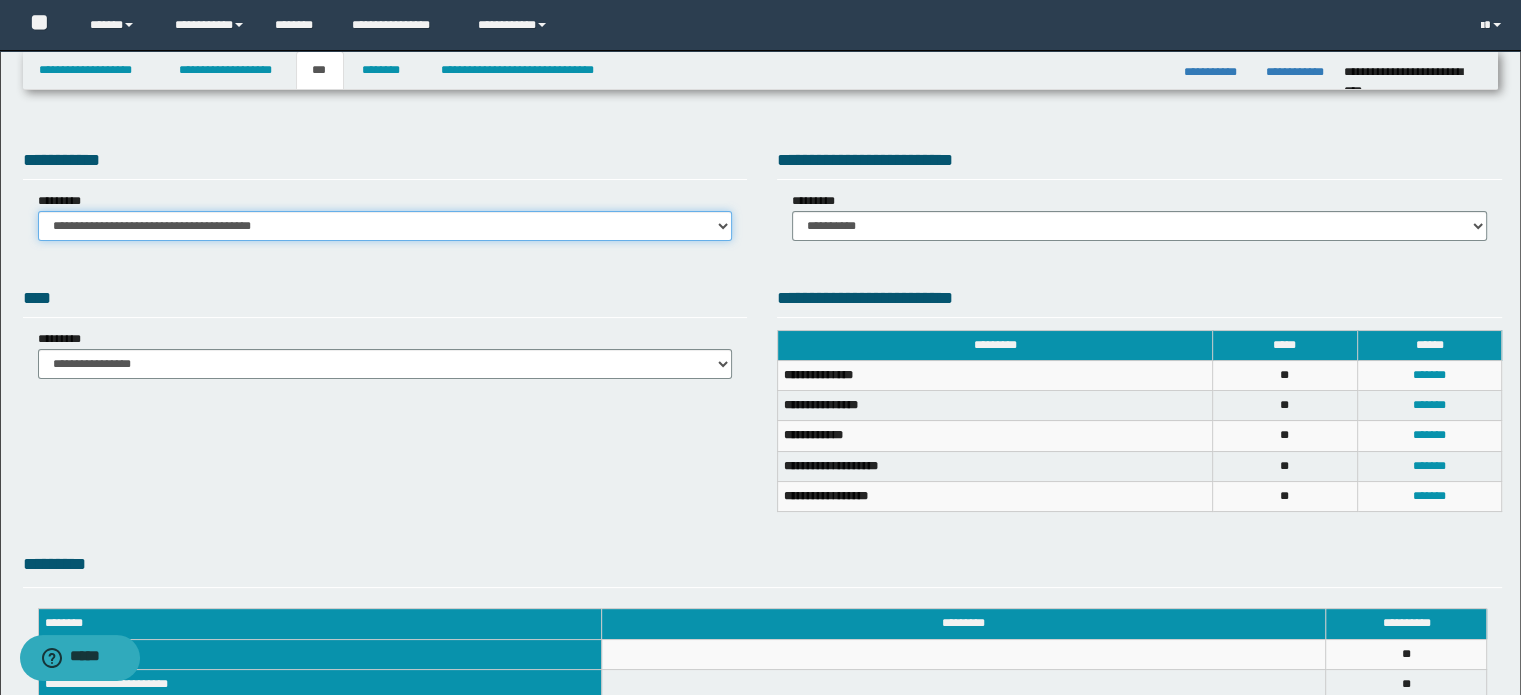 click on "**********" at bounding box center [385, 226] 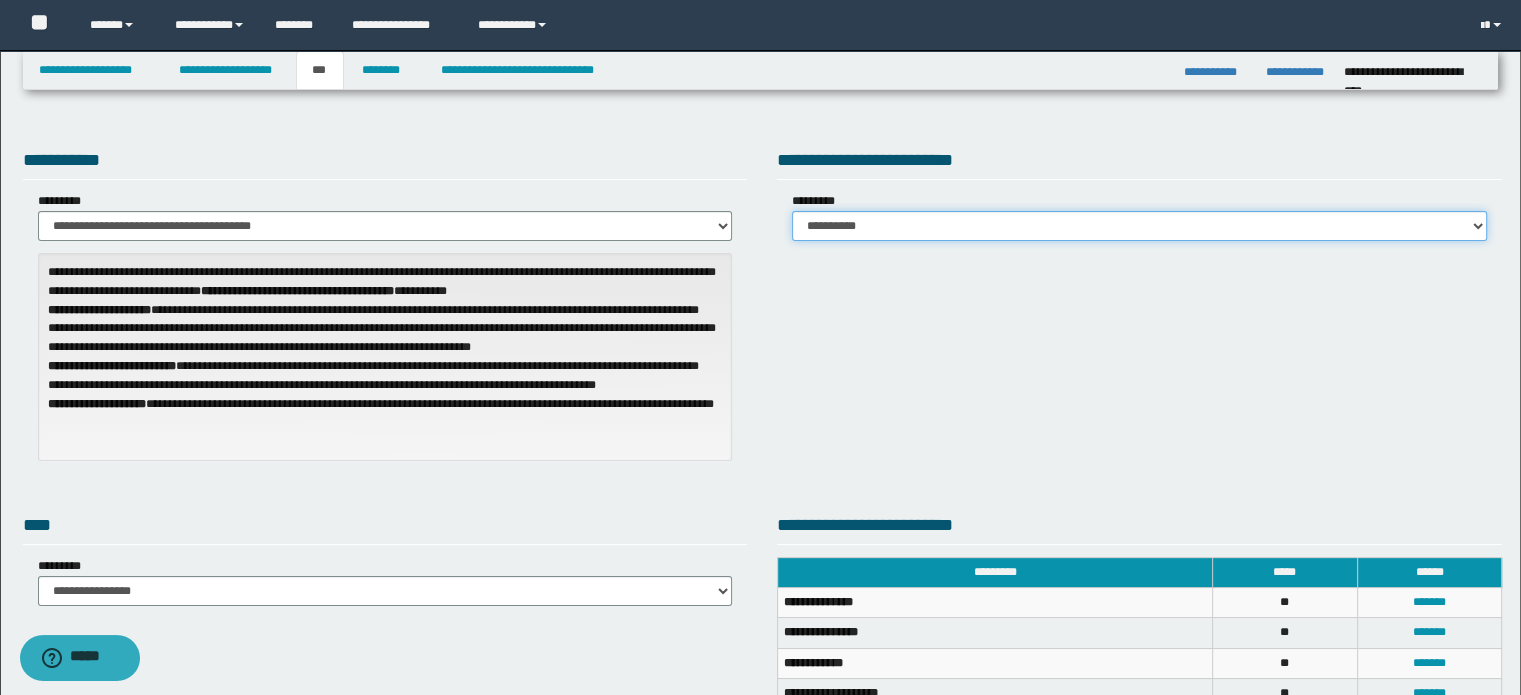 drag, startPoint x: 1022, startPoint y: 225, endPoint x: 1022, endPoint y: 238, distance: 13 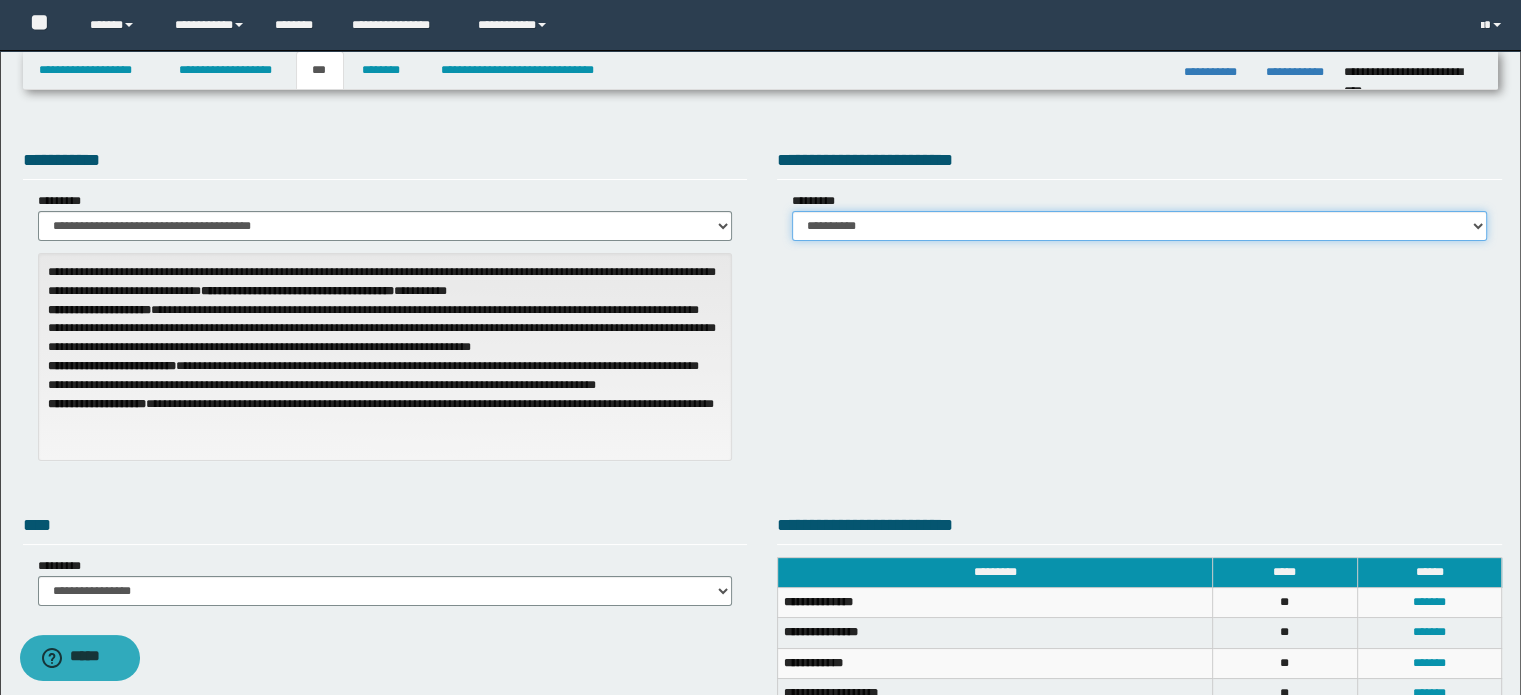 select on "*" 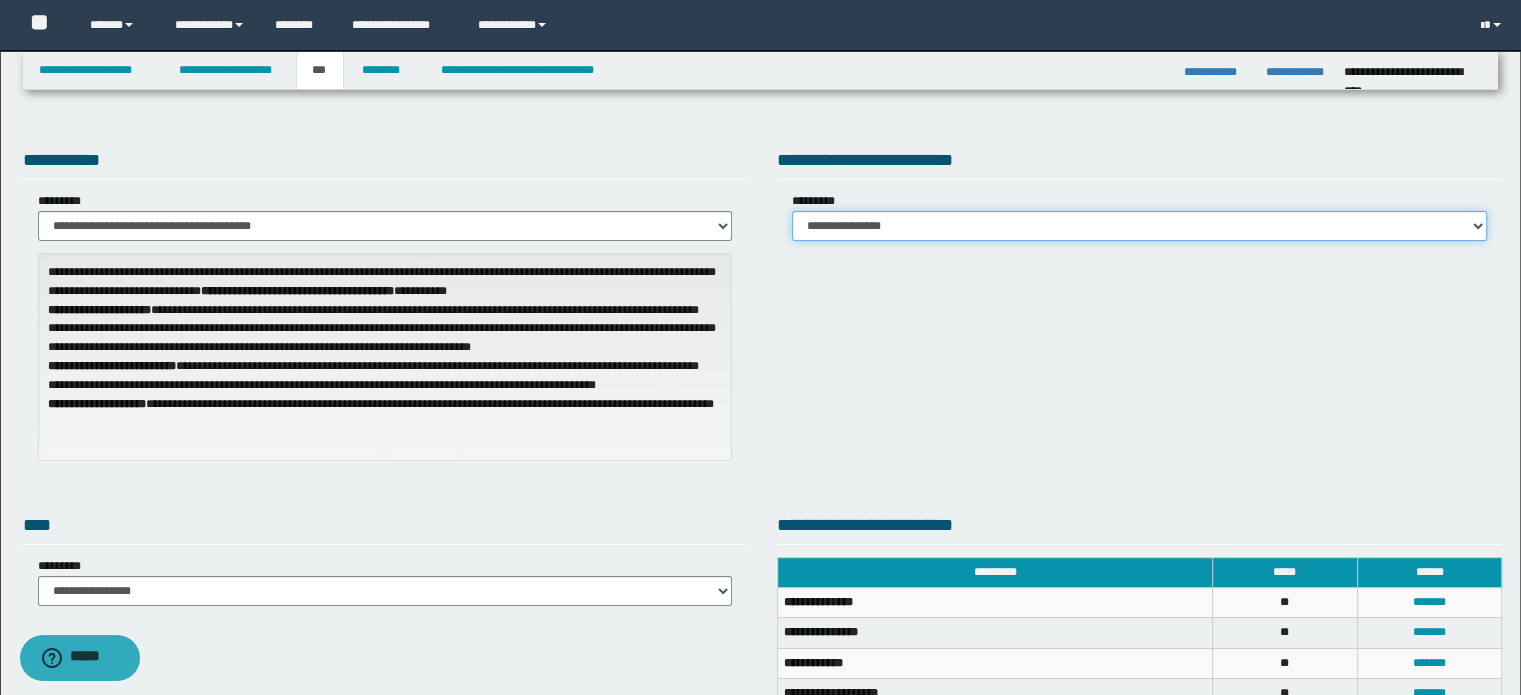 click on "**********" at bounding box center [1139, 226] 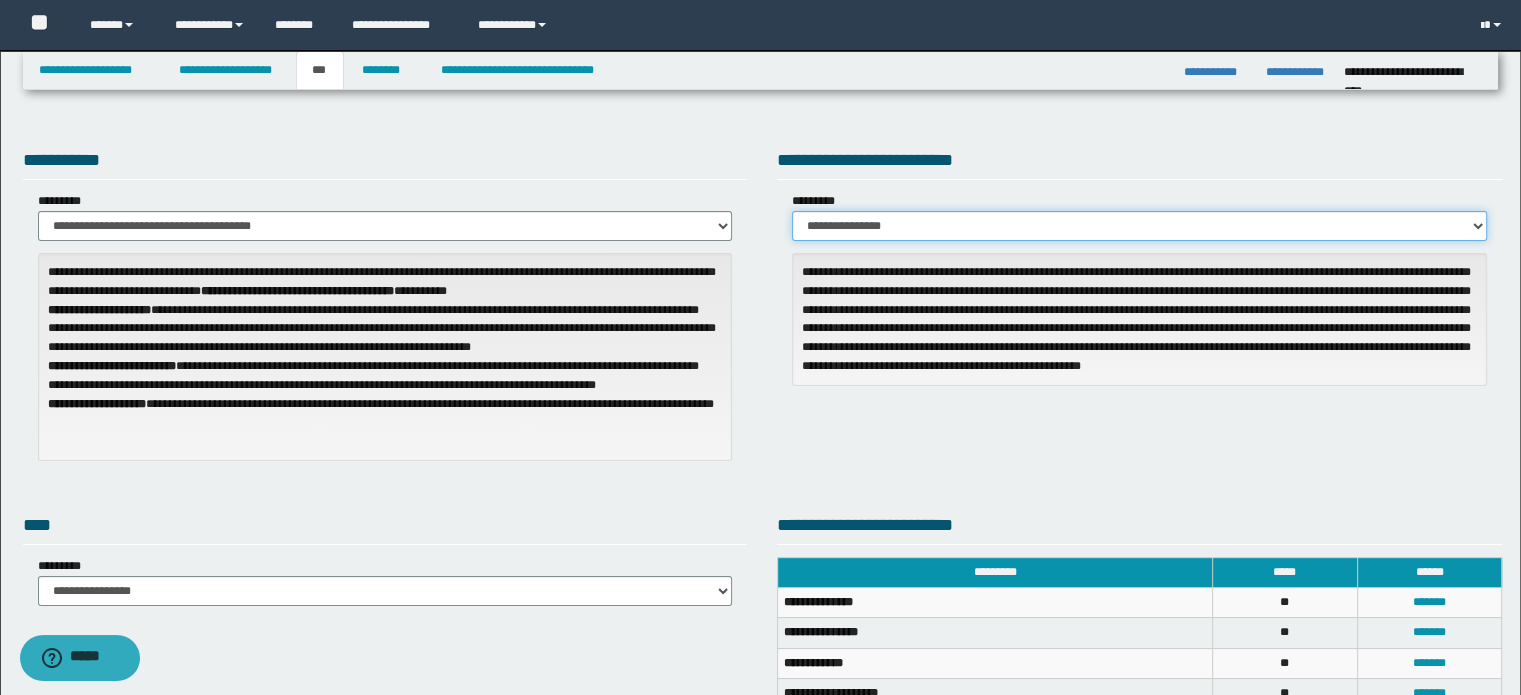 scroll, scrollTop: 0, scrollLeft: 0, axis: both 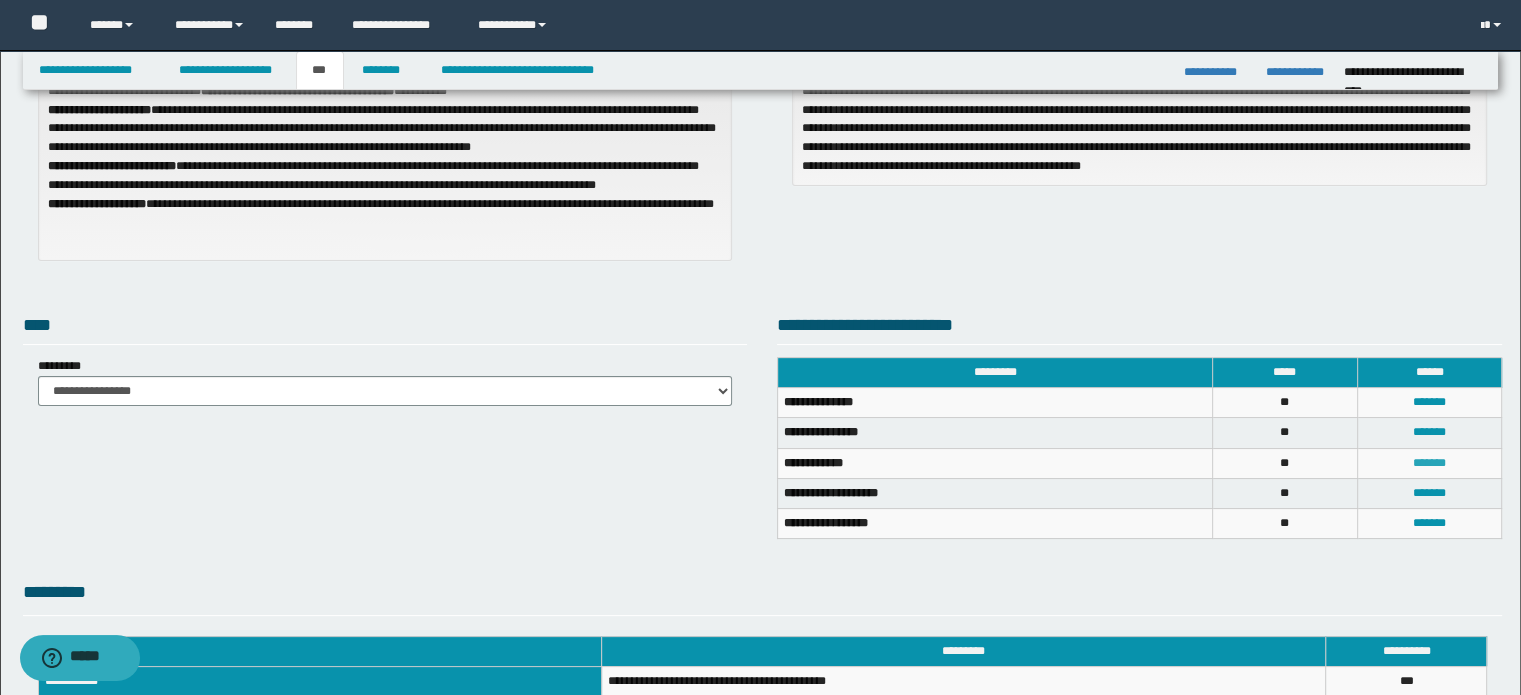 click on "*******" at bounding box center (1429, 463) 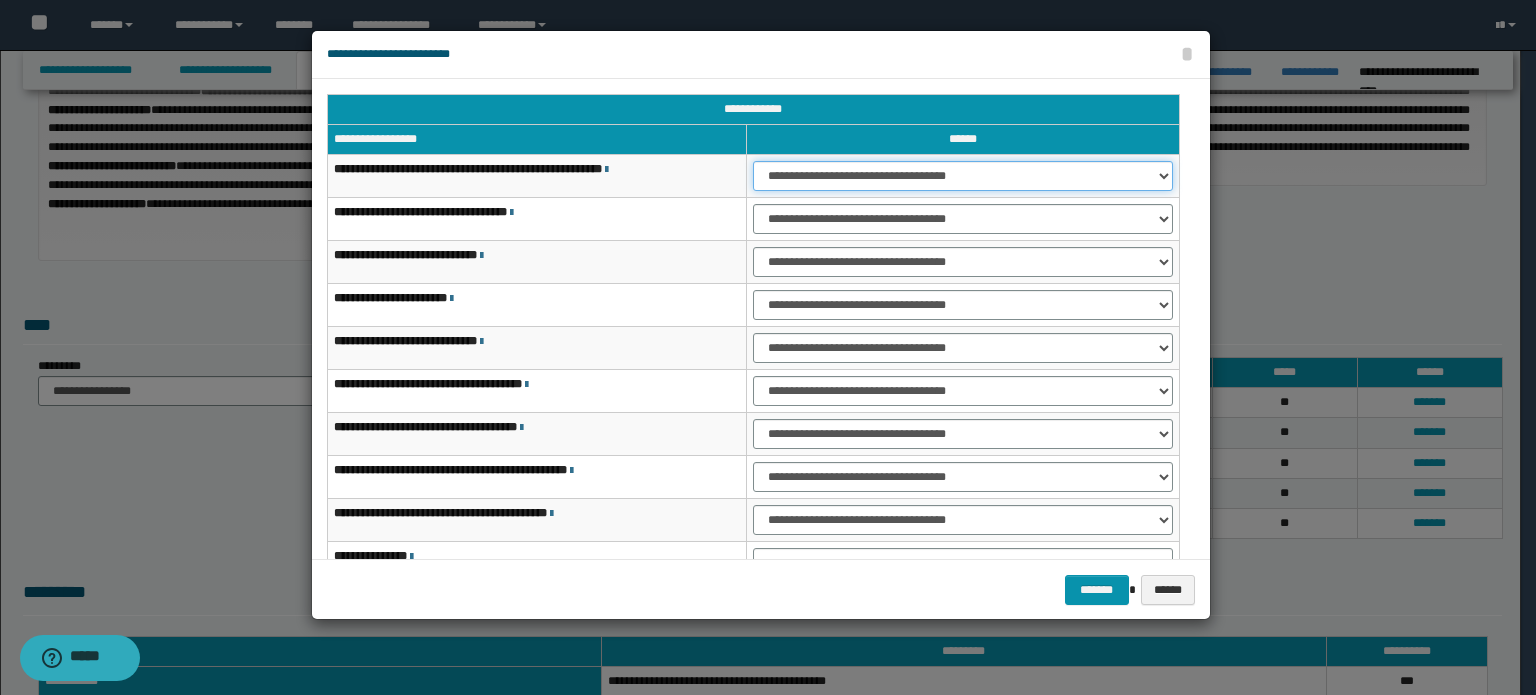 click on "**********" at bounding box center [963, 176] 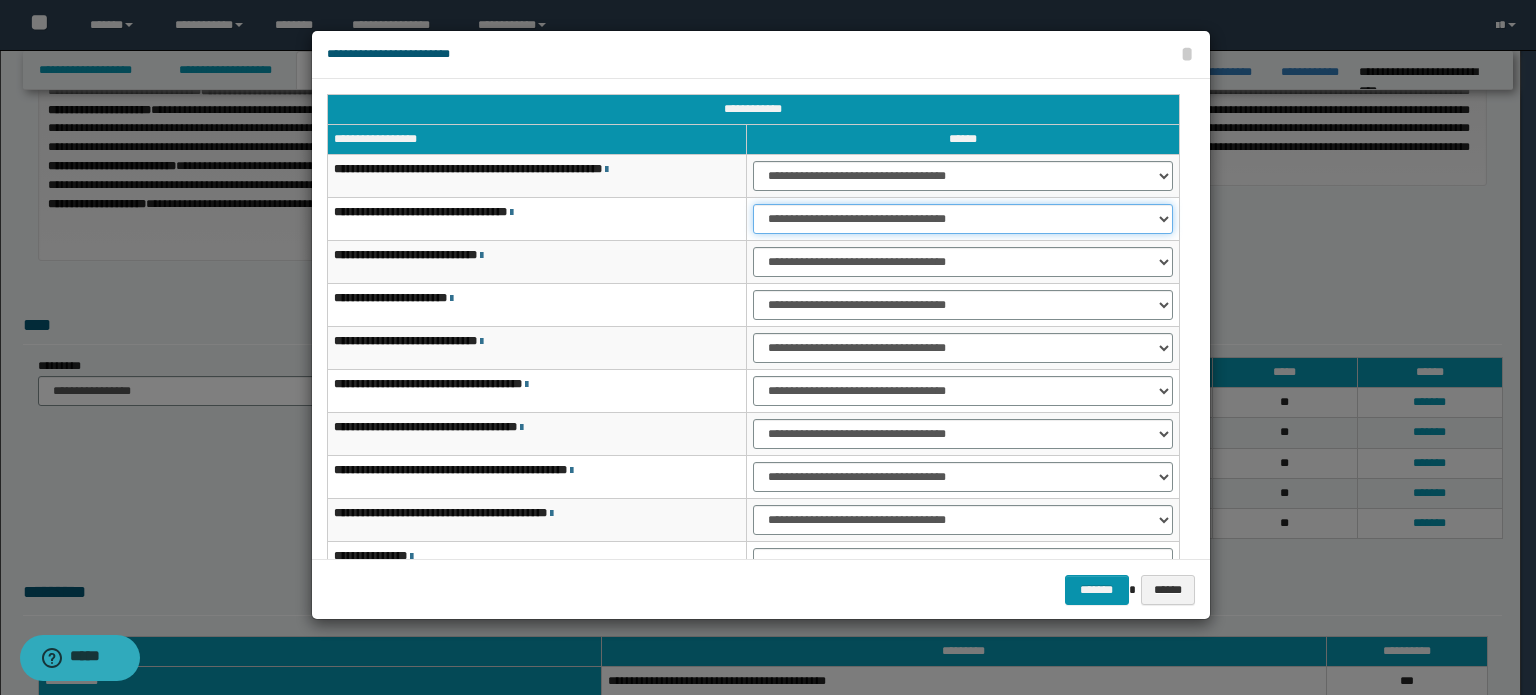click on "**********" at bounding box center [963, 219] 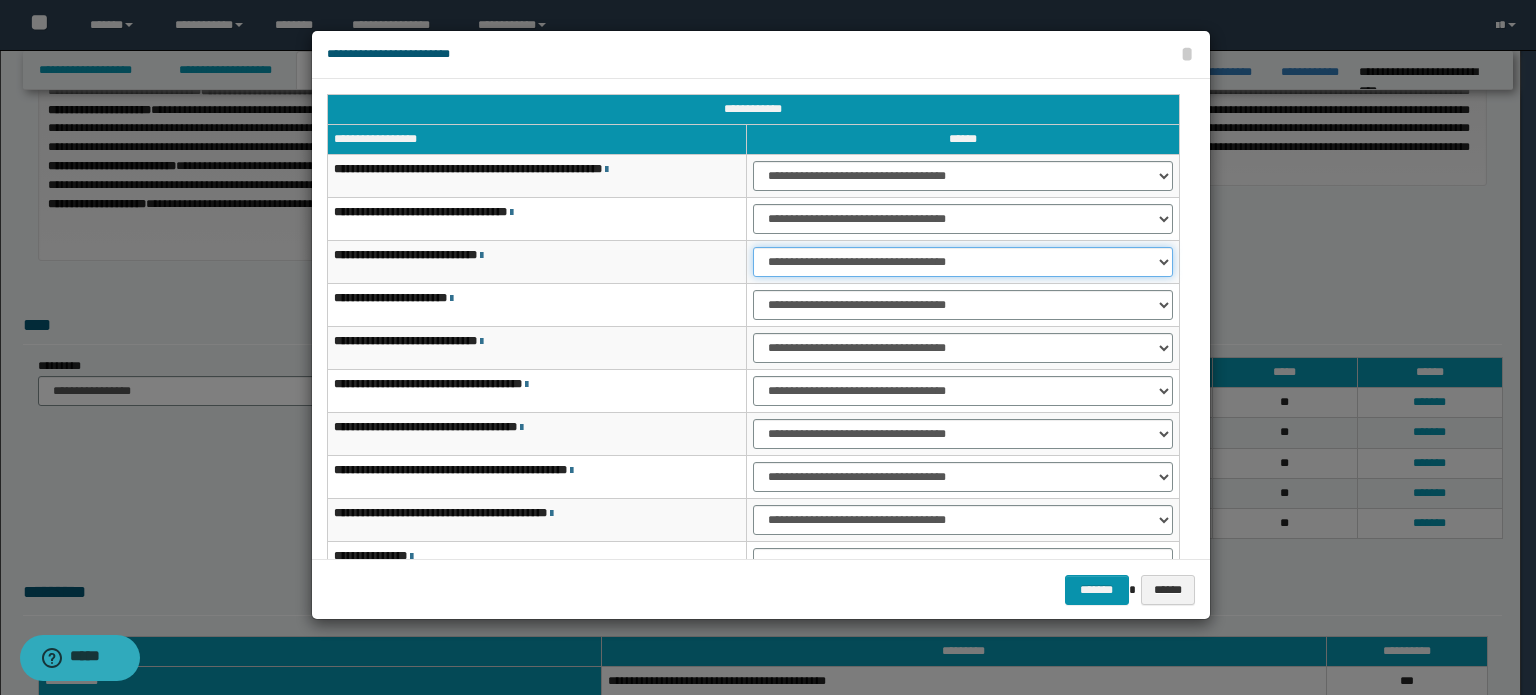 drag, startPoint x: 1065, startPoint y: 251, endPoint x: 1058, endPoint y: 270, distance: 20.248457 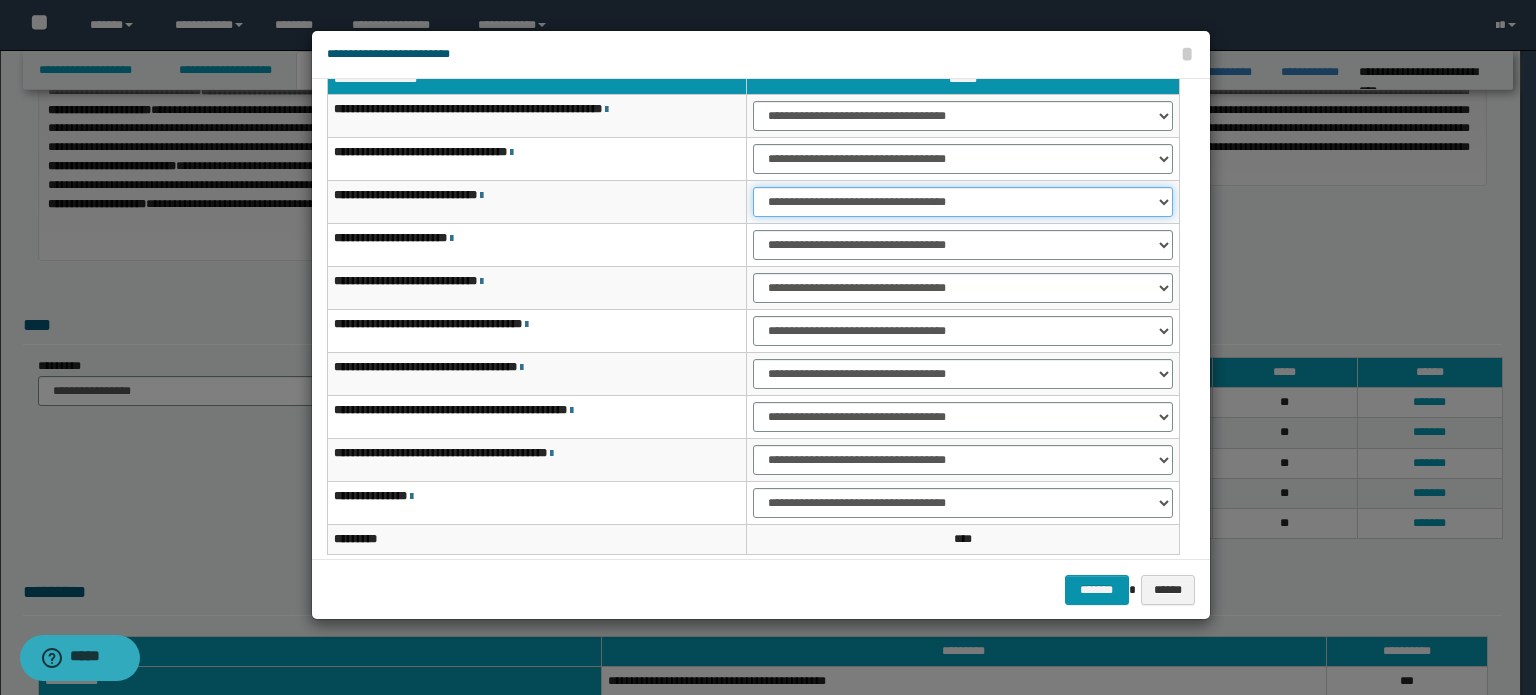 scroll, scrollTop: 118, scrollLeft: 0, axis: vertical 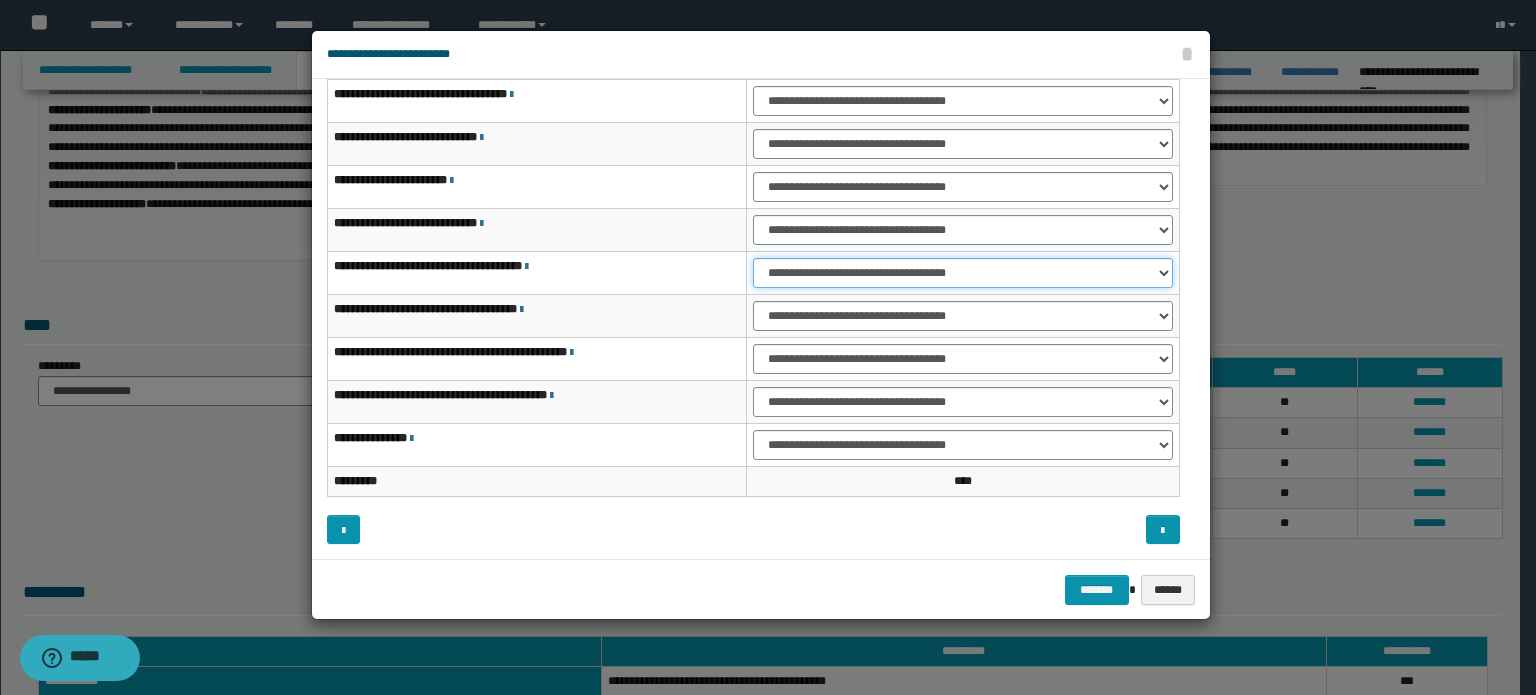 drag, startPoint x: 1024, startPoint y: 266, endPoint x: 1024, endPoint y: 281, distance: 15 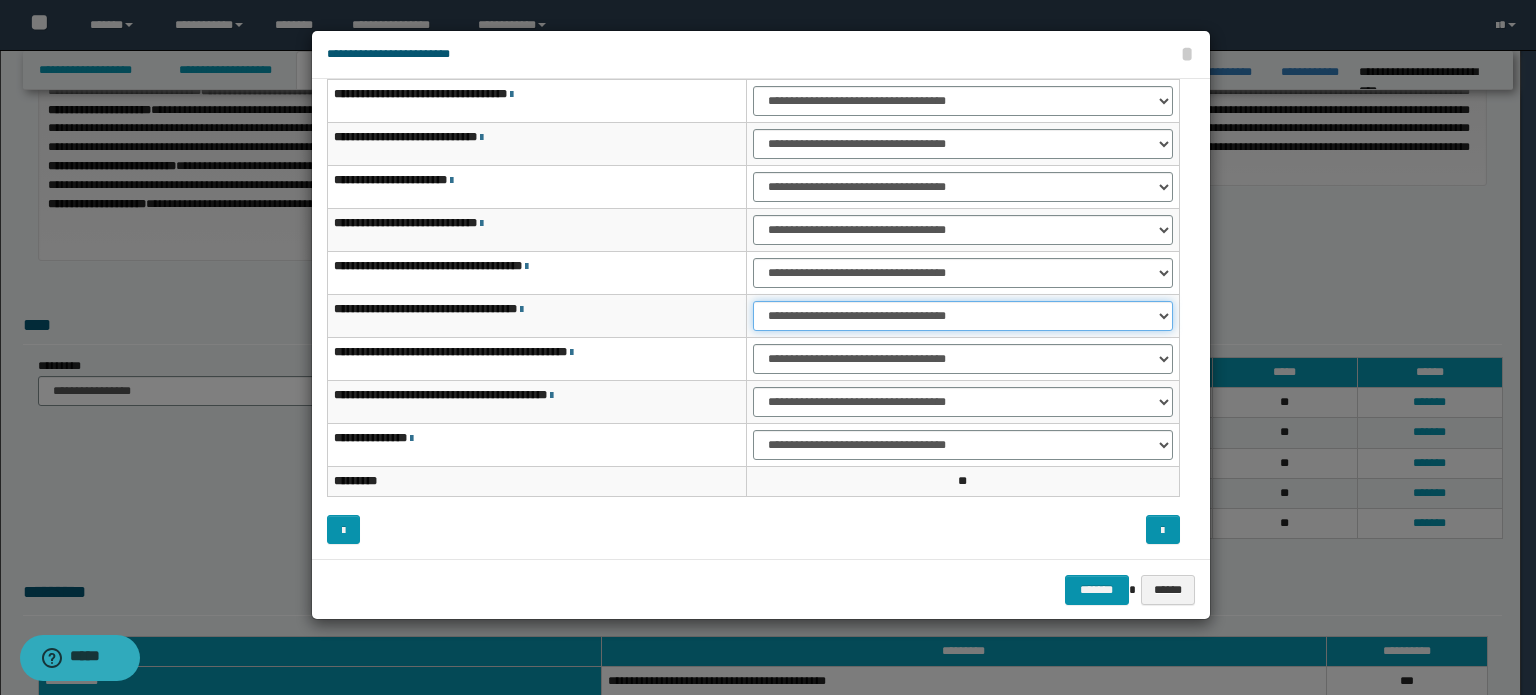 click on "**********" at bounding box center (963, 316) 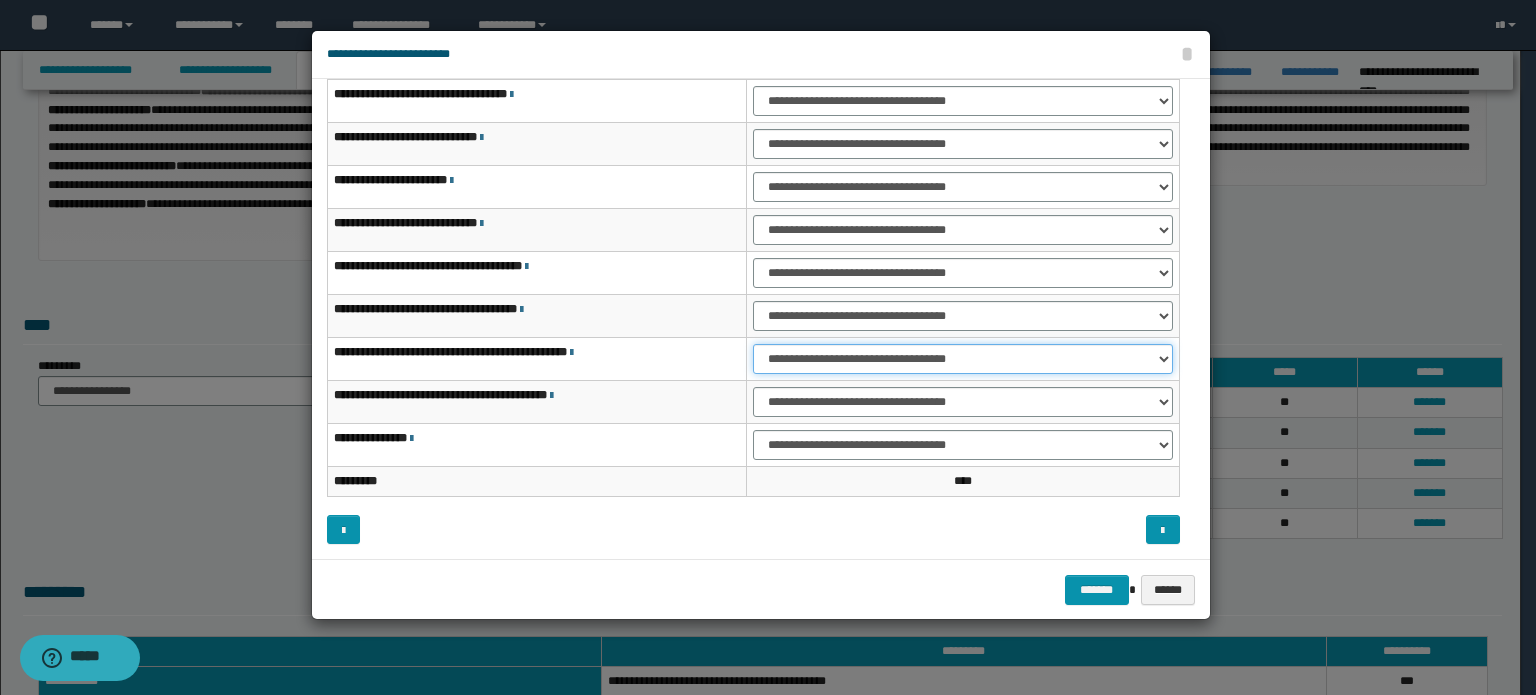 click on "**********" at bounding box center [963, 359] 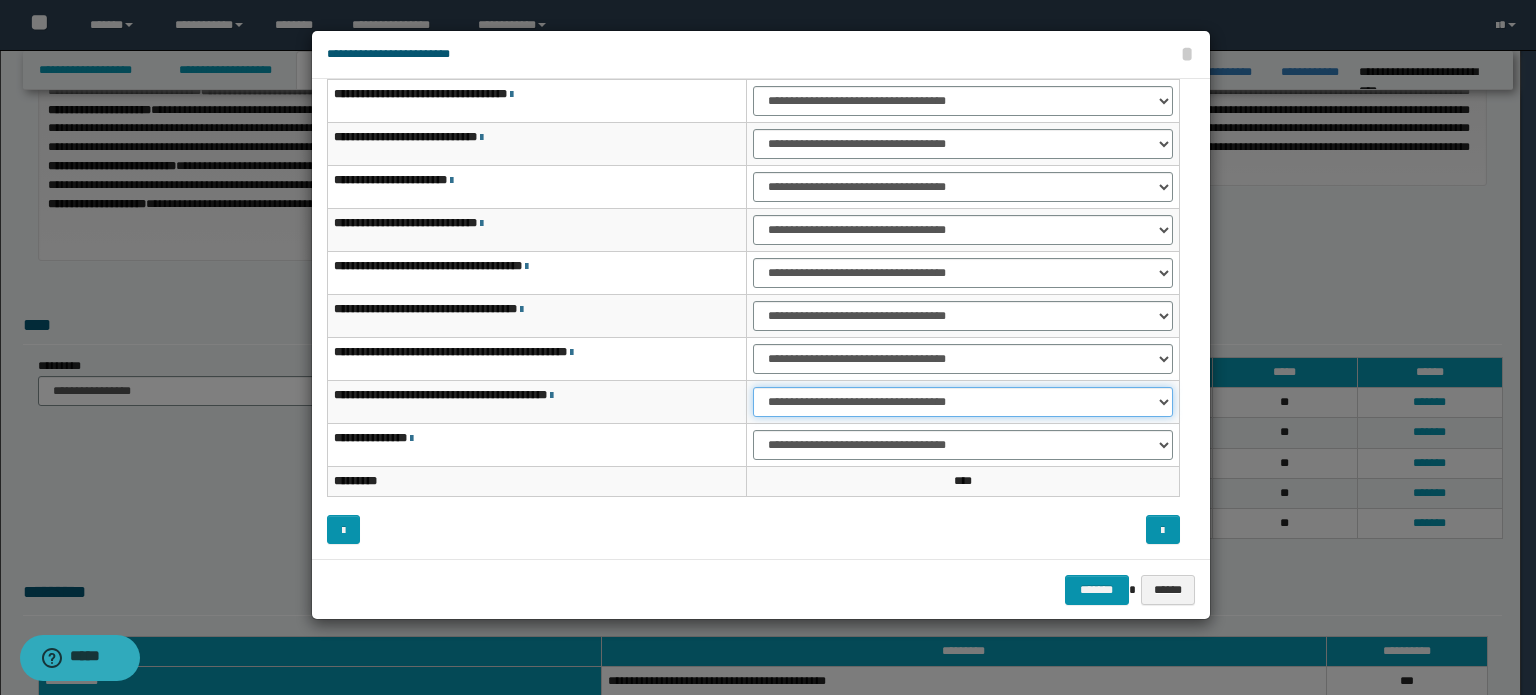 click on "**********" at bounding box center (963, 402) 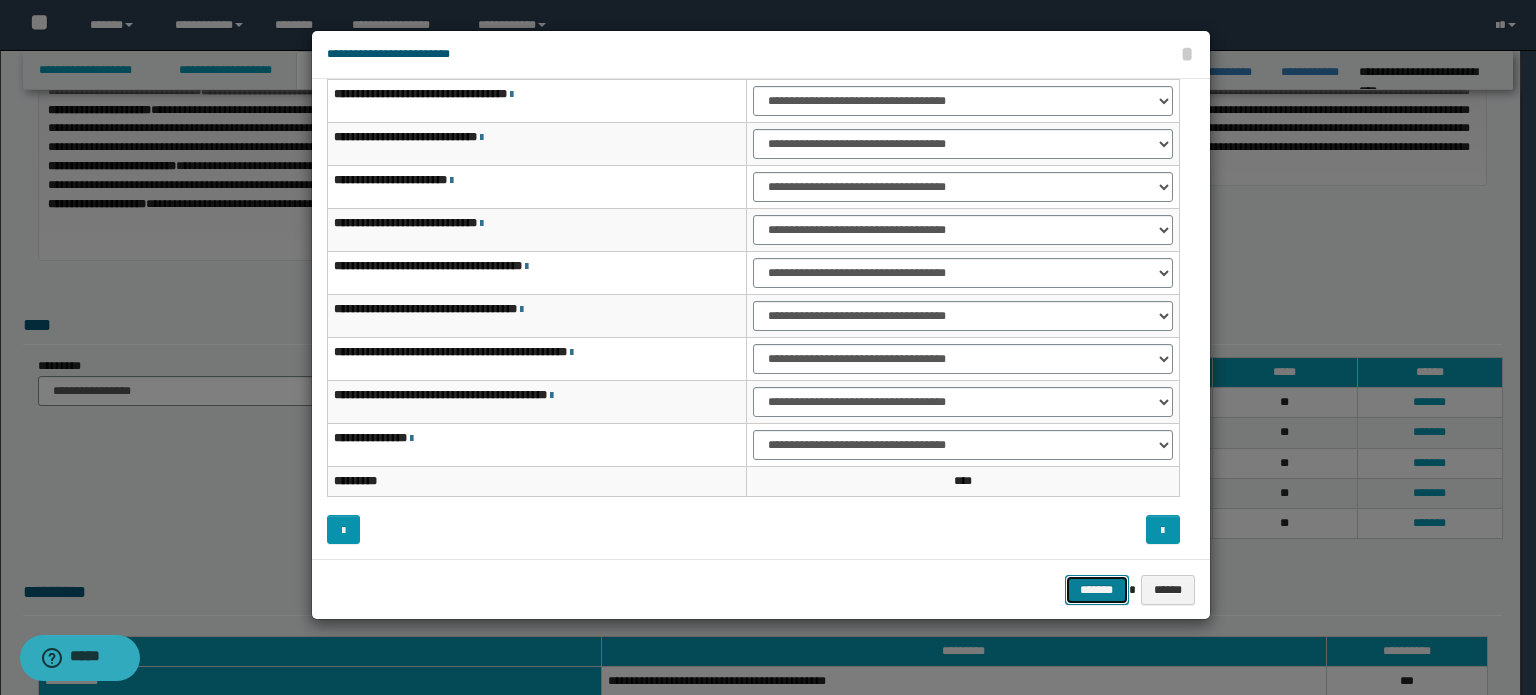 click on "*******" at bounding box center (1097, 590) 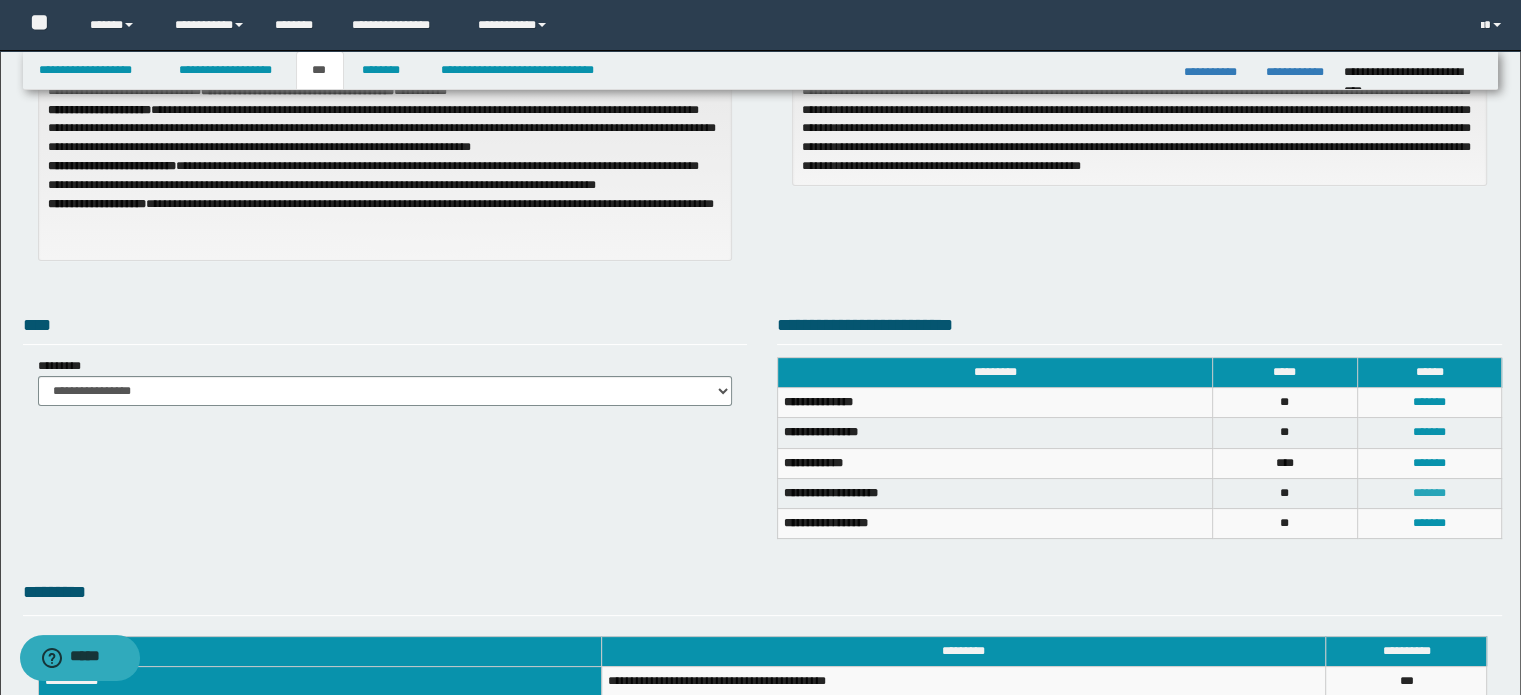click on "*******" at bounding box center [1429, 493] 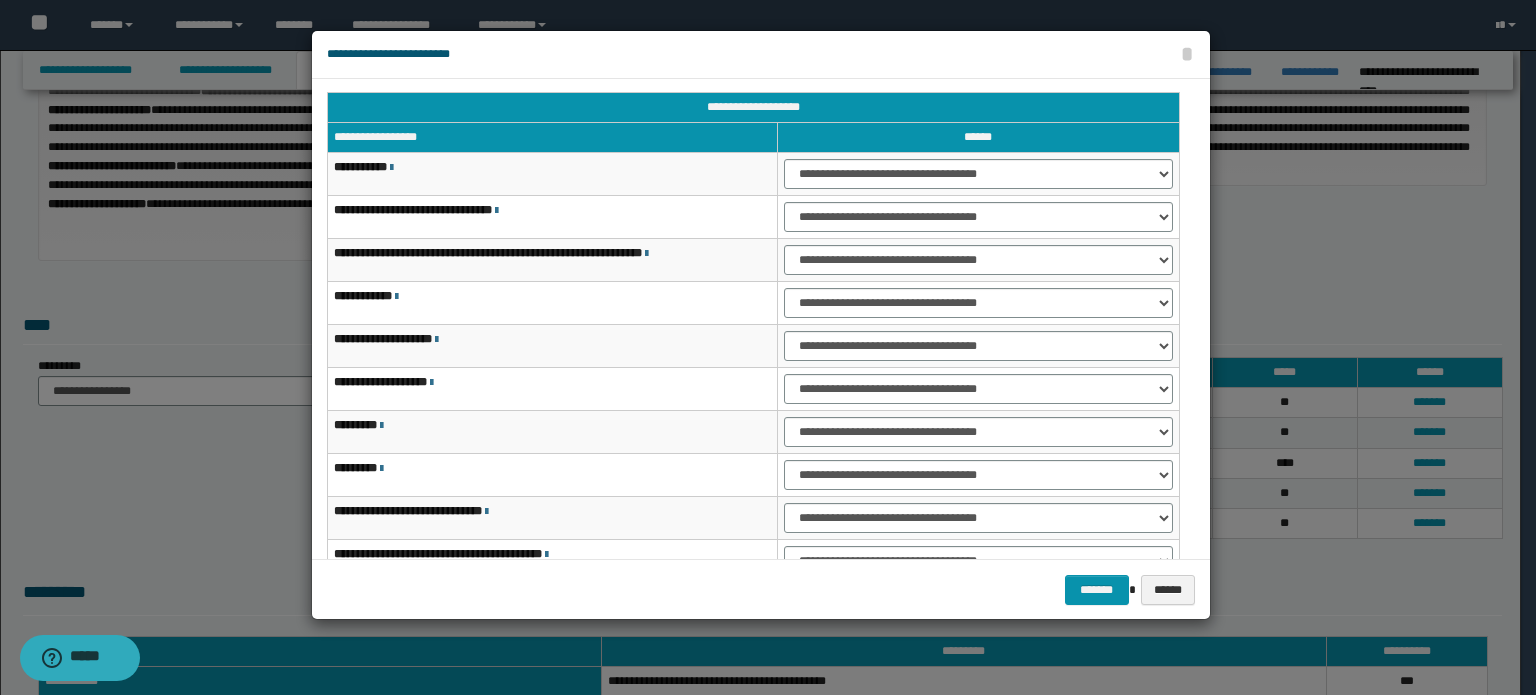 scroll, scrollTop: 0, scrollLeft: 0, axis: both 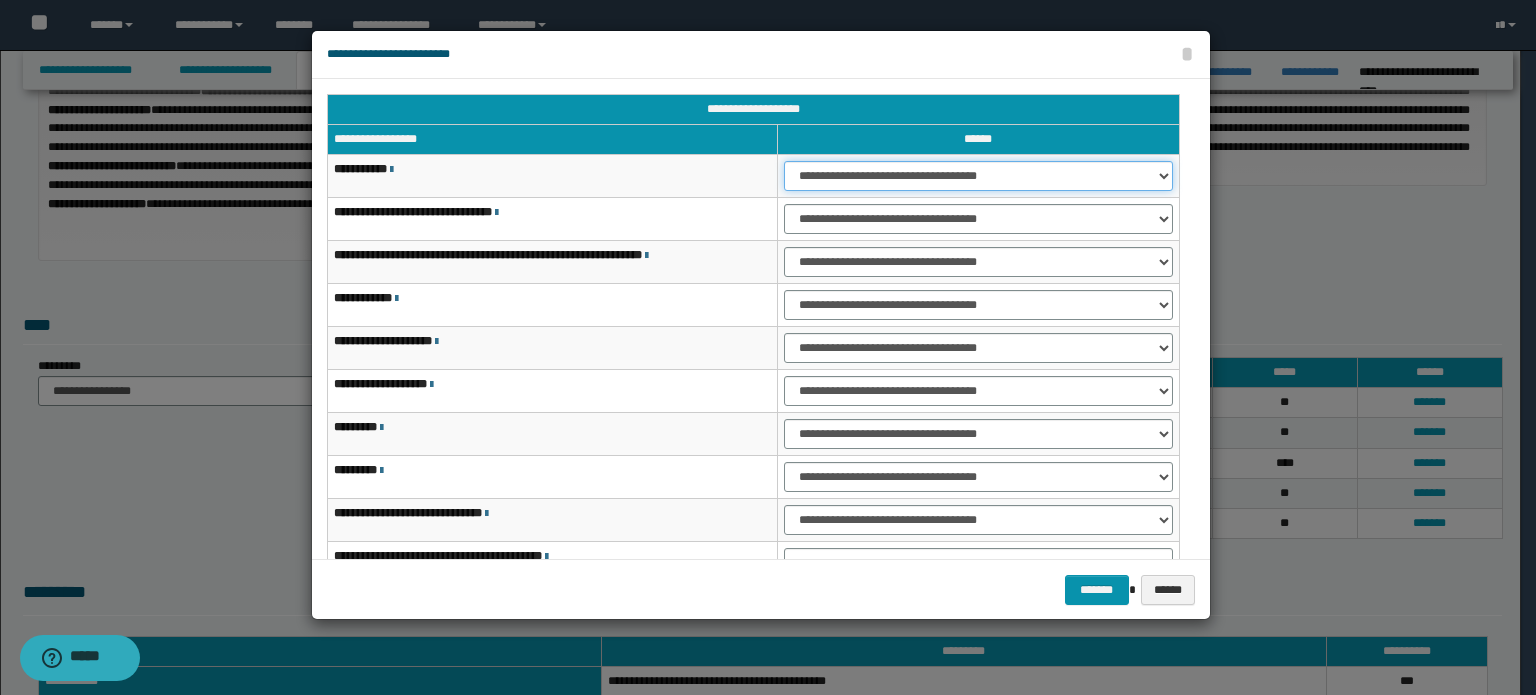 drag, startPoint x: 1059, startPoint y: 174, endPoint x: 1059, endPoint y: 187, distance: 13 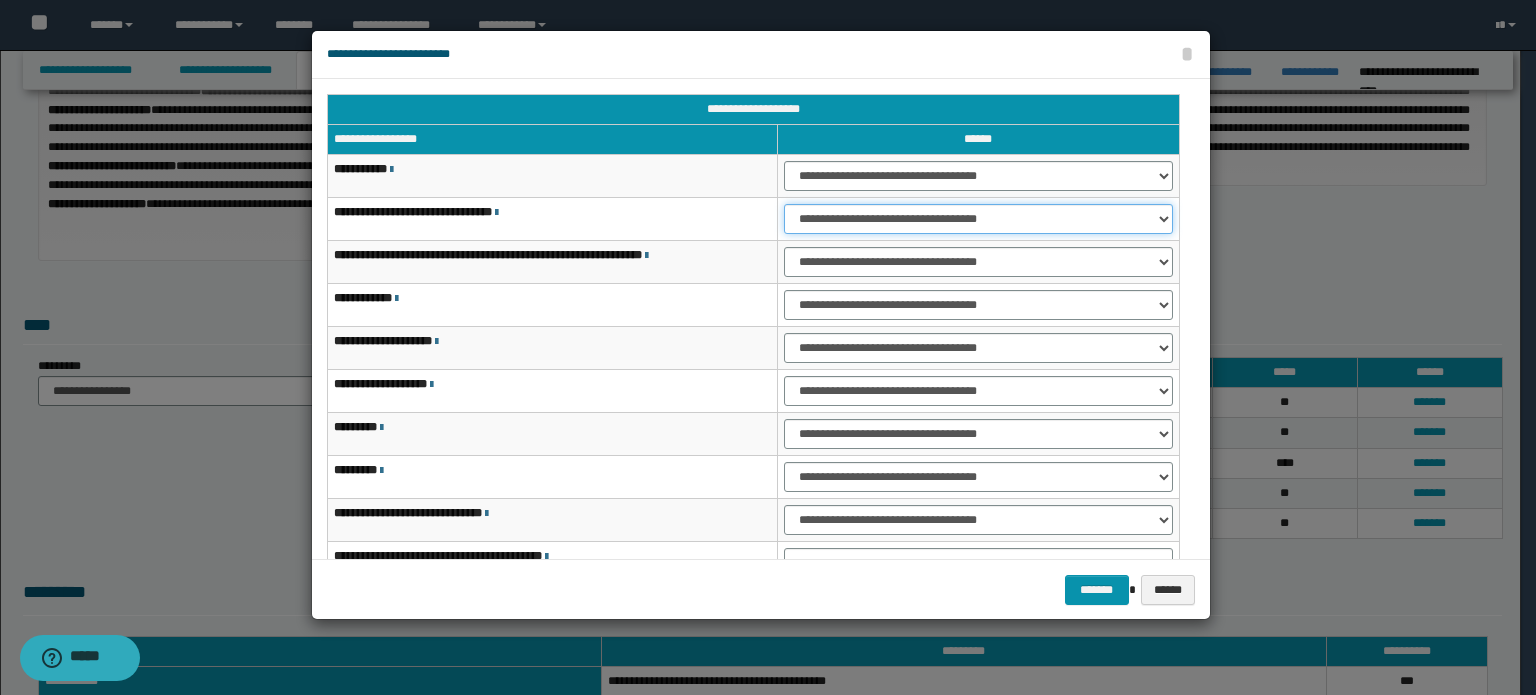 drag, startPoint x: 1052, startPoint y: 209, endPoint x: 1052, endPoint y: 224, distance: 15 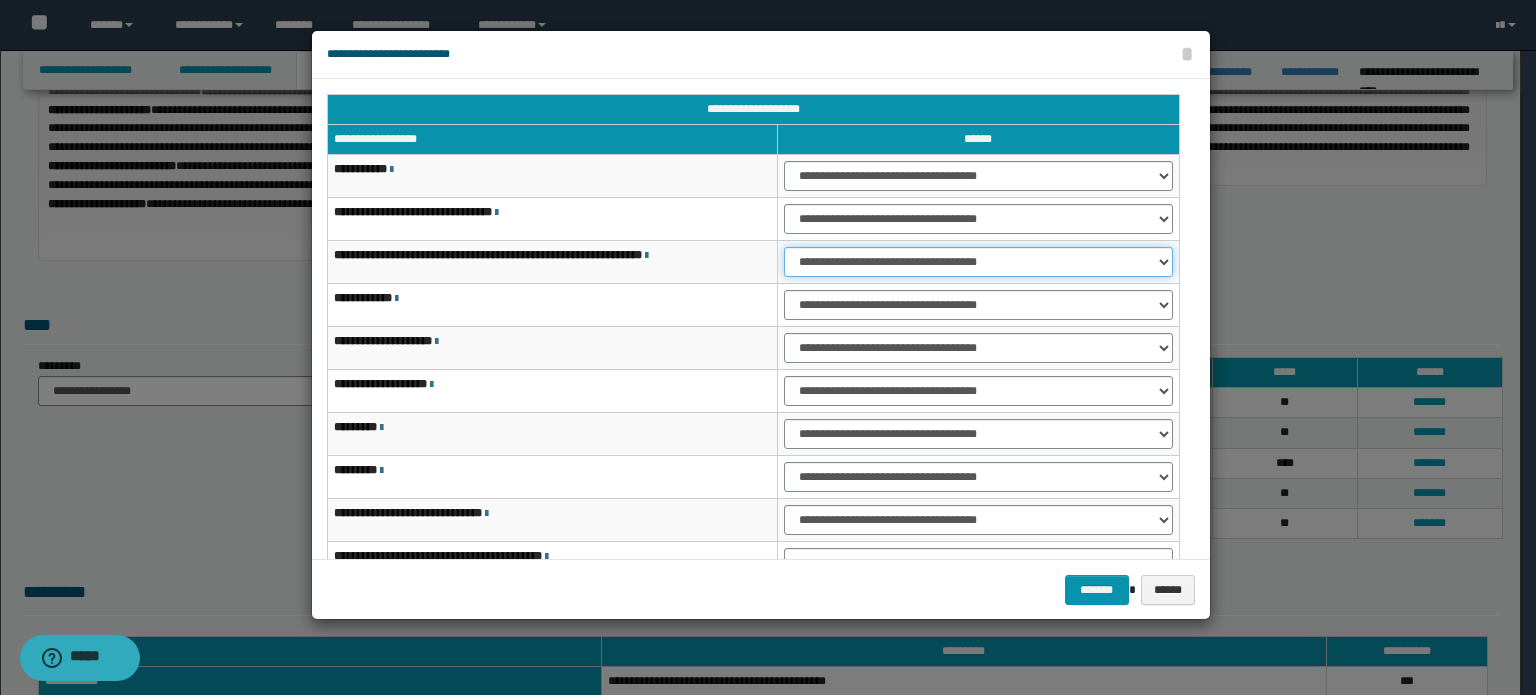 drag, startPoint x: 1080, startPoint y: 256, endPoint x: 1076, endPoint y: 272, distance: 16.492422 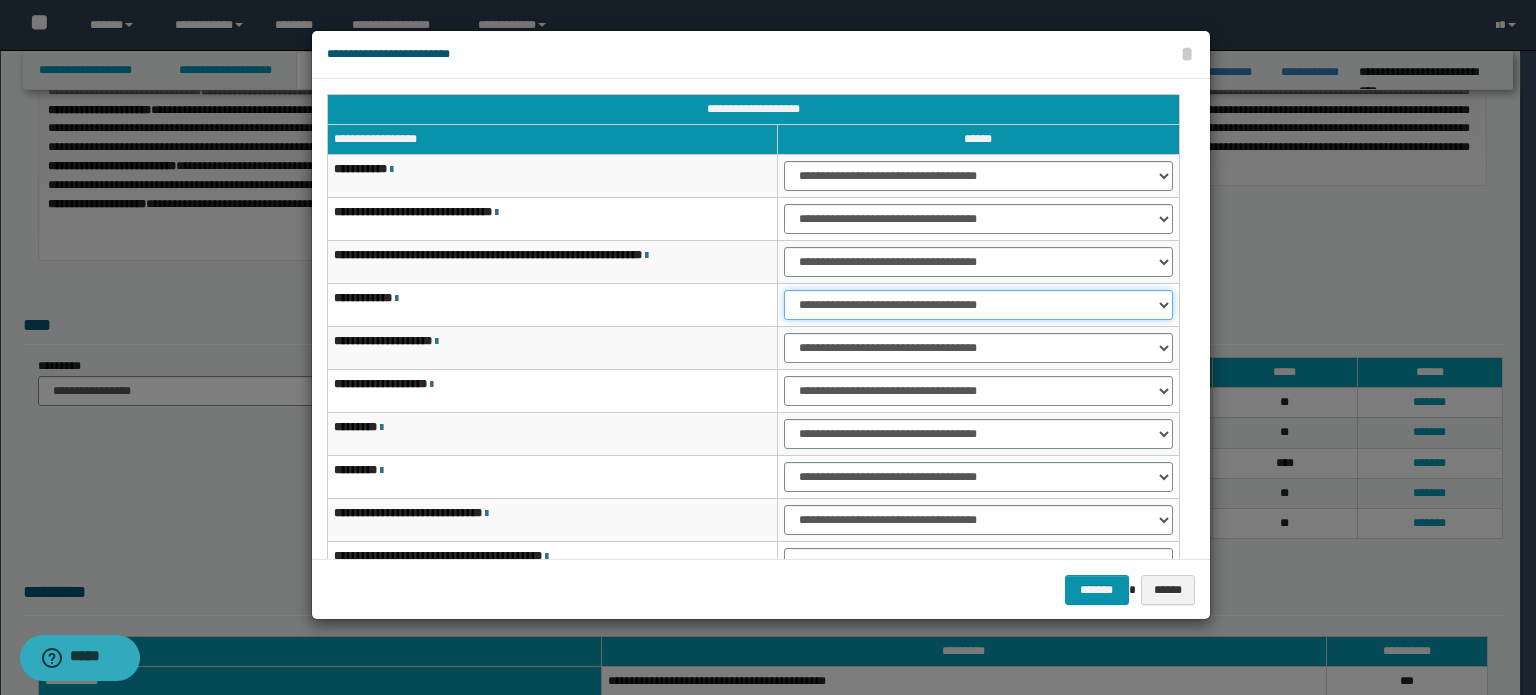 click on "**********" at bounding box center [978, 305] 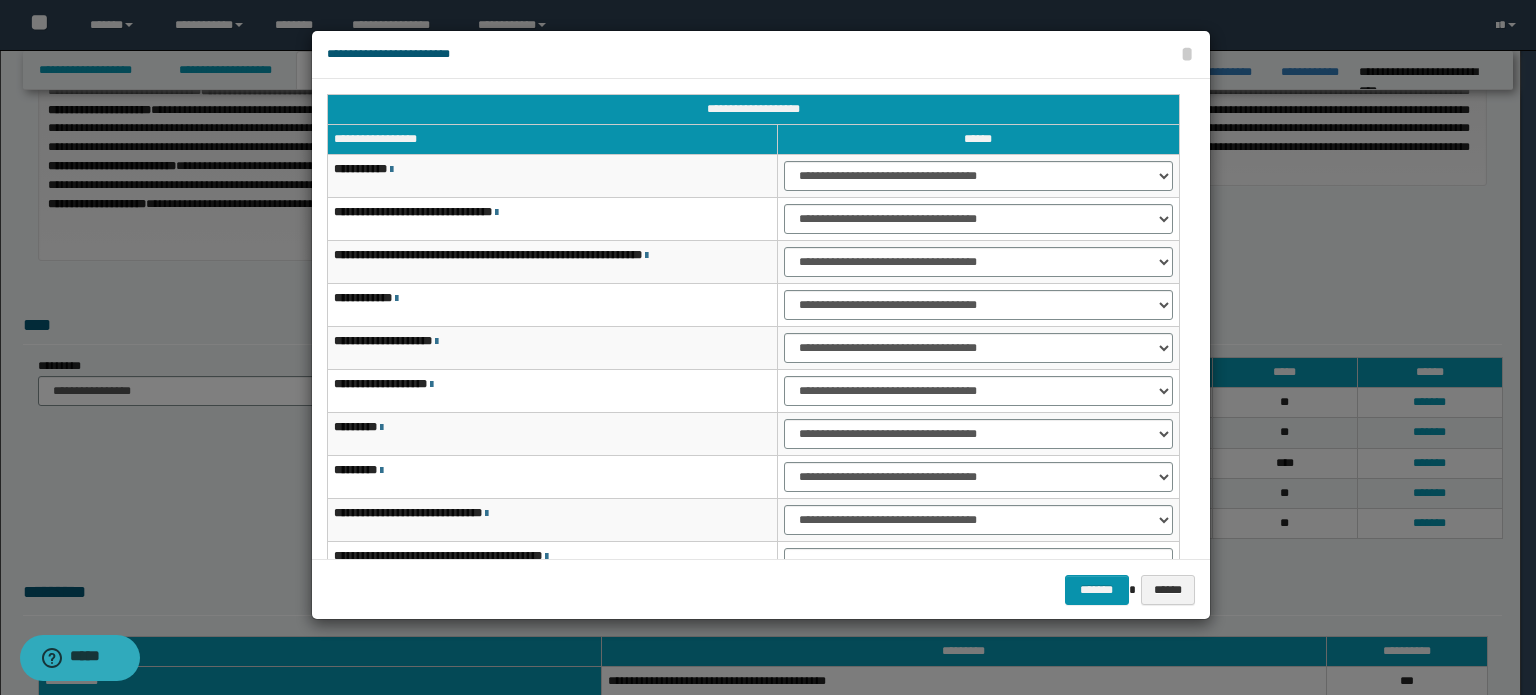 click on "**********" at bounding box center [978, 348] 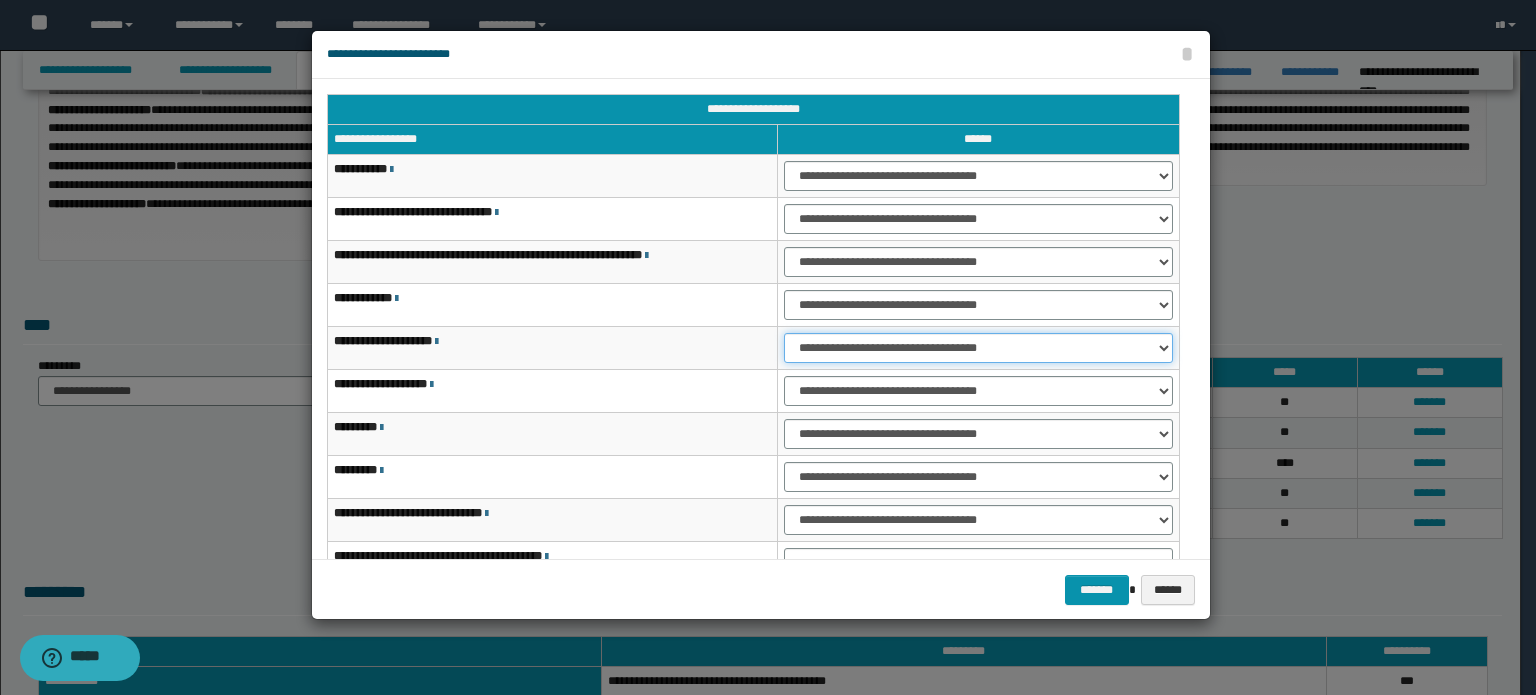 drag, startPoint x: 1075, startPoint y: 348, endPoint x: 1072, endPoint y: 359, distance: 11.401754 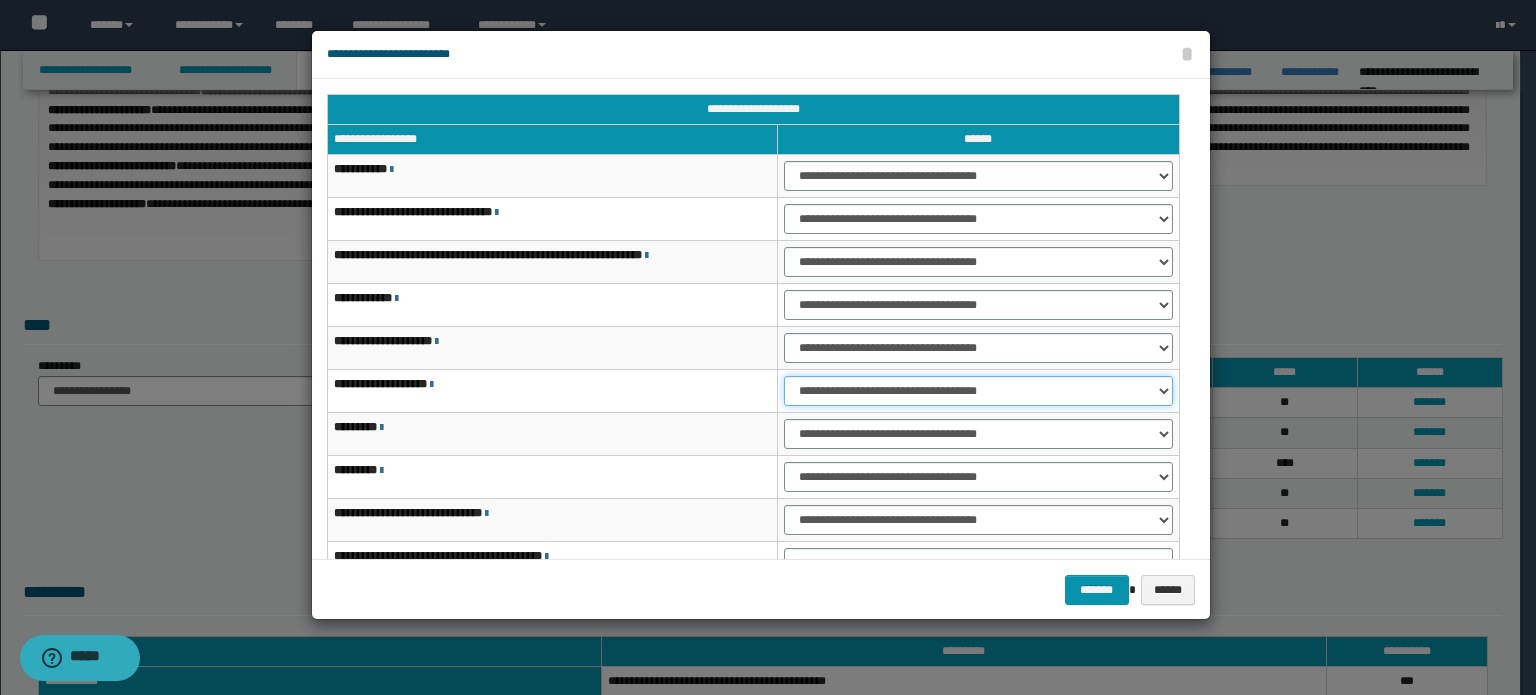 drag, startPoint x: 1081, startPoint y: 383, endPoint x: 1076, endPoint y: 401, distance: 18.681541 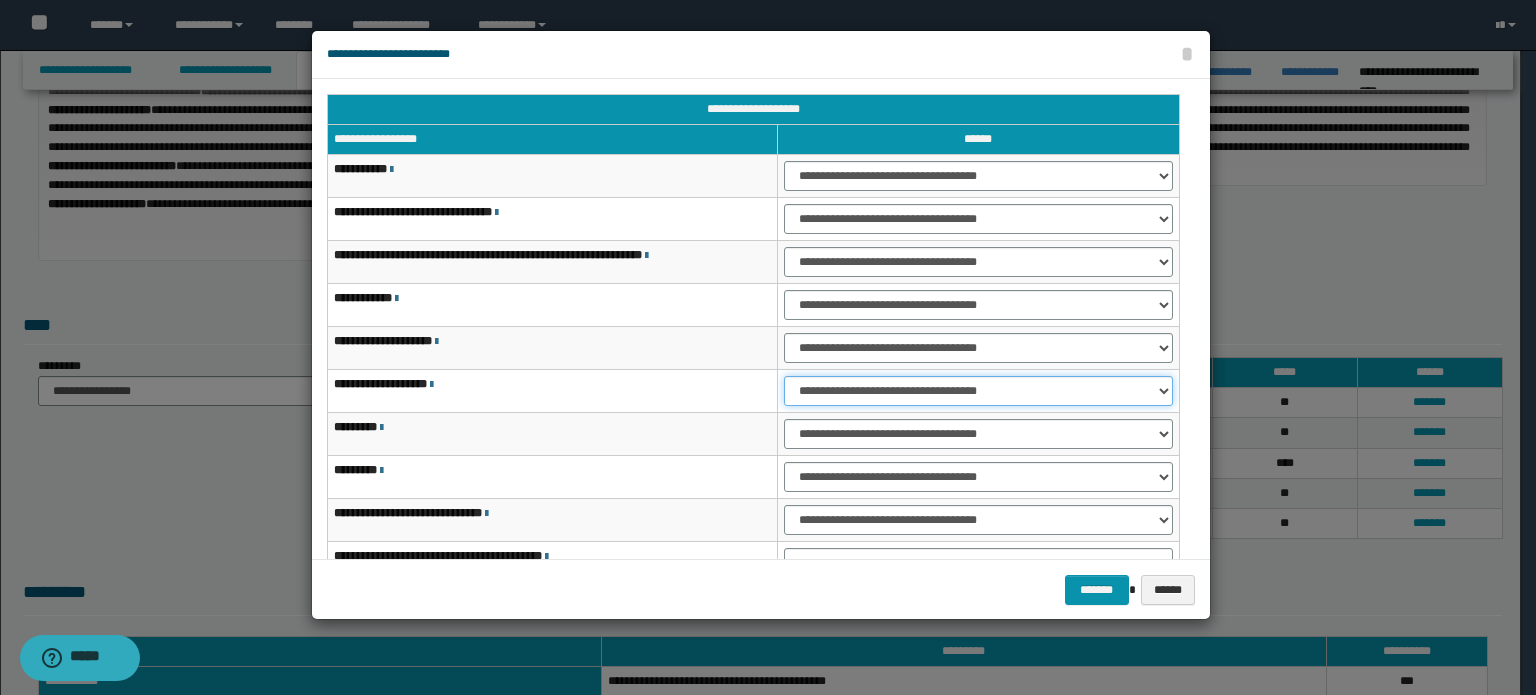 drag, startPoint x: 1076, startPoint y: 387, endPoint x: 1077, endPoint y: 401, distance: 14.035668 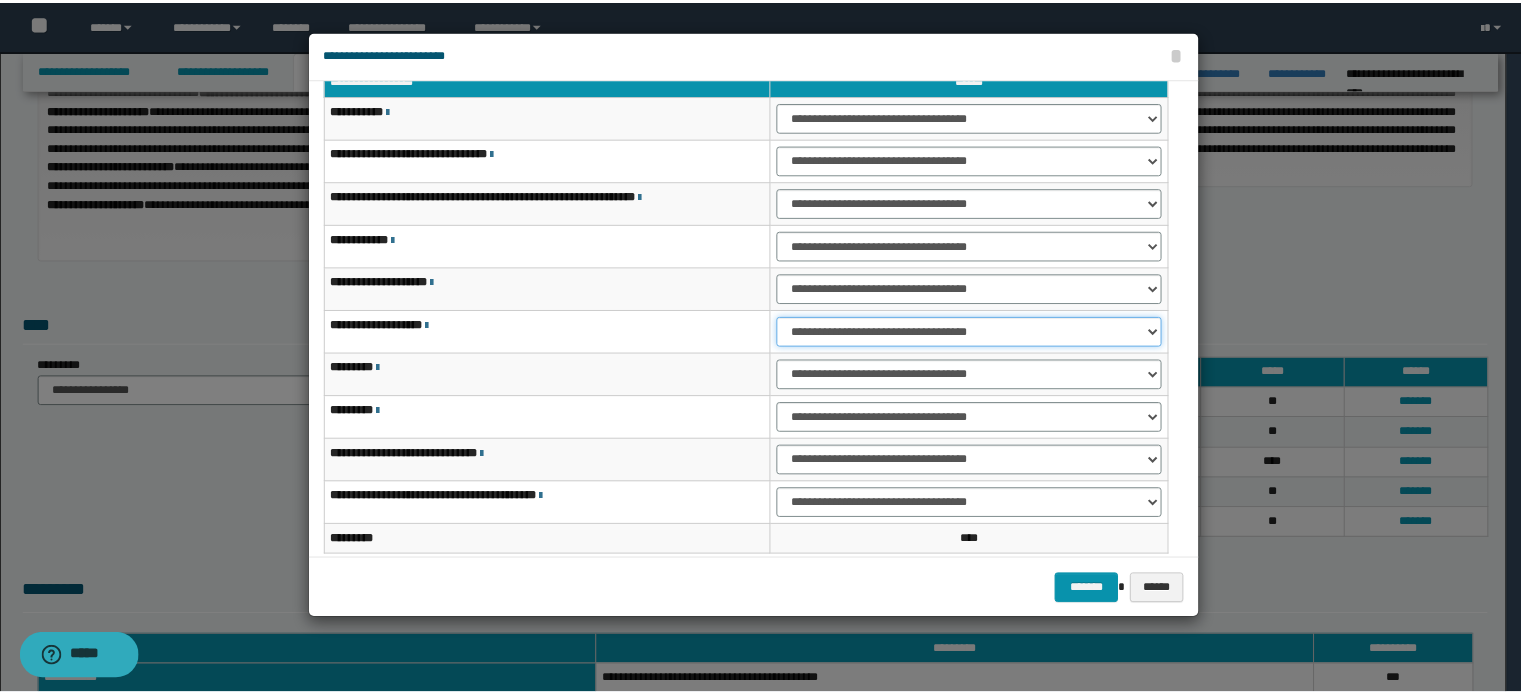 scroll, scrollTop: 118, scrollLeft: 0, axis: vertical 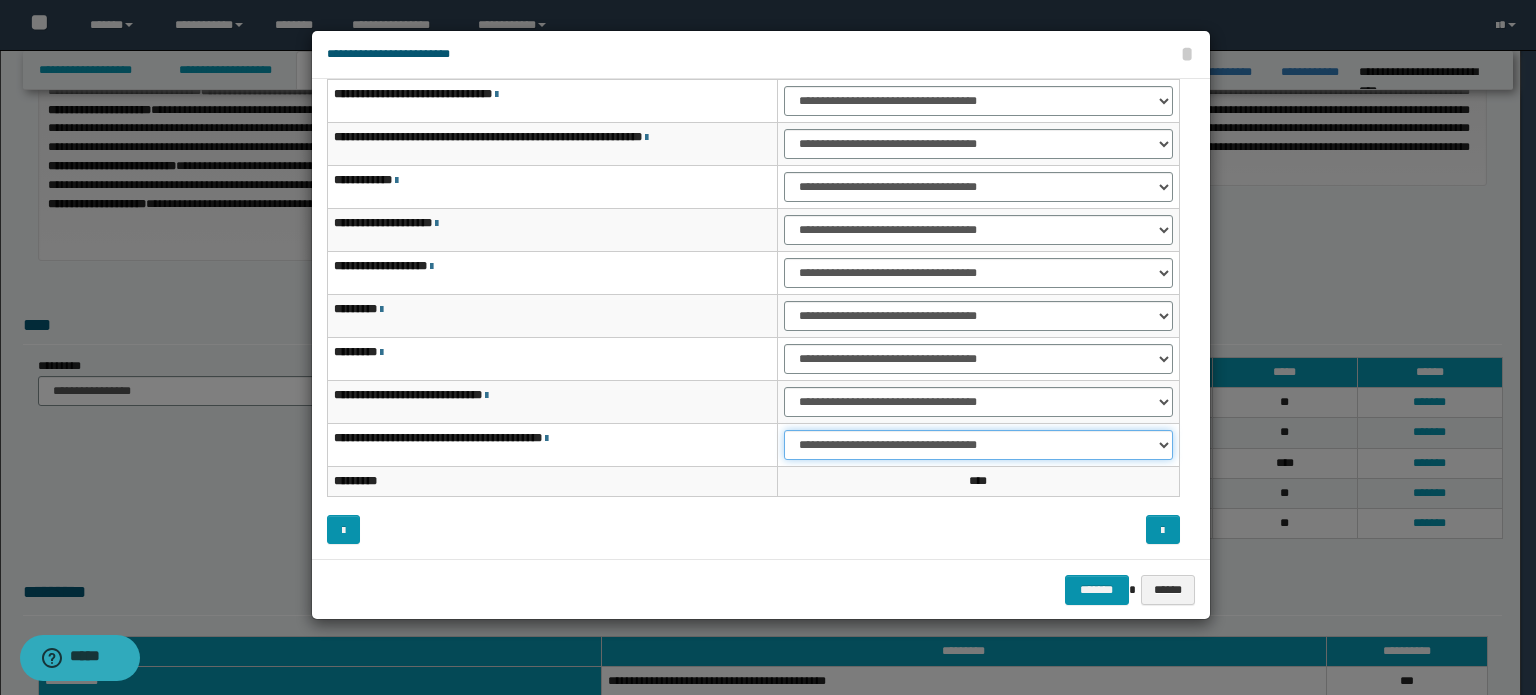 click on "**********" at bounding box center (978, 445) 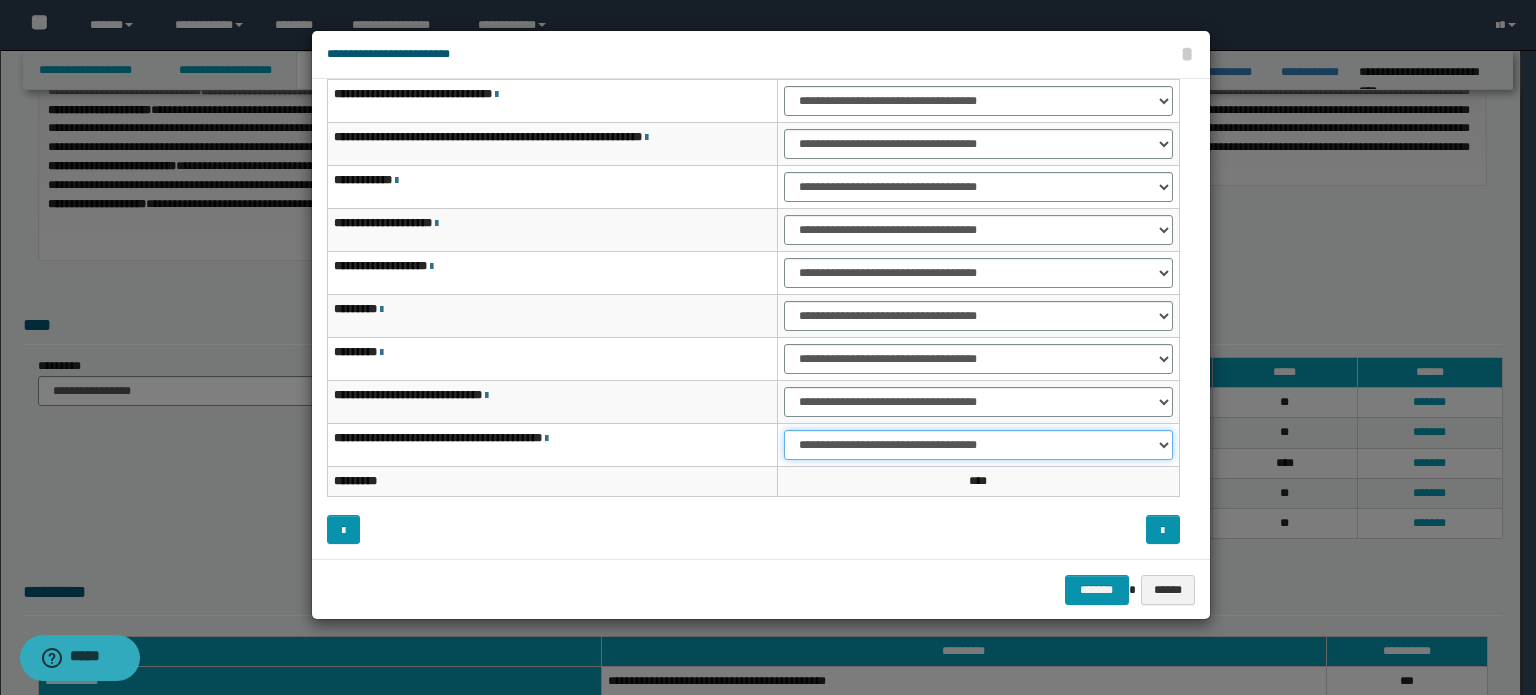 select on "***" 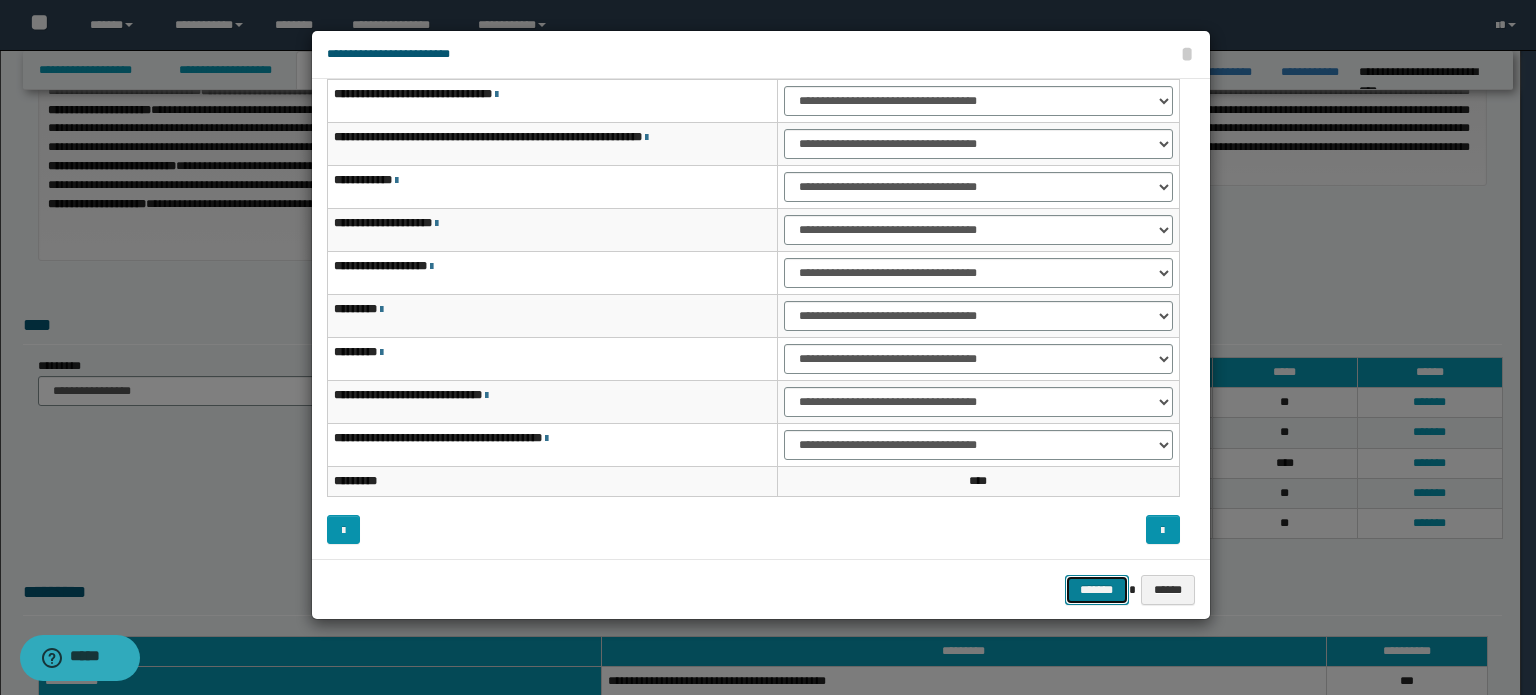 click on "*******" at bounding box center [1097, 590] 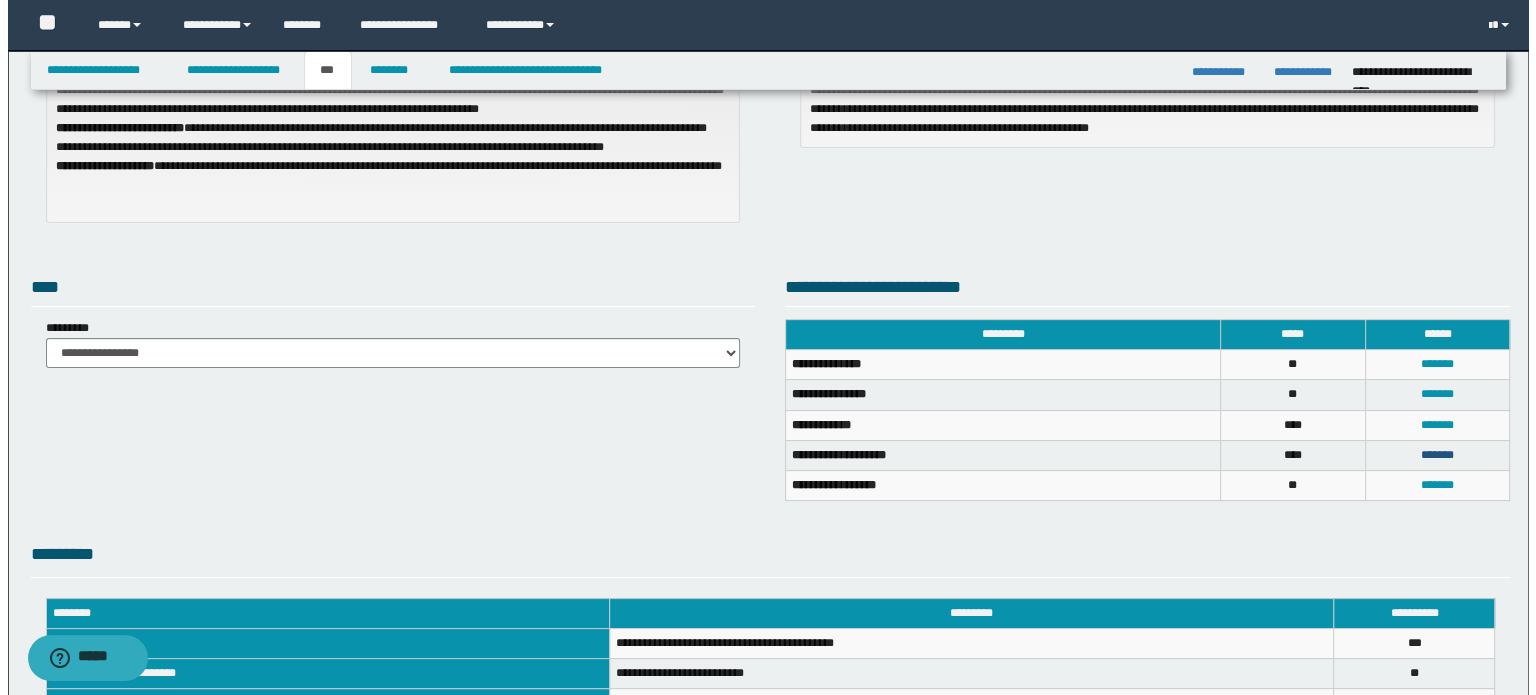 scroll, scrollTop: 400, scrollLeft: 0, axis: vertical 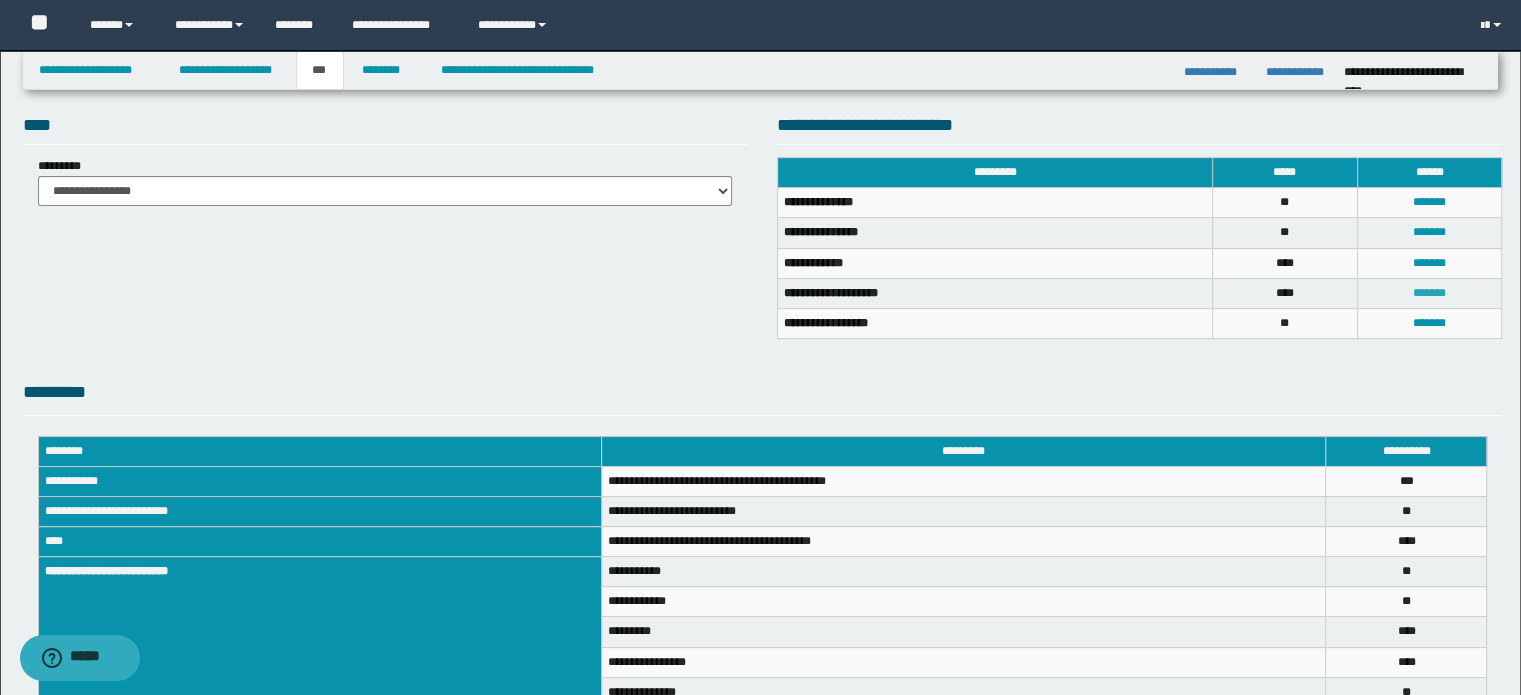 click on "*******" at bounding box center (1429, 293) 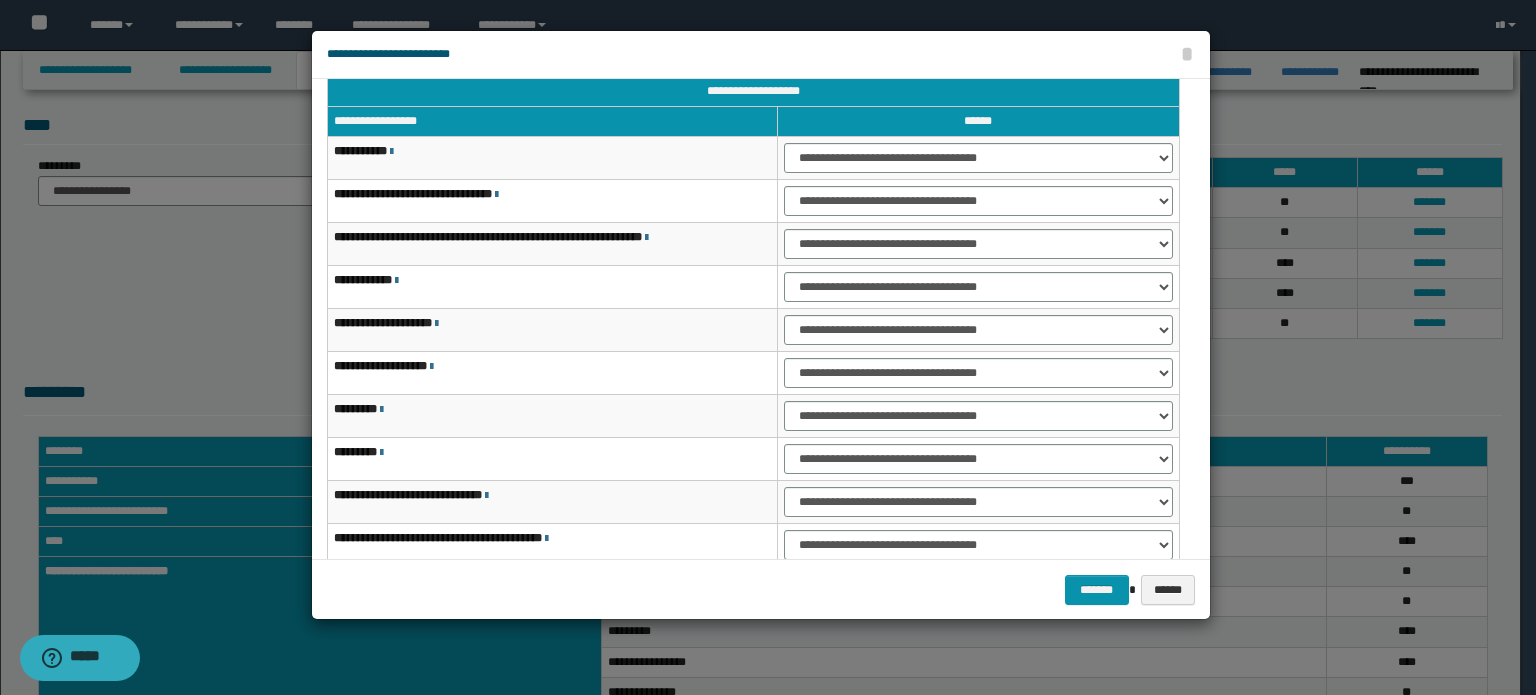 scroll, scrollTop: 118, scrollLeft: 0, axis: vertical 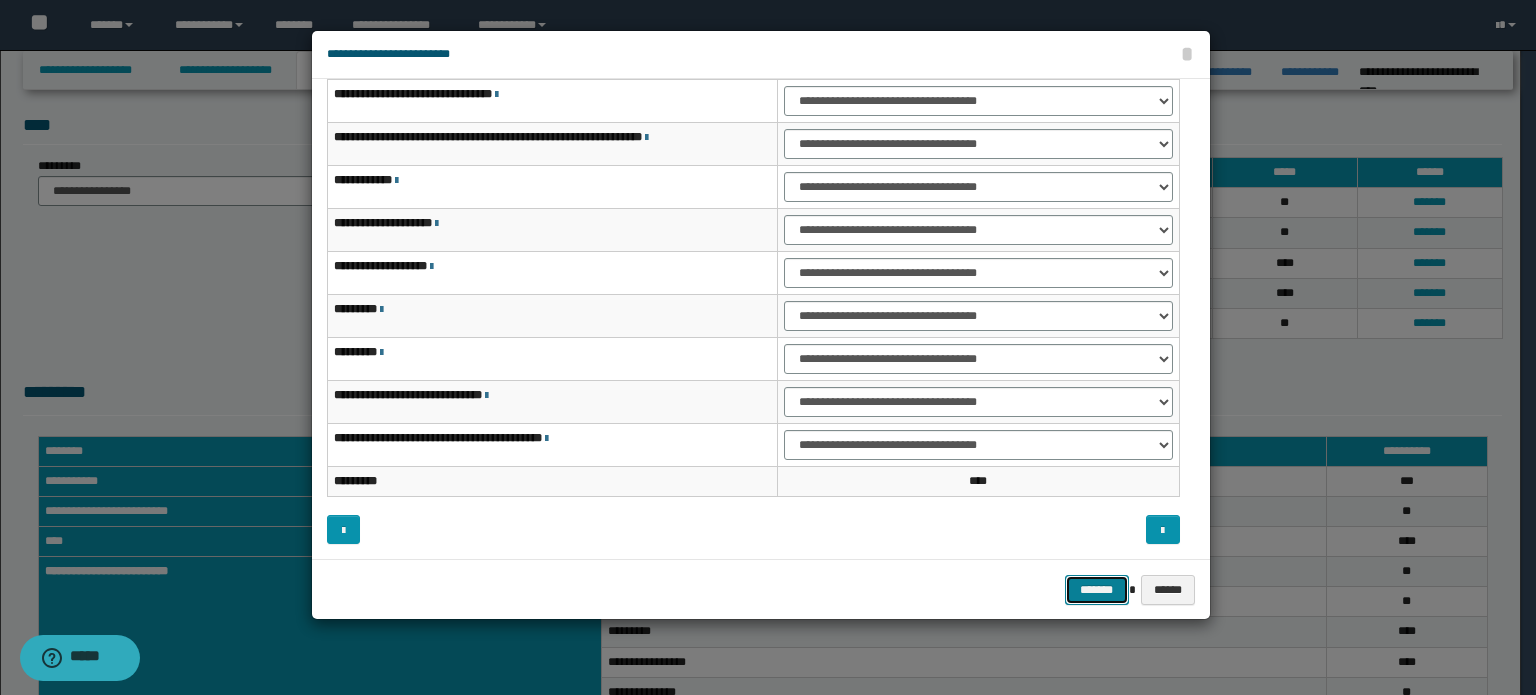 click on "*******" at bounding box center (1097, 590) 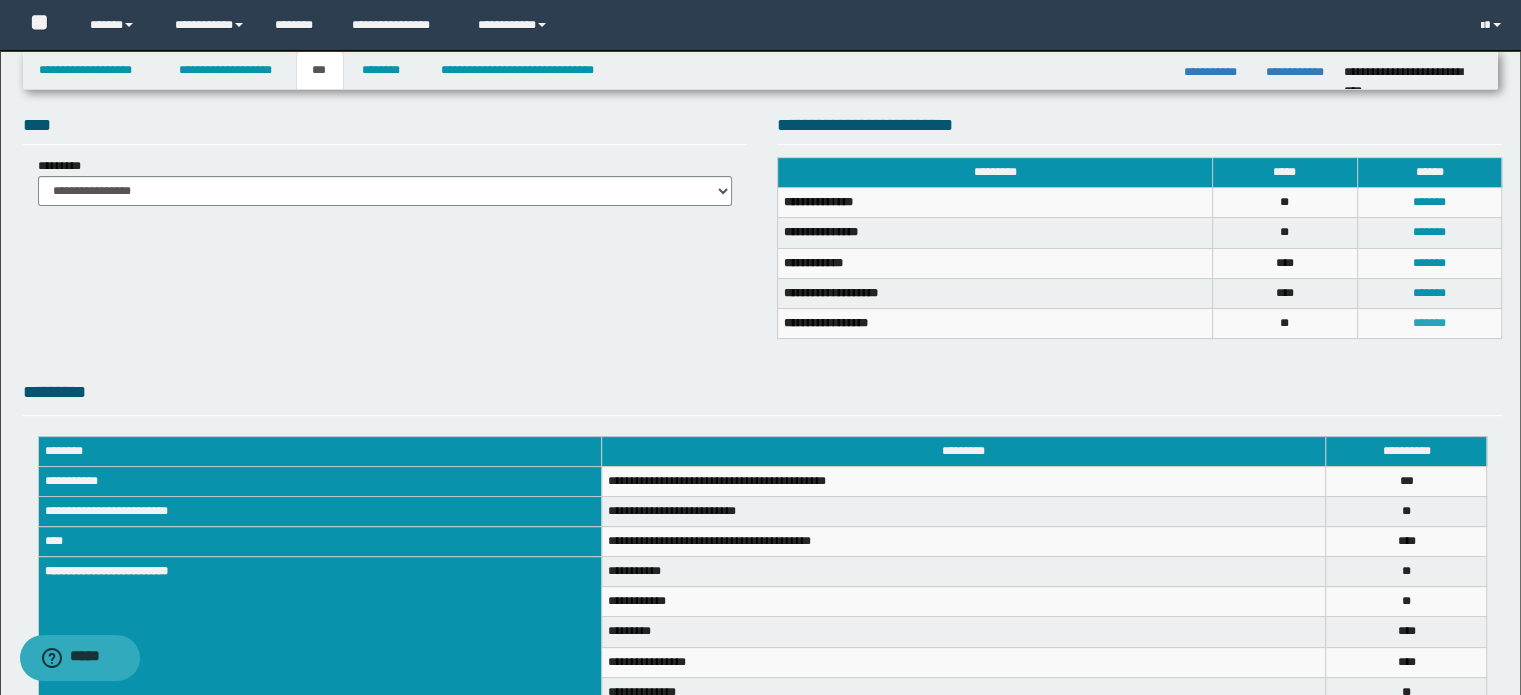 drag, startPoint x: 1420, startPoint y: 319, endPoint x: 1380, endPoint y: 323, distance: 40.1995 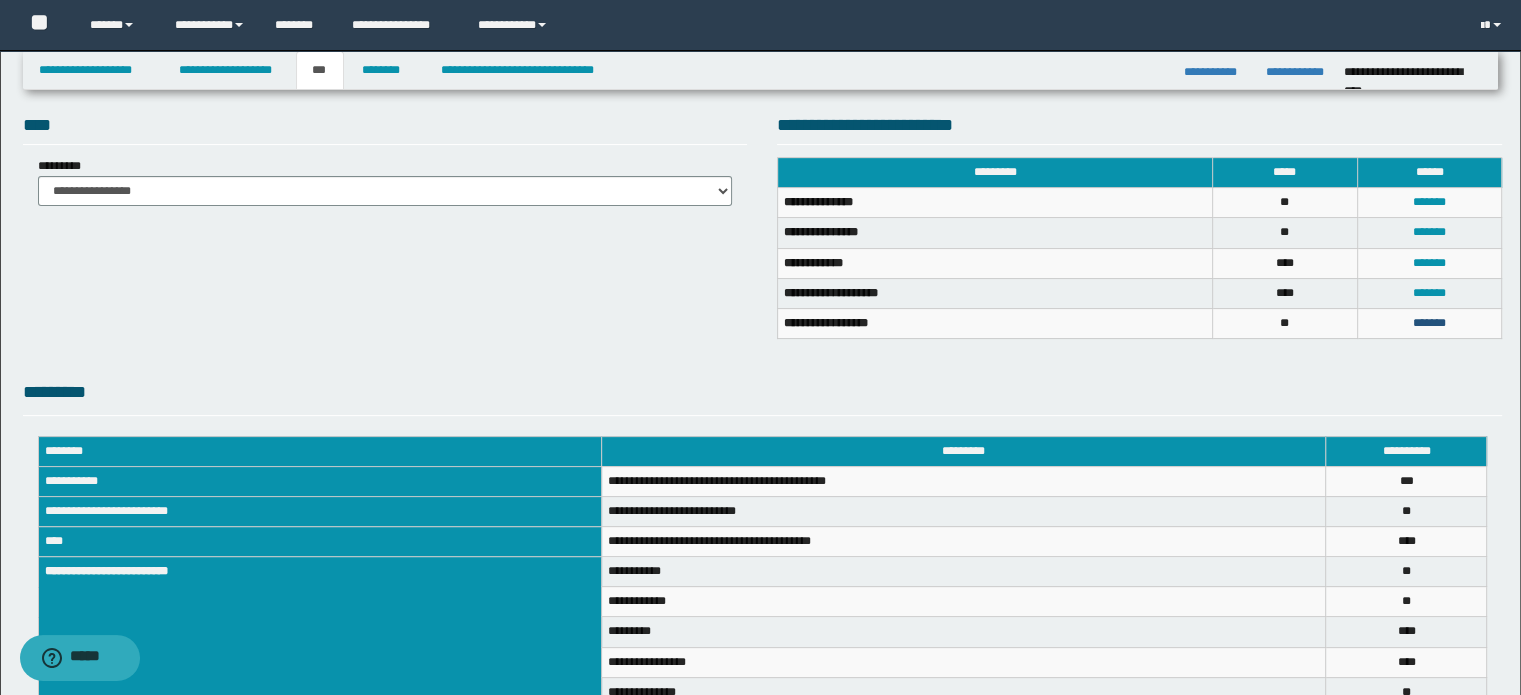 click on "*******" at bounding box center (1429, 323) 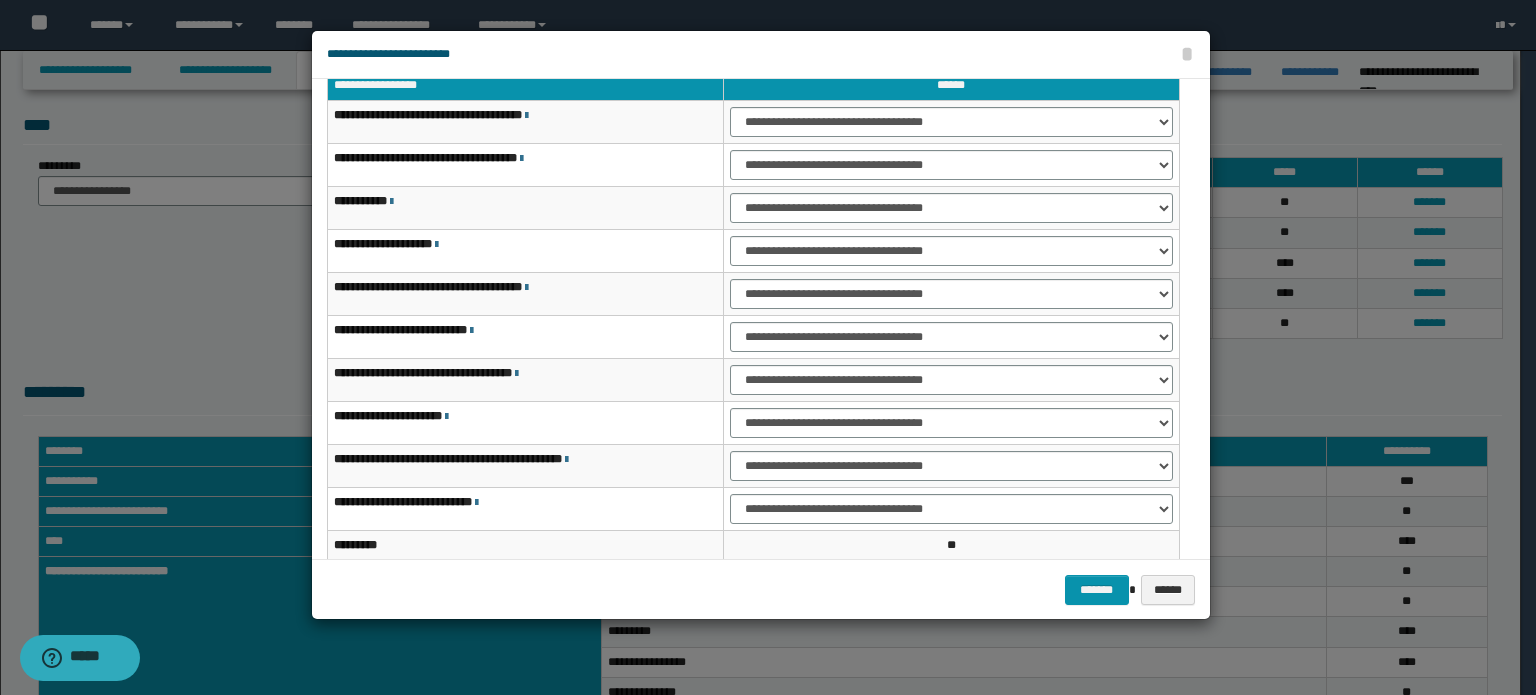 scroll, scrollTop: 0, scrollLeft: 0, axis: both 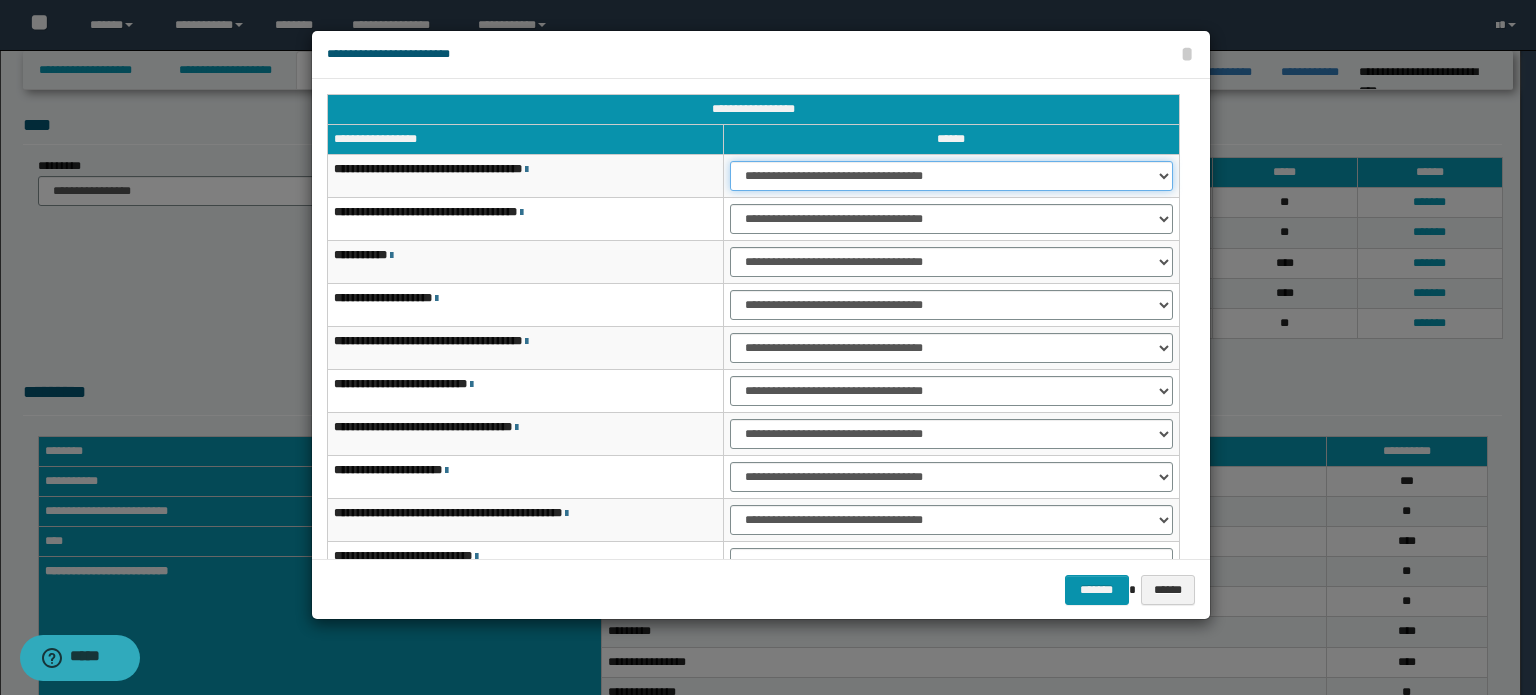click on "**********" at bounding box center [951, 176] 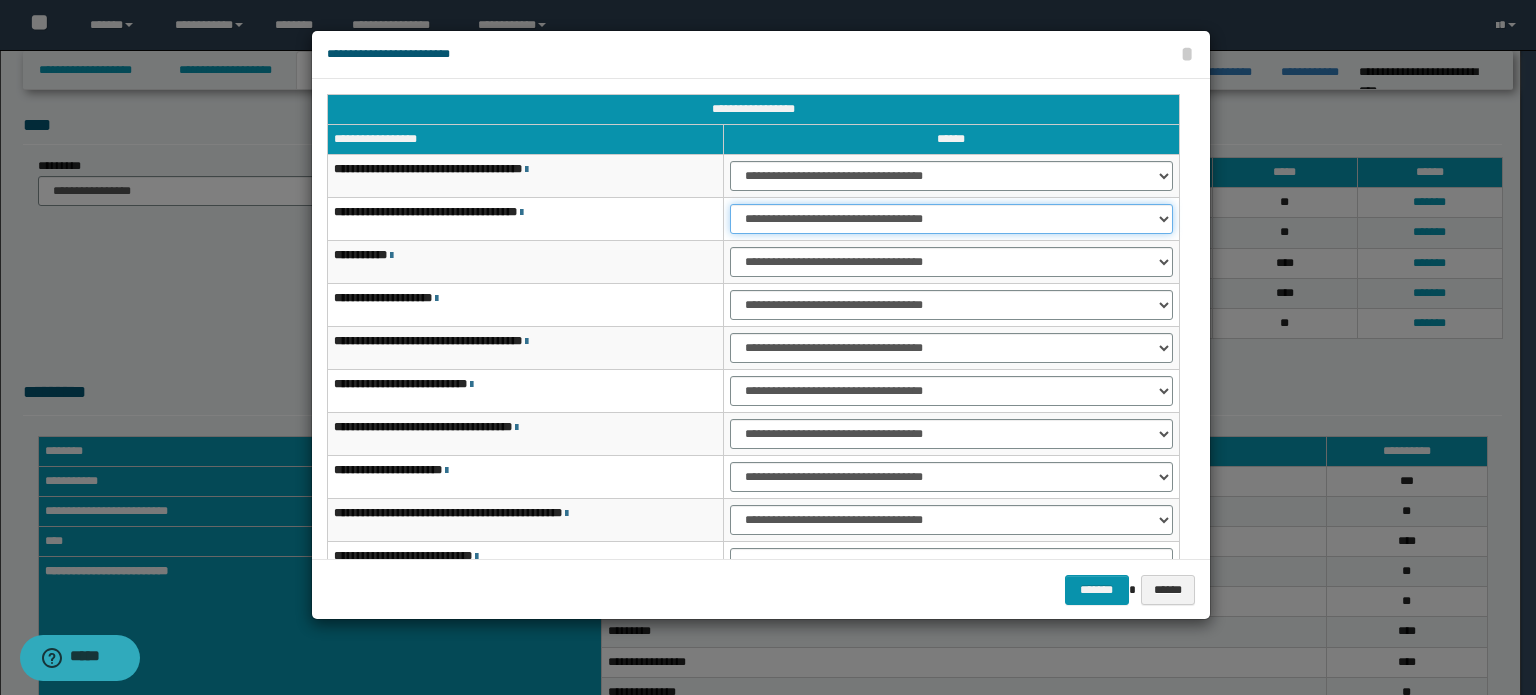 drag, startPoint x: 1034, startPoint y: 217, endPoint x: 1030, endPoint y: 228, distance: 11.7046995 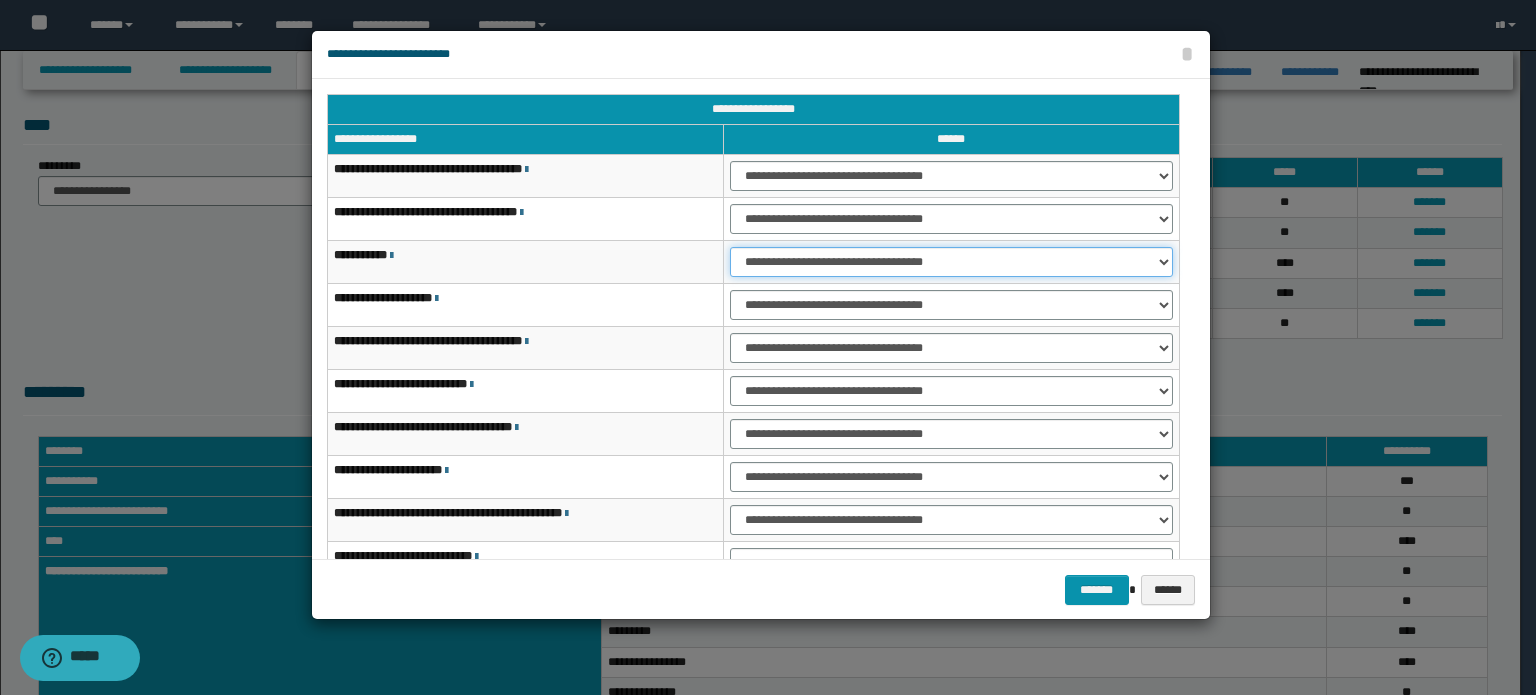 click on "**********" at bounding box center [951, 262] 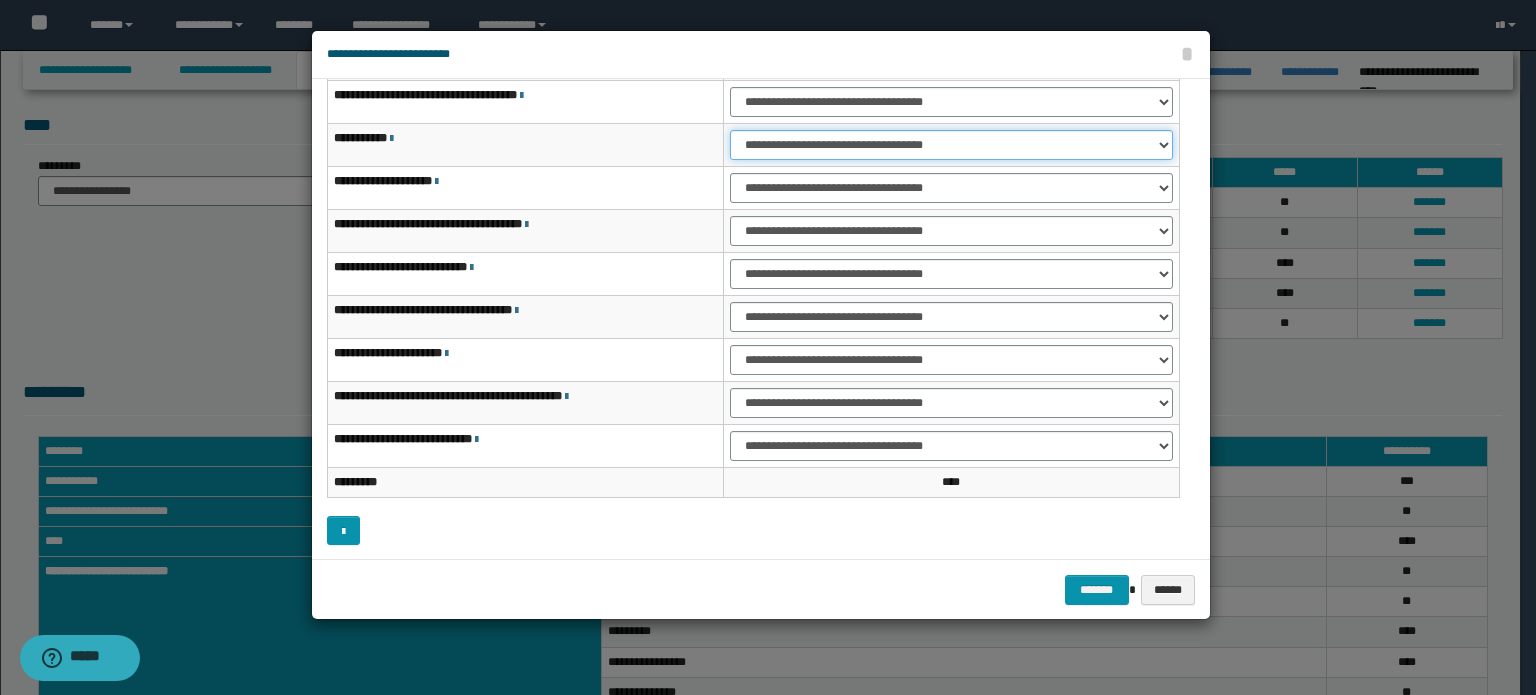scroll, scrollTop: 118, scrollLeft: 0, axis: vertical 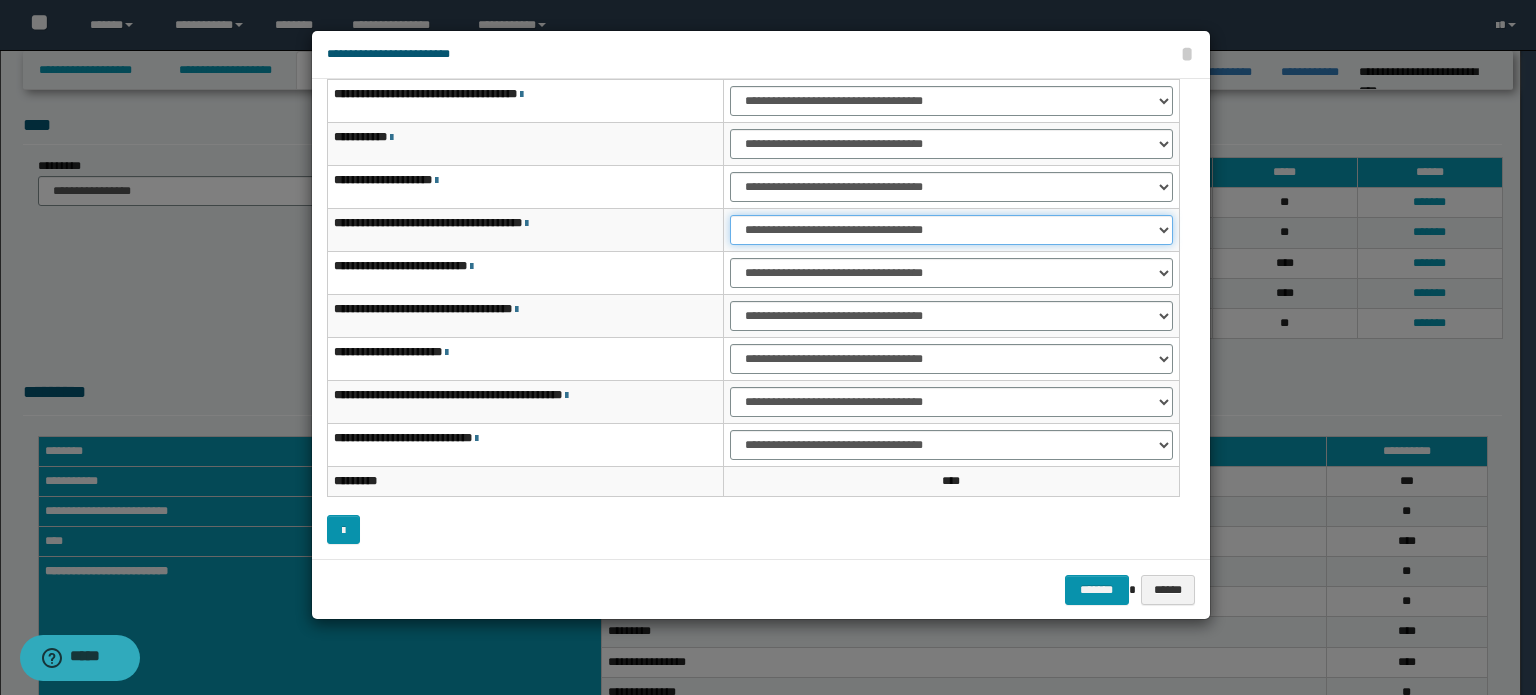drag, startPoint x: 1056, startPoint y: 223, endPoint x: 1048, endPoint y: 235, distance: 14.422205 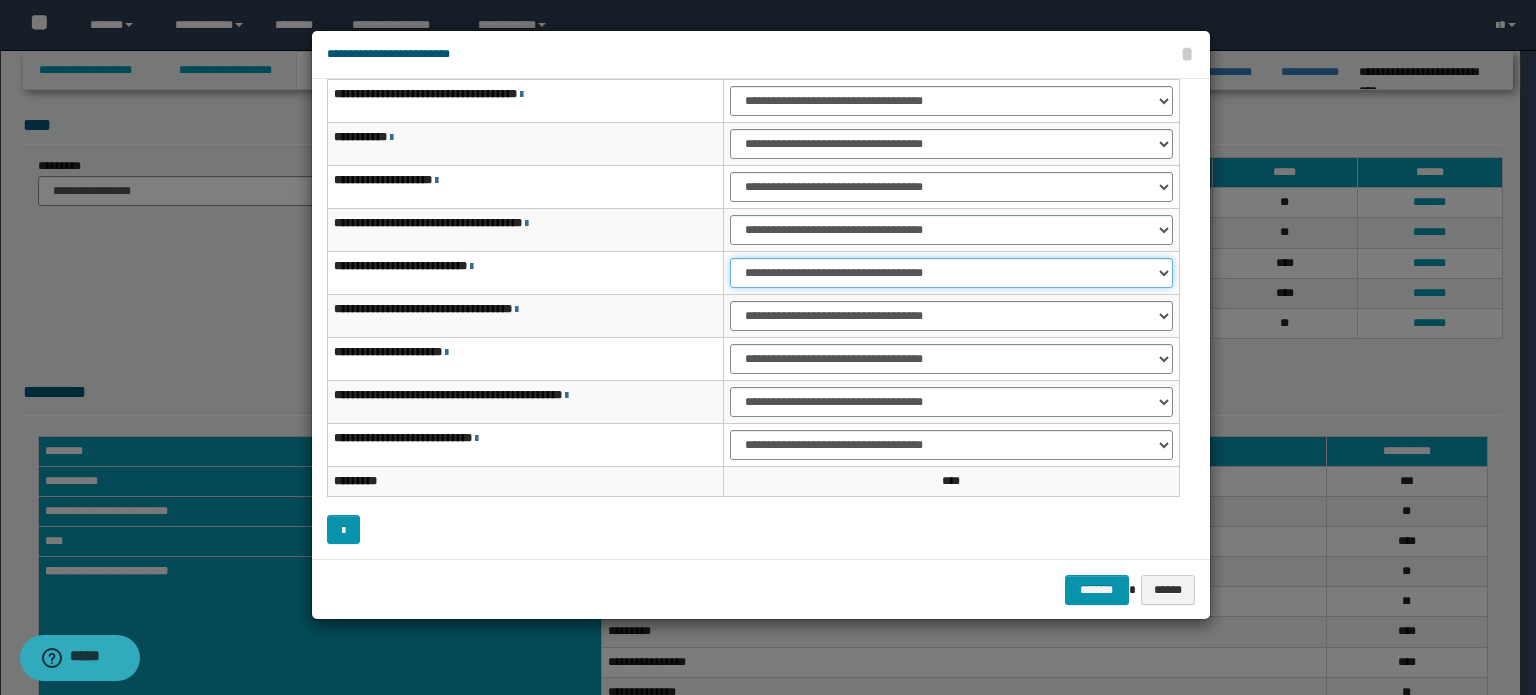 click on "**********" at bounding box center (951, 273) 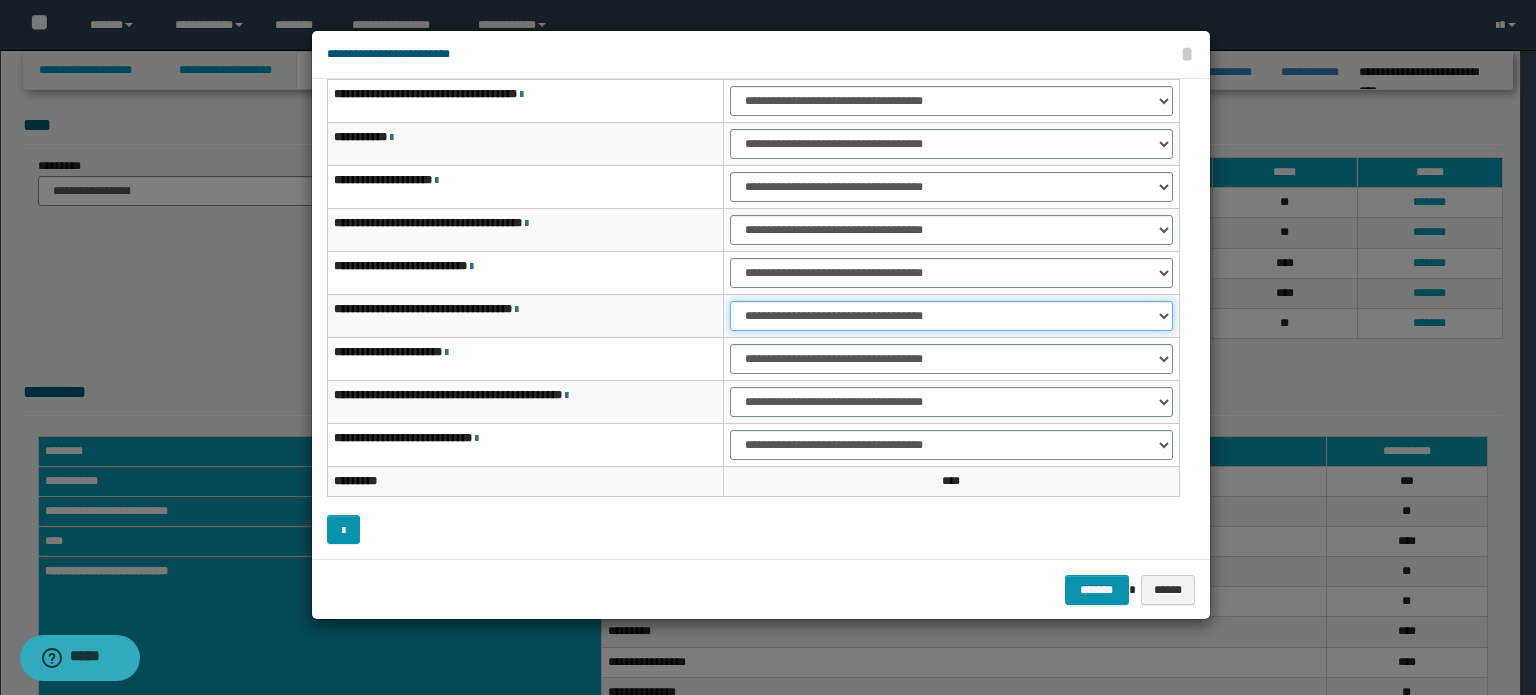 click on "**********" at bounding box center [951, 316] 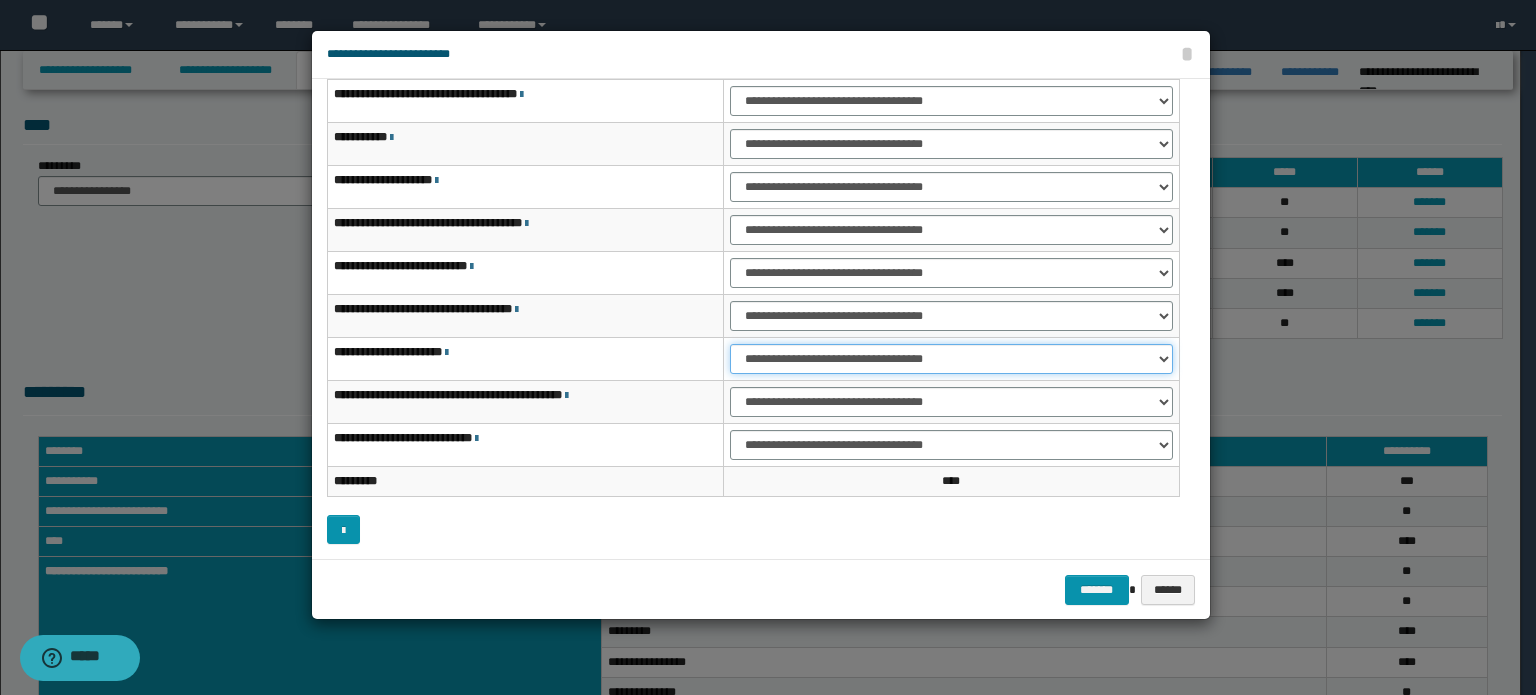 click on "**********" at bounding box center [951, 359] 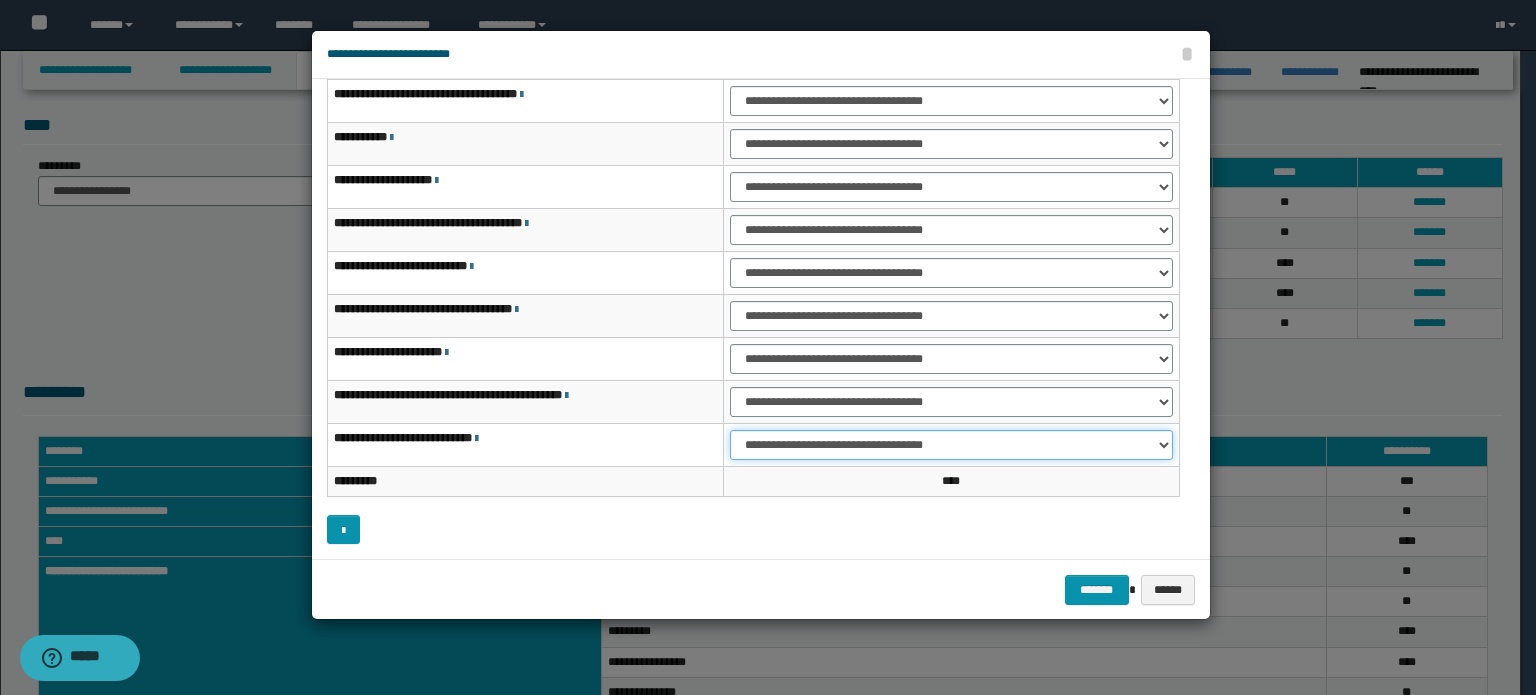 click on "**********" at bounding box center (951, 445) 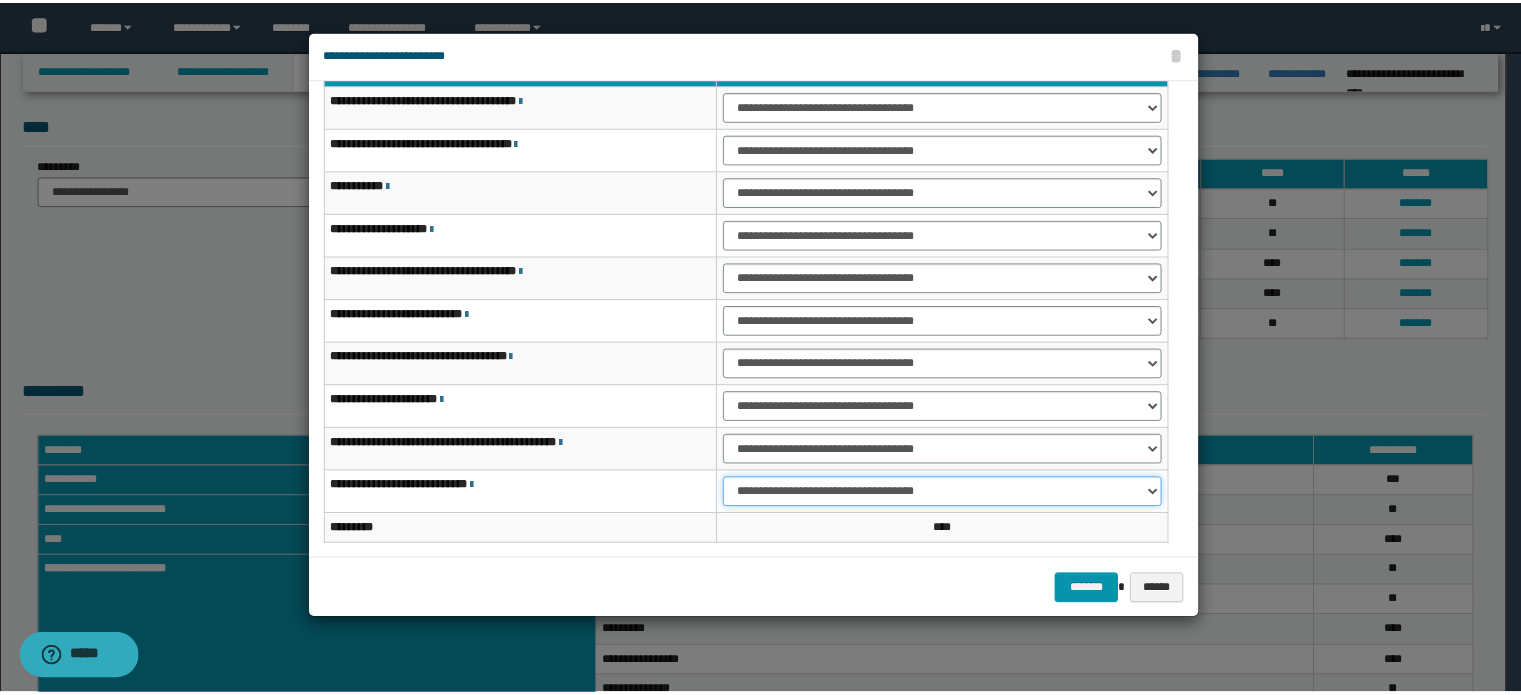 scroll, scrollTop: 0, scrollLeft: 0, axis: both 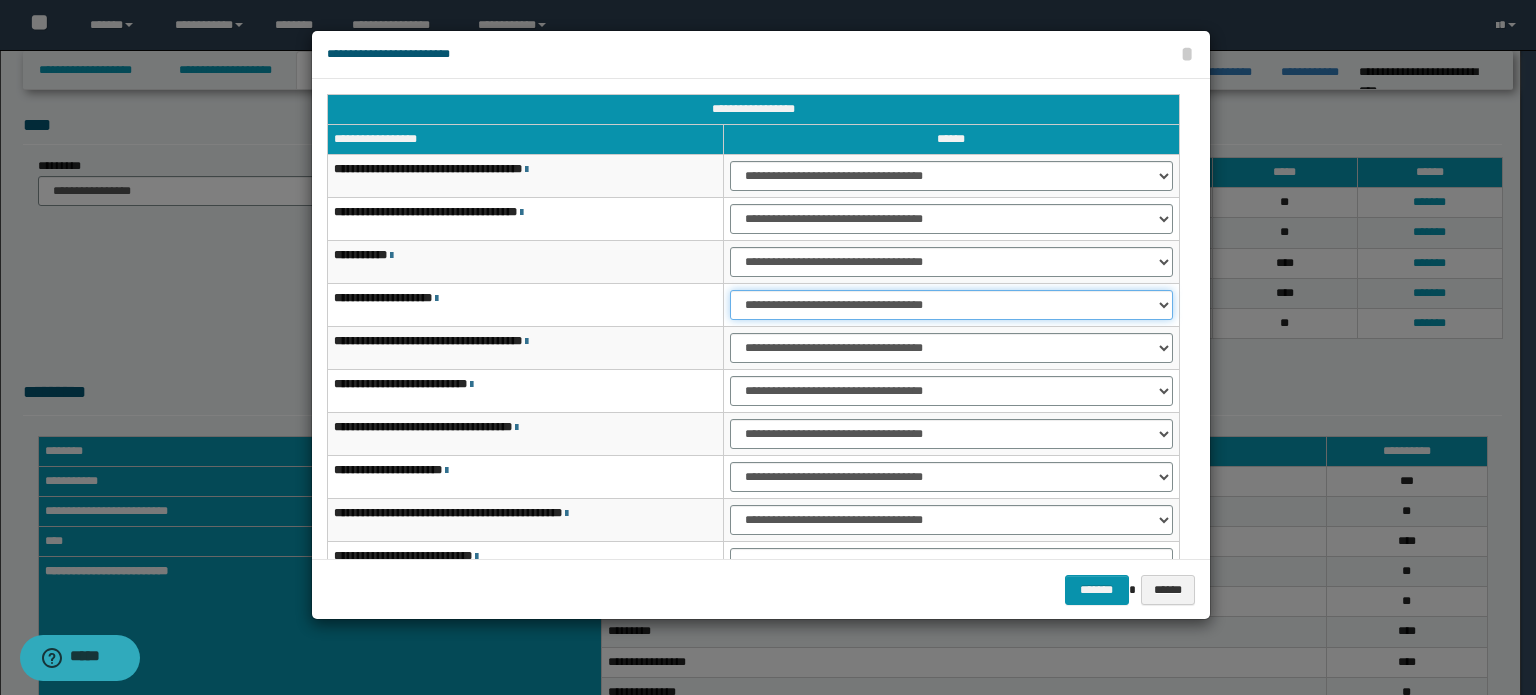 click on "**********" at bounding box center (951, 305) 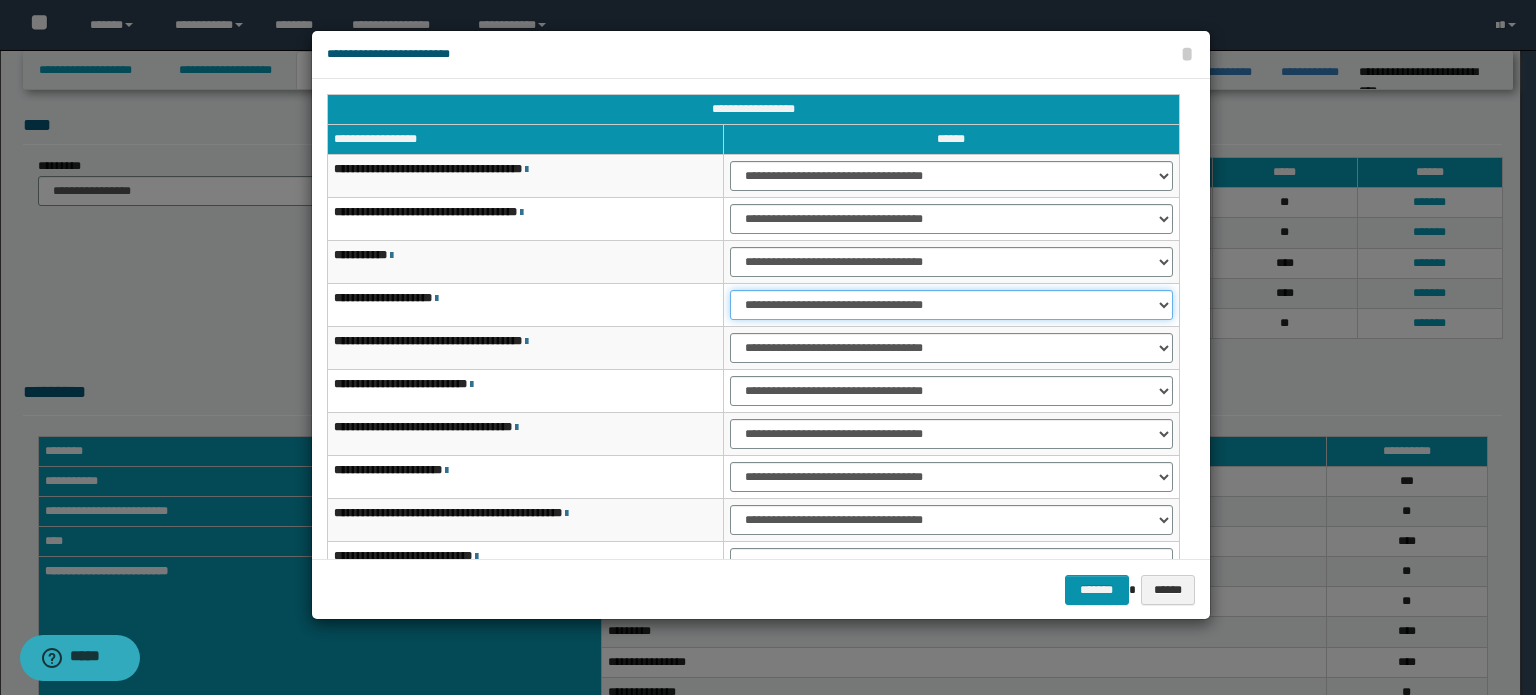 select on "***" 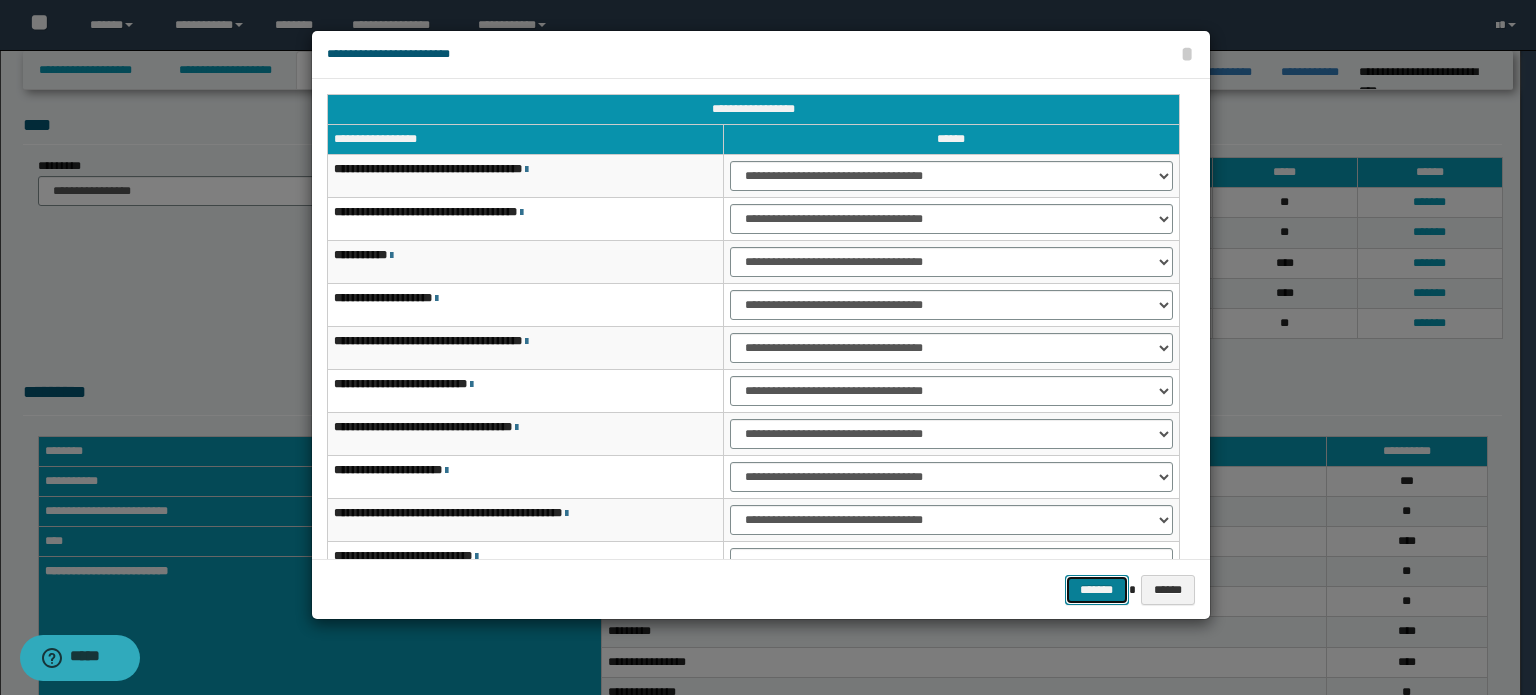 click on "*******" at bounding box center [1097, 590] 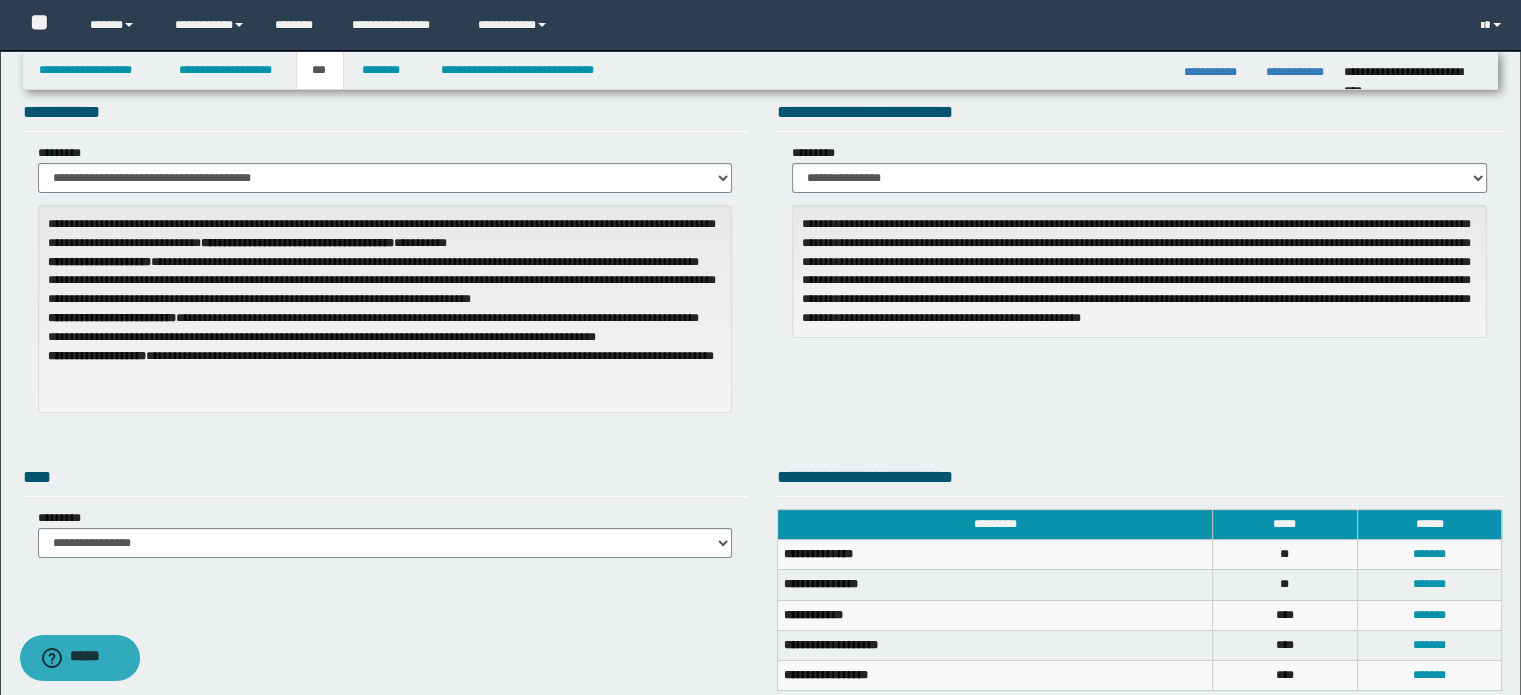 scroll, scrollTop: 0, scrollLeft: 0, axis: both 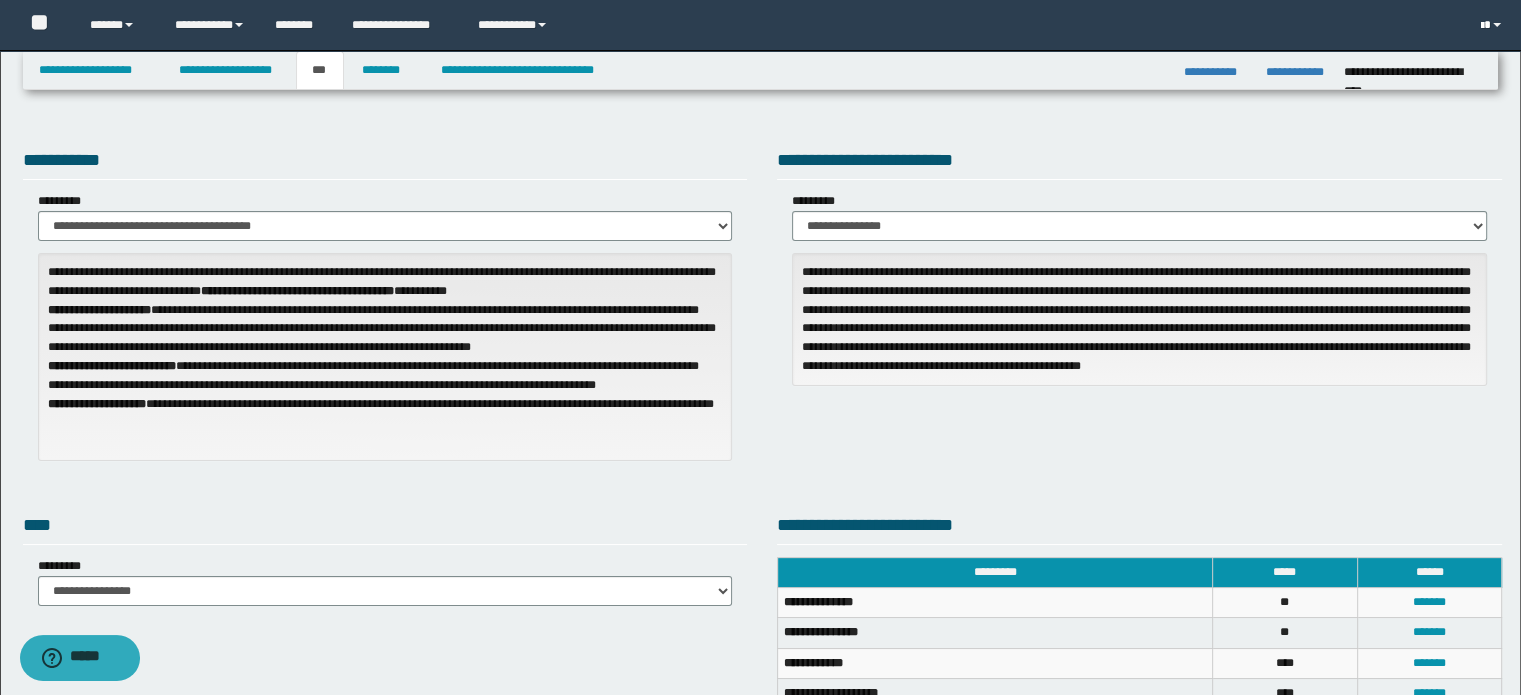click at bounding box center (1493, 25) 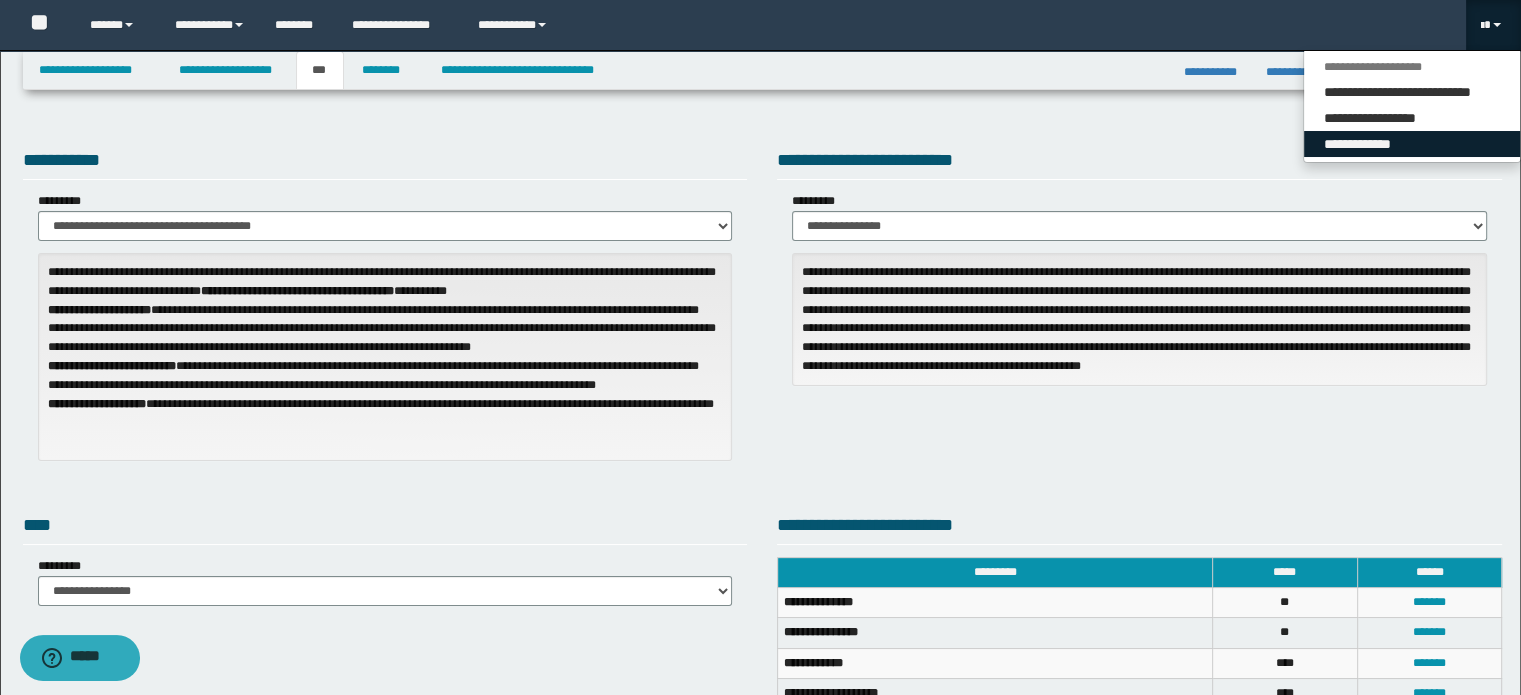 click on "**********" at bounding box center [1412, 144] 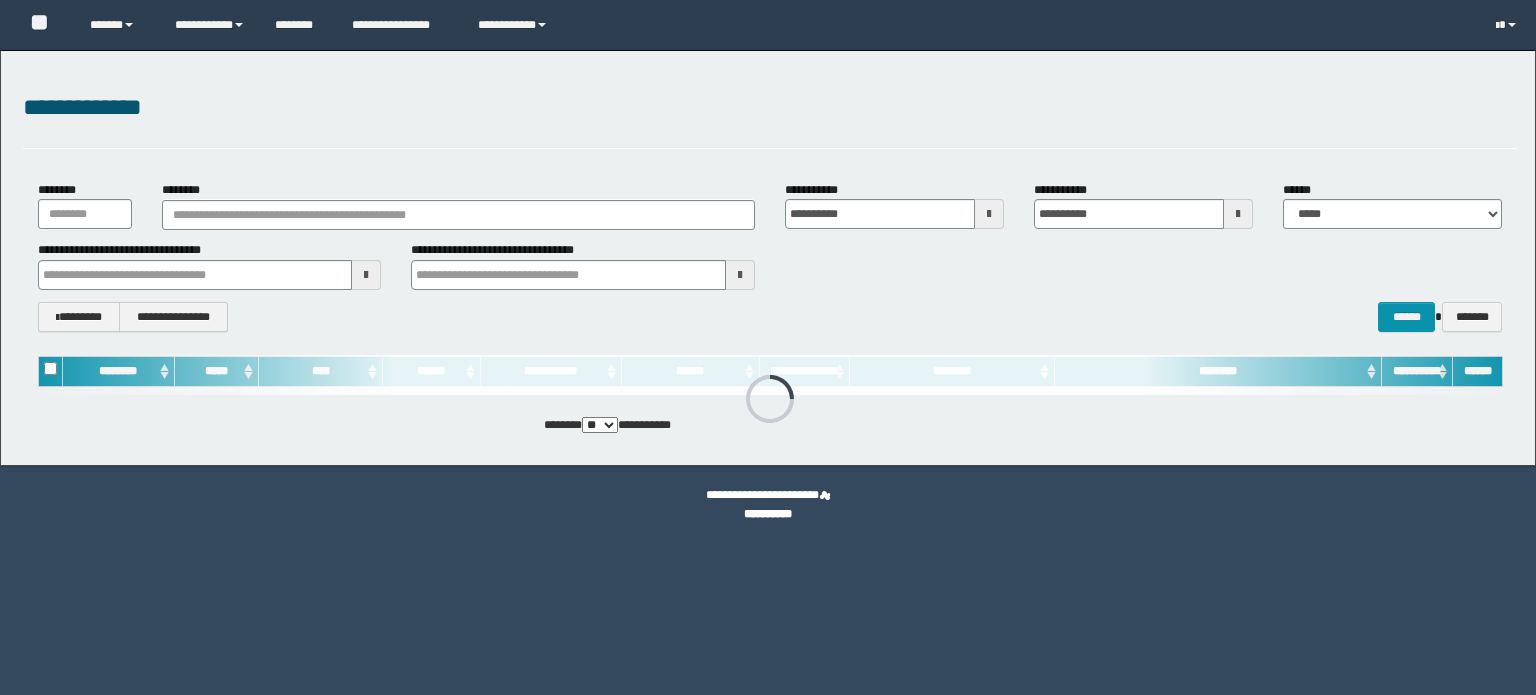 scroll, scrollTop: 0, scrollLeft: 0, axis: both 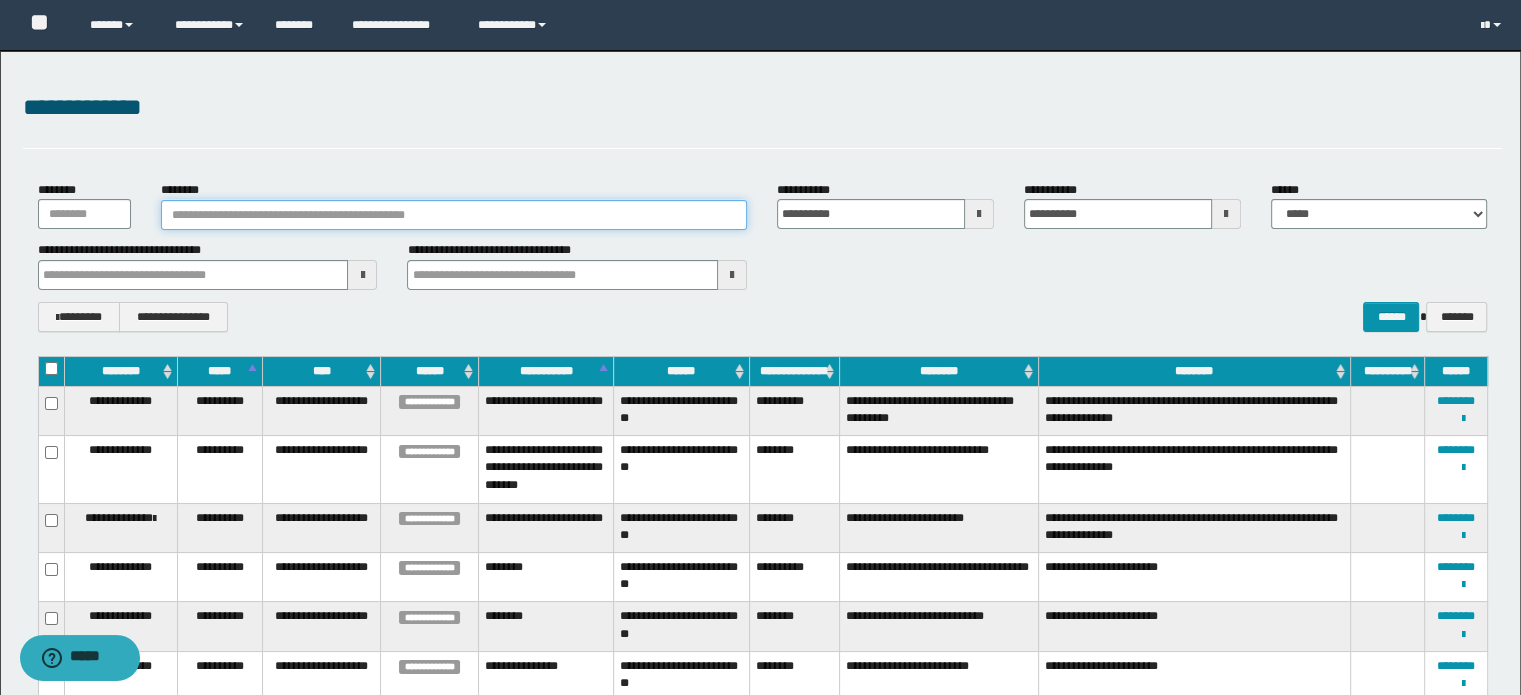 paste on "**********" 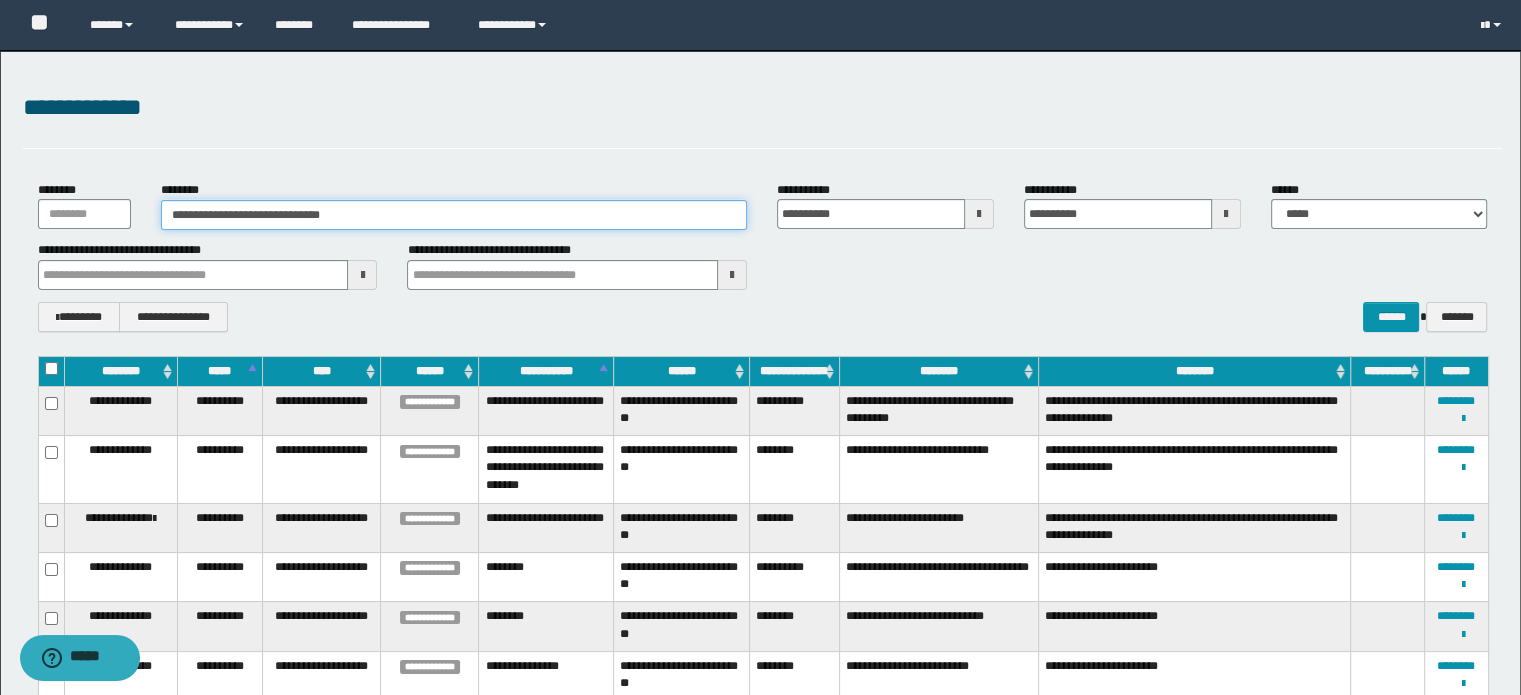 type on "**********" 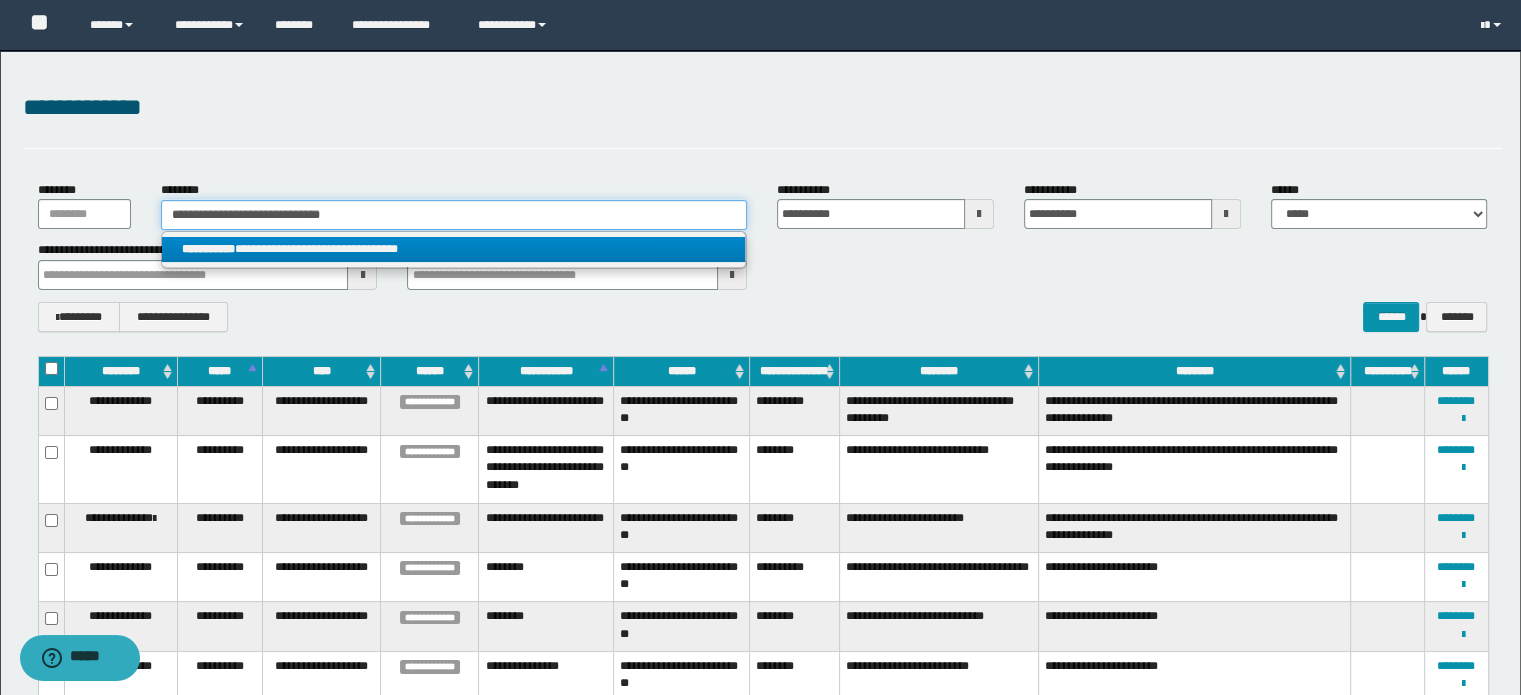 type on "**********" 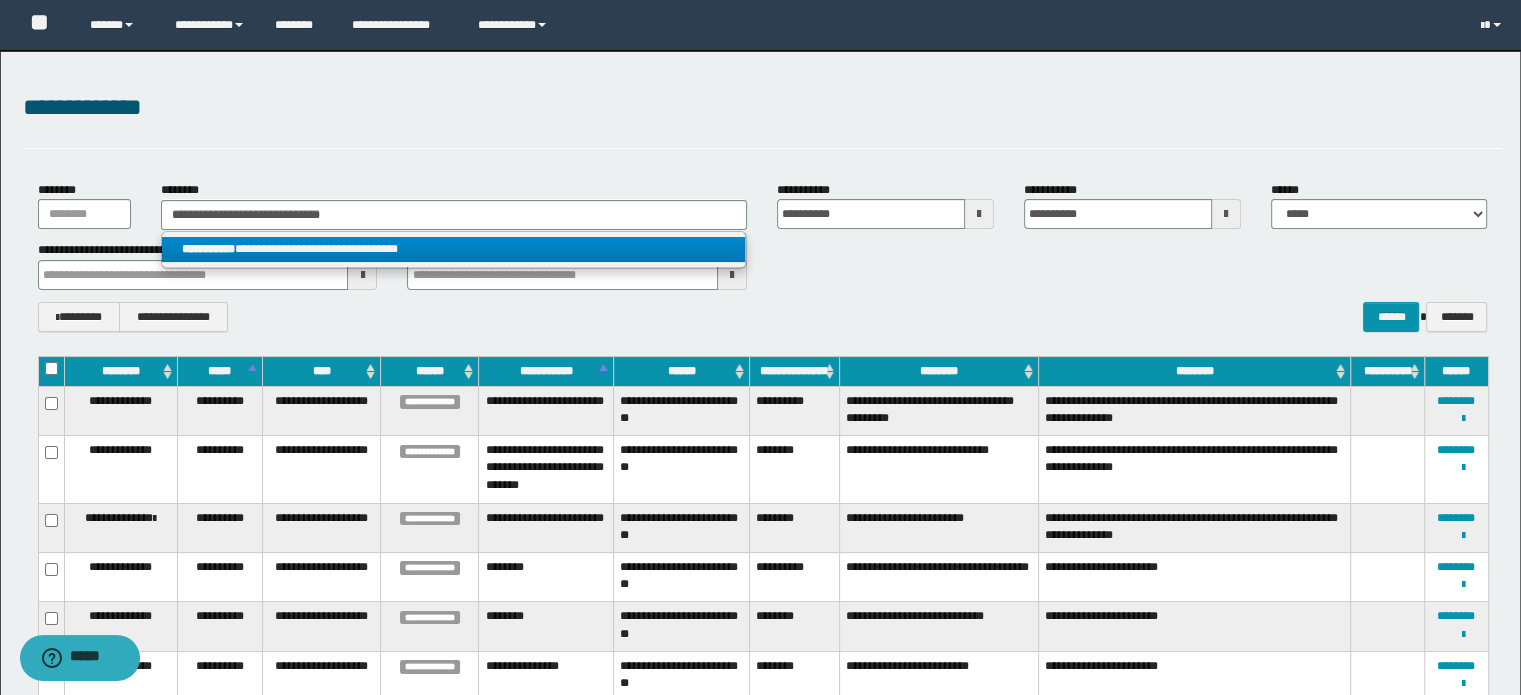 click on "**********" at bounding box center (454, 249) 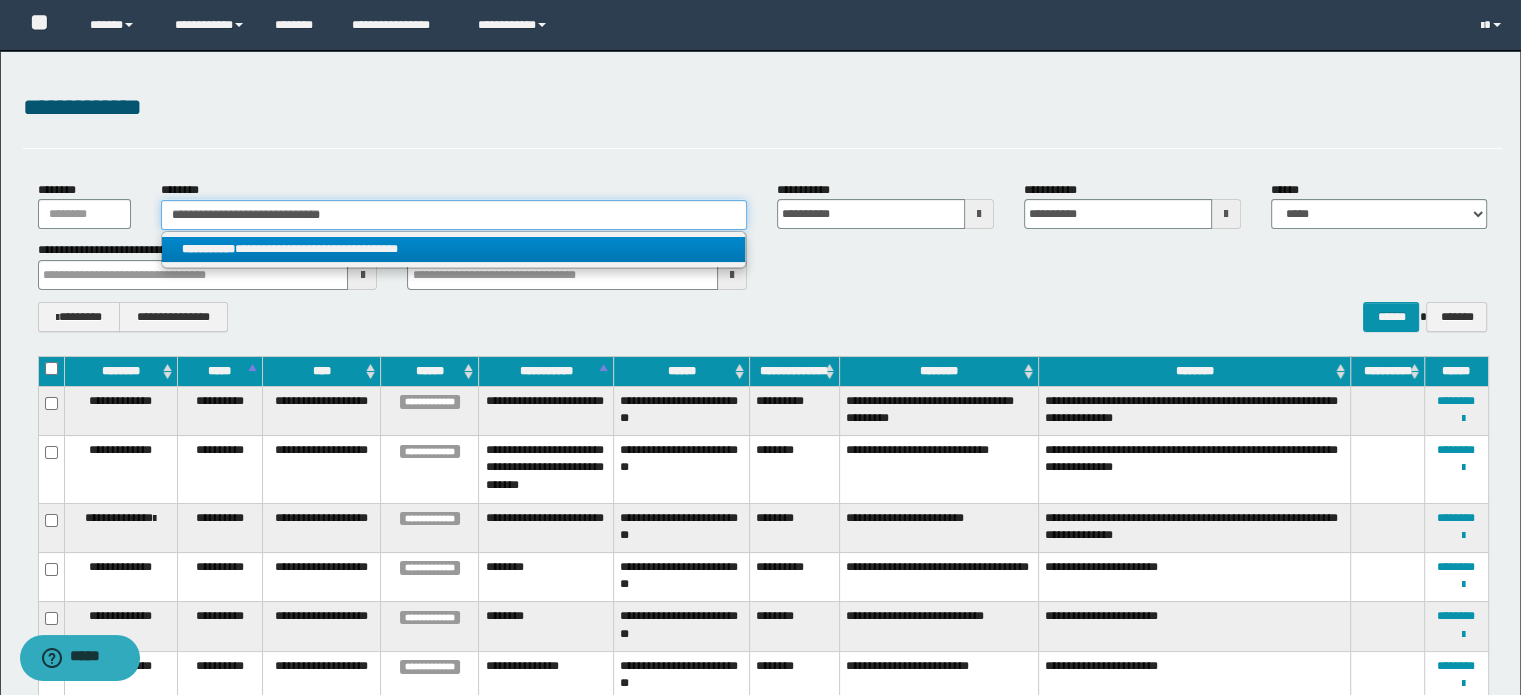 type 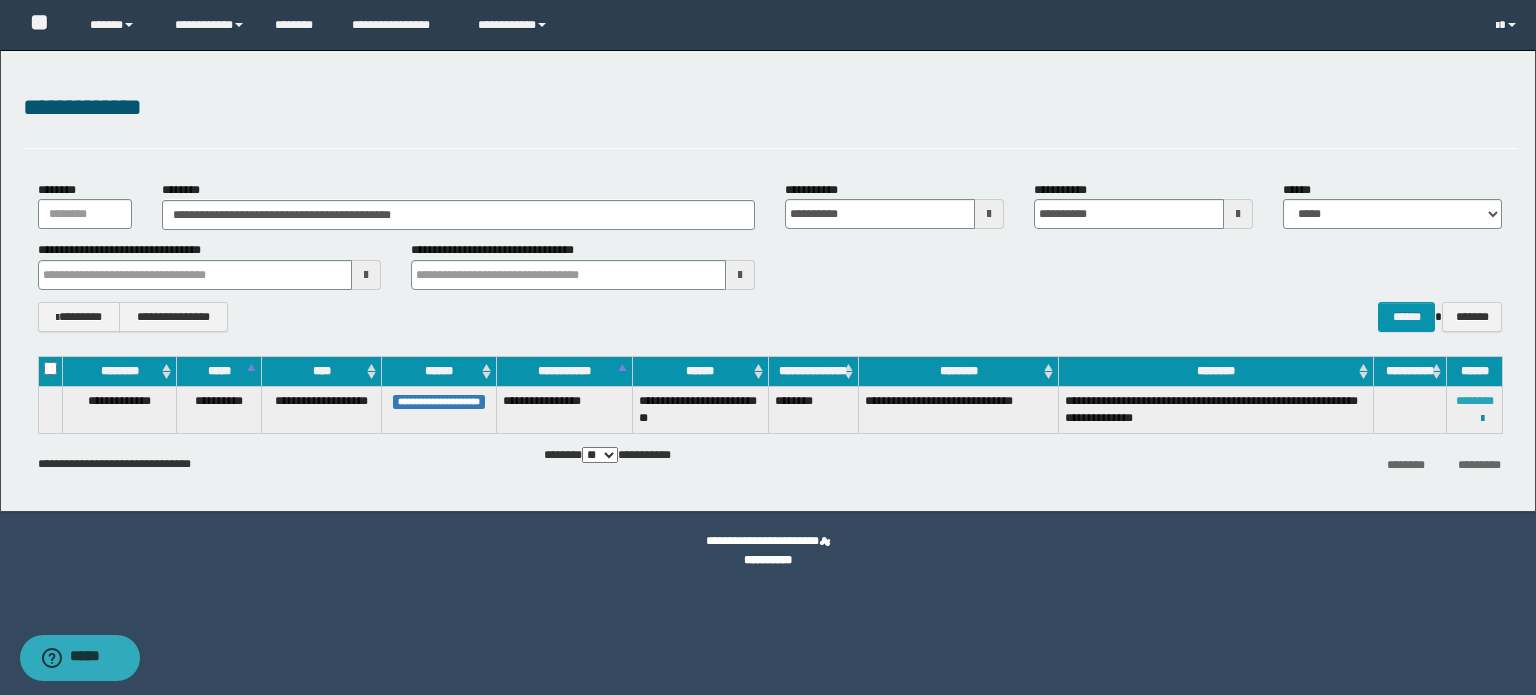 click on "********" at bounding box center (1475, 401) 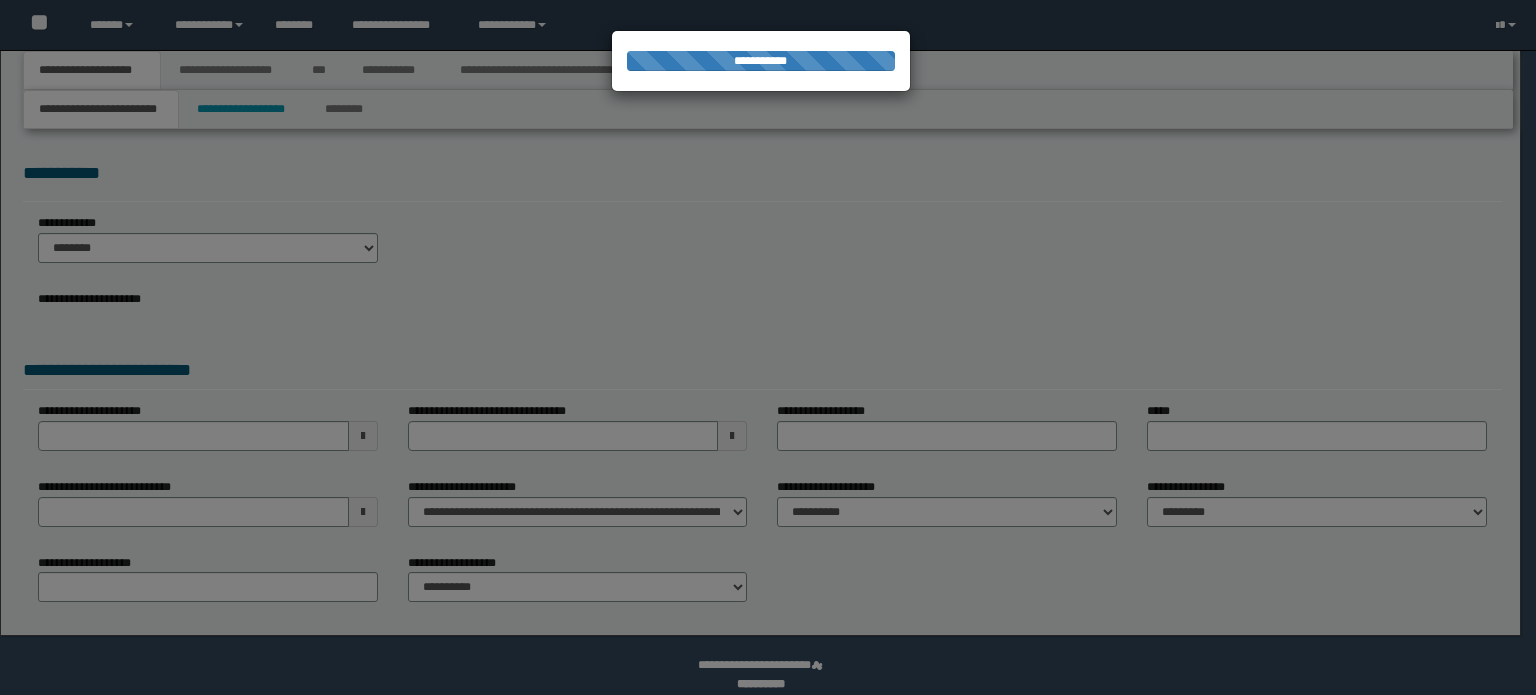 scroll, scrollTop: 0, scrollLeft: 0, axis: both 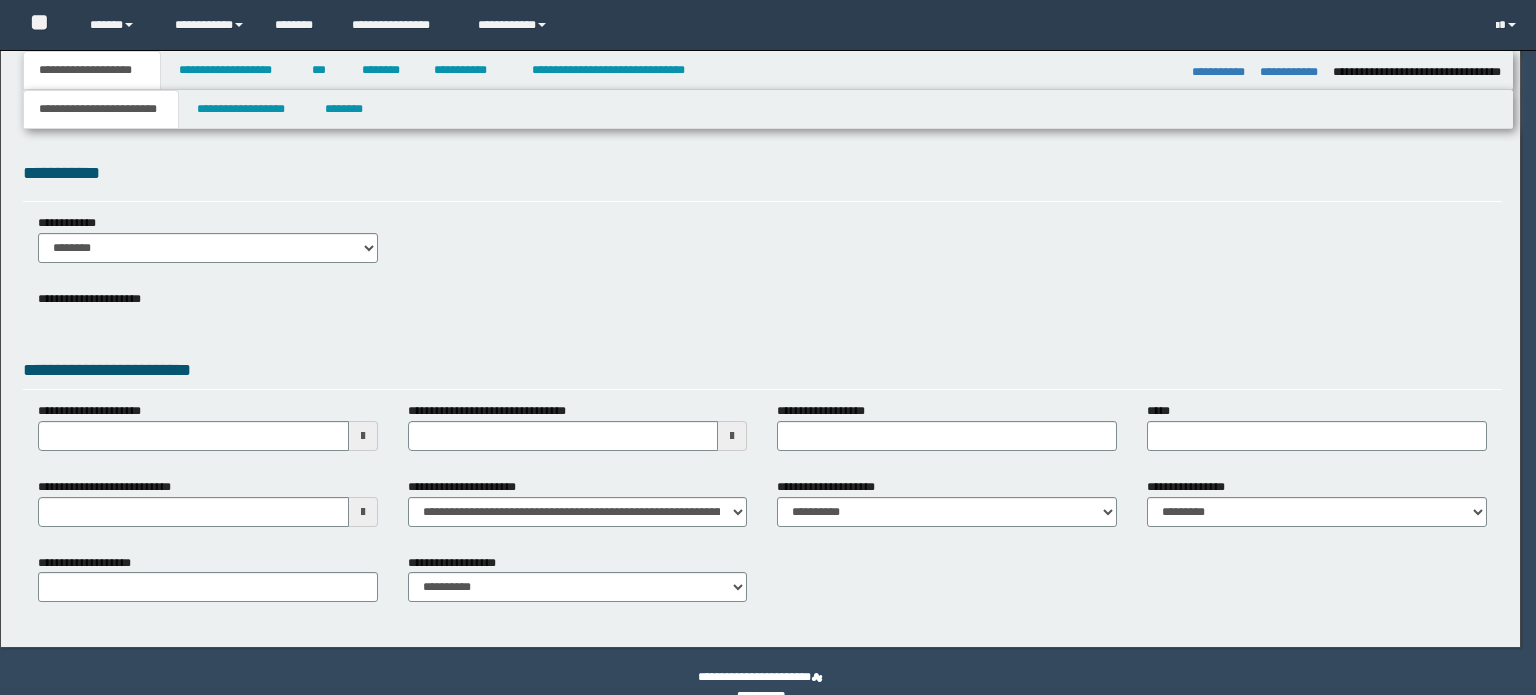 select on "*" 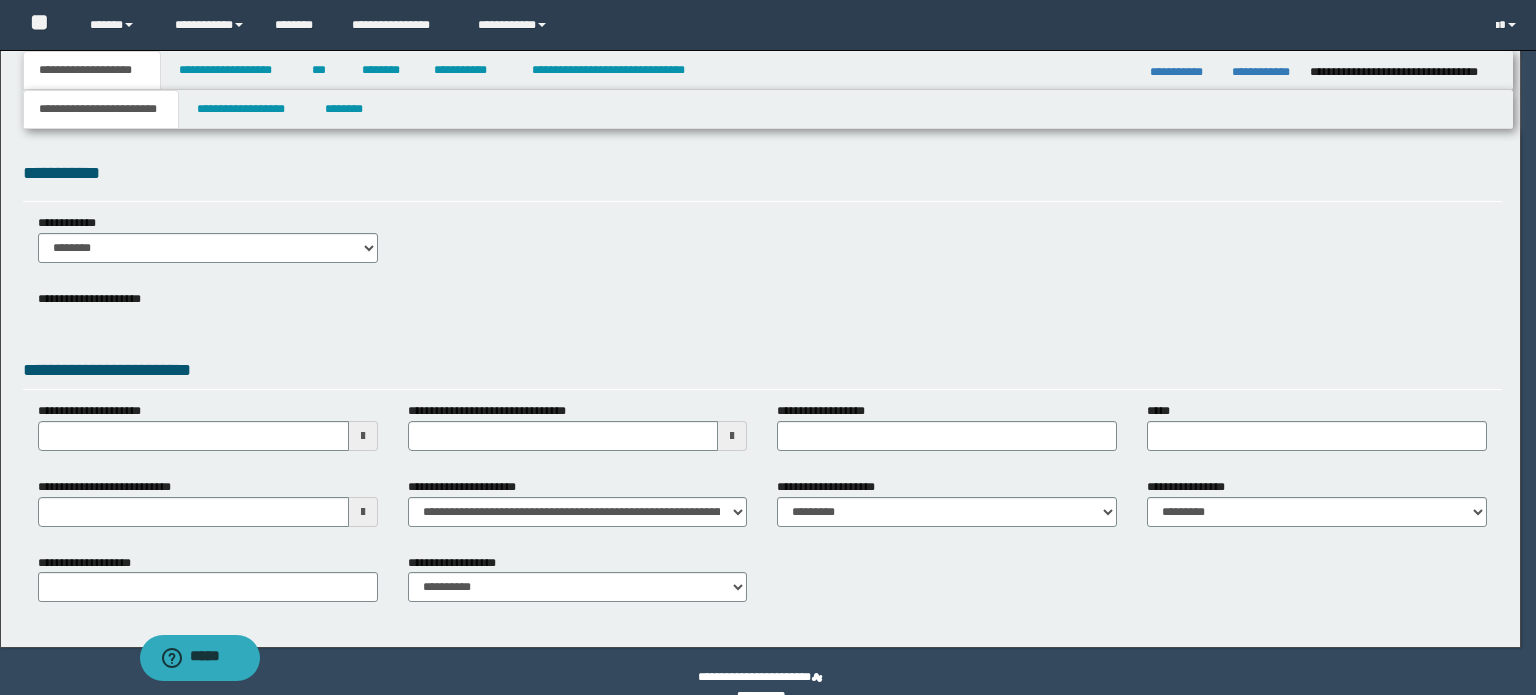 scroll, scrollTop: 0, scrollLeft: 0, axis: both 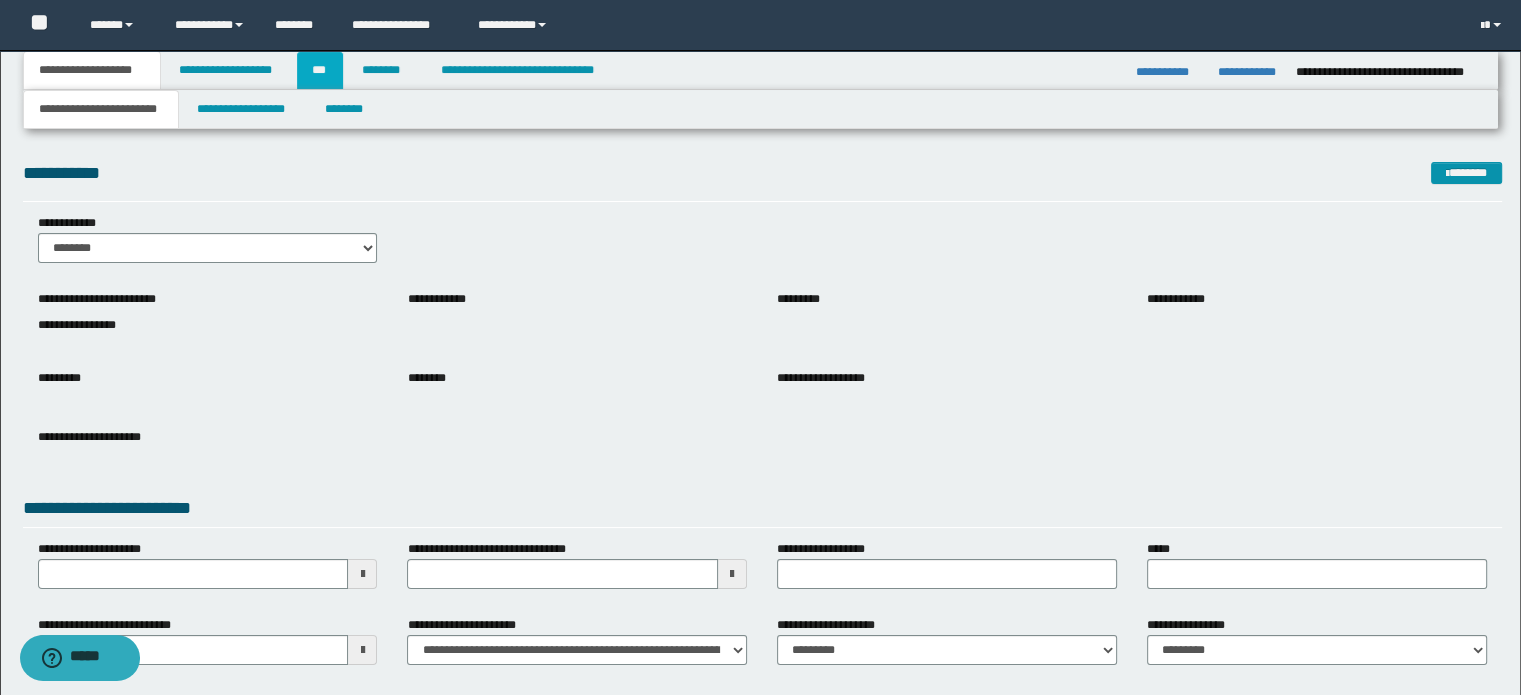 click on "***" at bounding box center [320, 70] 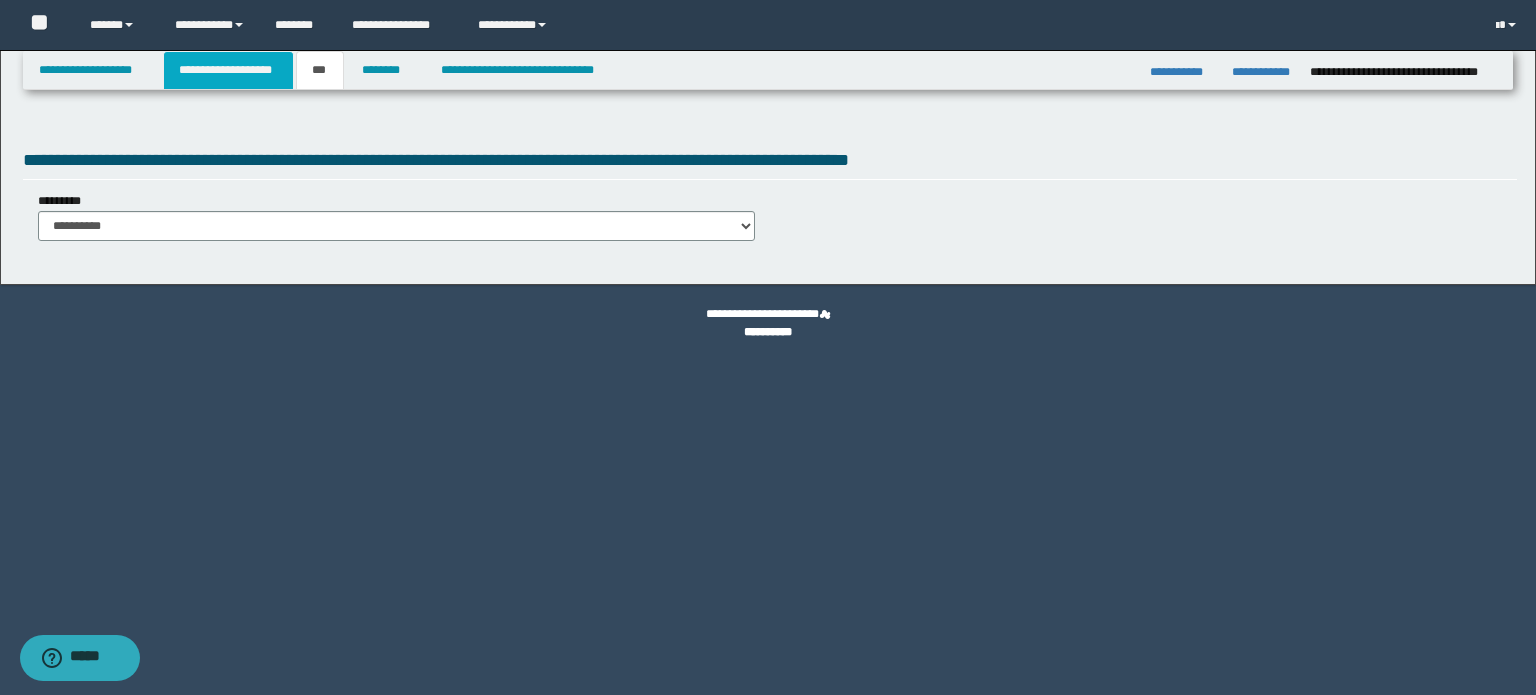 click on "**********" at bounding box center [228, 70] 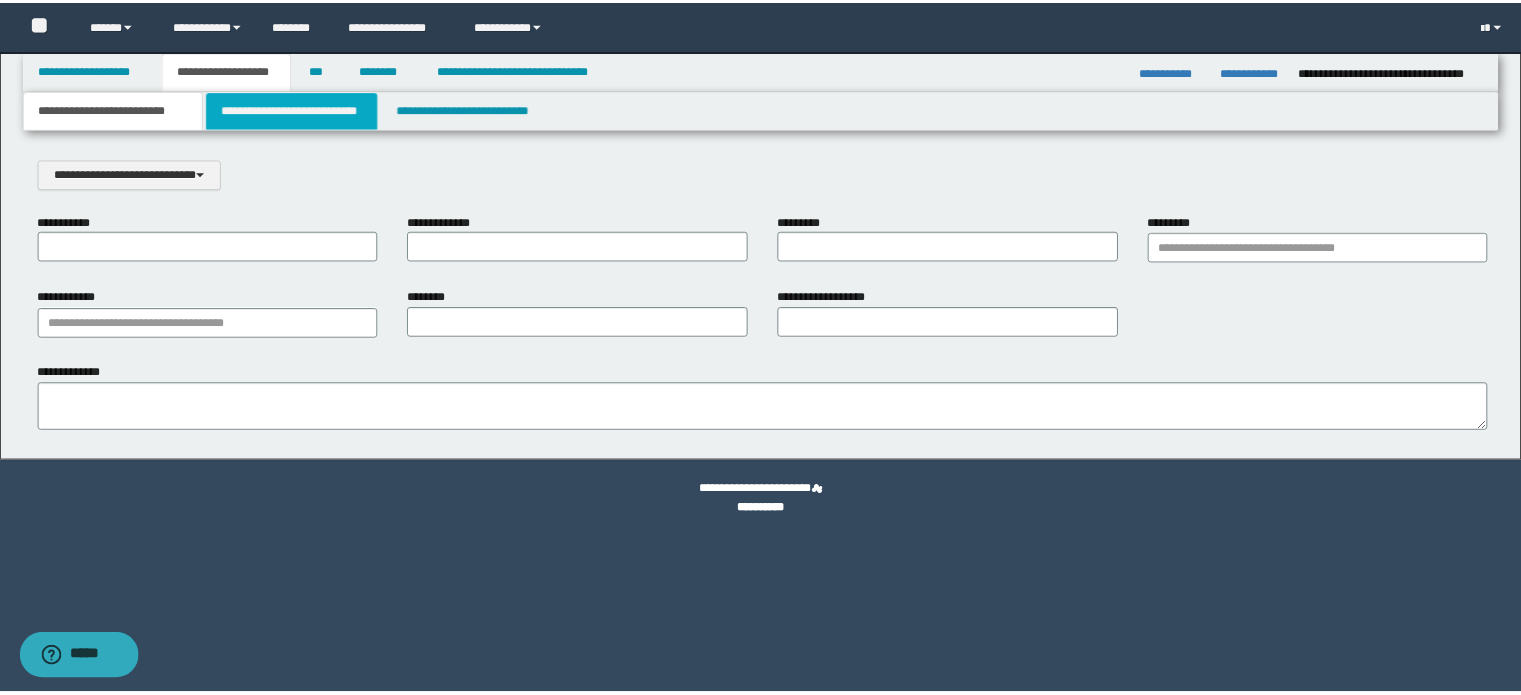 scroll, scrollTop: 0, scrollLeft: 0, axis: both 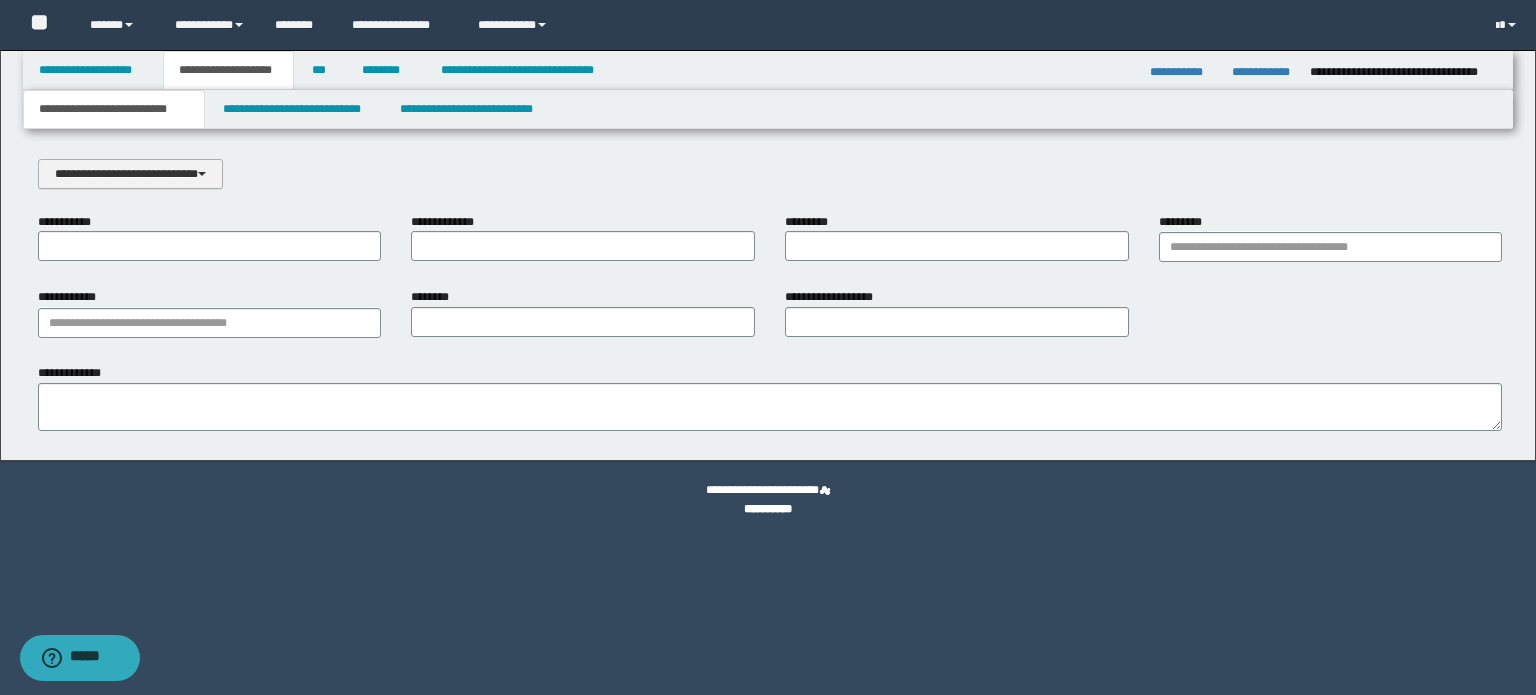 click at bounding box center (202, 174) 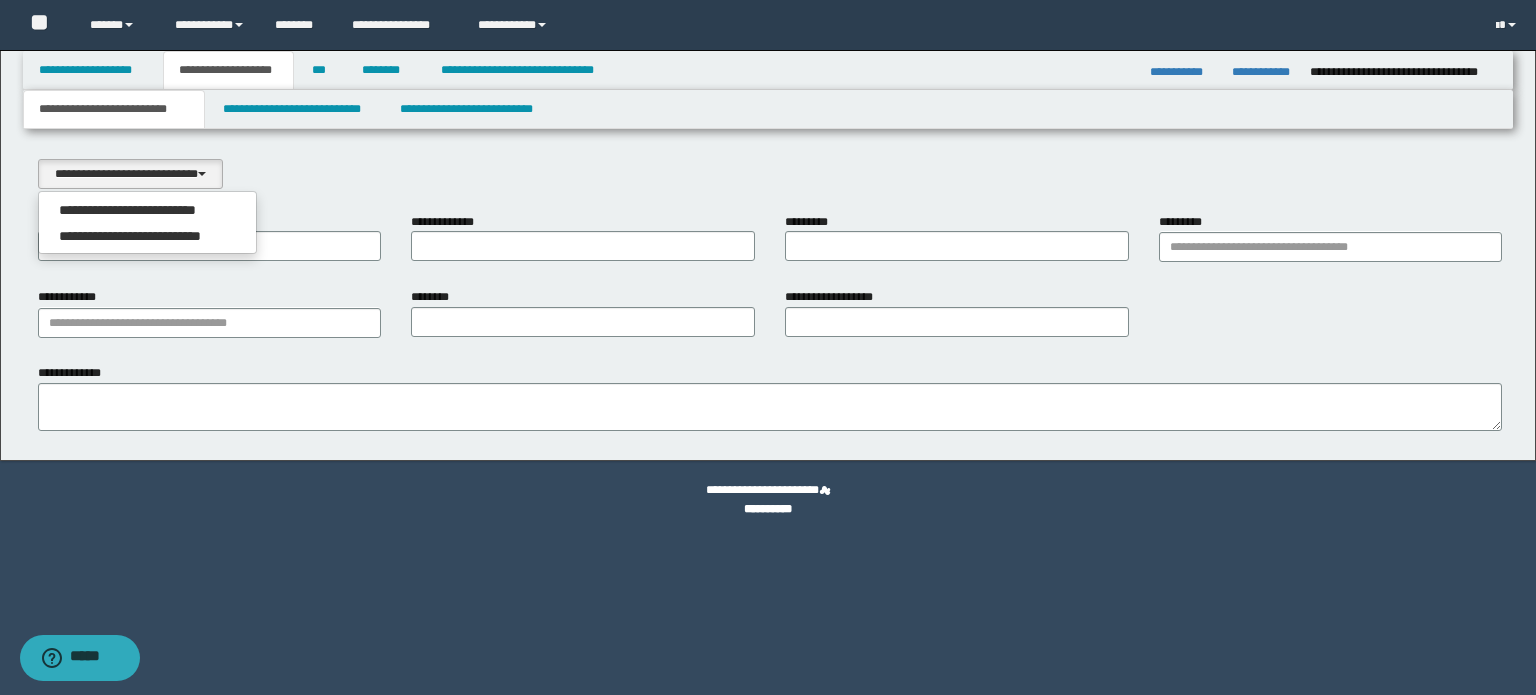 click on "**********" at bounding box center (148, 210) 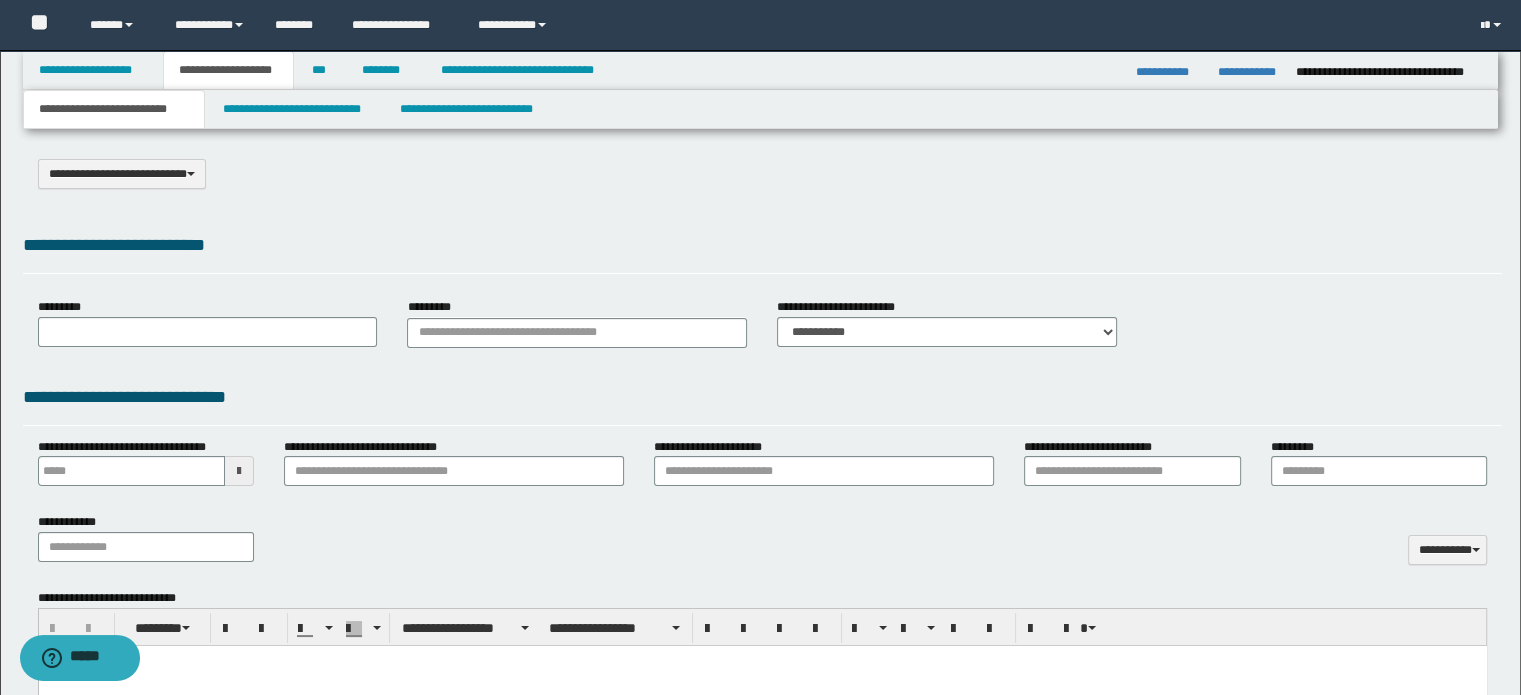select on "*" 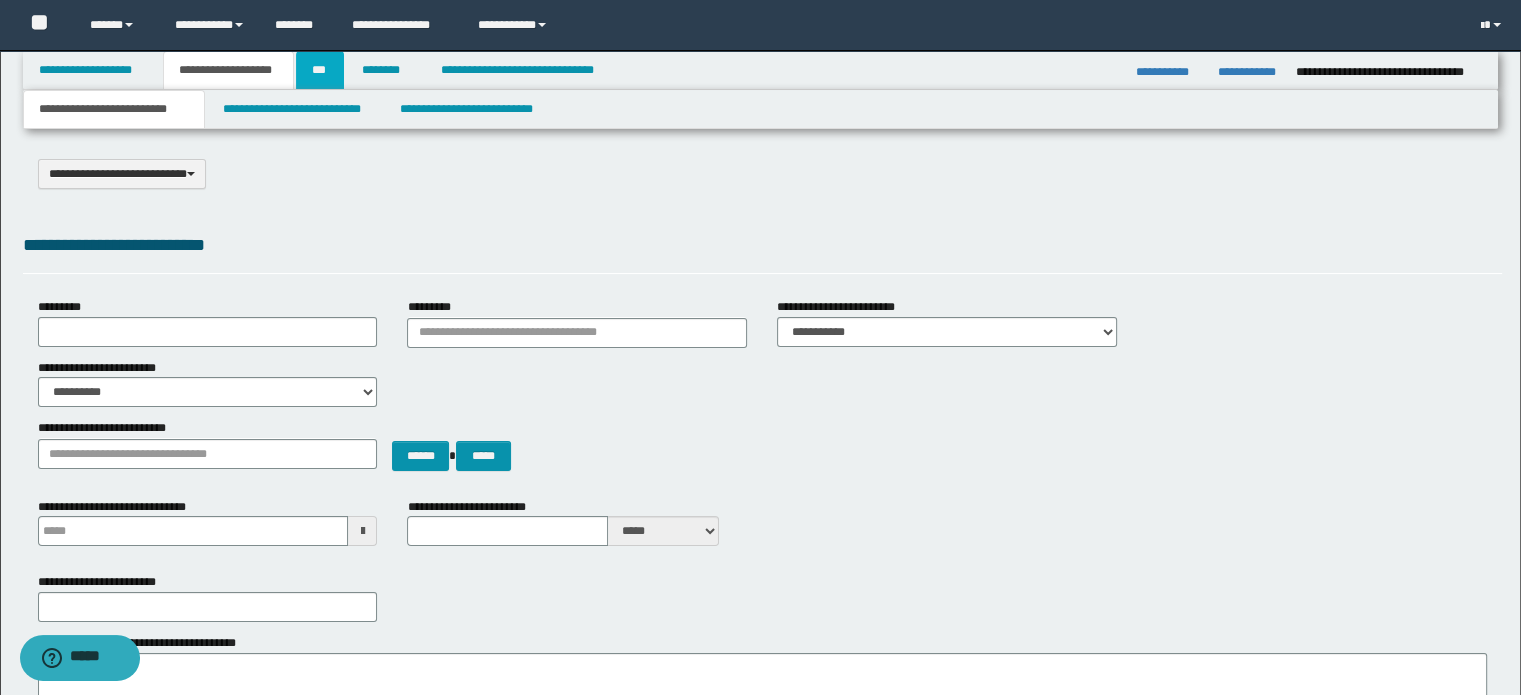 drag, startPoint x: 324, startPoint y: 72, endPoint x: 327, endPoint y: 148, distance: 76.05919 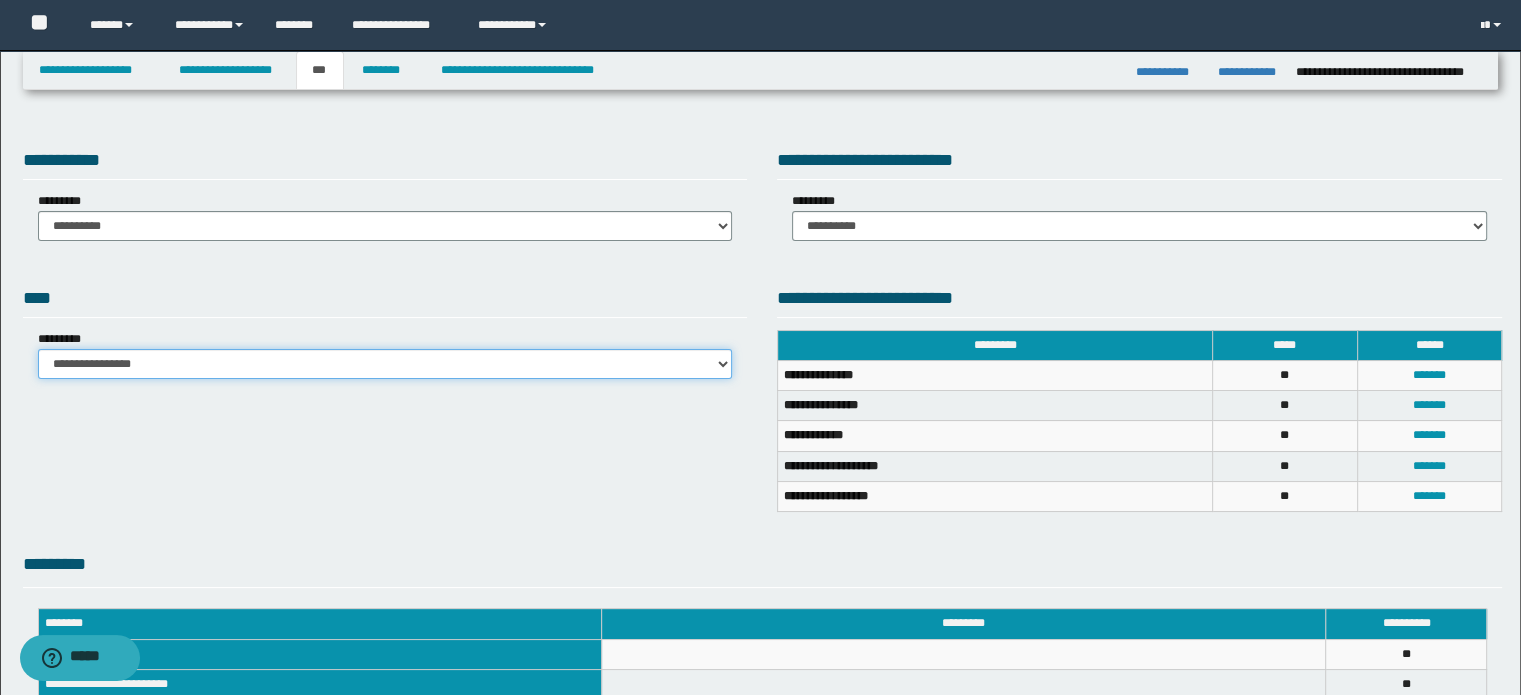 click on "**********" at bounding box center (385, 364) 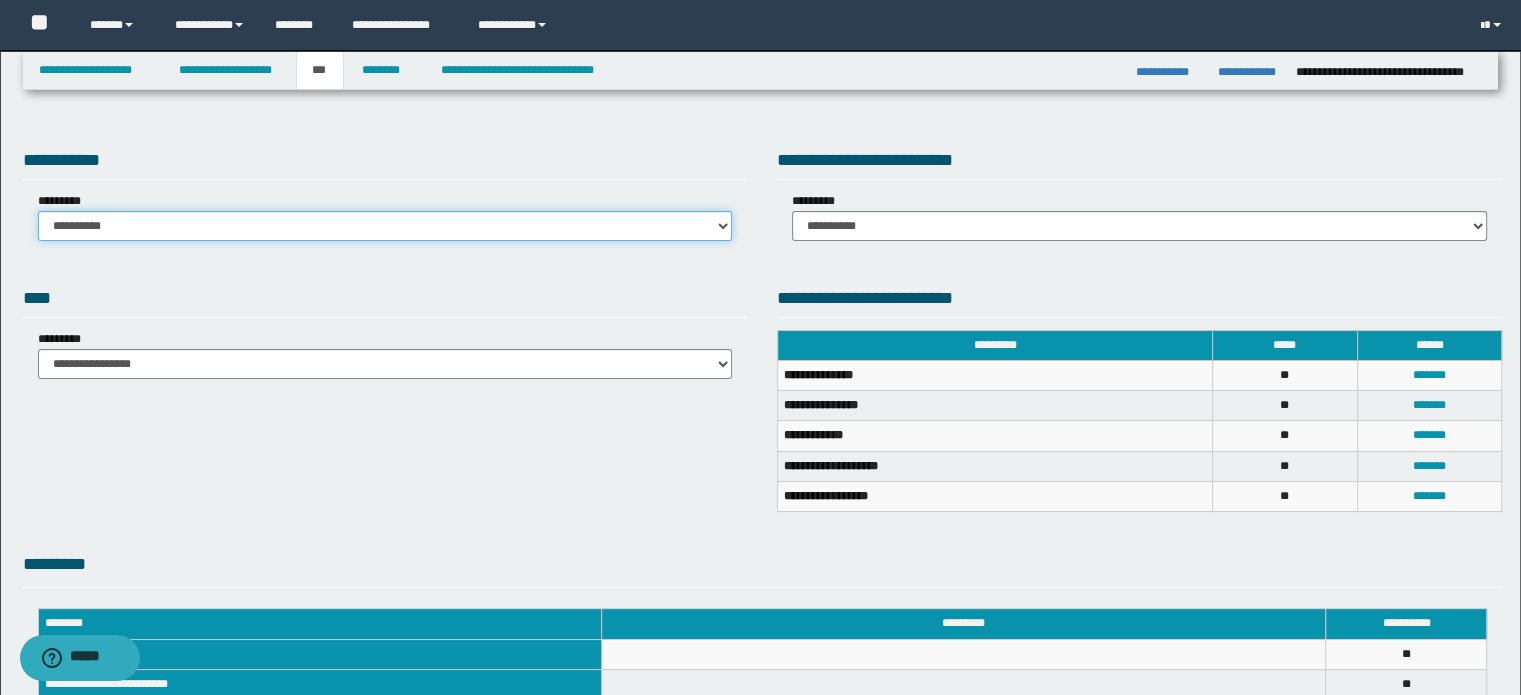 click on "**********" at bounding box center [385, 226] 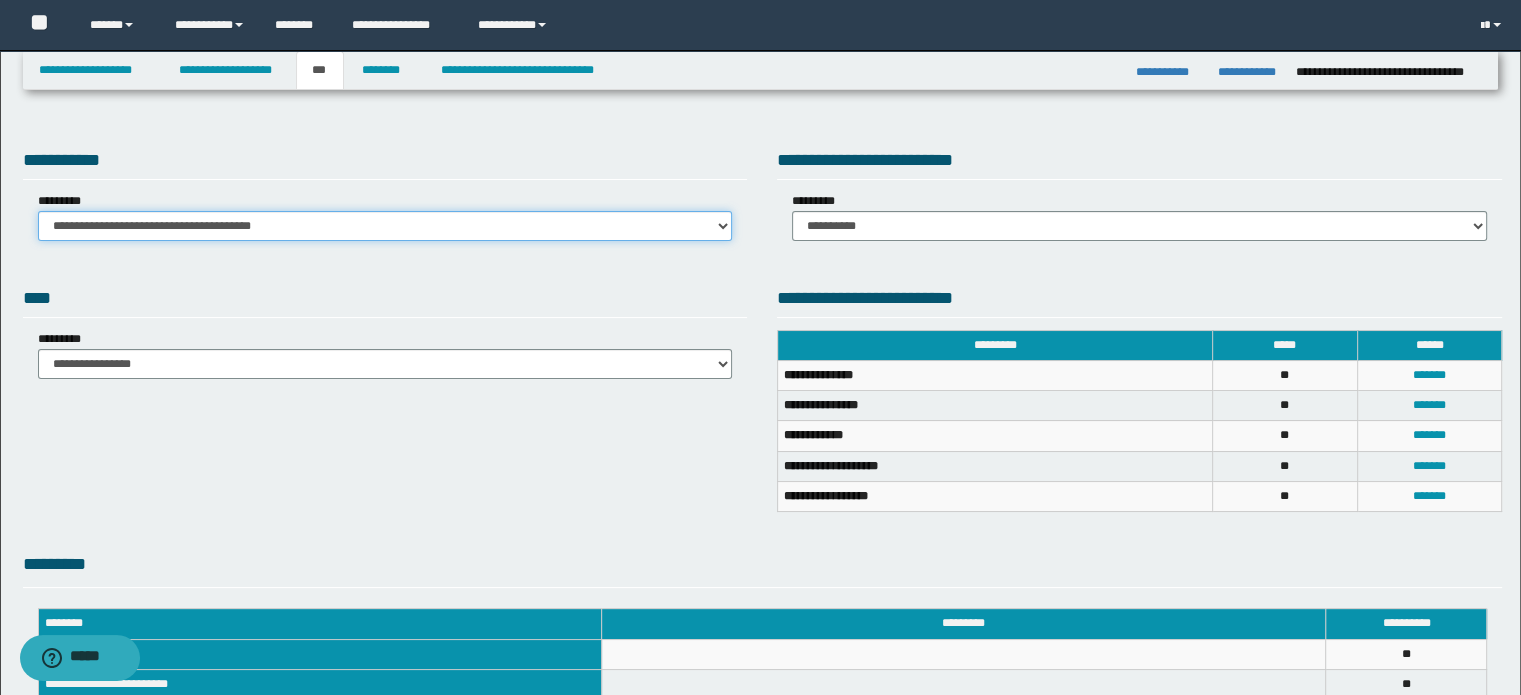 click on "**********" at bounding box center (385, 226) 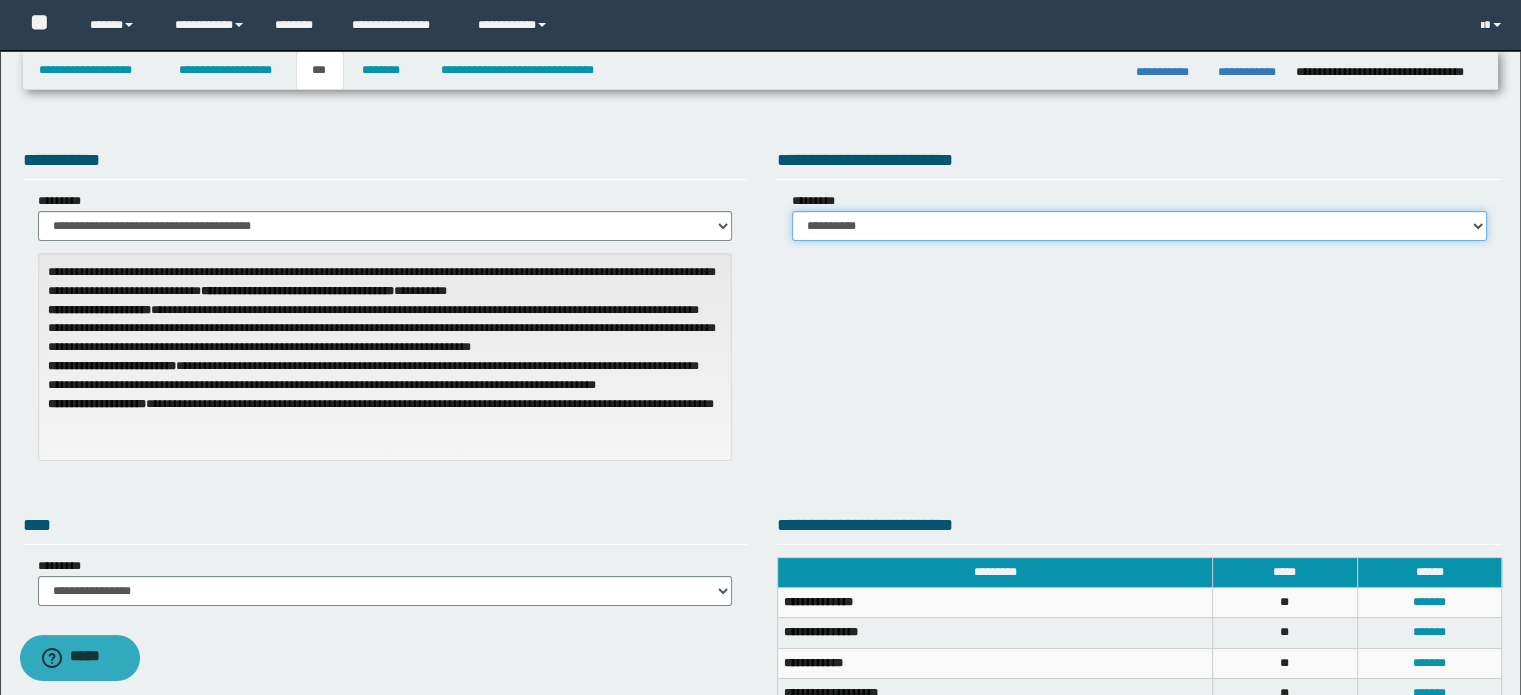 drag, startPoint x: 990, startPoint y: 227, endPoint x: 992, endPoint y: 239, distance: 12.165525 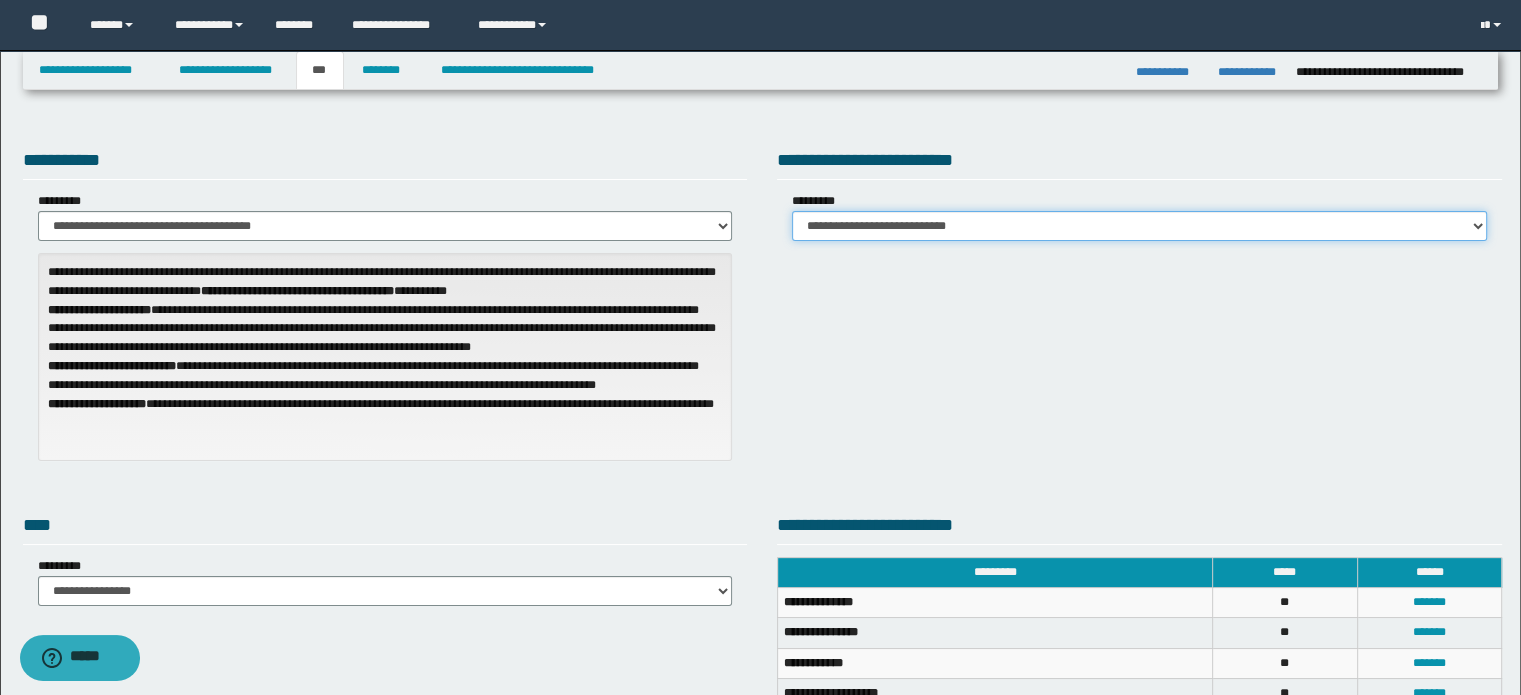 click on "**********" at bounding box center [1139, 226] 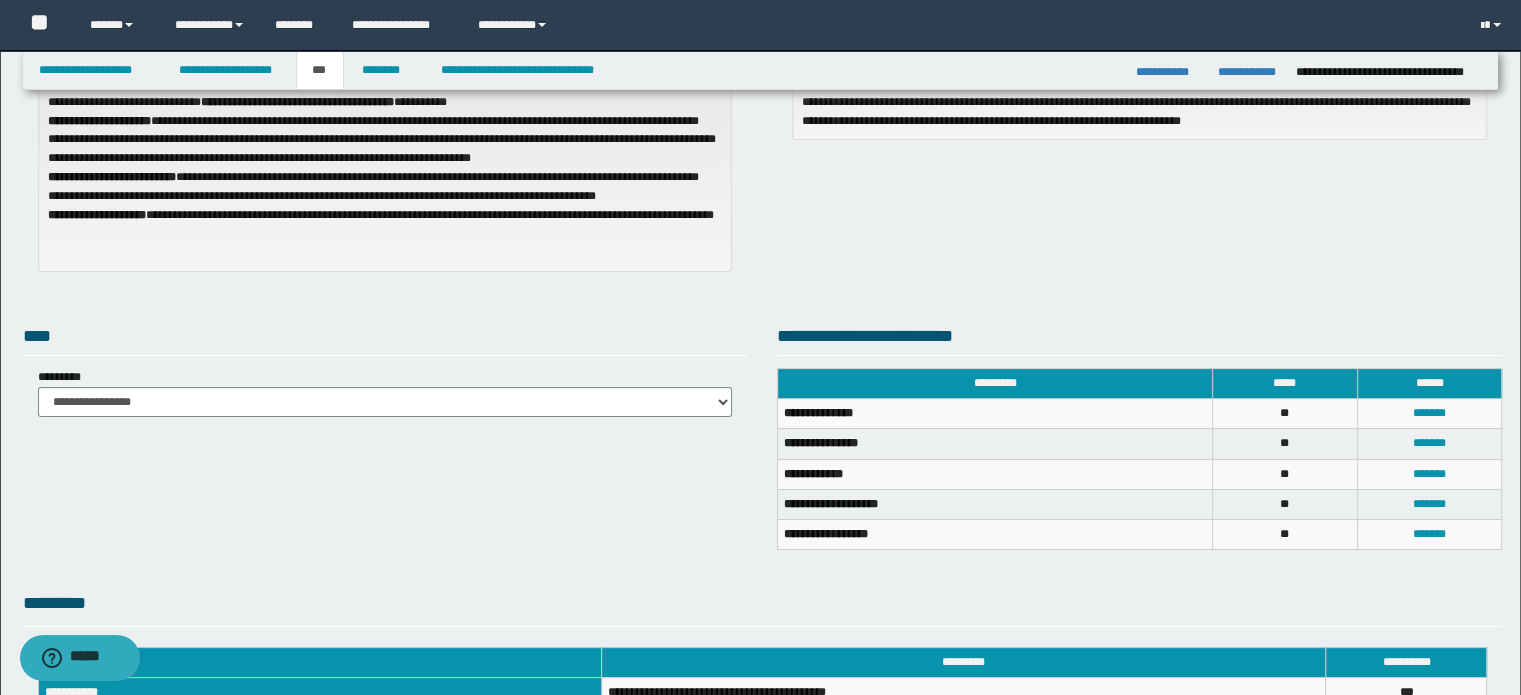 scroll, scrollTop: 0, scrollLeft: 0, axis: both 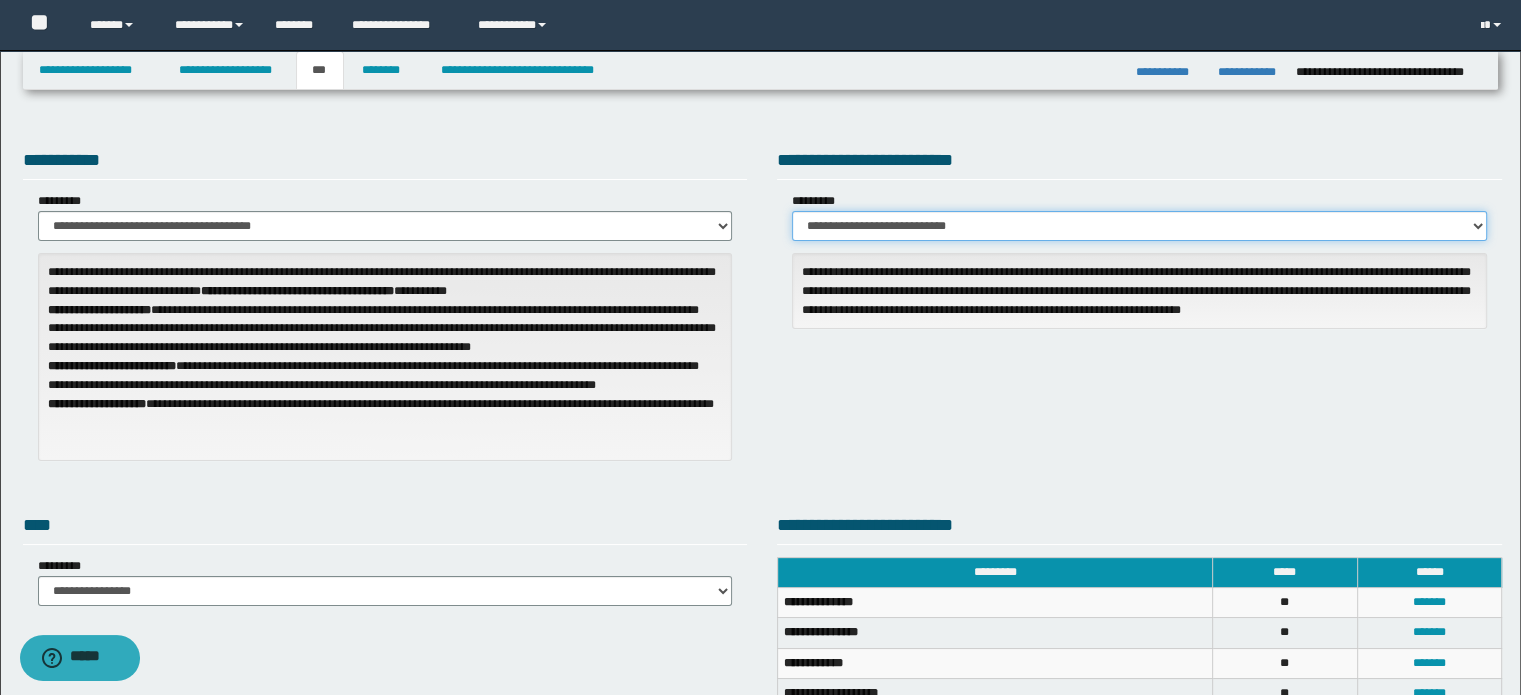 click on "**********" at bounding box center (1139, 226) 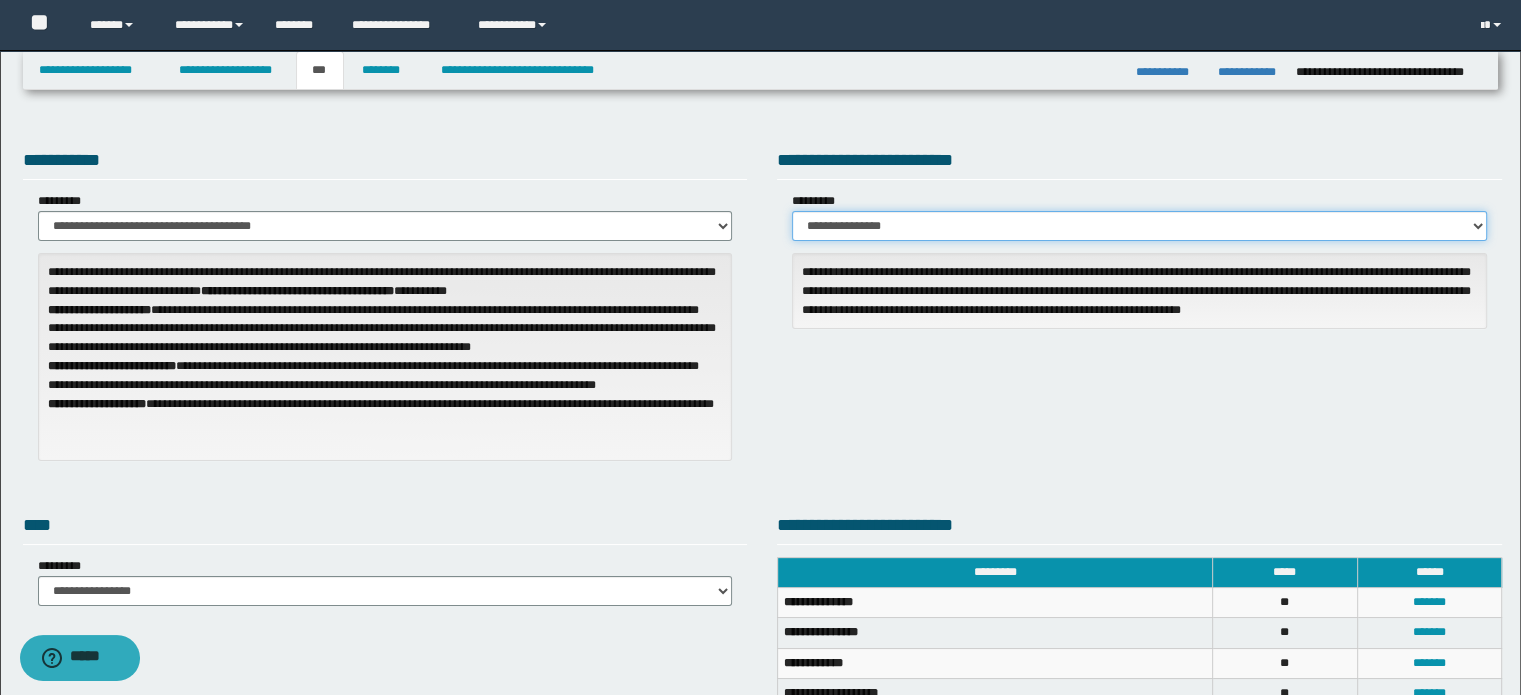 click on "**********" at bounding box center (1139, 226) 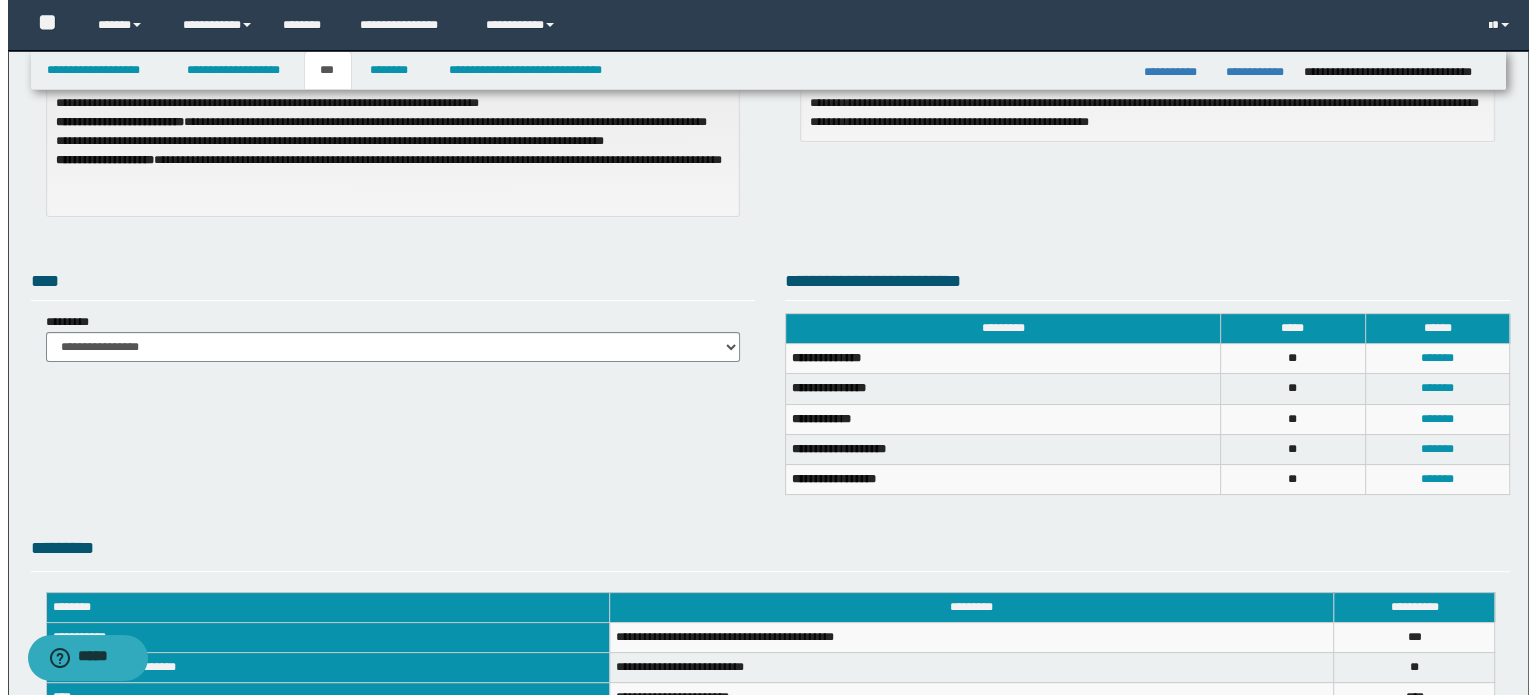 scroll, scrollTop: 300, scrollLeft: 0, axis: vertical 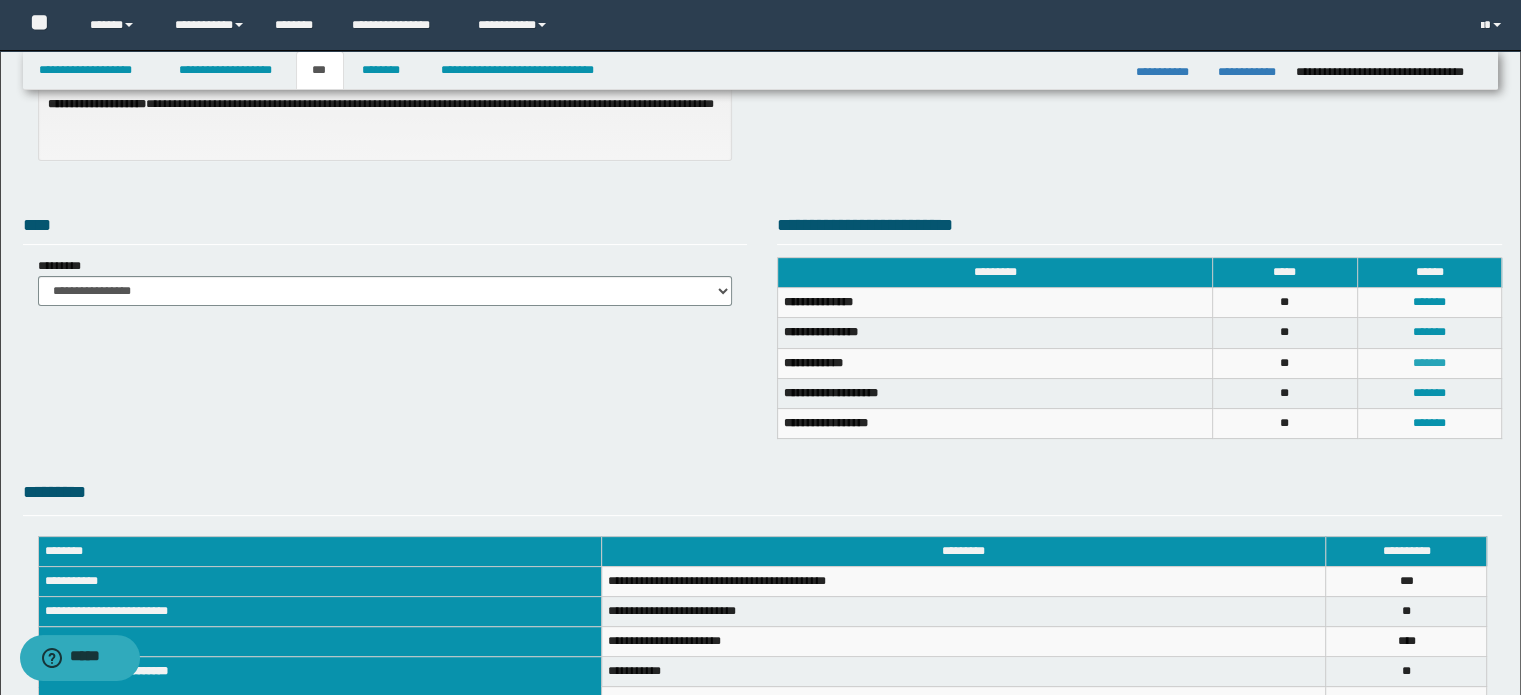 click on "*******" at bounding box center (1429, 363) 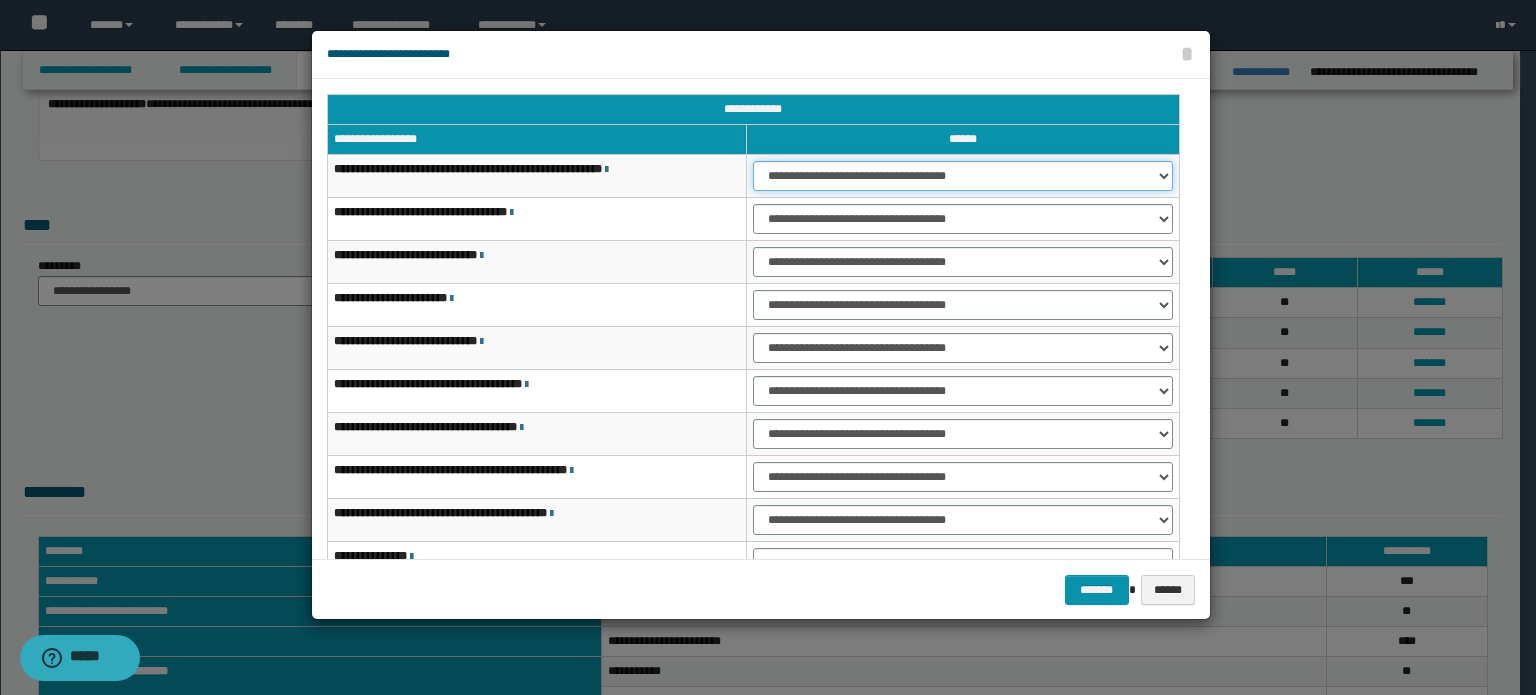 drag, startPoint x: 1067, startPoint y: 170, endPoint x: 1066, endPoint y: 187, distance: 17.029387 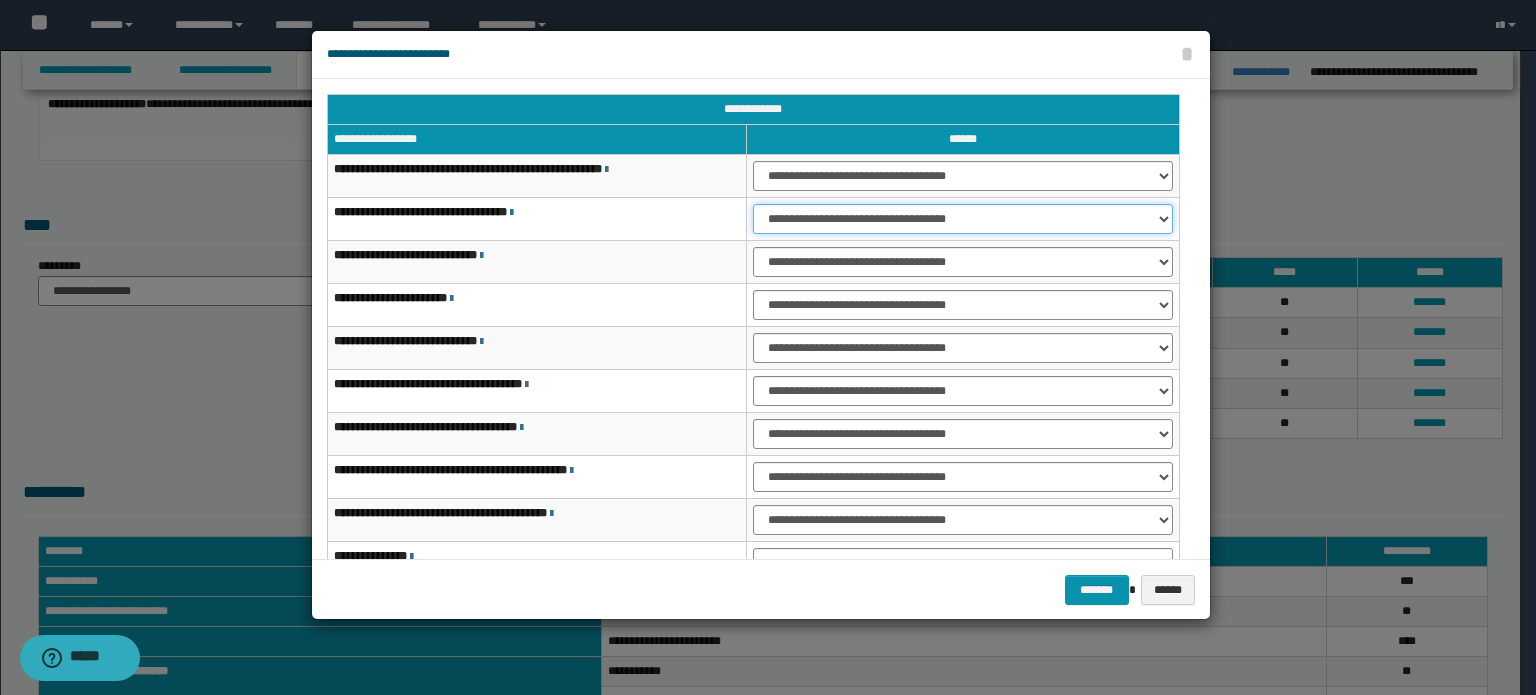 click on "**********" at bounding box center (963, 219) 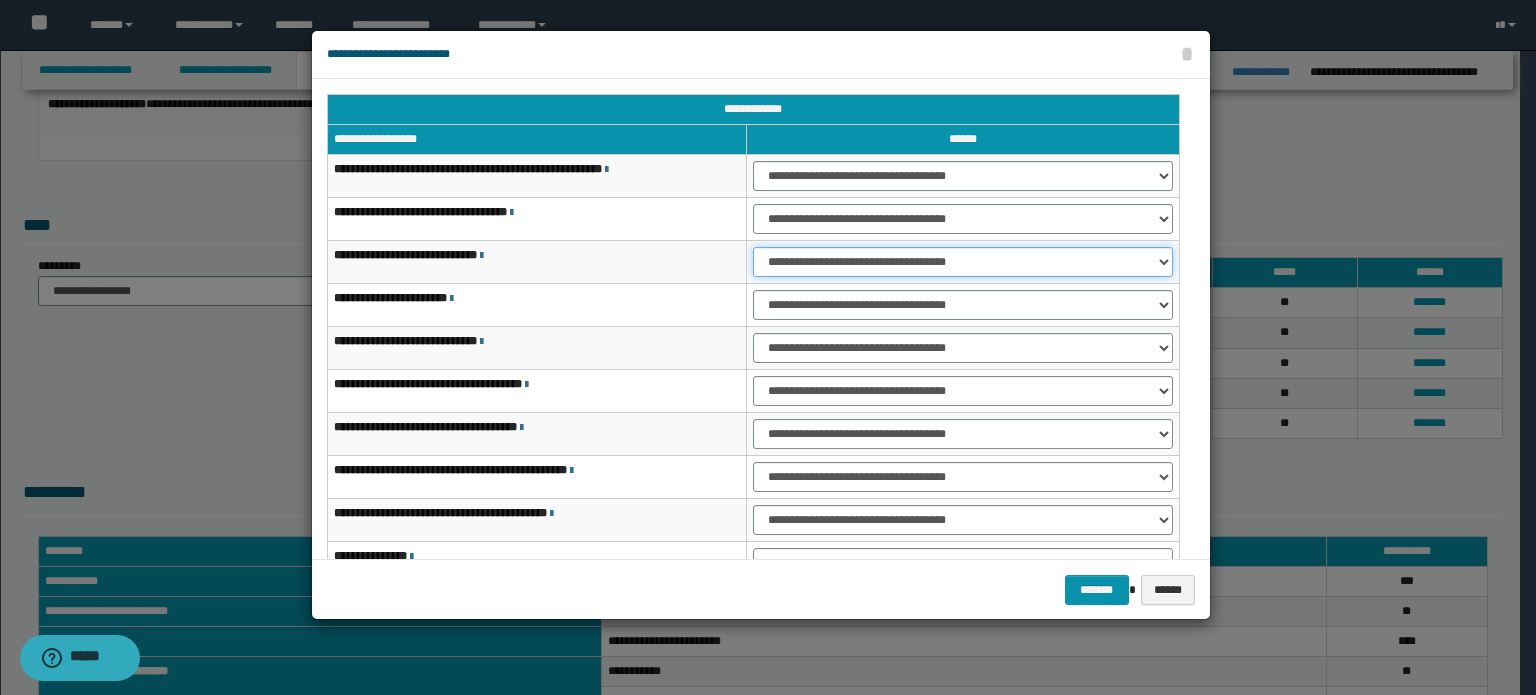 drag, startPoint x: 1074, startPoint y: 254, endPoint x: 1074, endPoint y: 271, distance: 17 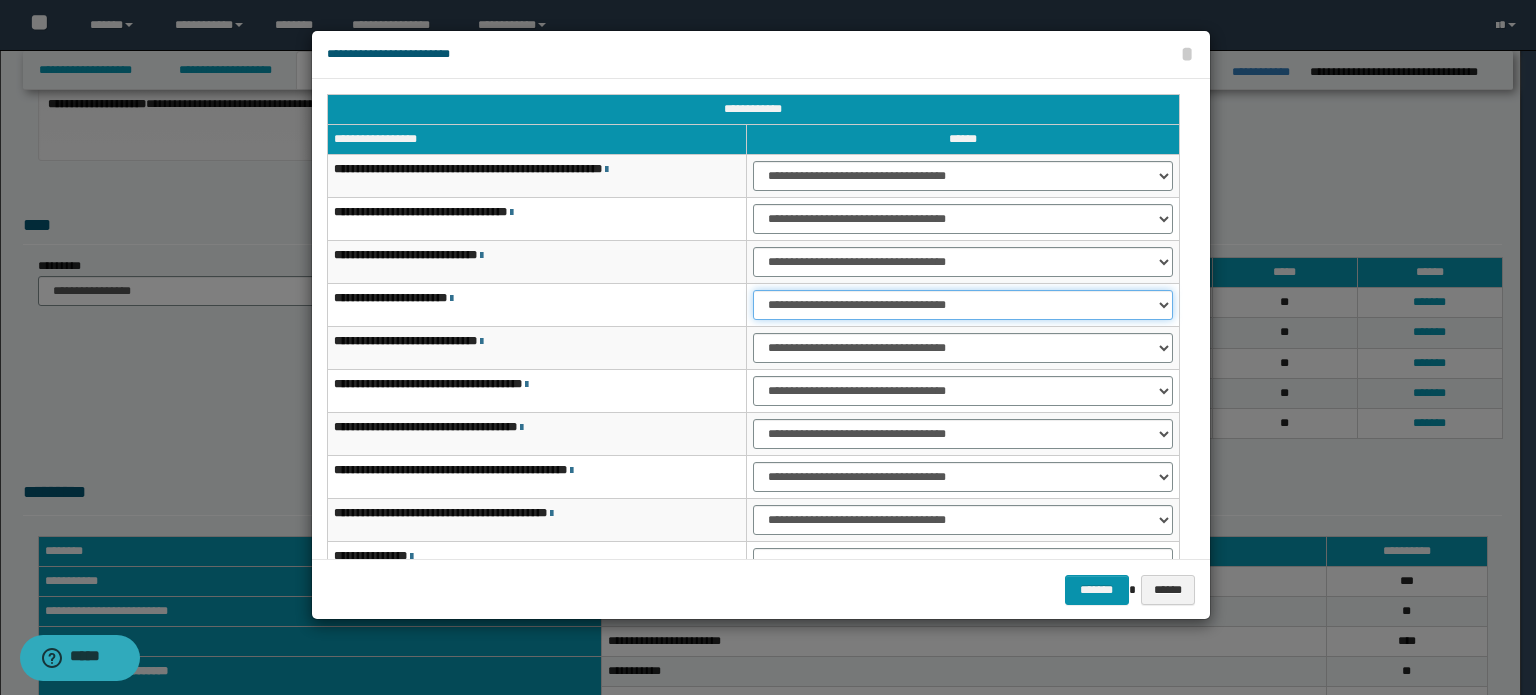 click on "**********" at bounding box center [963, 305] 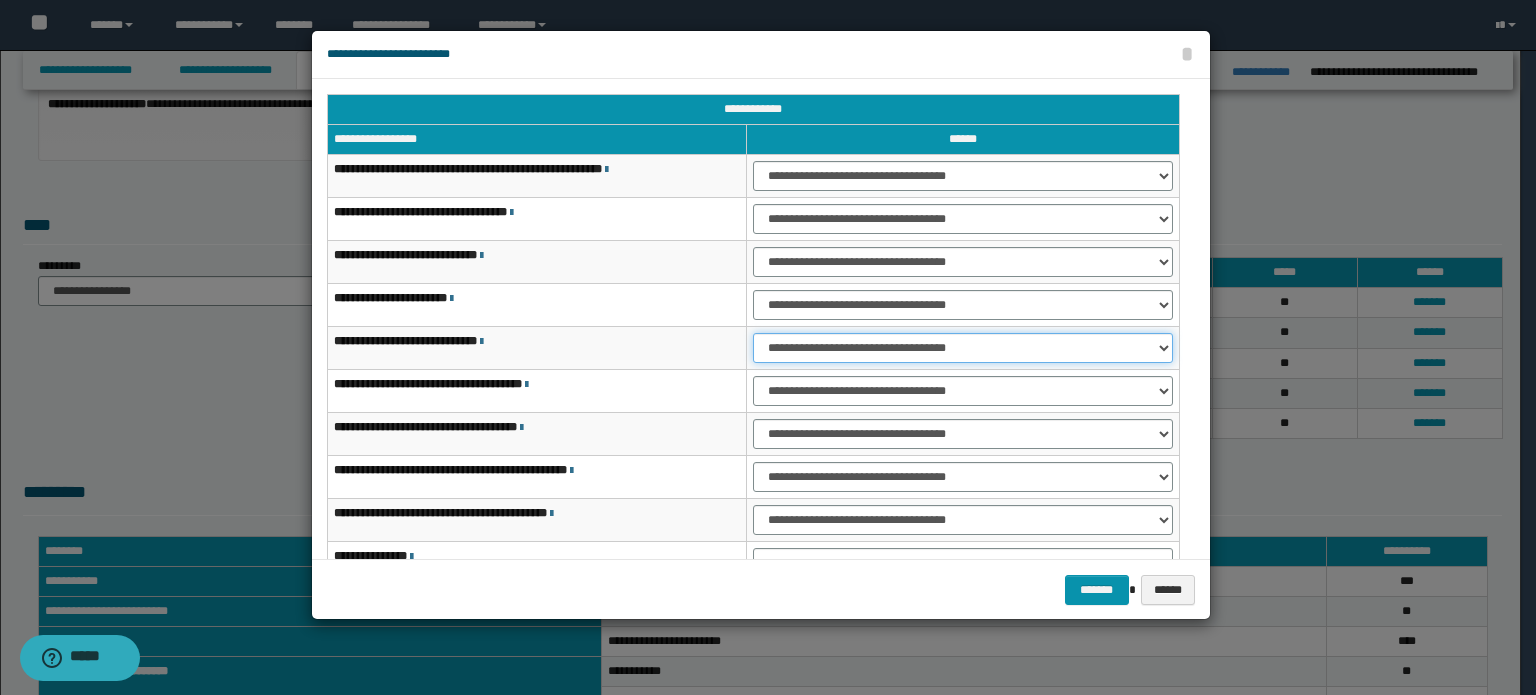 drag, startPoint x: 1007, startPoint y: 340, endPoint x: 1004, endPoint y: 355, distance: 15.297058 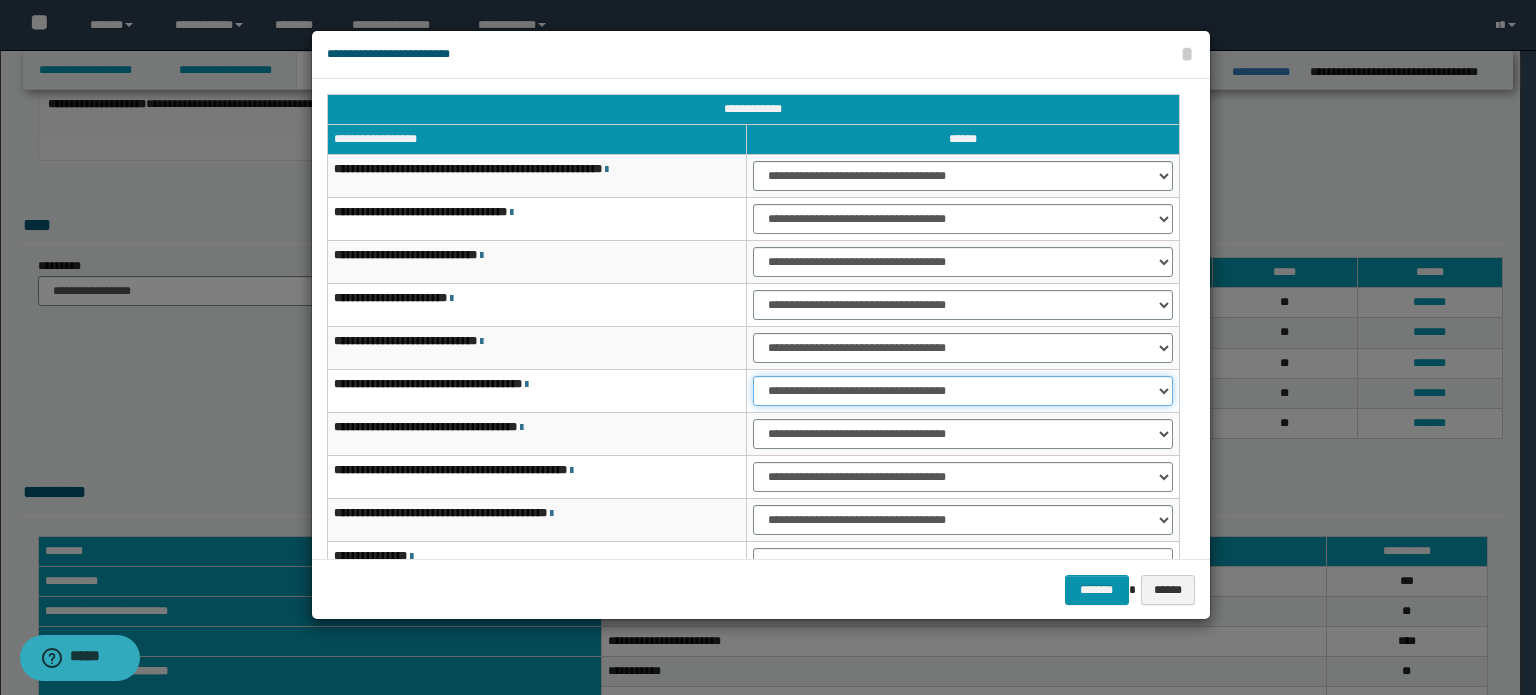 click on "**********" at bounding box center [963, 391] 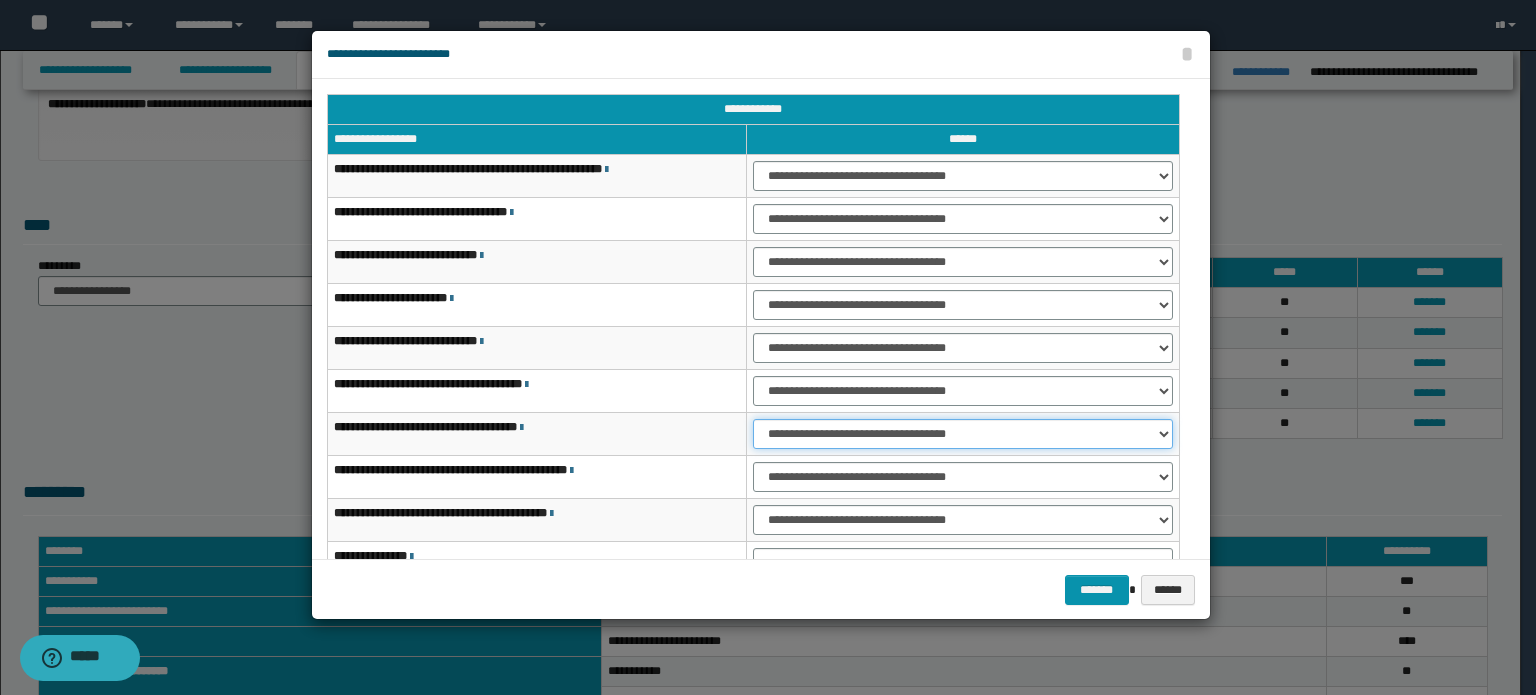 click on "**********" at bounding box center [963, 434] 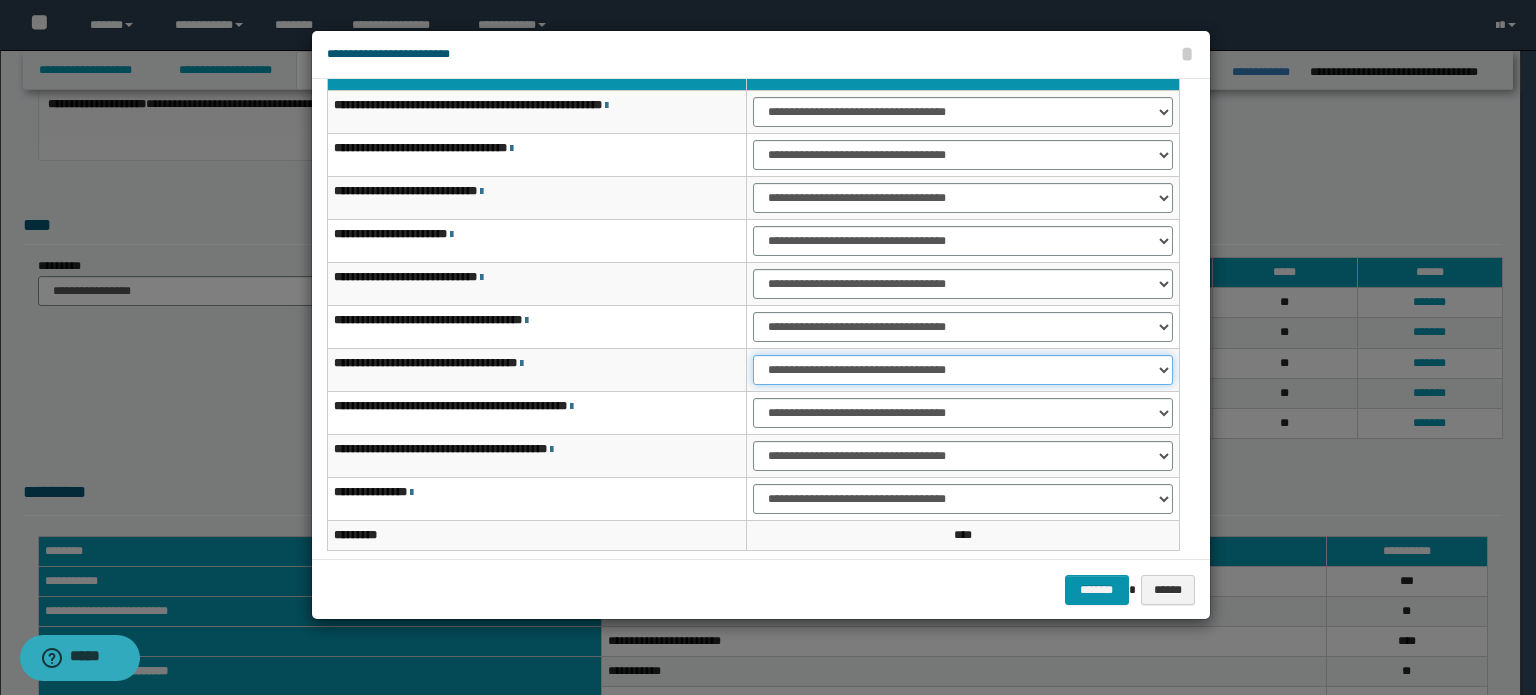 scroll, scrollTop: 118, scrollLeft: 0, axis: vertical 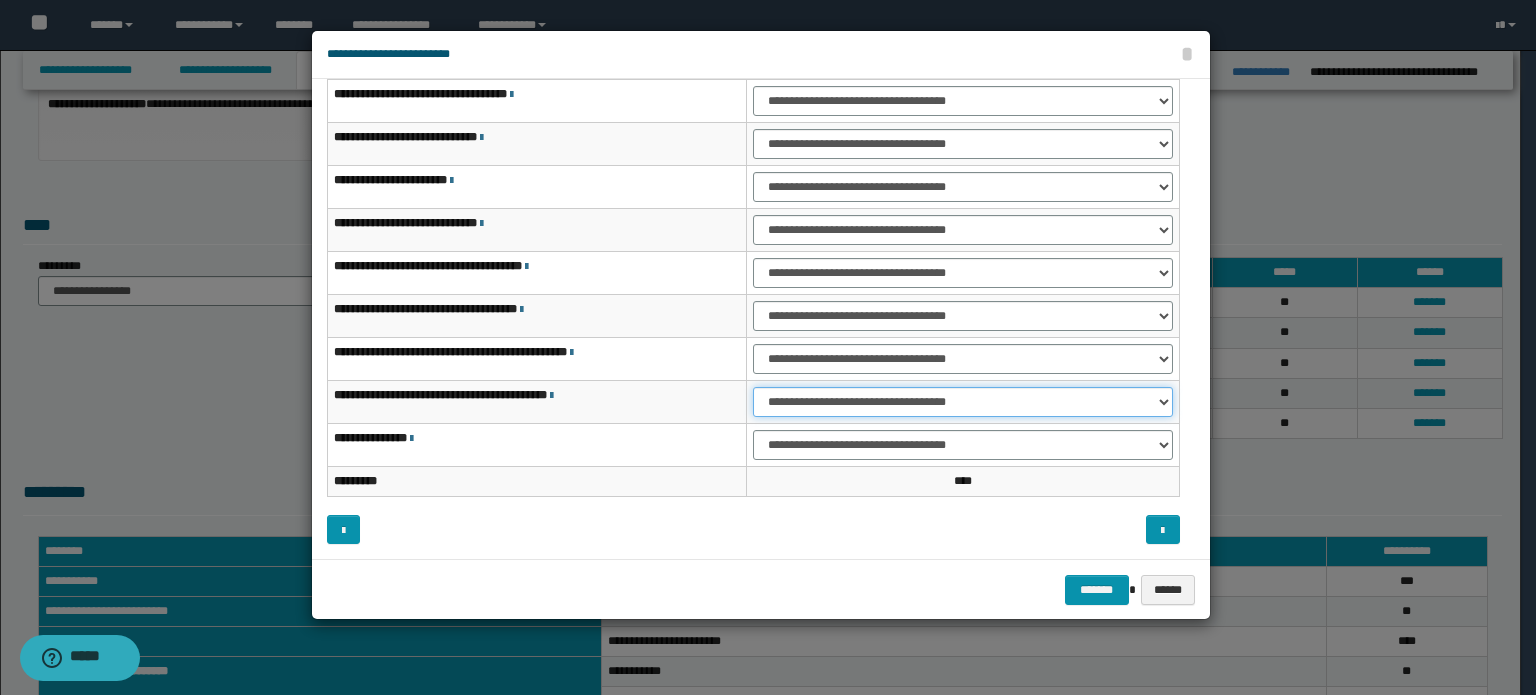 drag, startPoint x: 1034, startPoint y: 391, endPoint x: 1029, endPoint y: 406, distance: 15.811388 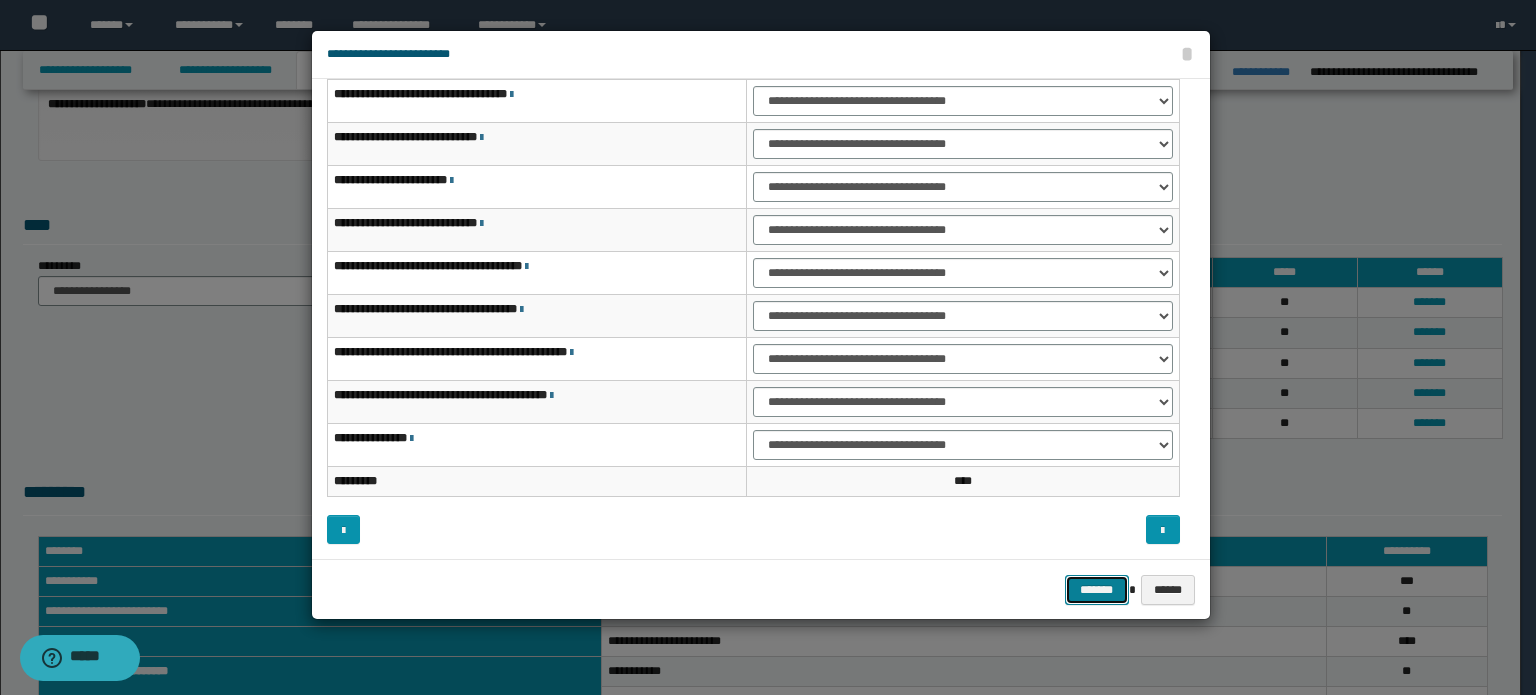 click on "*******" at bounding box center [1097, 590] 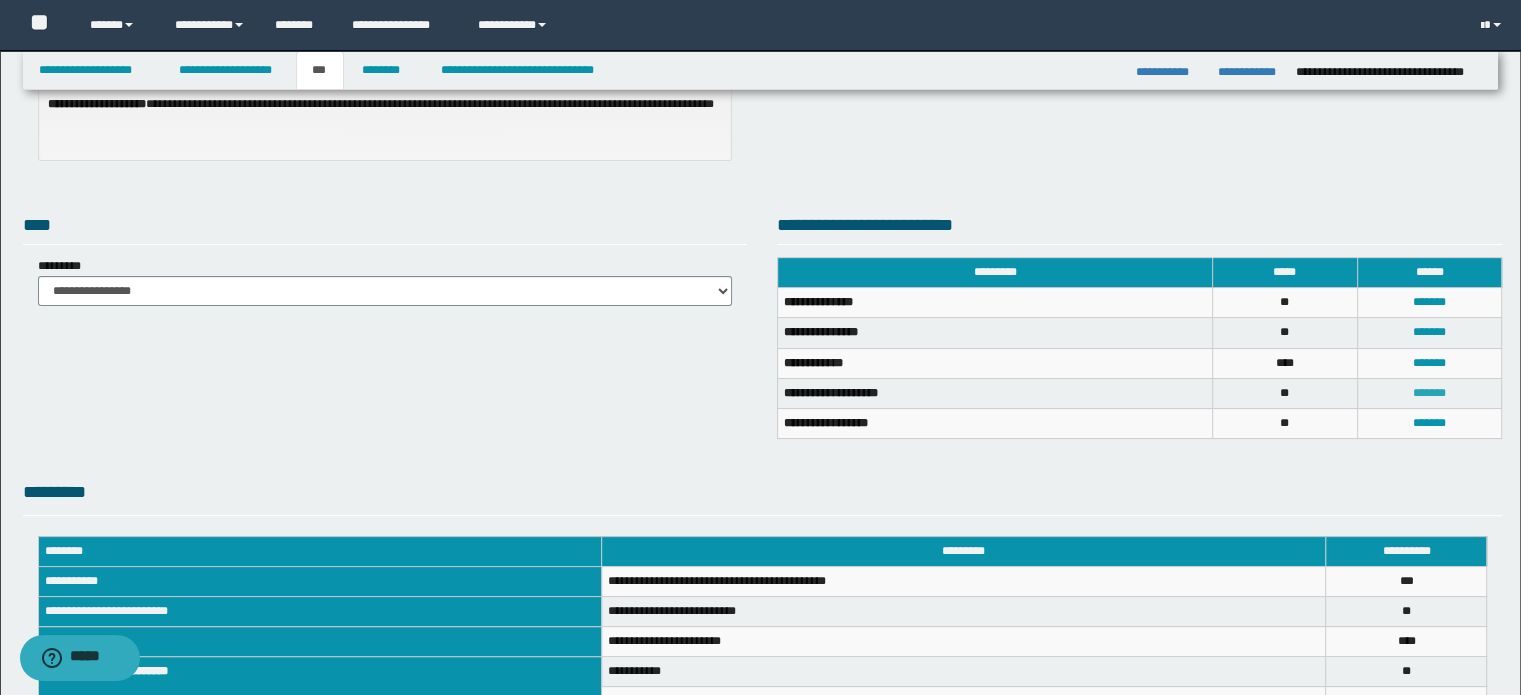 click on "*******" at bounding box center [1429, 393] 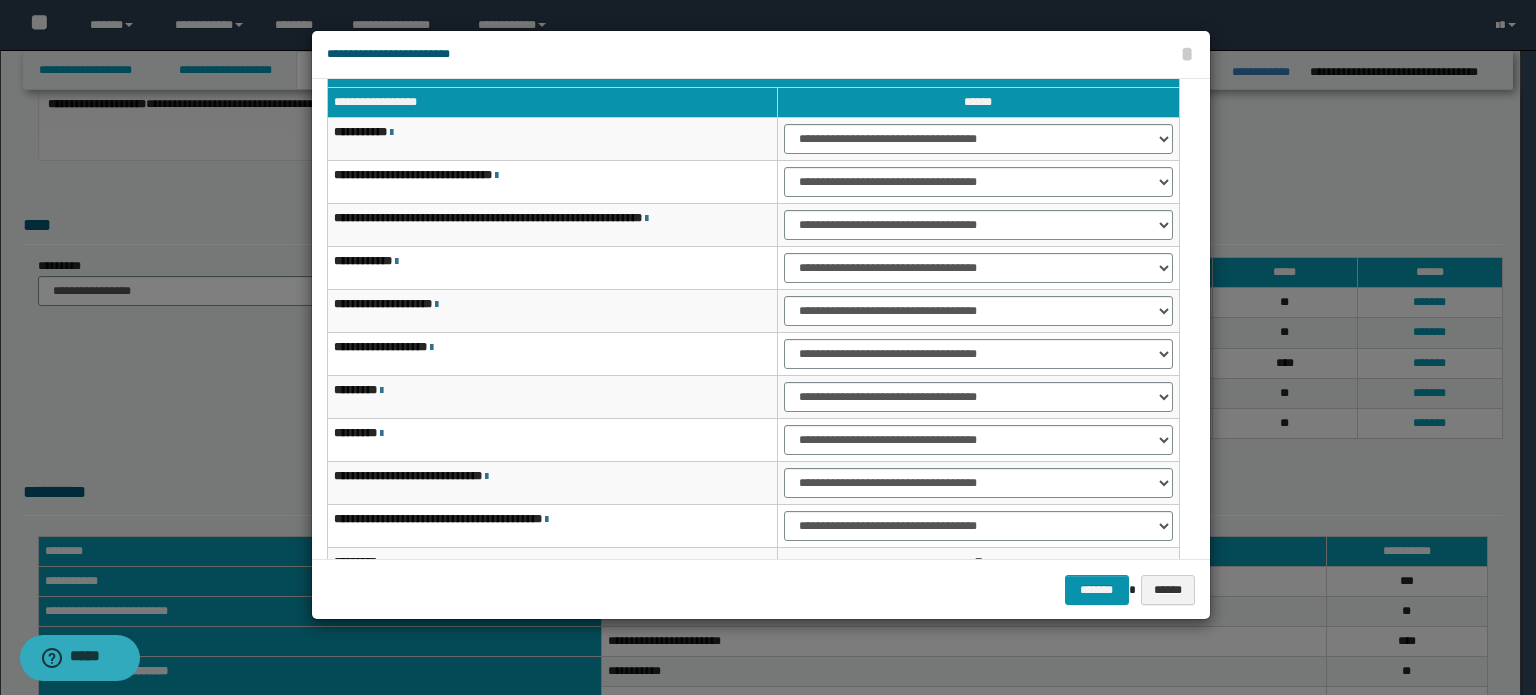 scroll, scrollTop: 0, scrollLeft: 0, axis: both 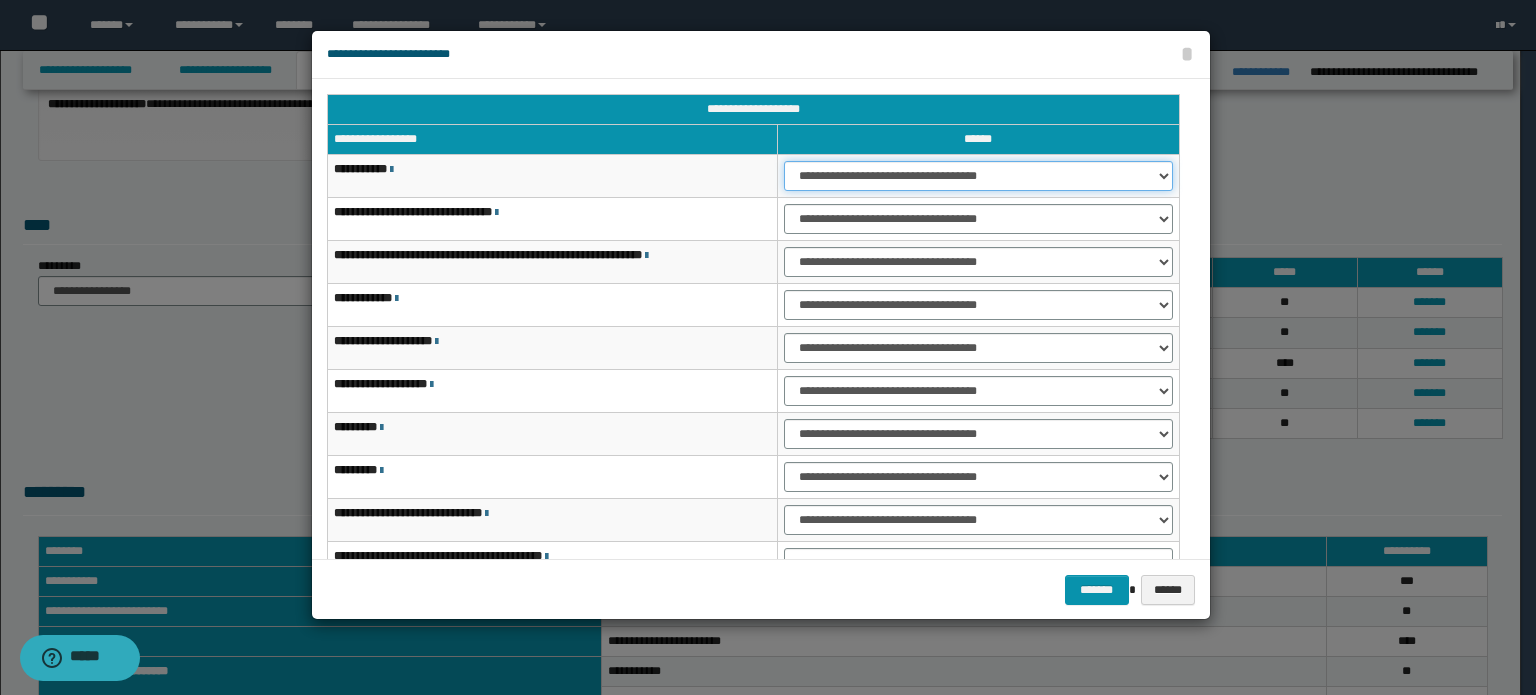 click on "**********" at bounding box center (978, 176) 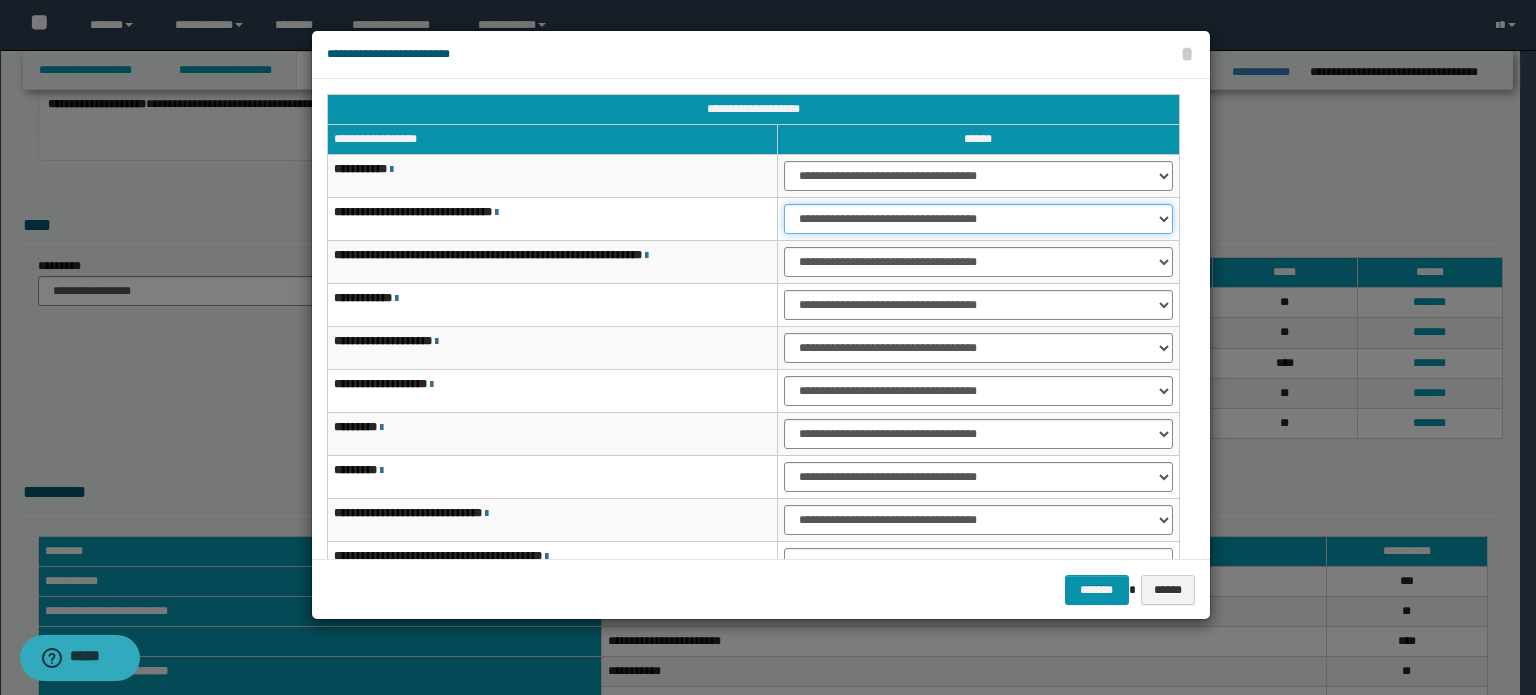 drag, startPoint x: 1036, startPoint y: 210, endPoint x: 1030, endPoint y: 223, distance: 14.3178215 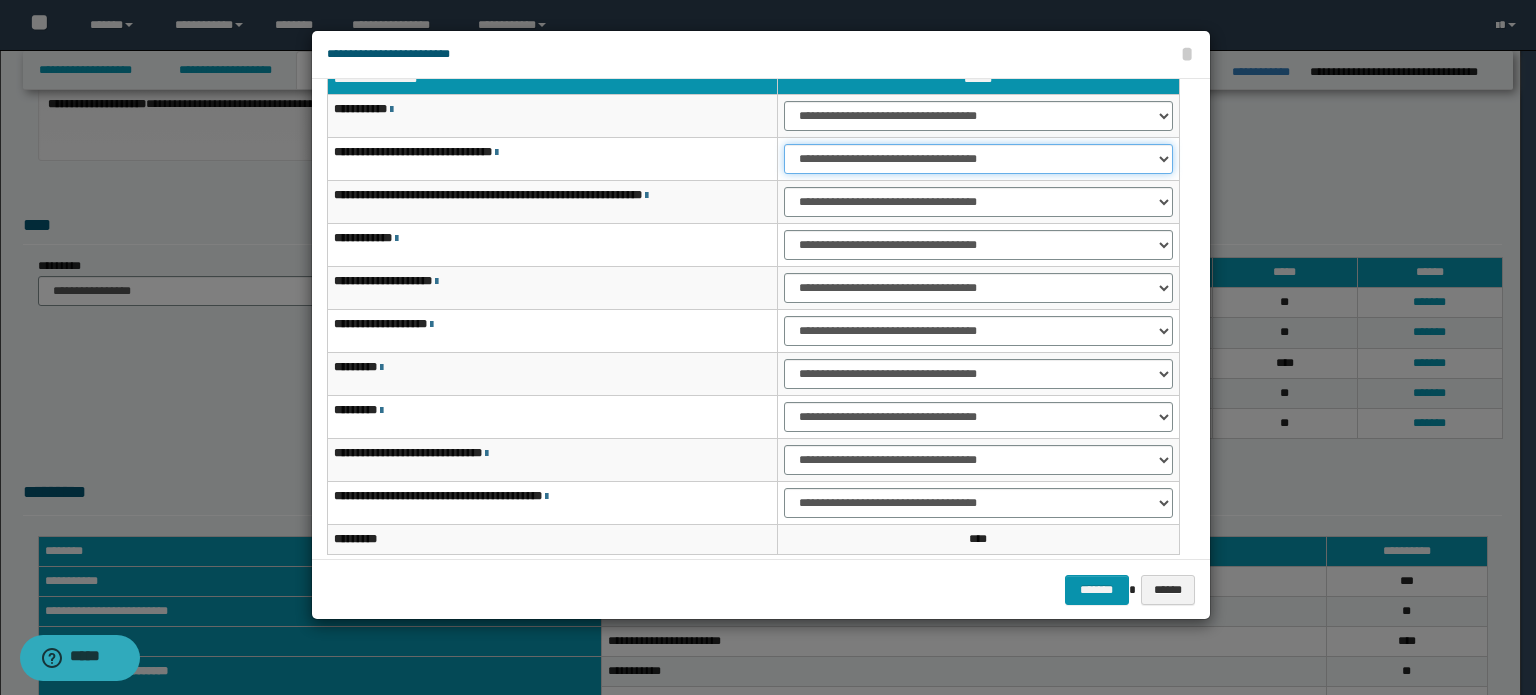scroll, scrollTop: 118, scrollLeft: 0, axis: vertical 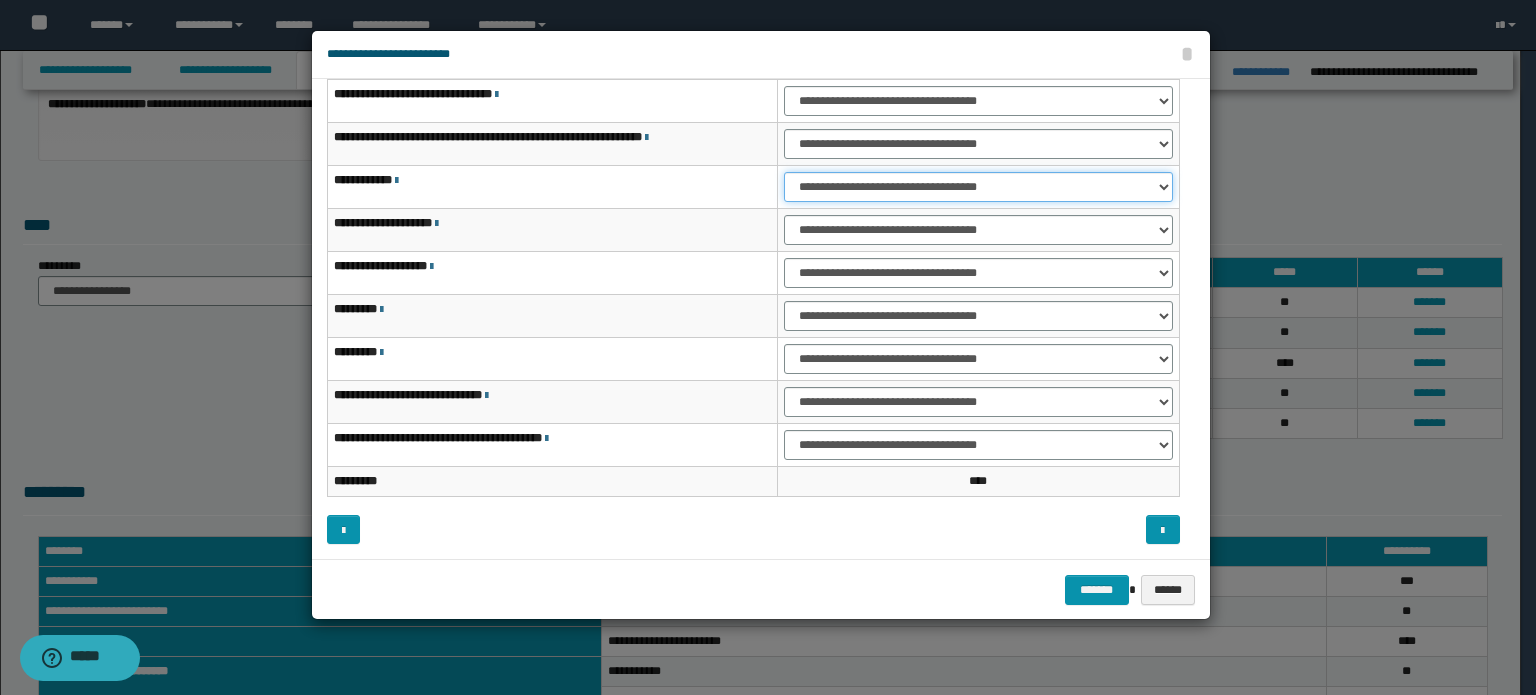 click on "**********" at bounding box center [978, 187] 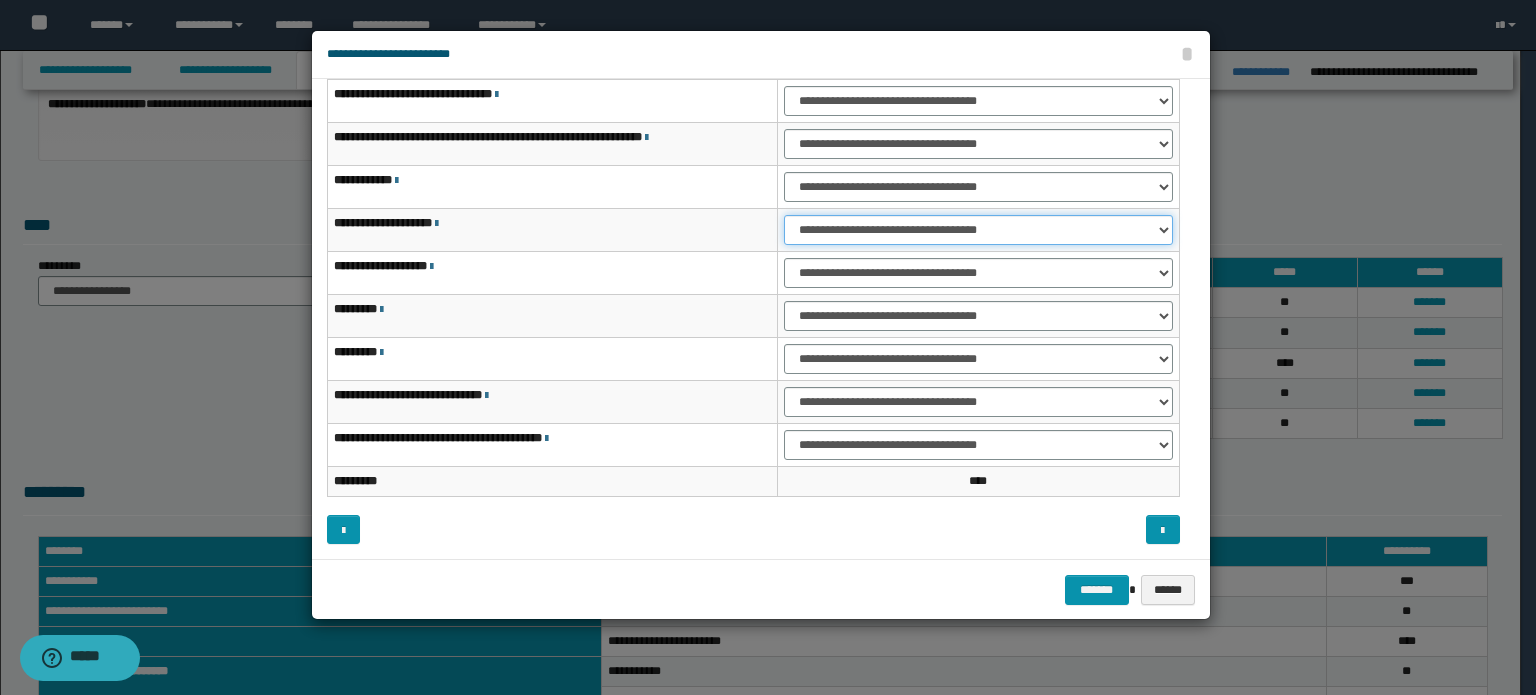 click on "**********" at bounding box center [978, 230] 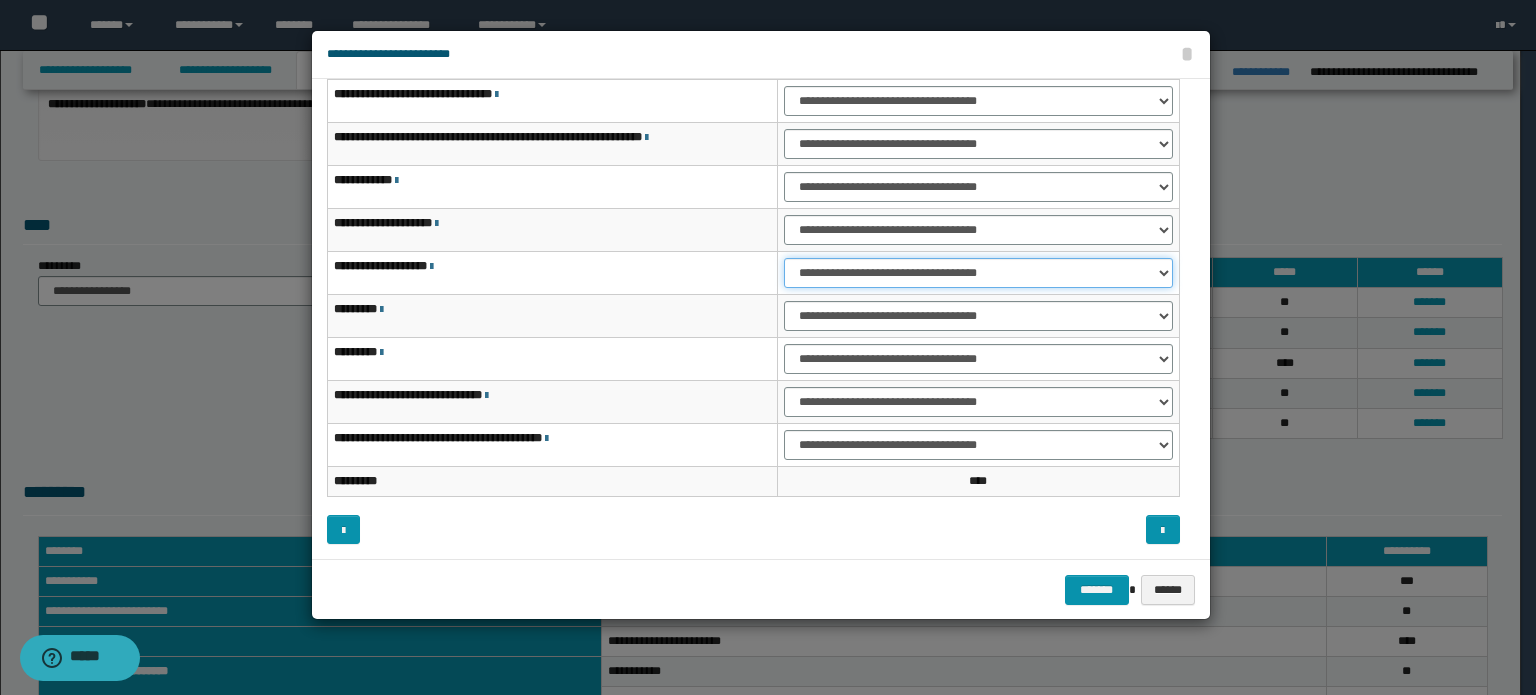 drag, startPoint x: 1053, startPoint y: 271, endPoint x: 1052, endPoint y: 284, distance: 13.038404 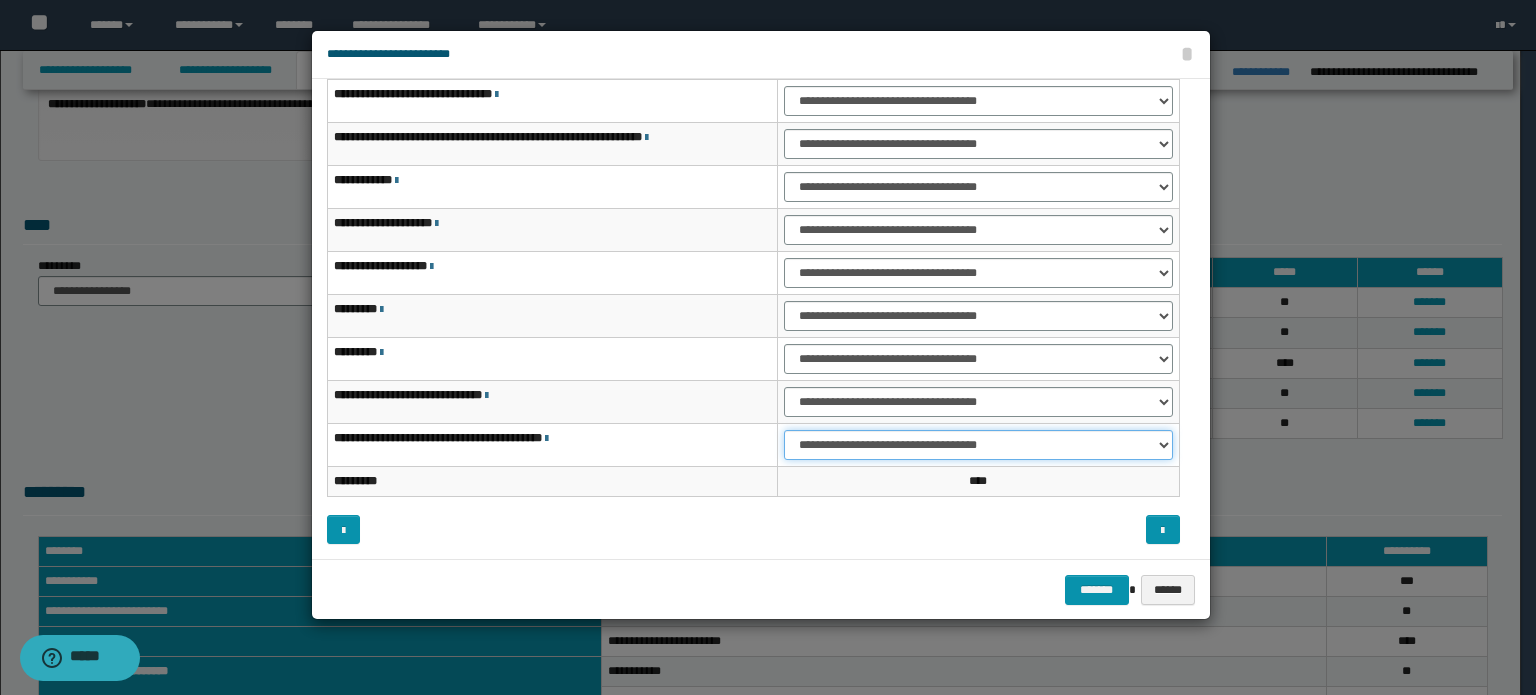 click on "**********" at bounding box center (978, 445) 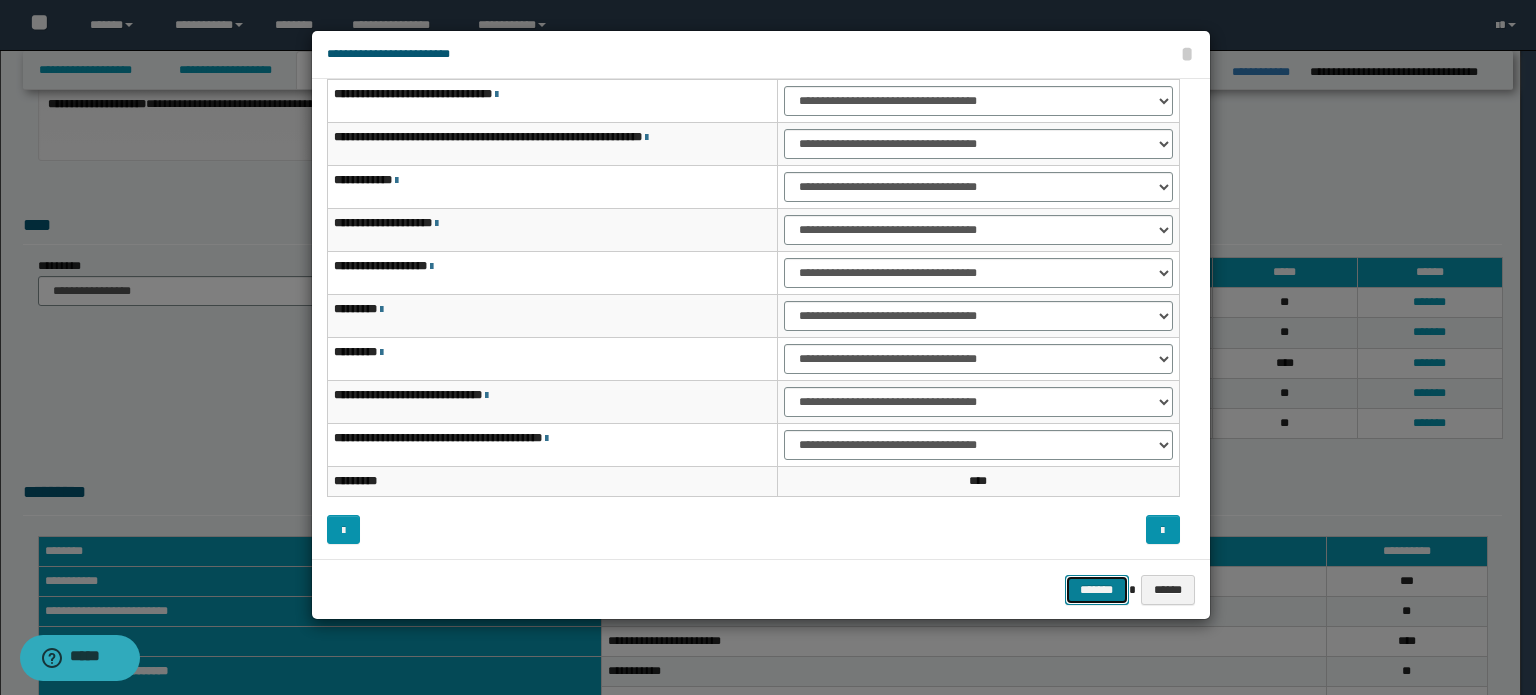 click on "*******" at bounding box center (1097, 590) 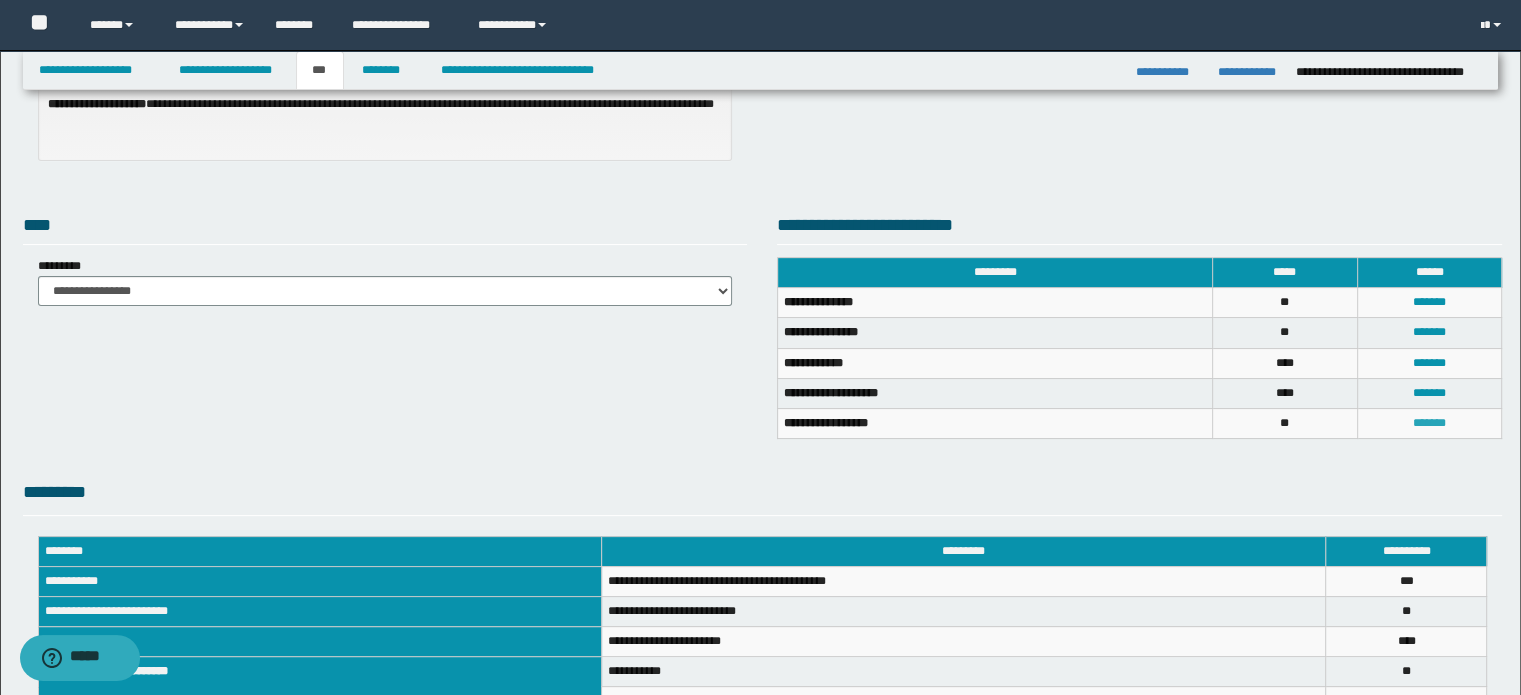 click on "*******" at bounding box center (1429, 423) 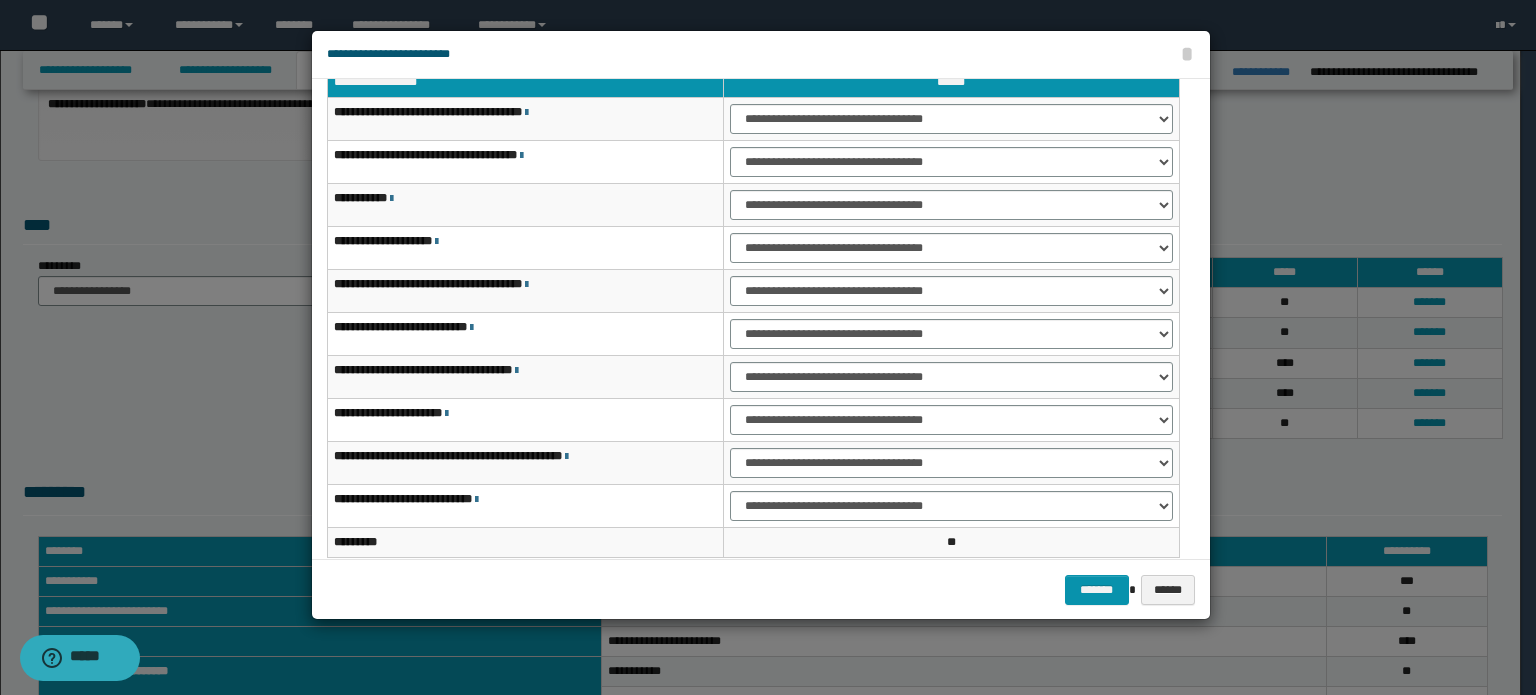 scroll, scrollTop: 0, scrollLeft: 0, axis: both 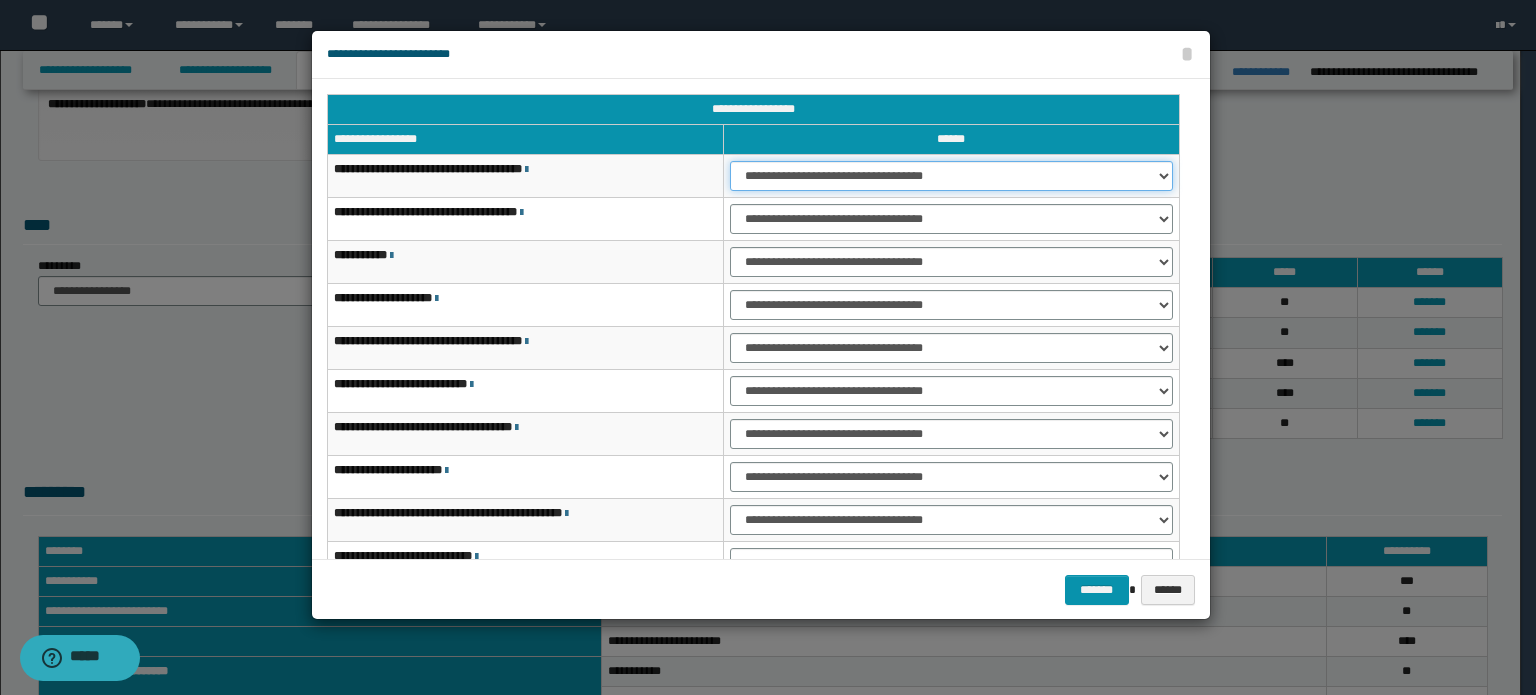 click on "**********" at bounding box center (951, 176) 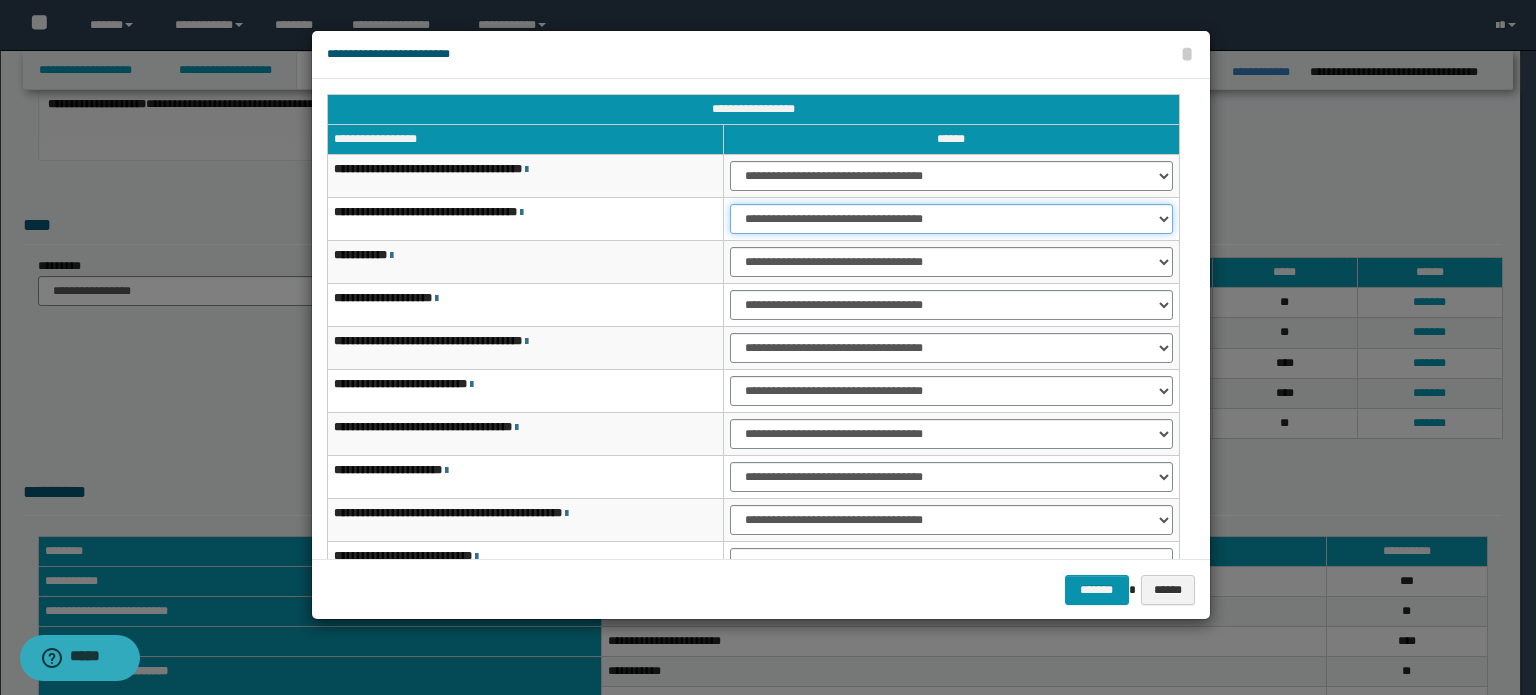 click on "**********" at bounding box center [951, 219] 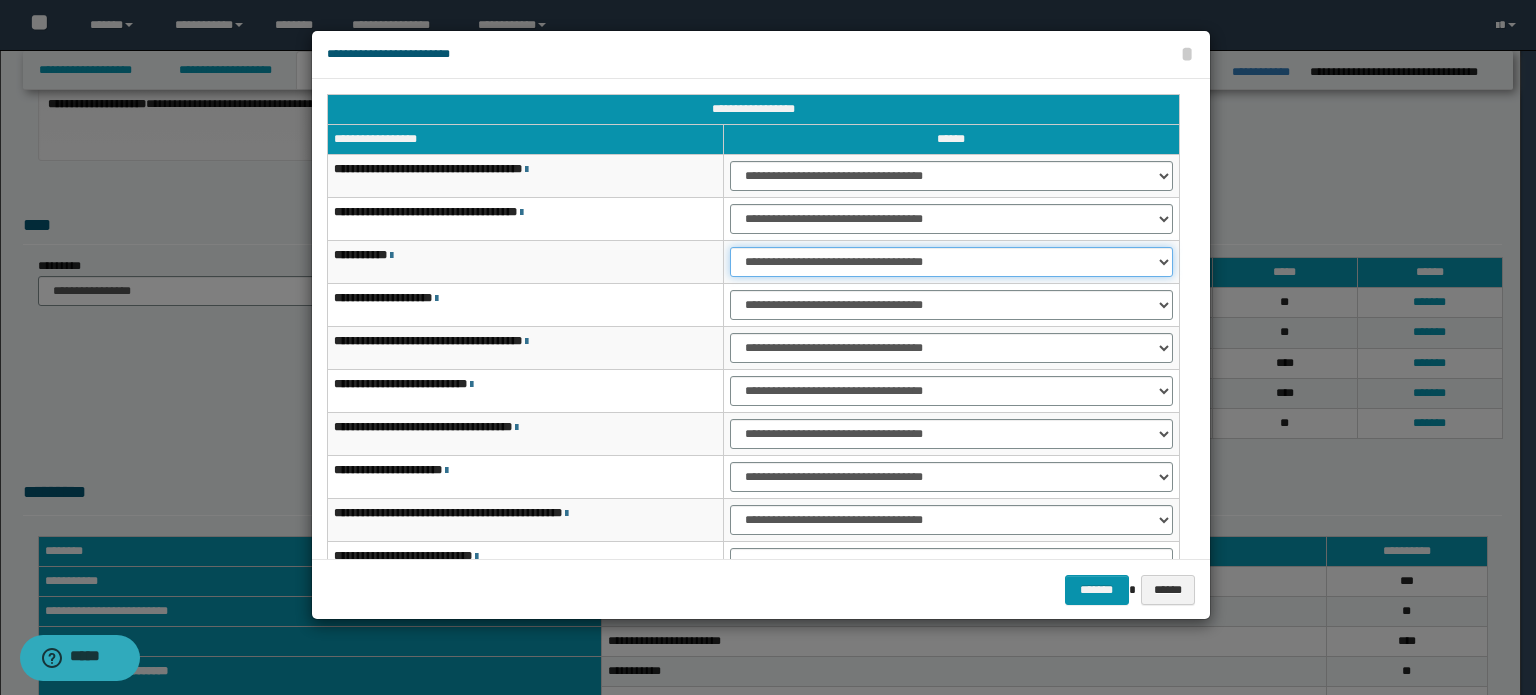 click on "**********" at bounding box center (951, 262) 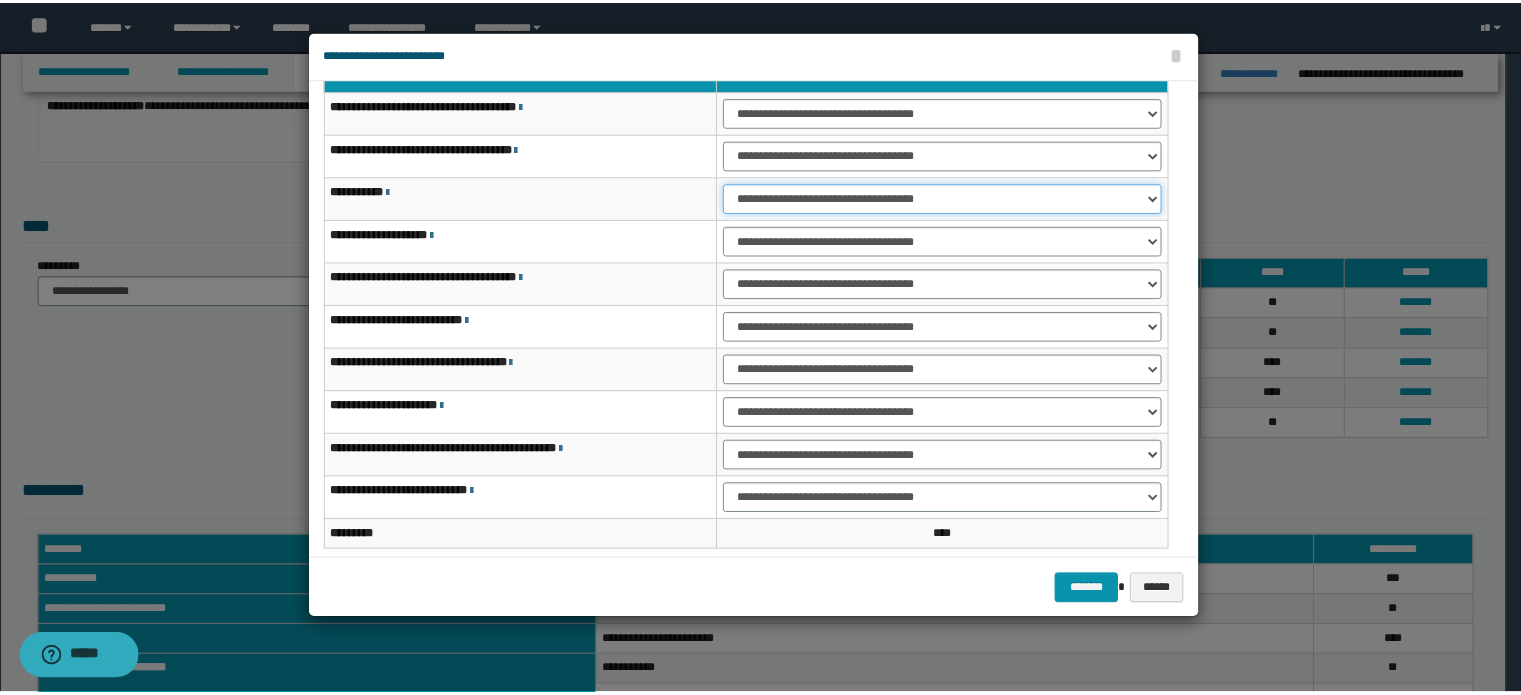 scroll, scrollTop: 118, scrollLeft: 0, axis: vertical 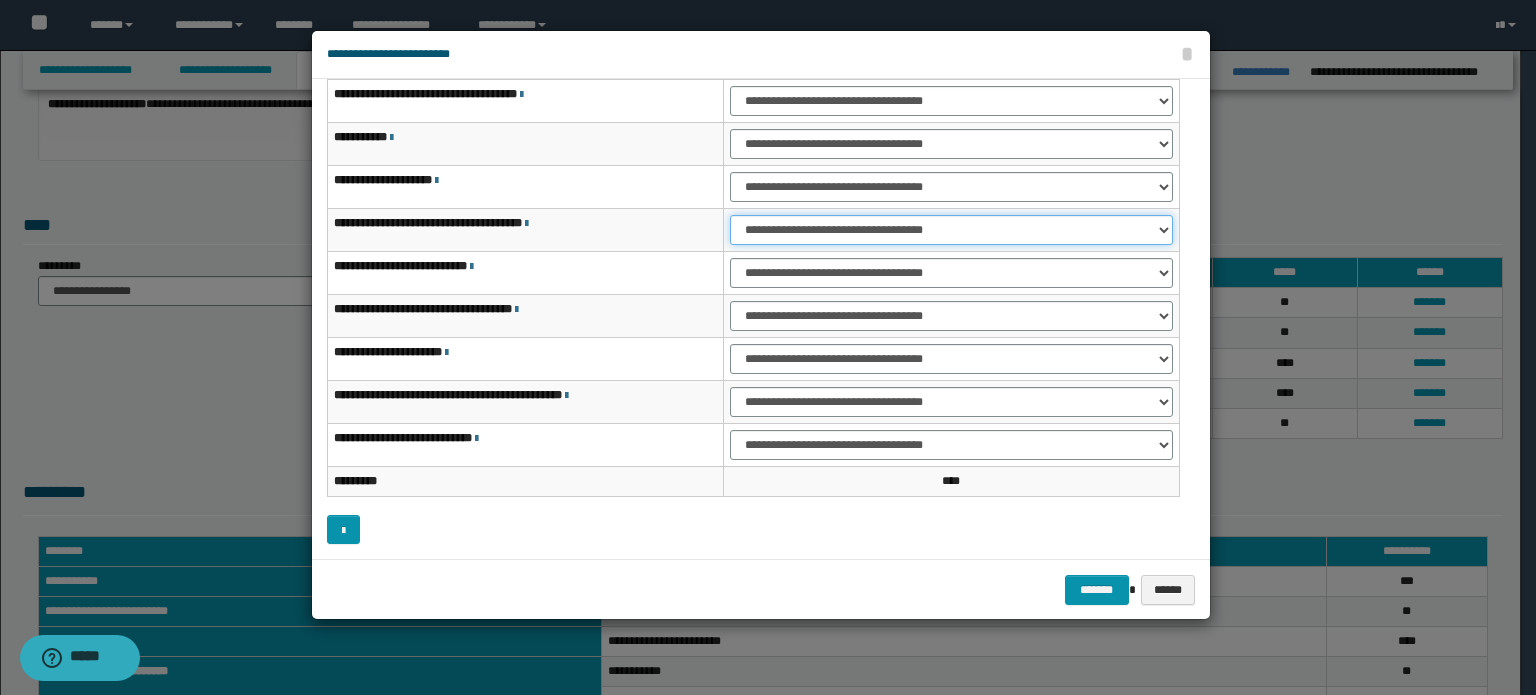 click on "**********" at bounding box center [951, 230] 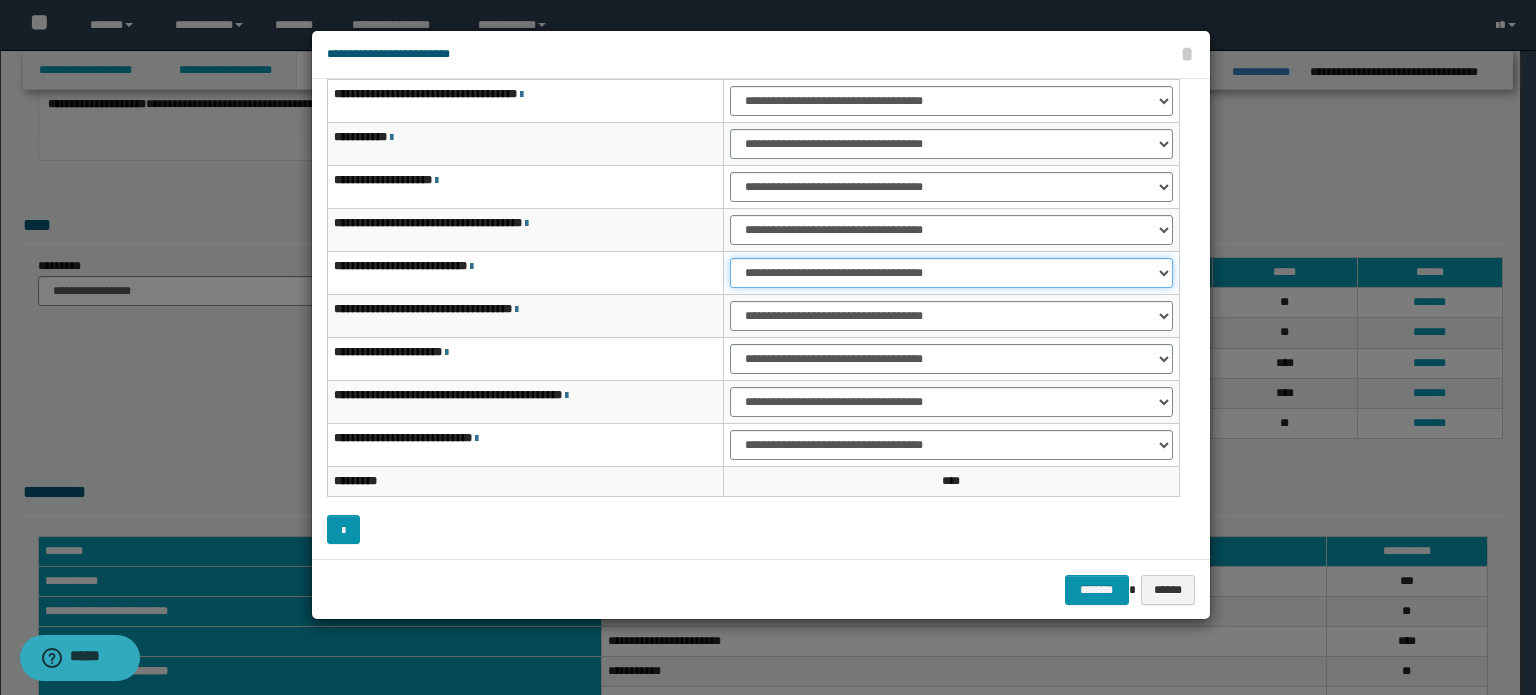 click on "**********" at bounding box center (951, 273) 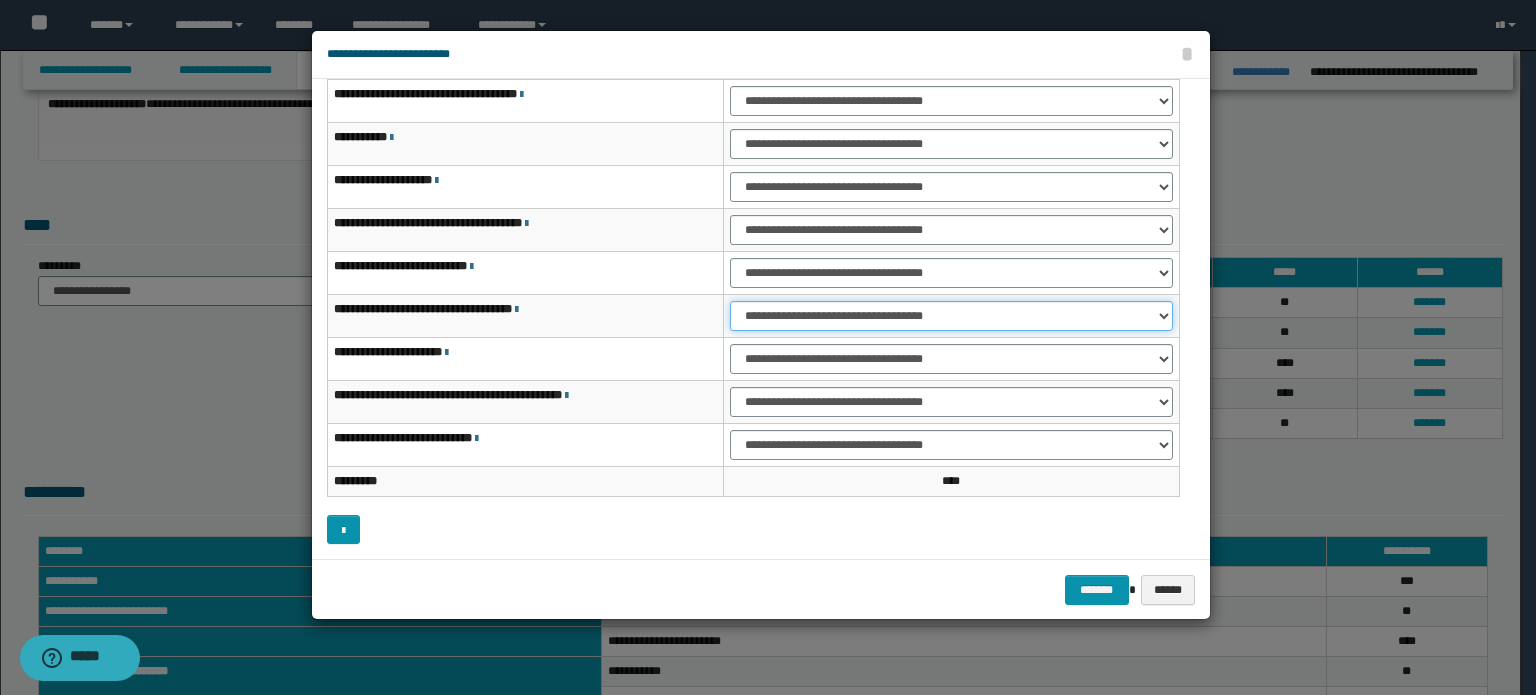 drag, startPoint x: 1023, startPoint y: 305, endPoint x: 1018, endPoint y: 319, distance: 14.866069 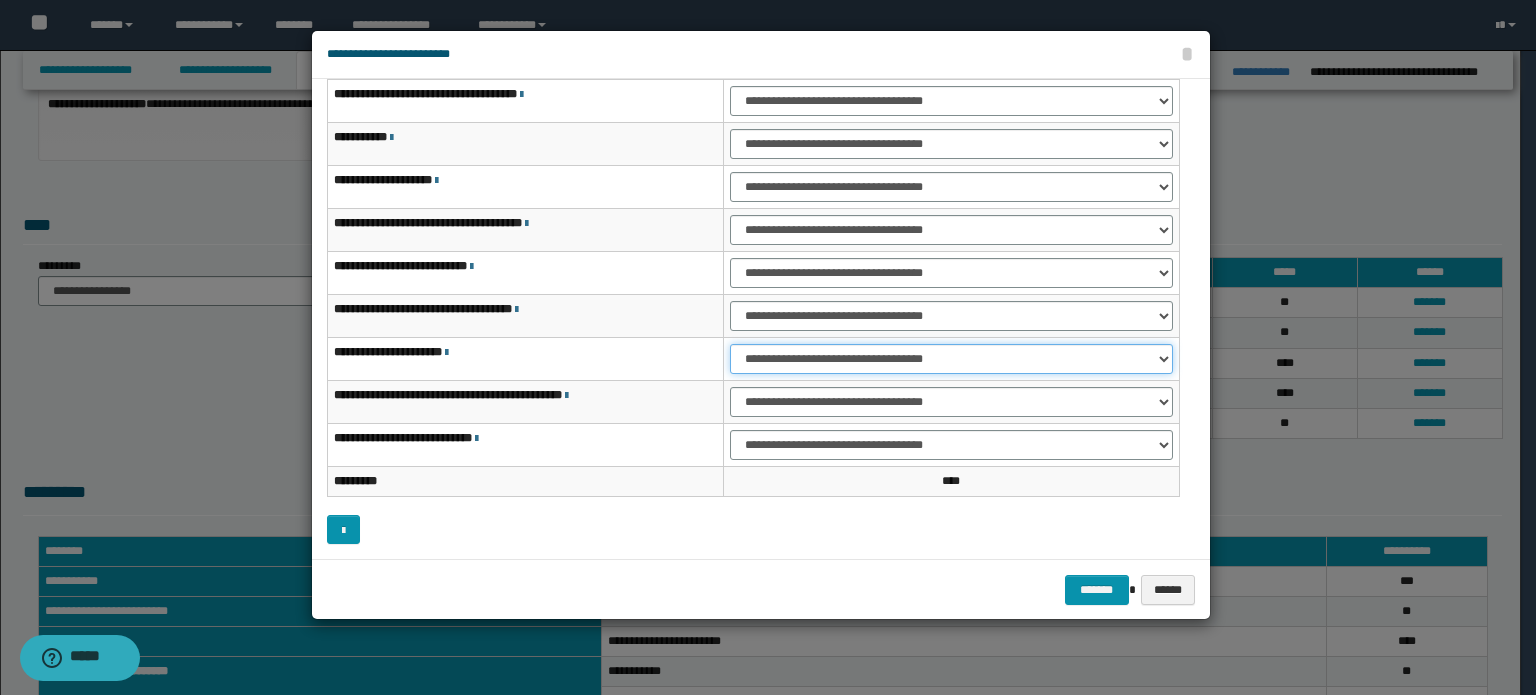 click on "**********" at bounding box center [951, 359] 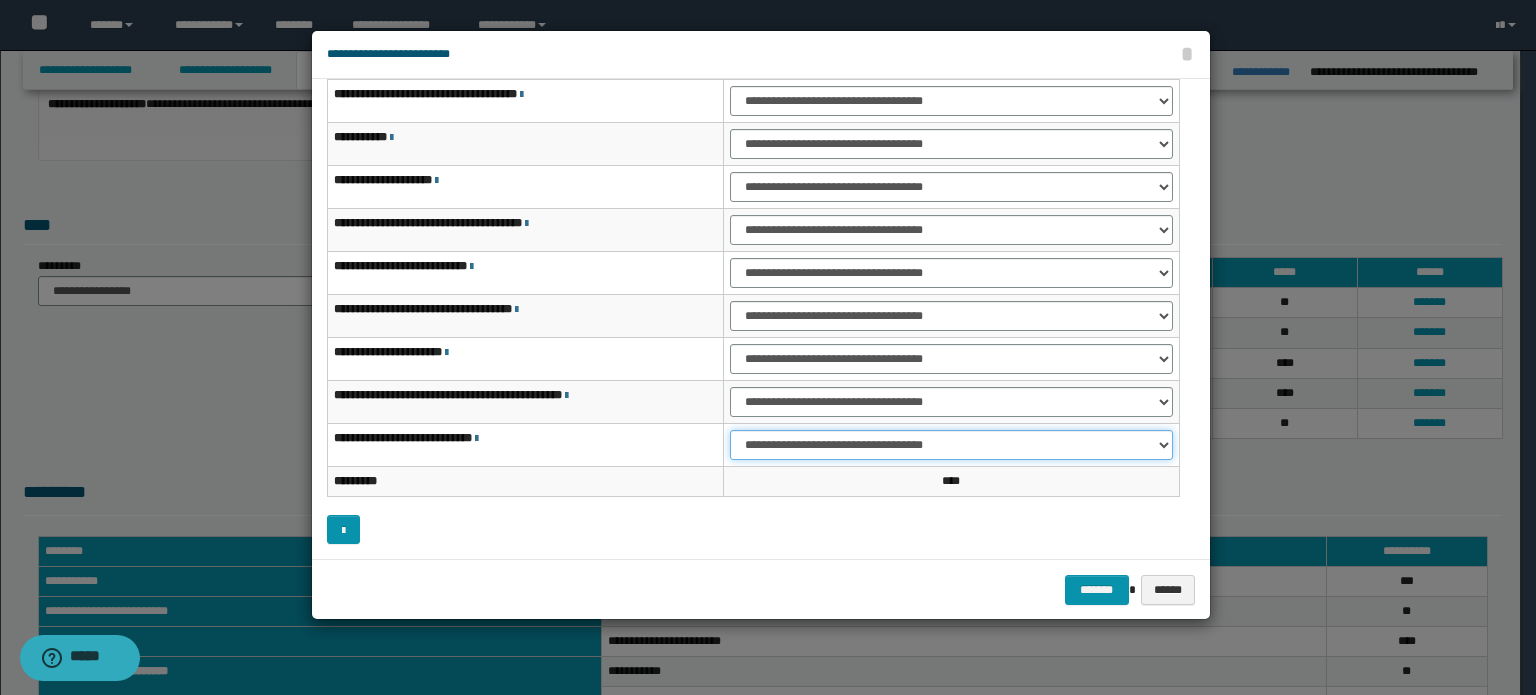 drag, startPoint x: 1062, startPoint y: 440, endPoint x: 1060, endPoint y: 455, distance: 15.132746 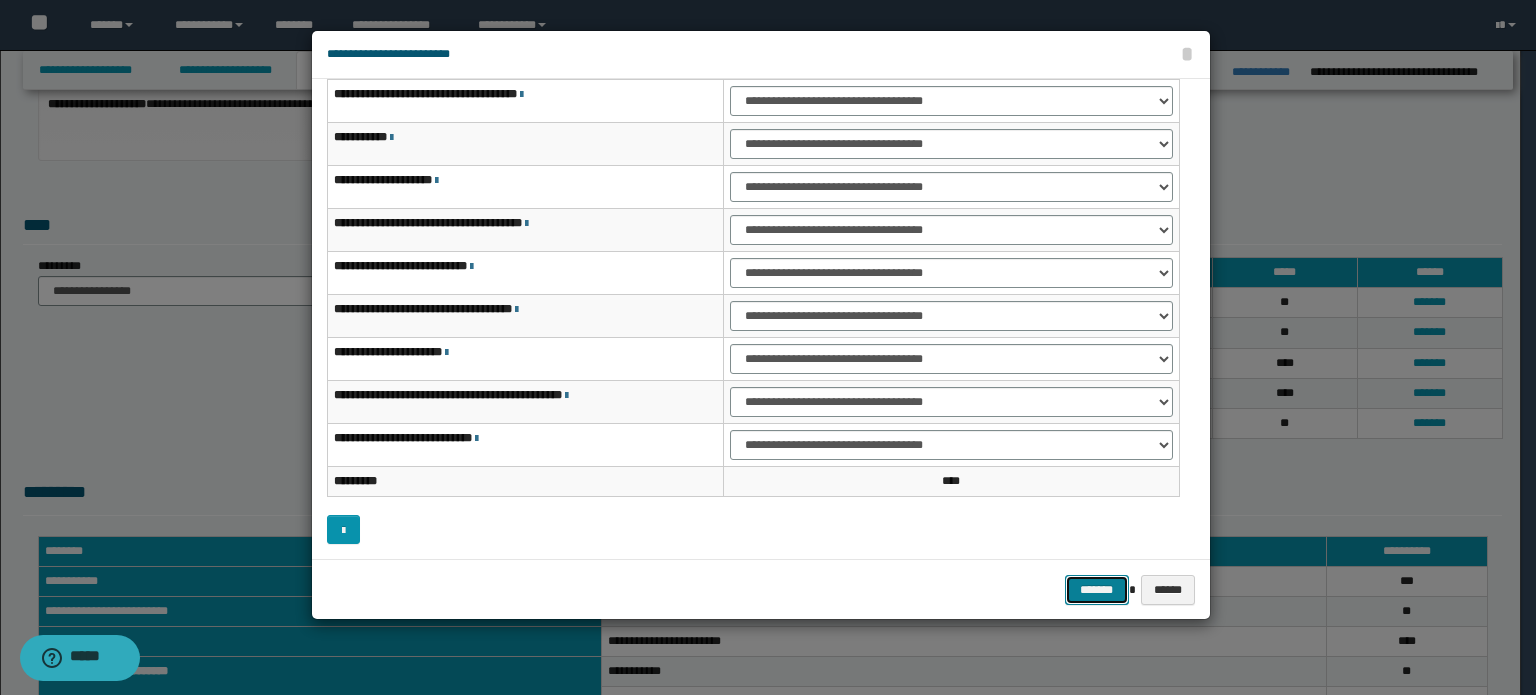 click on "*******" at bounding box center [1097, 590] 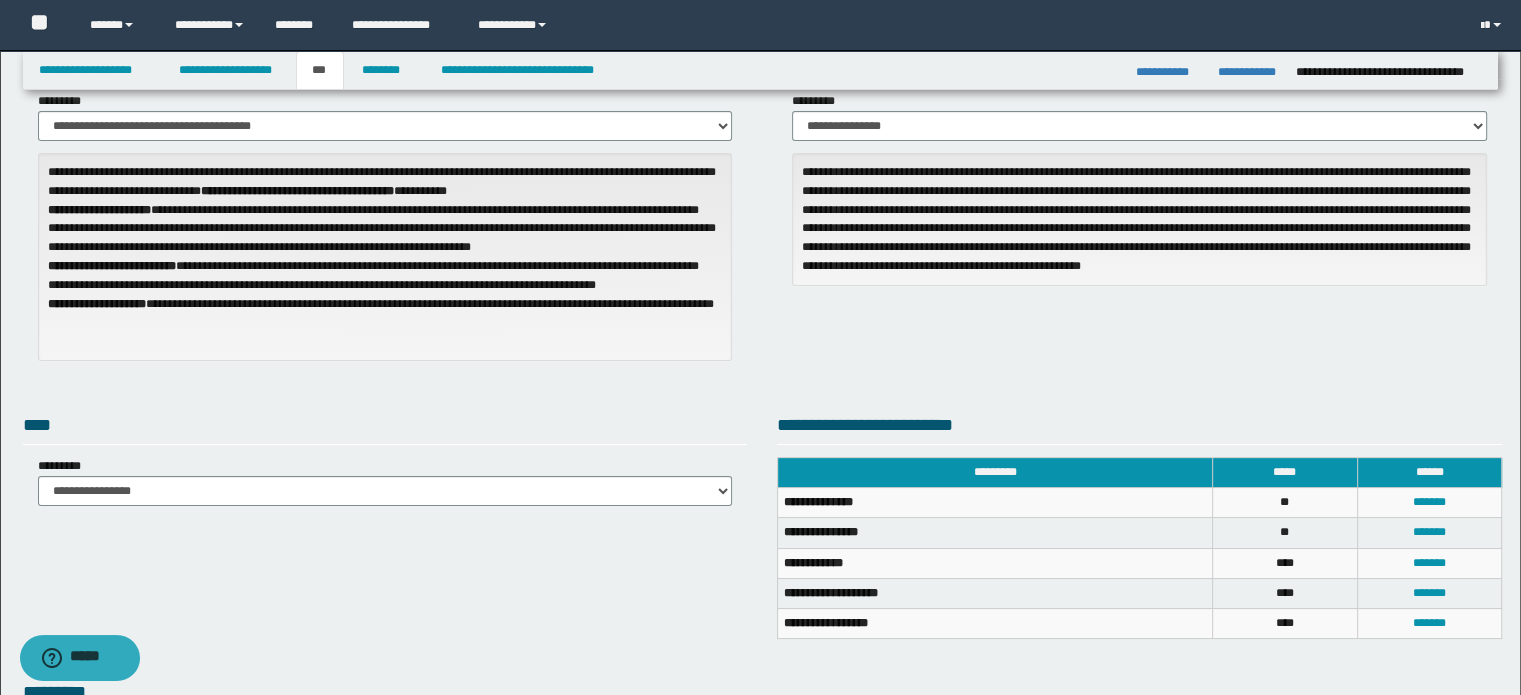 scroll, scrollTop: 0, scrollLeft: 0, axis: both 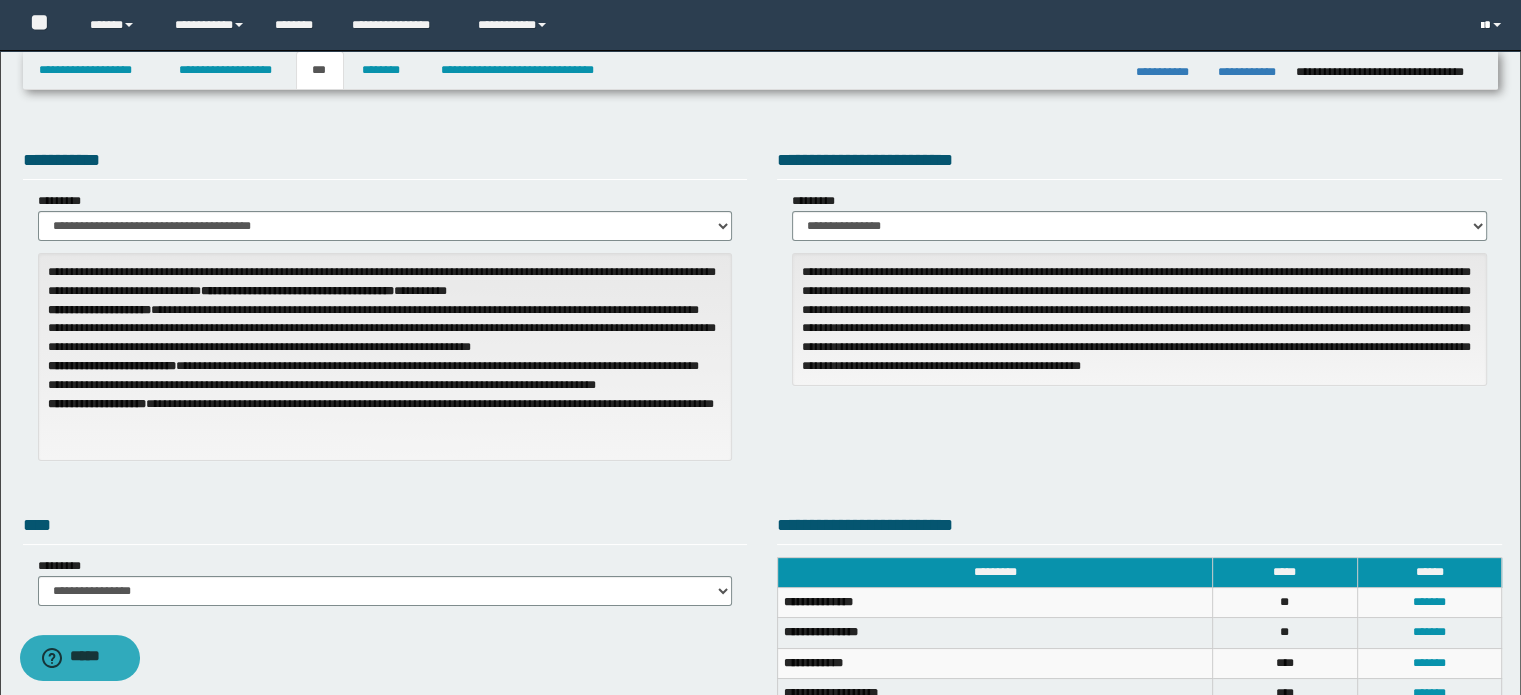 click at bounding box center (1493, 25) 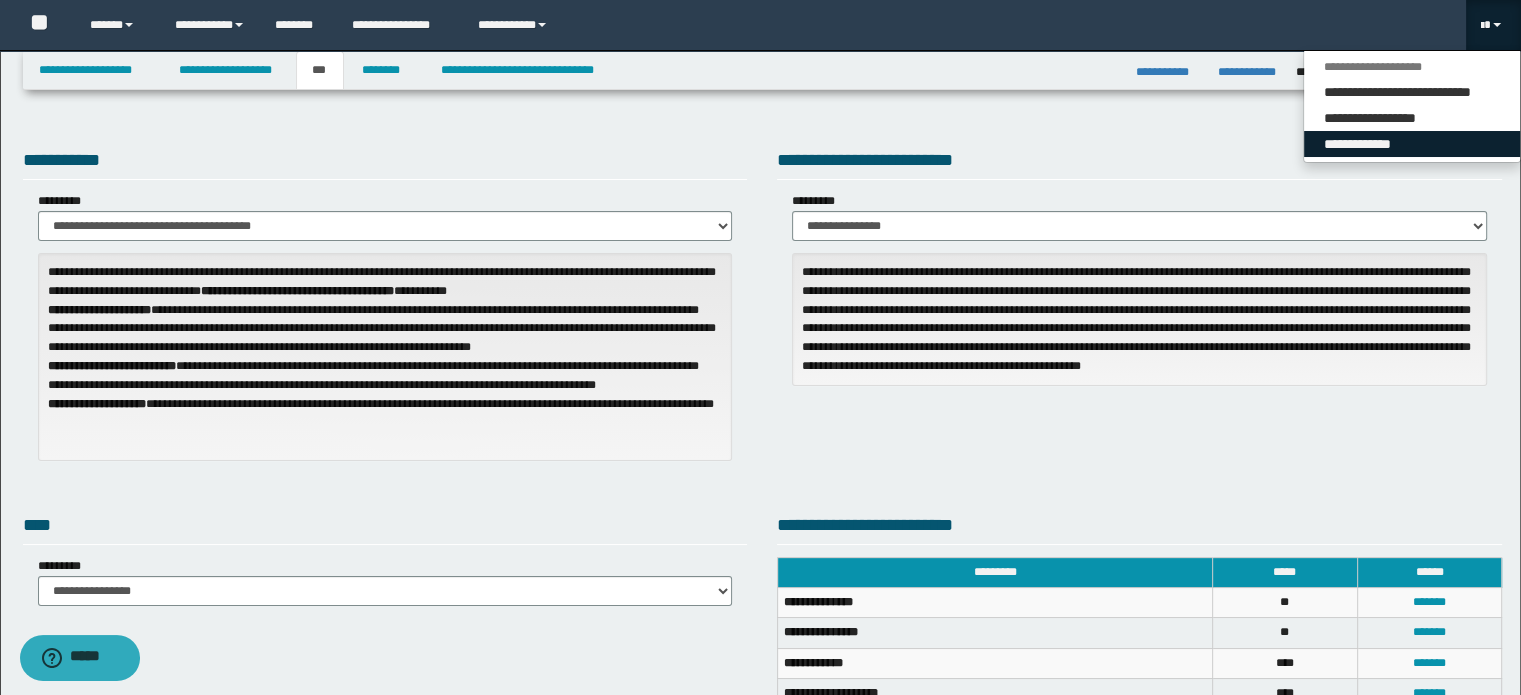 click on "**********" at bounding box center (1412, 144) 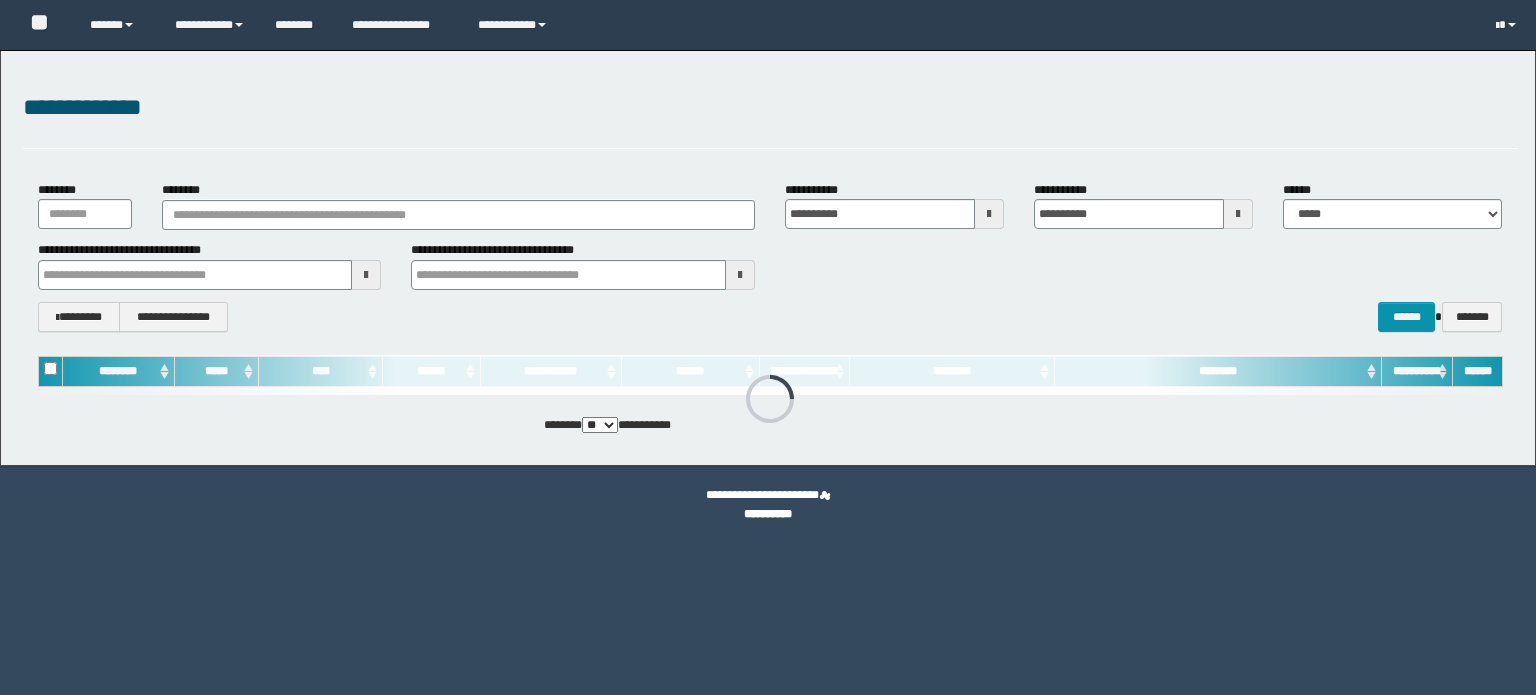 scroll, scrollTop: 0, scrollLeft: 0, axis: both 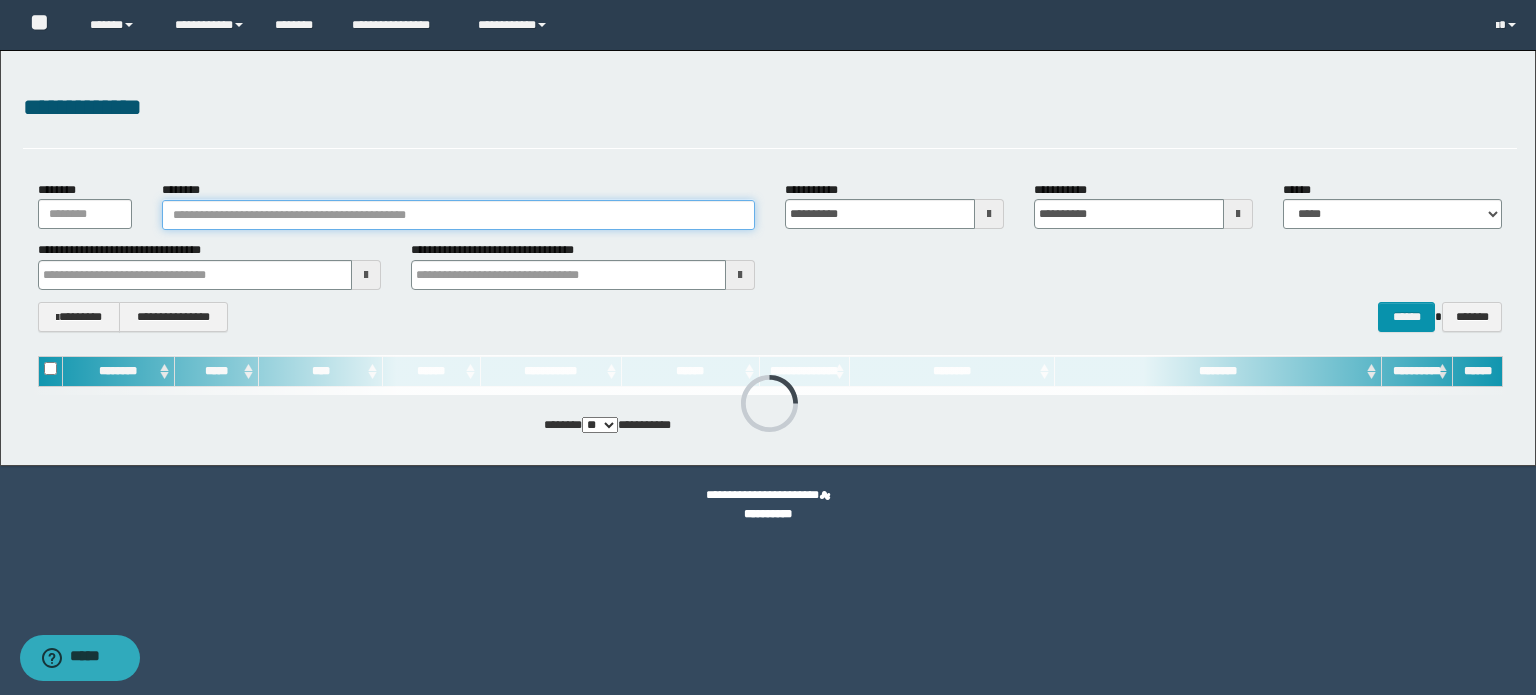 click on "********" at bounding box center (458, 215) 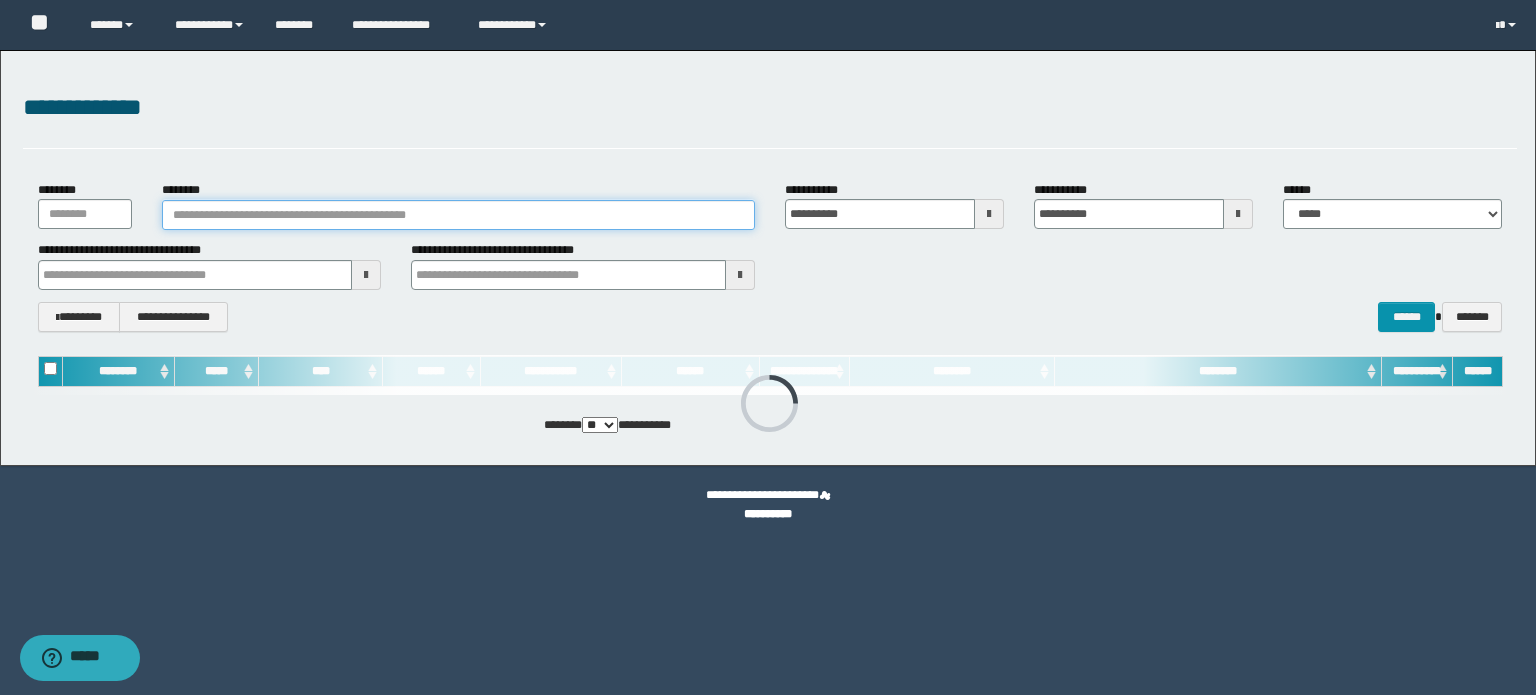 paste on "**********" 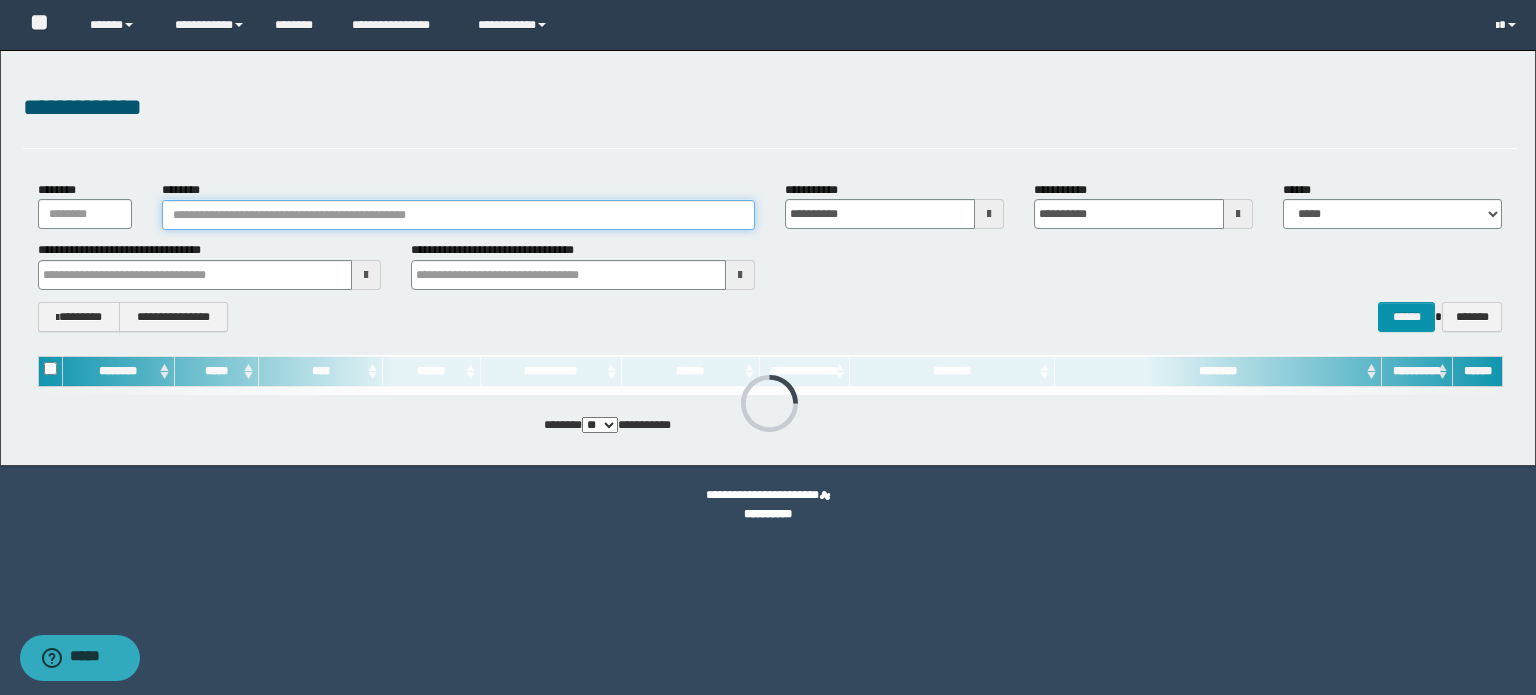 type on "**********" 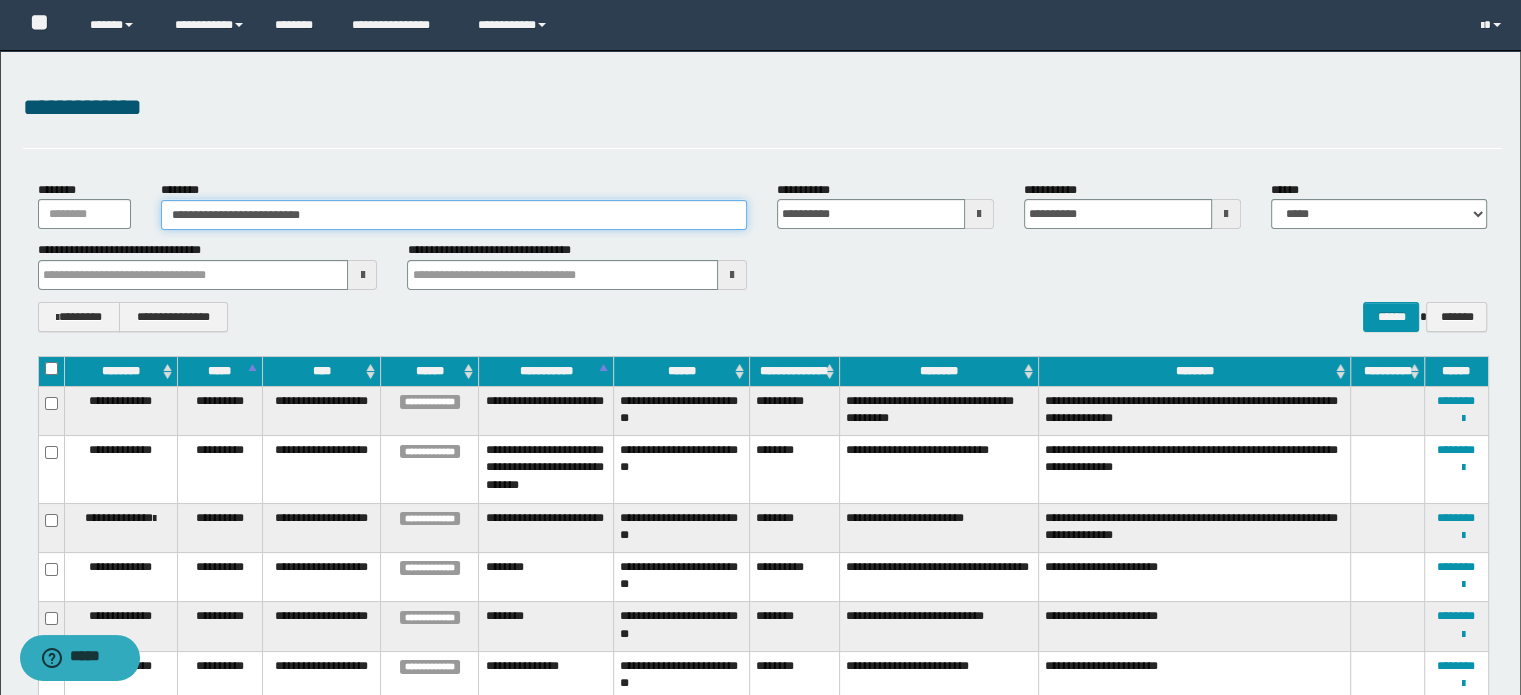 type on "**********" 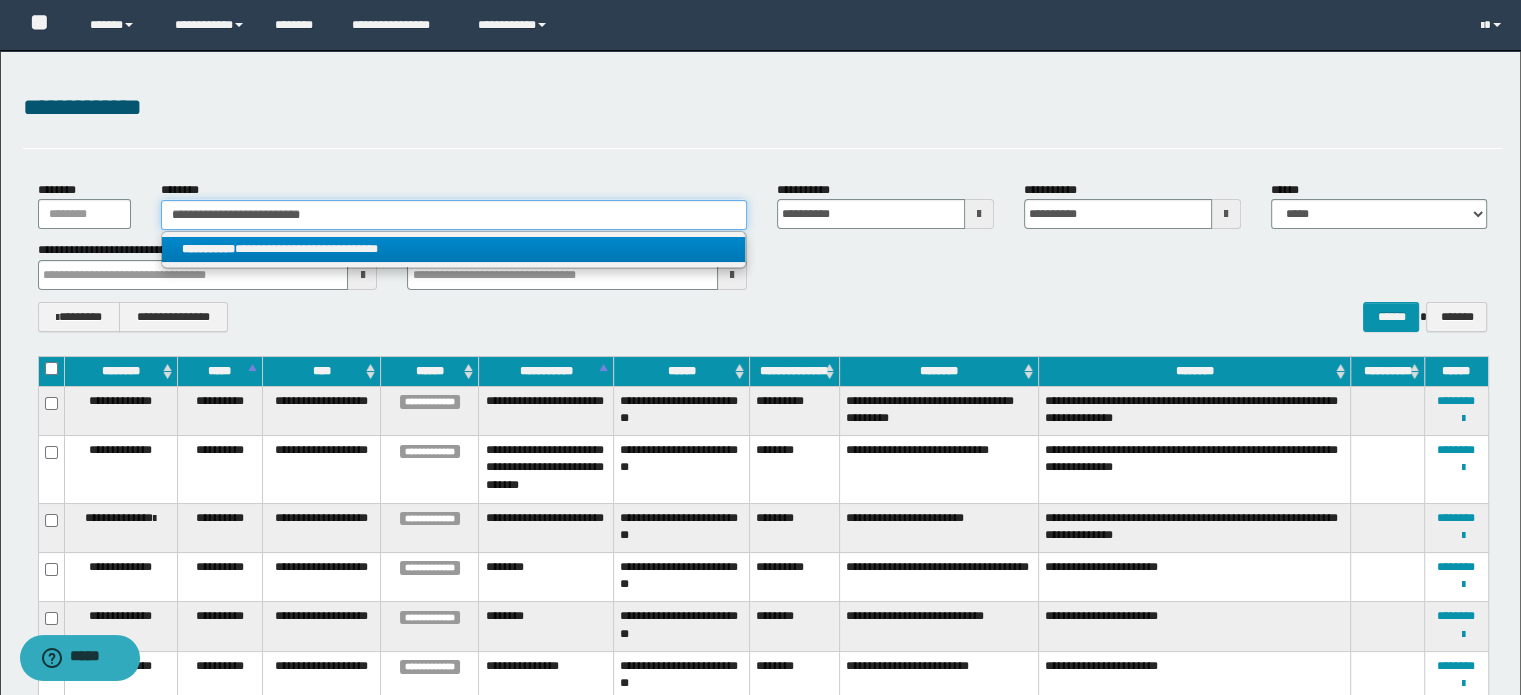 type on "**********" 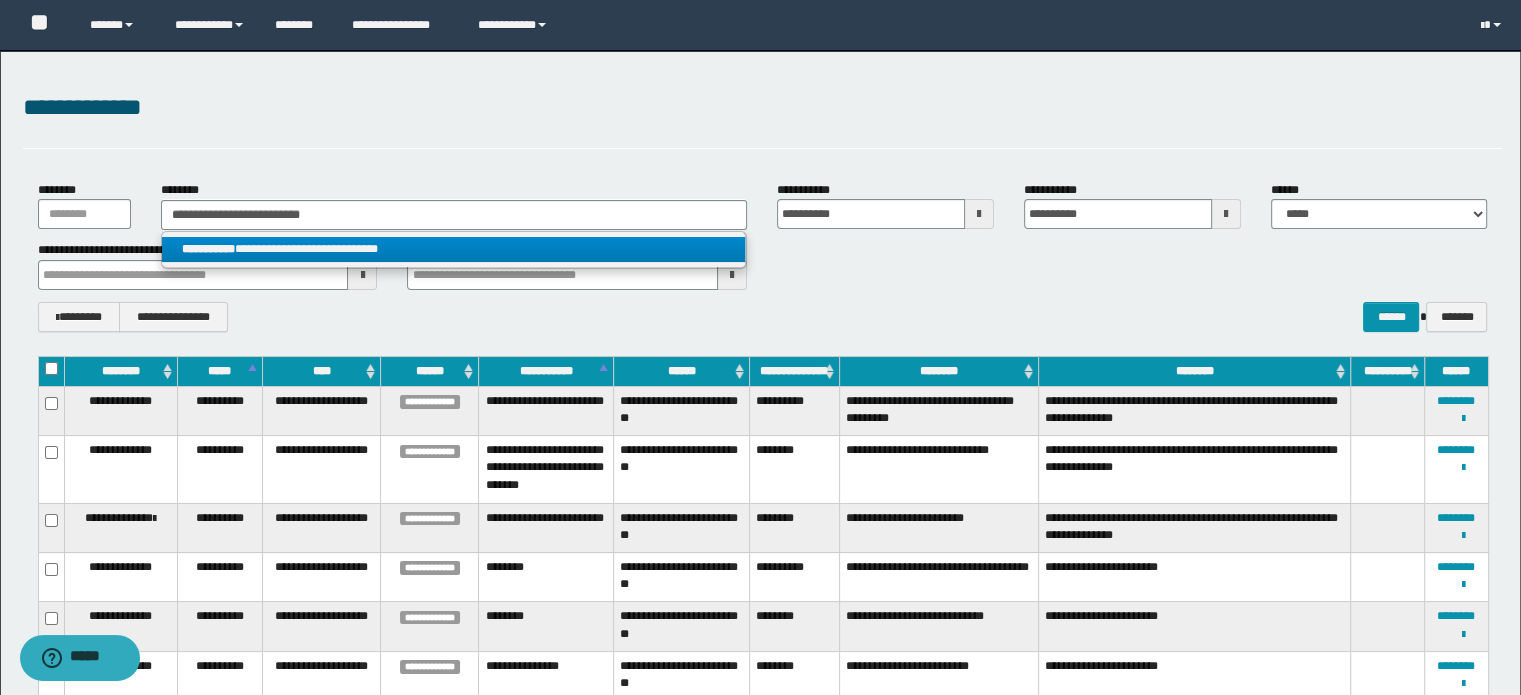 click on "**********" at bounding box center (454, 249) 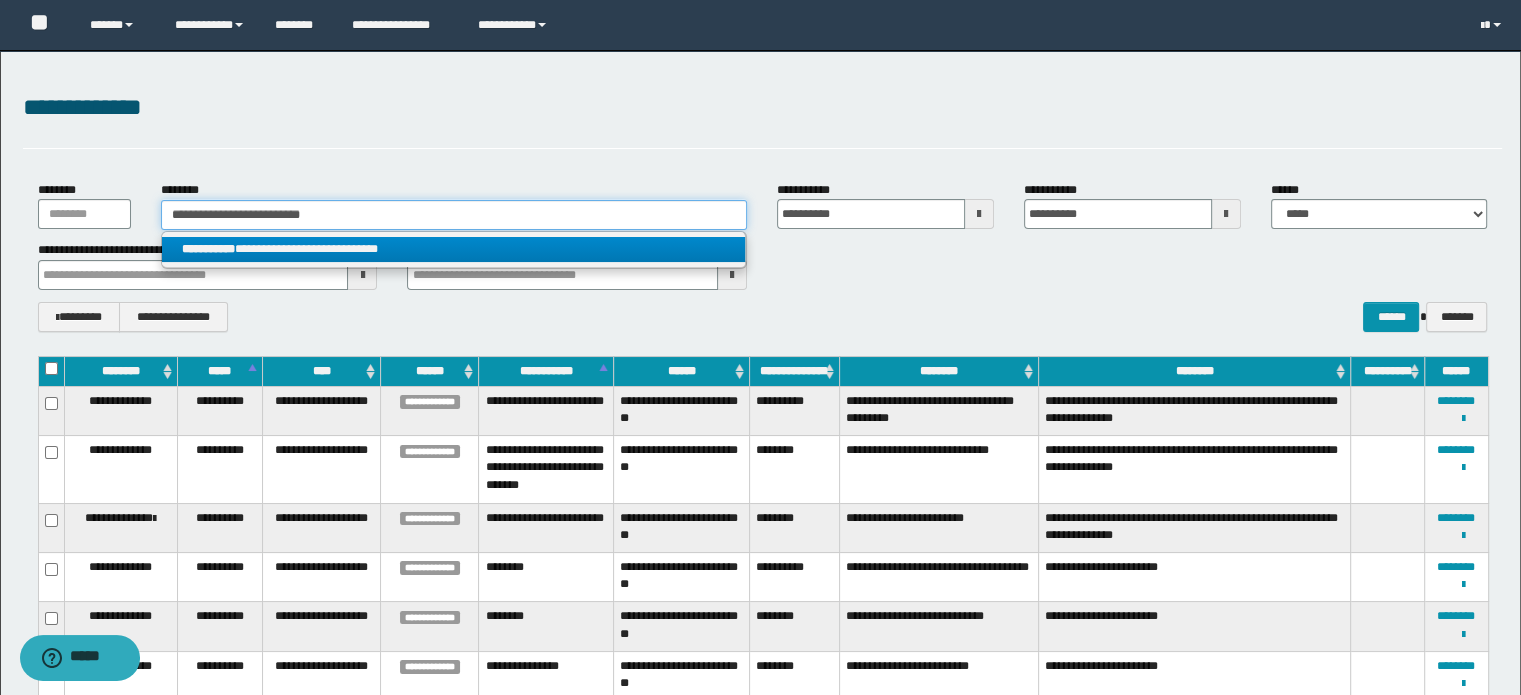 type 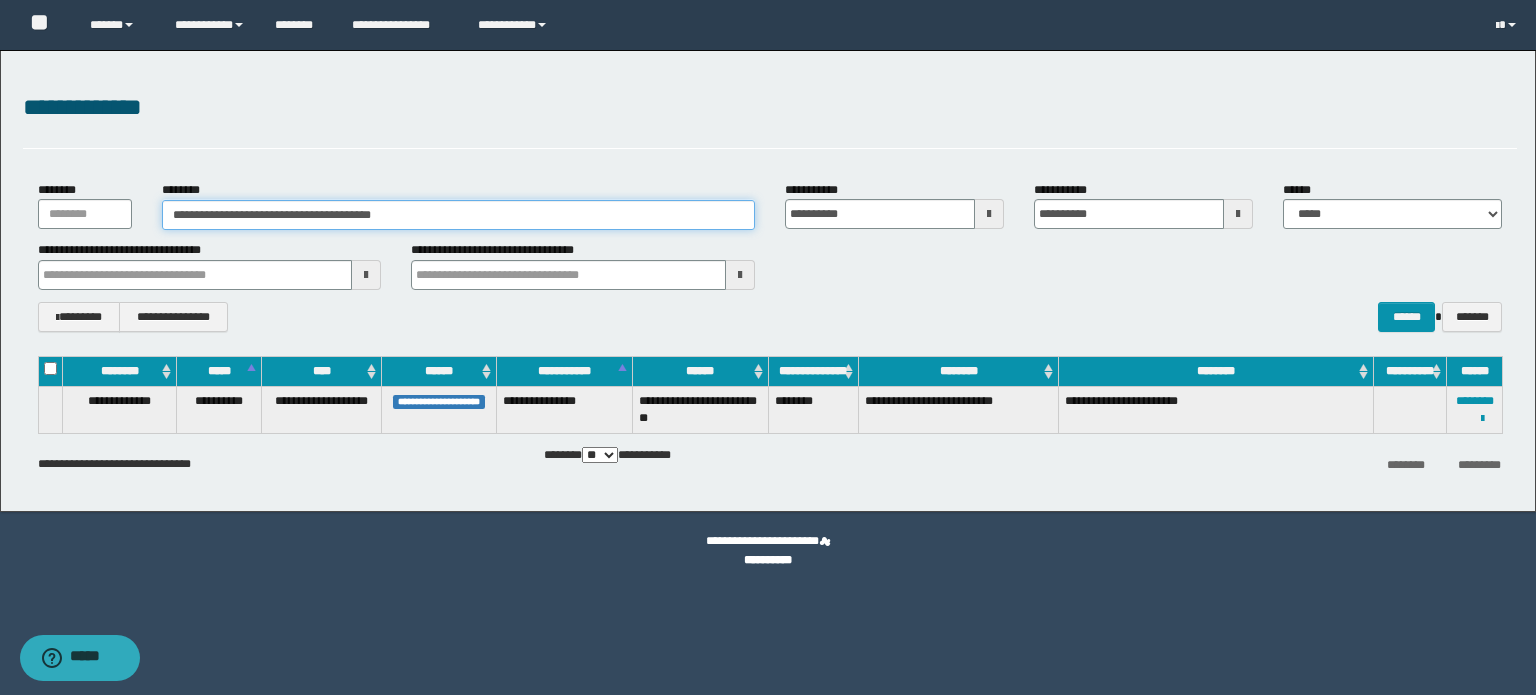 type on "**" 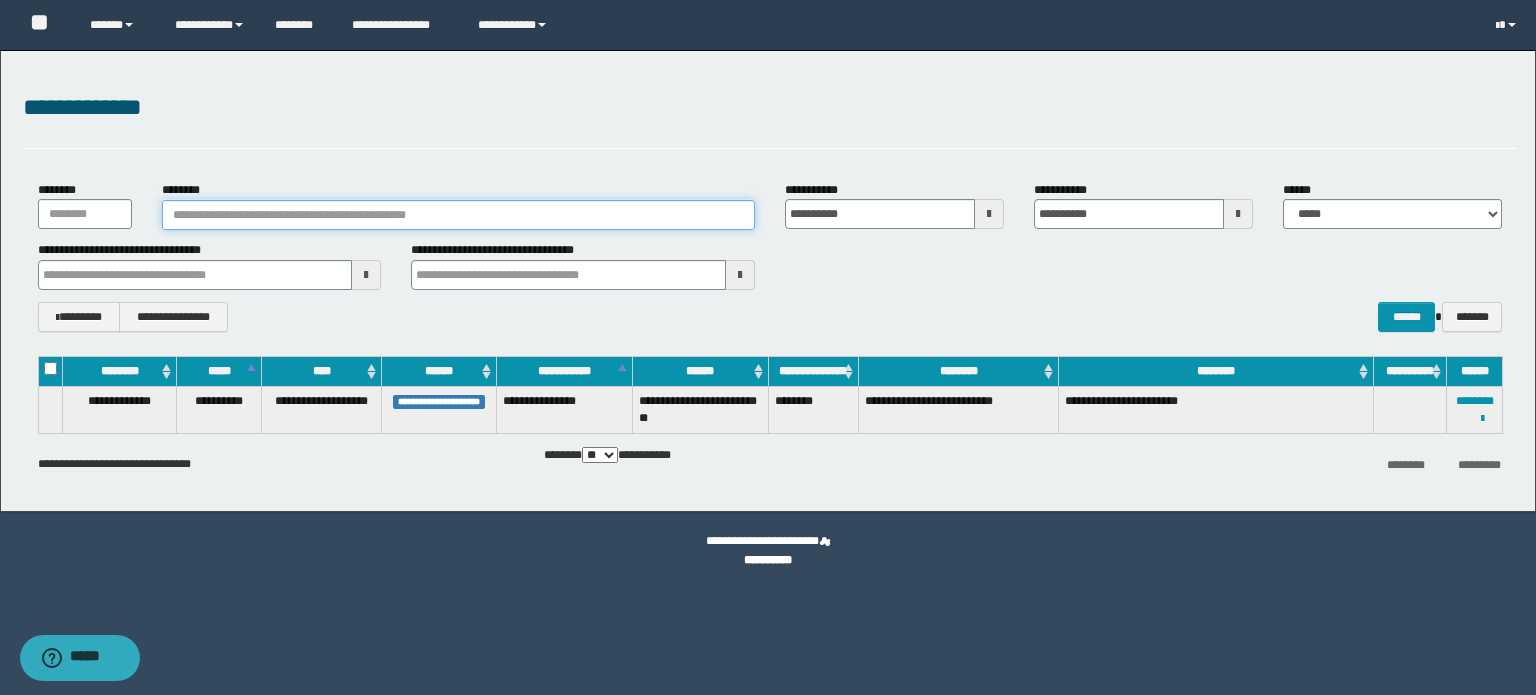paste on "**********" 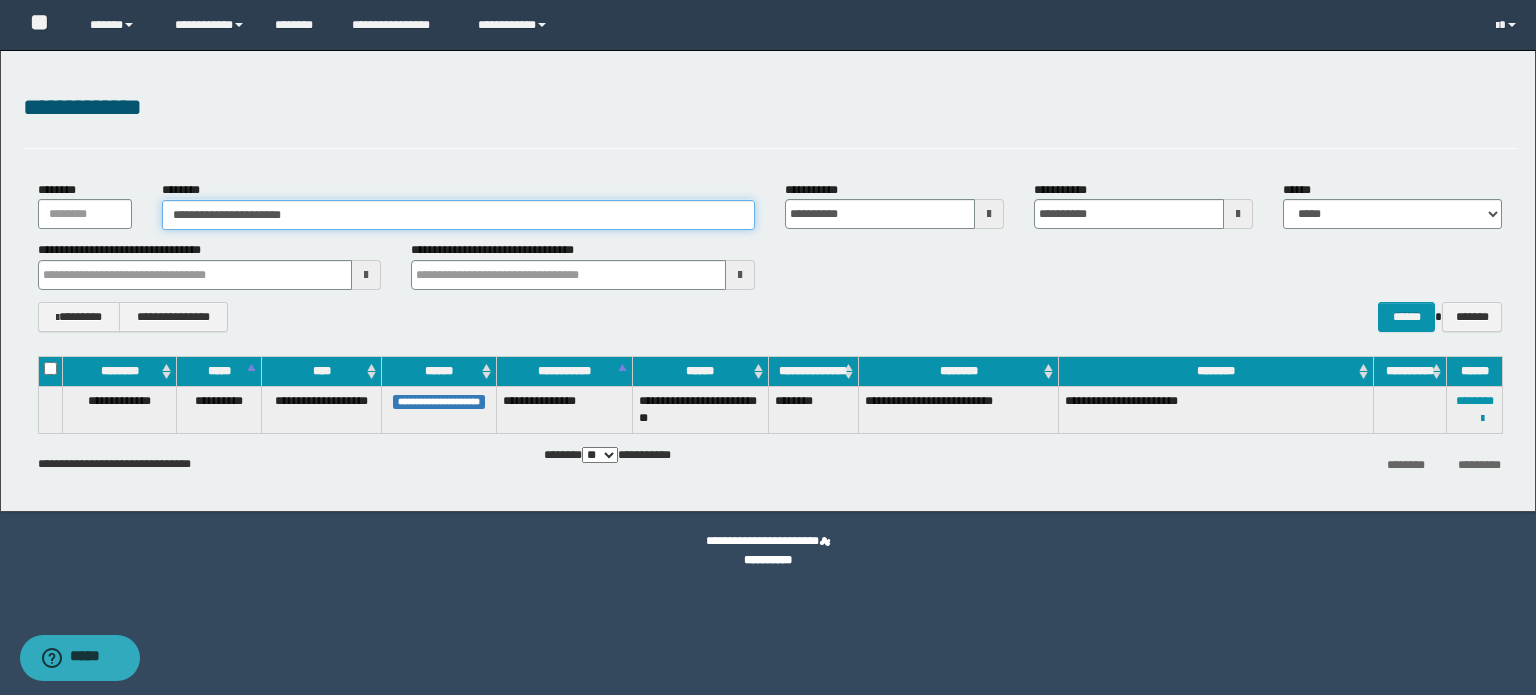 type on "**********" 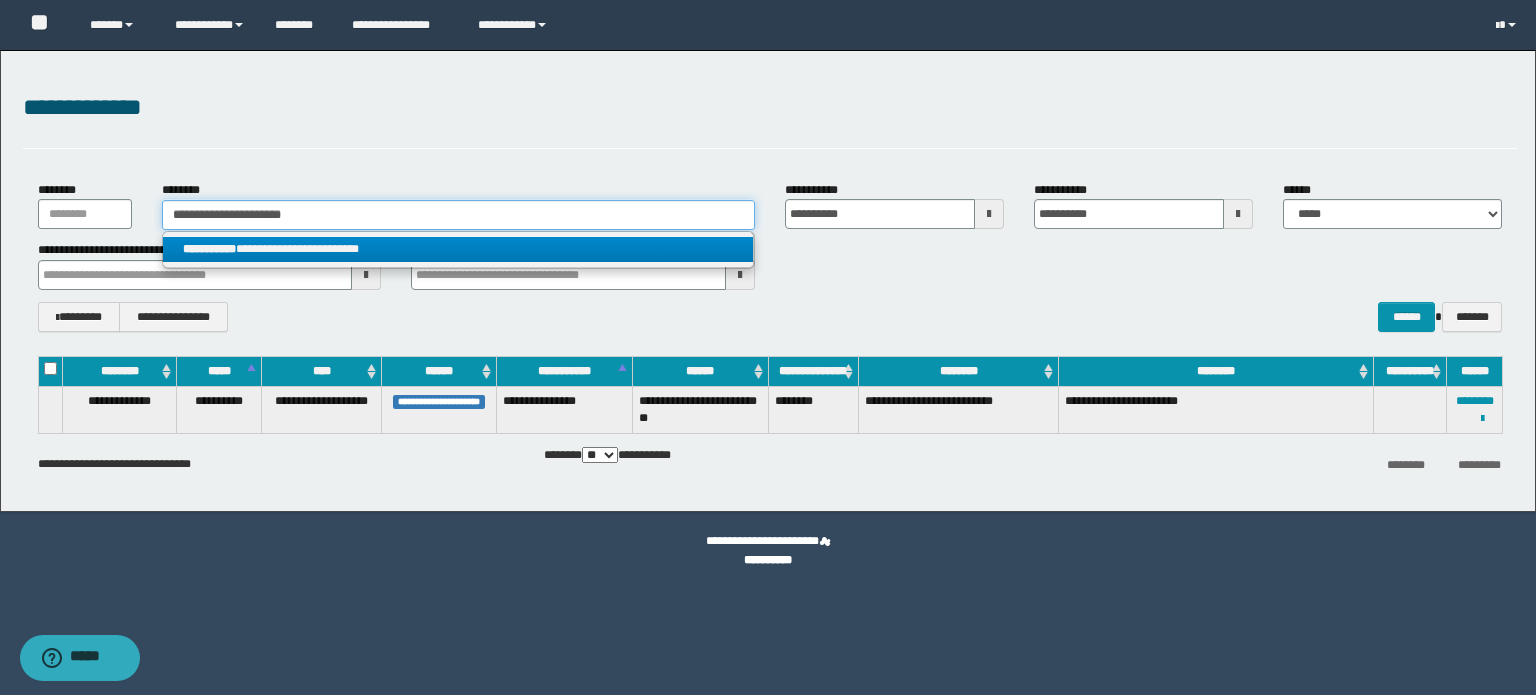 type on "**********" 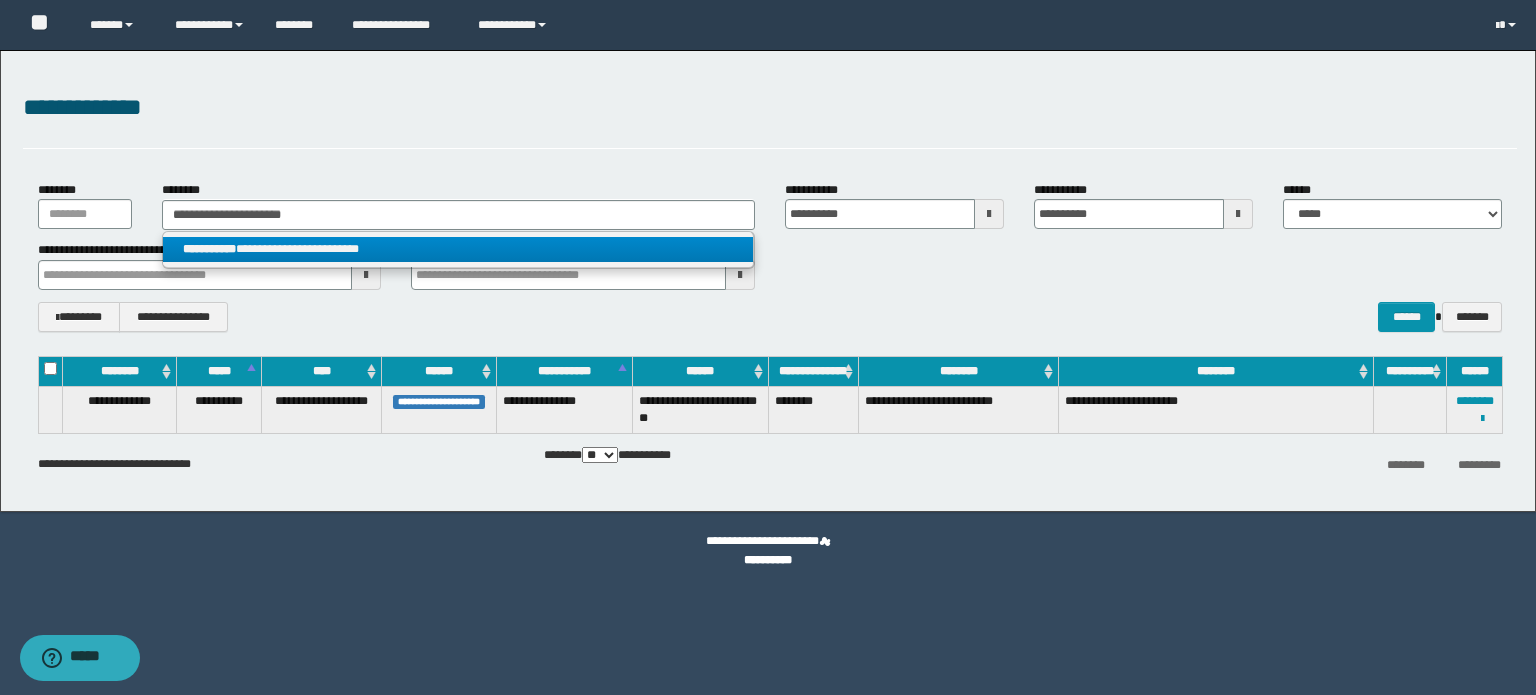 click on "**********" at bounding box center (458, 249) 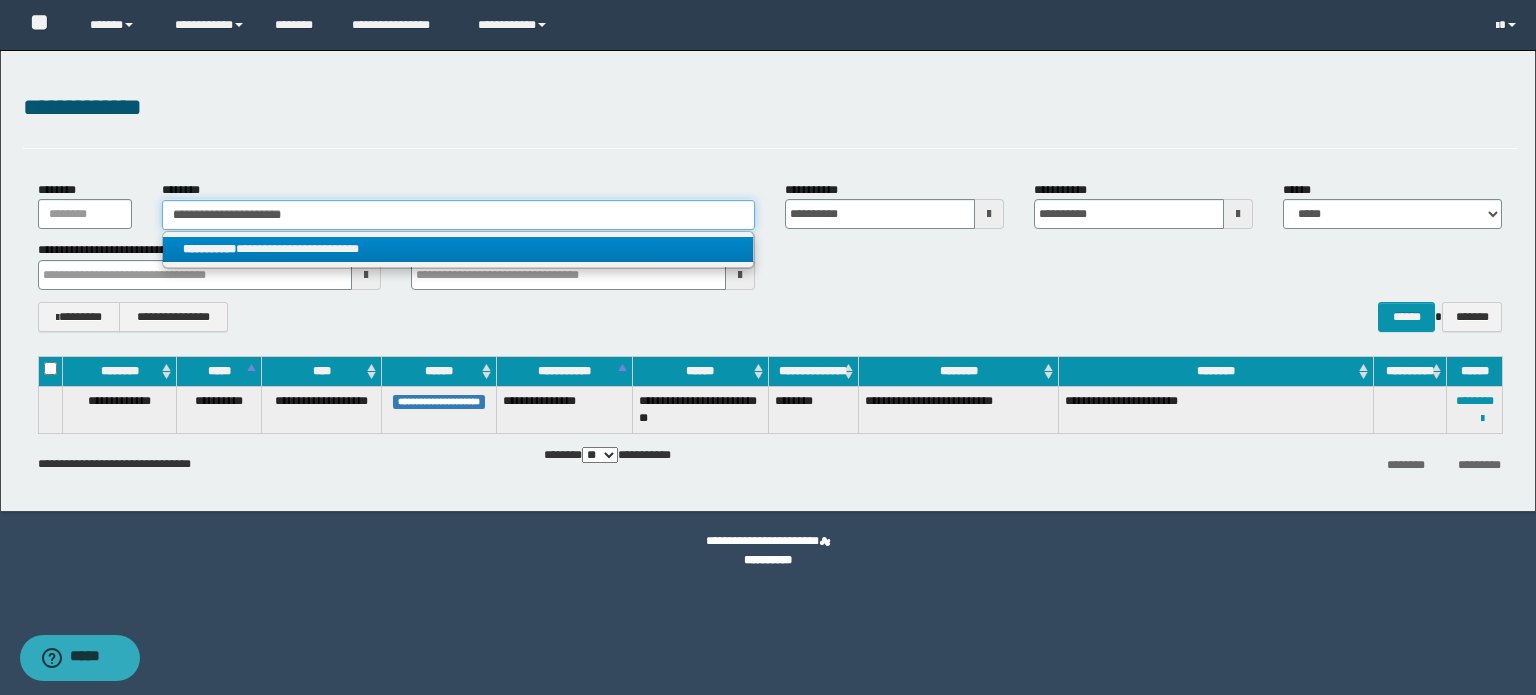 type 